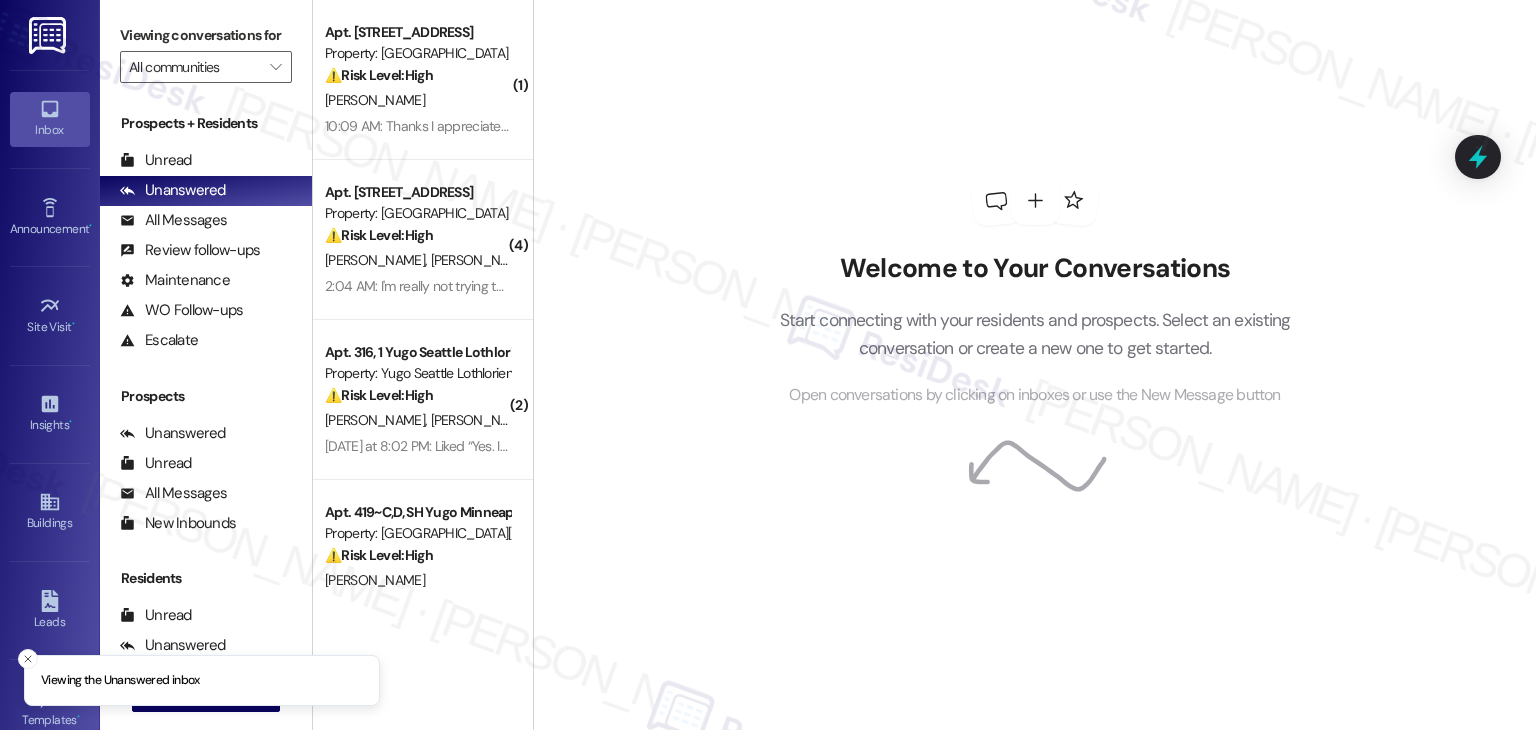 scroll, scrollTop: 0, scrollLeft: 0, axis: both 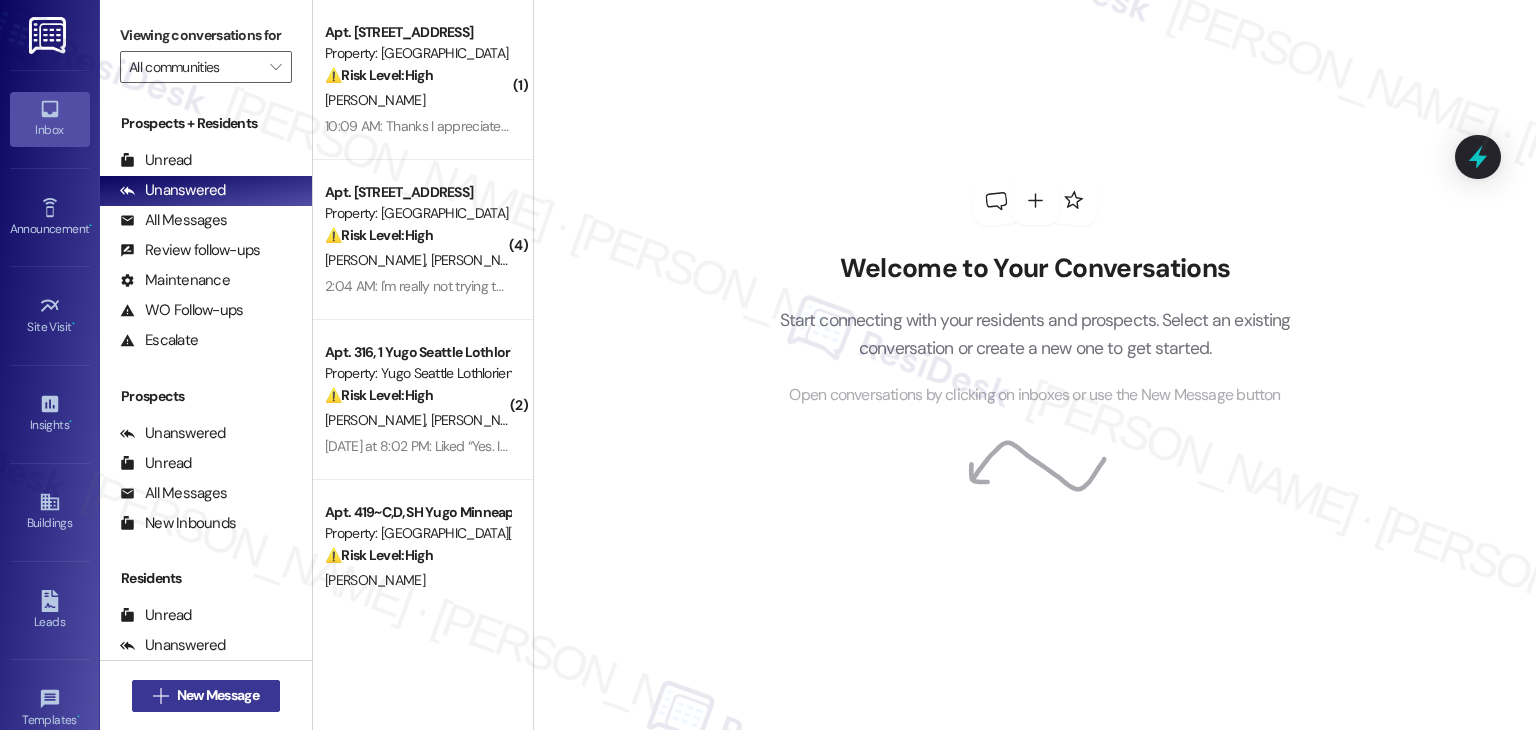 click on "New Message" at bounding box center [218, 695] 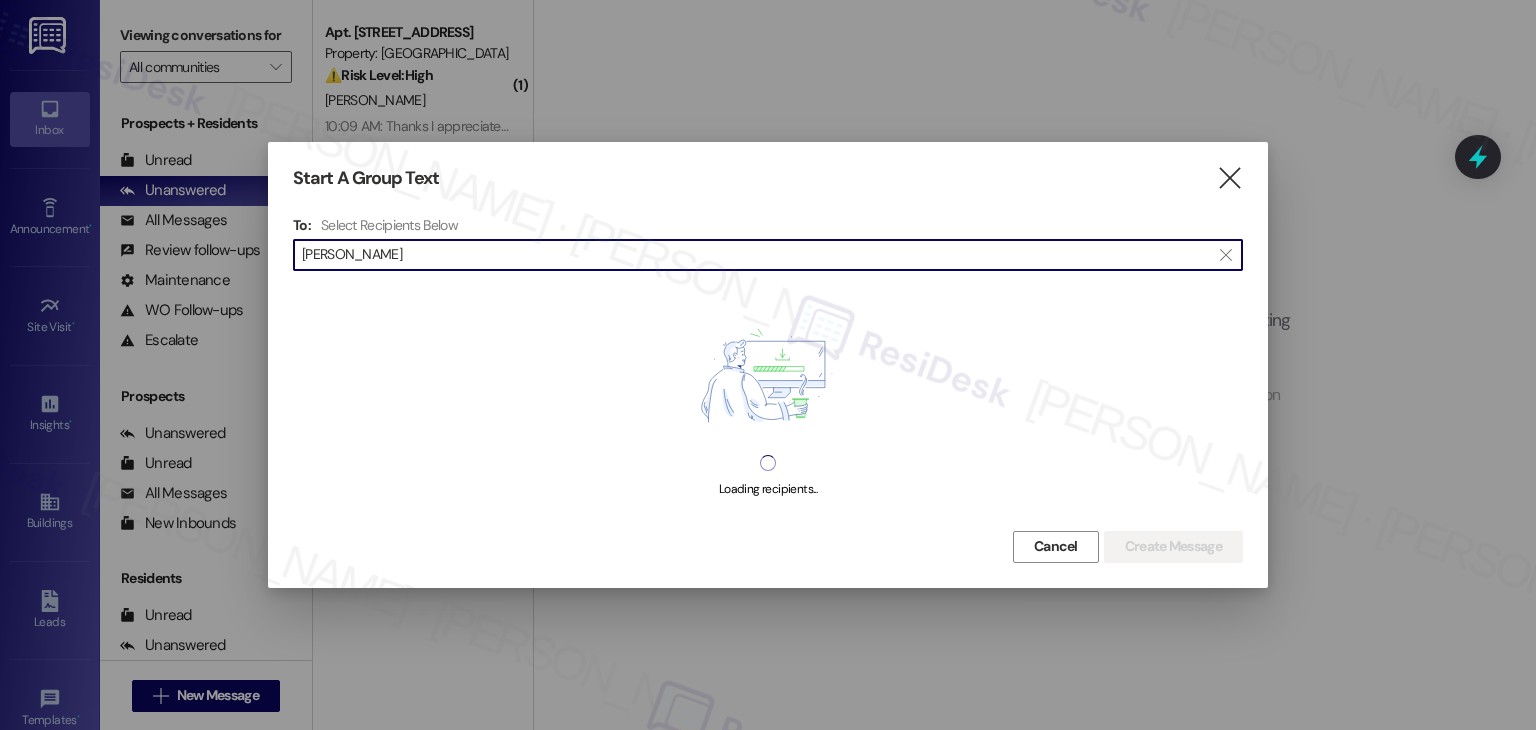 click on "Evangeline	Brady" at bounding box center [756, 255] 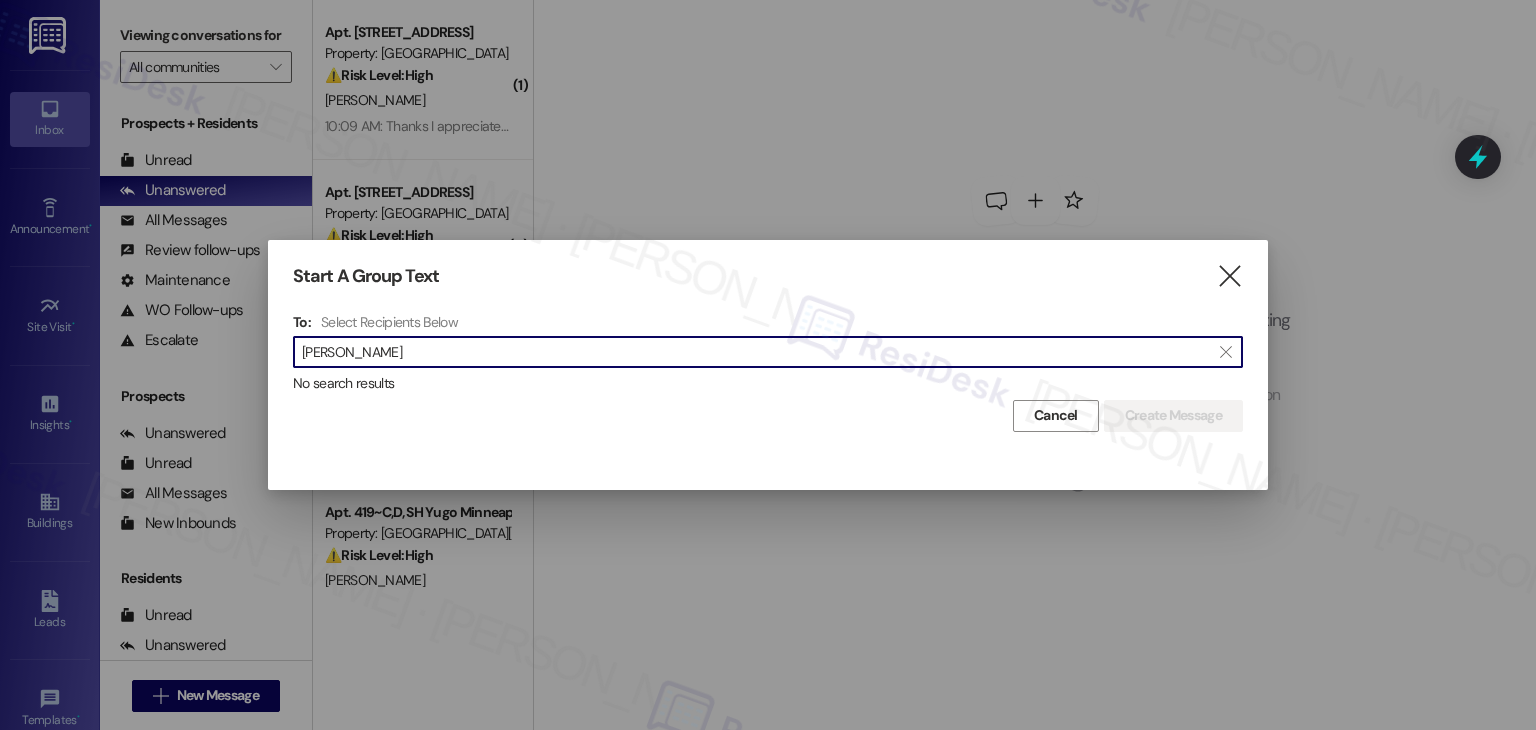 drag, startPoint x: 446, startPoint y: 354, endPoint x: 281, endPoint y: 350, distance: 165.04848 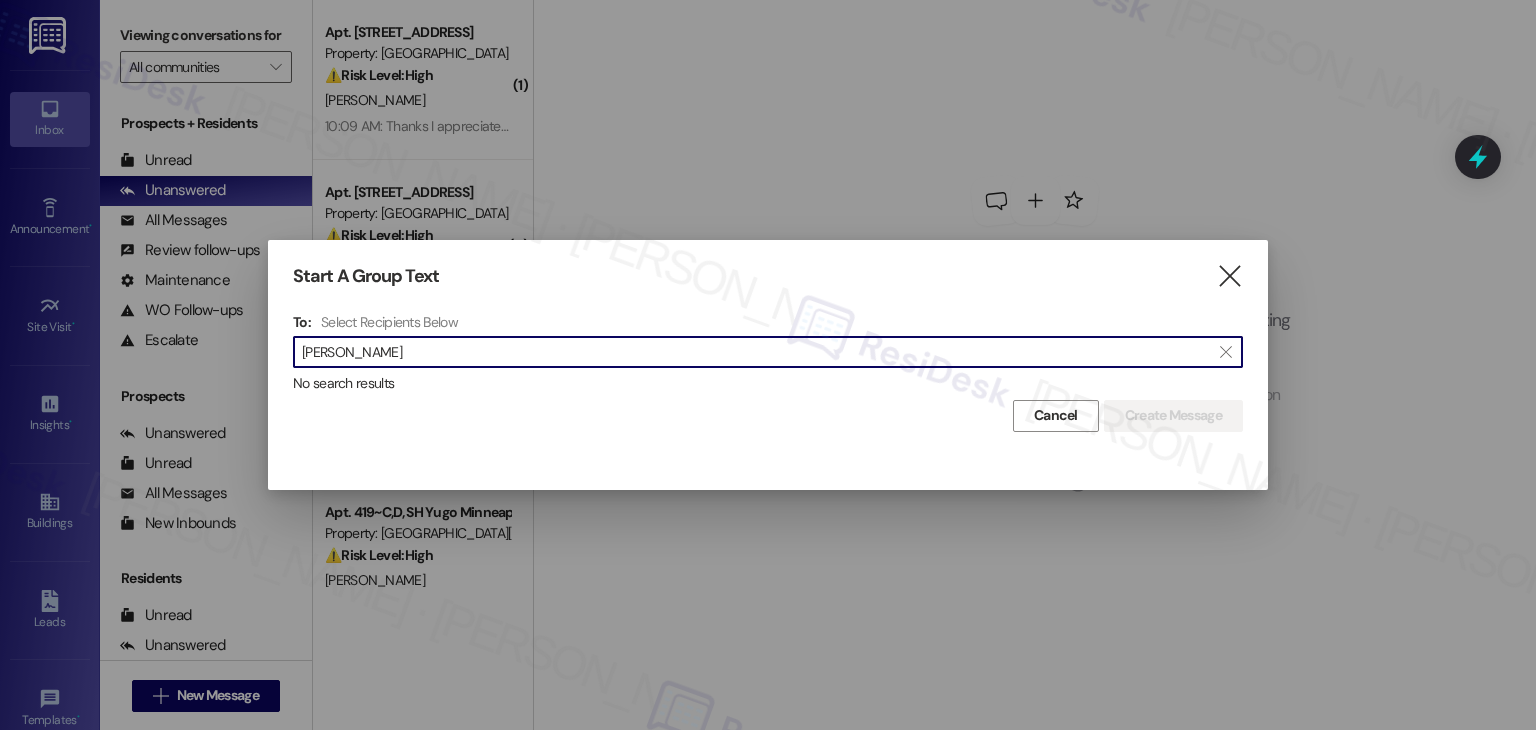 click on "Ethan	Palmer" at bounding box center (756, 352) 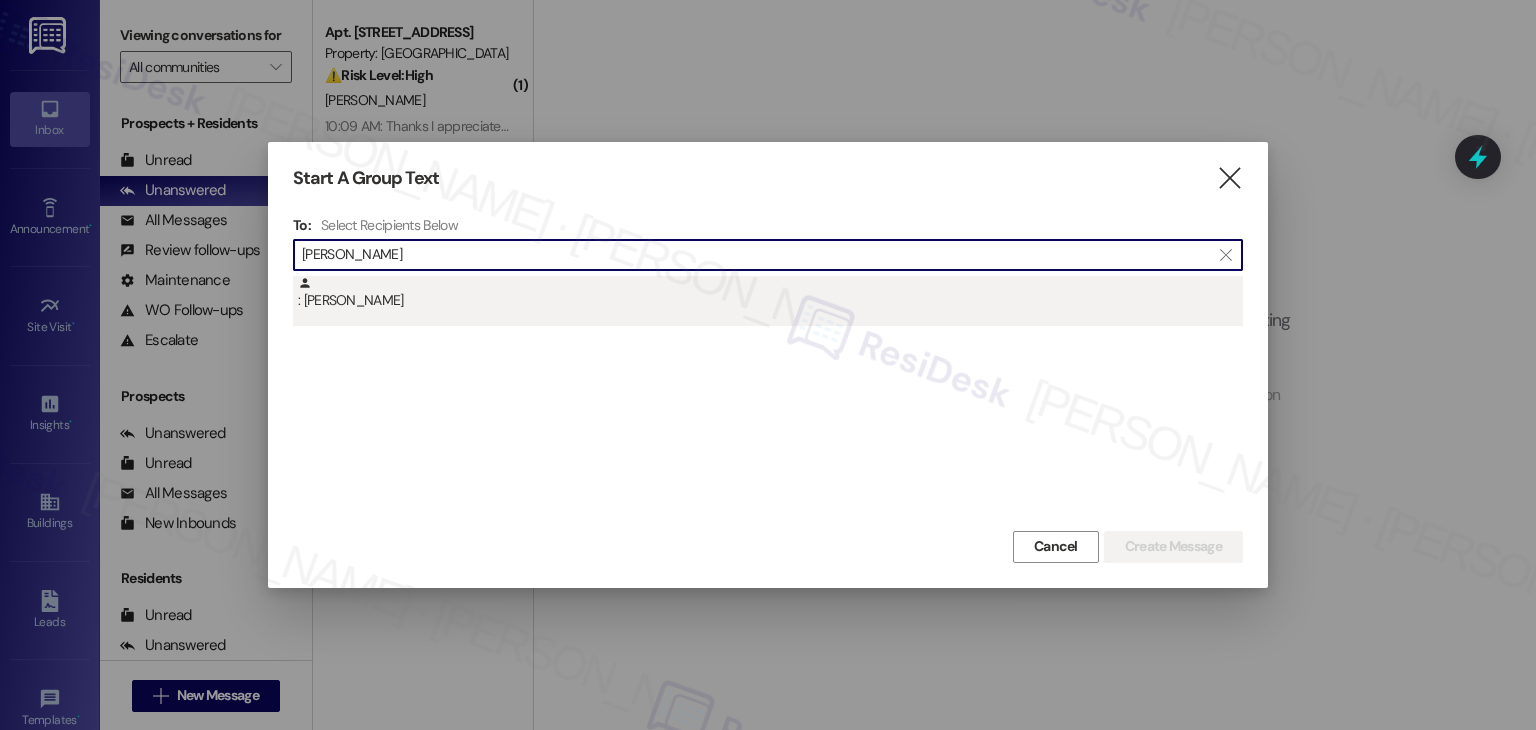 type on "Ethan Palmer" 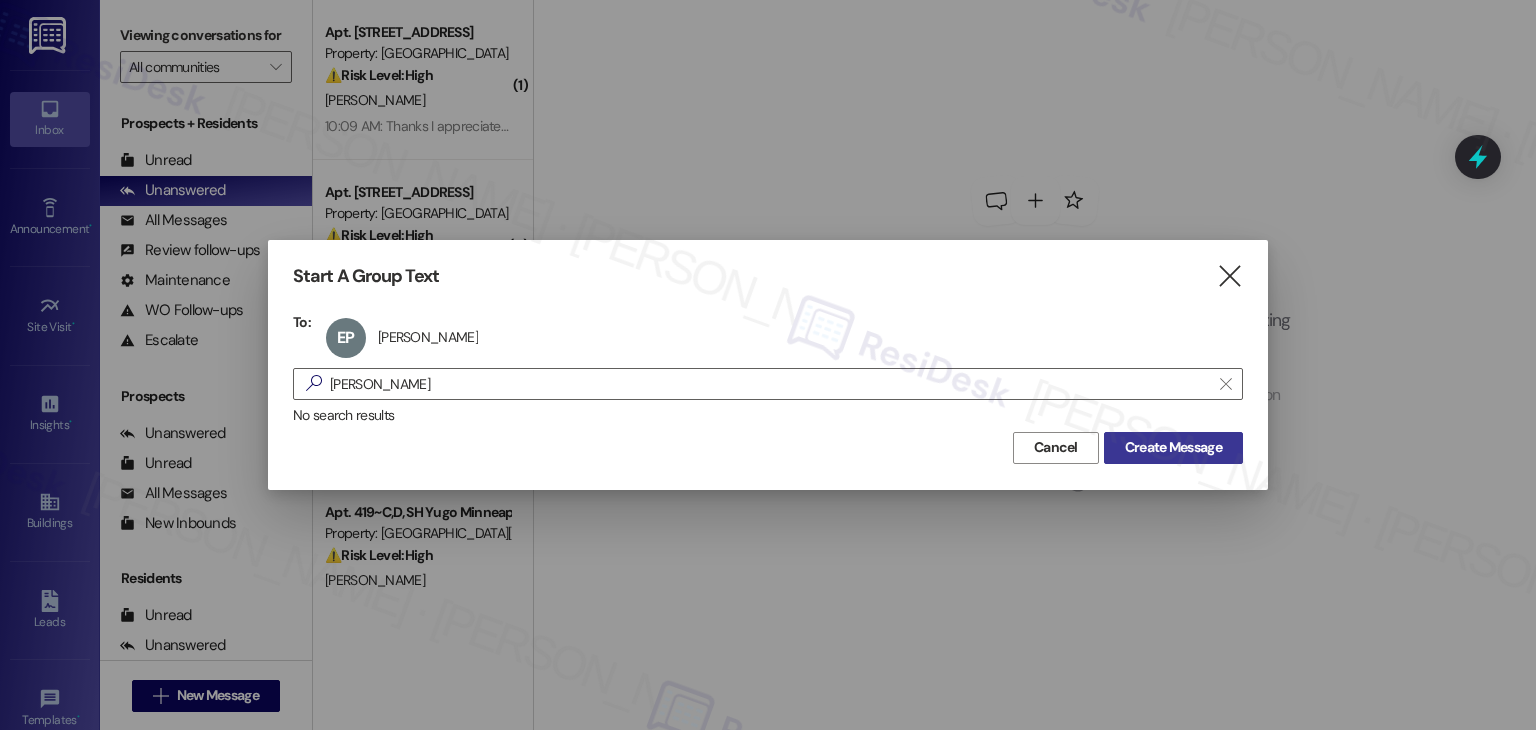 click on "Create Message" at bounding box center (1173, 447) 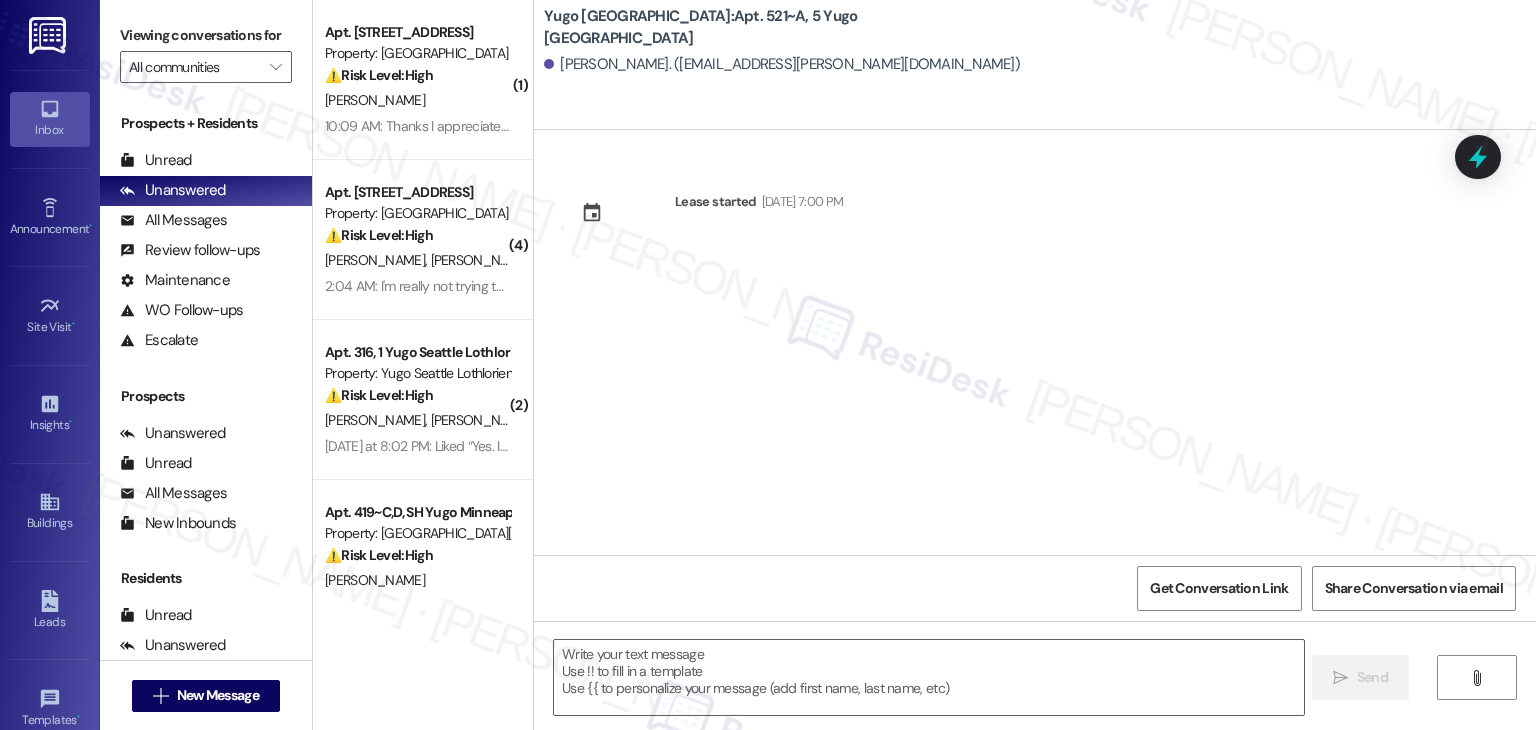 click on "Lease started Aug 19, 2025 at 7:00 PM" at bounding box center (1035, 342) 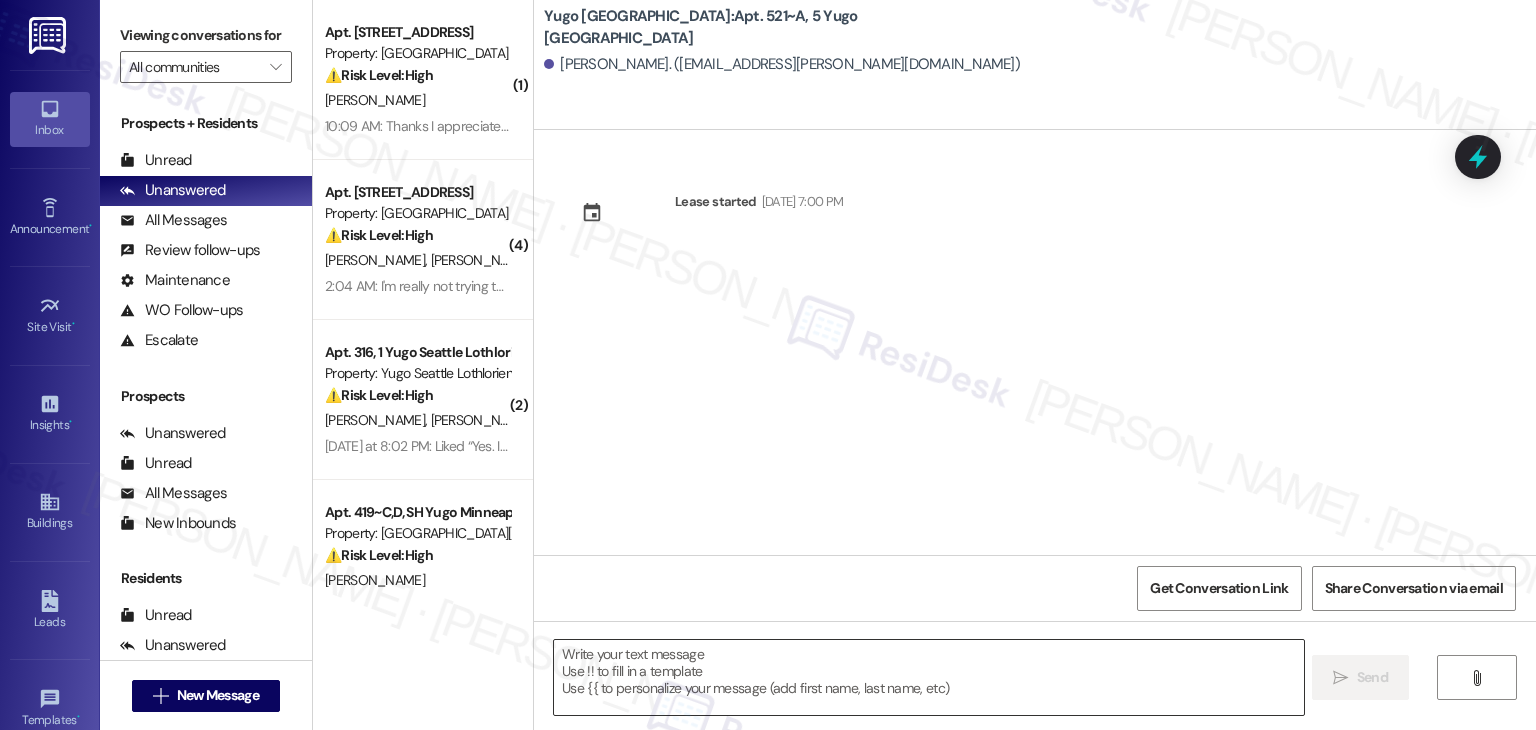 click at bounding box center (928, 677) 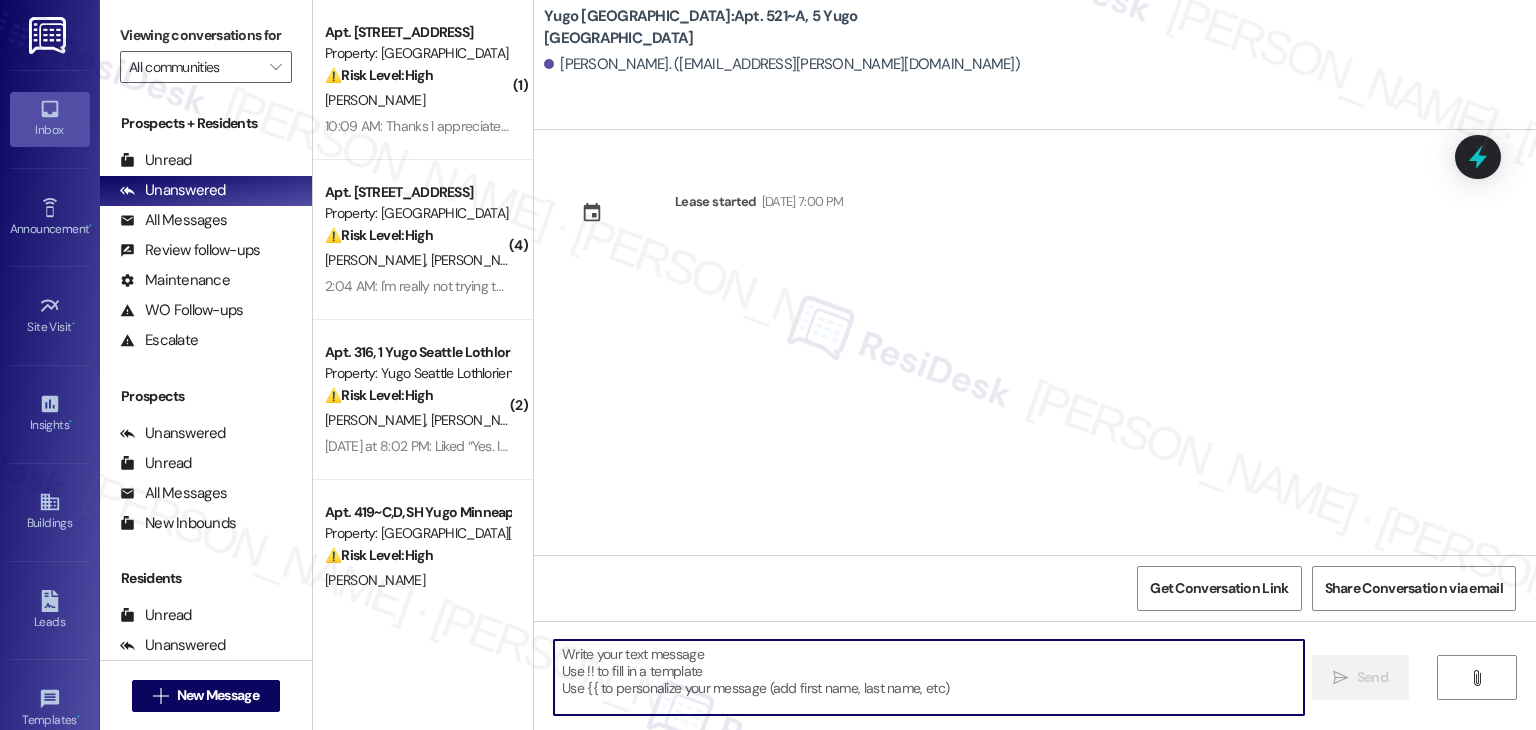 paste on "Hi {{first_name}}! We’re so excited you’ve chosen {{property}} as your future home! Moving is an exciting time, and I want to make sure you feel confident and ready." 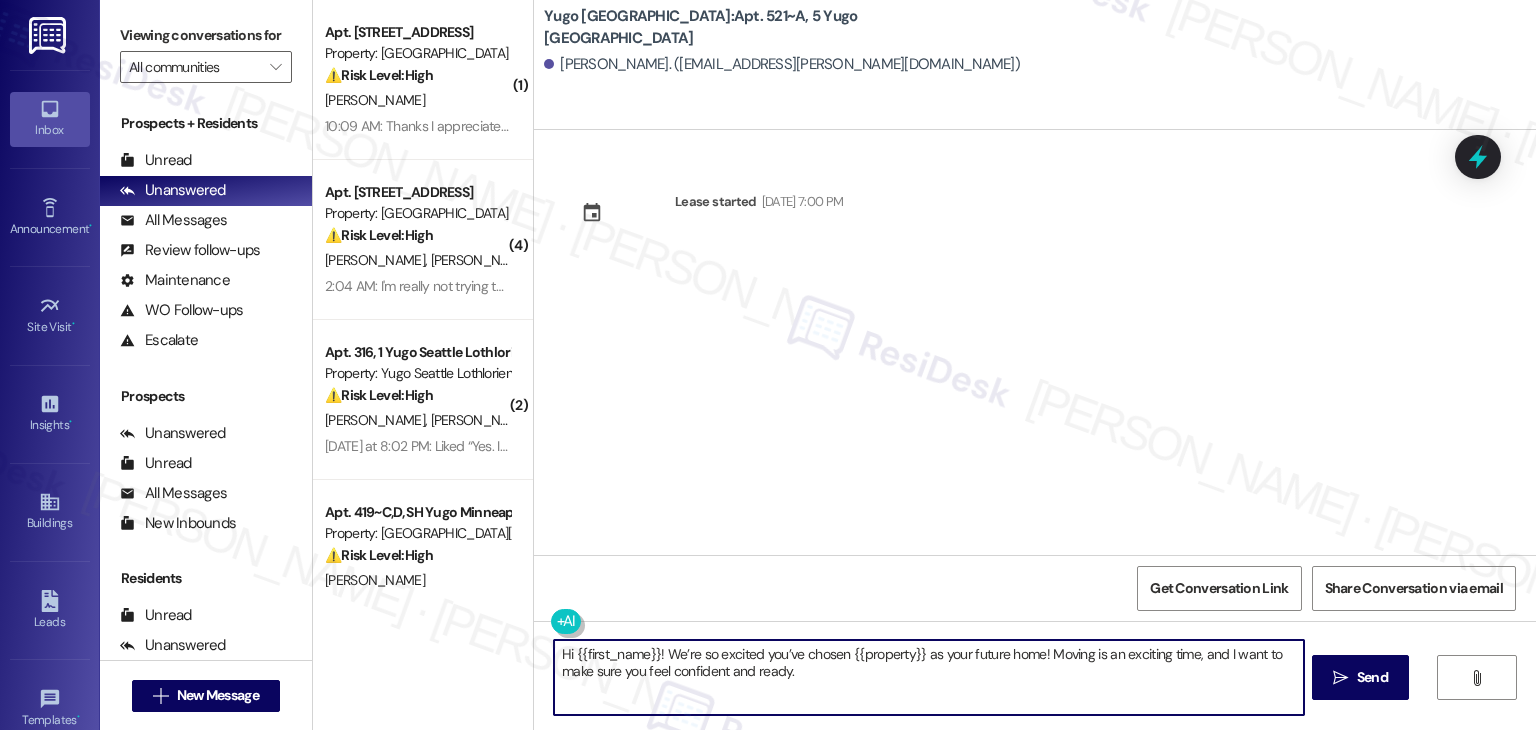 type on "Hi {{first_name}}! We’re so excited you’ve chosen {{property}} as your future home! Moving is an exciting time, and I want to make sure you feel confident and ready." 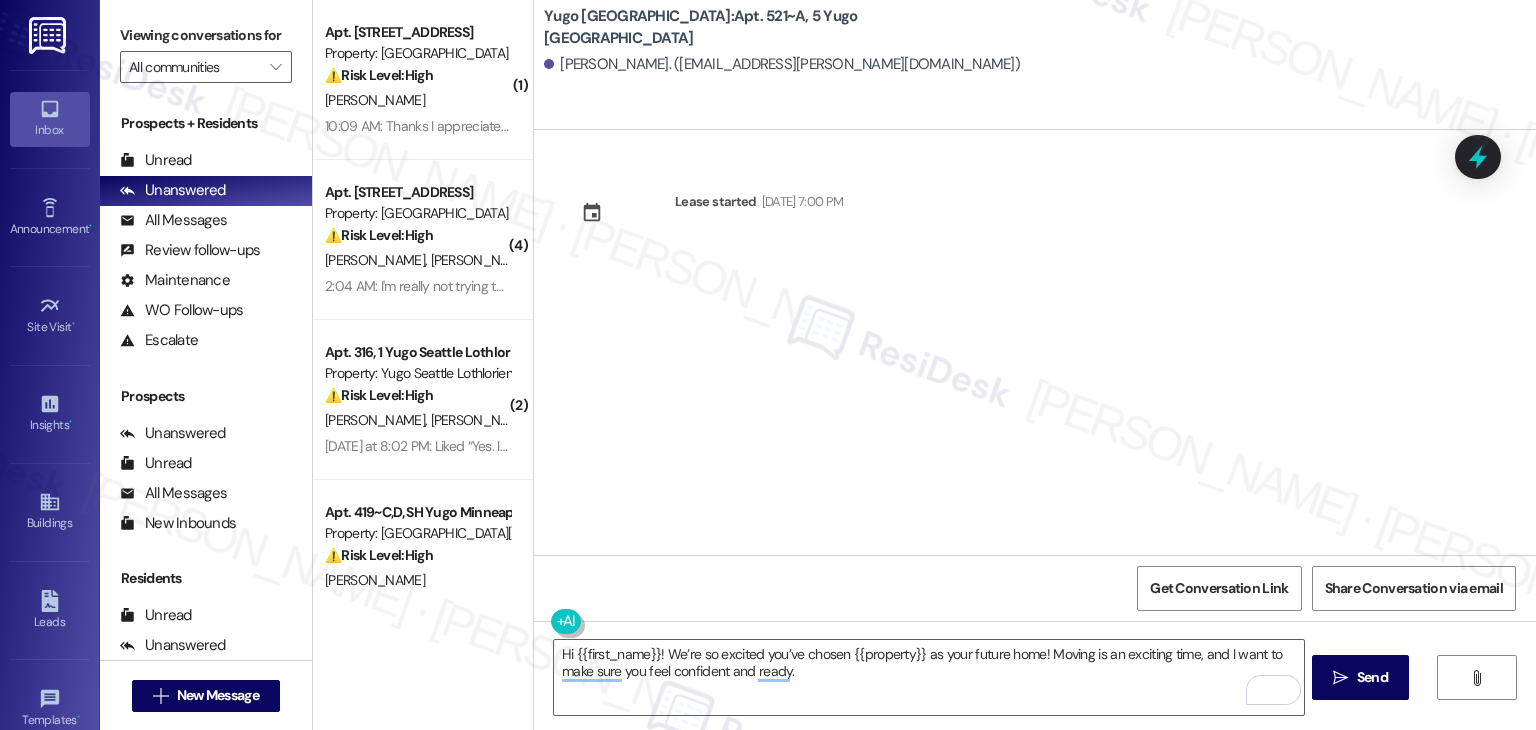click on "Lease started Aug 19, 2025 at 7:00 PM" at bounding box center (1035, 342) 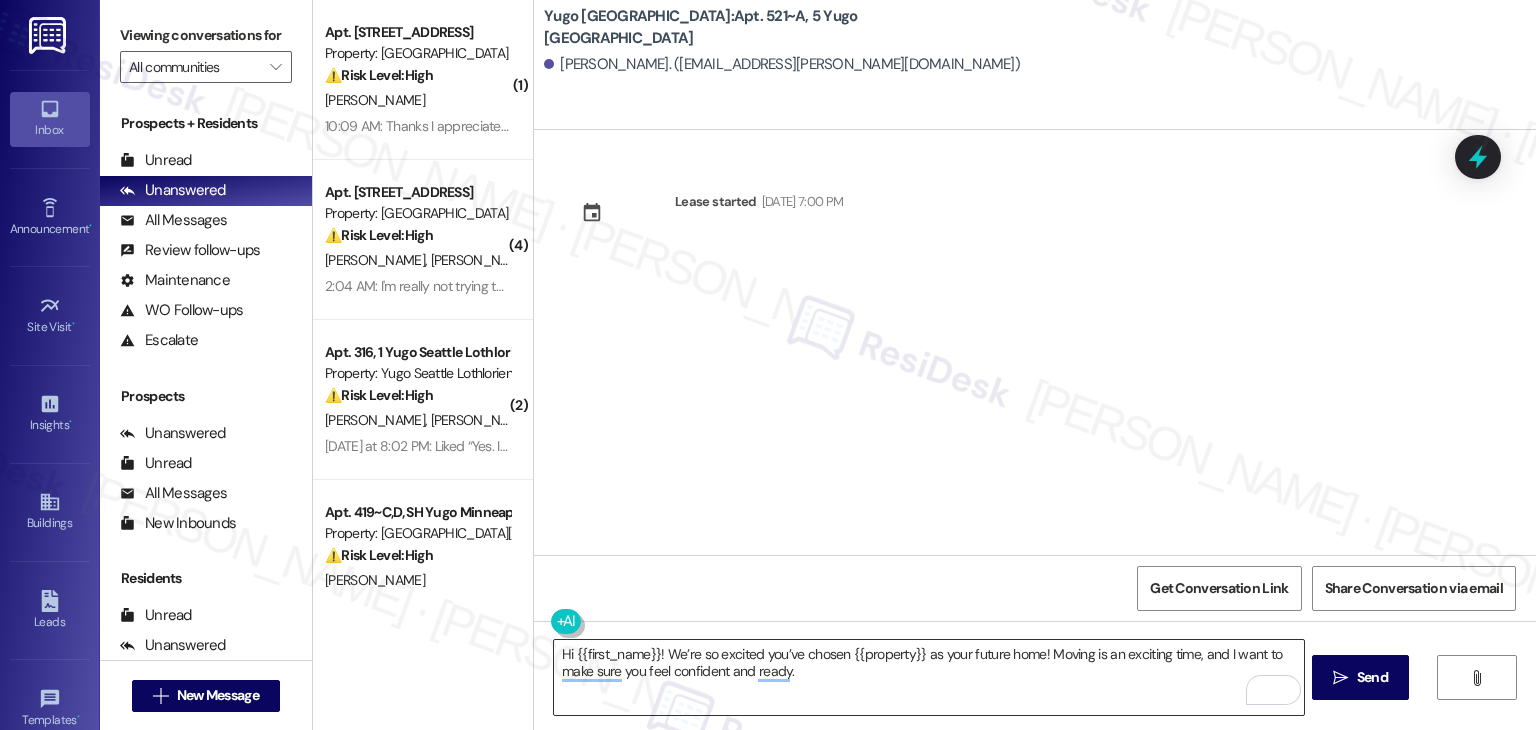 click on "Hi {{first_name}}! We’re so excited you’ve chosen {{property}} as your future home! Moving is an exciting time, and I want to make sure you feel confident and ready." at bounding box center [928, 677] 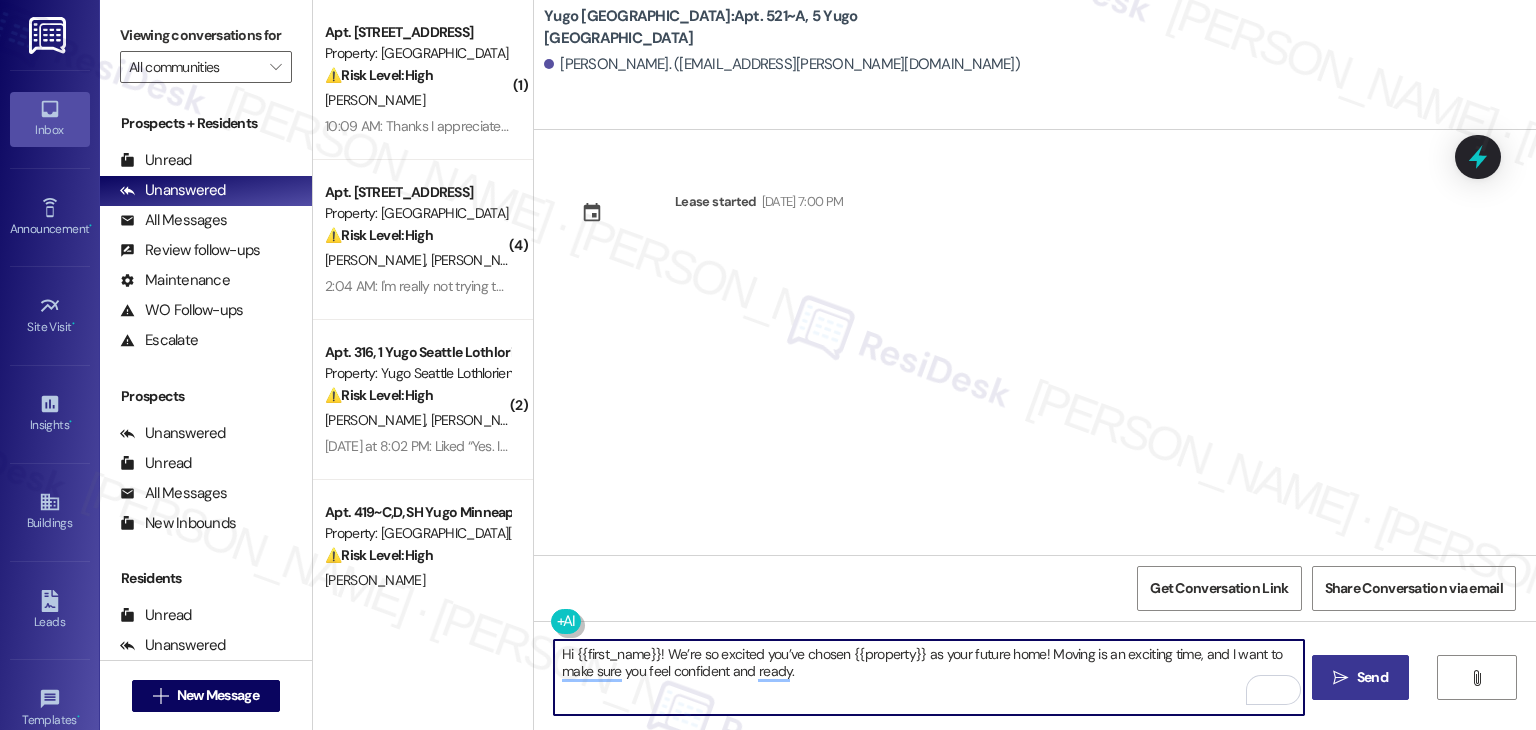 click on "Send" at bounding box center (1372, 677) 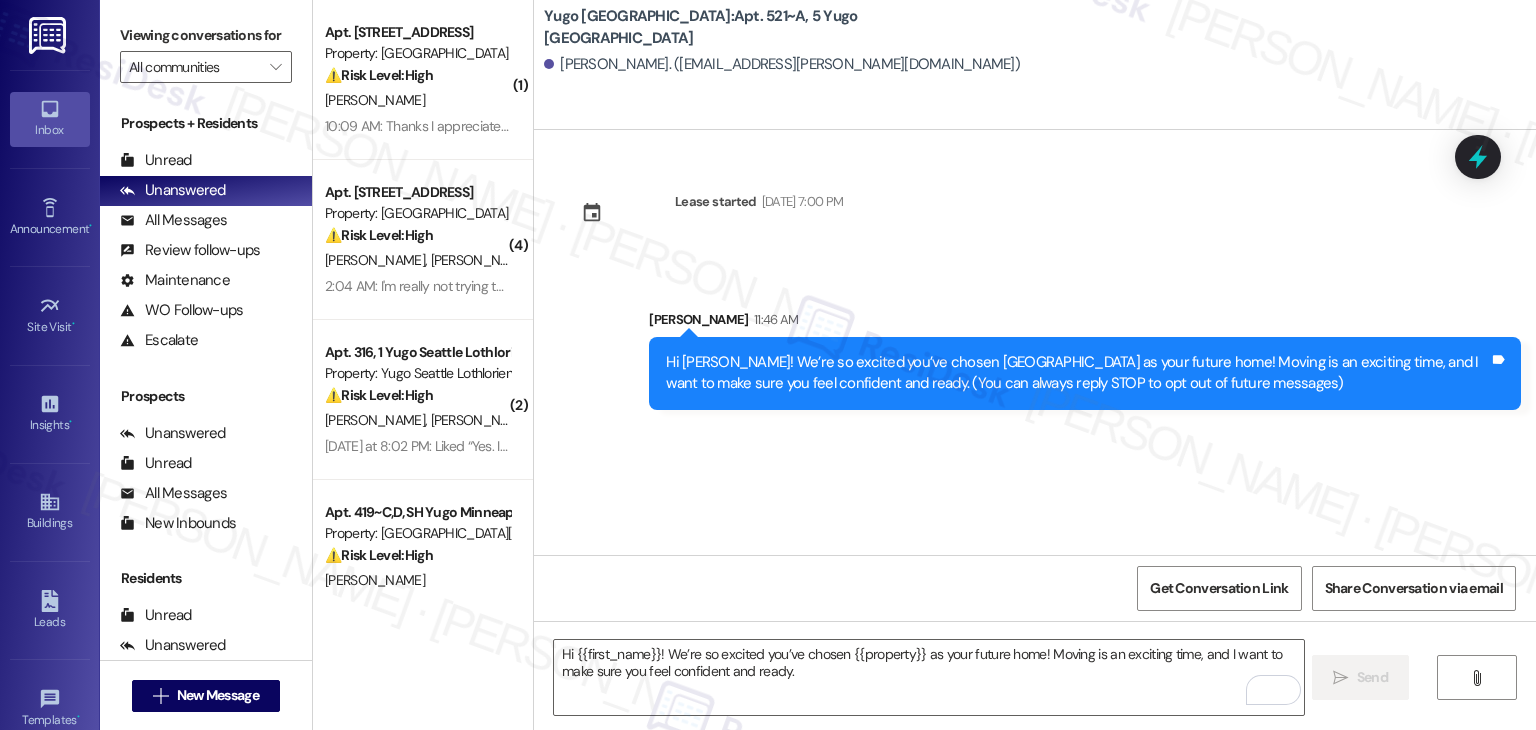 click on "Lease started Aug 19, 2025 at 7:00 PM Sent via SMS Sarah 11:46 AM Hi Ethan! We’re so excited you’ve chosen Yugo Flagstaff Grove as your future home! Moving is an exciting time, and I want to make sure you feel confident and ready. (You can always reply STOP to opt out of future messages) Tags and notes" at bounding box center (1035, 342) 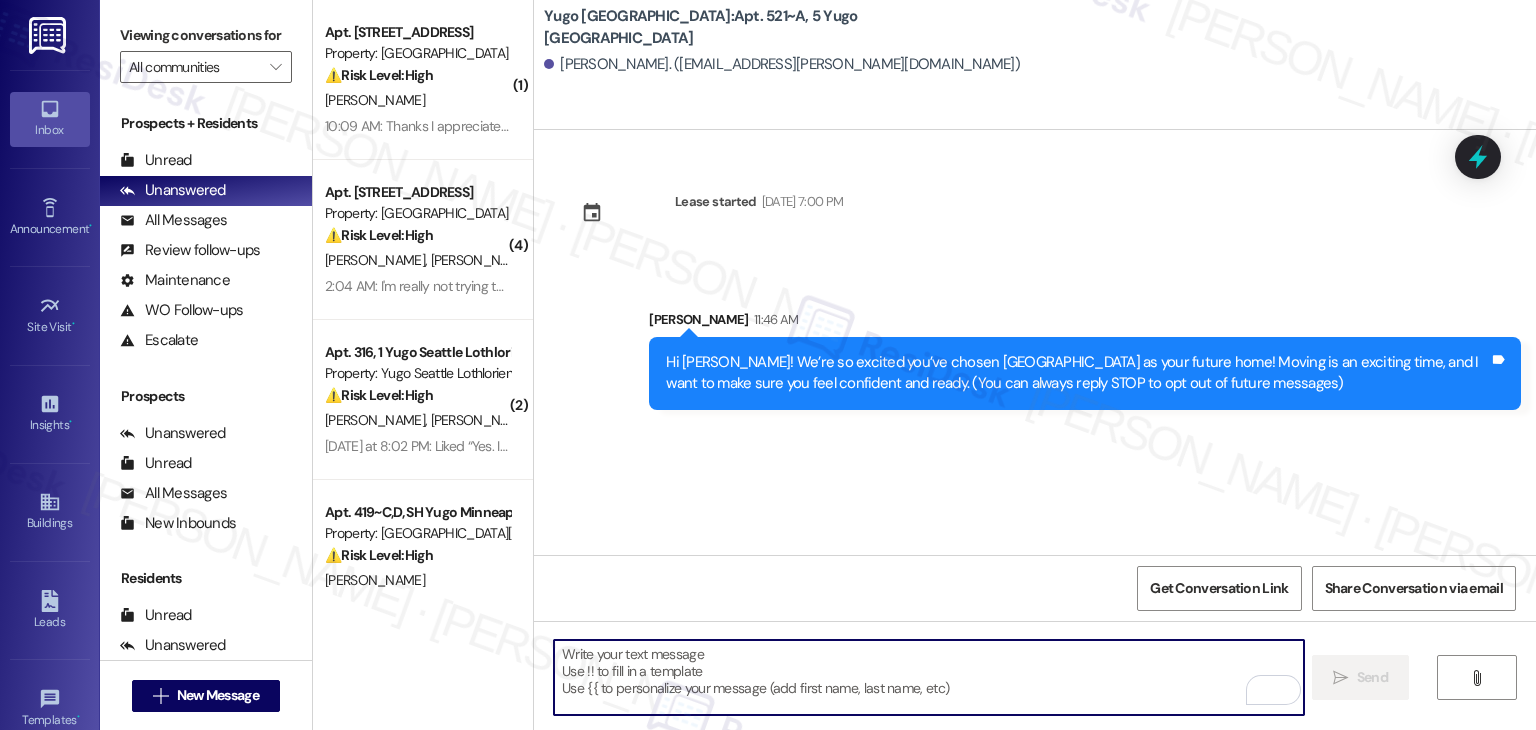 click at bounding box center (928, 677) 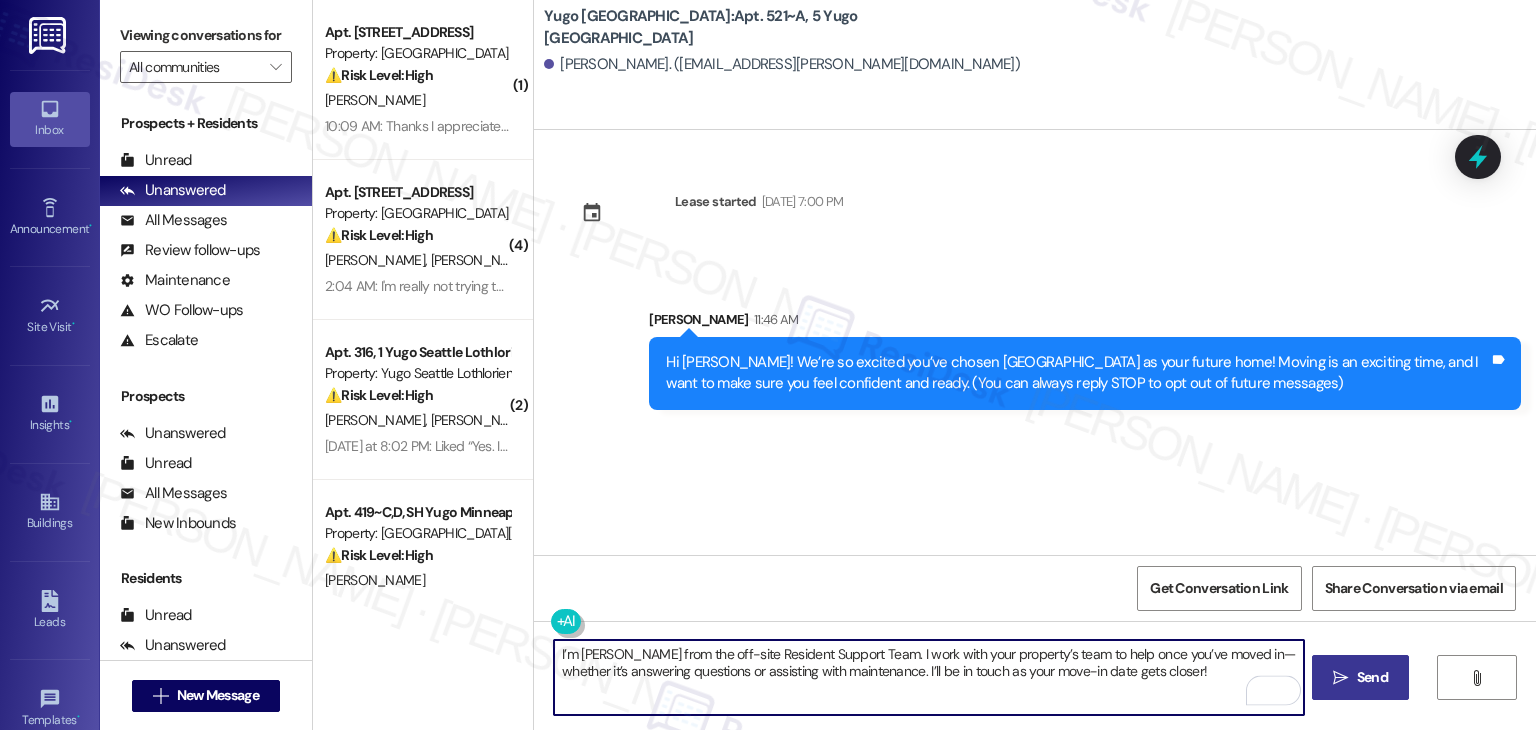 type on "I’m [PERSON_NAME] from the off-site Resident Support Team. I work with your property’s team to help once you’ve moved in—whether it’s answering questions or assisting with maintenance. I’ll be in touch as your move-in date gets closer!" 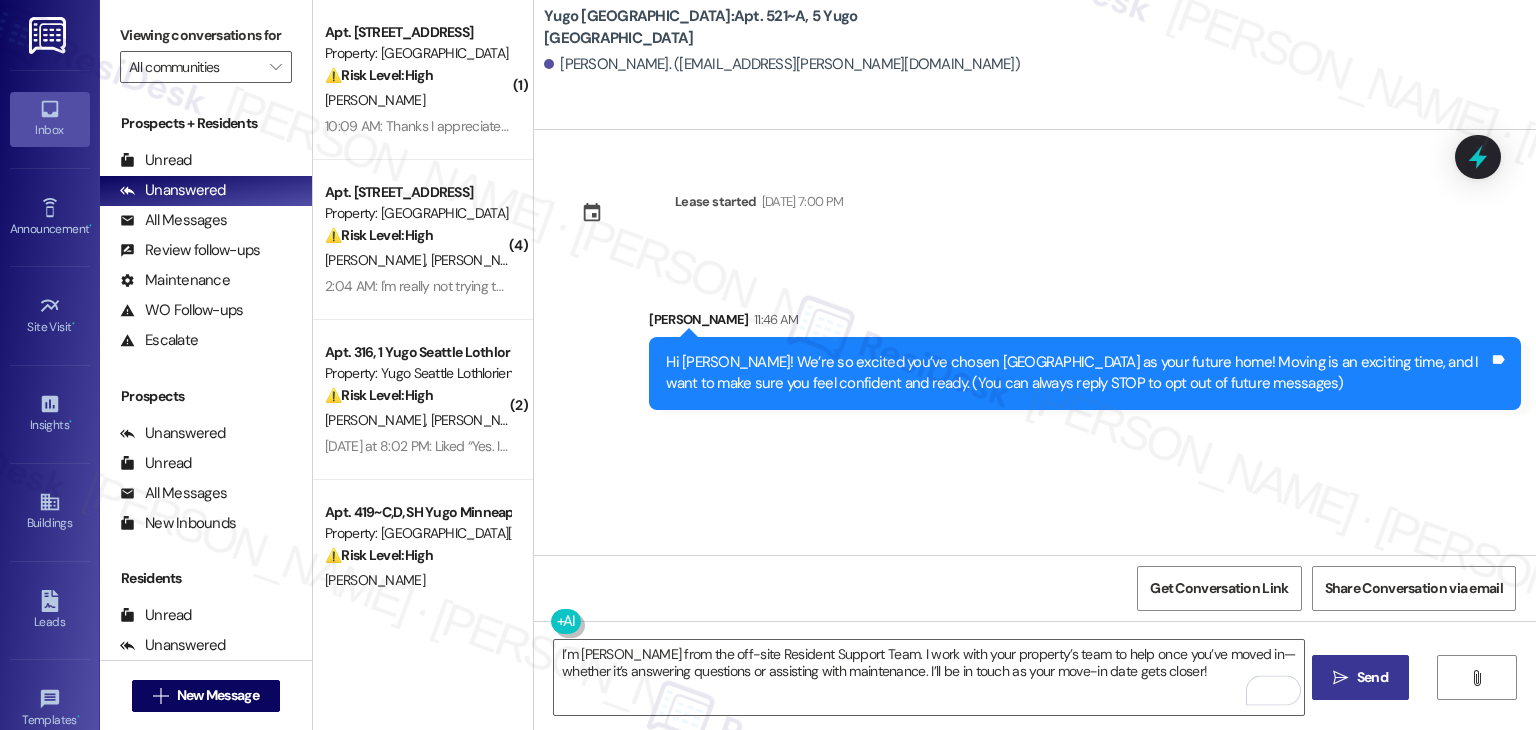 click on "Send" at bounding box center (1372, 677) 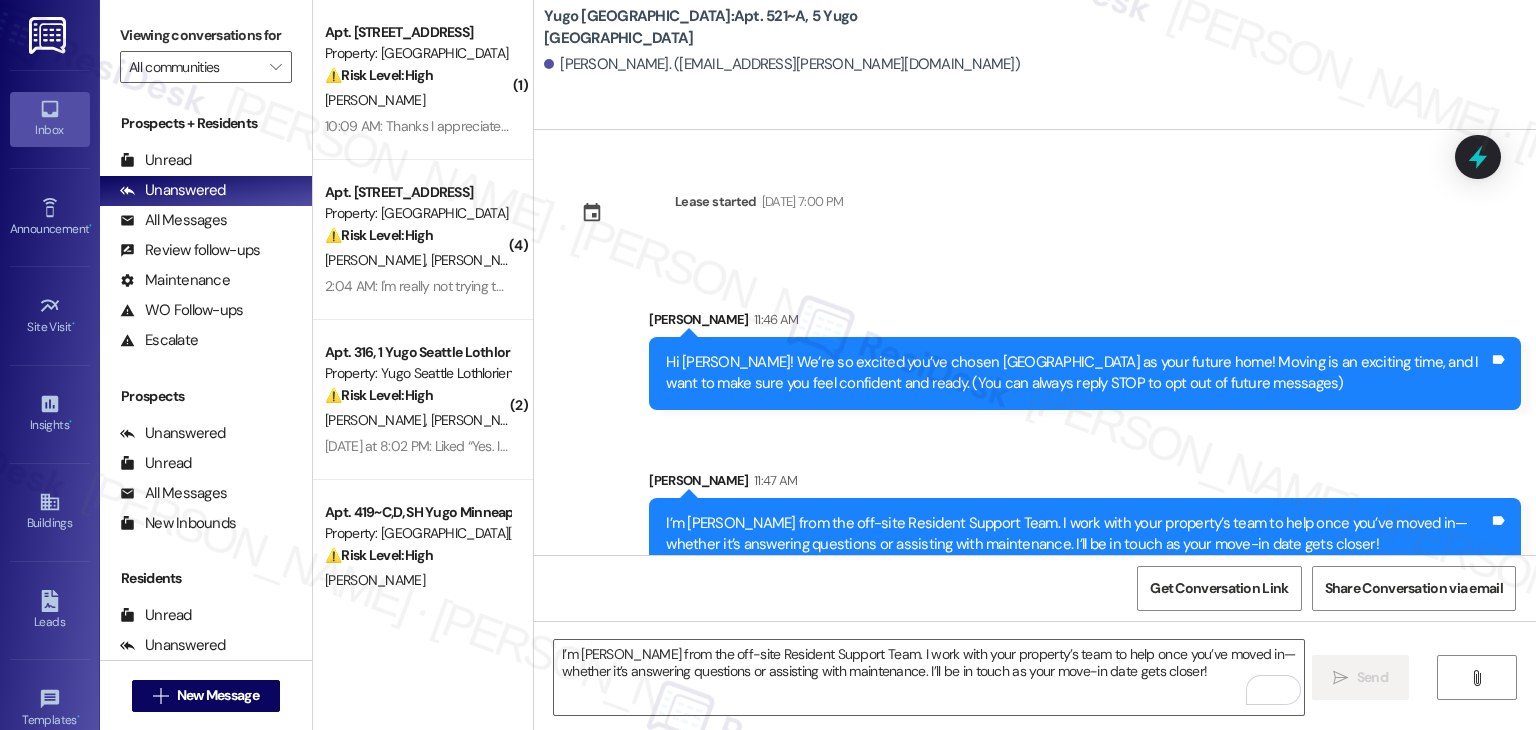 click on "Sent via SMS Sarah 11:46 AM Hi Ethan! We’re so excited you’ve chosen Yugo Flagstaff Grove as your future home! Moving is an exciting time, and I want to make sure you feel confident and ready. (You can always reply STOP to opt out of future messages) Tags and notes Sent via SMS Sarah 11:47 AM I’m Sarah from the off-site Resident Support Team. I work with your property’s team to help once you’ve moved in—whether it’s answering questions or assisting with maintenance. I’ll be in touch as your move-in date gets closer! Tags and notes" at bounding box center (1035, 425) 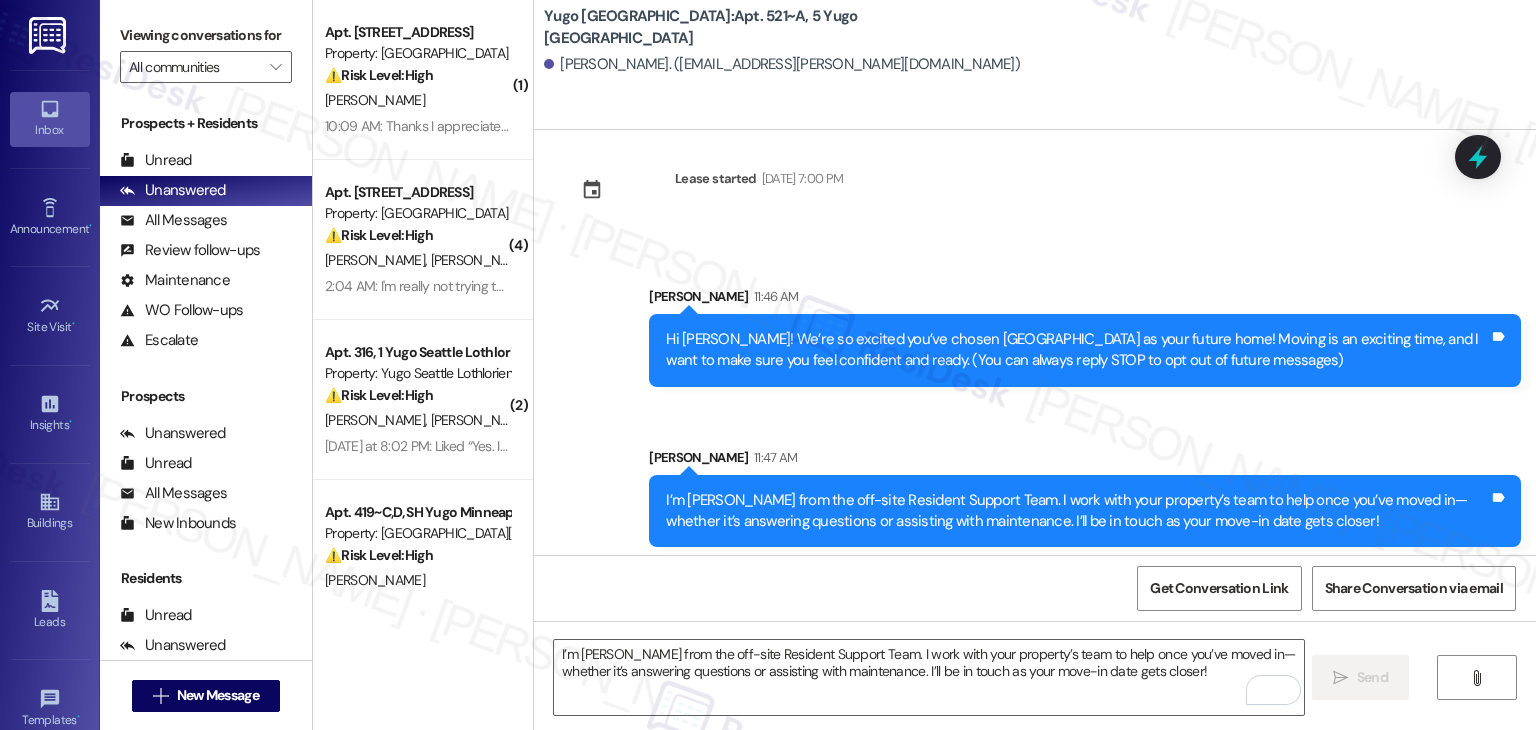 scroll, scrollTop: 32, scrollLeft: 0, axis: vertical 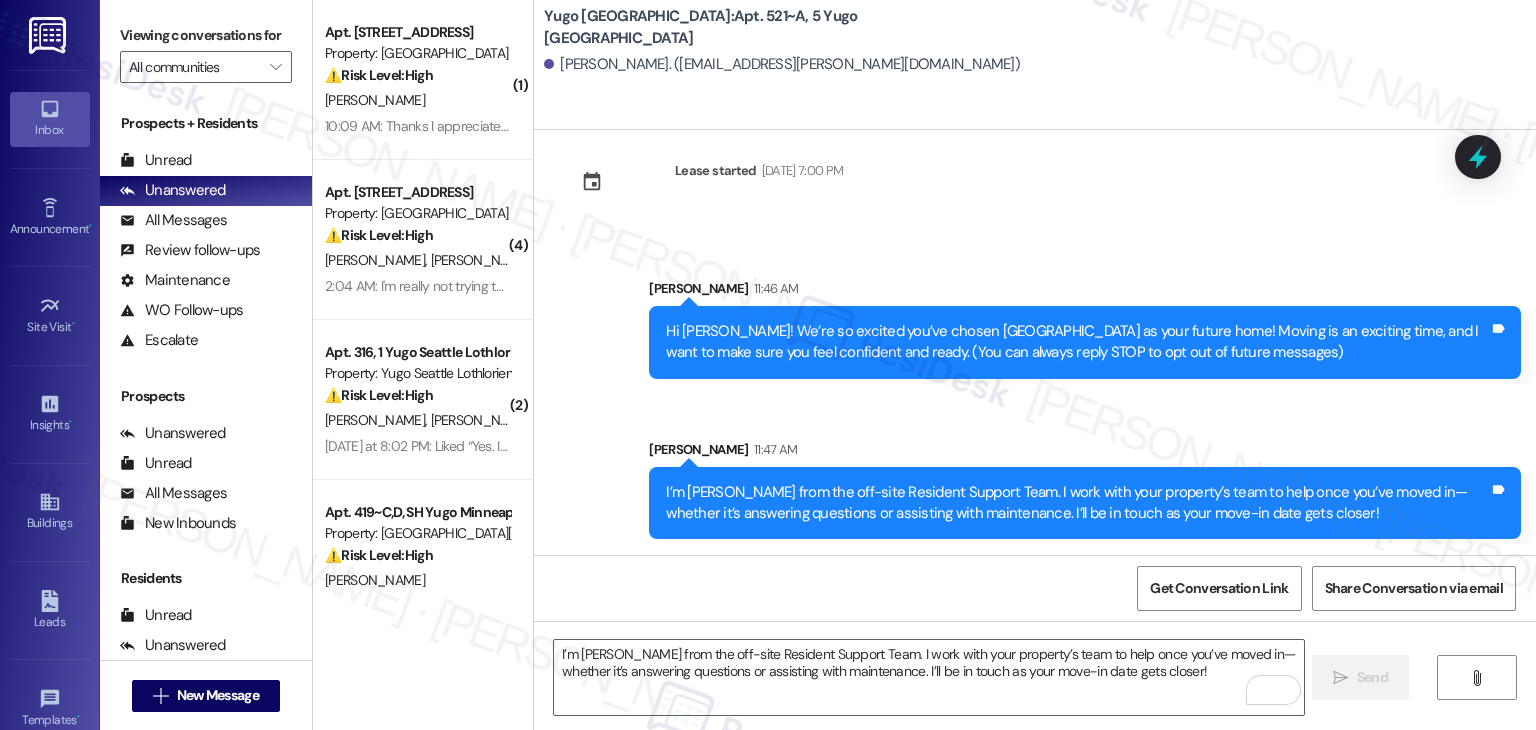 click on "Get Conversation Link Share Conversation via email" at bounding box center (1035, 588) 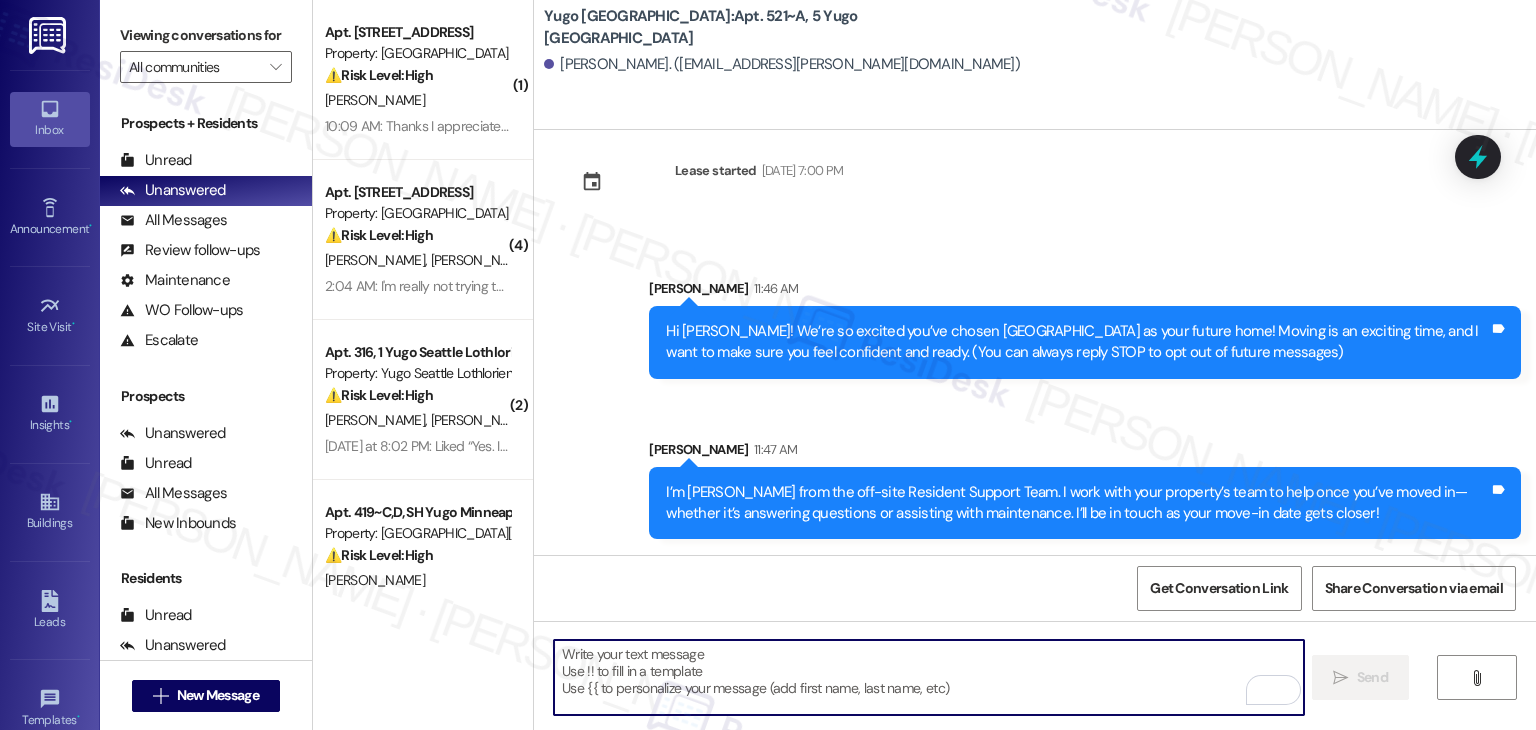 paste on "Move-in day will be busy as you get settled, but no reason it has to be stressful. Don’t forget that we offer a ⚡FAST PASS⚡for Move-In day if your checklist has been completed 2 weeks prior to move-in. Login to your Resident Portal [DATE] to complete those outstanding items!" 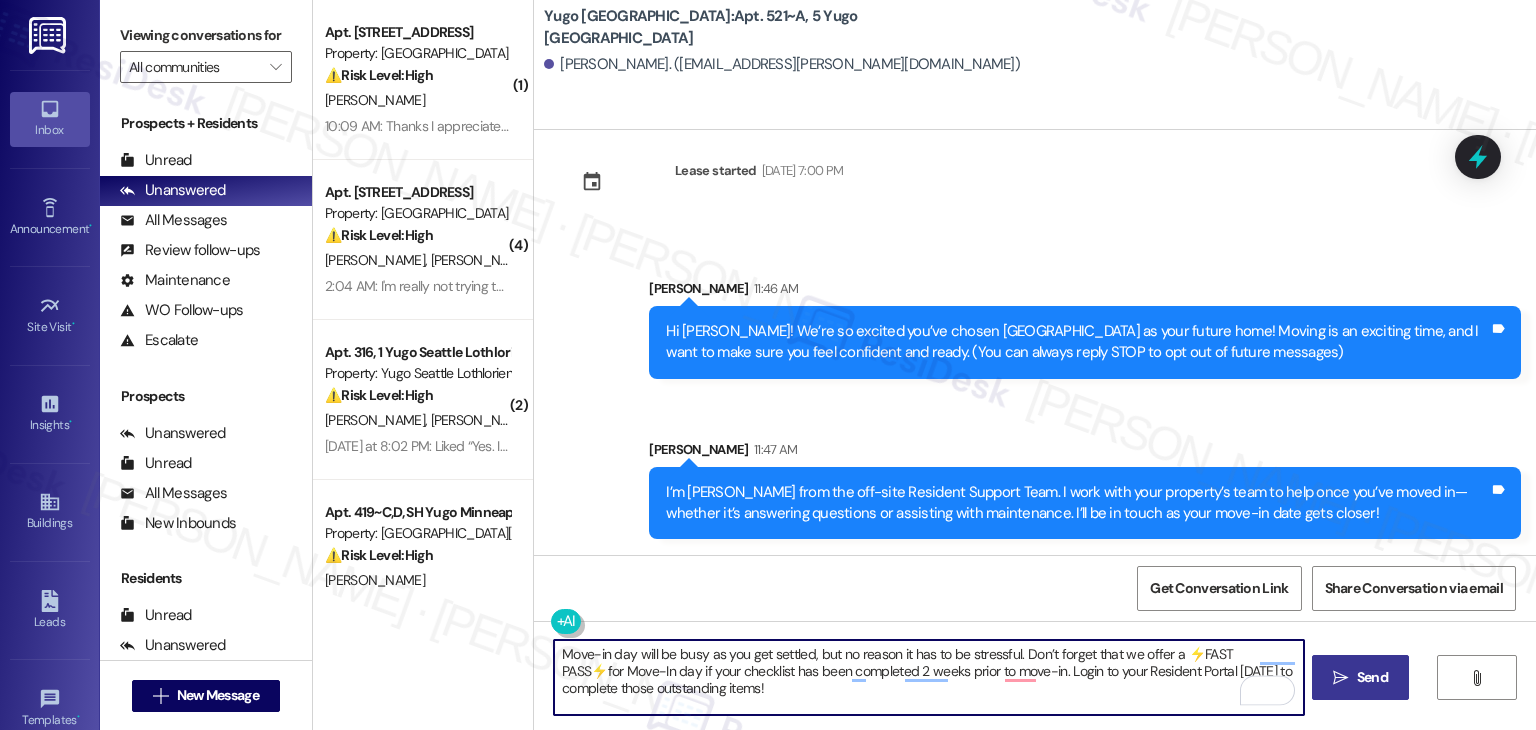 type on "Move-in day will be busy as you get settled, but no reason it has to be stressful. Don’t forget that we offer a ⚡FAST PASS⚡for Move-In day if your checklist has been completed 2 weeks prior to move-in. Login to your Resident Portal [DATE] to complete those outstanding items!" 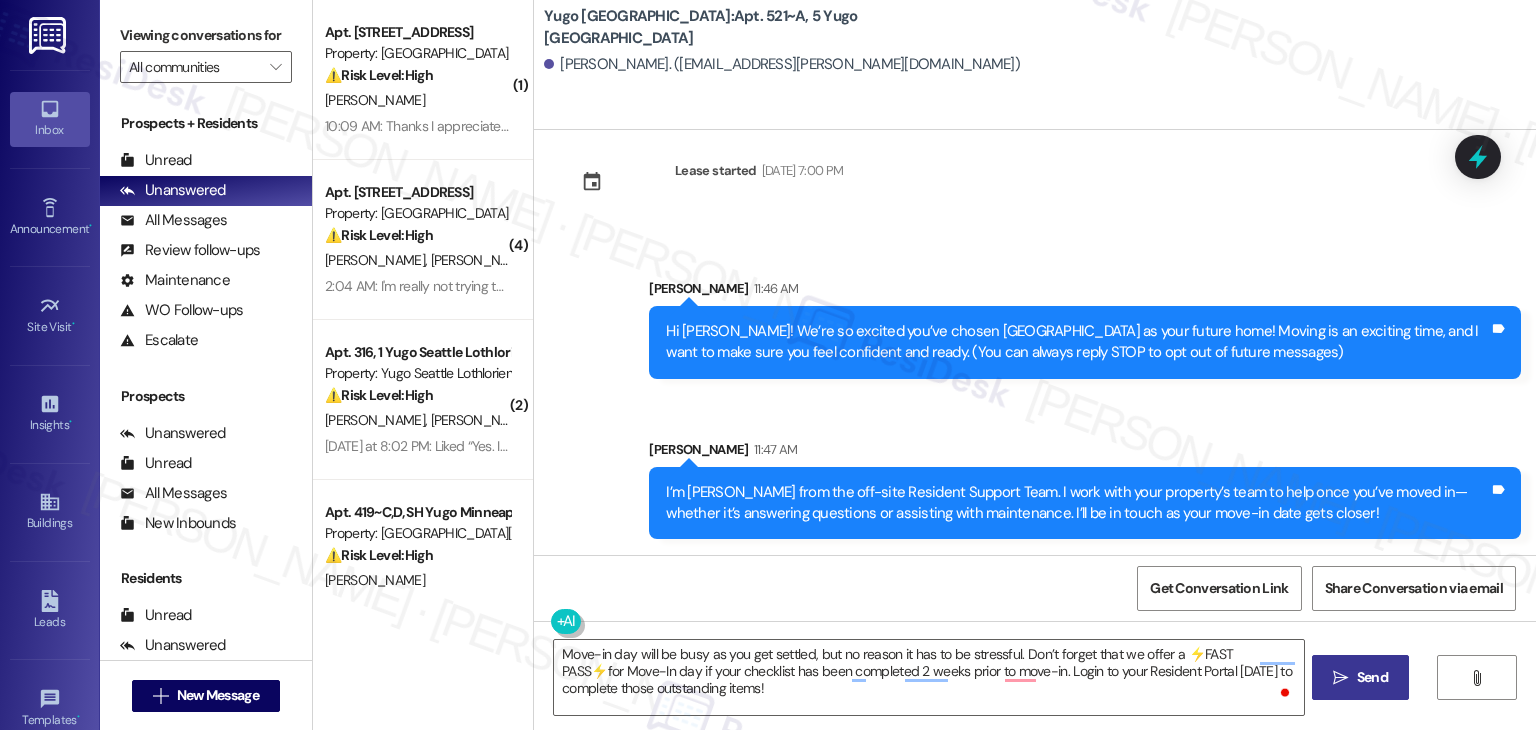 click on "Send" at bounding box center (1372, 677) 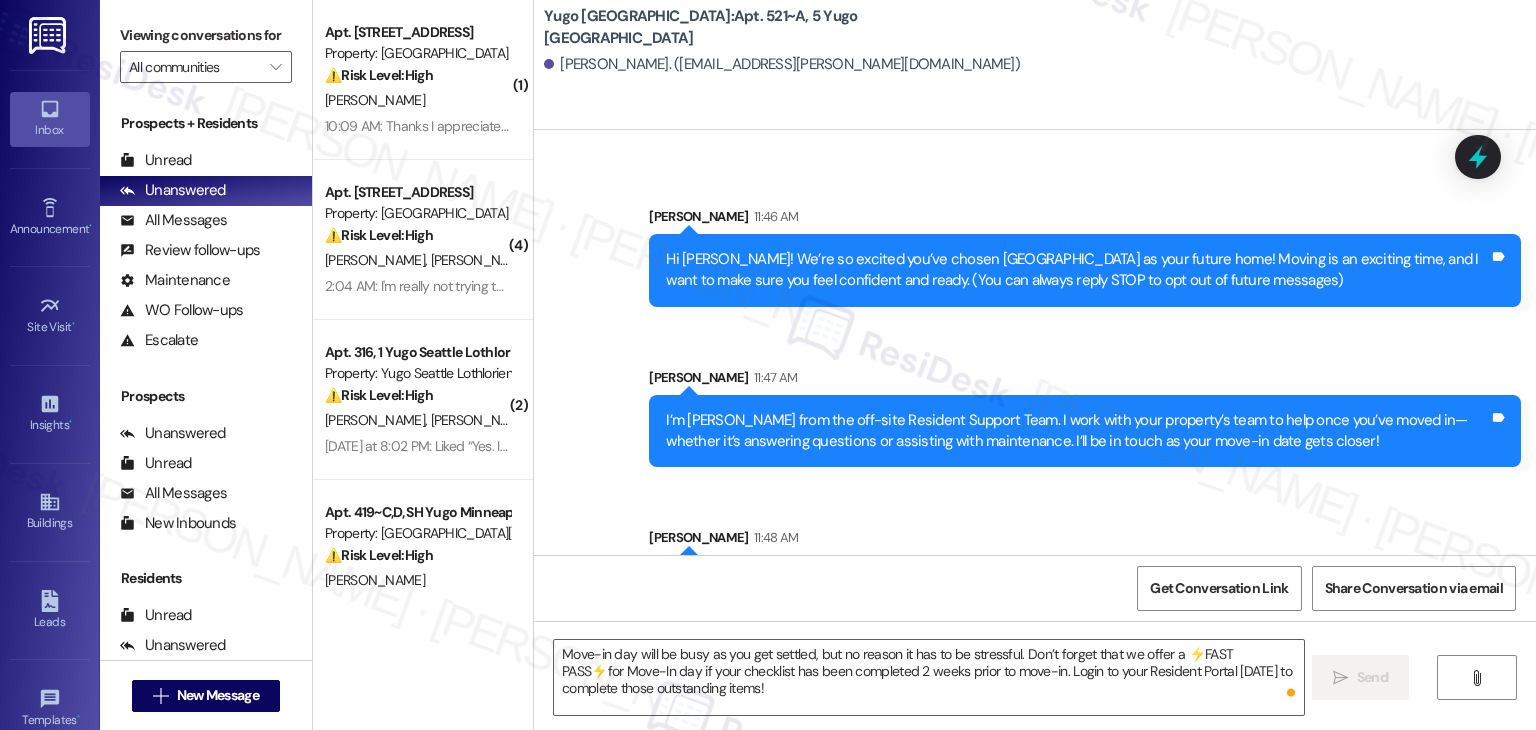 scroll, scrollTop: 213, scrollLeft: 0, axis: vertical 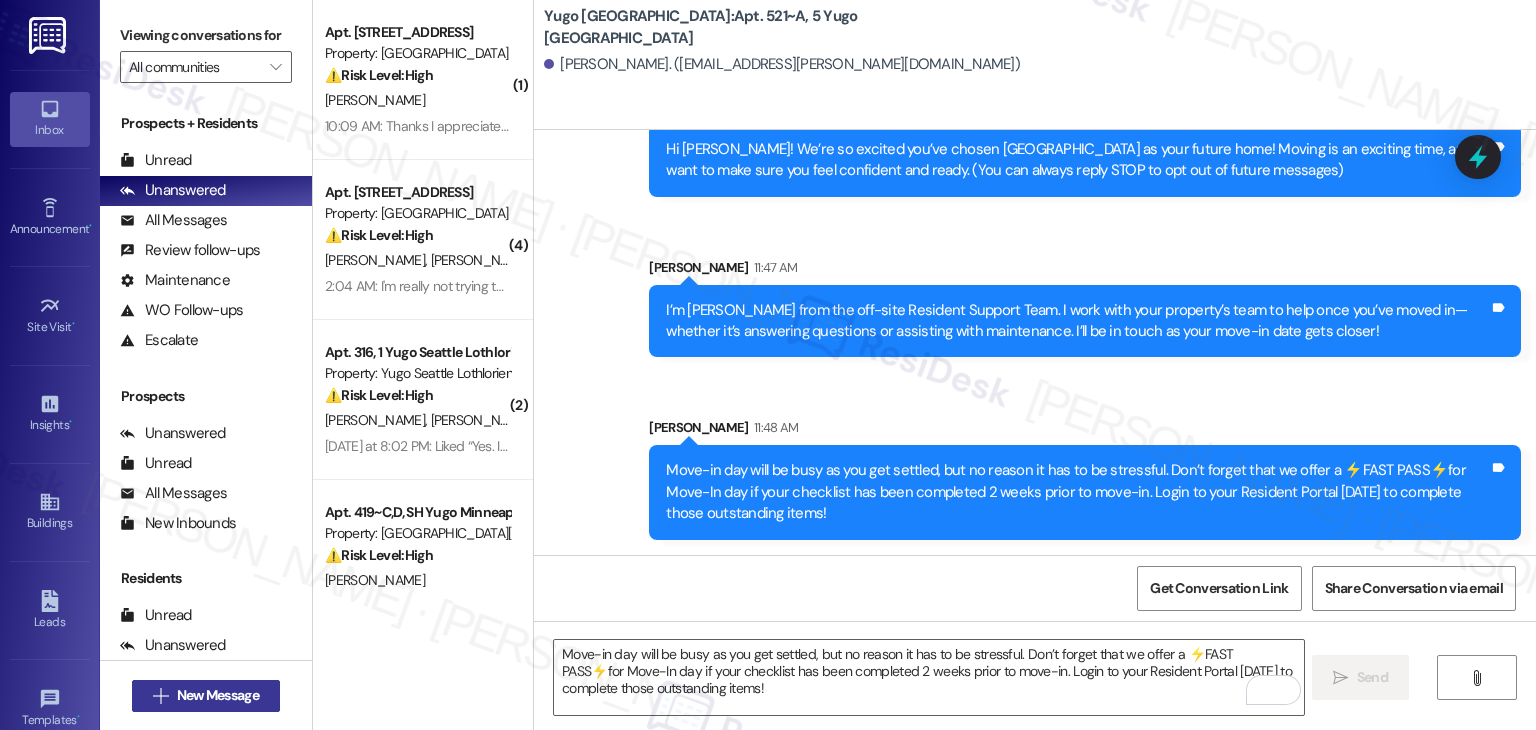 click on "New Message" at bounding box center (218, 695) 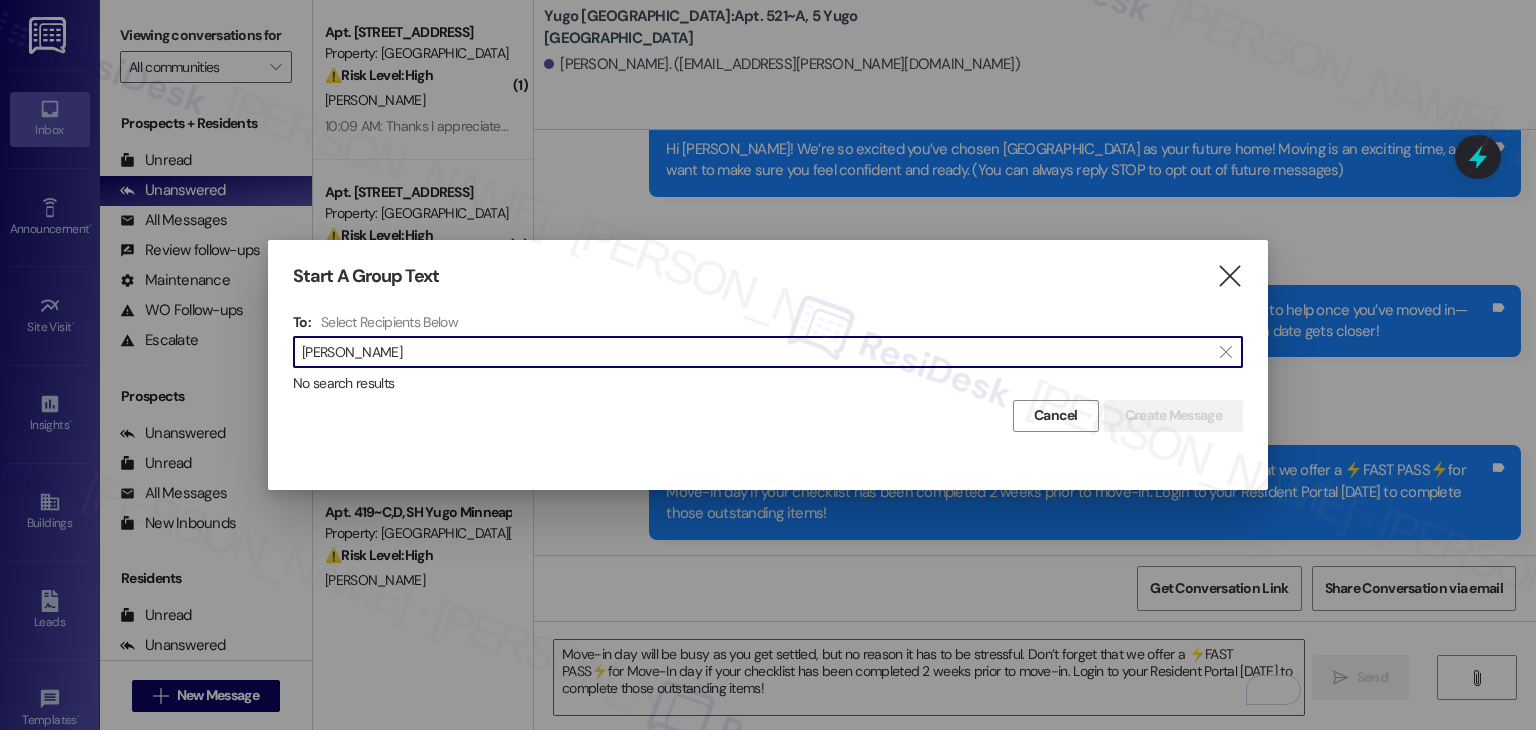 click on "Daniel	Walker" at bounding box center (756, 352) 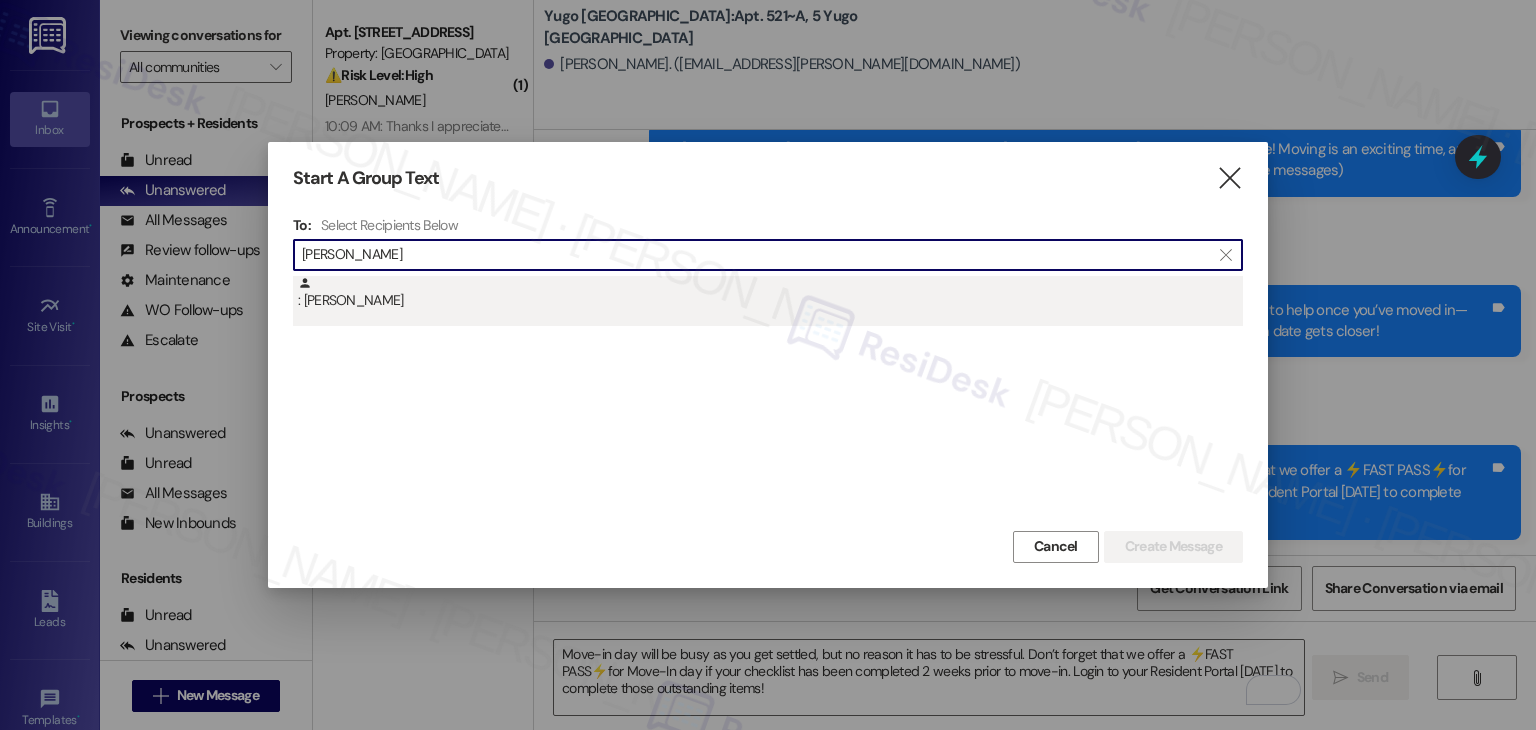 type on "Daniel Walker" 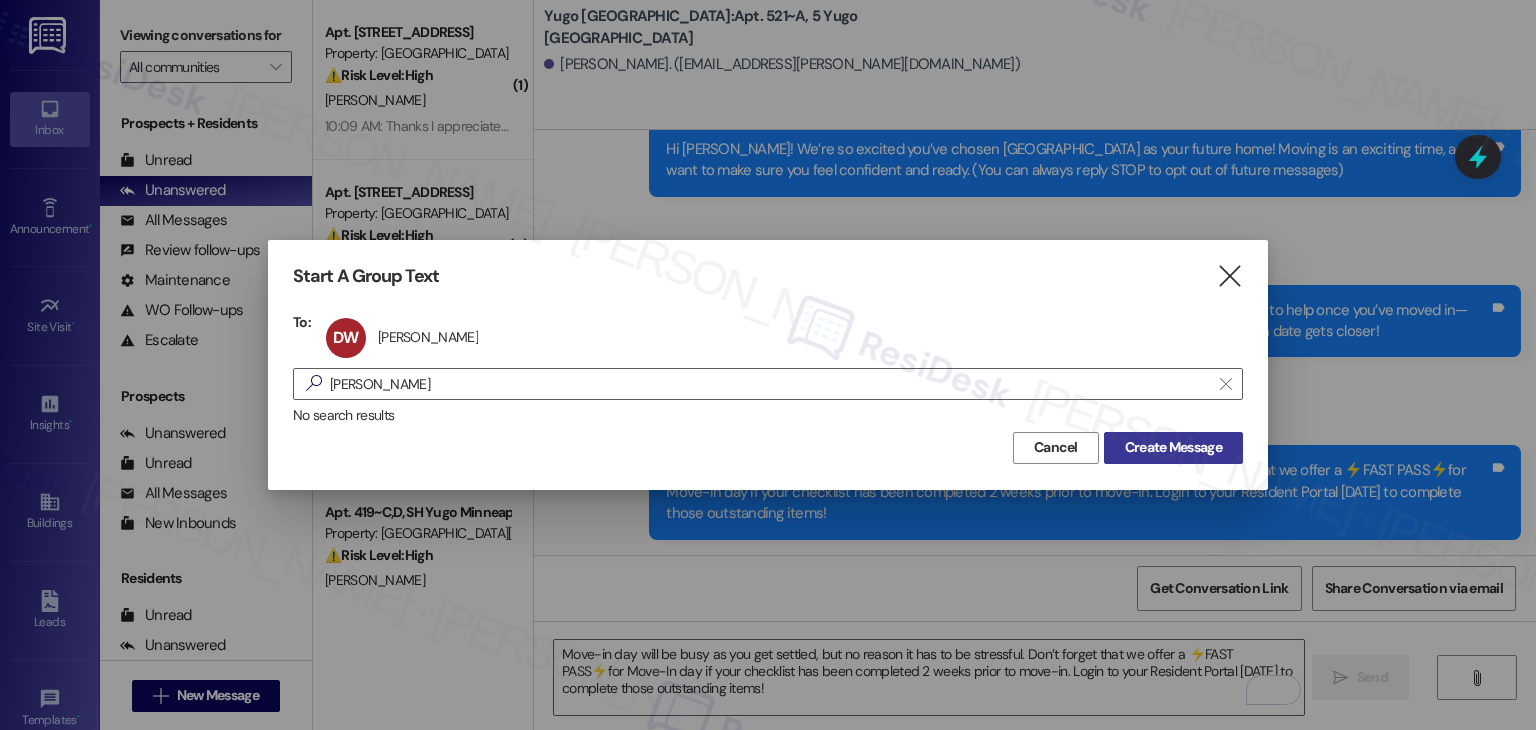 click on "Create Message" at bounding box center (1173, 447) 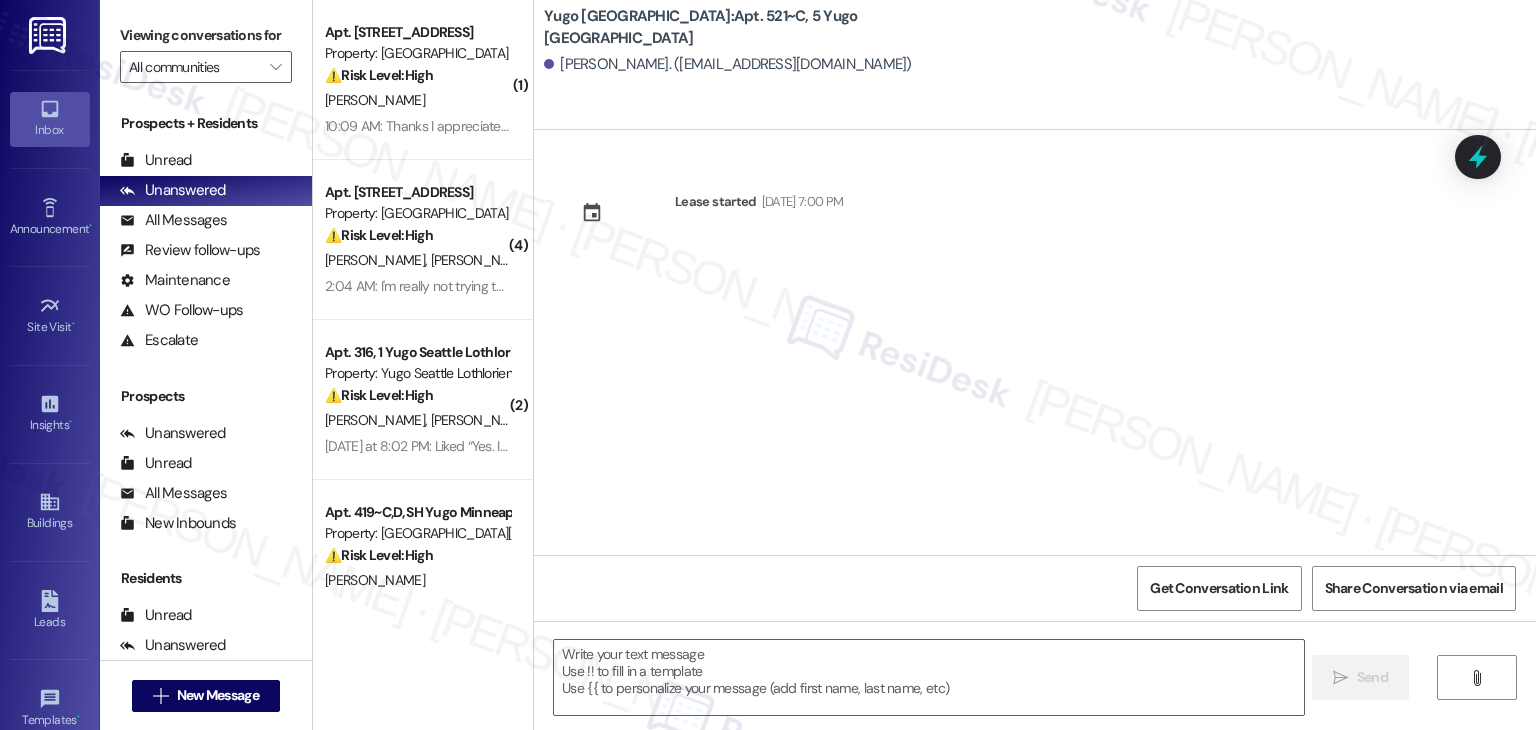 click on "Lease started Aug 19, 2025 at 7:00 PM" at bounding box center (1035, 342) 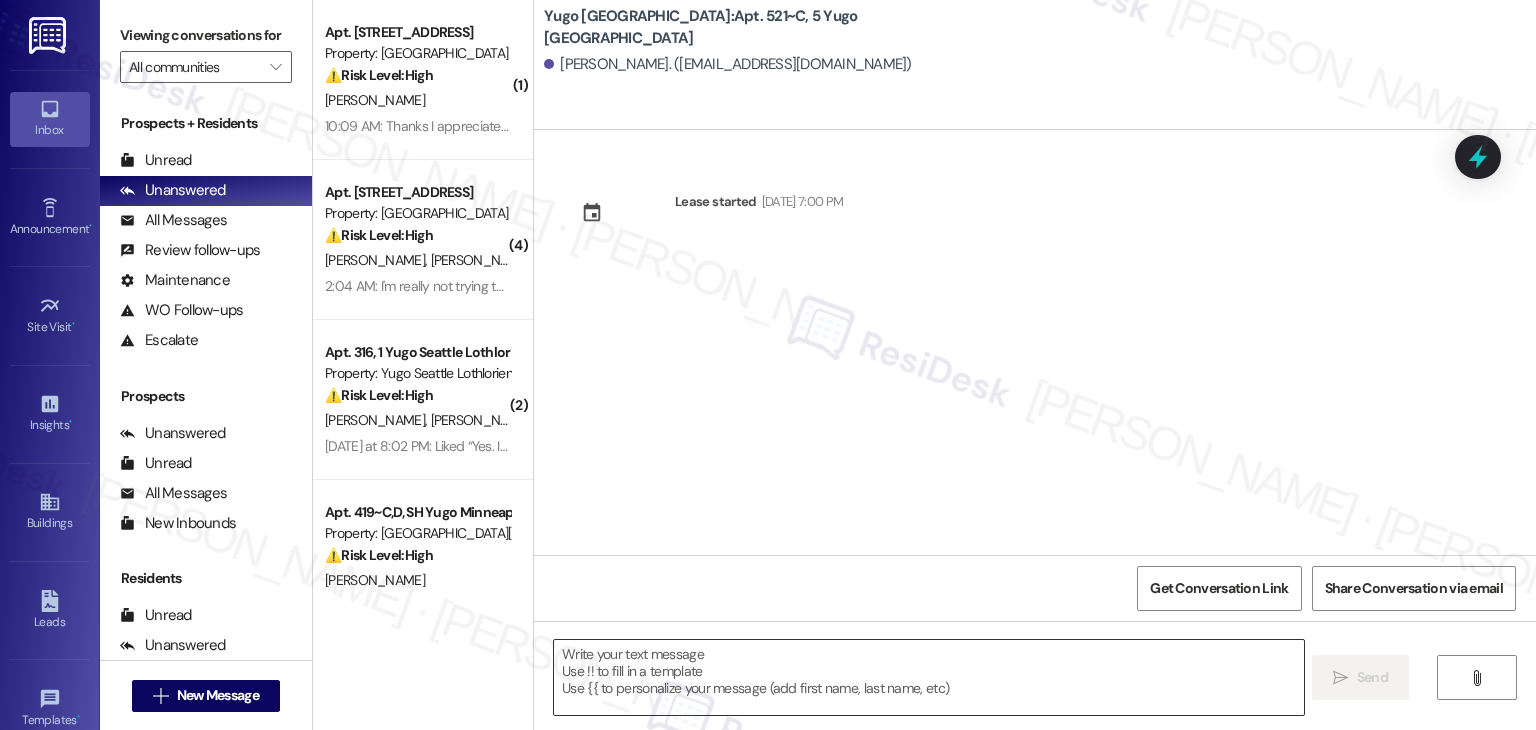 click at bounding box center [928, 677] 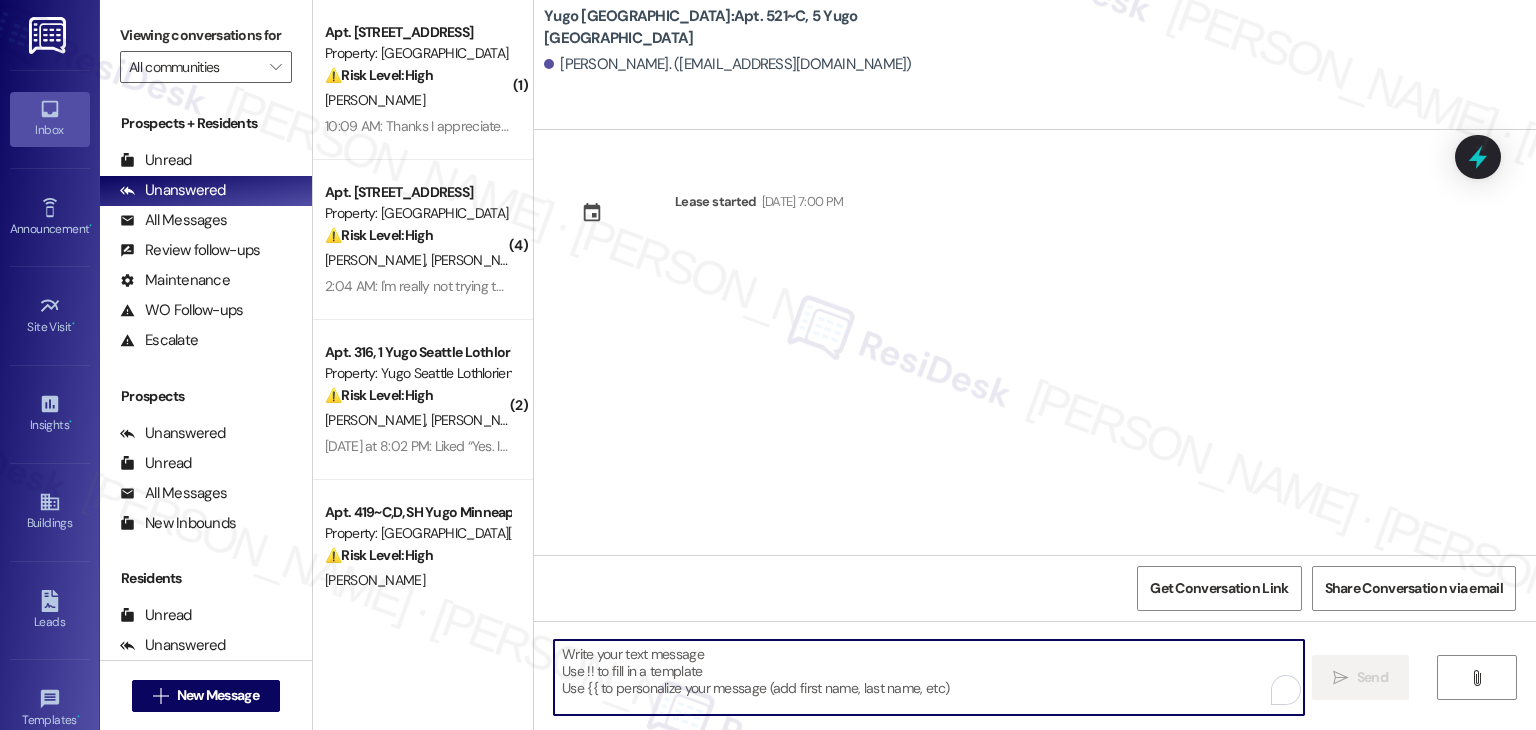 paste on "Hi {{first_name}}! We’re so excited you’ve chosen {{property}} as your future home! Moving is an exciting time, and I want to make sure you feel confident and ready." 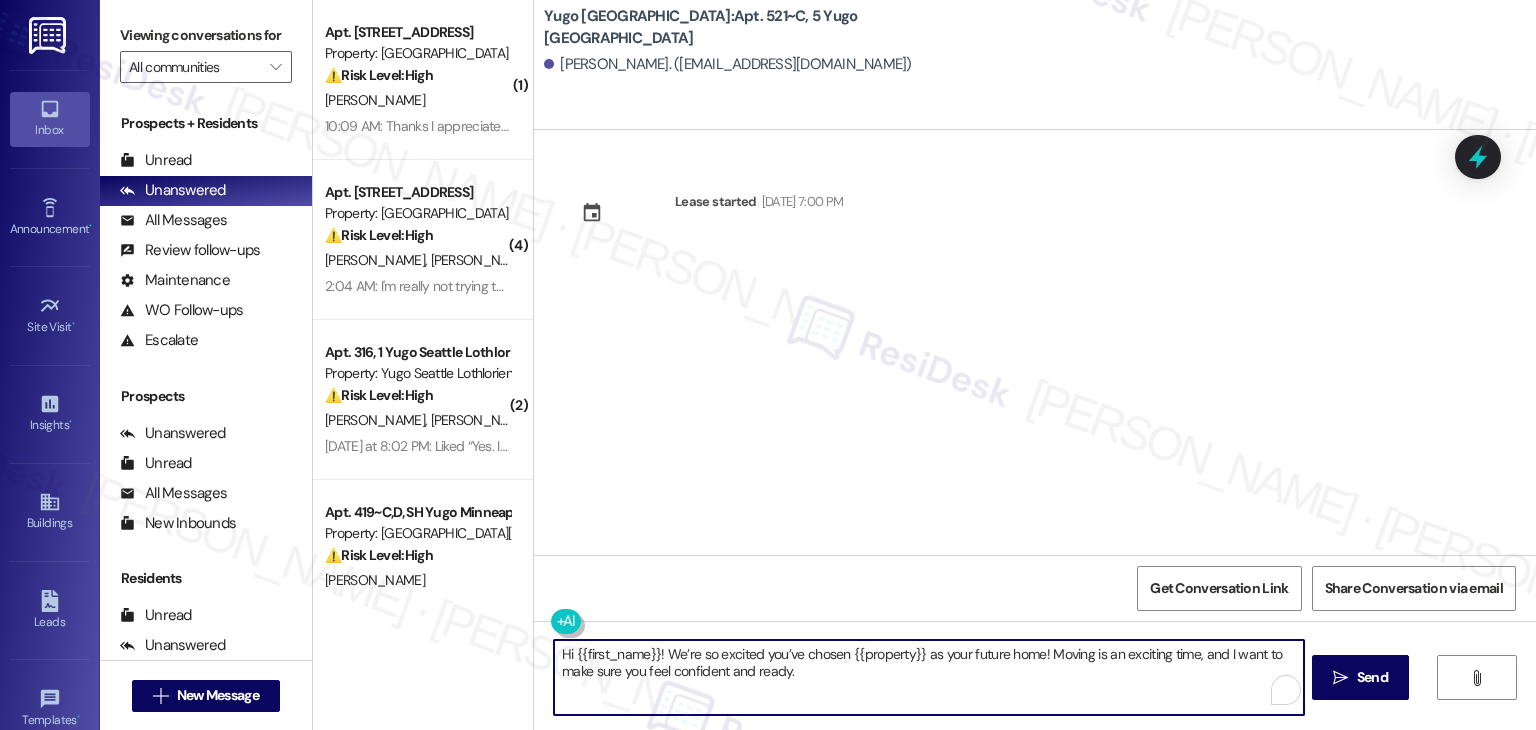 type on "Hi {{first_name}}! We’re so excited you’ve chosen {{property}} as your future home! Moving is an exciting time, and I want to make sure you feel confident and ready." 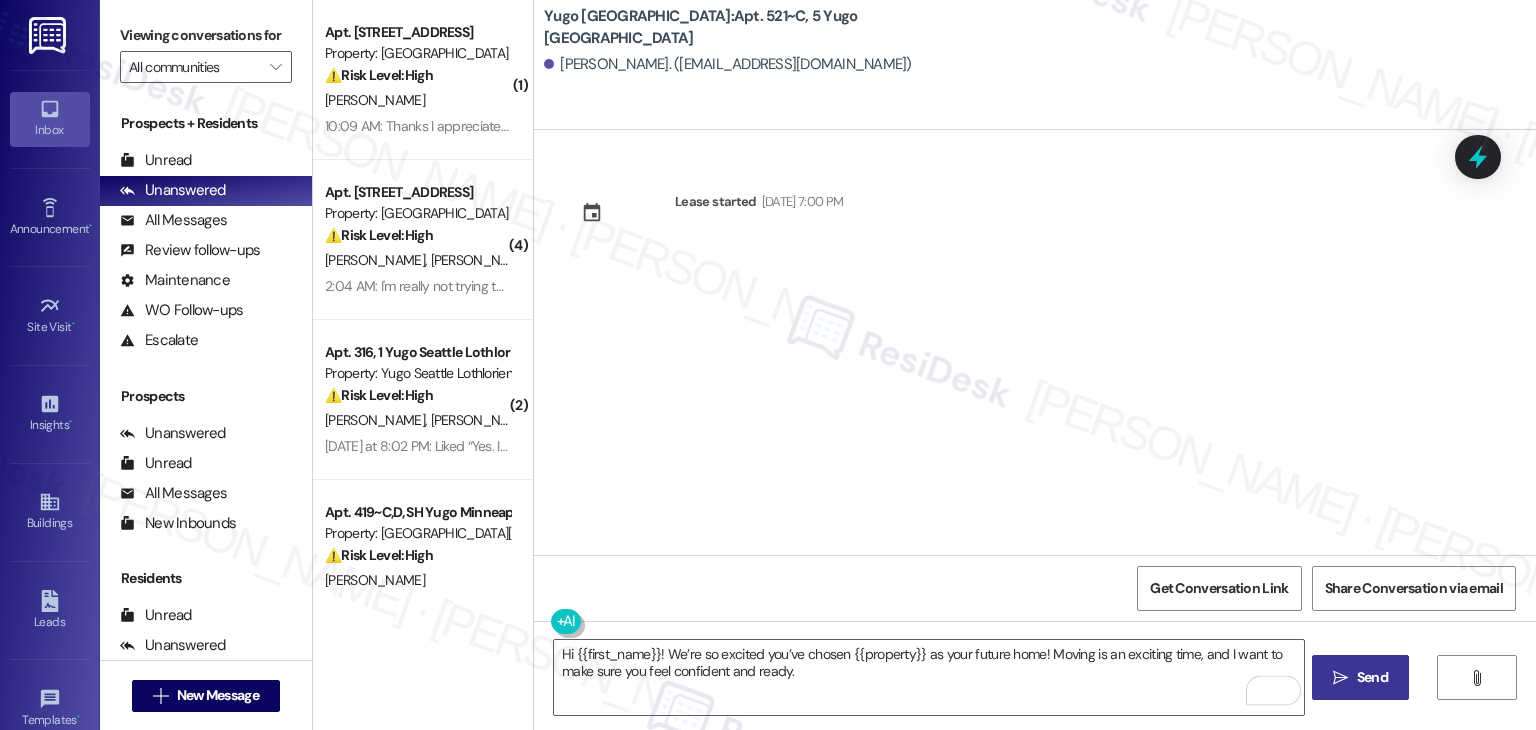 click on " Send" at bounding box center (1360, 677) 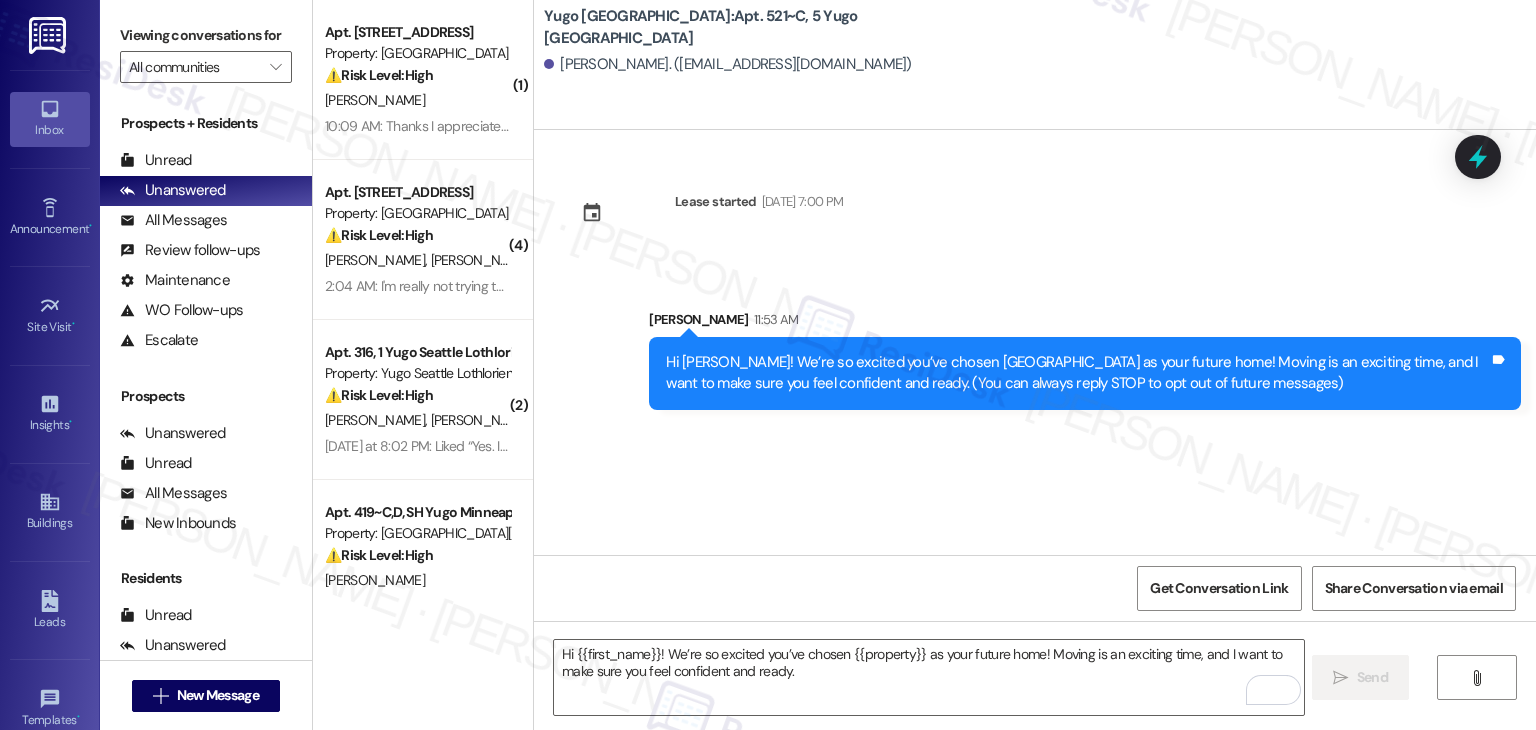 click on "Lease started Aug 19, 2025 at 7:00 PM Sent via SMS Sarah 11:53 AM Hi Daniel! We’re so excited you’ve chosen Yugo Flagstaff Grove as your future home! Moving is an exciting time, and I want to make sure you feel confident and ready. (You can always reply STOP to opt out of future messages) Tags and notes" at bounding box center [1035, 342] 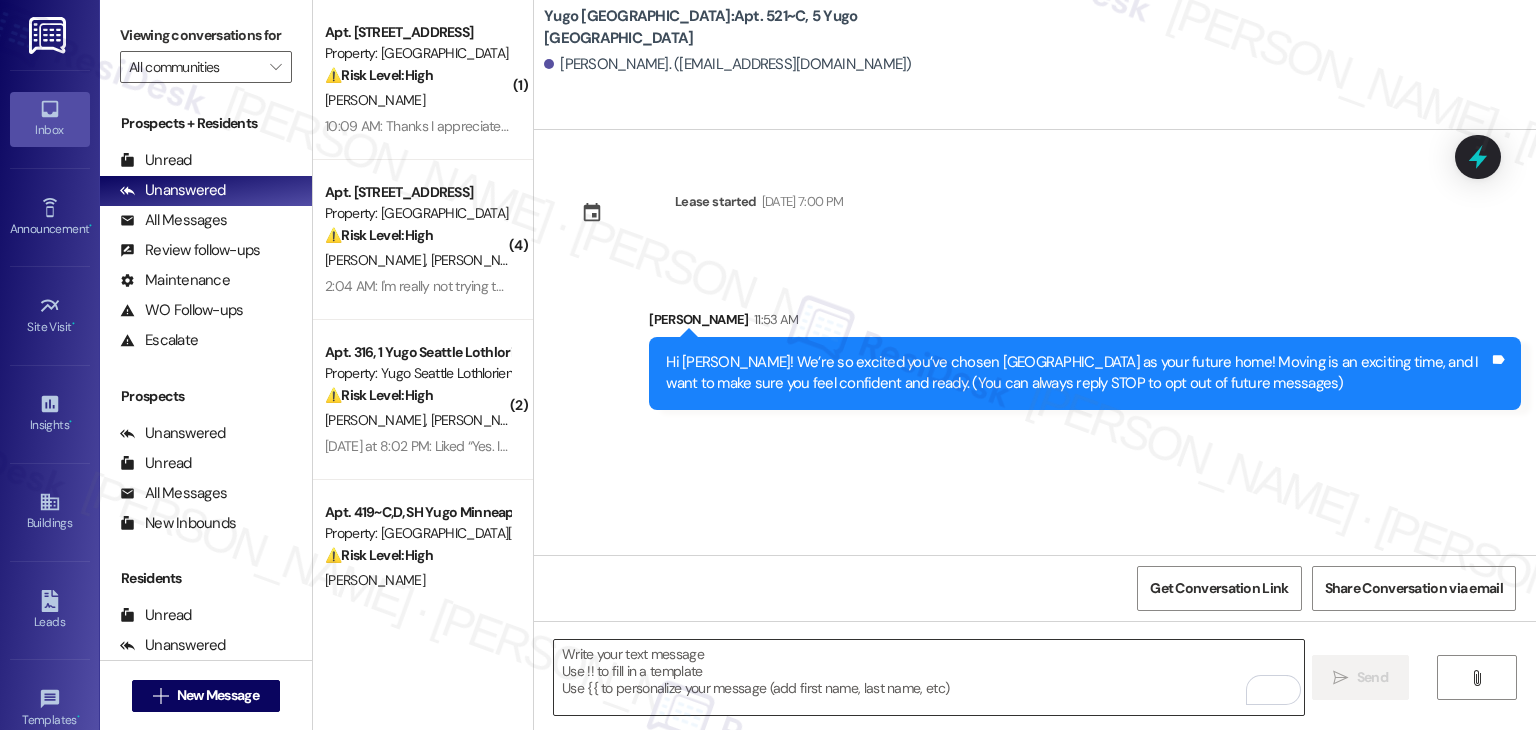 click at bounding box center (928, 677) 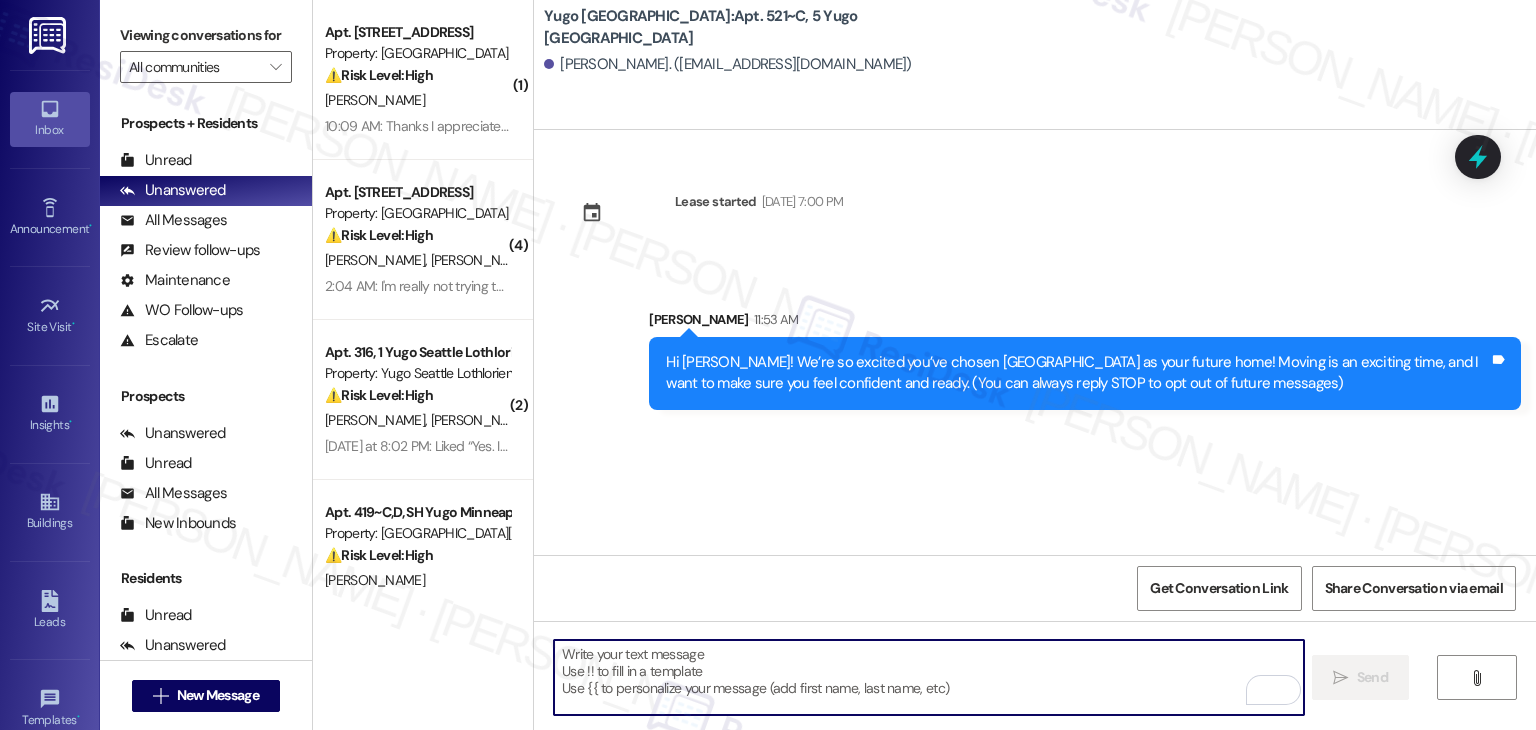 paste on "I’m [PERSON_NAME] from the off-site Resident Support Team. I work with your property’s team to help once you’ve moved in—whether it’s answering questions or assisting with maintenance. I’ll be in touch as your move-in date gets closer!" 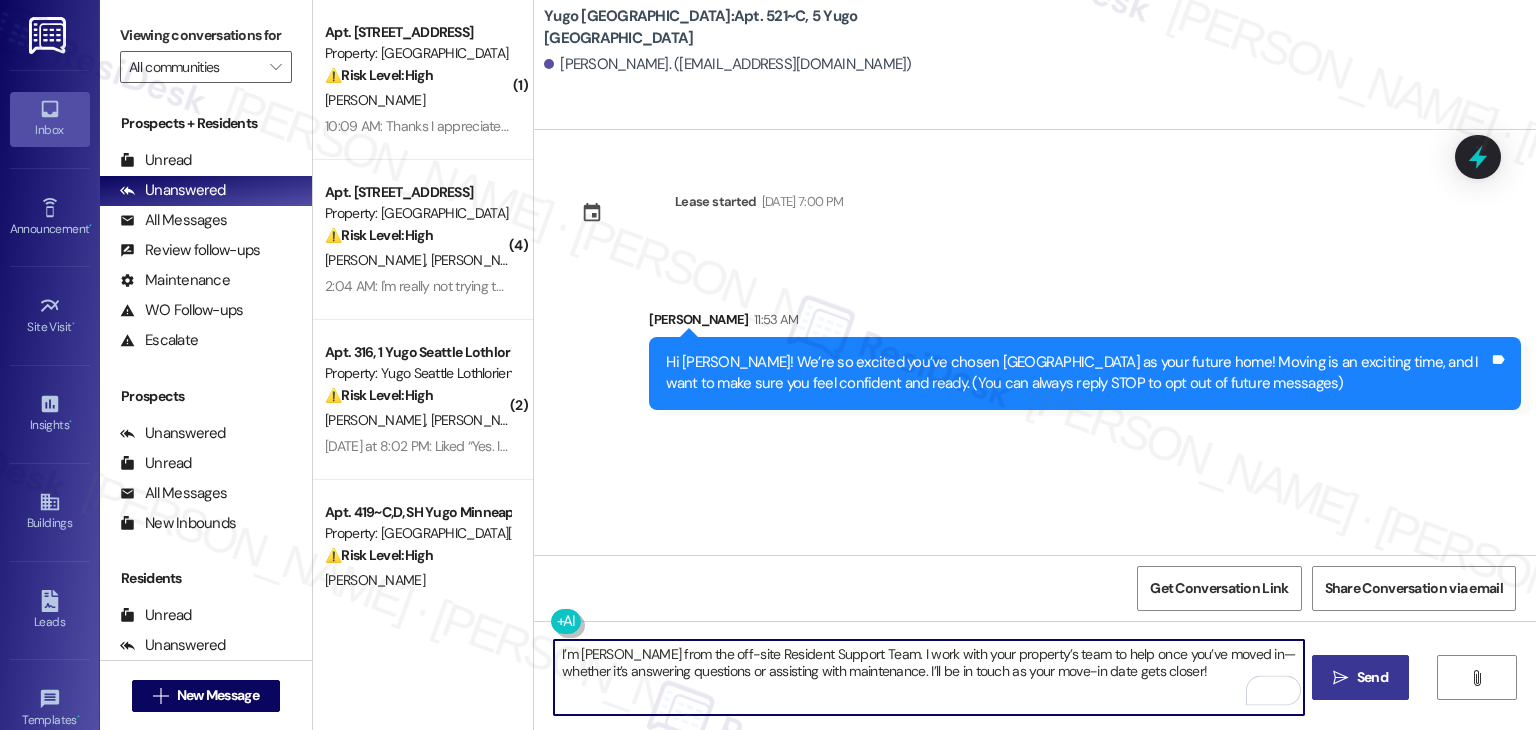 type on "I’m [PERSON_NAME] from the off-site Resident Support Team. I work with your property’s team to help once you’ve moved in—whether it’s answering questions or assisting with maintenance. I’ll be in touch as your move-in date gets closer!" 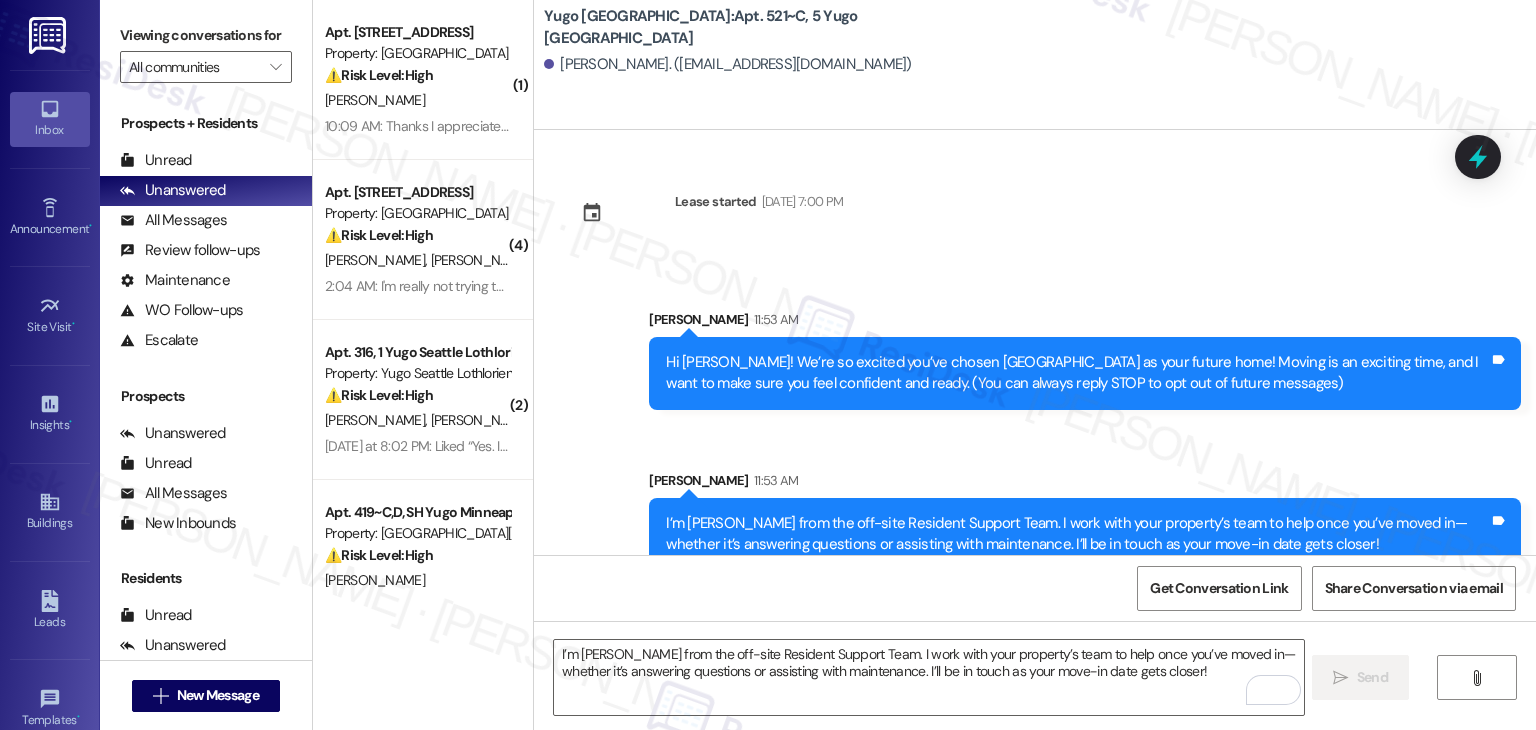 click on "Get Conversation Link Share Conversation via email" at bounding box center [1035, 588] 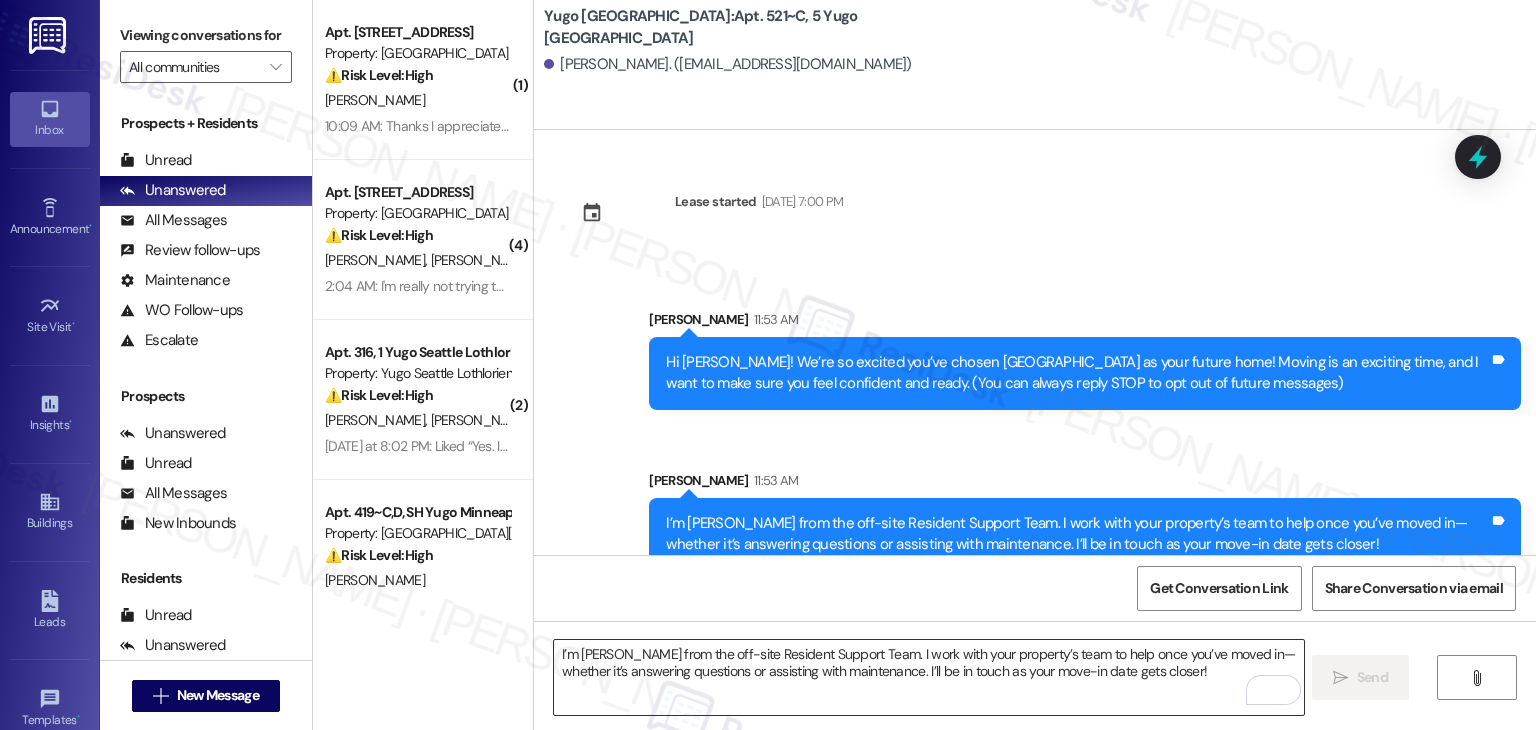 scroll, scrollTop: 32, scrollLeft: 0, axis: vertical 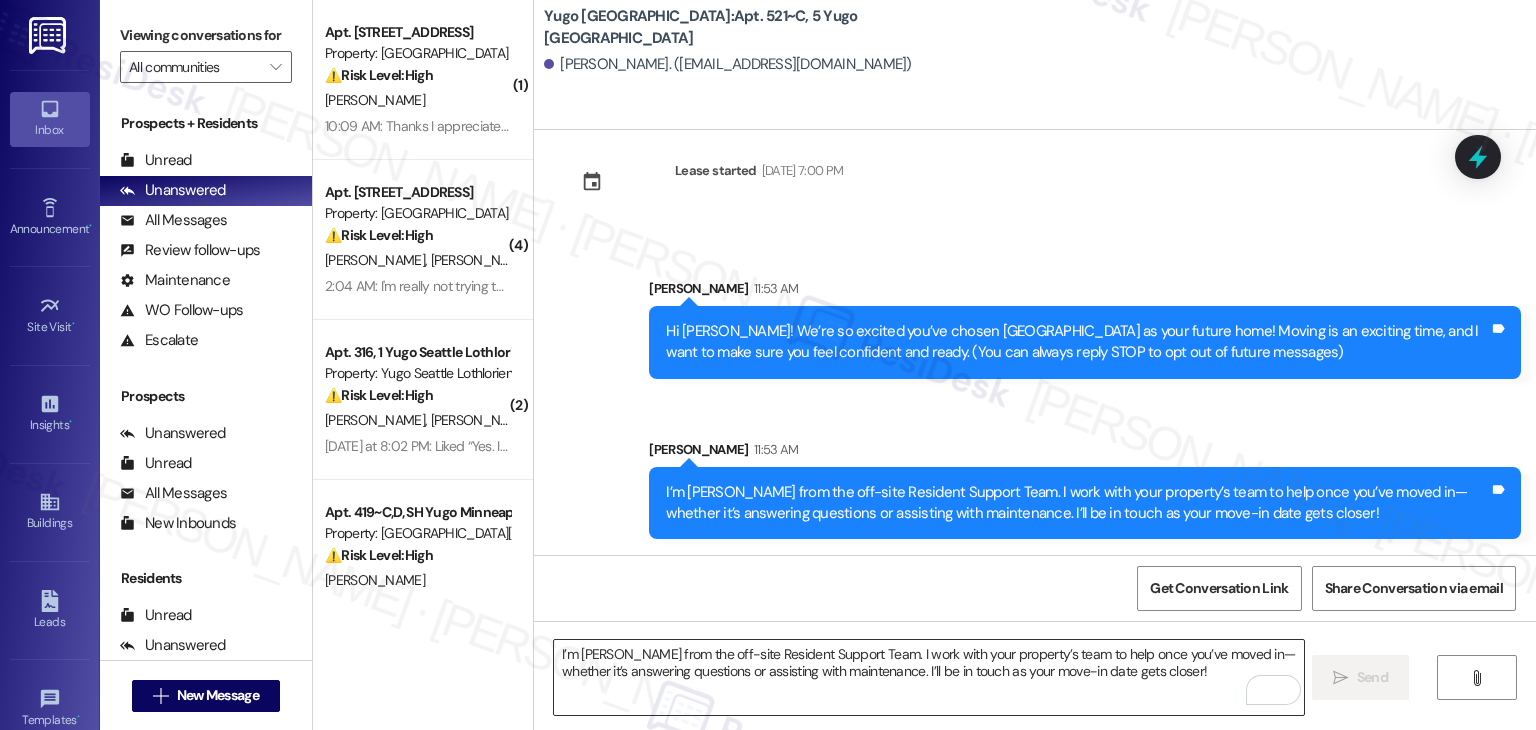click on "I’m [PERSON_NAME] from the off-site Resident Support Team. I work with your property’s team to help once you’ve moved in—whether it’s answering questions or assisting with maintenance. I’ll be in touch as your move-in date gets closer!" at bounding box center [928, 677] 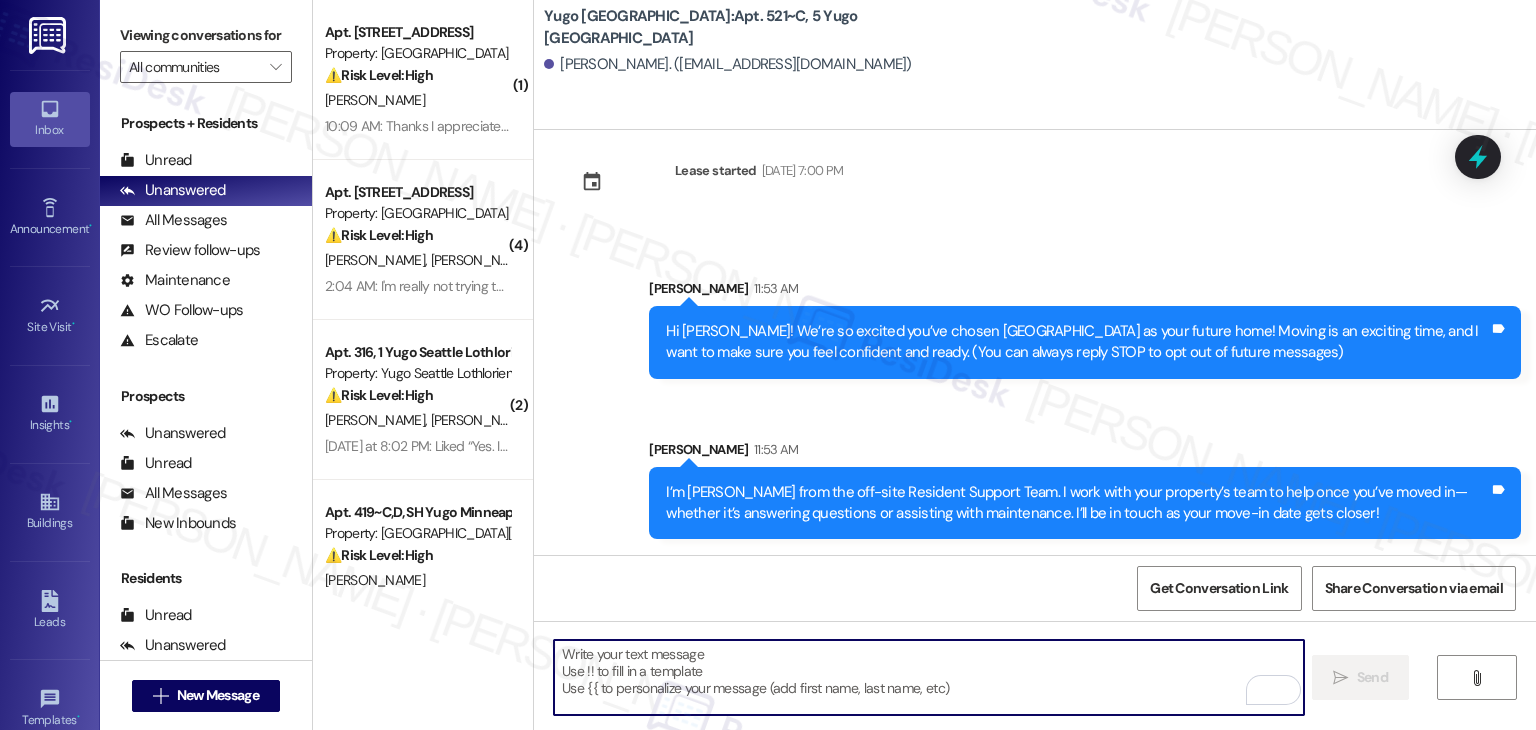 paste on "Move-in day will be busy as you get settled, but no reason it has to be stressful. Don’t forget that we offer a ⚡FAST PASS⚡for Move-In day if your checklist has been completed 2 weeks prior to move-in. Login to your Resident Portal [DATE] to complete those outstanding items!" 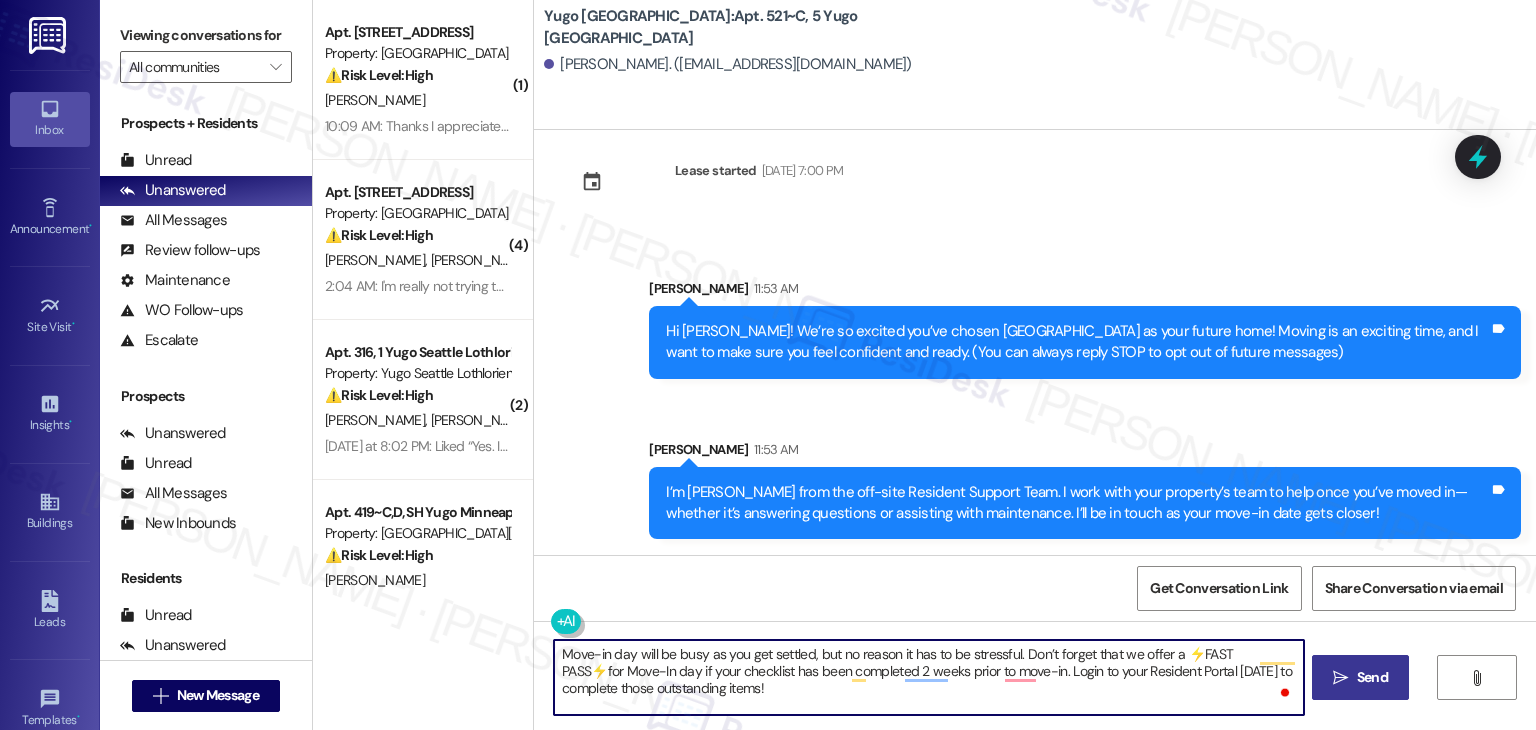 type on "Move-in day will be busy as you get settled, but no reason it has to be stressful. Don’t forget that we offer a ⚡FAST PASS⚡for Move-In day if your checklist has been completed 2 weeks prior to move-in. Login to your Resident Portal [DATE] to complete those outstanding items!" 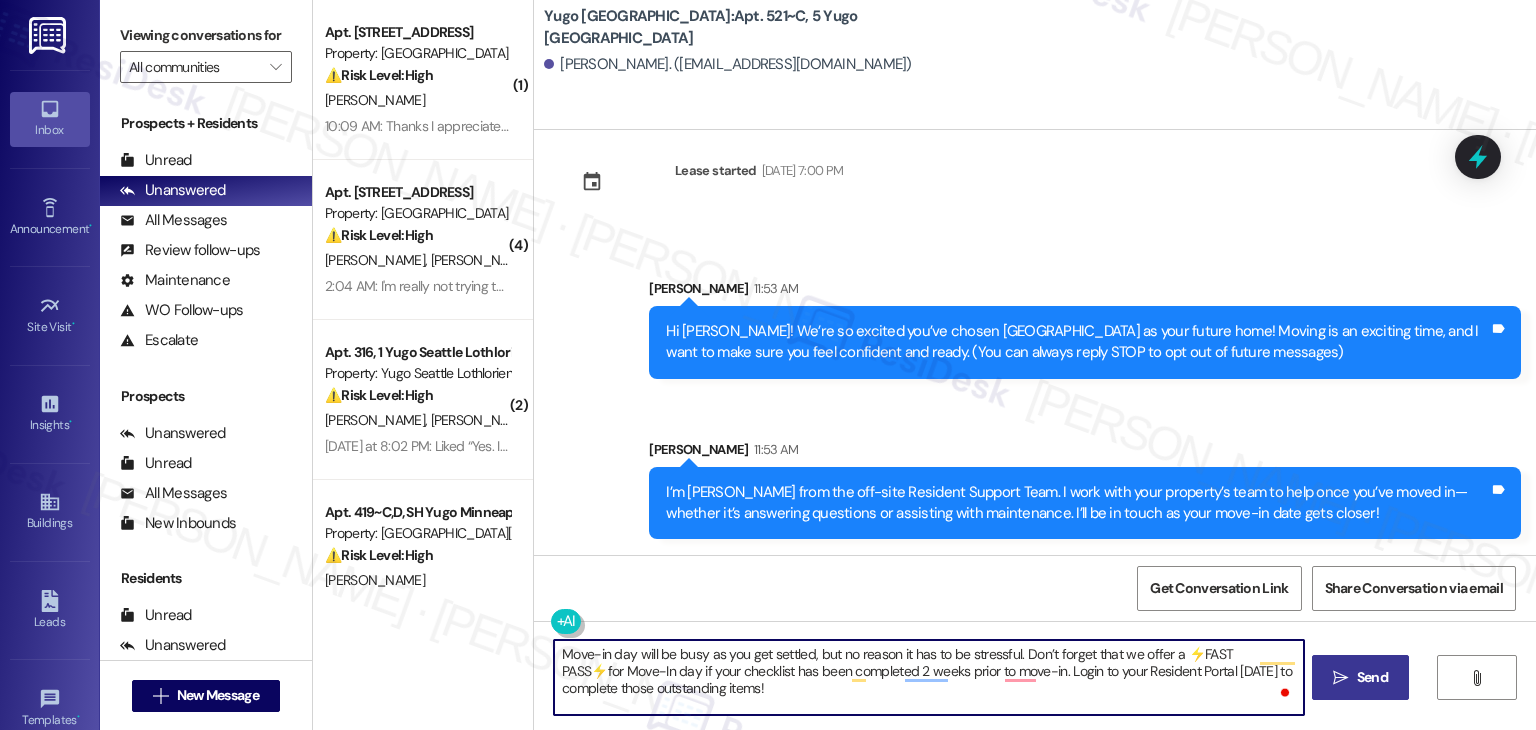 click on "Send" at bounding box center (1372, 677) 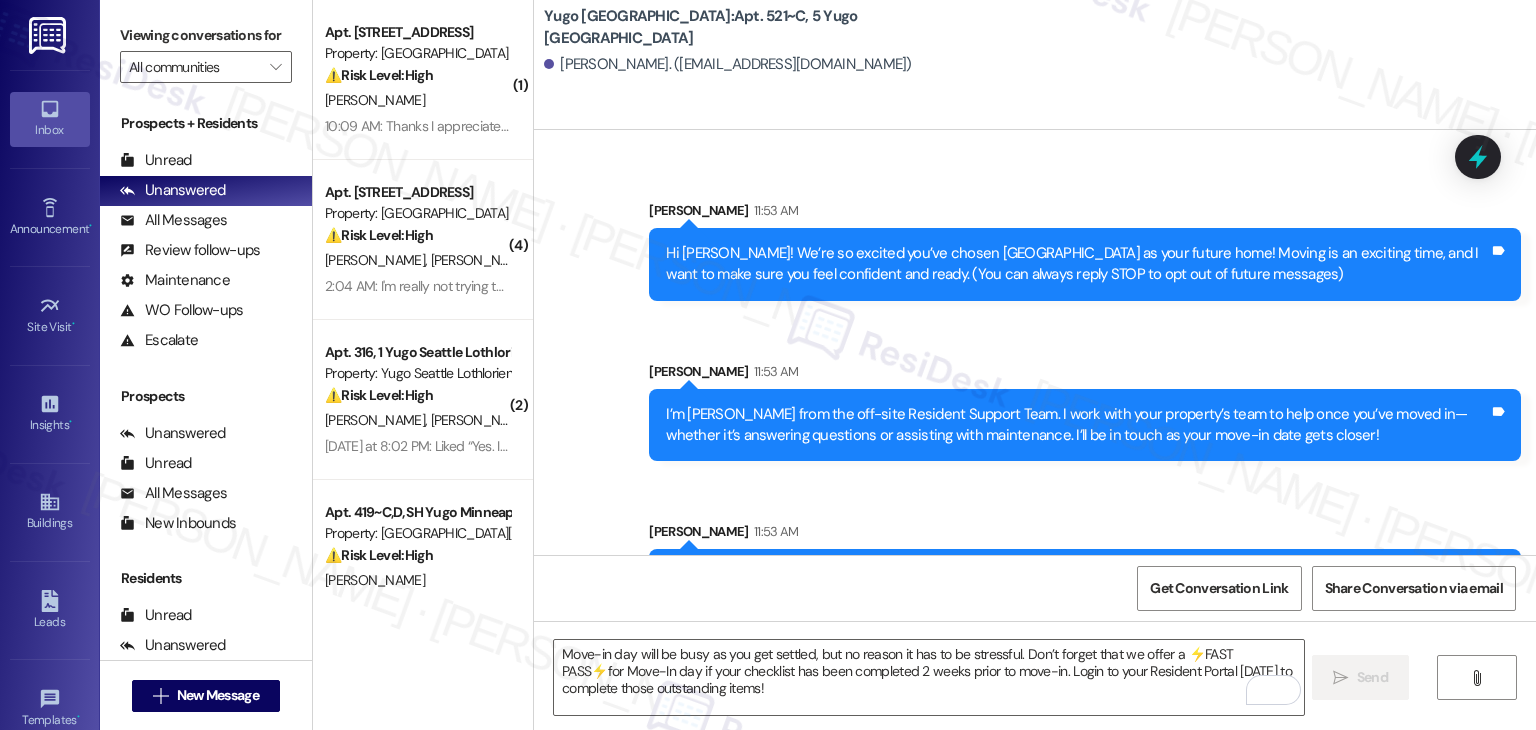 scroll, scrollTop: 213, scrollLeft: 0, axis: vertical 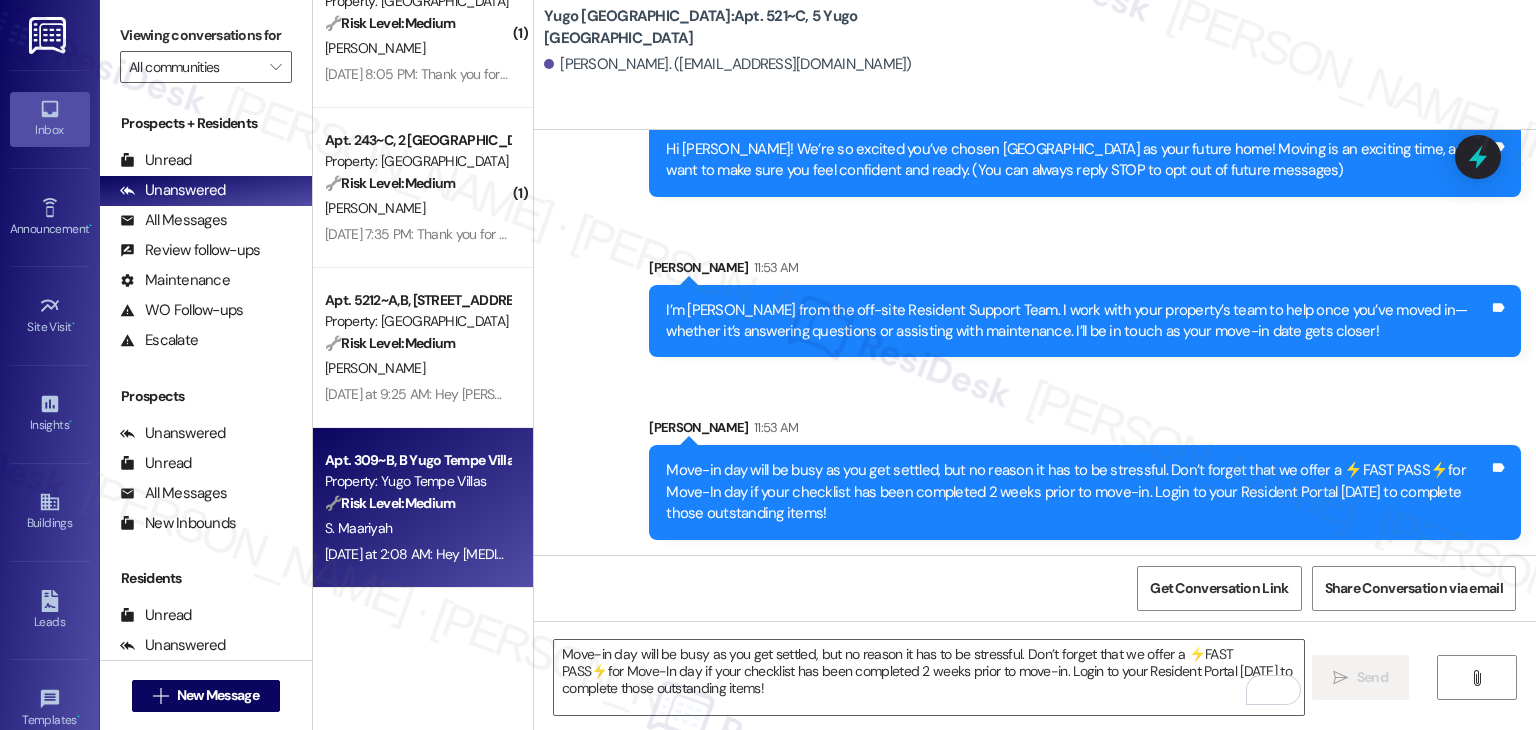 click on "Yesterday at 2:08 AM: Hey Syeda Alvina, we appreciate your text! We'll be back at 11AM to help you out. If this is urgent, please dial our emergency number! Yesterday at 2:08 AM: Hey Syeda Alvina, we appreciate your text! We'll be back at 11AM to help you out. If this is urgent, please dial our emergency number!" at bounding box center (825, 554) 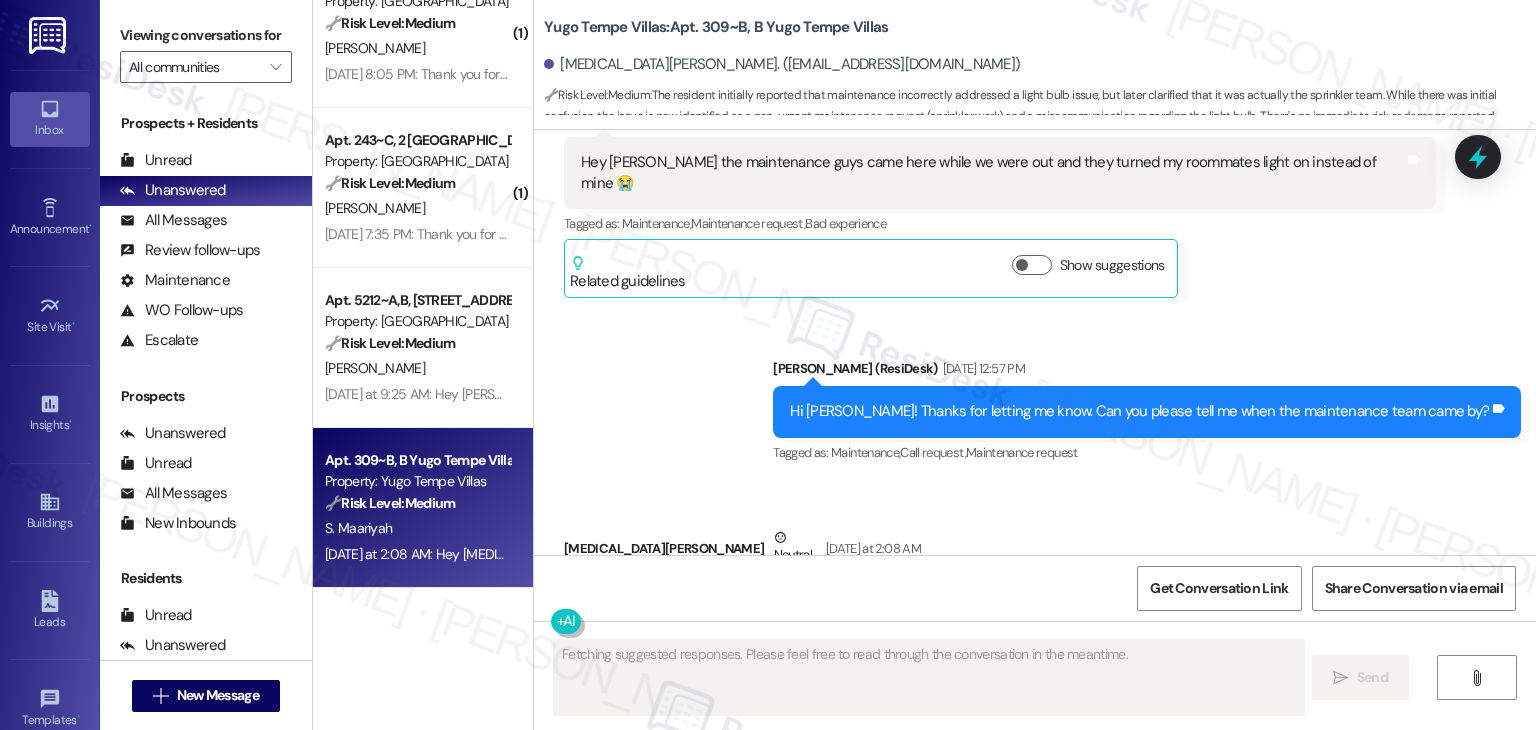 scroll, scrollTop: 8011, scrollLeft: 0, axis: vertical 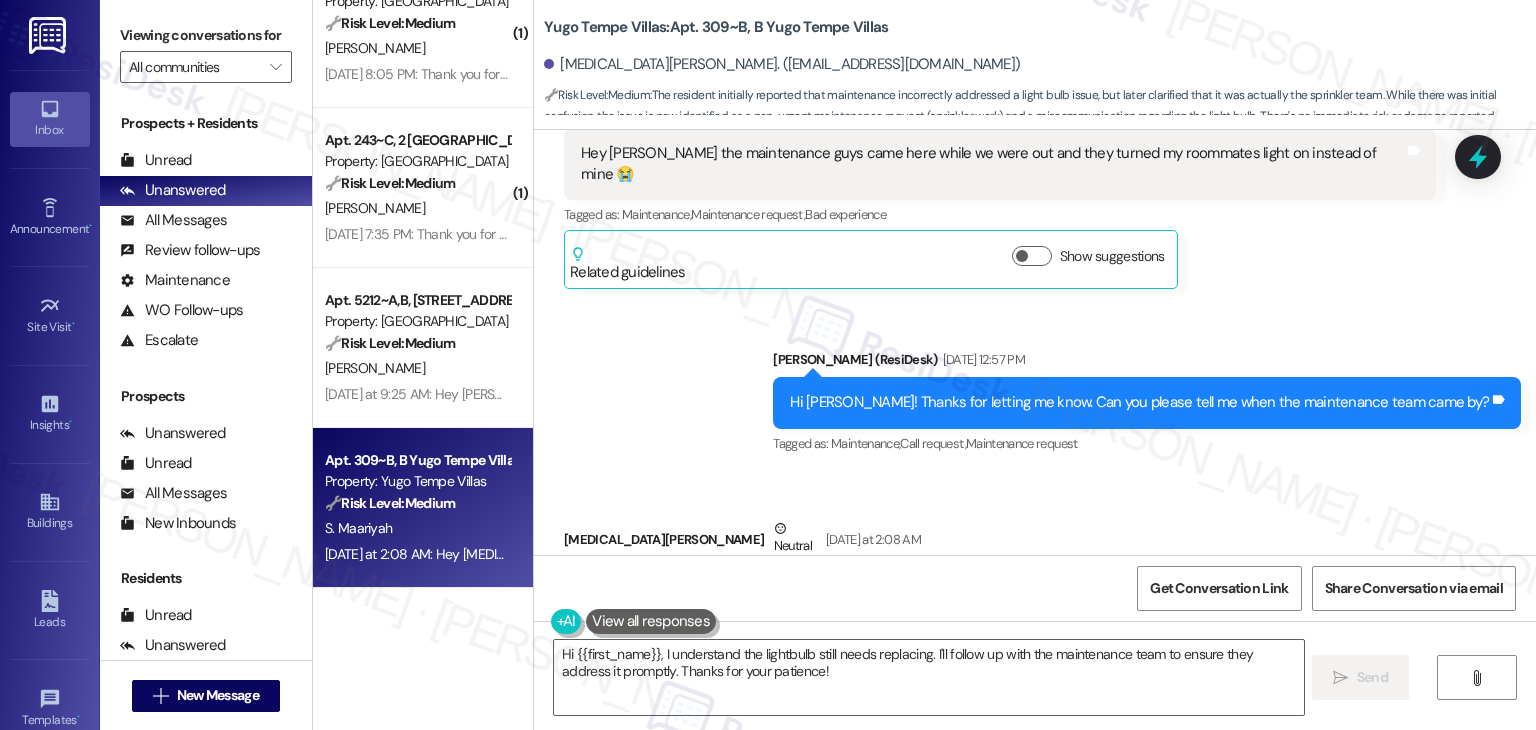 click on "Received via SMS Syeda Alvina Maariyah   Neutral Yesterday at 2:08 AM Hi sorry Sarah it was just the sprinklers work and not the maintenance to fix the bulb  Tags and notes Tagged as:   Maintenance ,  Click to highlight conversations about Maintenance Maintenance request Click to highlight conversations about Maintenance request" at bounding box center [1035, 568] 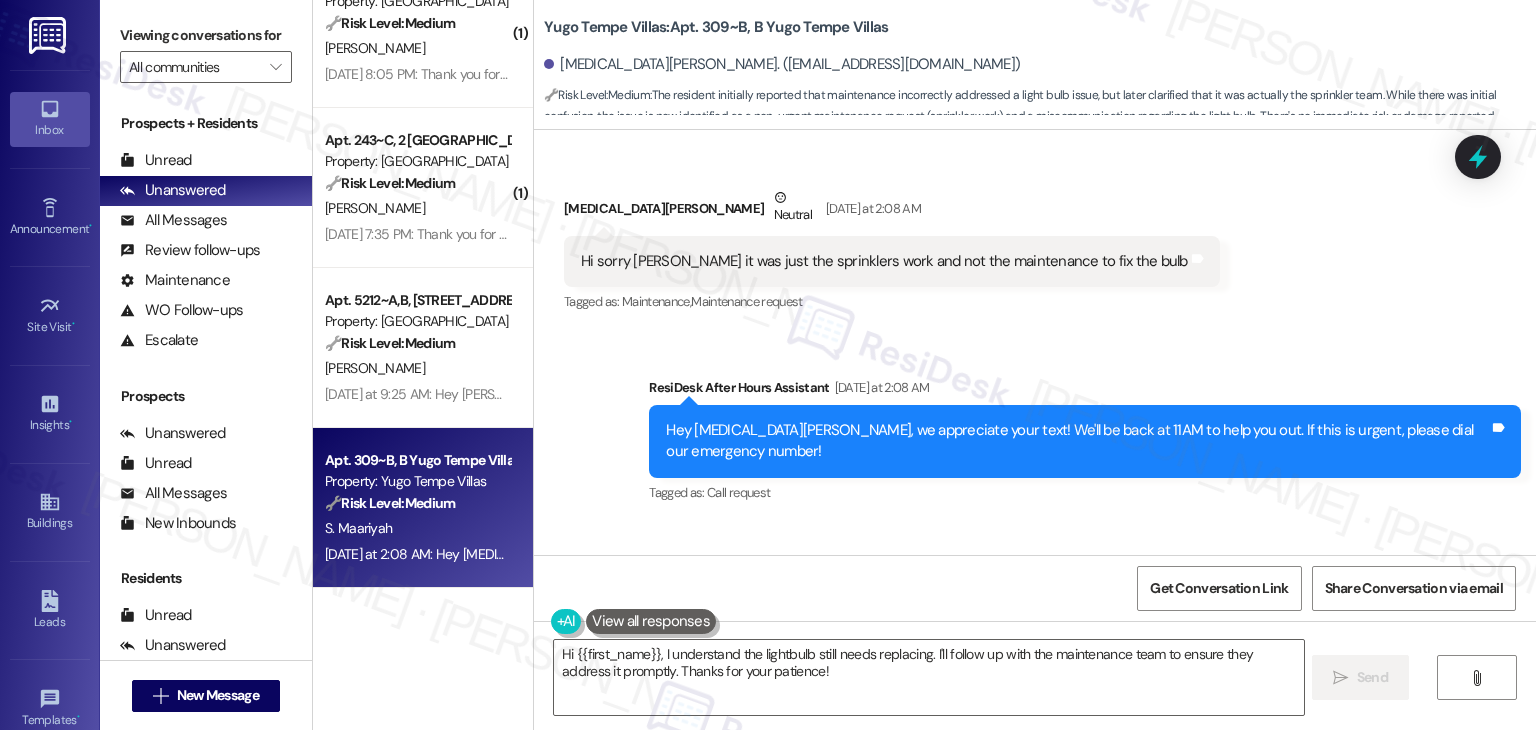 scroll, scrollTop: 8364, scrollLeft: 0, axis: vertical 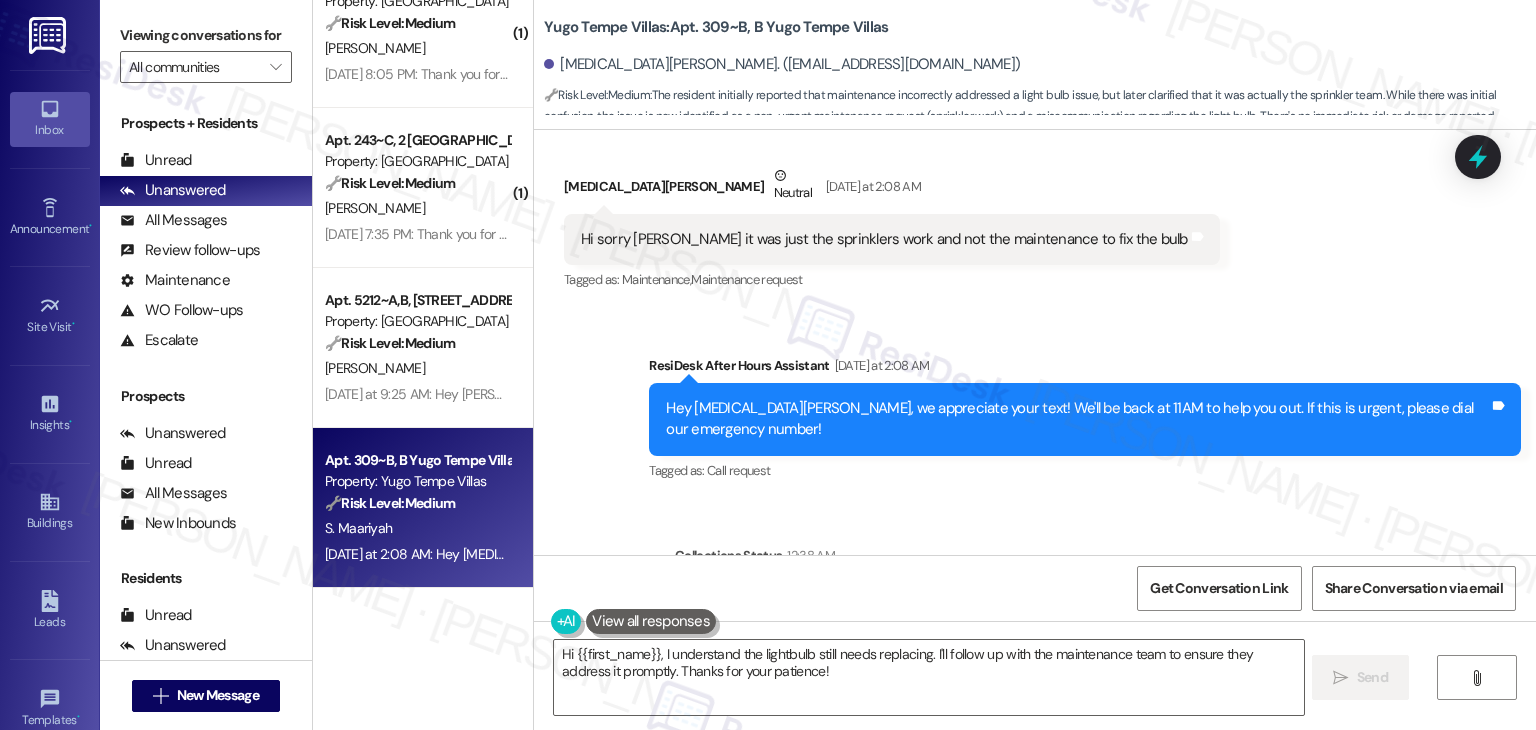 click on "Lease started Feb 06, 2025 at 6:00 PM Survey, sent via SMS Residesk Automated Survey Mar 10, 2025 at 11:20 AM Hi Syeda Alvina, I'm on the new offsite Resident Support Team for Yugo Tempe Villas! My job is to work with your on-site management team to improve your experience at the property. Text us here at any time for assistance or questions. We will also reach out periodically for feedback. (Standard text messaging rates may apply) (You can always reply STOP to opt out of future messages) Tags and notes Tagged as:   Property launch Click to highlight conversations about Property launch Announcement, sent via SMS Sarah   (ResiDesk) Mar 17, 2025 at 12:13 PM Great news! You can now text me for maintenance issues — no more messy apps or sign-ins. I'll file your tickets for you. You can still use the app if you prefer.  I'm here to make things easier for you, feel free to reach out anytime! Tags and notes Tagged as:   Maintenance ,  Click to highlight conversations about Maintenance Maintenance request ," at bounding box center [1035, 342] 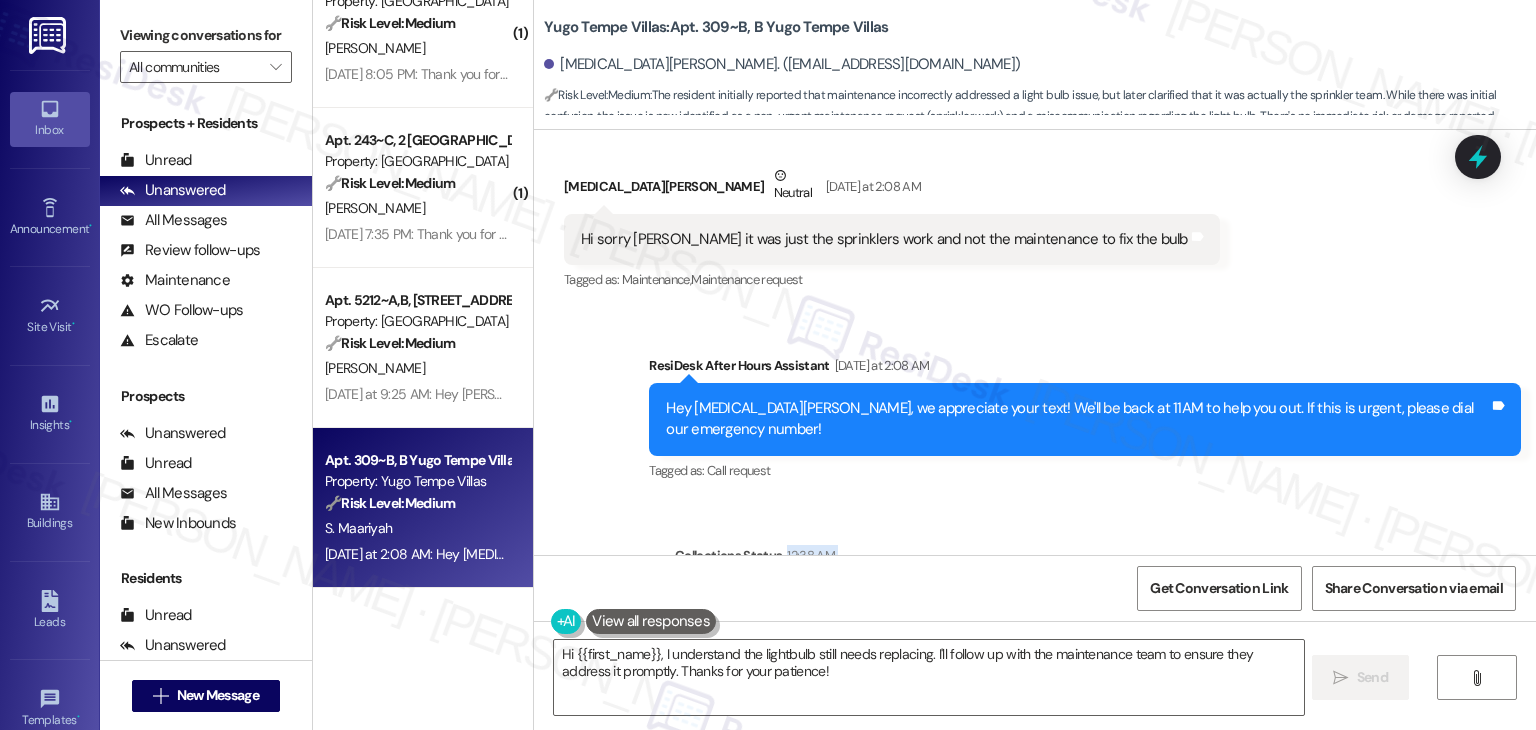 click on "Lease started Feb 06, 2025 at 6:00 PM Survey, sent via SMS Residesk Automated Survey Mar 10, 2025 at 11:20 AM Hi Syeda Alvina, I'm on the new offsite Resident Support Team for Yugo Tempe Villas! My job is to work with your on-site management team to improve your experience at the property. Text us here at any time for assistance or questions. We will also reach out periodically for feedback. (Standard text messaging rates may apply) (You can always reply STOP to opt out of future messages) Tags and notes Tagged as:   Property launch Click to highlight conversations about Property launch Announcement, sent via SMS Sarah   (ResiDesk) Mar 17, 2025 at 12:13 PM Great news! You can now text me for maintenance issues — no more messy apps or sign-ins. I'll file your tickets for you. You can still use the app if you prefer.  I'm here to make things easier for you, feel free to reach out anytime! Tags and notes Tagged as:   Maintenance ,  Click to highlight conversations about Maintenance Maintenance request ," at bounding box center (1035, 342) 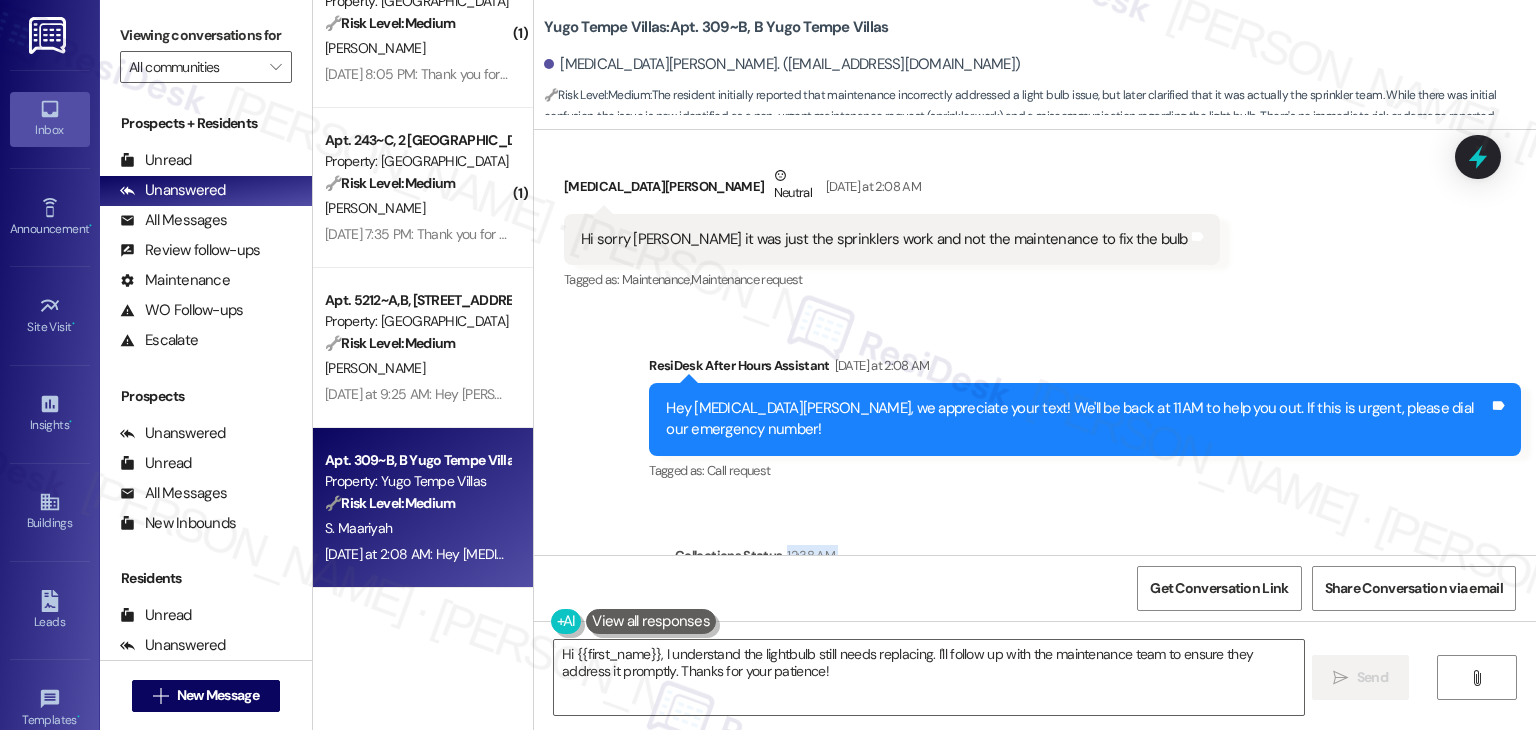 click on "Lease started Feb 06, 2025 at 6:00 PM Survey, sent via SMS Residesk Automated Survey Mar 10, 2025 at 11:20 AM Hi Syeda Alvina, I'm on the new offsite Resident Support Team for Yugo Tempe Villas! My job is to work with your on-site management team to improve your experience at the property. Text us here at any time for assistance or questions. We will also reach out periodically for feedback. (Standard text messaging rates may apply) (You can always reply STOP to opt out of future messages) Tags and notes Tagged as:   Property launch Click to highlight conversations about Property launch Announcement, sent via SMS Sarah   (ResiDesk) Mar 17, 2025 at 12:13 PM Great news! You can now text me for maintenance issues — no more messy apps or sign-ins. I'll file your tickets for you. You can still use the app if you prefer.  I'm here to make things easier for you, feel free to reach out anytime! Tags and notes Tagged as:   Maintenance ,  Click to highlight conversations about Maintenance Maintenance request ," at bounding box center (1035, 342) 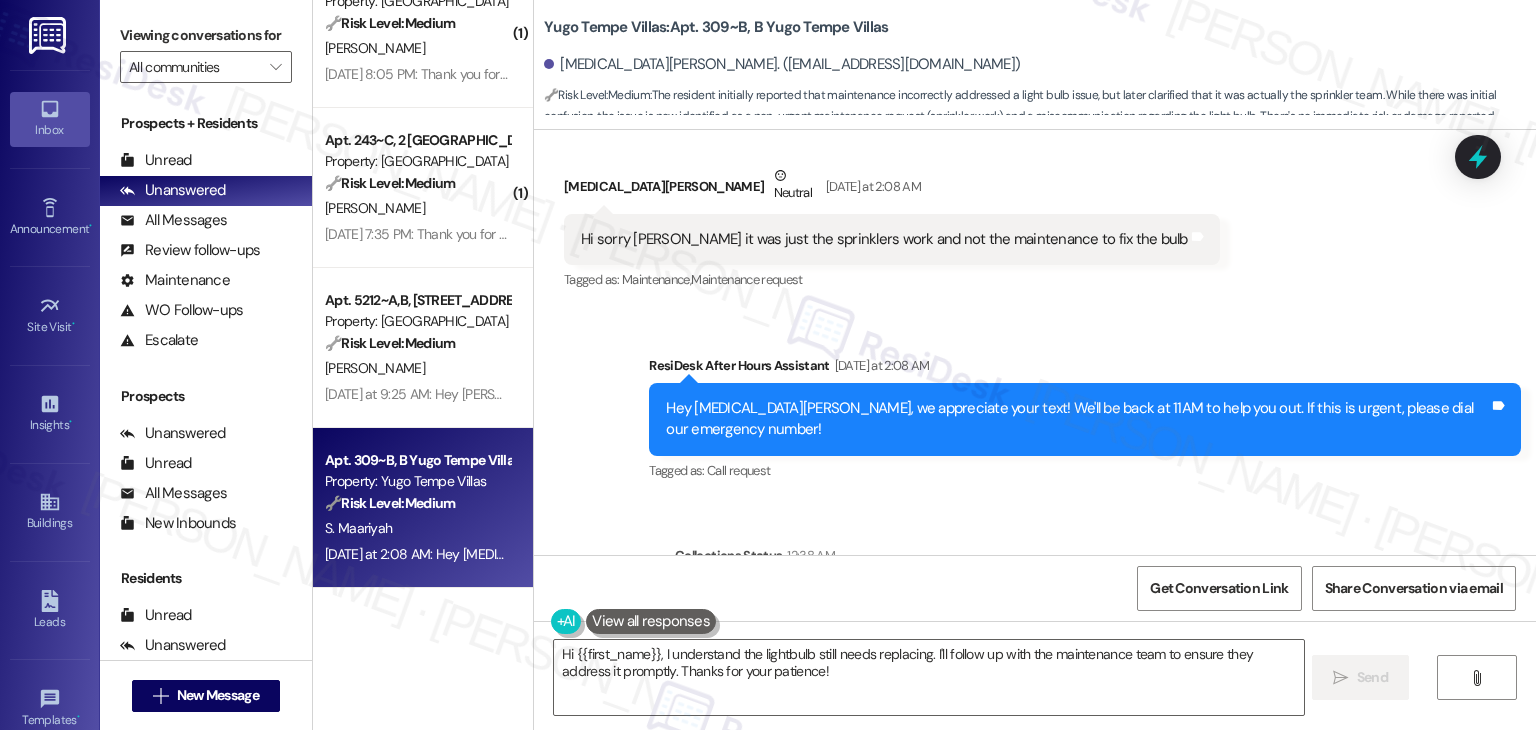 click on "Lease started Feb 06, 2025 at 6:00 PM Survey, sent via SMS Residesk Automated Survey Mar 10, 2025 at 11:20 AM Hi Syeda Alvina, I'm on the new offsite Resident Support Team for Yugo Tempe Villas! My job is to work with your on-site management team to improve your experience at the property. Text us here at any time for assistance or questions. We will also reach out periodically for feedback. (Standard text messaging rates may apply) (You can always reply STOP to opt out of future messages) Tags and notes Tagged as:   Property launch Click to highlight conversations about Property launch Announcement, sent via SMS Sarah   (ResiDesk) Mar 17, 2025 at 12:13 PM Great news! You can now text me for maintenance issues — no more messy apps or sign-ins. I'll file your tickets for you. You can still use the app if you prefer.  I'm here to make things easier for you, feel free to reach out anytime! Tags and notes Tagged as:   Maintenance ,  Click to highlight conversations about Maintenance Maintenance request ," at bounding box center (1035, 342) 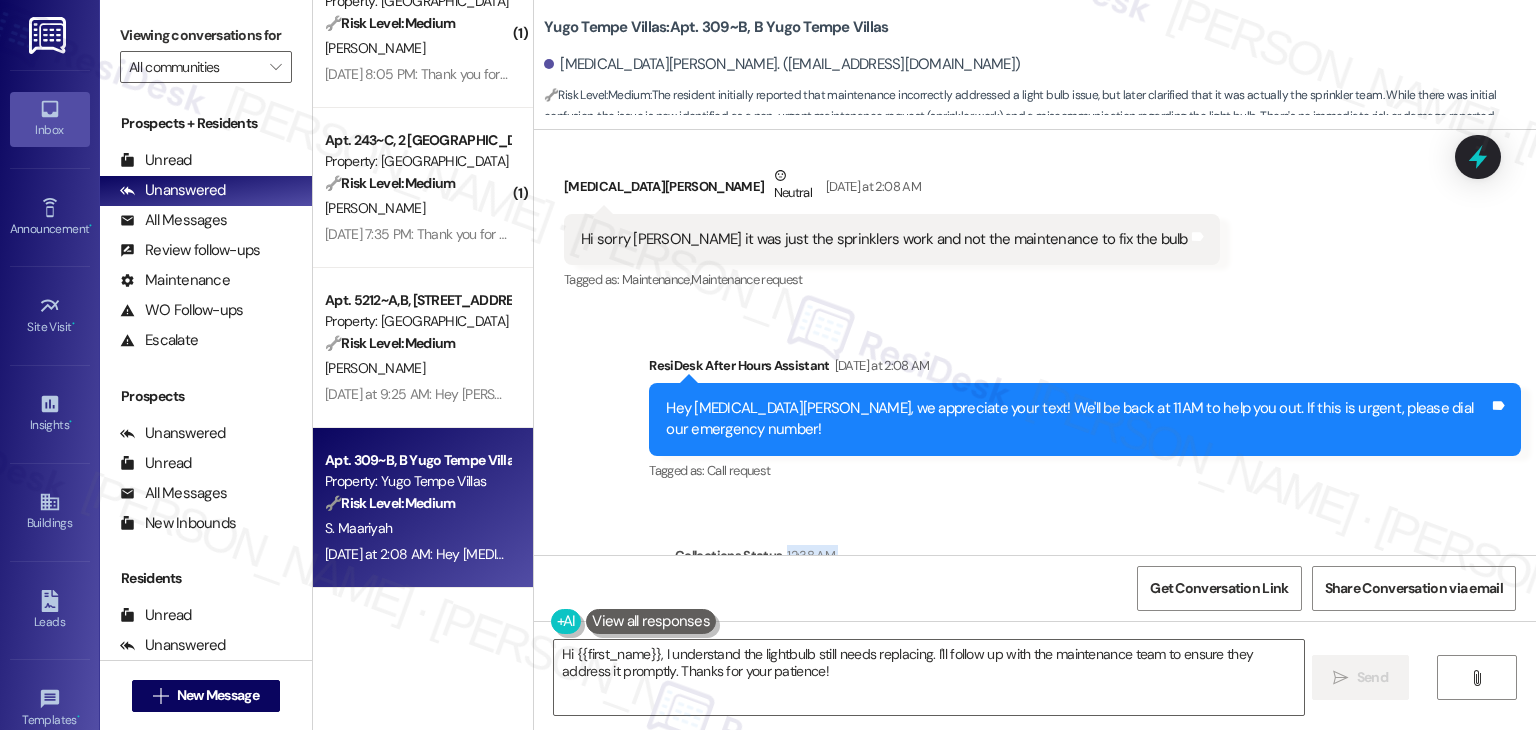 click on "Lease started Feb 06, 2025 at 6:00 PM Survey, sent via SMS Residesk Automated Survey Mar 10, 2025 at 11:20 AM Hi Syeda Alvina, I'm on the new offsite Resident Support Team for Yugo Tempe Villas! My job is to work with your on-site management team to improve your experience at the property. Text us here at any time for assistance or questions. We will also reach out periodically for feedback. (Standard text messaging rates may apply) (You can always reply STOP to opt out of future messages) Tags and notes Tagged as:   Property launch Click to highlight conversations about Property launch Announcement, sent via SMS Sarah   (ResiDesk) Mar 17, 2025 at 12:13 PM Great news! You can now text me for maintenance issues — no more messy apps or sign-ins. I'll file your tickets for you. You can still use the app if you prefer.  I'm here to make things easier for you, feel free to reach out anytime! Tags and notes Tagged as:   Maintenance ,  Click to highlight conversations about Maintenance Maintenance request ," at bounding box center (1035, 342) 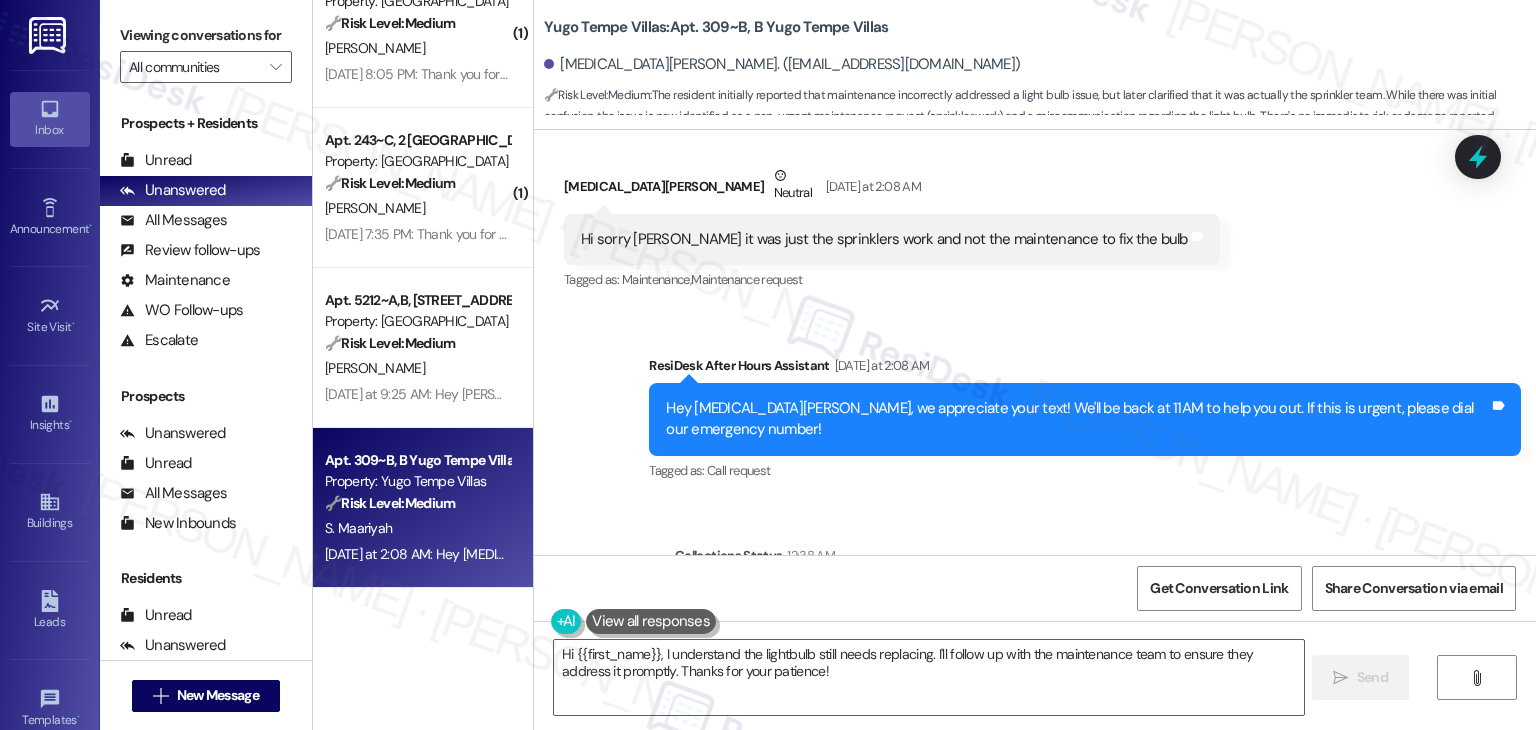 click on "Lease started Feb 06, 2025 at 6:00 PM Survey, sent via SMS Residesk Automated Survey Mar 10, 2025 at 11:20 AM Hi Syeda Alvina, I'm on the new offsite Resident Support Team for Yugo Tempe Villas! My job is to work with your on-site management team to improve your experience at the property. Text us here at any time for assistance or questions. We will also reach out periodically for feedback. (Standard text messaging rates may apply) (You can always reply STOP to opt out of future messages) Tags and notes Tagged as:   Property launch Click to highlight conversations about Property launch Announcement, sent via SMS Sarah   (ResiDesk) Mar 17, 2025 at 12:13 PM Great news! You can now text me for maintenance issues — no more messy apps or sign-ins. I'll file your tickets for you. You can still use the app if you prefer.  I'm here to make things easier for you, feel free to reach out anytime! Tags and notes Tagged as:   Maintenance ,  Click to highlight conversations about Maintenance Maintenance request ," at bounding box center [1035, 342] 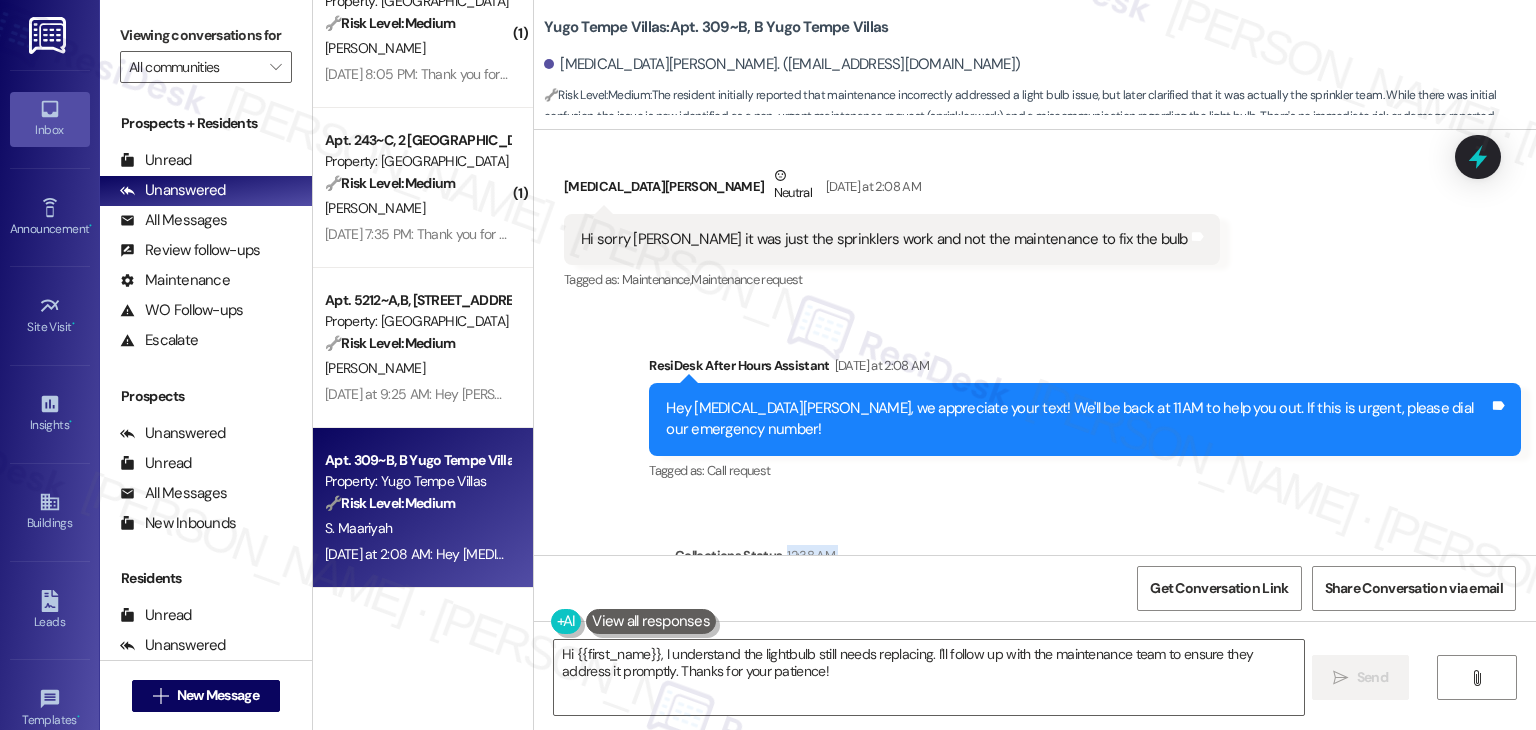 click on "Lease started Feb 06, 2025 at 6:00 PM Survey, sent via SMS Residesk Automated Survey Mar 10, 2025 at 11:20 AM Hi Syeda Alvina, I'm on the new offsite Resident Support Team for Yugo Tempe Villas! My job is to work with your on-site management team to improve your experience at the property. Text us here at any time for assistance or questions. We will also reach out periodically for feedback. (Standard text messaging rates may apply) (You can always reply STOP to opt out of future messages) Tags and notes Tagged as:   Property launch Click to highlight conversations about Property launch Announcement, sent via SMS Sarah   (ResiDesk) Mar 17, 2025 at 12:13 PM Great news! You can now text me for maintenance issues — no more messy apps or sign-ins. I'll file your tickets for you. You can still use the app if you prefer.  I'm here to make things easier for you, feel free to reach out anytime! Tags and notes Tagged as:   Maintenance ,  Click to highlight conversations about Maintenance Maintenance request ," at bounding box center [1035, 342] 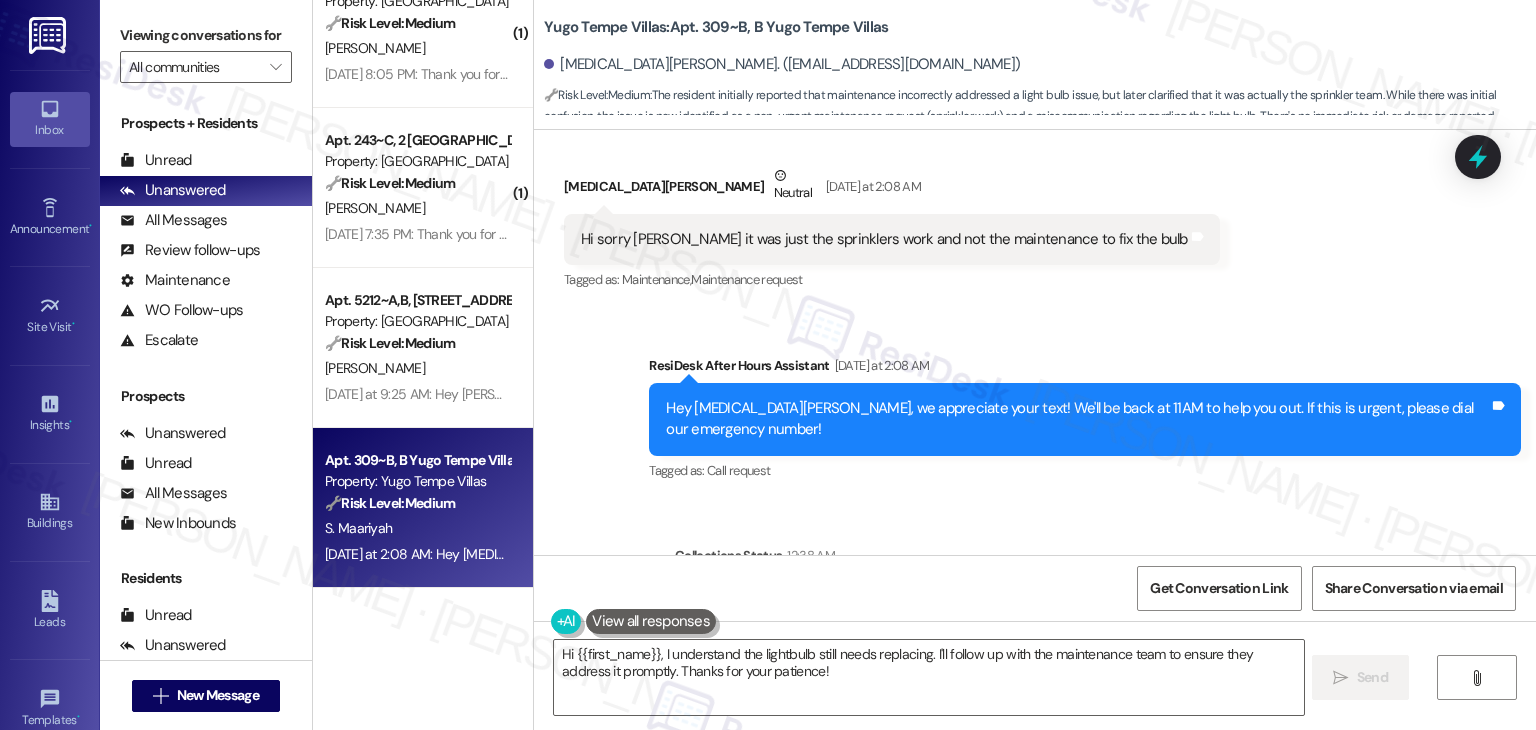 click on "Lease started Feb 06, 2025 at 6:00 PM Survey, sent via SMS Residesk Automated Survey Mar 10, 2025 at 11:20 AM Hi Syeda Alvina, I'm on the new offsite Resident Support Team for Yugo Tempe Villas! My job is to work with your on-site management team to improve your experience at the property. Text us here at any time for assistance or questions. We will also reach out periodically for feedback. (Standard text messaging rates may apply) (You can always reply STOP to opt out of future messages) Tags and notes Tagged as:   Property launch Click to highlight conversations about Property launch Announcement, sent via SMS Sarah   (ResiDesk) Mar 17, 2025 at 12:13 PM Great news! You can now text me for maintenance issues — no more messy apps or sign-ins. I'll file your tickets for you. You can still use the app if you prefer.  I'm here to make things easier for you, feel free to reach out anytime! Tags and notes Tagged as:   Maintenance ,  Click to highlight conversations about Maintenance Maintenance request ," at bounding box center (1035, 342) 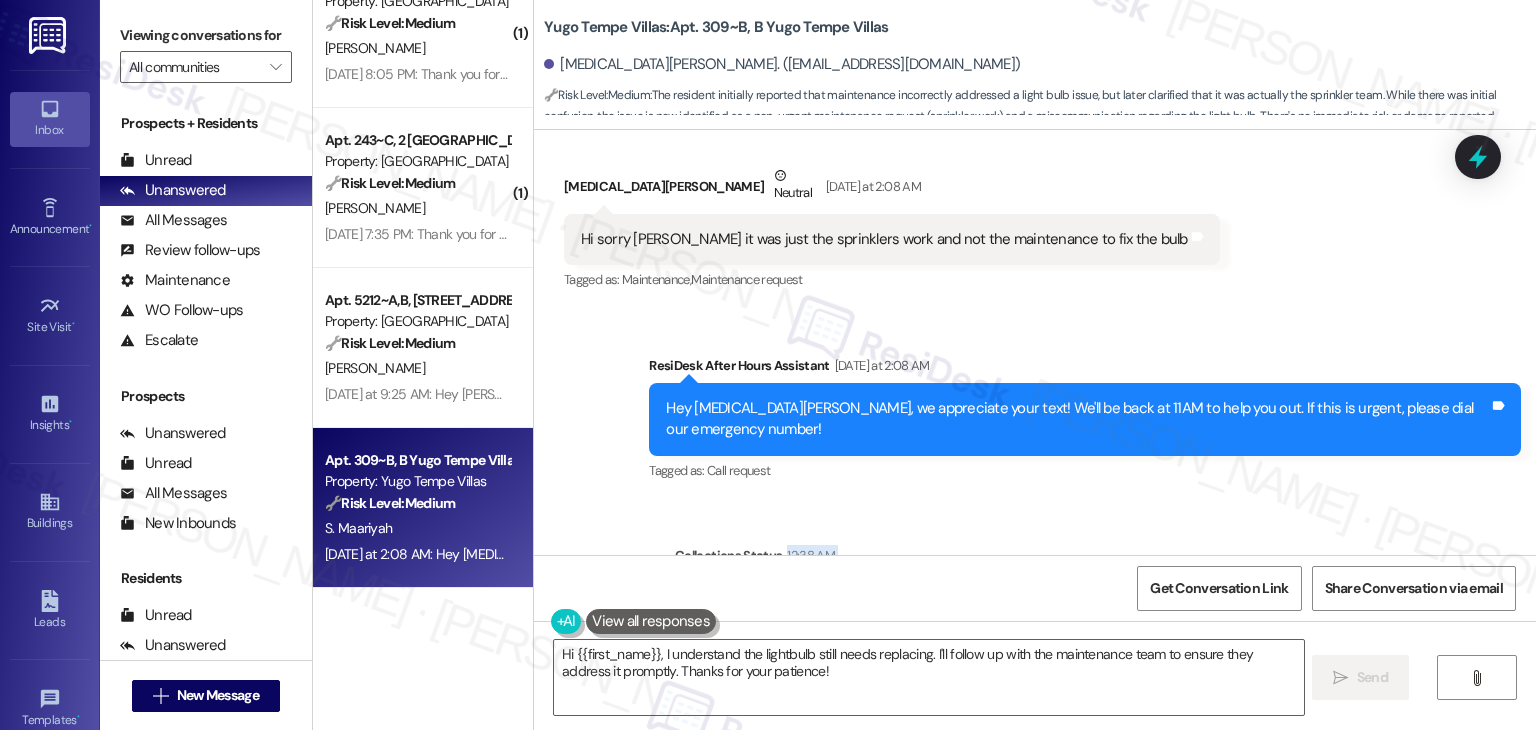 click on "Lease started Feb 06, 2025 at 6:00 PM Survey, sent via SMS Residesk Automated Survey Mar 10, 2025 at 11:20 AM Hi Syeda Alvina, I'm on the new offsite Resident Support Team for Yugo Tempe Villas! My job is to work with your on-site management team to improve your experience at the property. Text us here at any time for assistance or questions. We will also reach out periodically for feedback. (Standard text messaging rates may apply) (You can always reply STOP to opt out of future messages) Tags and notes Tagged as:   Property launch Click to highlight conversations about Property launch Announcement, sent via SMS Sarah   (ResiDesk) Mar 17, 2025 at 12:13 PM Great news! You can now text me for maintenance issues — no more messy apps or sign-ins. I'll file your tickets for you. You can still use the app if you prefer.  I'm here to make things easier for you, feel free to reach out anytime! Tags and notes Tagged as:   Maintenance ,  Click to highlight conversations about Maintenance Maintenance request ," at bounding box center [1035, 342] 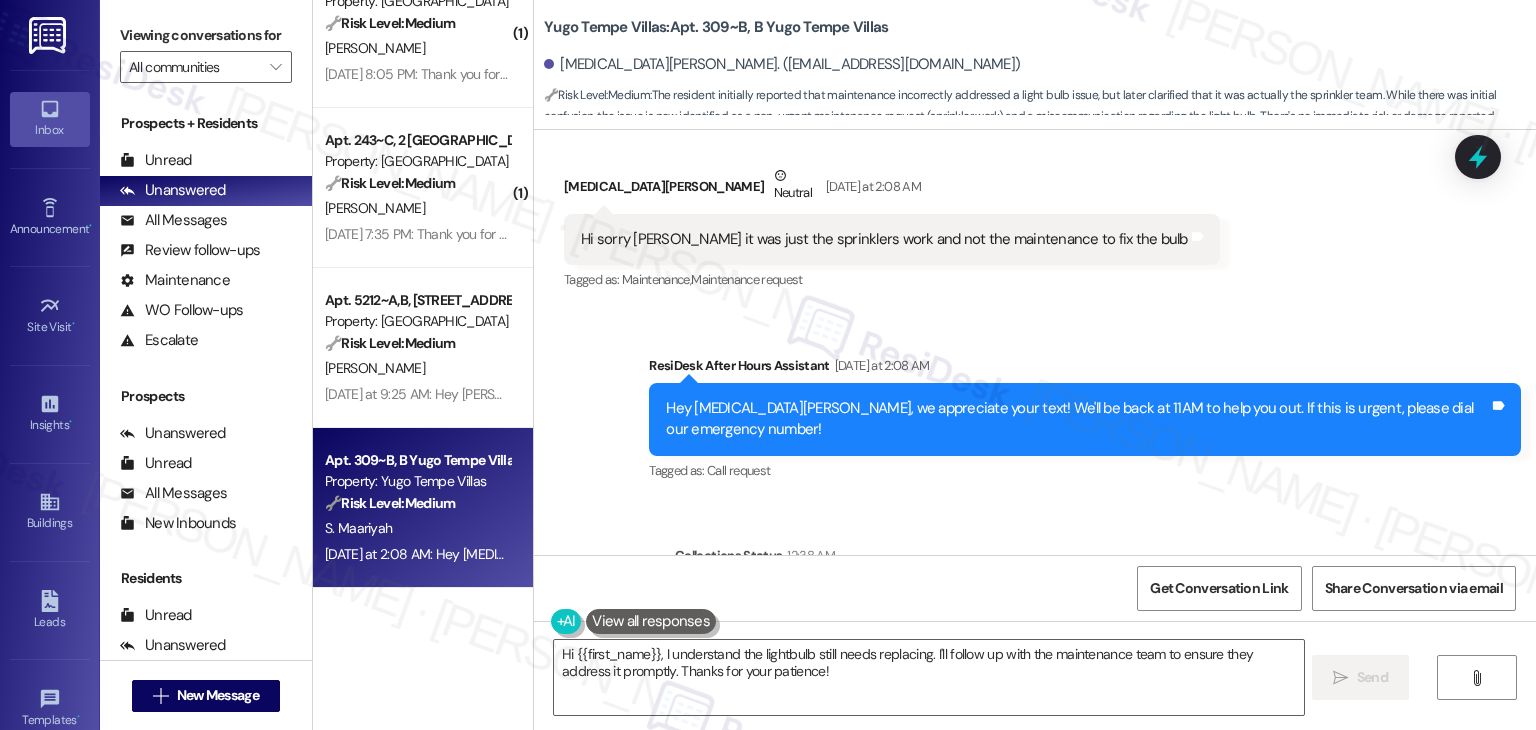 click on "Lease started Feb 06, 2025 at 6:00 PM Survey, sent via SMS Residesk Automated Survey Mar 10, 2025 at 11:20 AM Hi Syeda Alvina, I'm on the new offsite Resident Support Team for Yugo Tempe Villas! My job is to work with your on-site management team to improve your experience at the property. Text us here at any time for assistance or questions. We will also reach out periodically for feedback. (Standard text messaging rates may apply) (You can always reply STOP to opt out of future messages) Tags and notes Tagged as:   Property launch Click to highlight conversations about Property launch Announcement, sent via SMS Sarah   (ResiDesk) Mar 17, 2025 at 12:13 PM Great news! You can now text me for maintenance issues — no more messy apps or sign-ins. I'll file your tickets for you. You can still use the app if you prefer.  I'm here to make things easier for you, feel free to reach out anytime! Tags and notes Tagged as:   Maintenance ,  Click to highlight conversations about Maintenance Maintenance request ," at bounding box center (1035, 342) 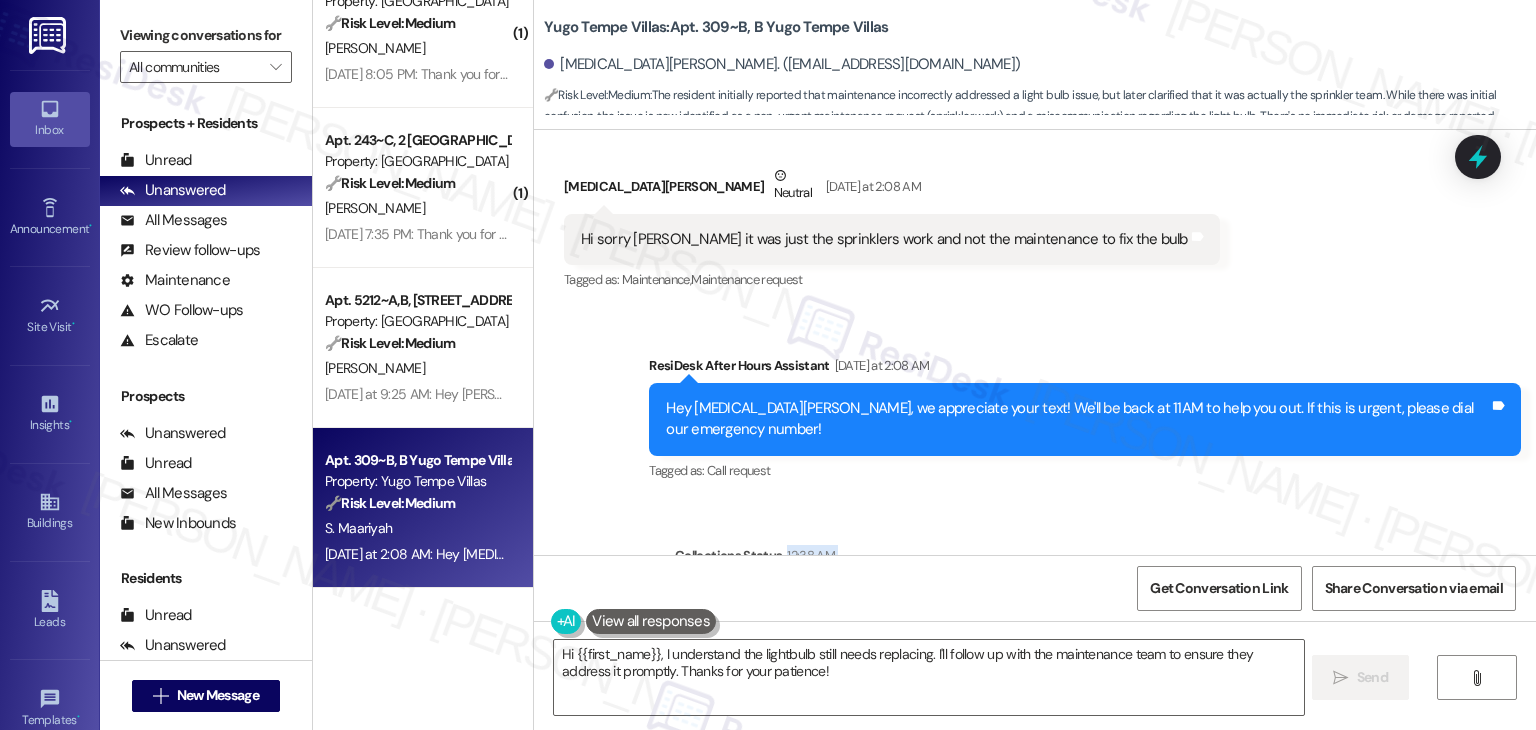 click on "Lease started Feb 06, 2025 at 6:00 PM Survey, sent via SMS Residesk Automated Survey Mar 10, 2025 at 11:20 AM Hi Syeda Alvina, I'm on the new offsite Resident Support Team for Yugo Tempe Villas! My job is to work with your on-site management team to improve your experience at the property. Text us here at any time for assistance or questions. We will also reach out periodically for feedback. (Standard text messaging rates may apply) (You can always reply STOP to opt out of future messages) Tags and notes Tagged as:   Property launch Click to highlight conversations about Property launch Announcement, sent via SMS Sarah   (ResiDesk) Mar 17, 2025 at 12:13 PM Great news! You can now text me for maintenance issues — no more messy apps or sign-ins. I'll file your tickets for you. You can still use the app if you prefer.  I'm here to make things easier for you, feel free to reach out anytime! Tags and notes Tagged as:   Maintenance ,  Click to highlight conversations about Maintenance Maintenance request ," at bounding box center (1035, 342) 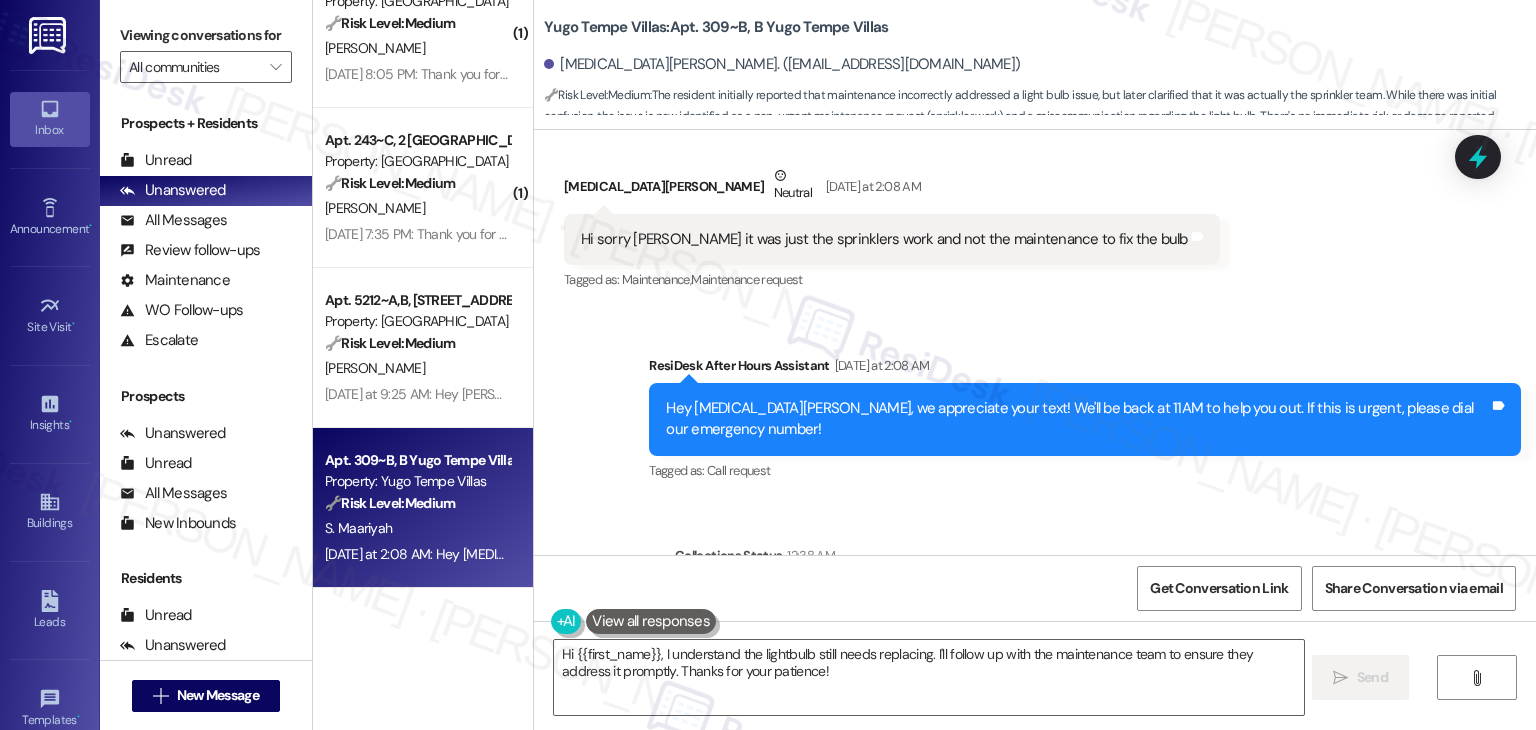 click on "Lease started Feb 06, 2025 at 6:00 PM Survey, sent via SMS Residesk Automated Survey Mar 10, 2025 at 11:20 AM Hi Syeda Alvina, I'm on the new offsite Resident Support Team for Yugo Tempe Villas! My job is to work with your on-site management team to improve your experience at the property. Text us here at any time for assistance or questions. We will also reach out periodically for feedback. (Standard text messaging rates may apply) (You can always reply STOP to opt out of future messages) Tags and notes Tagged as:   Property launch Click to highlight conversations about Property launch Announcement, sent via SMS Sarah   (ResiDesk) Mar 17, 2025 at 12:13 PM Great news! You can now text me for maintenance issues — no more messy apps or sign-ins. I'll file your tickets for you. You can still use the app if you prefer.  I'm here to make things easier for you, feel free to reach out anytime! Tags and notes Tagged as:   Maintenance ,  Click to highlight conversations about Maintenance Maintenance request ," at bounding box center (1035, 342) 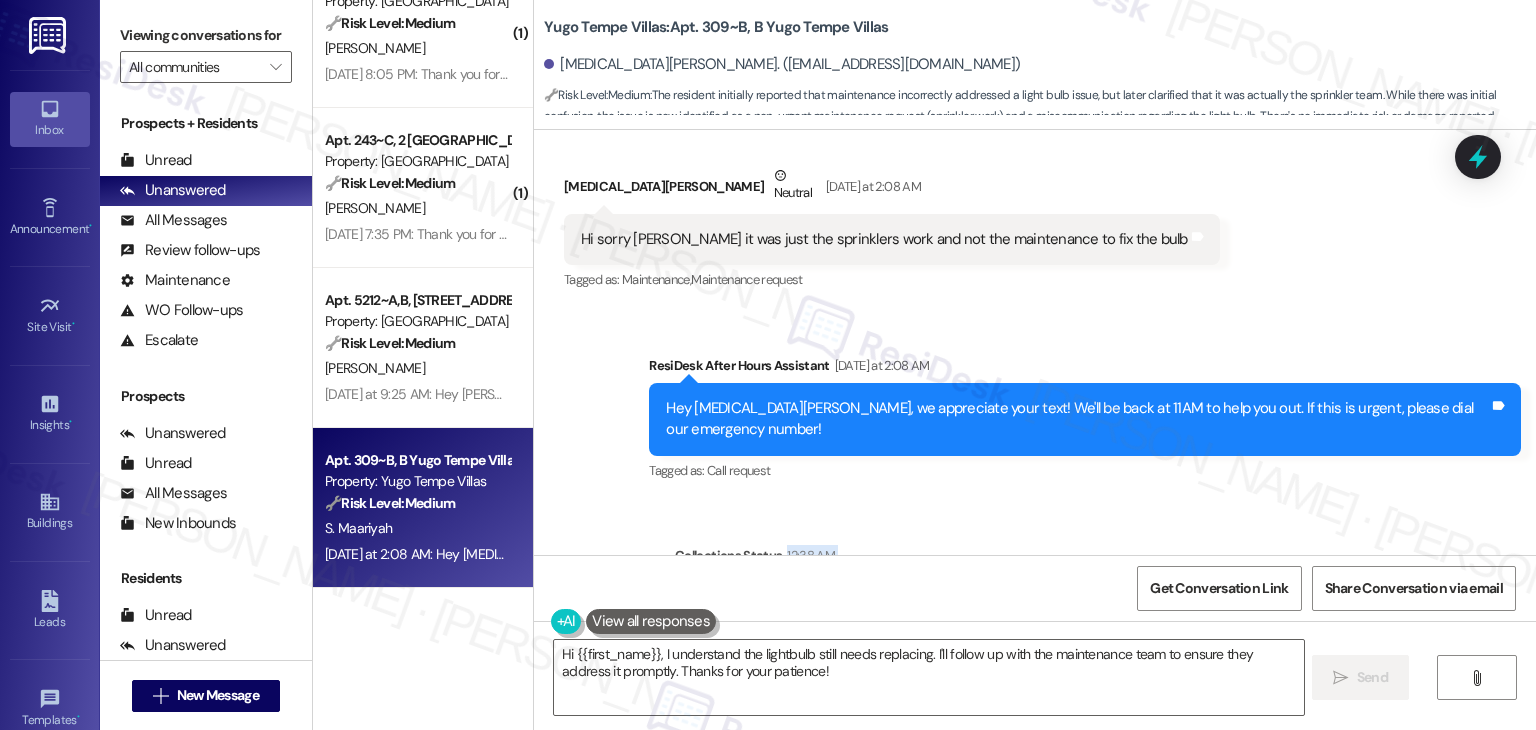 click on "Lease started Feb 06, 2025 at 6:00 PM Survey, sent via SMS Residesk Automated Survey Mar 10, 2025 at 11:20 AM Hi Syeda Alvina, I'm on the new offsite Resident Support Team for Yugo Tempe Villas! My job is to work with your on-site management team to improve your experience at the property. Text us here at any time for assistance or questions. We will also reach out periodically for feedback. (Standard text messaging rates may apply) (You can always reply STOP to opt out of future messages) Tags and notes Tagged as:   Property launch Click to highlight conversations about Property launch Announcement, sent via SMS Sarah   (ResiDesk) Mar 17, 2025 at 12:13 PM Great news! You can now text me for maintenance issues — no more messy apps or sign-ins. I'll file your tickets for you. You can still use the app if you prefer.  I'm here to make things easier for you, feel free to reach out anytime! Tags and notes Tagged as:   Maintenance ,  Click to highlight conversations about Maintenance Maintenance request ," at bounding box center [1035, 342] 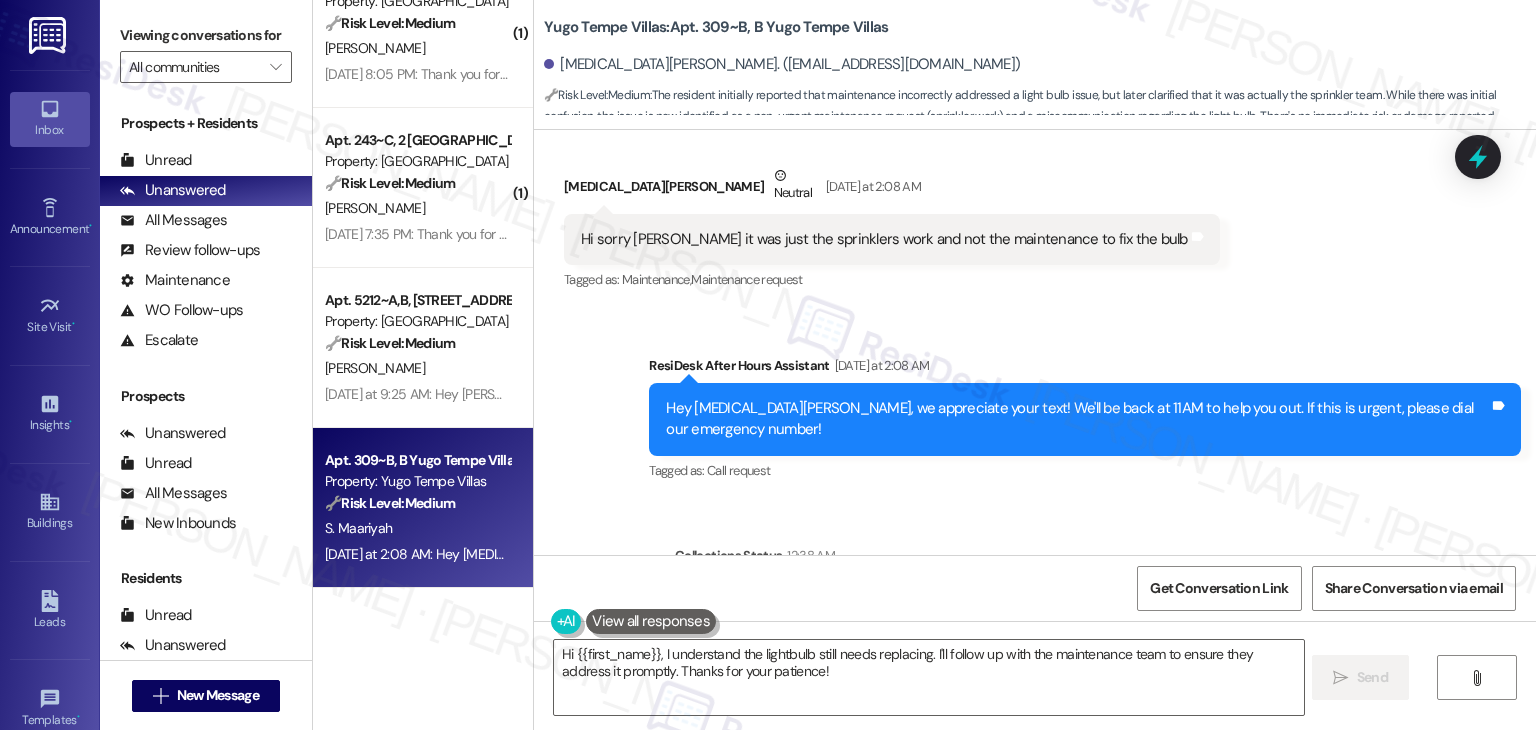 click on "Lease started Feb 06, 2025 at 6:00 PM Survey, sent via SMS Residesk Automated Survey Mar 10, 2025 at 11:20 AM Hi Syeda Alvina, I'm on the new offsite Resident Support Team for Yugo Tempe Villas! My job is to work with your on-site management team to improve your experience at the property. Text us here at any time for assistance or questions. We will also reach out periodically for feedback. (Standard text messaging rates may apply) (You can always reply STOP to opt out of future messages) Tags and notes Tagged as:   Property launch Click to highlight conversations about Property launch Announcement, sent via SMS Sarah   (ResiDesk) Mar 17, 2025 at 12:13 PM Great news! You can now text me for maintenance issues — no more messy apps or sign-ins. I'll file your tickets for you. You can still use the app if you prefer.  I'm here to make things easier for you, feel free to reach out anytime! Tags and notes Tagged as:   Maintenance ,  Click to highlight conversations about Maintenance Maintenance request ," at bounding box center (1035, 342) 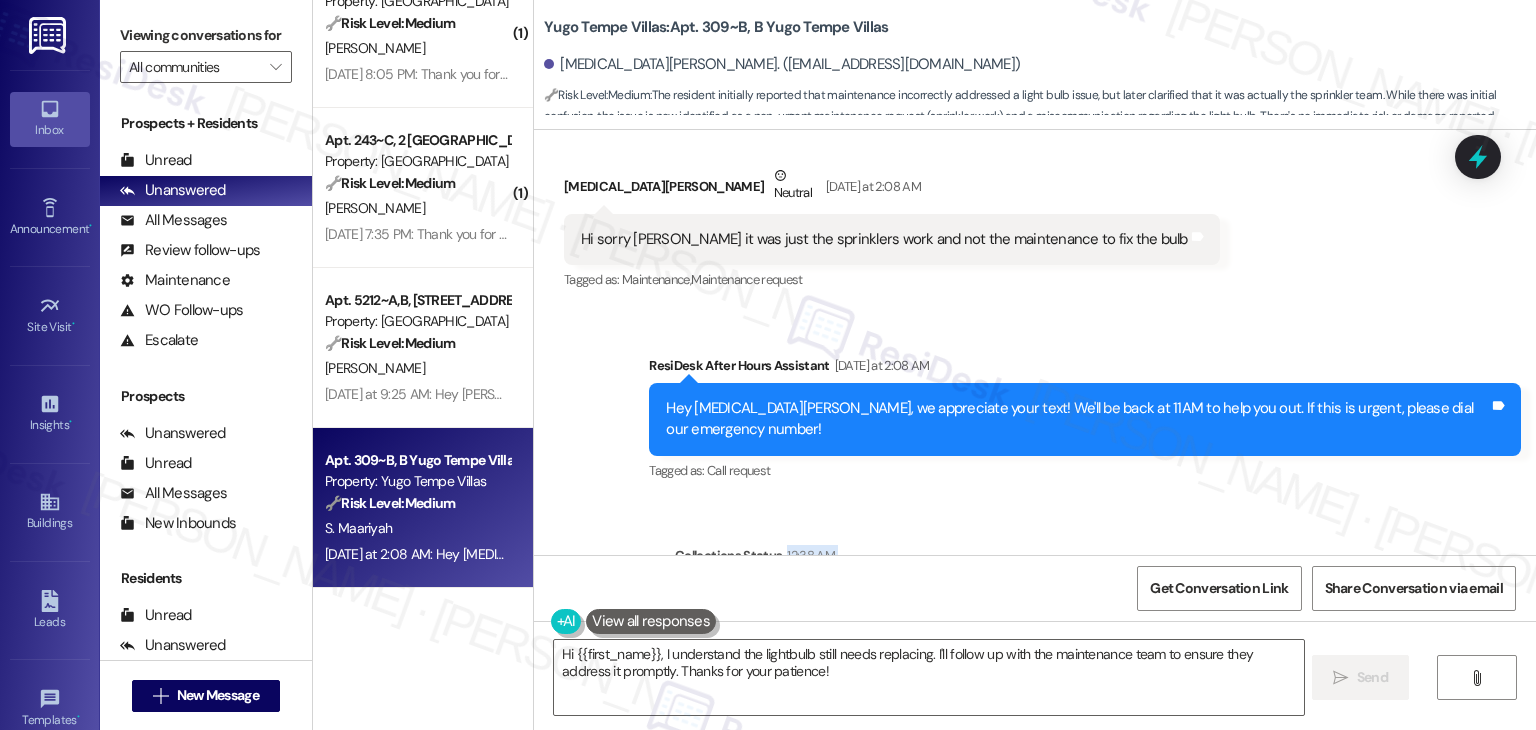 click on "Lease started Feb 06, 2025 at 6:00 PM Survey, sent via SMS Residesk Automated Survey Mar 10, 2025 at 11:20 AM Hi Syeda Alvina, I'm on the new offsite Resident Support Team for Yugo Tempe Villas! My job is to work with your on-site management team to improve your experience at the property. Text us here at any time for assistance or questions. We will also reach out periodically for feedback. (Standard text messaging rates may apply) (You can always reply STOP to opt out of future messages) Tags and notes Tagged as:   Property launch Click to highlight conversations about Property launch Announcement, sent via SMS Sarah   (ResiDesk) Mar 17, 2025 at 12:13 PM Great news! You can now text me for maintenance issues — no more messy apps or sign-ins. I'll file your tickets for you. You can still use the app if you prefer.  I'm here to make things easier for you, feel free to reach out anytime! Tags and notes Tagged as:   Maintenance ,  Click to highlight conversations about Maintenance Maintenance request ," at bounding box center [1035, 342] 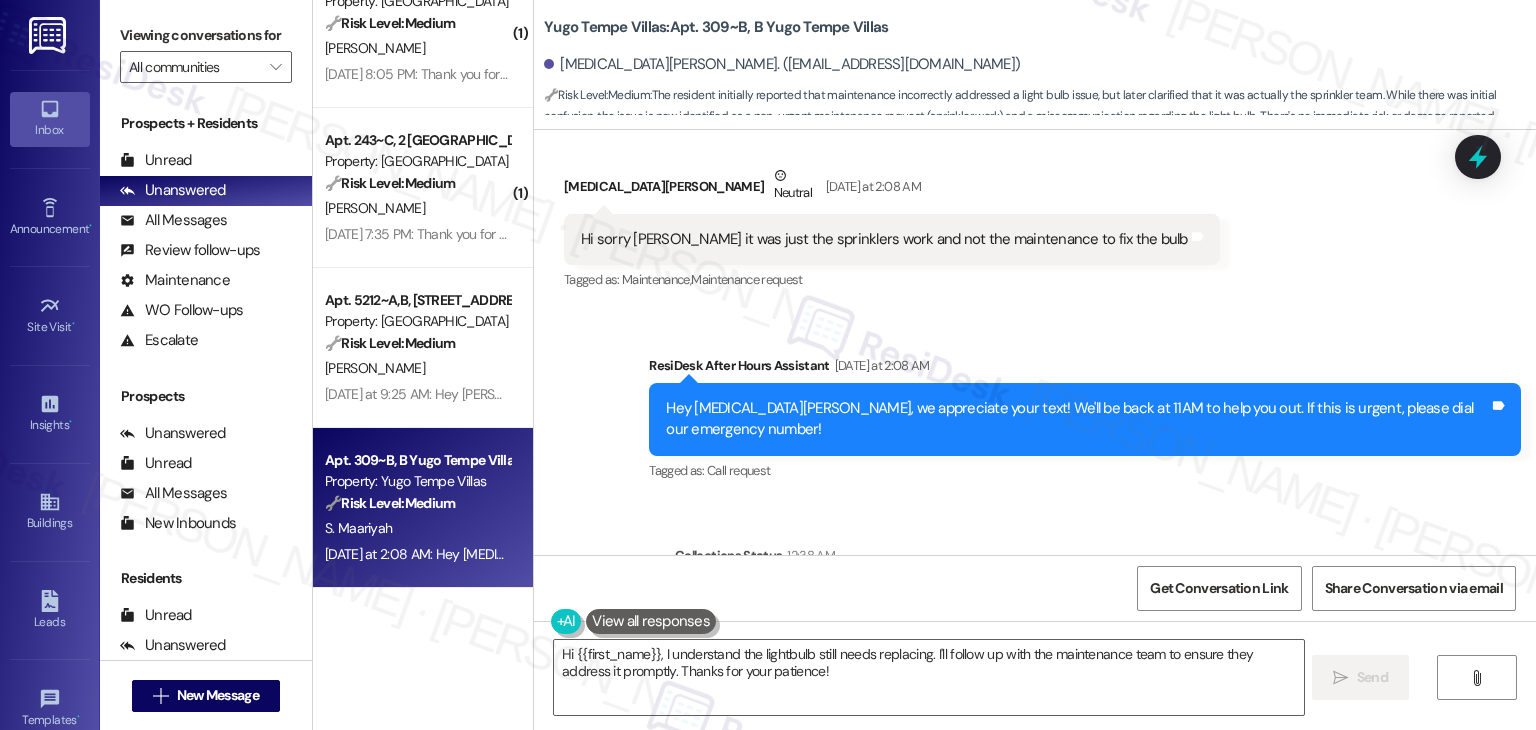 click on "Lease started Feb 06, 2025 at 6:00 PM Survey, sent via SMS Residesk Automated Survey Mar 10, 2025 at 11:20 AM Hi Syeda Alvina, I'm on the new offsite Resident Support Team for Yugo Tempe Villas! My job is to work with your on-site management team to improve your experience at the property. Text us here at any time for assistance or questions. We will also reach out periodically for feedback. (Standard text messaging rates may apply) (You can always reply STOP to opt out of future messages) Tags and notes Tagged as:   Property launch Click to highlight conversations about Property launch Announcement, sent via SMS Sarah   (ResiDesk) Mar 17, 2025 at 12:13 PM Great news! You can now text me for maintenance issues — no more messy apps or sign-ins. I'll file your tickets for you. You can still use the app if you prefer.  I'm here to make things easier for you, feel free to reach out anytime! Tags and notes Tagged as:   Maintenance ,  Click to highlight conversations about Maintenance Maintenance request ," at bounding box center (1035, 342) 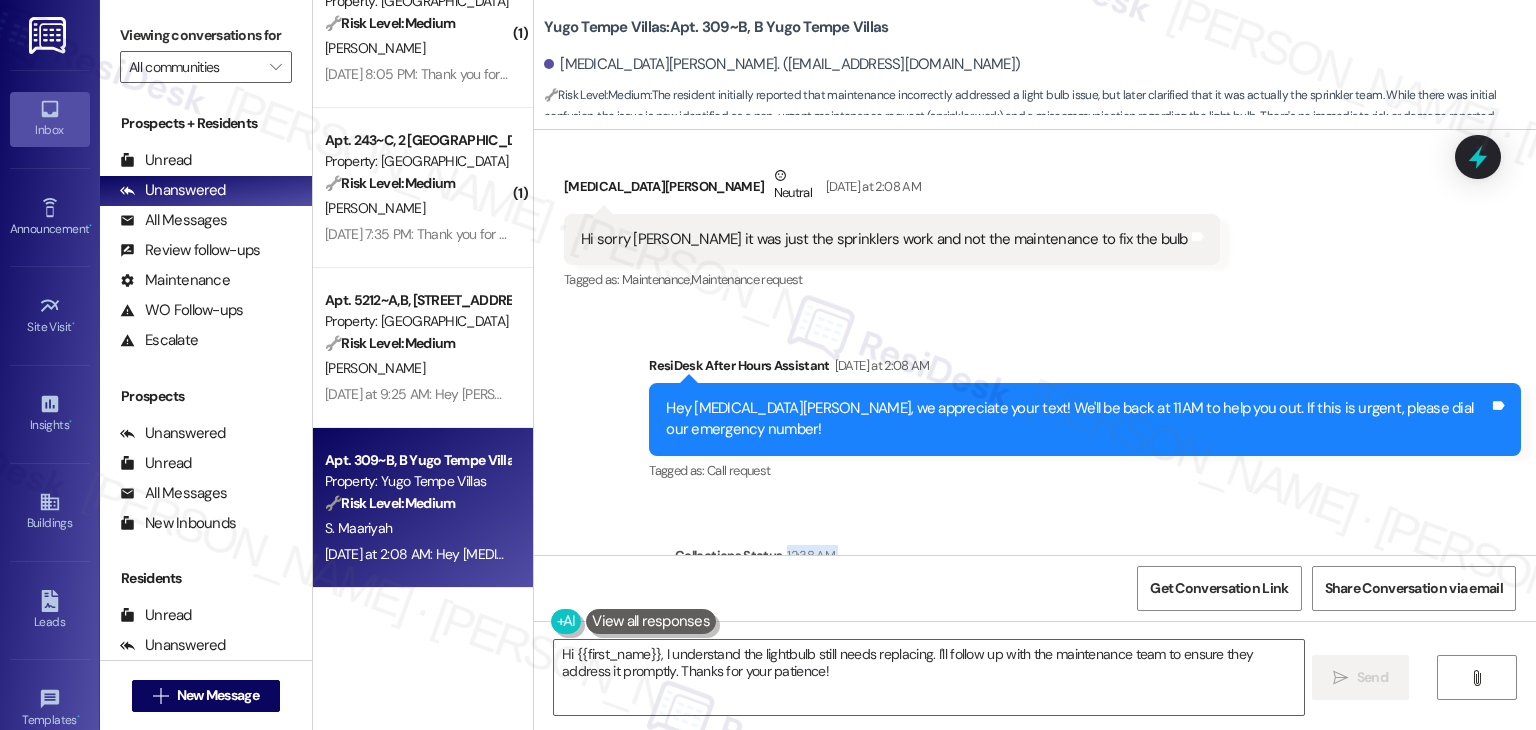click on "Lease started Feb 06, 2025 at 6:00 PM Survey, sent via SMS Residesk Automated Survey Mar 10, 2025 at 11:20 AM Hi Syeda Alvina, I'm on the new offsite Resident Support Team for Yugo Tempe Villas! My job is to work with your on-site management team to improve your experience at the property. Text us here at any time for assistance or questions. We will also reach out periodically for feedback. (Standard text messaging rates may apply) (You can always reply STOP to opt out of future messages) Tags and notes Tagged as:   Property launch Click to highlight conversations about Property launch Announcement, sent via SMS Sarah   (ResiDesk) Mar 17, 2025 at 12:13 PM Great news! You can now text me for maintenance issues — no more messy apps or sign-ins. I'll file your tickets for you. You can still use the app if you prefer.  I'm here to make things easier for you, feel free to reach out anytime! Tags and notes Tagged as:   Maintenance ,  Click to highlight conversations about Maintenance Maintenance request ," at bounding box center (1035, 342) 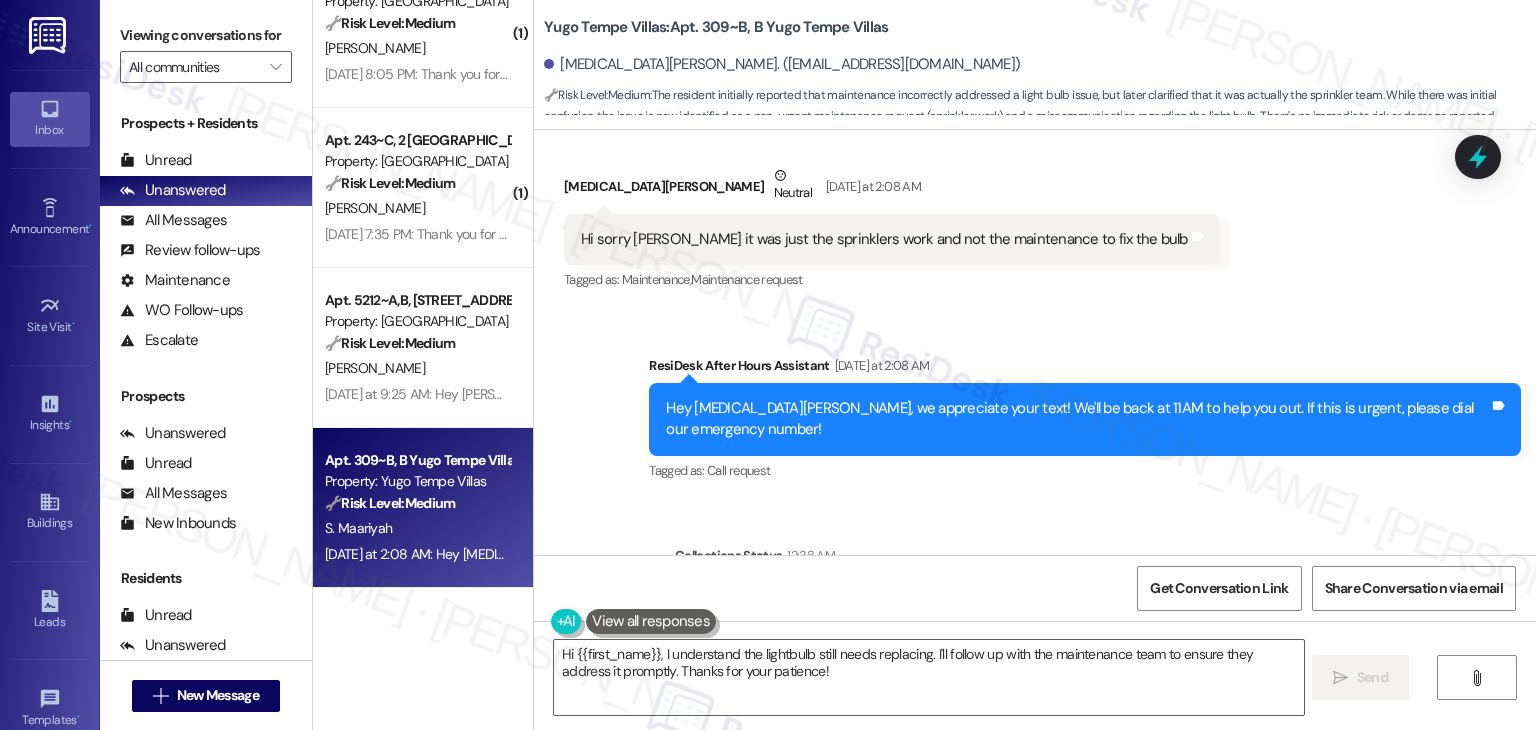 click on "Lease started Feb 06, 2025 at 6:00 PM Survey, sent via SMS Residesk Automated Survey Mar 10, 2025 at 11:20 AM Hi Syeda Alvina, I'm on the new offsite Resident Support Team for Yugo Tempe Villas! My job is to work with your on-site management team to improve your experience at the property. Text us here at any time for assistance or questions. We will also reach out periodically for feedback. (Standard text messaging rates may apply) (You can always reply STOP to opt out of future messages) Tags and notes Tagged as:   Property launch Click to highlight conversations about Property launch Announcement, sent via SMS Sarah   (ResiDesk) Mar 17, 2025 at 12:13 PM Great news! You can now text me for maintenance issues — no more messy apps or sign-ins. I'll file your tickets for you. You can still use the app if you prefer.  I'm here to make things easier for you, feel free to reach out anytime! Tags and notes Tagged as:   Maintenance ,  Click to highlight conversations about Maintenance Maintenance request ," at bounding box center (1035, 342) 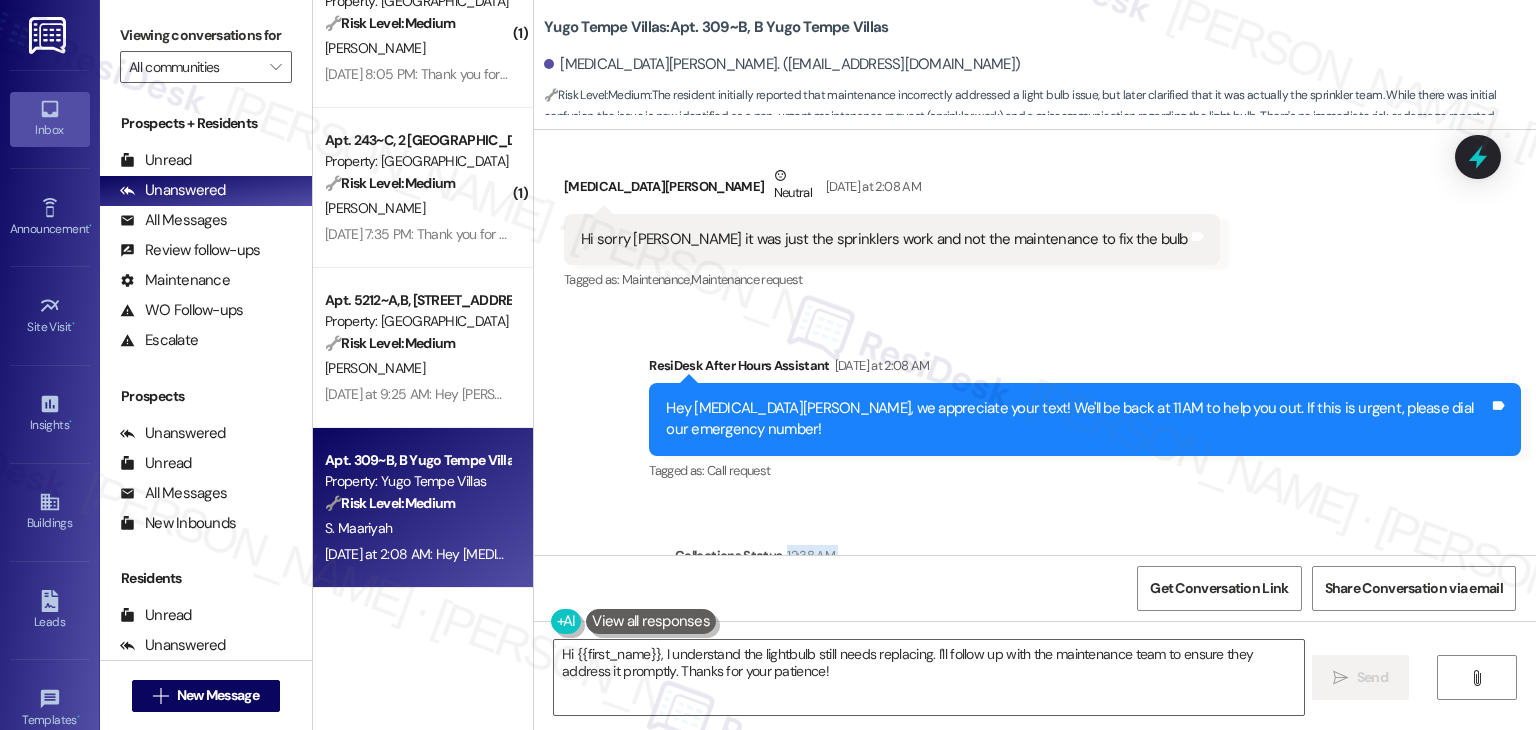 click on "Lease started Feb 06, 2025 at 6:00 PM Survey, sent via SMS Residesk Automated Survey Mar 10, 2025 at 11:20 AM Hi Syeda Alvina, I'm on the new offsite Resident Support Team for Yugo Tempe Villas! My job is to work with your on-site management team to improve your experience at the property. Text us here at any time for assistance or questions. We will also reach out periodically for feedback. (Standard text messaging rates may apply) (You can always reply STOP to opt out of future messages) Tags and notes Tagged as:   Property launch Click to highlight conversations about Property launch Announcement, sent via SMS Sarah   (ResiDesk) Mar 17, 2025 at 12:13 PM Great news! You can now text me for maintenance issues — no more messy apps or sign-ins. I'll file your tickets for you. You can still use the app if you prefer.  I'm here to make things easier for you, feel free to reach out anytime! Tags and notes Tagged as:   Maintenance ,  Click to highlight conversations about Maintenance Maintenance request ," at bounding box center [1035, 342] 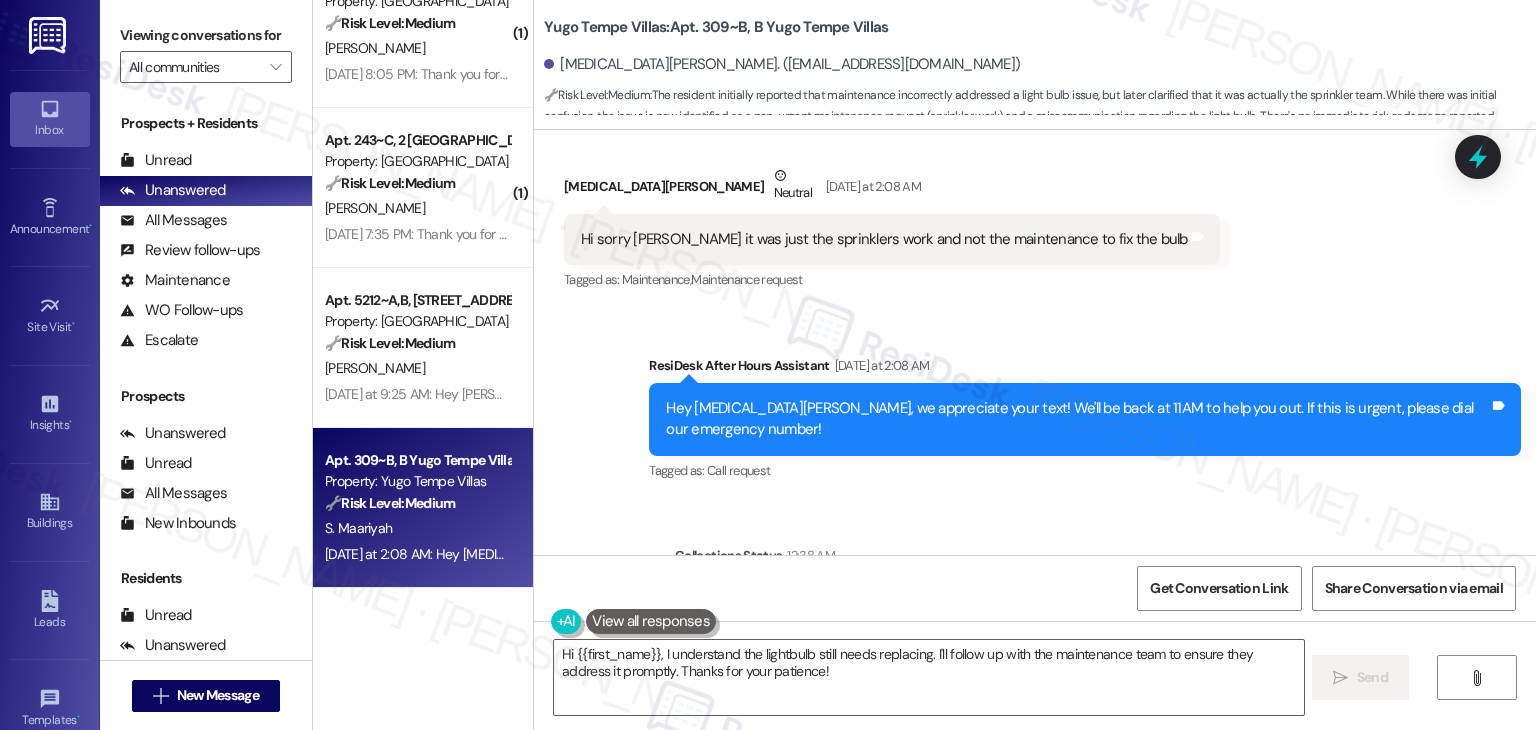 click on "Lease started Feb 06, 2025 at 6:00 PM Survey, sent via SMS Residesk Automated Survey Mar 10, 2025 at 11:20 AM Hi Syeda Alvina, I'm on the new offsite Resident Support Team for Yugo Tempe Villas! My job is to work with your on-site management team to improve your experience at the property. Text us here at any time for assistance or questions. We will also reach out periodically for feedback. (Standard text messaging rates may apply) (You can always reply STOP to opt out of future messages) Tags and notes Tagged as:   Property launch Click to highlight conversations about Property launch Announcement, sent via SMS Sarah   (ResiDesk) Mar 17, 2025 at 12:13 PM Great news! You can now text me for maintenance issues — no more messy apps or sign-ins. I'll file your tickets for you. You can still use the app if you prefer.  I'm here to make things easier for you, feel free to reach out anytime! Tags and notes Tagged as:   Maintenance ,  Click to highlight conversations about Maintenance Maintenance request ," at bounding box center [1035, 342] 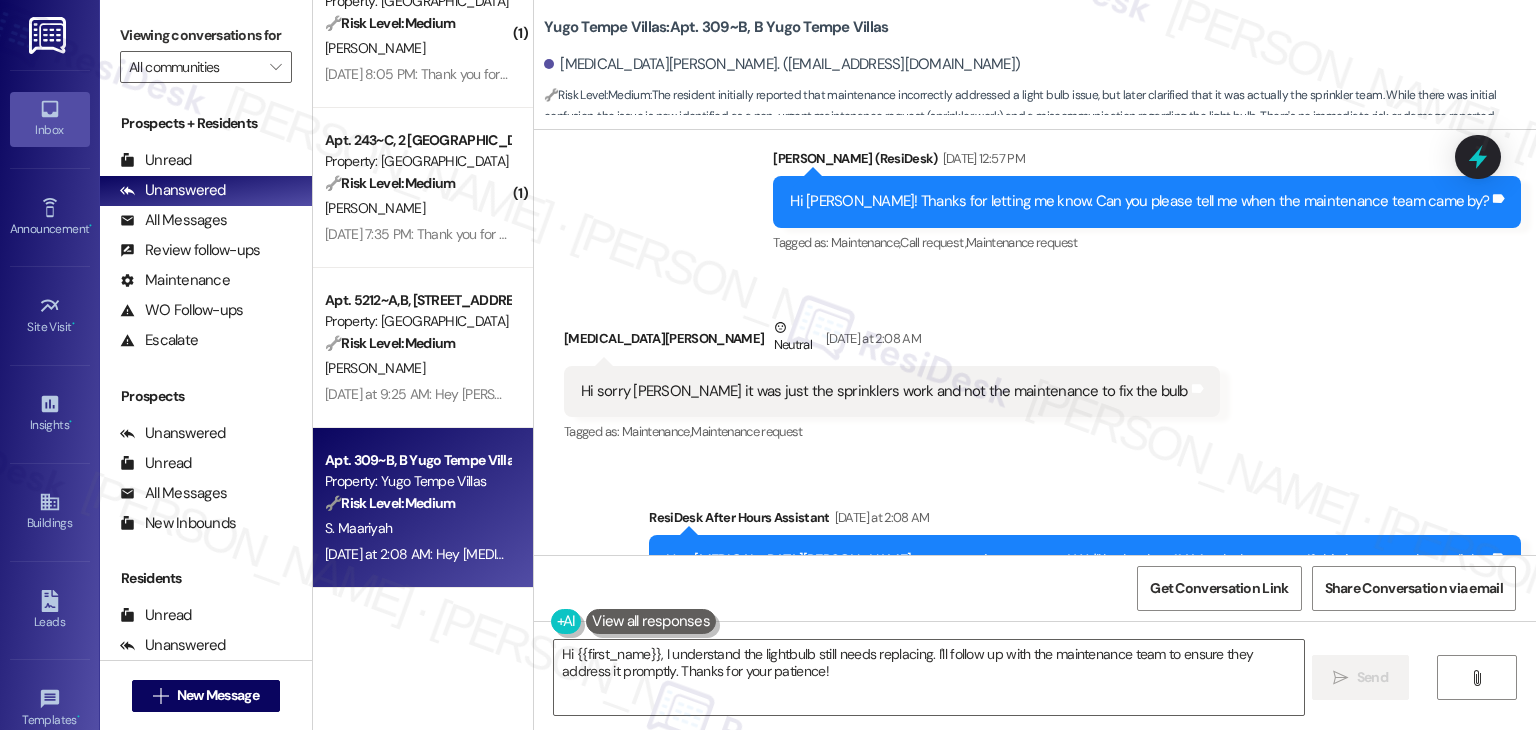 scroll, scrollTop: 8164, scrollLeft: 0, axis: vertical 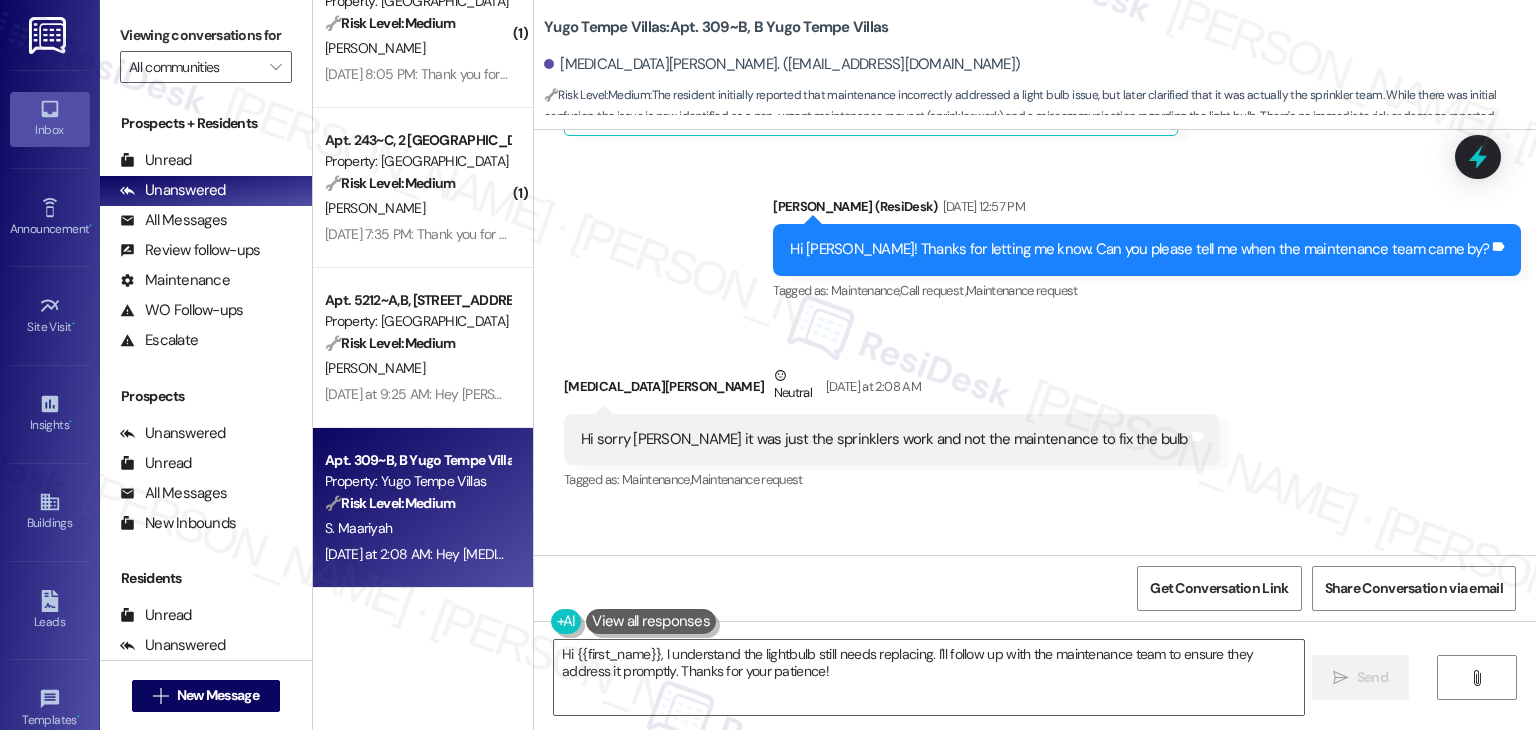 click on "Received via SMS Syeda Alvina Maariyah   Neutral Yesterday at 2:08 AM Hi sorry Sarah it was just the sprinklers work and not the maintenance to fix the bulb  Tags and notes Tagged as:   Maintenance ,  Click to highlight conversations about Maintenance Maintenance request Click to highlight conversations about Maintenance request" at bounding box center [1035, 415] 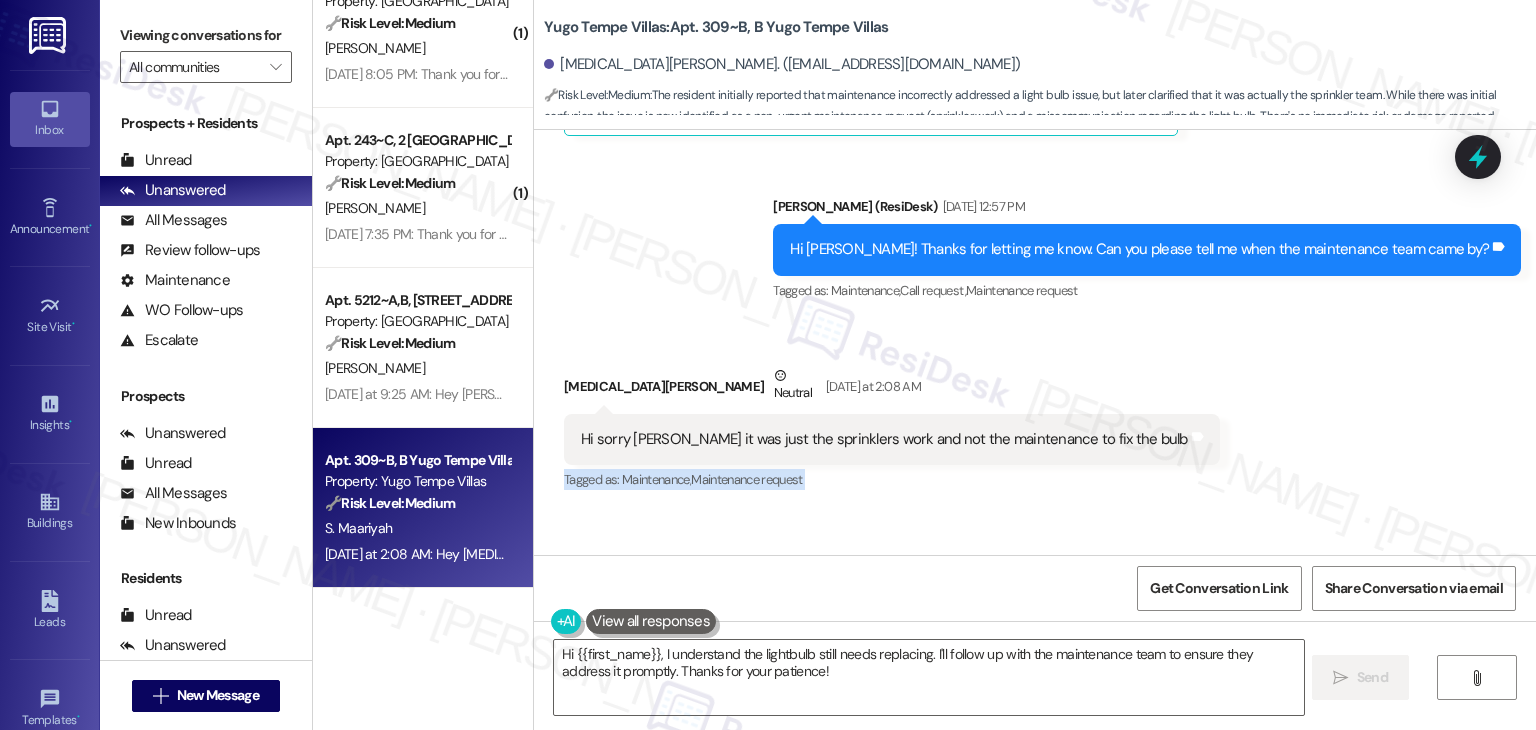 click on "Received via SMS Syeda Alvina Maariyah   Neutral Yesterday at 2:08 AM Hi sorry Sarah it was just the sprinklers work and not the maintenance to fix the bulb  Tags and notes Tagged as:   Maintenance ,  Click to highlight conversations about Maintenance Maintenance request Click to highlight conversations about Maintenance request" at bounding box center (1035, 415) 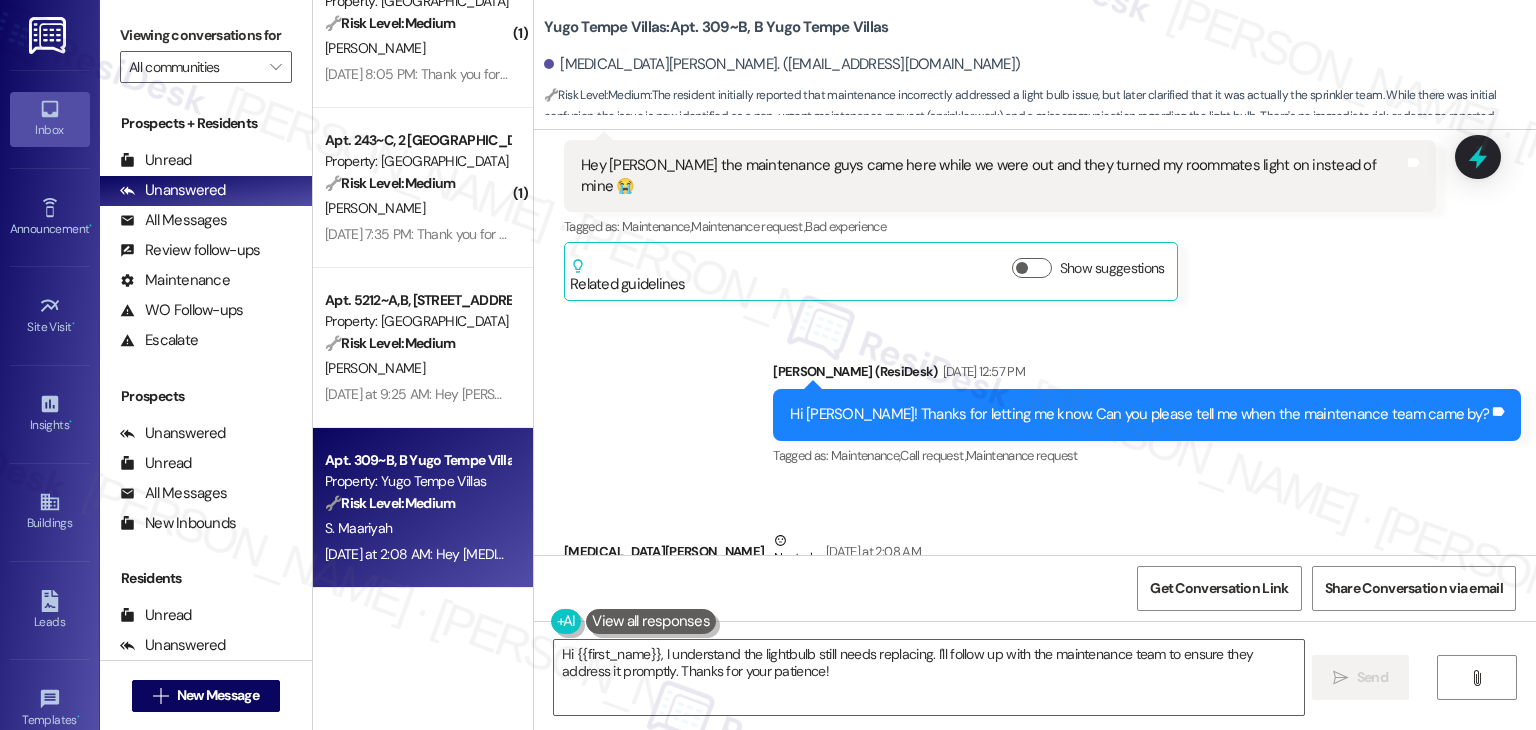scroll, scrollTop: 7964, scrollLeft: 0, axis: vertical 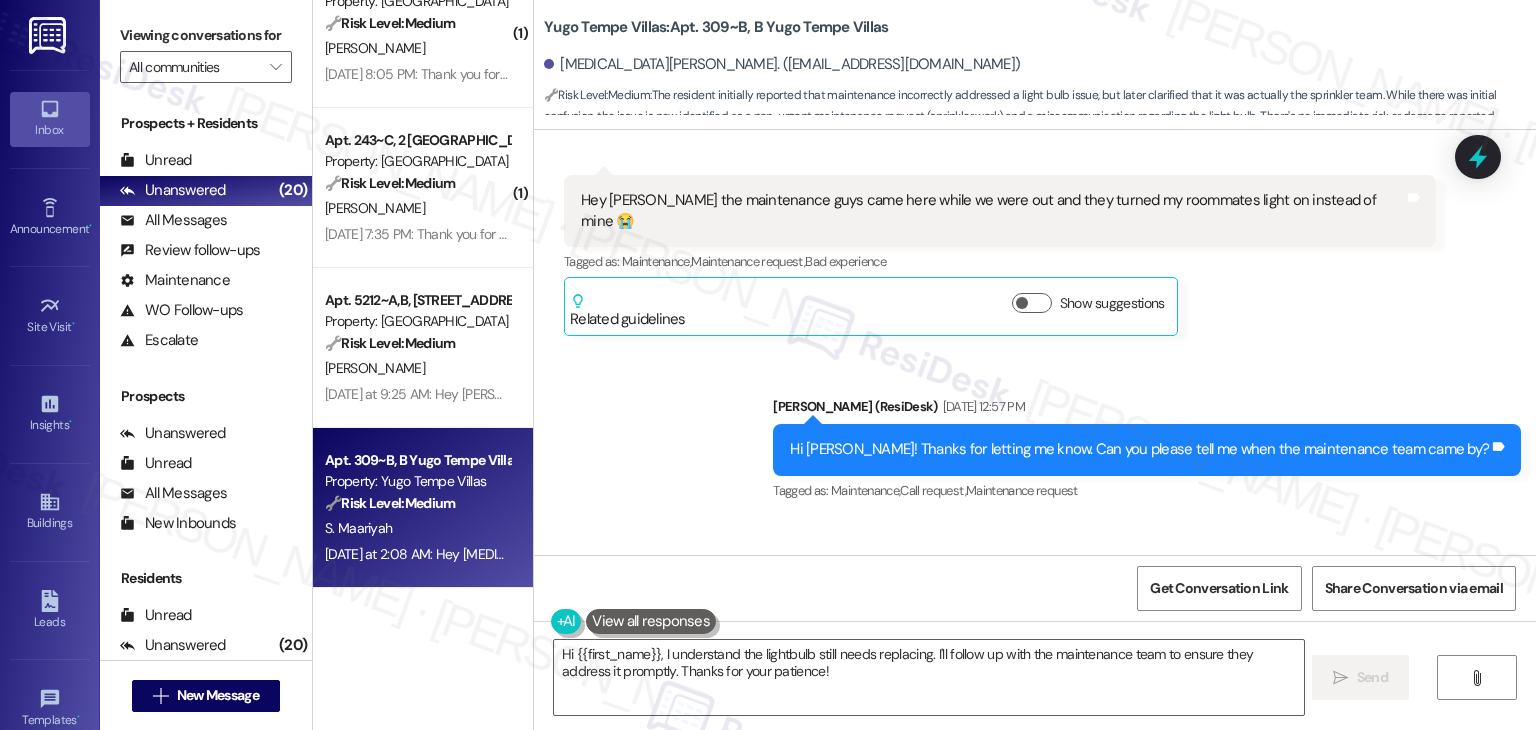 click on "Received via SMS Syeda Alvina Maariyah   Neutral Yesterday at 2:08 AM Hi sorry Sarah it was just the sprinklers work and not the maintenance to fix the bulb  Tags and notes Tagged as:   Maintenance ,  Click to highlight conversations about Maintenance Maintenance request Click to highlight conversations about Maintenance request" at bounding box center (1035, 615) 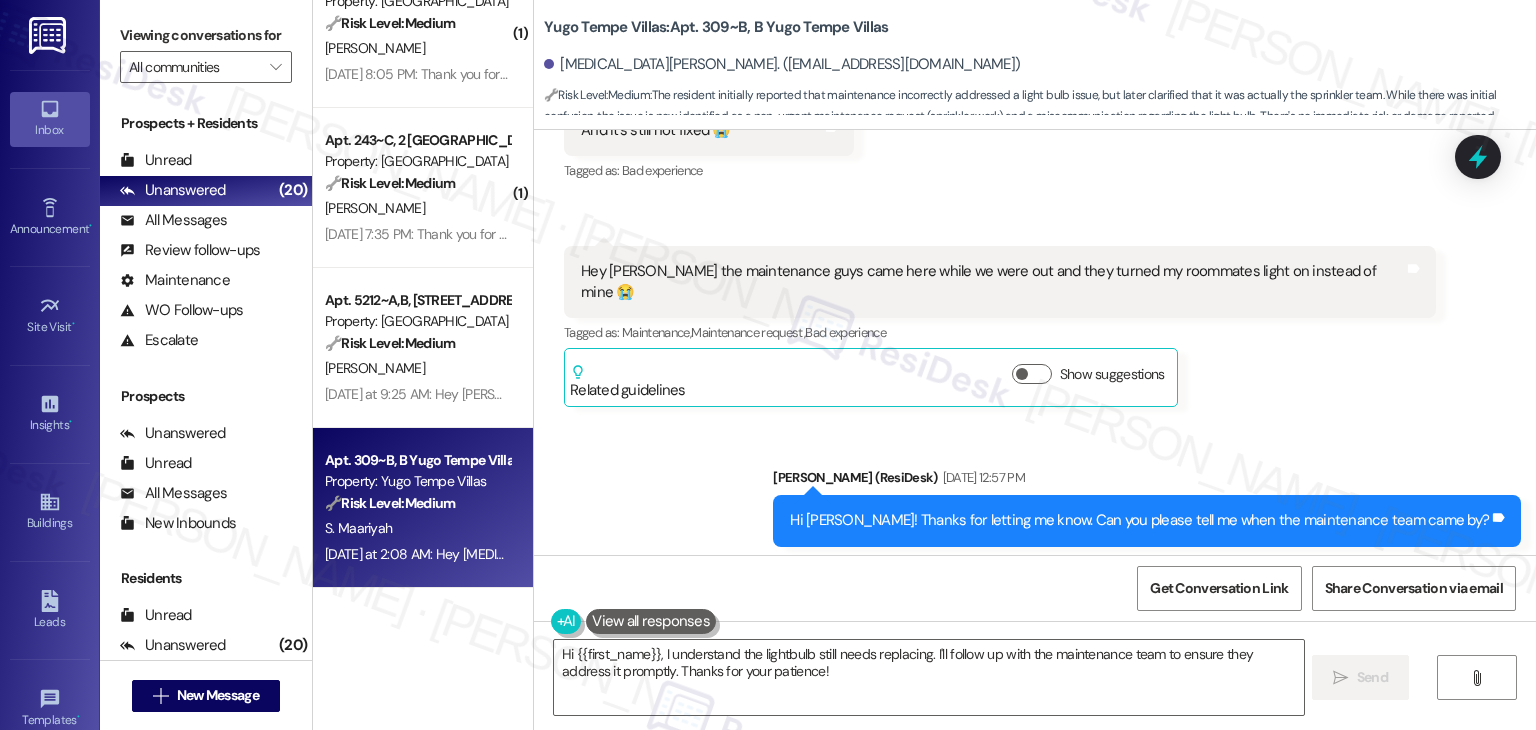 scroll, scrollTop: 7864, scrollLeft: 0, axis: vertical 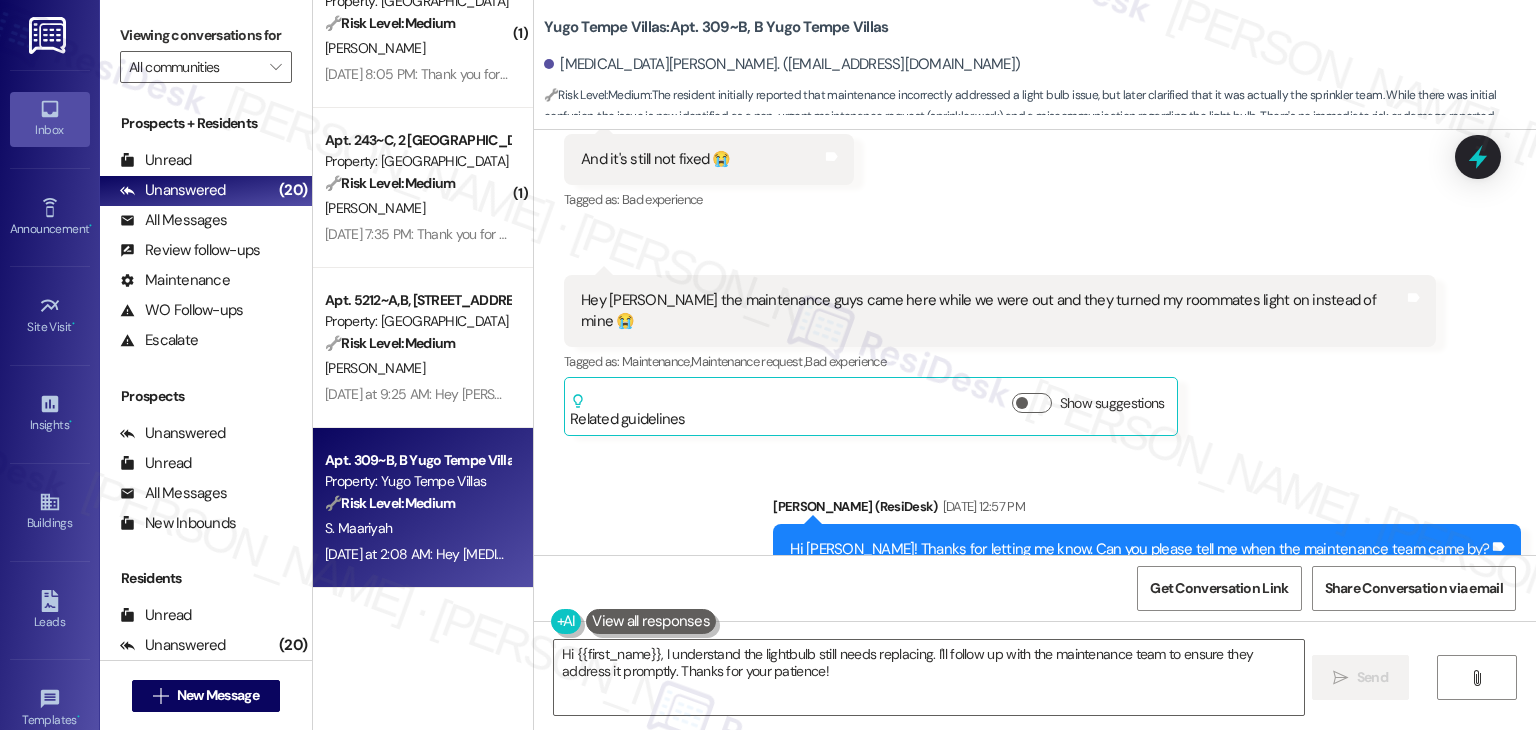 click on "Sent via SMS Sarah   (ResiDesk) Jul 28, 2025 at 12:57 PM Hi Syeda! Thanks for letting me know. Can you please tell me when the maintenance team came by? Tags and notes Tagged as:   Maintenance ,  Click to highlight conversations about Maintenance Call request ,  Click to highlight conversations about Call request Maintenance request Click to highlight conversations about Maintenance request" at bounding box center (1035, 535) 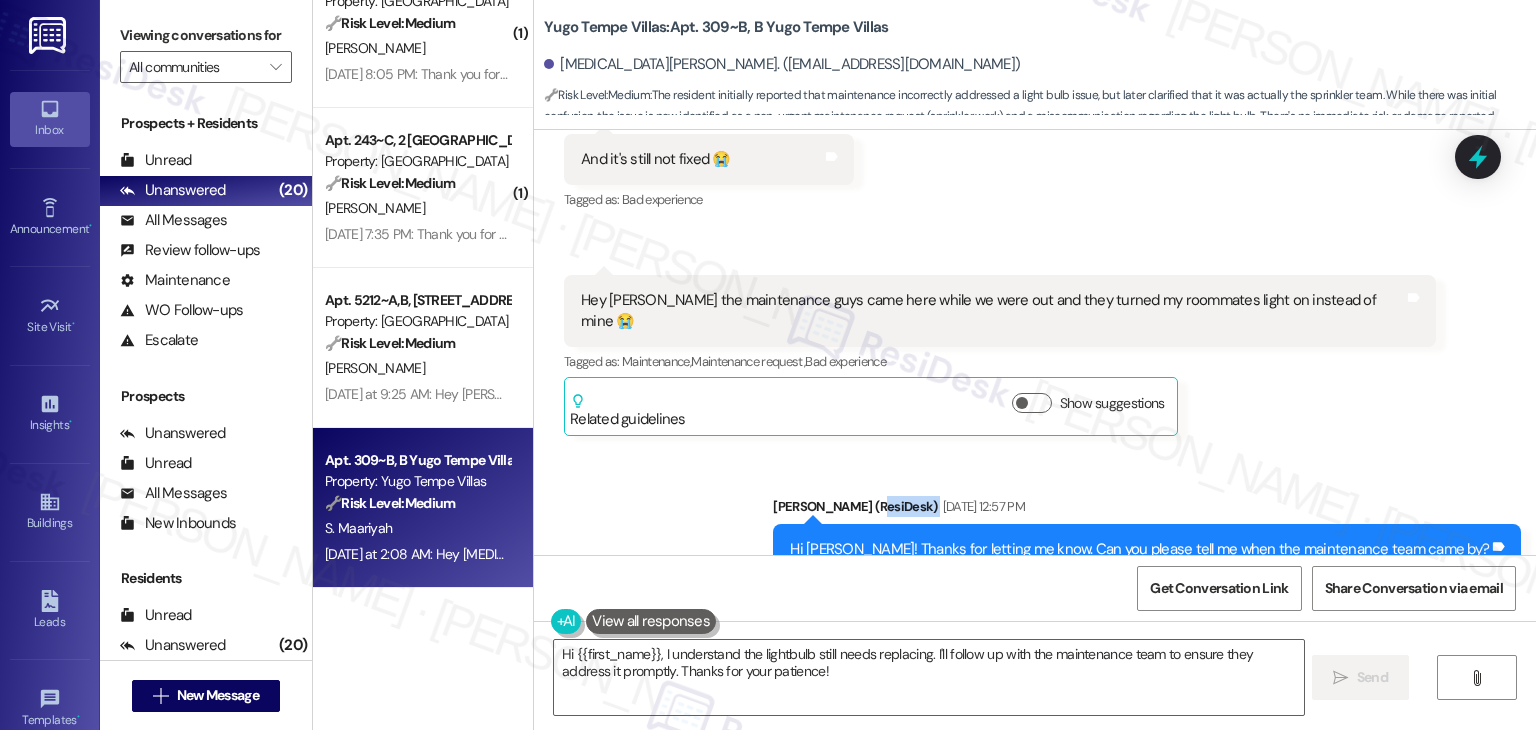 click on "Sent via SMS Sarah   (ResiDesk) Jul 28, 2025 at 12:57 PM Hi Syeda! Thanks for letting me know. Can you please tell me when the maintenance team came by? Tags and notes Tagged as:   Maintenance ,  Click to highlight conversations about Maintenance Call request ,  Click to highlight conversations about Call request Maintenance request Click to highlight conversations about Maintenance request" at bounding box center (1035, 535) 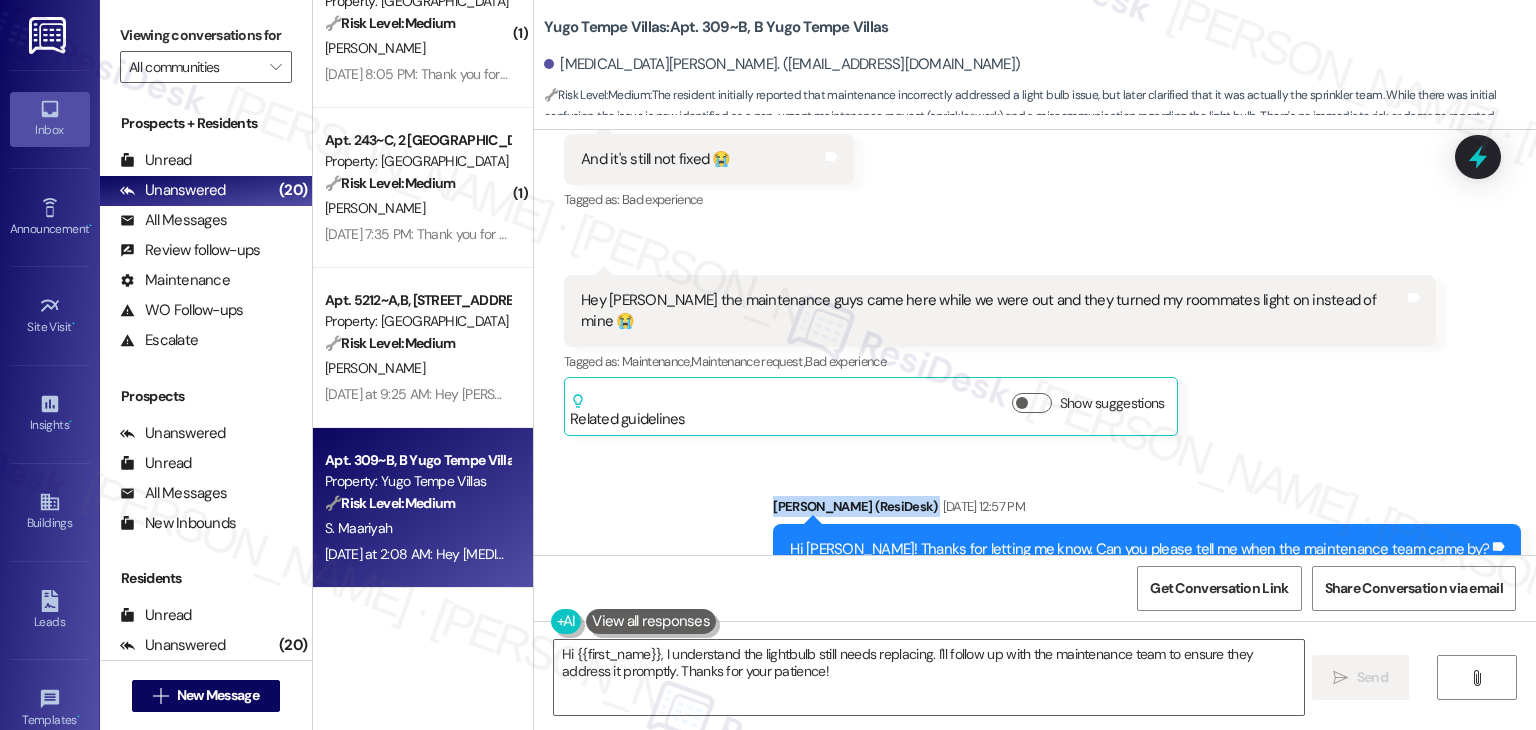 click on "Sent via SMS Sarah   (ResiDesk) Jul 28, 2025 at 12:57 PM Hi Syeda! Thanks for letting me know. Can you please tell me when the maintenance team came by? Tags and notes Tagged as:   Maintenance ,  Click to highlight conversations about Maintenance Call request ,  Click to highlight conversations about Call request Maintenance request Click to highlight conversations about Maintenance request" at bounding box center (1035, 535) 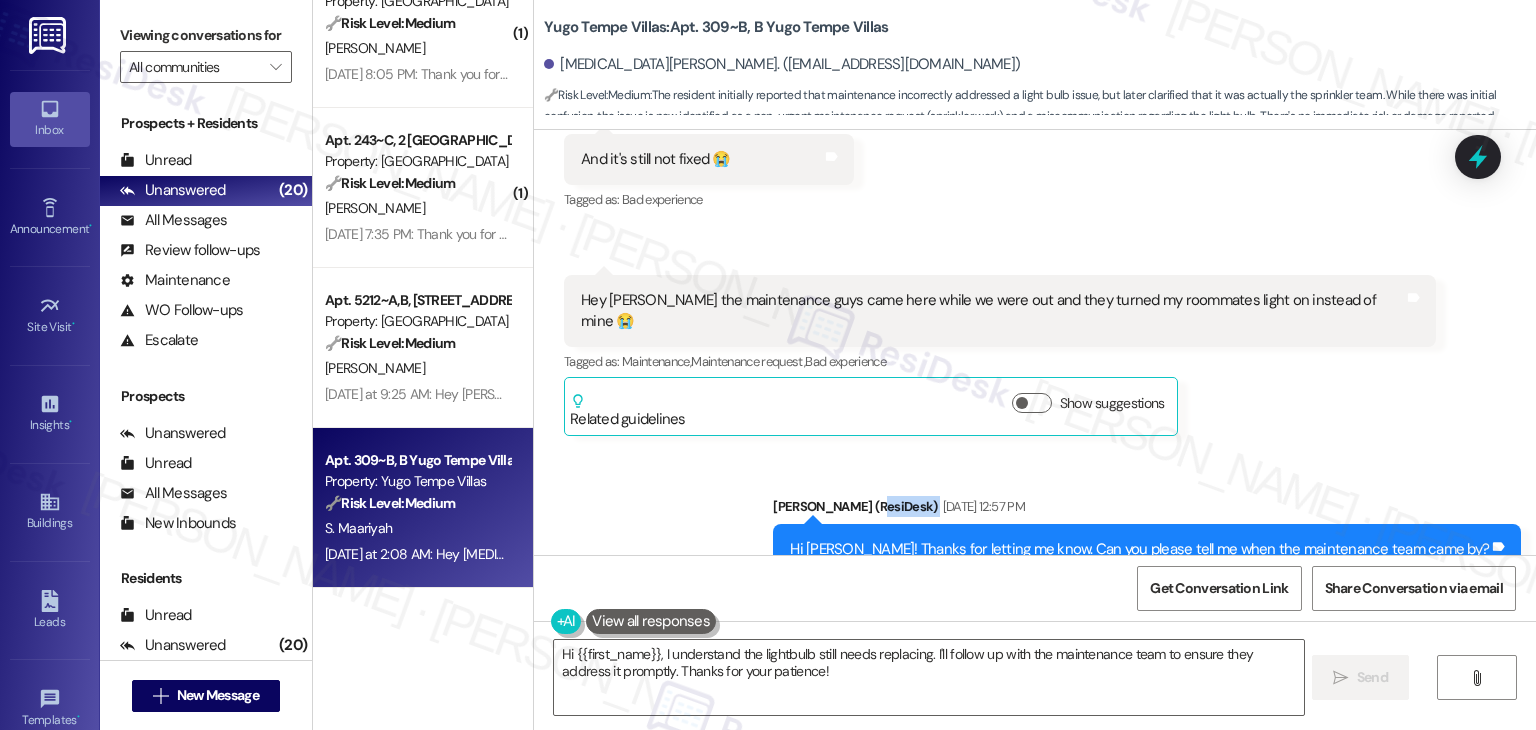 click on "Sent via SMS Sarah   (ResiDesk) Jul 28, 2025 at 12:57 PM Hi Syeda! Thanks for letting me know. Can you please tell me when the maintenance team came by? Tags and notes Tagged as:   Maintenance ,  Click to highlight conversations about Maintenance Call request ,  Click to highlight conversations about Call request Maintenance request Click to highlight conversations about Maintenance request" at bounding box center (1035, 535) 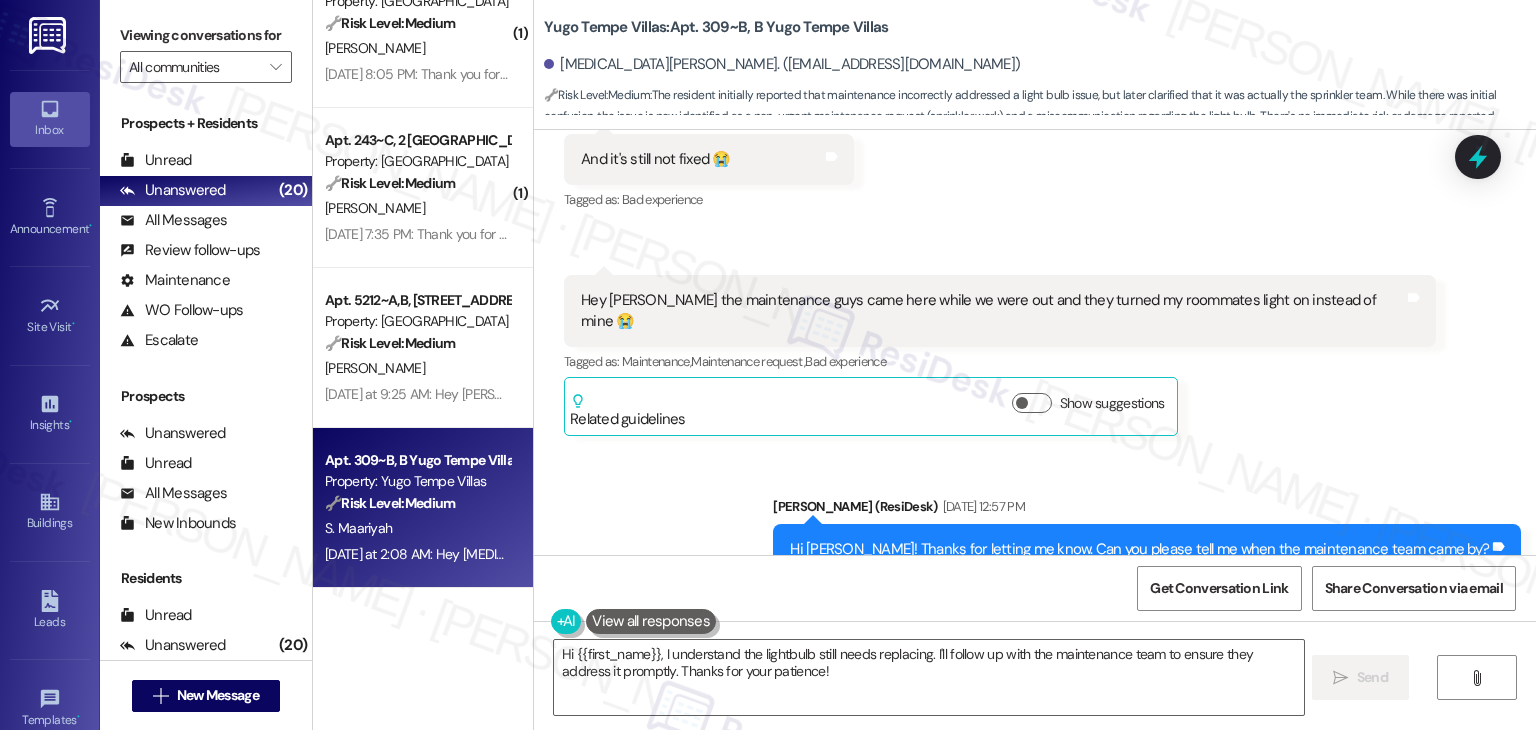 click on "Sent via SMS Sarah   (ResiDesk) Jul 28, 2025 at 12:57 PM Hi Syeda! Thanks for letting me know. Can you please tell me when the maintenance team came by? Tags and notes Tagged as:   Maintenance ,  Click to highlight conversations about Maintenance Call request ,  Click to highlight conversations about Call request Maintenance request Click to highlight conversations about Maintenance request" at bounding box center (1035, 535) 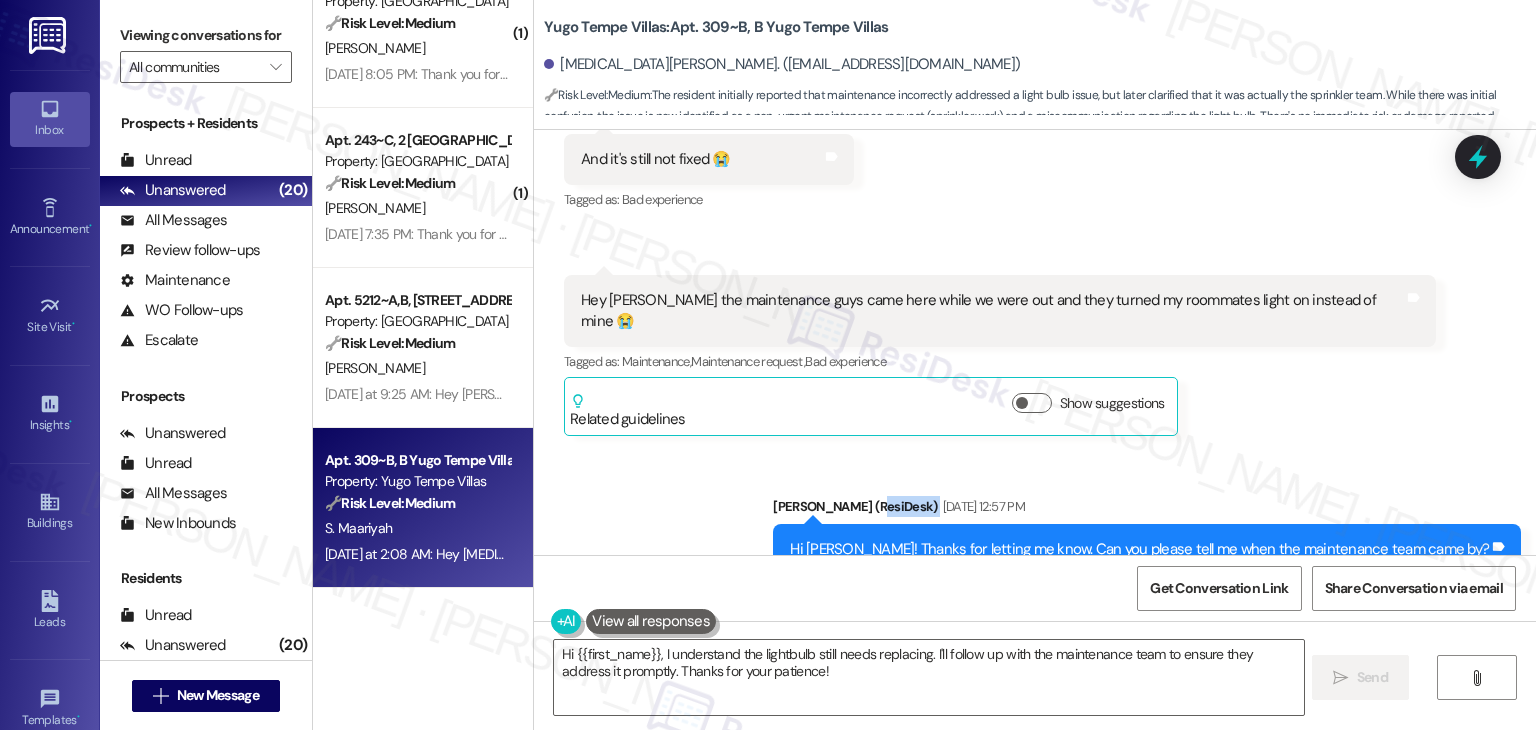click on "Sent via SMS Sarah   (ResiDesk) Jul 28, 2025 at 12:57 PM Hi Syeda! Thanks for letting me know. Can you please tell me when the maintenance team came by? Tags and notes Tagged as:   Maintenance ,  Click to highlight conversations about Maintenance Call request ,  Click to highlight conversations about Call request Maintenance request Click to highlight conversations about Maintenance request" at bounding box center [1035, 535] 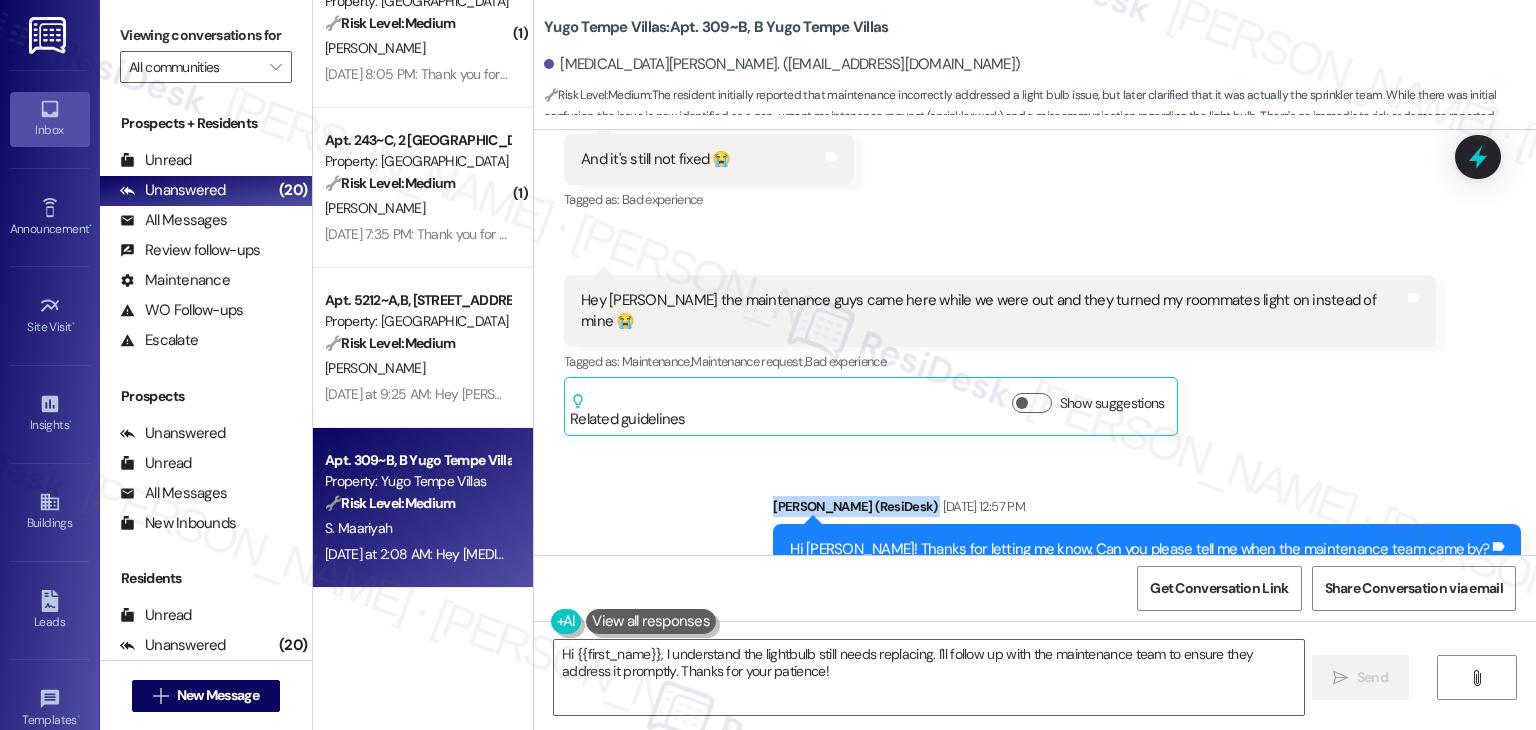 click on "Sent via SMS Sarah   (ResiDesk) Jul 28, 2025 at 12:57 PM Hi Syeda! Thanks for letting me know. Can you please tell me when the maintenance team came by? Tags and notes Tagged as:   Maintenance ,  Click to highlight conversations about Maintenance Call request ,  Click to highlight conversations about Call request Maintenance request Click to highlight conversations about Maintenance request" at bounding box center (1035, 535) 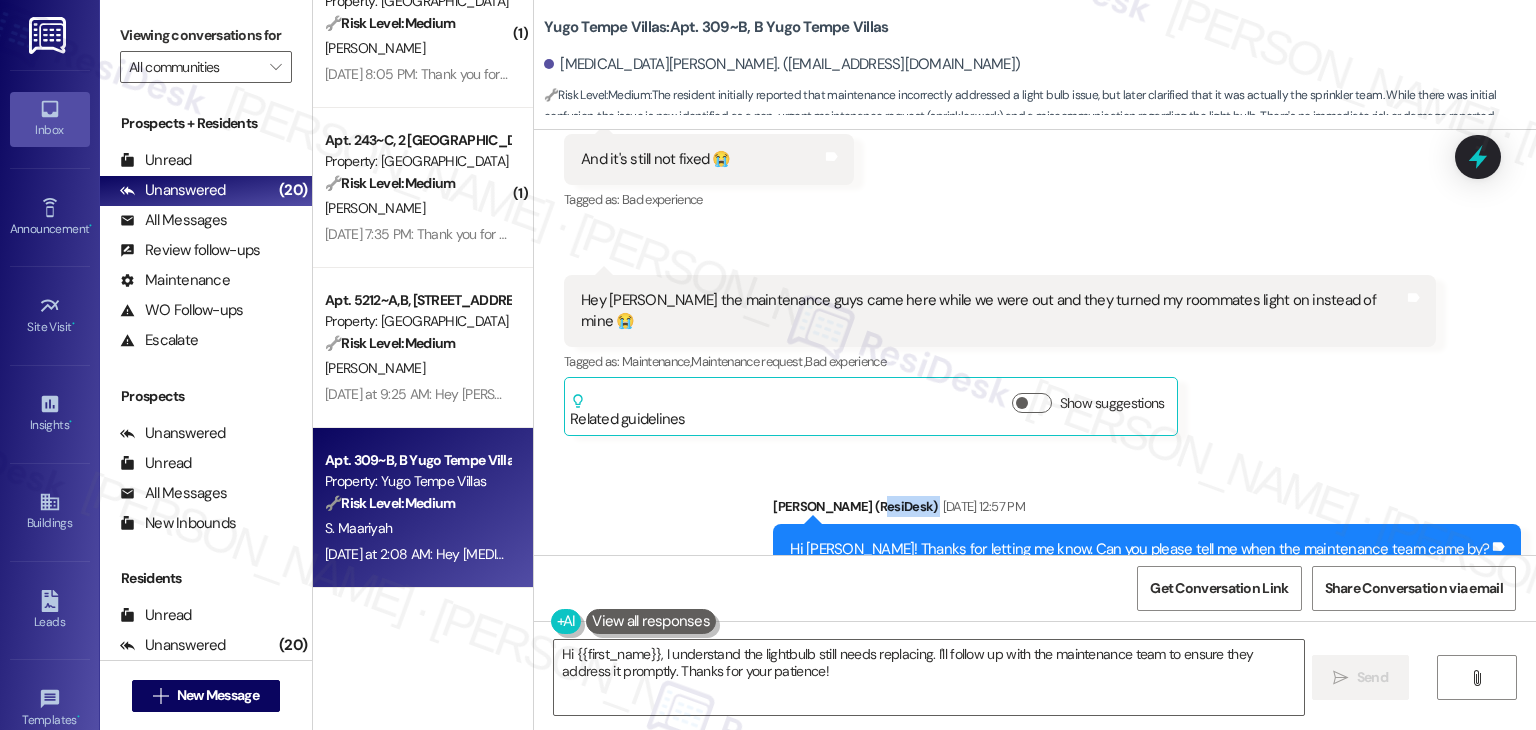 click on "Sent via SMS Sarah   (ResiDesk) Jul 28, 2025 at 12:57 PM Hi Syeda! Thanks for letting me know. Can you please tell me when the maintenance team came by? Tags and notes Tagged as:   Maintenance ,  Click to highlight conversations about Maintenance Call request ,  Click to highlight conversations about Call request Maintenance request Click to highlight conversations about Maintenance request" at bounding box center (1035, 535) 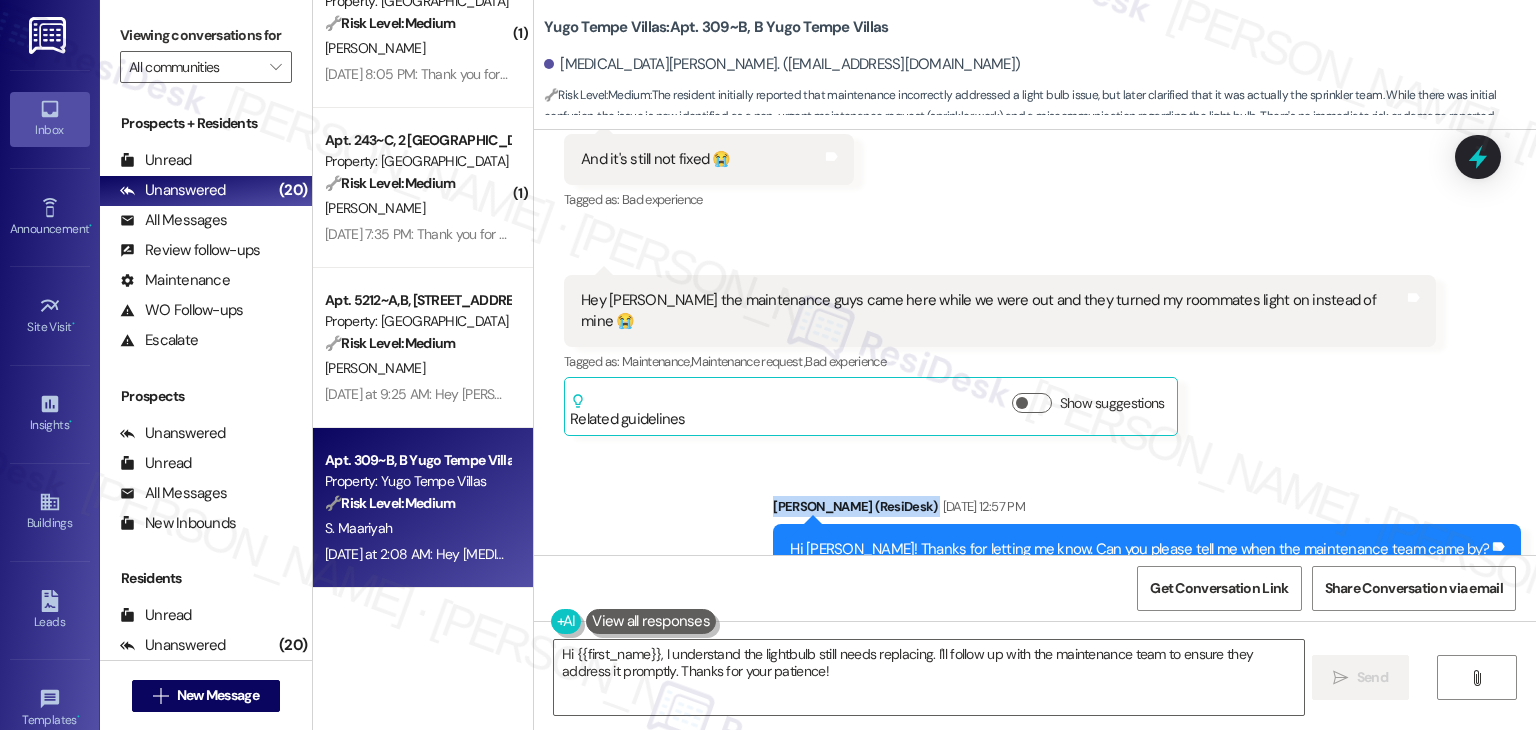 click on "Sent via SMS Sarah   (ResiDesk) Jul 28, 2025 at 12:57 PM Hi Syeda! Thanks for letting me know. Can you please tell me when the maintenance team came by? Tags and notes Tagged as:   Maintenance ,  Click to highlight conversations about Maintenance Call request ,  Click to highlight conversations about Call request Maintenance request Click to highlight conversations about Maintenance request" at bounding box center (1035, 535) 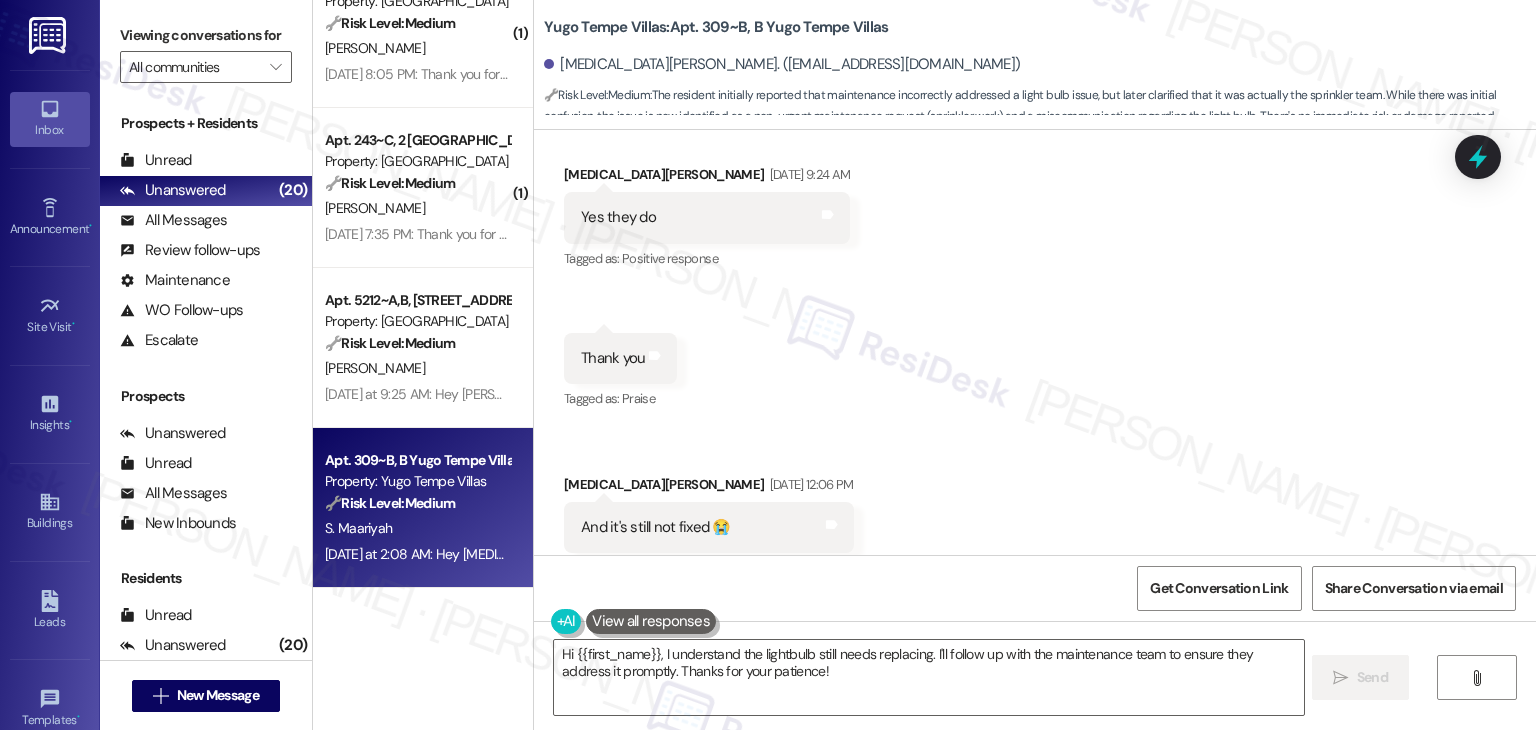 scroll, scrollTop: 7464, scrollLeft: 0, axis: vertical 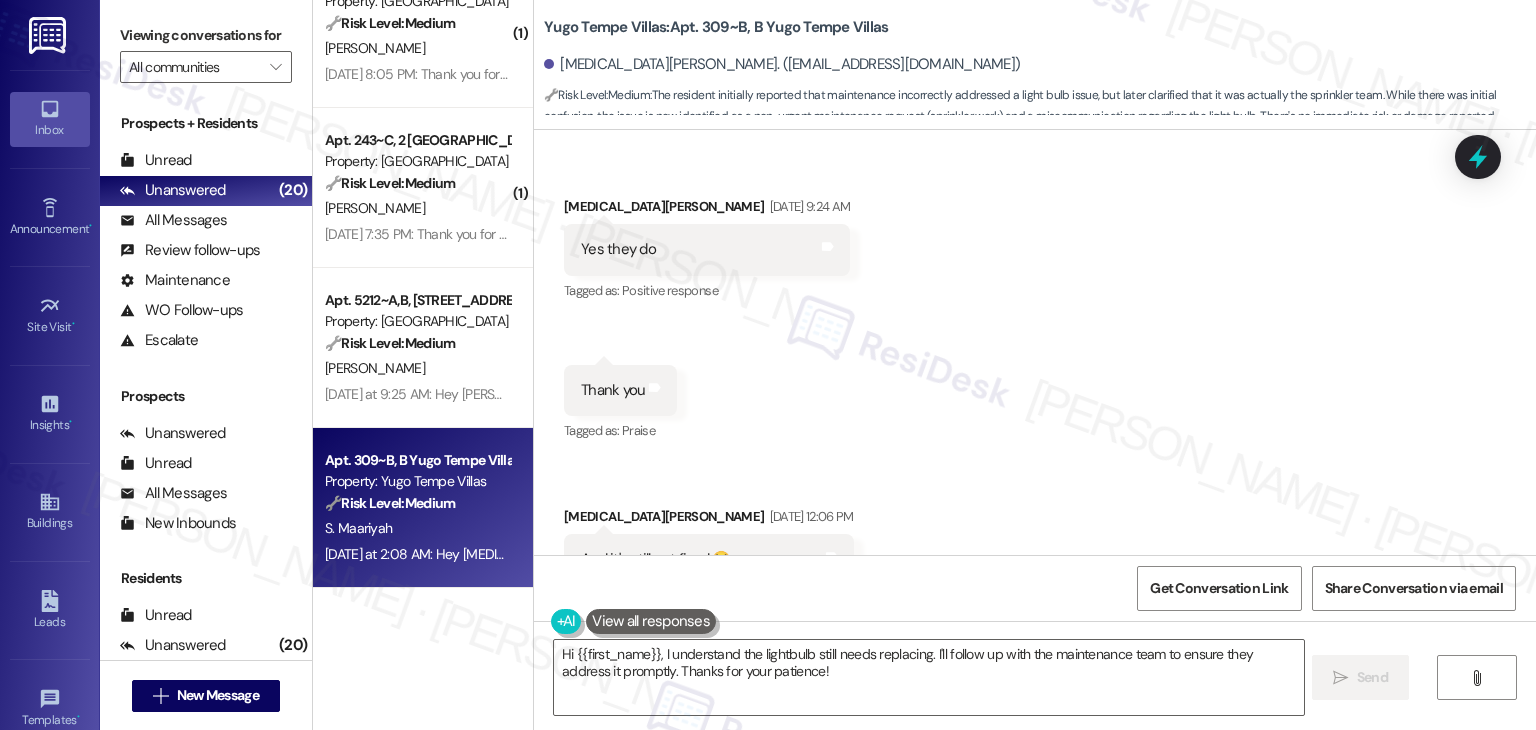 click on "Received via SMS Syeda Alvina Maariyah Jul 28, 2025 at 9:24 AM Yes they do  Tags and notes Tagged as:   Positive response Click to highlight conversations about Positive response Received via SMS 9:24 AM Syeda Alvina Maariyah Jul 28, 2025 at 9:24 AM Thank you Tags and notes Tagged as:   Praise Click to highlight conversations about Praise Received via SMS Syeda Alvina Maariyah Jul 28, 2025 at 12:06 PM And it's still not fixed 😭 Tags and notes Tagged as:   Bad experience Click to highlight conversations about Bad experience Received via SMS 12:07 PM Syeda Alvina Maariyah Jul 28, 2025 at 12:07 PM Hey Sarah the maintenance guys came here while we were out and they turned my roommates light on instead of mine 😭 Tags and notes Tagged as:   Maintenance ,  Click to highlight conversations about Maintenance Maintenance request ,  Click to highlight conversations about Maintenance request Bad experience Click to highlight conversations about Bad experience  Related guidelines Show suggestions" at bounding box center [1035, 501] 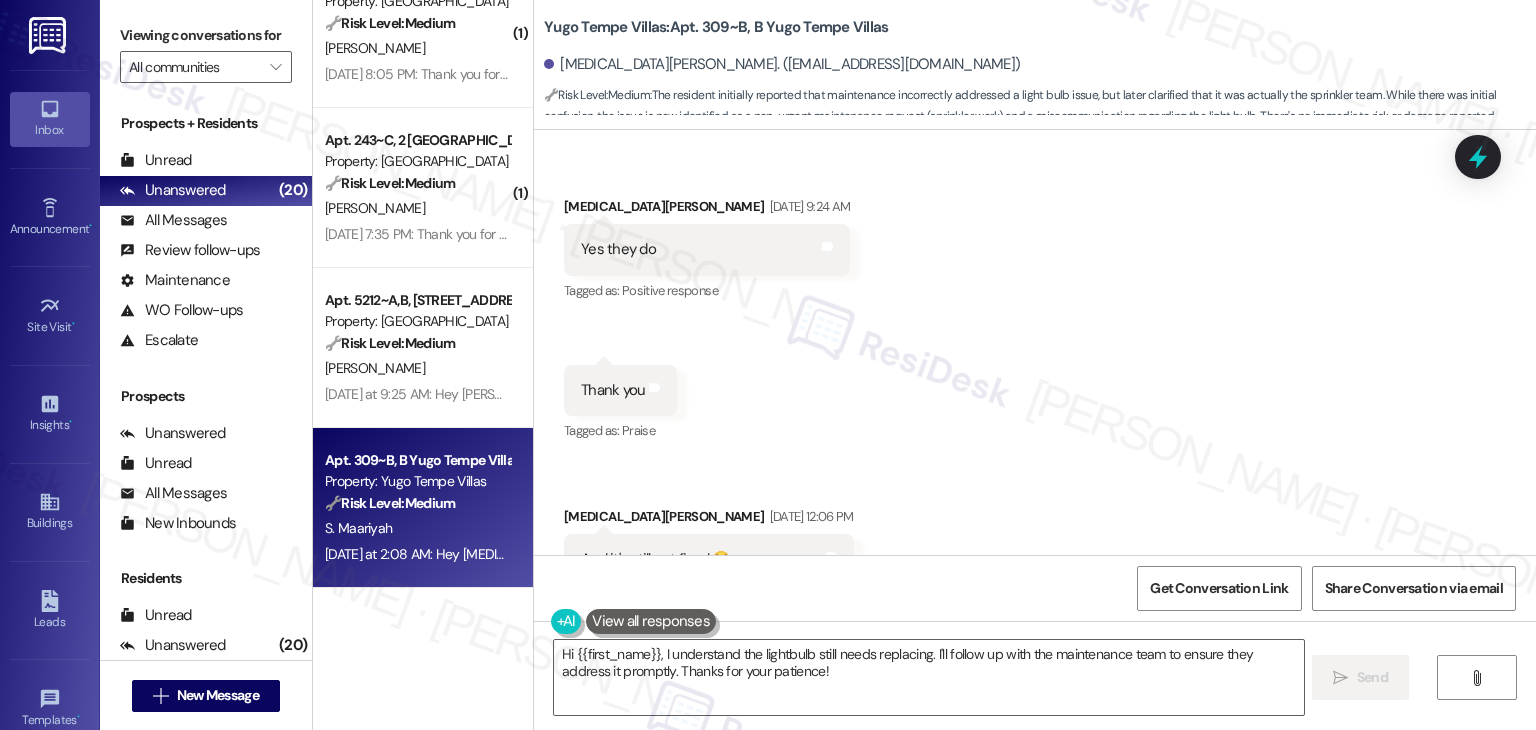 click on "Received via SMS Syeda Alvina Maariyah Jul 28, 2025 at 9:24 AM Yes they do  Tags and notes Tagged as:   Positive response Click to highlight conversations about Positive response Received via SMS 9:24 AM Syeda Alvina Maariyah Jul 28, 2025 at 9:24 AM Thank you Tags and notes Tagged as:   Praise Click to highlight conversations about Praise Received via SMS Syeda Alvina Maariyah Jul 28, 2025 at 12:06 PM And it's still not fixed 😭 Tags and notes Tagged as:   Bad experience Click to highlight conversations about Bad experience Received via SMS 12:07 PM Syeda Alvina Maariyah Jul 28, 2025 at 12:07 PM Hey Sarah the maintenance guys came here while we were out and they turned my roommates light on instead of mine 😭 Tags and notes Tagged as:   Maintenance ,  Click to highlight conversations about Maintenance Maintenance request ,  Click to highlight conversations about Maintenance request Bad experience Click to highlight conversations about Bad experience  Related guidelines Show suggestions" at bounding box center (1035, 501) 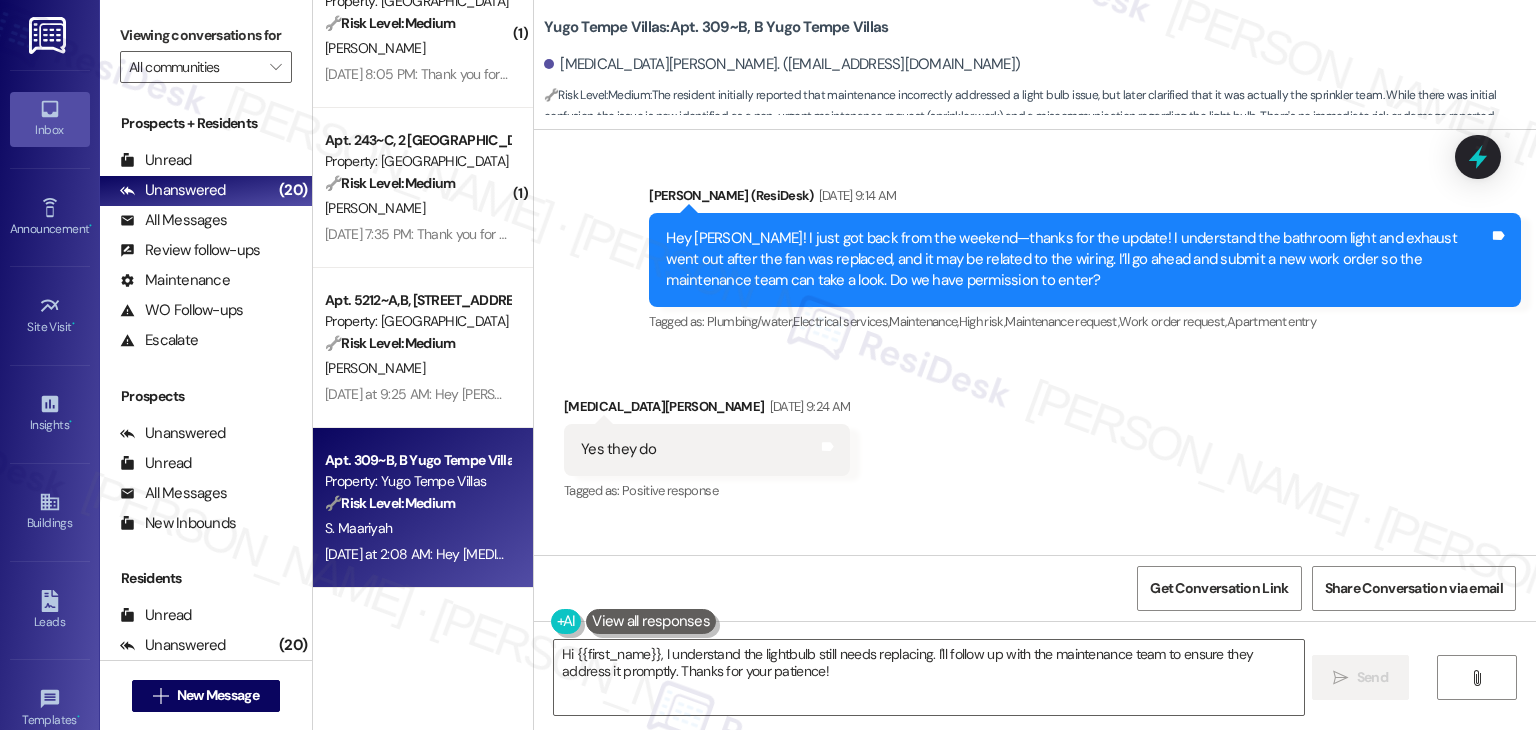click on "Received via SMS Syeda Alvina Maariyah Jul 28, 2025 at 9:24 AM Yes they do  Tags and notes Tagged as:   Positive response Click to highlight conversations about Positive response Received via SMS 9:24 AM Syeda Alvina Maariyah Jul 28, 2025 at 9:24 AM Thank you Tags and notes Tagged as:   Praise Click to highlight conversations about Praise Received via SMS Syeda Alvina Maariyah Jul 28, 2025 at 12:06 PM And it's still not fixed 😭 Tags and notes Tagged as:   Bad experience Click to highlight conversations about Bad experience Received via SMS 12:07 PM Syeda Alvina Maariyah Jul 28, 2025 at 12:07 PM Hey Sarah the maintenance guys came here while we were out and they turned my roommates light on instead of mine 😭 Tags and notes Tagged as:   Maintenance ,  Click to highlight conversations about Maintenance Maintenance request ,  Click to highlight conversations about Maintenance request Bad experience Click to highlight conversations about Bad experience  Related guidelines Show suggestions" at bounding box center [1035, 701] 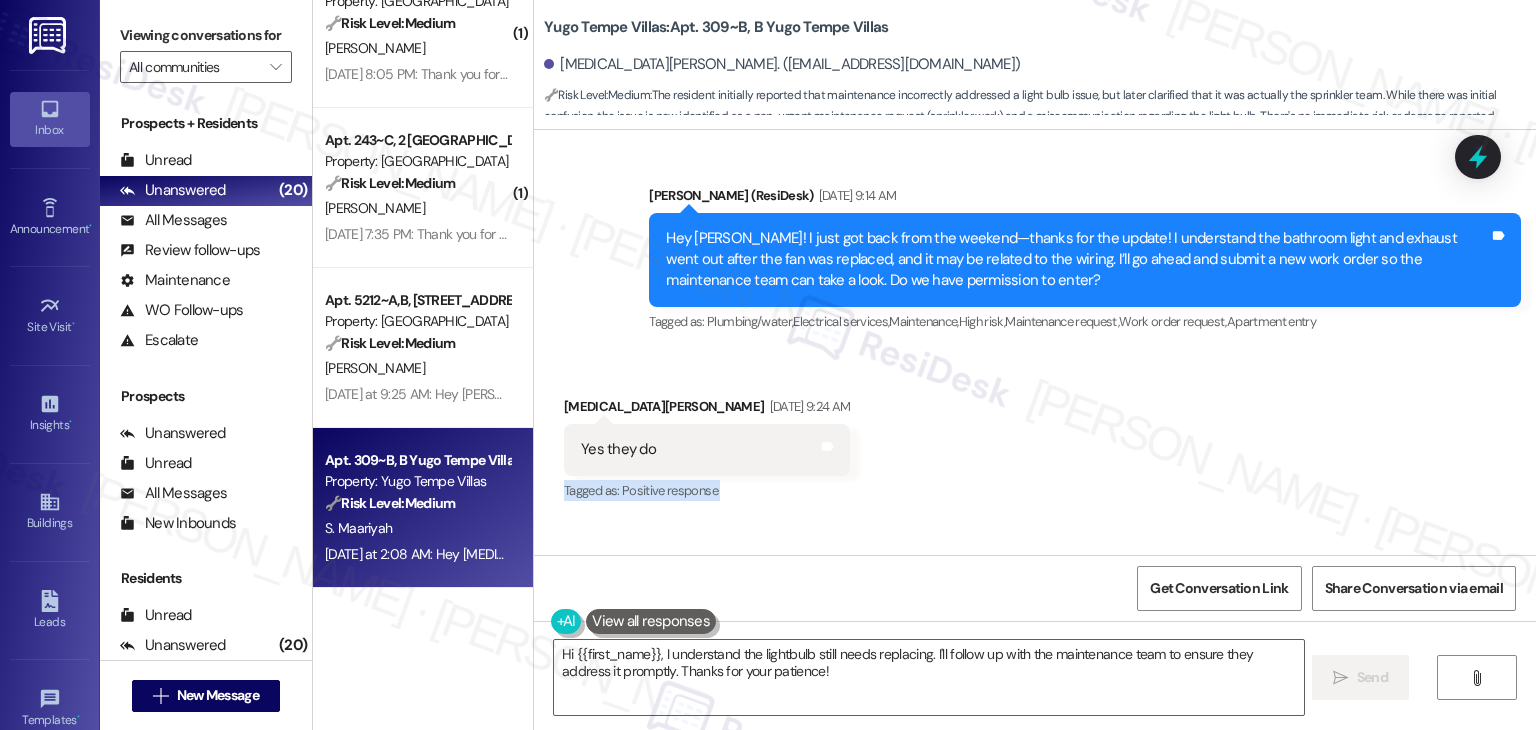 click on "Received via SMS Syeda Alvina Maariyah Jul 28, 2025 at 9:24 AM Yes they do  Tags and notes Tagged as:   Positive response Click to highlight conversations about Positive response Received via SMS 9:24 AM Syeda Alvina Maariyah Jul 28, 2025 at 9:24 AM Thank you Tags and notes Tagged as:   Praise Click to highlight conversations about Praise Received via SMS Syeda Alvina Maariyah Jul 28, 2025 at 12:06 PM And it's still not fixed 😭 Tags and notes Tagged as:   Bad experience Click to highlight conversations about Bad experience Received via SMS 12:07 PM Syeda Alvina Maariyah Jul 28, 2025 at 12:07 PM Hey Sarah the maintenance guys came here while we were out and they turned my roommates light on instead of mine 😭 Tags and notes Tagged as:   Maintenance ,  Click to highlight conversations about Maintenance Maintenance request ,  Click to highlight conversations about Maintenance request Bad experience Click to highlight conversations about Bad experience  Related guidelines Show suggestions" at bounding box center [1035, 701] 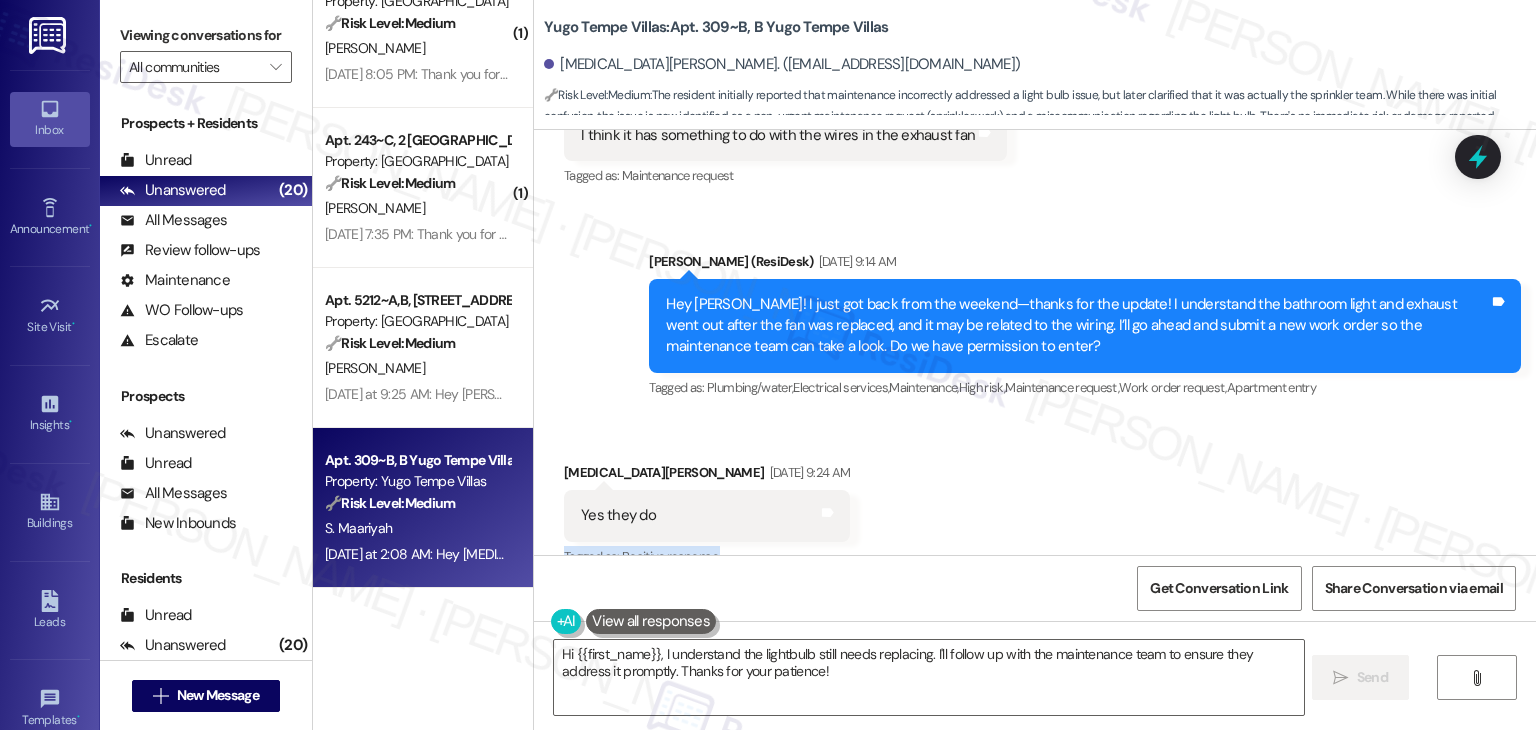 scroll, scrollTop: 7164, scrollLeft: 0, axis: vertical 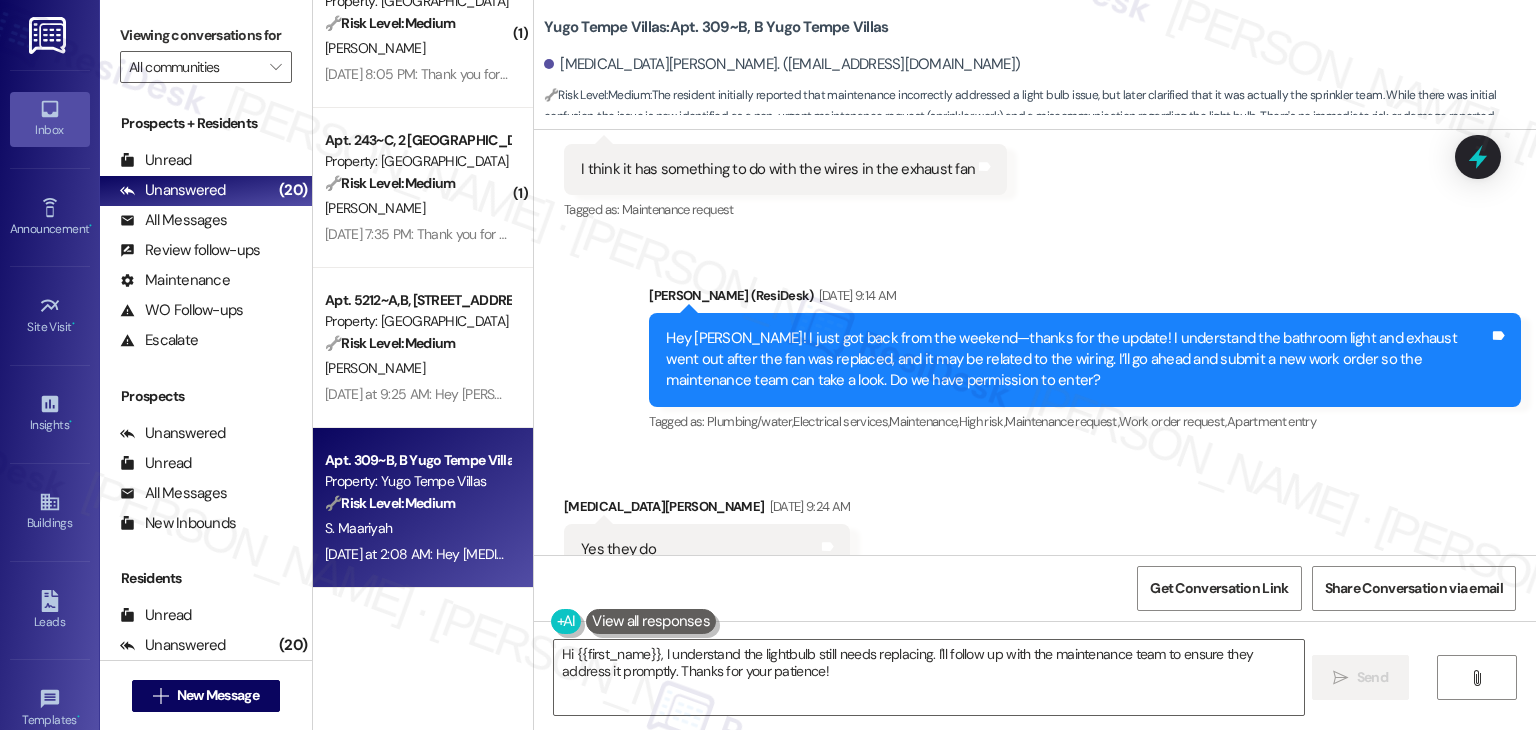click on "Received via SMS Syeda Alvina Maariyah Jul 28, 2025 at 9:24 AM Yes they do  Tags and notes Tagged as:   Positive response Click to highlight conversations about Positive response Received via SMS 9:24 AM Syeda Alvina Maariyah Jul 28, 2025 at 9:24 AM Thank you Tags and notes Tagged as:   Praise Click to highlight conversations about Praise Received via SMS Syeda Alvina Maariyah Jul 28, 2025 at 12:06 PM And it's still not fixed 😭 Tags and notes Tagged as:   Bad experience Click to highlight conversations about Bad experience Received via SMS 12:07 PM Syeda Alvina Maariyah Jul 28, 2025 at 12:07 PM Hey Sarah the maintenance guys came here while we were out and they turned my roommates light on instead of mine 😭 Tags and notes Tagged as:   Maintenance ,  Click to highlight conversations about Maintenance Maintenance request ,  Click to highlight conversations about Maintenance request Bad experience Click to highlight conversations about Bad experience  Related guidelines Show suggestions" at bounding box center [1035, 801] 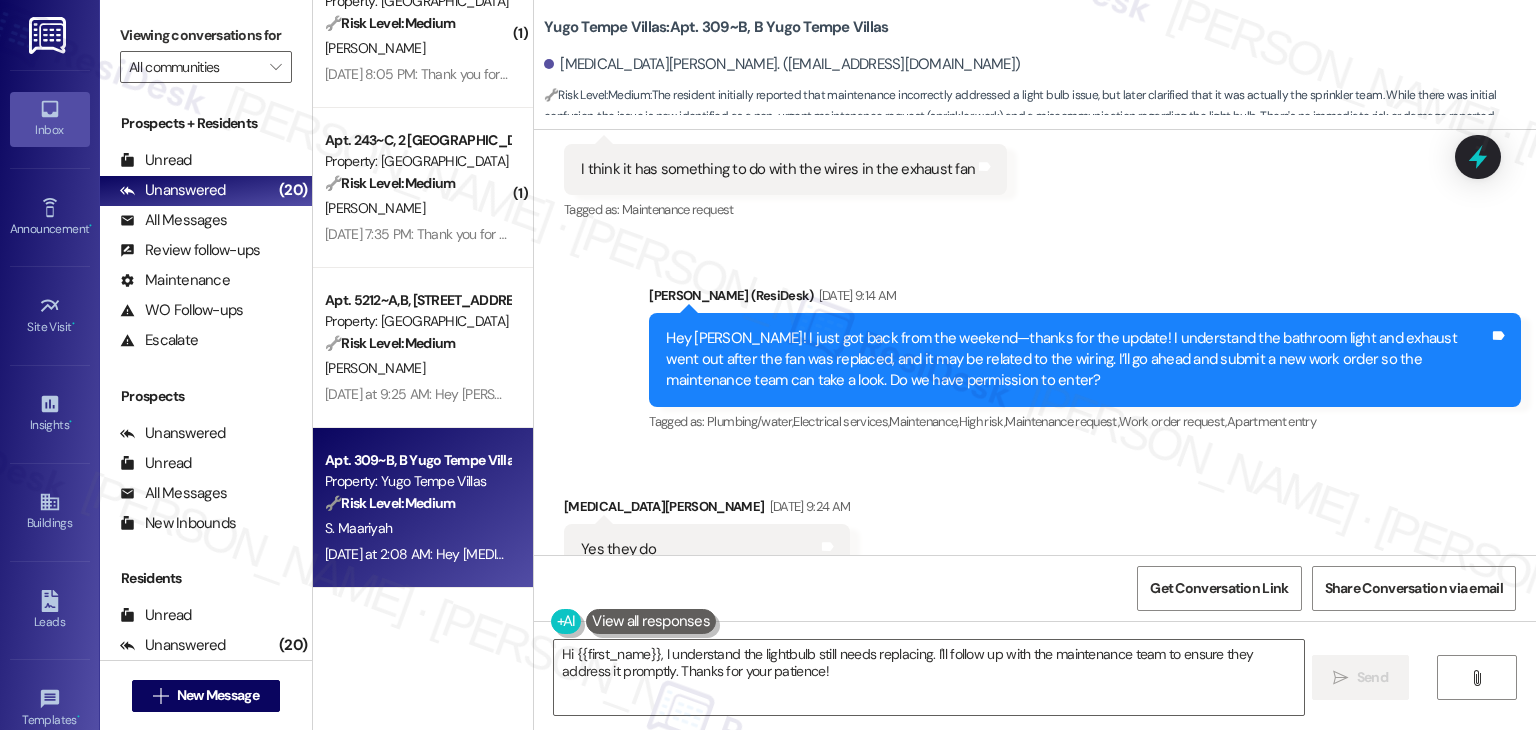 click on "Received via SMS Syeda Alvina Maariyah Jul 28, 2025 at 9:24 AM Yes they do  Tags and notes Tagged as:   Positive response Click to highlight conversations about Positive response Received via SMS 9:24 AM Syeda Alvina Maariyah Jul 28, 2025 at 9:24 AM Thank you Tags and notes Tagged as:   Praise Click to highlight conversations about Praise Received via SMS Syeda Alvina Maariyah Jul 28, 2025 at 12:06 PM And it's still not fixed 😭 Tags and notes Tagged as:   Bad experience Click to highlight conversations about Bad experience Received via SMS 12:07 PM Syeda Alvina Maariyah Jul 28, 2025 at 12:07 PM Hey Sarah the maintenance guys came here while we were out and they turned my roommates light on instead of mine 😭 Tags and notes Tagged as:   Maintenance ,  Click to highlight conversations about Maintenance Maintenance request ,  Click to highlight conversations about Maintenance request Bad experience Click to highlight conversations about Bad experience  Related guidelines Show suggestions" at bounding box center [1035, 801] 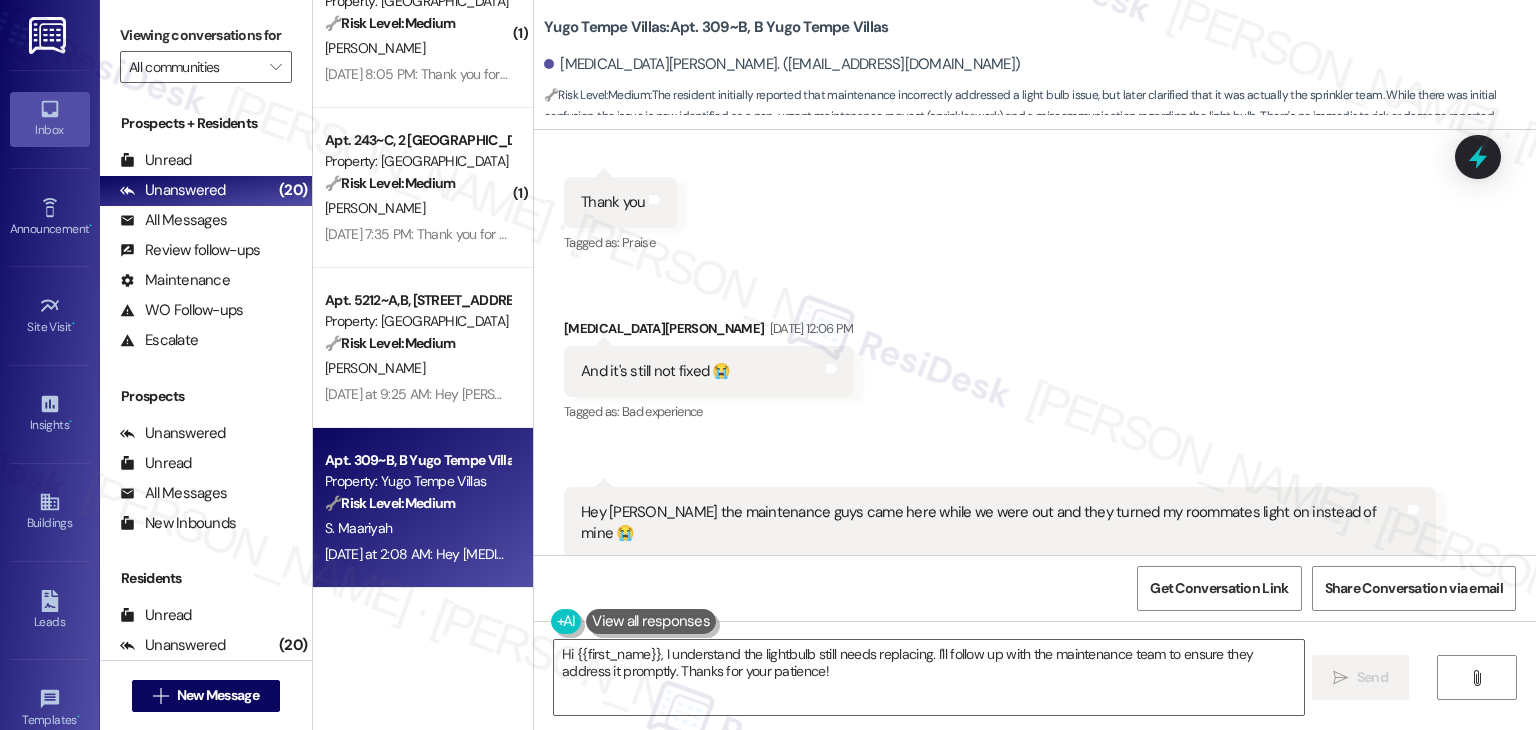 scroll, scrollTop: 7664, scrollLeft: 0, axis: vertical 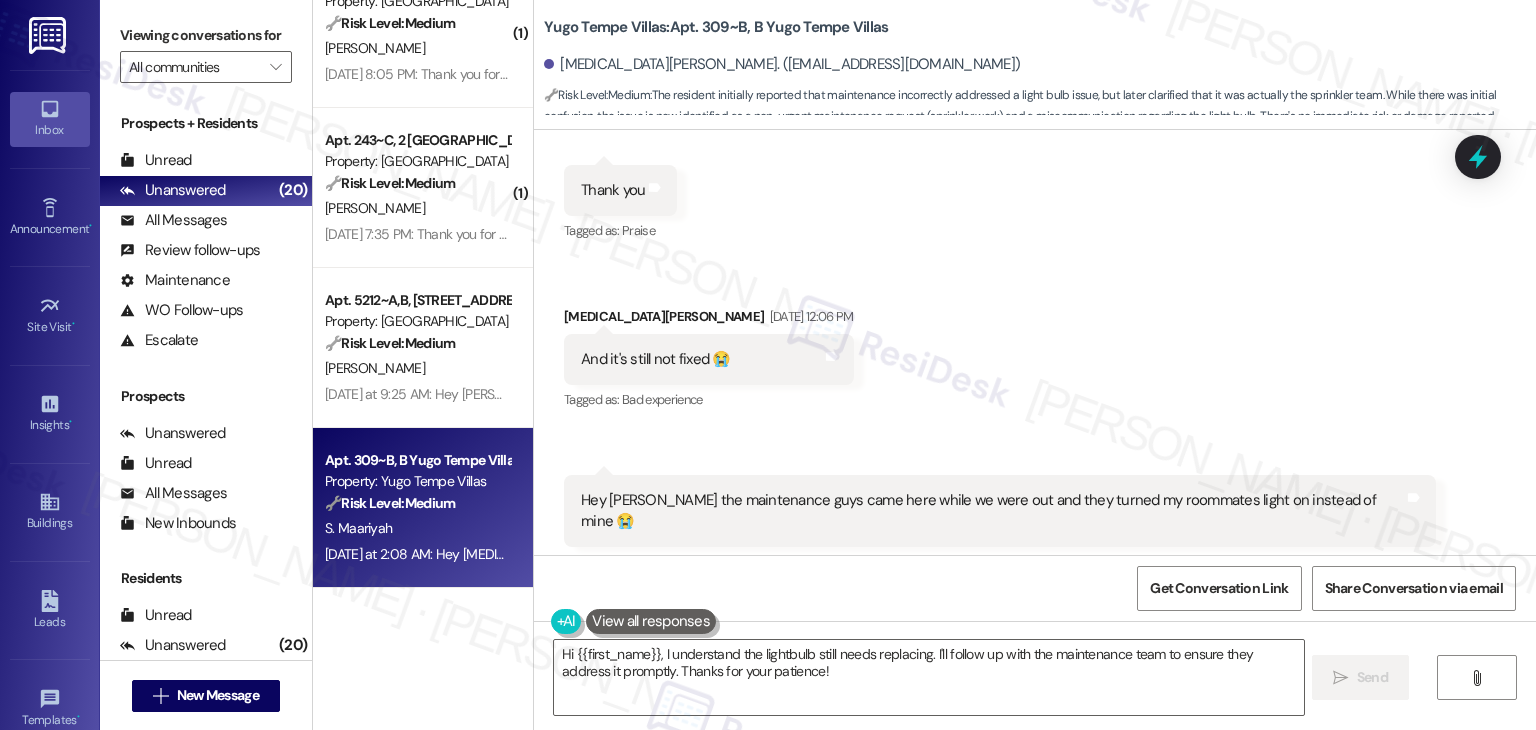 click on "Tagged as:   Maintenance ,  Click to highlight conversations about Maintenance Maintenance request ,  Click to highlight conversations about Maintenance request Bad experience Click to highlight conversations about Bad experience" at bounding box center [1000, 561] 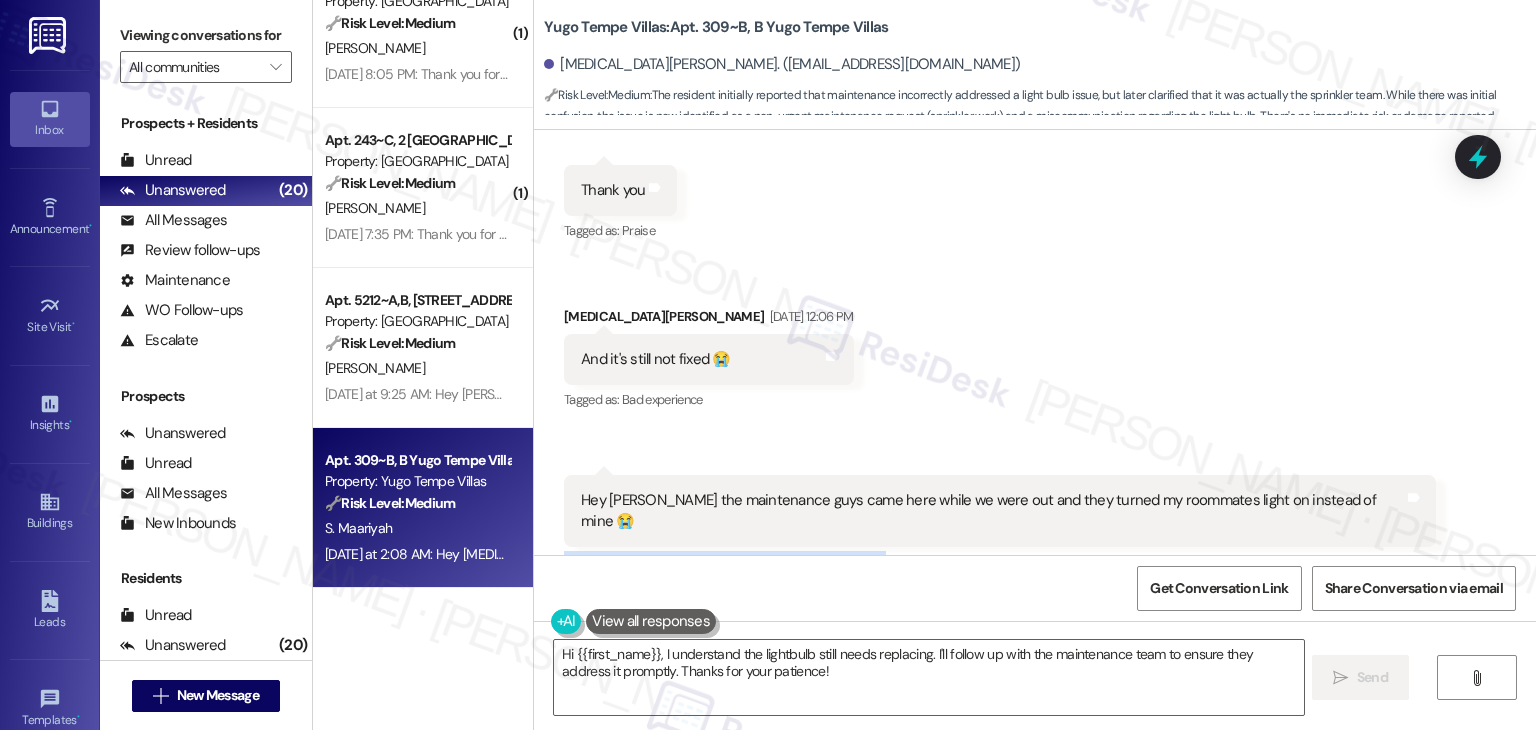 click on "Tagged as:   Maintenance ,  Click to highlight conversations about Maintenance Maintenance request ,  Click to highlight conversations about Maintenance request Bad experience Click to highlight conversations about Bad experience" at bounding box center (1000, 561) 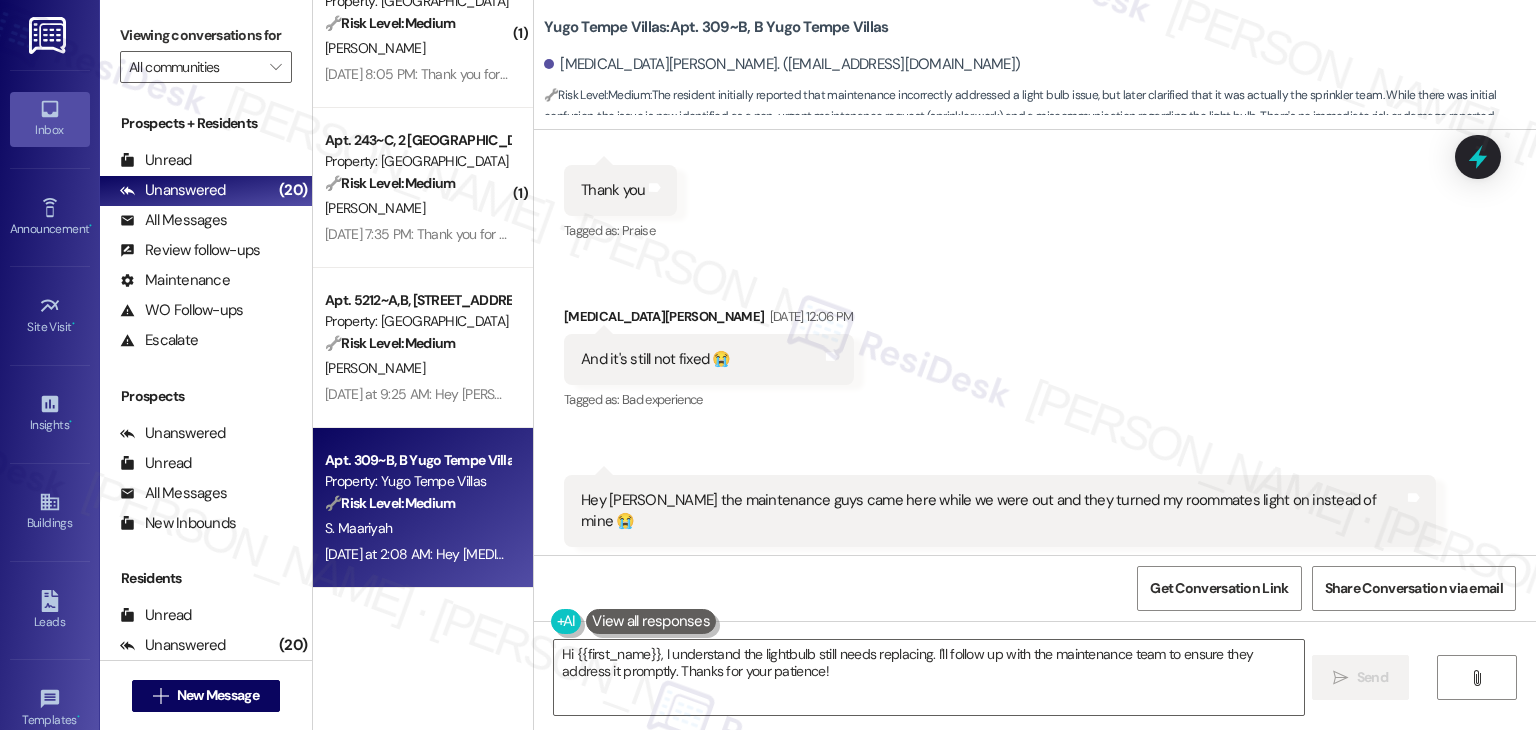 click on "Tagged as:   Maintenance ,  Click to highlight conversations about Maintenance Maintenance request ,  Click to highlight conversations about Maintenance request Bad experience Click to highlight conversations about Bad experience" at bounding box center [1000, 561] 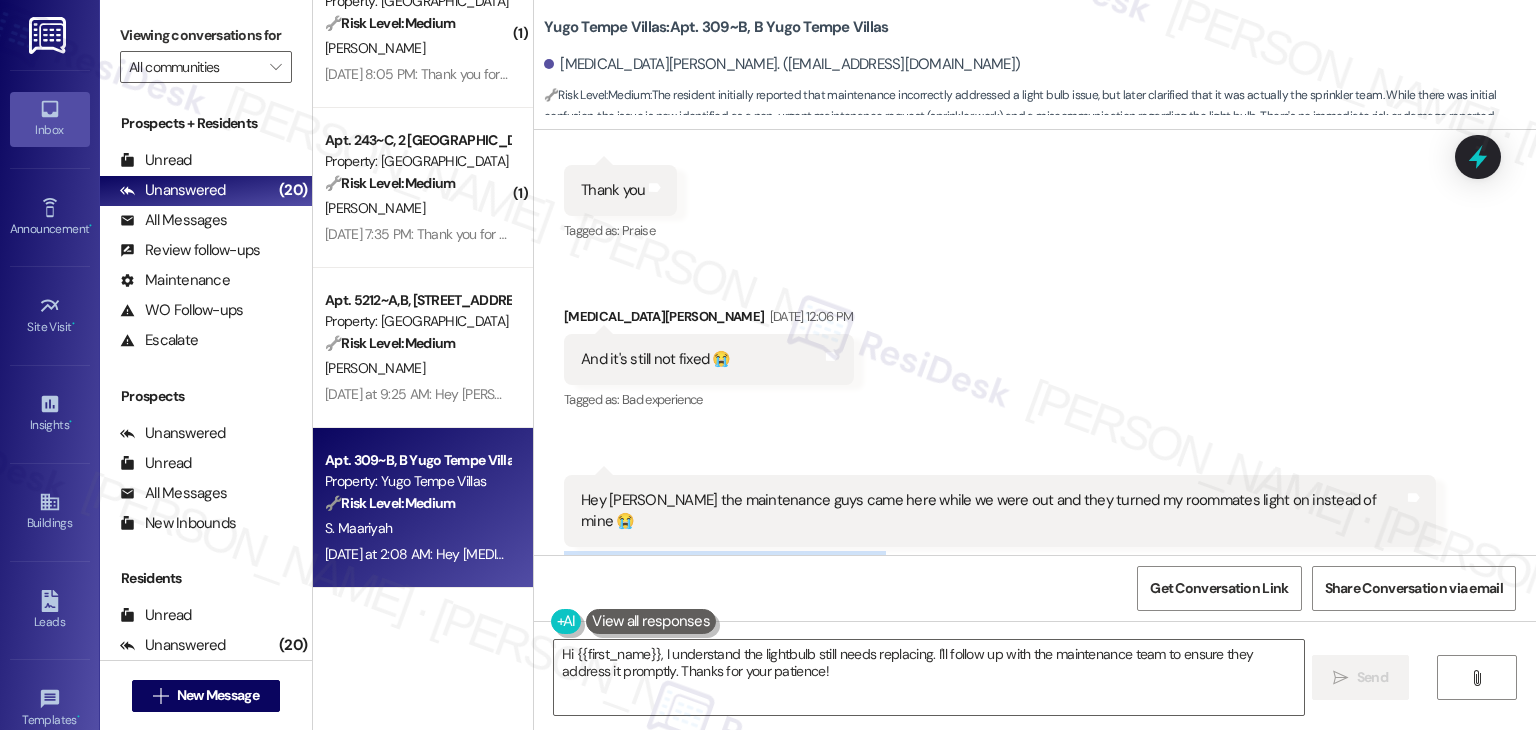 click on "Tagged as:   Maintenance ,  Click to highlight conversations about Maintenance Maintenance request ,  Click to highlight conversations about Maintenance request Bad experience Click to highlight conversations about Bad experience" at bounding box center (1000, 561) 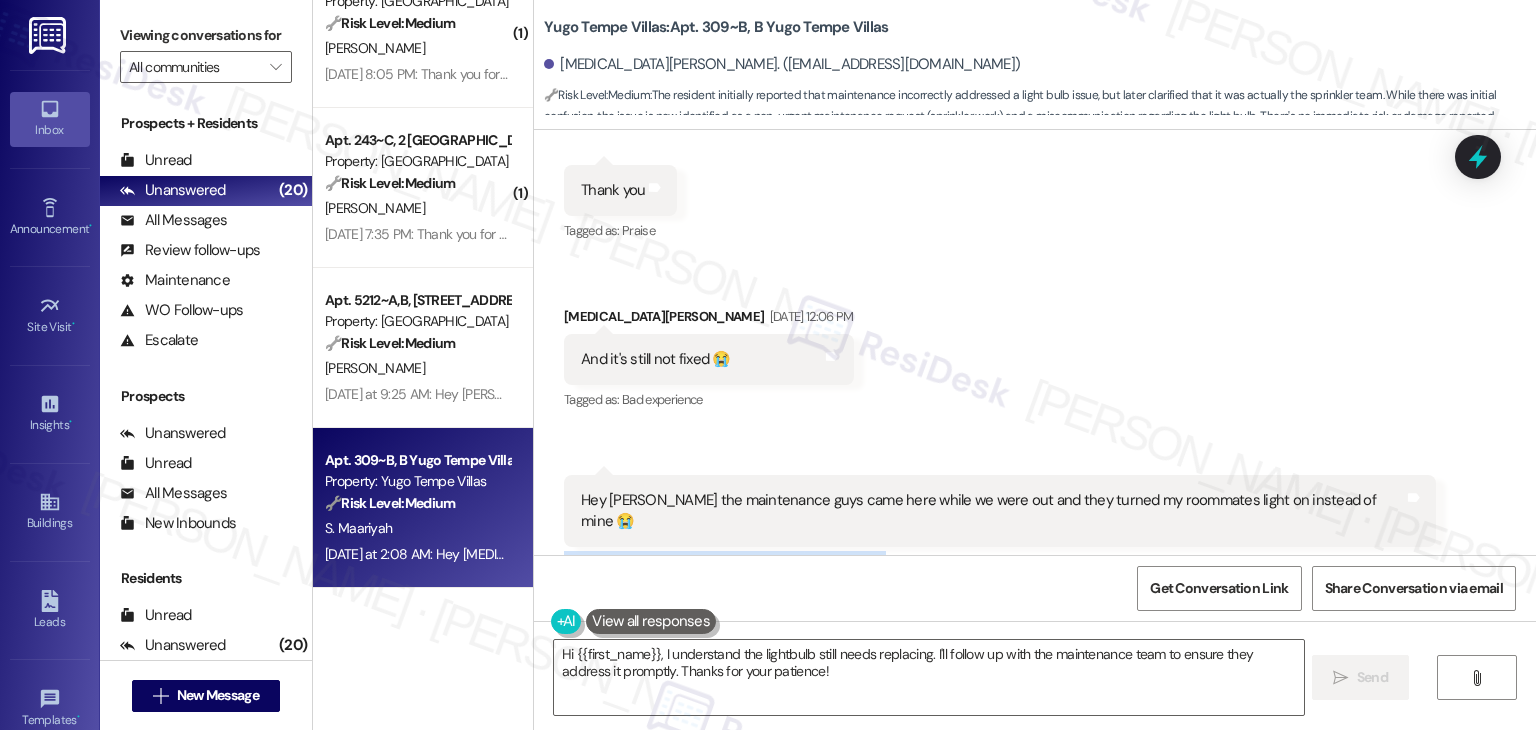 click on "Tagged as:   Maintenance ,  Click to highlight conversations about Maintenance Maintenance request ,  Click to highlight conversations about Maintenance request Bad experience Click to highlight conversations about Bad experience" at bounding box center (1000, 561) 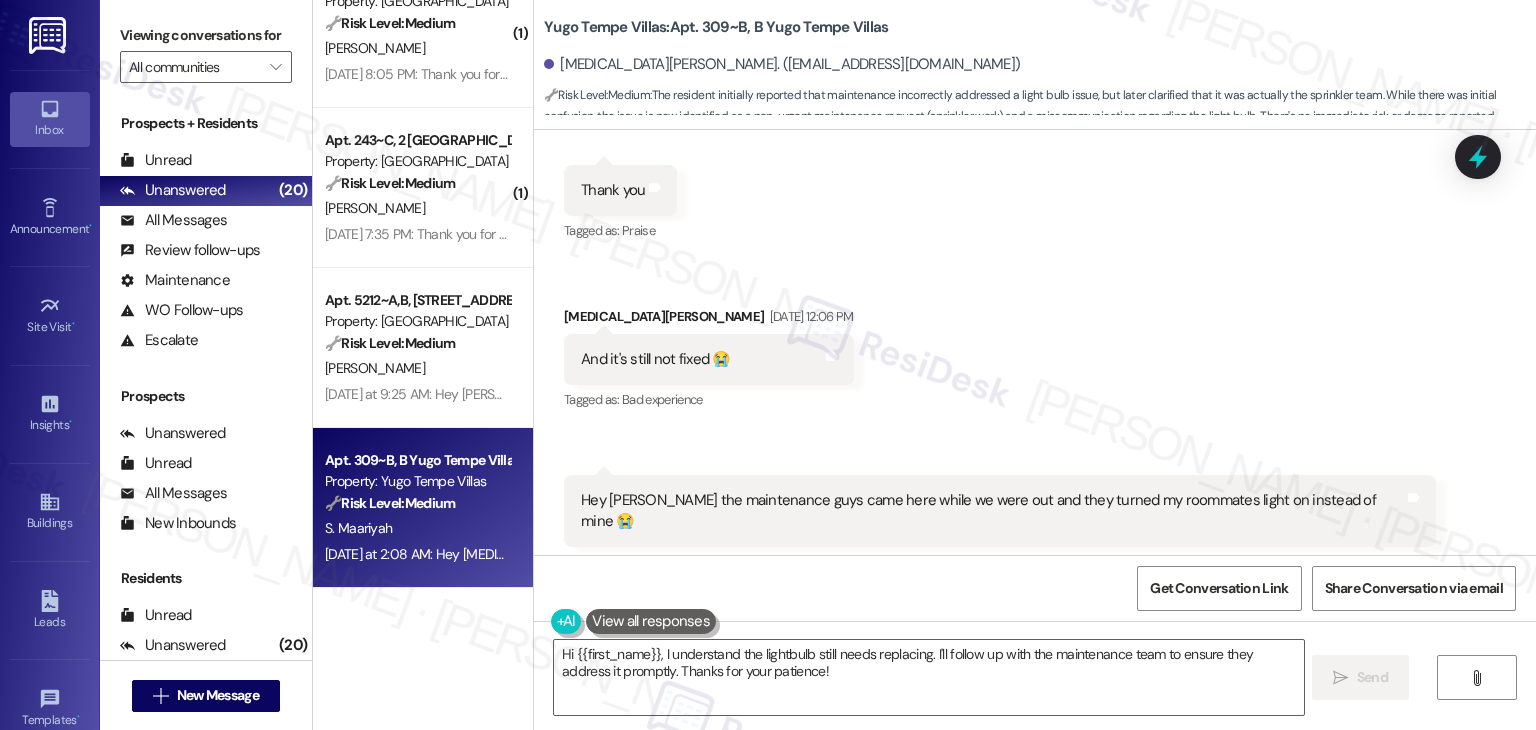 click on "Tagged as:   Maintenance ,  Click to highlight conversations about Maintenance Maintenance request ,  Click to highlight conversations about Maintenance request Bad experience Click to highlight conversations about Bad experience" at bounding box center [1000, 561] 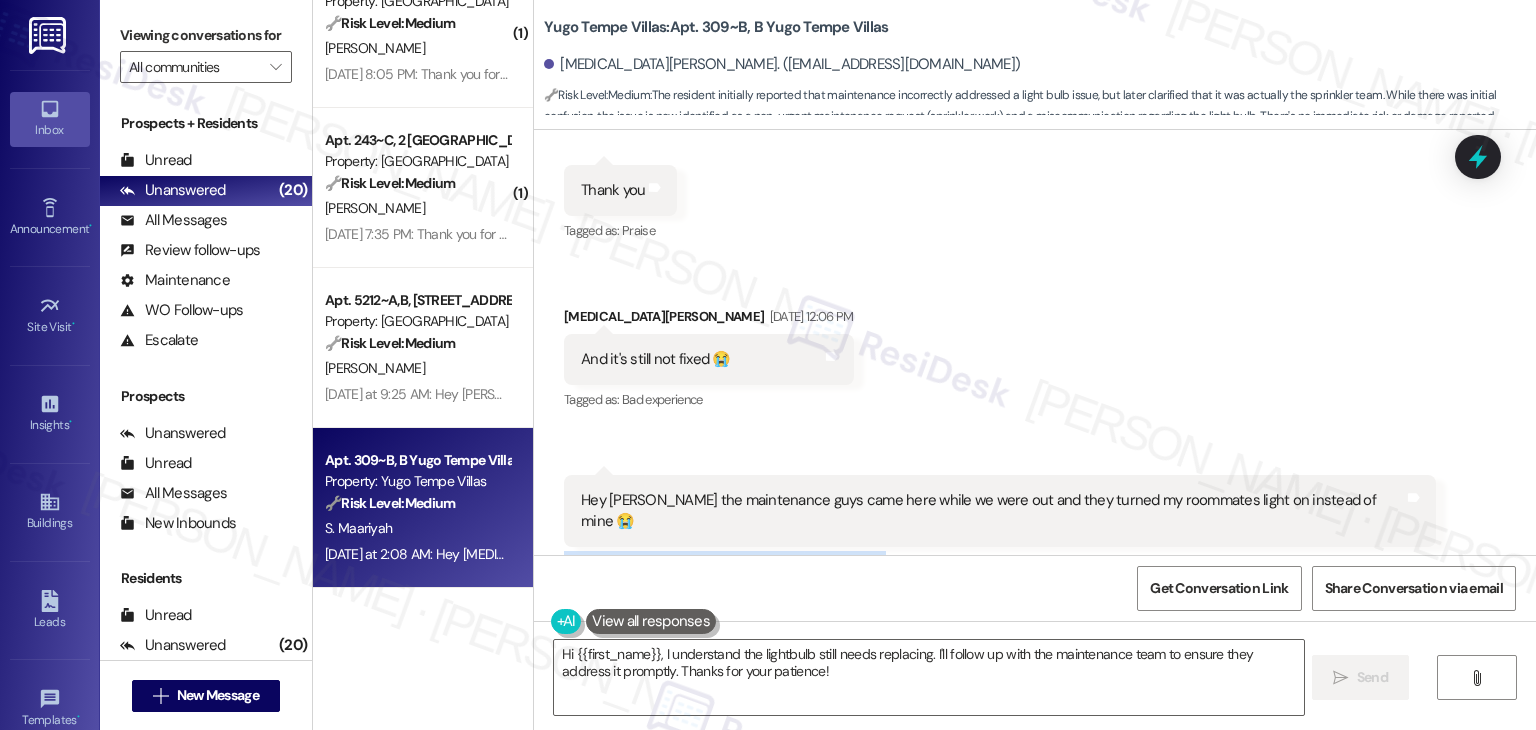 click on "Tagged as:   Maintenance ,  Click to highlight conversations about Maintenance Maintenance request ,  Click to highlight conversations about Maintenance request Bad experience Click to highlight conversations about Bad experience" at bounding box center [1000, 561] 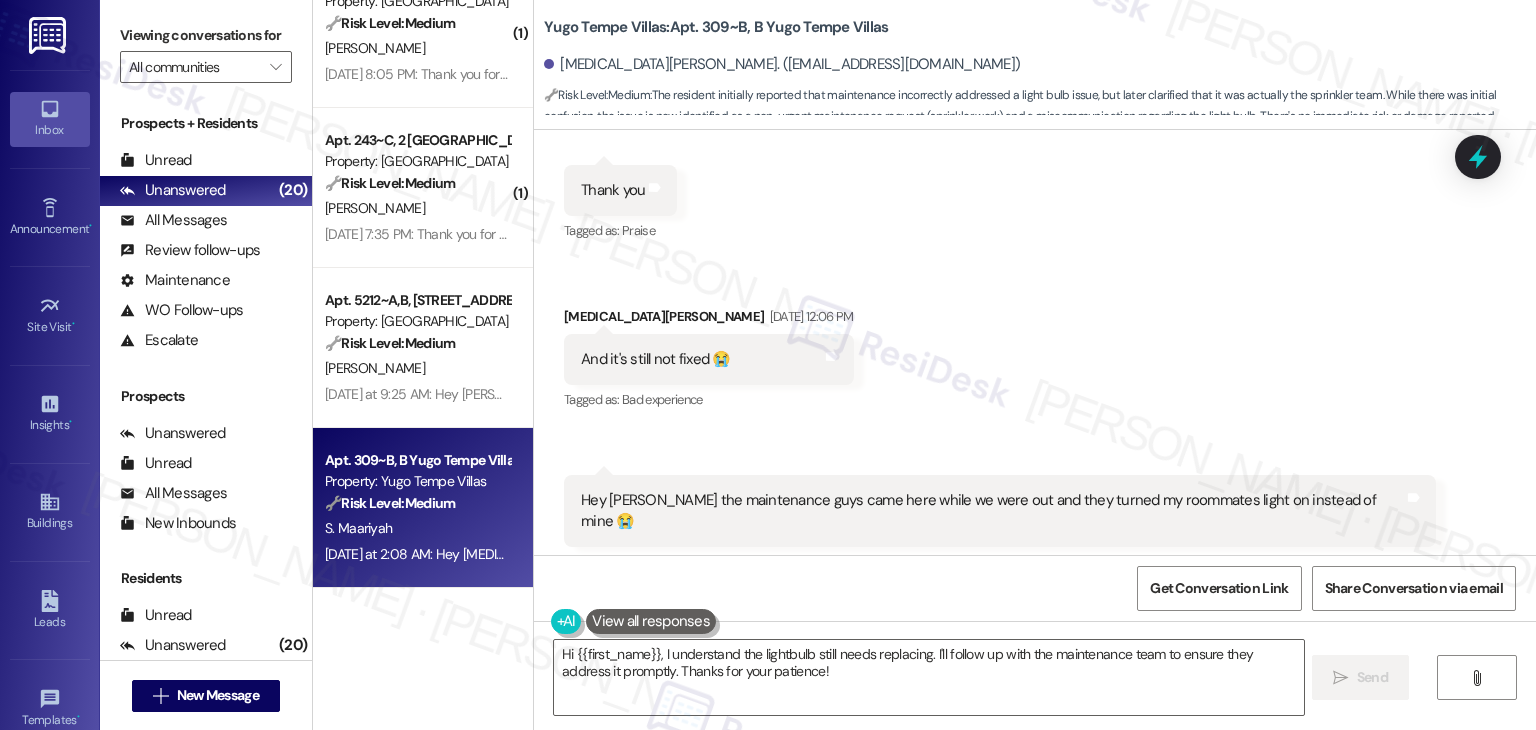 click on "Received via SMS Syeda Alvina Maariyah Jul 28, 2025 at 9:24 AM Yes they do  Tags and notes Tagged as:   Positive response Click to highlight conversations about Positive response Received via SMS 9:24 AM Syeda Alvina Maariyah Jul 28, 2025 at 9:24 AM Thank you Tags and notes Tagged as:   Praise Click to highlight conversations about Praise Received via SMS Syeda Alvina Maariyah Jul 28, 2025 at 12:06 PM And it's still not fixed 😭 Tags and notes Tagged as:   Bad experience Click to highlight conversations about Bad experience Received via SMS 12:07 PM Syeda Alvina Maariyah Jul 28, 2025 at 12:07 PM Hey Sarah the maintenance guys came here while we were out and they turned my roommates light on instead of mine 😭 Tags and notes Tagged as:   Maintenance ,  Click to highlight conversations about Maintenance Maintenance request ,  Click to highlight conversations about Maintenance request Bad experience Click to highlight conversations about Bad experience  Related guidelines Show suggestions" at bounding box center (1035, 301) 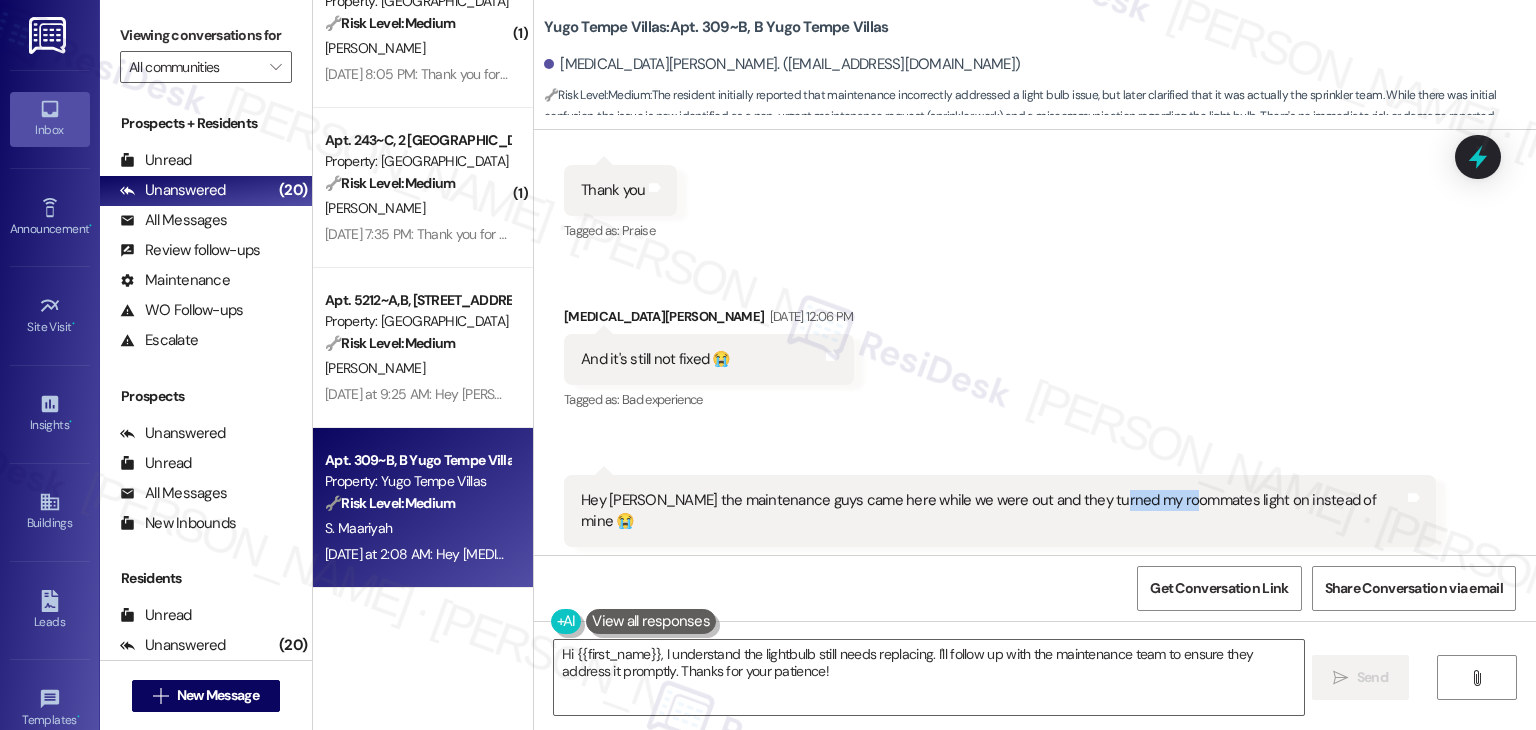 click on "Received via SMS Syeda Alvina Maariyah Jul 28, 2025 at 9:24 AM Yes they do  Tags and notes Tagged as:   Positive response Click to highlight conversations about Positive response Received via SMS 9:24 AM Syeda Alvina Maariyah Jul 28, 2025 at 9:24 AM Thank you Tags and notes Tagged as:   Praise Click to highlight conversations about Praise Received via SMS Syeda Alvina Maariyah Jul 28, 2025 at 12:06 PM And it's still not fixed 😭 Tags and notes Tagged as:   Bad experience Click to highlight conversations about Bad experience Received via SMS 12:07 PM Syeda Alvina Maariyah Jul 28, 2025 at 12:07 PM Hey Sarah the maintenance guys came here while we were out and they turned my roommates light on instead of mine 😭 Tags and notes Tagged as:   Maintenance ,  Click to highlight conversations about Maintenance Maintenance request ,  Click to highlight conversations about Maintenance request Bad experience Click to highlight conversations about Bad experience  Related guidelines Show suggestions" at bounding box center [1035, 301] 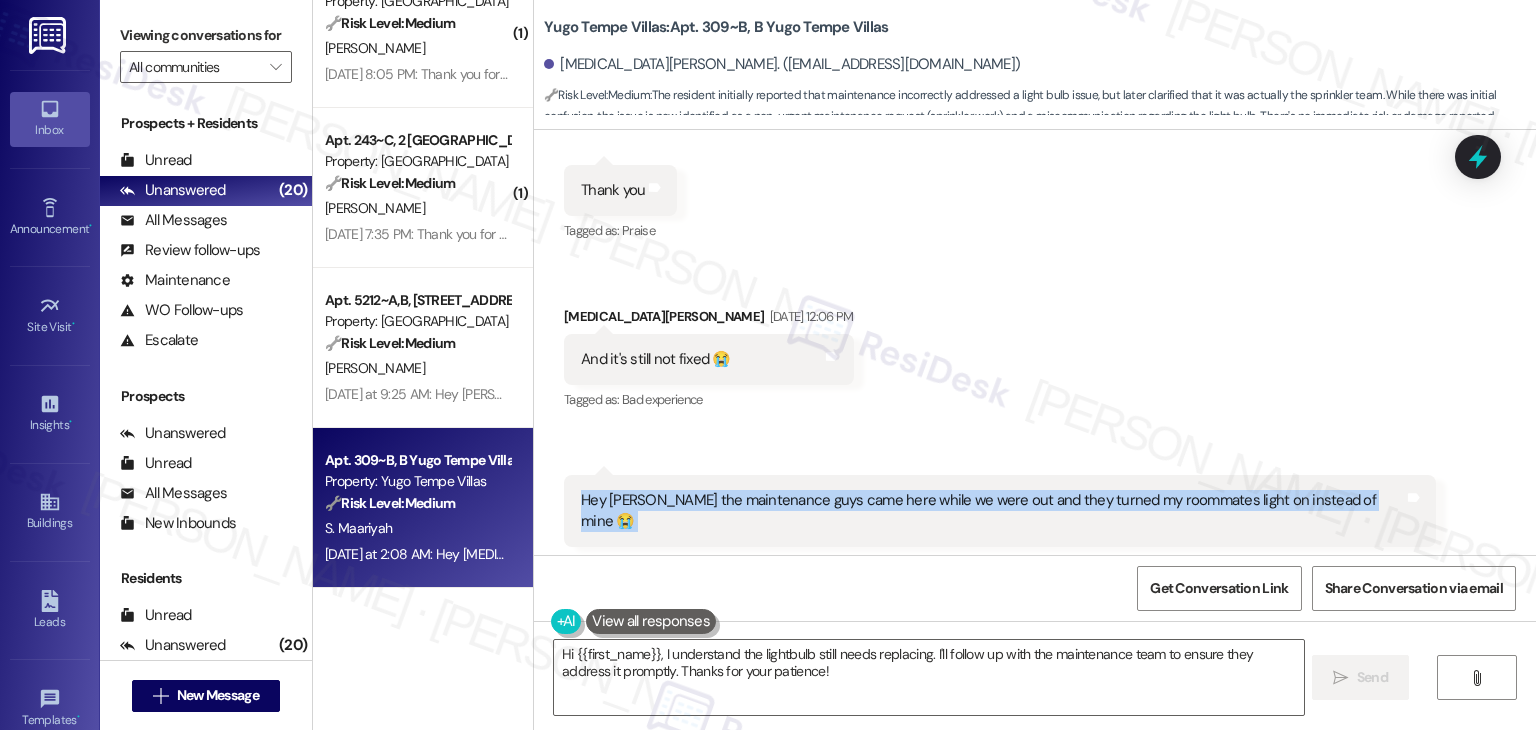 click on "Received via SMS Syeda Alvina Maariyah Jul 28, 2025 at 9:24 AM Yes they do  Tags and notes Tagged as:   Positive response Click to highlight conversations about Positive response Received via SMS 9:24 AM Syeda Alvina Maariyah Jul 28, 2025 at 9:24 AM Thank you Tags and notes Tagged as:   Praise Click to highlight conversations about Praise Received via SMS Syeda Alvina Maariyah Jul 28, 2025 at 12:06 PM And it's still not fixed 😭 Tags and notes Tagged as:   Bad experience Click to highlight conversations about Bad experience Received via SMS 12:07 PM Syeda Alvina Maariyah Jul 28, 2025 at 12:07 PM Hey Sarah the maintenance guys came here while we were out and they turned my roommates light on instead of mine 😭 Tags and notes Tagged as:   Maintenance ,  Click to highlight conversations about Maintenance Maintenance request ,  Click to highlight conversations about Maintenance request Bad experience Click to highlight conversations about Bad experience  Related guidelines Show suggestions" at bounding box center [1035, 301] 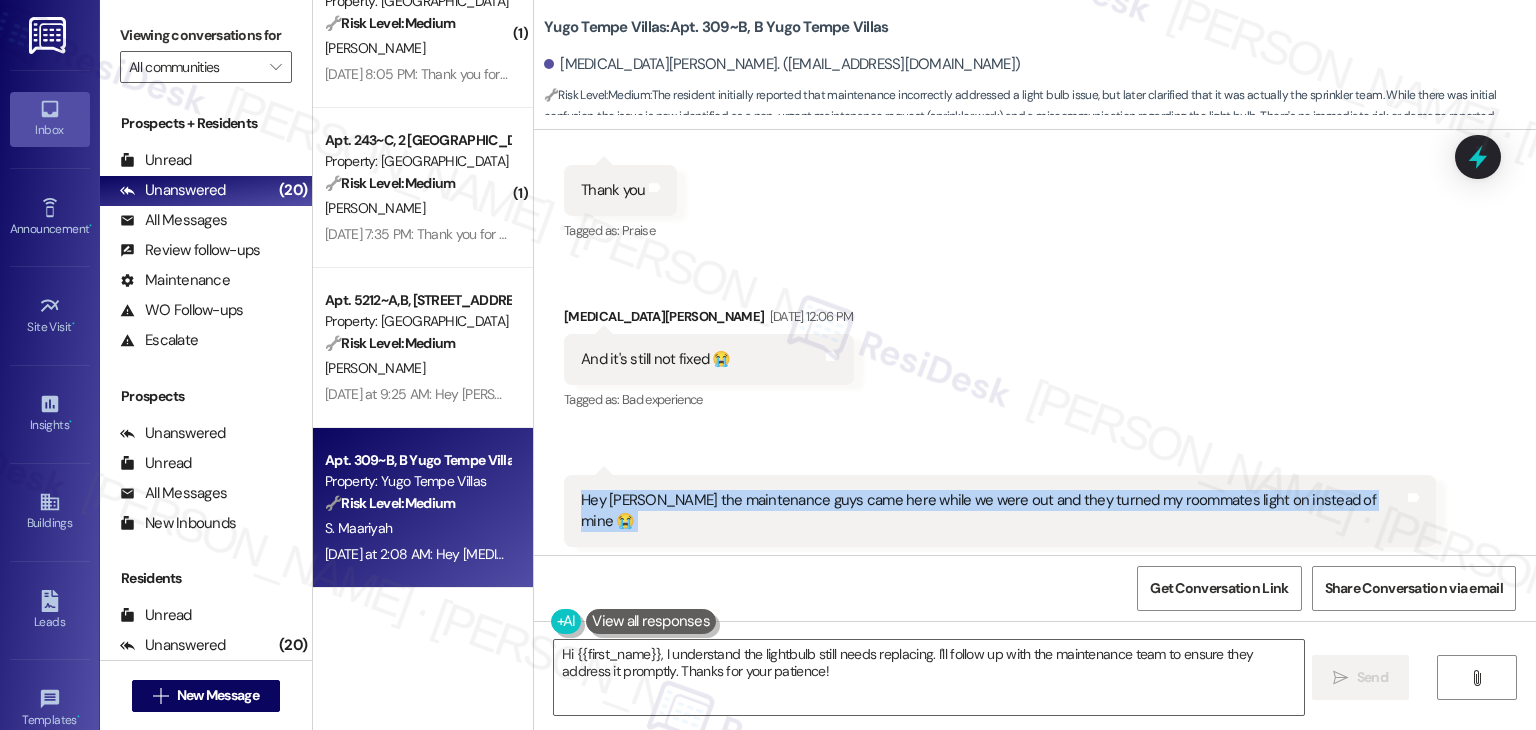 click on "Received via SMS Syeda Alvina Maariyah Jul 28, 2025 at 9:24 AM Yes they do  Tags and notes Tagged as:   Positive response Click to highlight conversations about Positive response Received via SMS 9:24 AM Syeda Alvina Maariyah Jul 28, 2025 at 9:24 AM Thank you Tags and notes Tagged as:   Praise Click to highlight conversations about Praise Received via SMS Syeda Alvina Maariyah Jul 28, 2025 at 12:06 PM And it's still not fixed 😭 Tags and notes Tagged as:   Bad experience Click to highlight conversations about Bad experience Received via SMS 12:07 PM Syeda Alvina Maariyah Jul 28, 2025 at 12:07 PM Hey Sarah the maintenance guys came here while we were out and they turned my roommates light on instead of mine 😭 Tags and notes Tagged as:   Maintenance ,  Click to highlight conversations about Maintenance Maintenance request ,  Click to highlight conversations about Maintenance request Bad experience Click to highlight conversations about Bad experience  Related guidelines Show suggestions" at bounding box center [1035, 301] 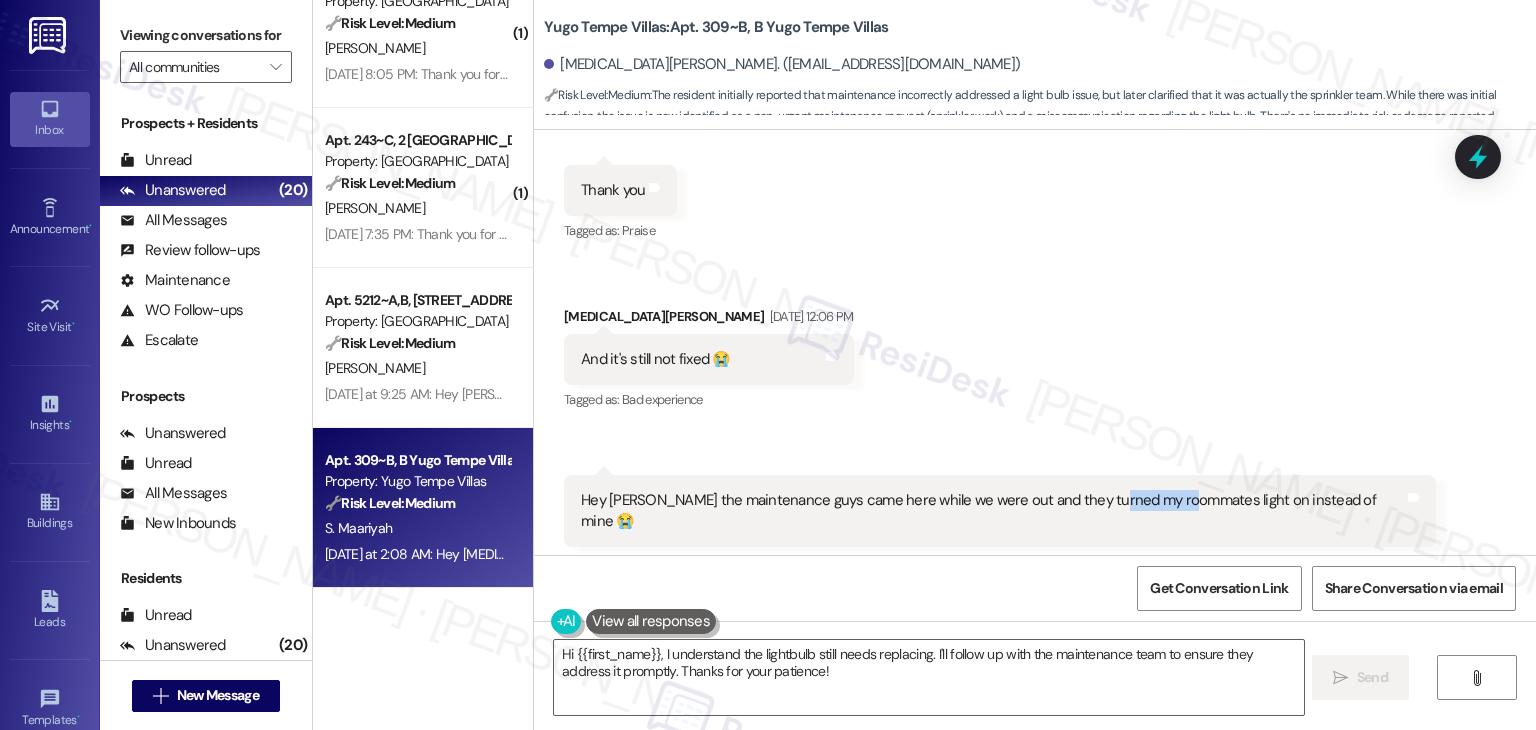 click on "Received via SMS Syeda Alvina Maariyah Jul 28, 2025 at 9:24 AM Yes they do  Tags and notes Tagged as:   Positive response Click to highlight conversations about Positive response Received via SMS 9:24 AM Syeda Alvina Maariyah Jul 28, 2025 at 9:24 AM Thank you Tags and notes Tagged as:   Praise Click to highlight conversations about Praise Received via SMS Syeda Alvina Maariyah Jul 28, 2025 at 12:06 PM And it's still not fixed 😭 Tags and notes Tagged as:   Bad experience Click to highlight conversations about Bad experience Received via SMS 12:07 PM Syeda Alvina Maariyah Jul 28, 2025 at 12:07 PM Hey Sarah the maintenance guys came here while we were out and they turned my roommates light on instead of mine 😭 Tags and notes Tagged as:   Maintenance ,  Click to highlight conversations about Maintenance Maintenance request ,  Click to highlight conversations about Maintenance request Bad experience Click to highlight conversations about Bad experience  Related guidelines Show suggestions" at bounding box center (1035, 301) 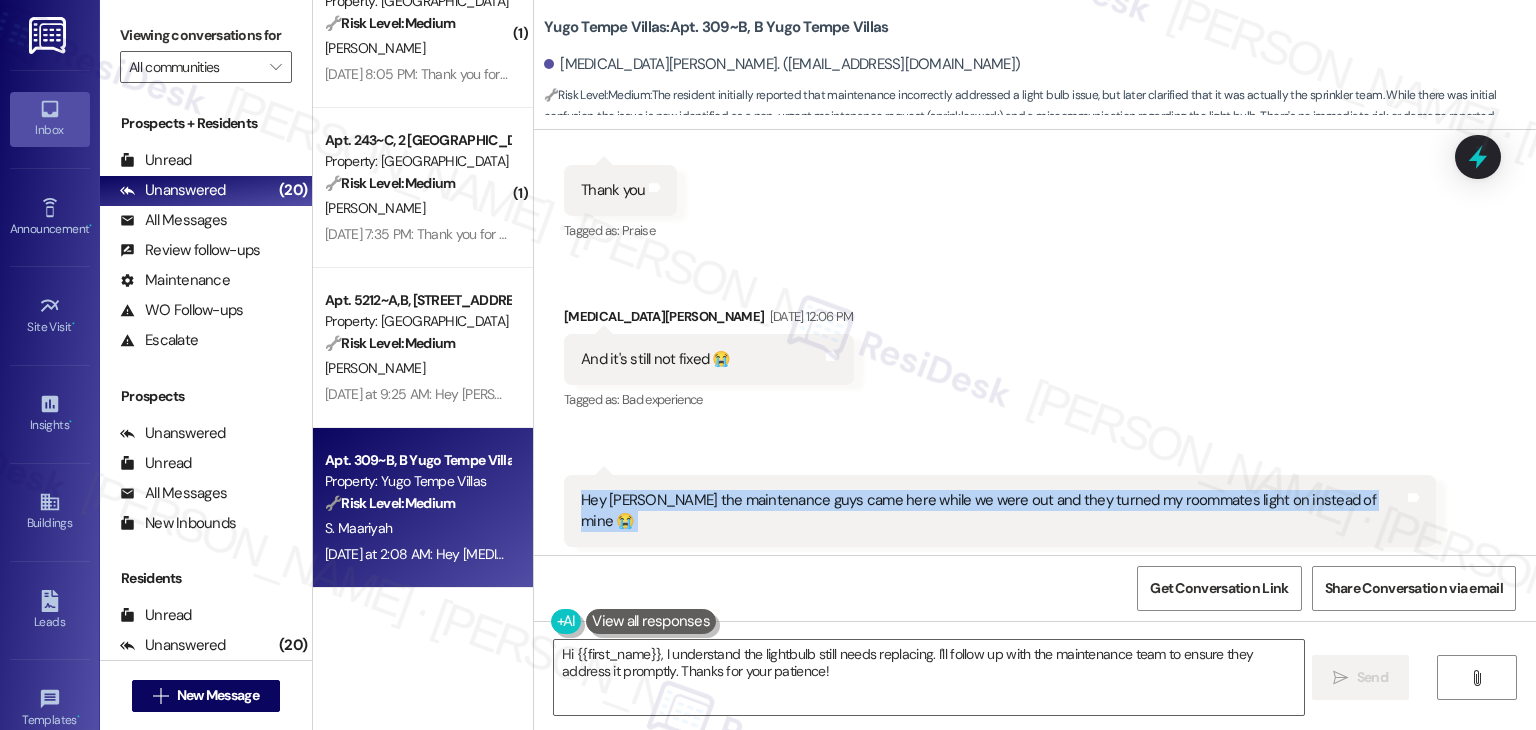 click on "Received via SMS Syeda Alvina Maariyah Jul 28, 2025 at 9:24 AM Yes they do  Tags and notes Tagged as:   Positive response Click to highlight conversations about Positive response Received via SMS 9:24 AM Syeda Alvina Maariyah Jul 28, 2025 at 9:24 AM Thank you Tags and notes Tagged as:   Praise Click to highlight conversations about Praise Received via SMS Syeda Alvina Maariyah Jul 28, 2025 at 12:06 PM And it's still not fixed 😭 Tags and notes Tagged as:   Bad experience Click to highlight conversations about Bad experience Received via SMS 12:07 PM Syeda Alvina Maariyah Jul 28, 2025 at 12:07 PM Hey Sarah the maintenance guys came here while we were out and they turned my roommates light on instead of mine 😭 Tags and notes Tagged as:   Maintenance ,  Click to highlight conversations about Maintenance Maintenance request ,  Click to highlight conversations about Maintenance request Bad experience Click to highlight conversations about Bad experience  Related guidelines Show suggestions" at bounding box center [1035, 301] 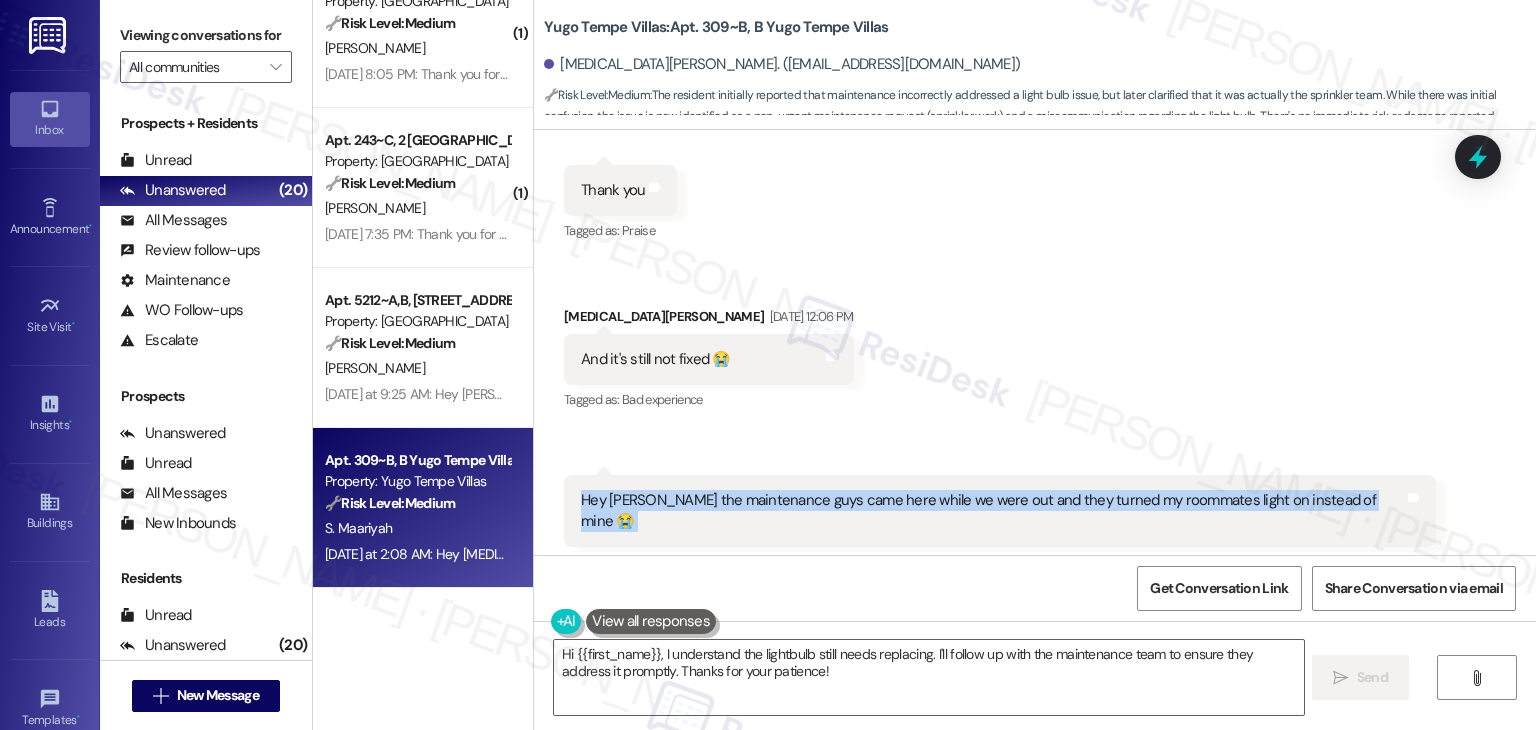 click on "Received via SMS Syeda Alvina Maariyah Jul 28, 2025 at 9:24 AM Yes they do  Tags and notes Tagged as:   Positive response Click to highlight conversations about Positive response Received via SMS 9:24 AM Syeda Alvina Maariyah Jul 28, 2025 at 9:24 AM Thank you Tags and notes Tagged as:   Praise Click to highlight conversations about Praise Received via SMS Syeda Alvina Maariyah Jul 28, 2025 at 12:06 PM And it's still not fixed 😭 Tags and notes Tagged as:   Bad experience Click to highlight conversations about Bad experience Received via SMS 12:07 PM Syeda Alvina Maariyah Jul 28, 2025 at 12:07 PM Hey Sarah the maintenance guys came here while we were out and they turned my roommates light on instead of mine 😭 Tags and notes Tagged as:   Maintenance ,  Click to highlight conversations about Maintenance Maintenance request ,  Click to highlight conversations about Maintenance request Bad experience Click to highlight conversations about Bad experience  Related guidelines Show suggestions" at bounding box center [1035, 301] 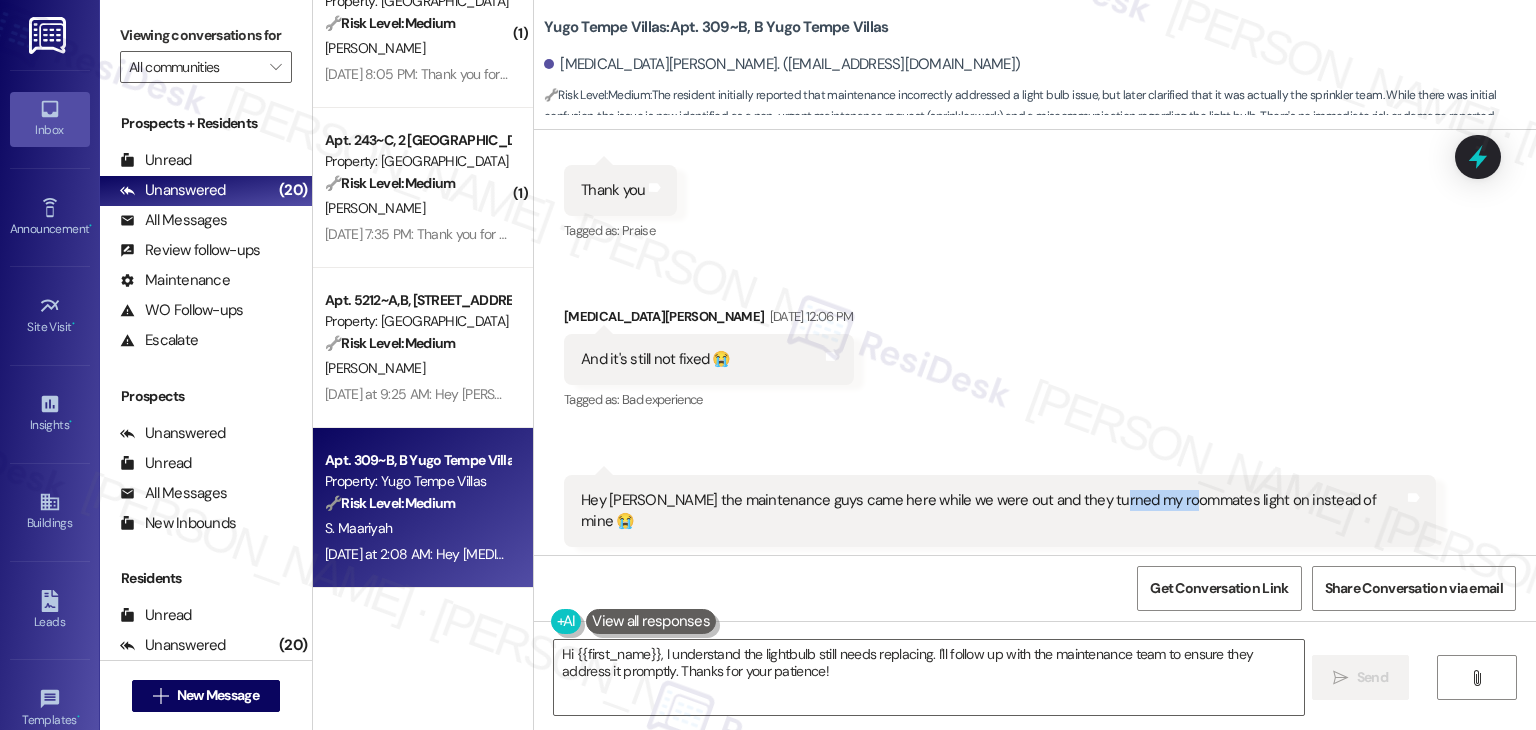 click on "Received via SMS Syeda Alvina Maariyah Jul 28, 2025 at 9:24 AM Yes they do  Tags and notes Tagged as:   Positive response Click to highlight conversations about Positive response Received via SMS 9:24 AM Syeda Alvina Maariyah Jul 28, 2025 at 9:24 AM Thank you Tags and notes Tagged as:   Praise Click to highlight conversations about Praise Received via SMS Syeda Alvina Maariyah Jul 28, 2025 at 12:06 PM And it's still not fixed 😭 Tags and notes Tagged as:   Bad experience Click to highlight conversations about Bad experience Received via SMS 12:07 PM Syeda Alvina Maariyah Jul 28, 2025 at 12:07 PM Hey Sarah the maintenance guys came here while we were out and they turned my roommates light on instead of mine 😭 Tags and notes Tagged as:   Maintenance ,  Click to highlight conversations about Maintenance Maintenance request ,  Click to highlight conversations about Maintenance request Bad experience Click to highlight conversations about Bad experience  Related guidelines Show suggestions" at bounding box center (1035, 301) 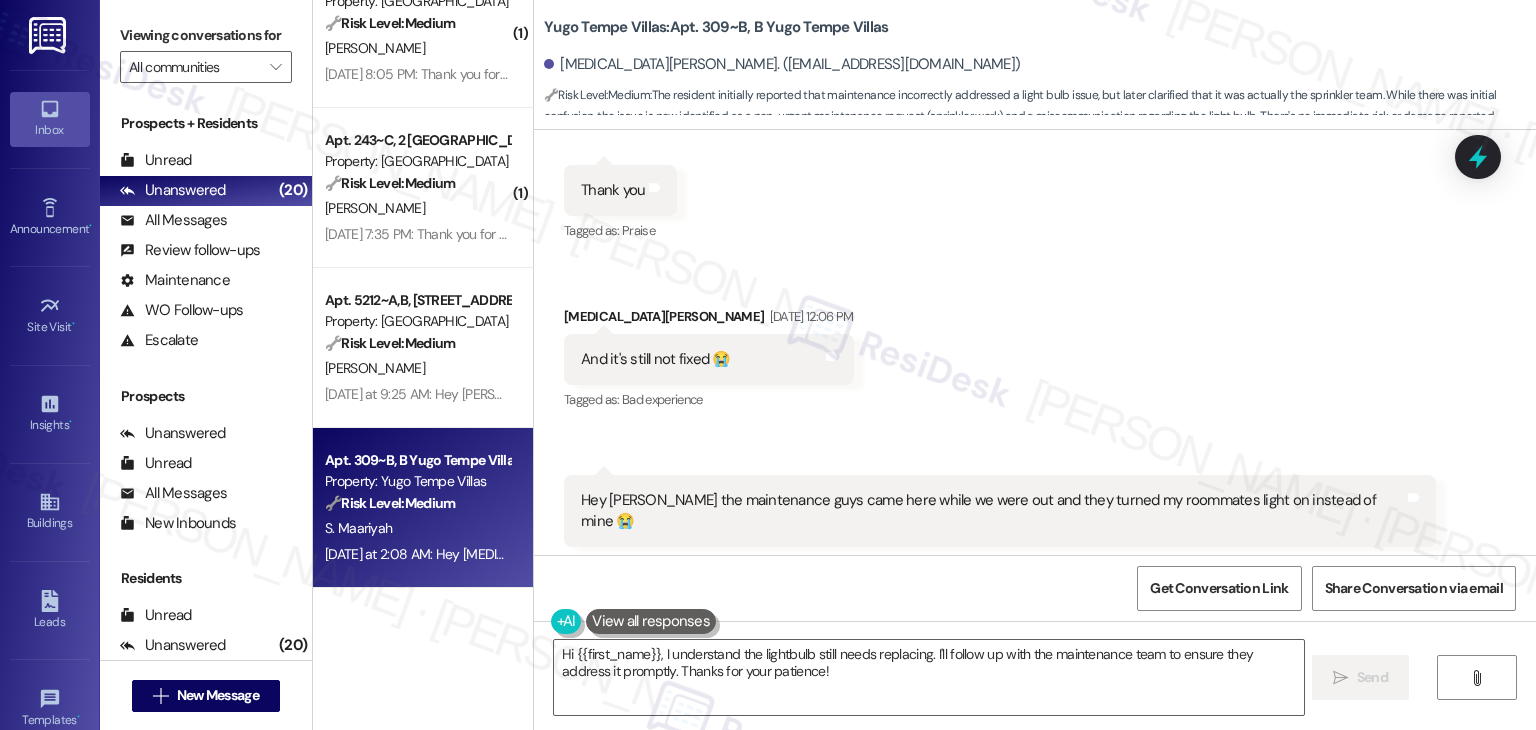 click on "Received via SMS Syeda Alvina Maariyah Jul 28, 2025 at 9:24 AM Yes they do  Tags and notes Tagged as:   Positive response Click to highlight conversations about Positive response Received via SMS 9:24 AM Syeda Alvina Maariyah Jul 28, 2025 at 9:24 AM Thank you Tags and notes Tagged as:   Praise Click to highlight conversations about Praise Received via SMS Syeda Alvina Maariyah Jul 28, 2025 at 12:06 PM And it's still not fixed 😭 Tags and notes Tagged as:   Bad experience Click to highlight conversations about Bad experience Received via SMS 12:07 PM Syeda Alvina Maariyah Jul 28, 2025 at 12:07 PM Hey Sarah the maintenance guys came here while we were out and they turned my roommates light on instead of mine 😭 Tags and notes Tagged as:   Maintenance ,  Click to highlight conversations about Maintenance Maintenance request ,  Click to highlight conversations about Maintenance request Bad experience Click to highlight conversations about Bad experience  Related guidelines Show suggestions" at bounding box center (1035, 301) 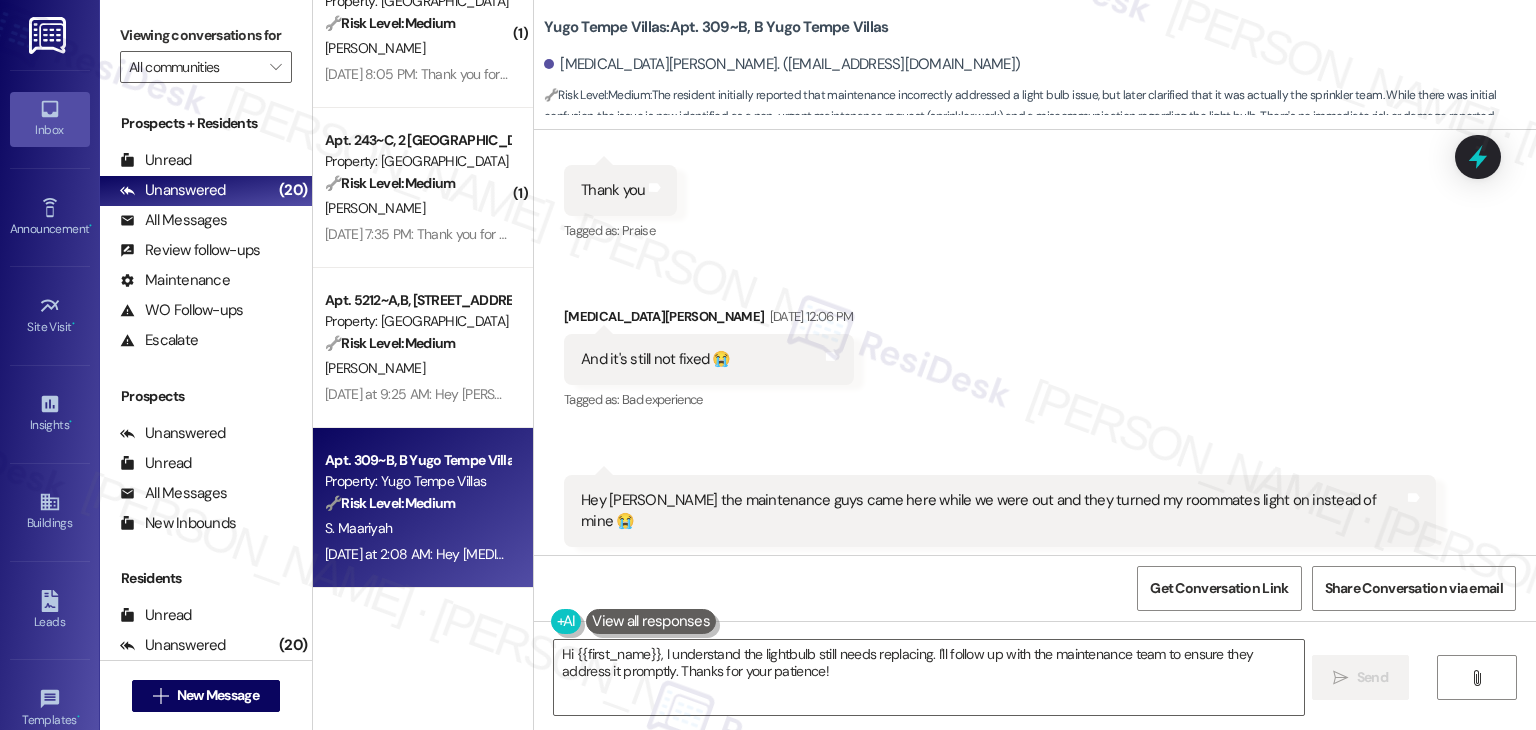 click on "Received via SMS Syeda Alvina Maariyah Jul 28, 2025 at 9:24 AM Yes they do  Tags and notes Tagged as:   Positive response Click to highlight conversations about Positive response Received via SMS 9:24 AM Syeda Alvina Maariyah Jul 28, 2025 at 9:24 AM Thank you Tags and notes Tagged as:   Praise Click to highlight conversations about Praise Received via SMS Syeda Alvina Maariyah Jul 28, 2025 at 12:06 PM And it's still not fixed 😭 Tags and notes Tagged as:   Bad experience Click to highlight conversations about Bad experience Received via SMS 12:07 PM Syeda Alvina Maariyah Jul 28, 2025 at 12:07 PM Hey Sarah the maintenance guys came here while we were out and they turned my roommates light on instead of mine 😭 Tags and notes Tagged as:   Maintenance ,  Click to highlight conversations about Maintenance Maintenance request ,  Click to highlight conversations about Maintenance request Bad experience Click to highlight conversations about Bad experience  Related guidelines Show suggestions" at bounding box center (1035, 301) 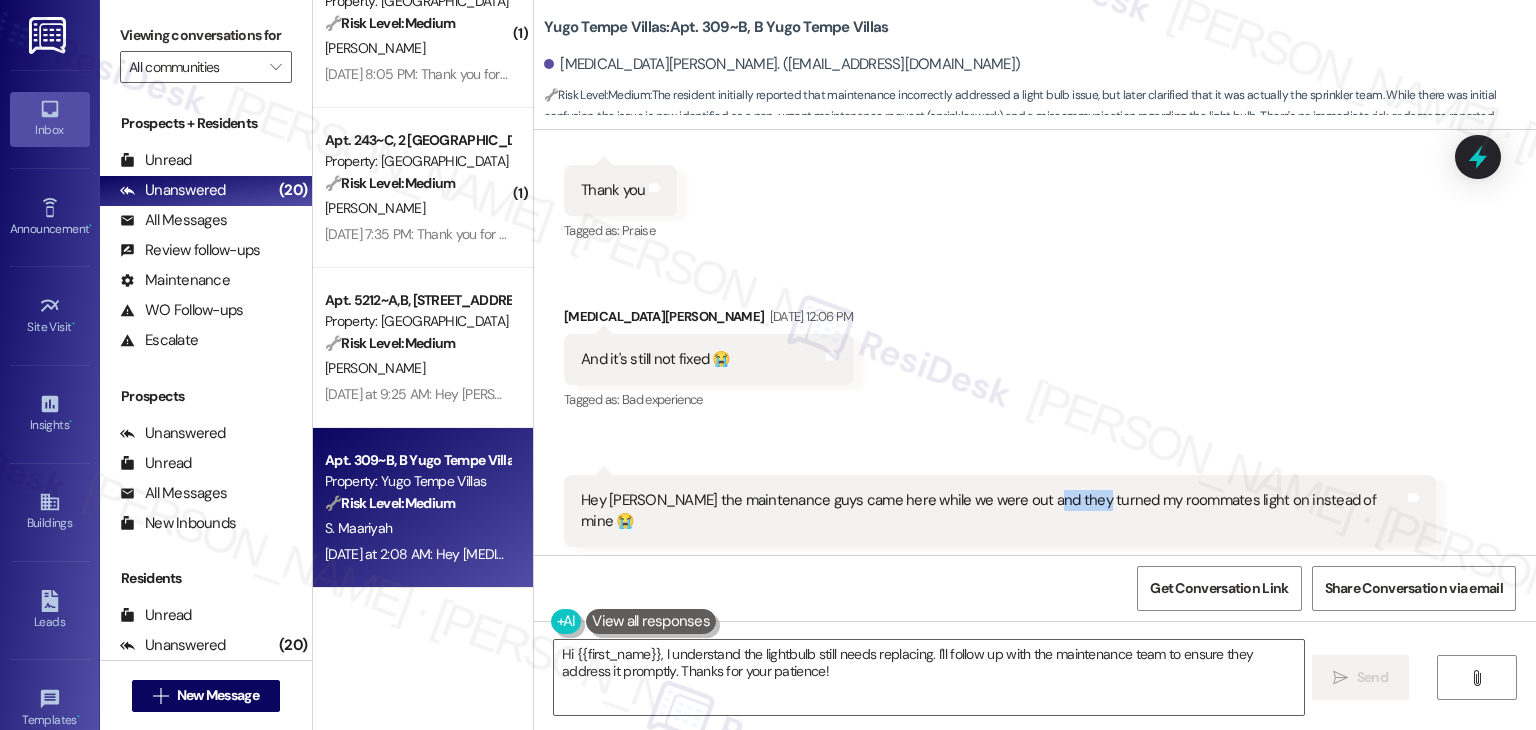 click on "Received via SMS Syeda Alvina Maariyah Jul 28, 2025 at 9:24 AM Yes they do  Tags and notes Tagged as:   Positive response Click to highlight conversations about Positive response Received via SMS 9:24 AM Syeda Alvina Maariyah Jul 28, 2025 at 9:24 AM Thank you Tags and notes Tagged as:   Praise Click to highlight conversations about Praise Received via SMS Syeda Alvina Maariyah Jul 28, 2025 at 12:06 PM And it's still not fixed 😭 Tags and notes Tagged as:   Bad experience Click to highlight conversations about Bad experience Received via SMS 12:07 PM Syeda Alvina Maariyah Jul 28, 2025 at 12:07 PM Hey Sarah the maintenance guys came here while we were out and they turned my roommates light on instead of mine 😭 Tags and notes Tagged as:   Maintenance ,  Click to highlight conversations about Maintenance Maintenance request ,  Click to highlight conversations about Maintenance request Bad experience Click to highlight conversations about Bad experience  Related guidelines Show suggestions" at bounding box center [1035, 301] 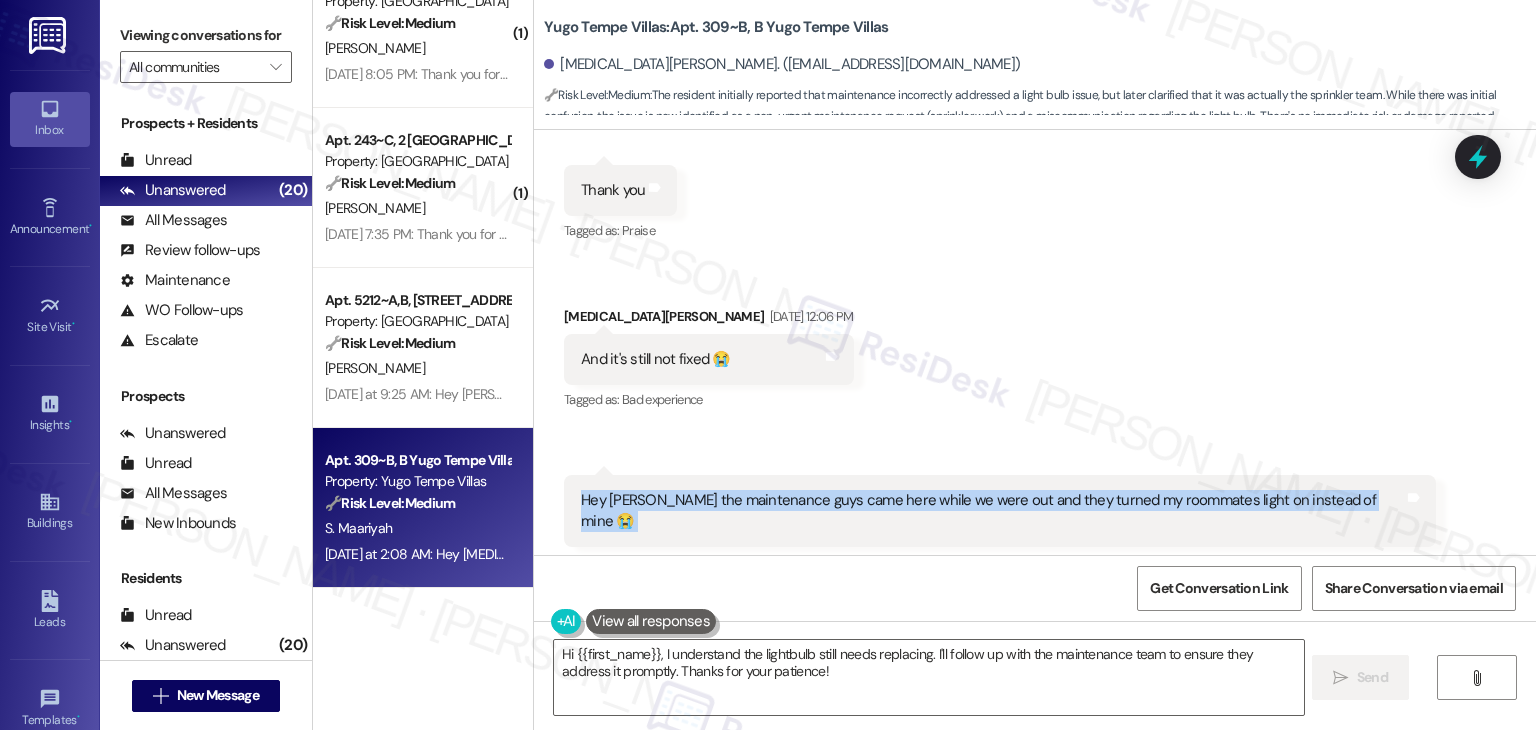 click on "Received via SMS Syeda Alvina Maariyah Jul 28, 2025 at 9:24 AM Yes they do  Tags and notes Tagged as:   Positive response Click to highlight conversations about Positive response Received via SMS 9:24 AM Syeda Alvina Maariyah Jul 28, 2025 at 9:24 AM Thank you Tags and notes Tagged as:   Praise Click to highlight conversations about Praise Received via SMS Syeda Alvina Maariyah Jul 28, 2025 at 12:06 PM And it's still not fixed 😭 Tags and notes Tagged as:   Bad experience Click to highlight conversations about Bad experience Received via SMS 12:07 PM Syeda Alvina Maariyah Jul 28, 2025 at 12:07 PM Hey Sarah the maintenance guys came here while we were out and they turned my roommates light on instead of mine 😭 Tags and notes Tagged as:   Maintenance ,  Click to highlight conversations about Maintenance Maintenance request ,  Click to highlight conversations about Maintenance request Bad experience Click to highlight conversations about Bad experience  Related guidelines Show suggestions" at bounding box center (1035, 301) 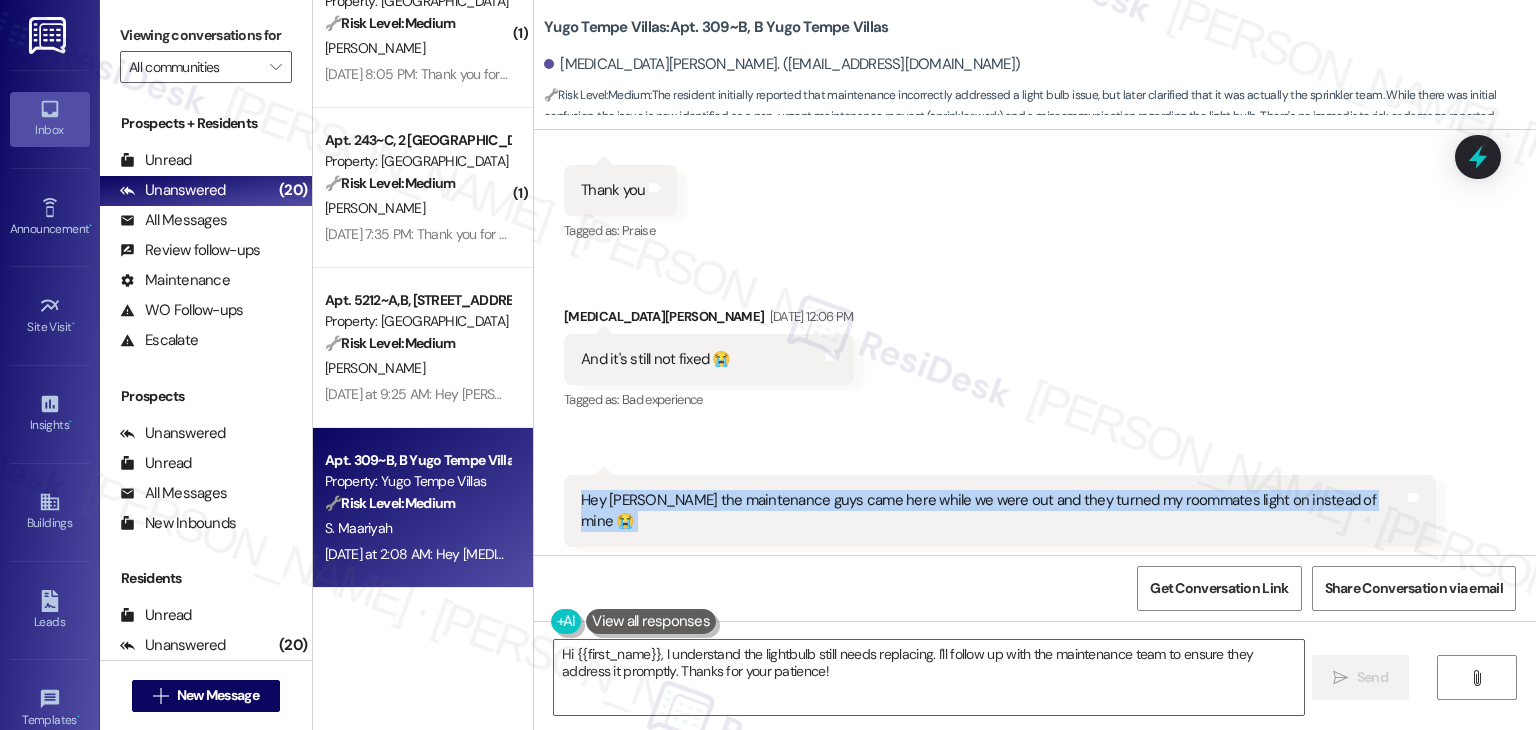 copy on "Hey Sarah the maintenance guys came here while we were out and they turned my roommates light on instead of mine 😭 Tags and notes" 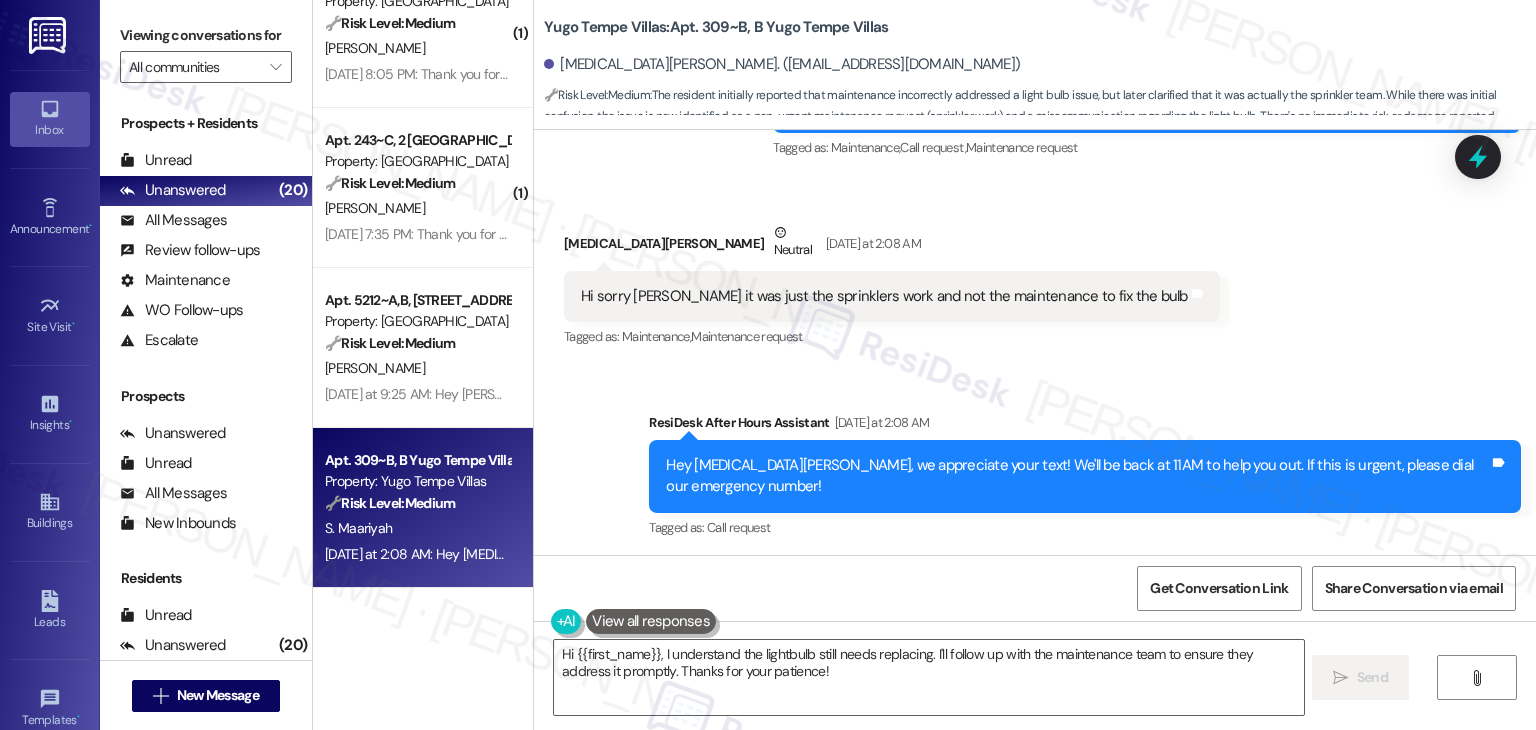 scroll, scrollTop: 8264, scrollLeft: 0, axis: vertical 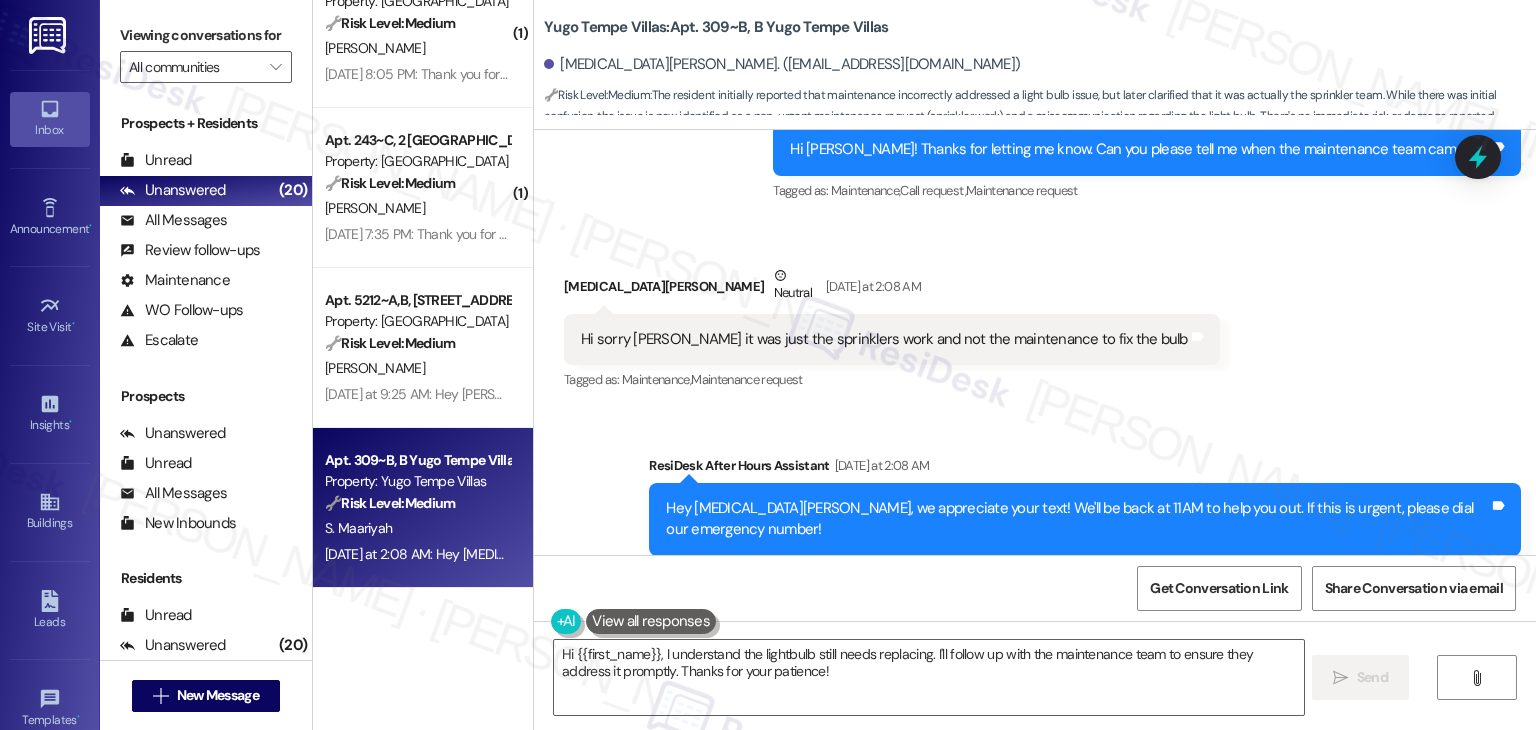 click on "Sent via SMS ResiDesk After Hours Assistant Yesterday at 2:08 AM Hey Syeda Alvina, we appreciate your text! We'll be back at 11AM to help you out. If this is urgent, please dial our emergency number! Tags and notes Tagged as:   Call request Click to highlight conversations about Call request" at bounding box center [1035, 505] 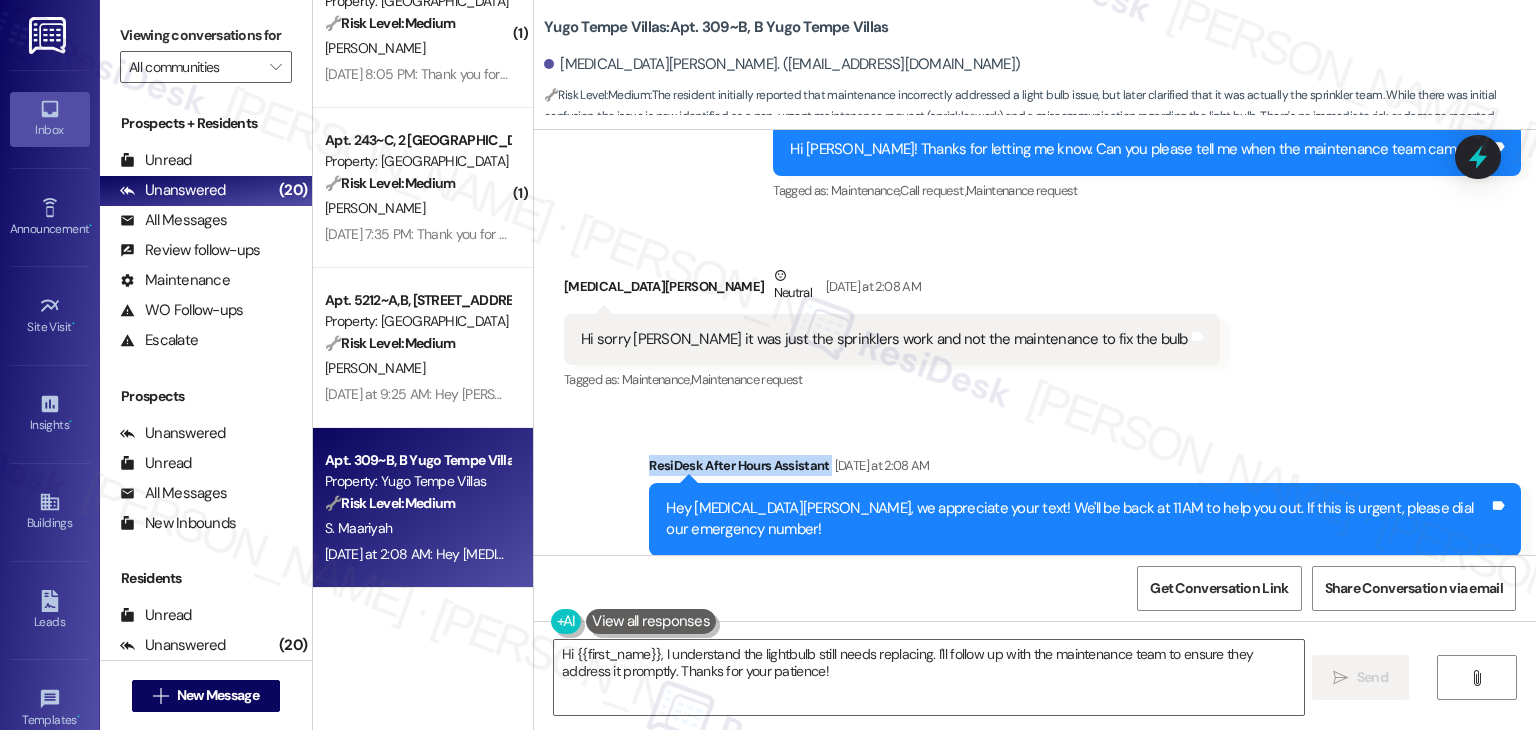 click on "Sent via SMS ResiDesk After Hours Assistant Yesterday at 2:08 AM Hey Syeda Alvina, we appreciate your text! We'll be back at 11AM to help you out. If this is urgent, please dial our emergency number! Tags and notes Tagged as:   Call request Click to highlight conversations about Call request" at bounding box center (1035, 505) 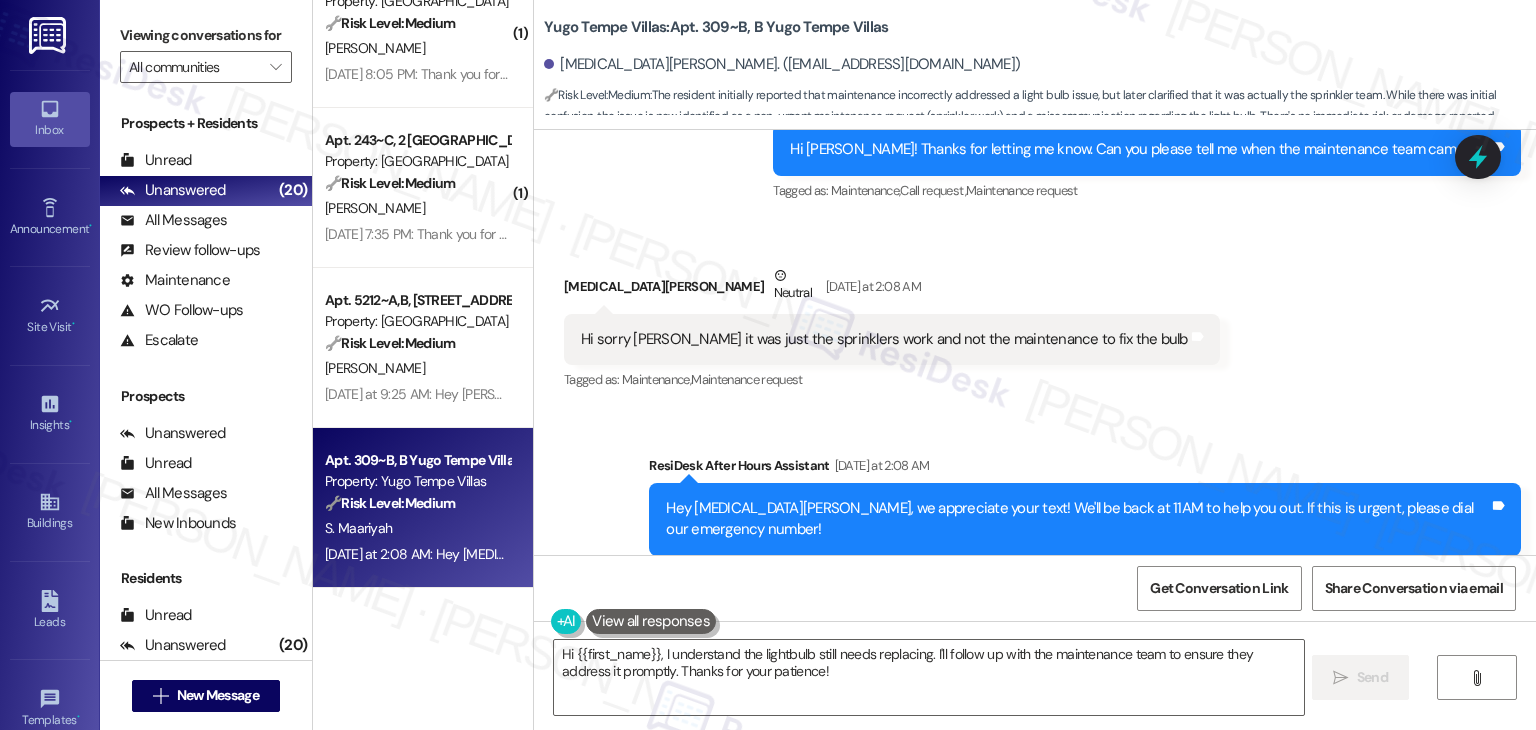 click on "Sent via SMS ResiDesk After Hours Assistant Yesterday at 2:08 AM Hey Syeda Alvina, we appreciate your text! We'll be back at 11AM to help you out. If this is urgent, please dial our emergency number! Tags and notes Tagged as:   Call request Click to highlight conversations about Call request" at bounding box center (1035, 505) 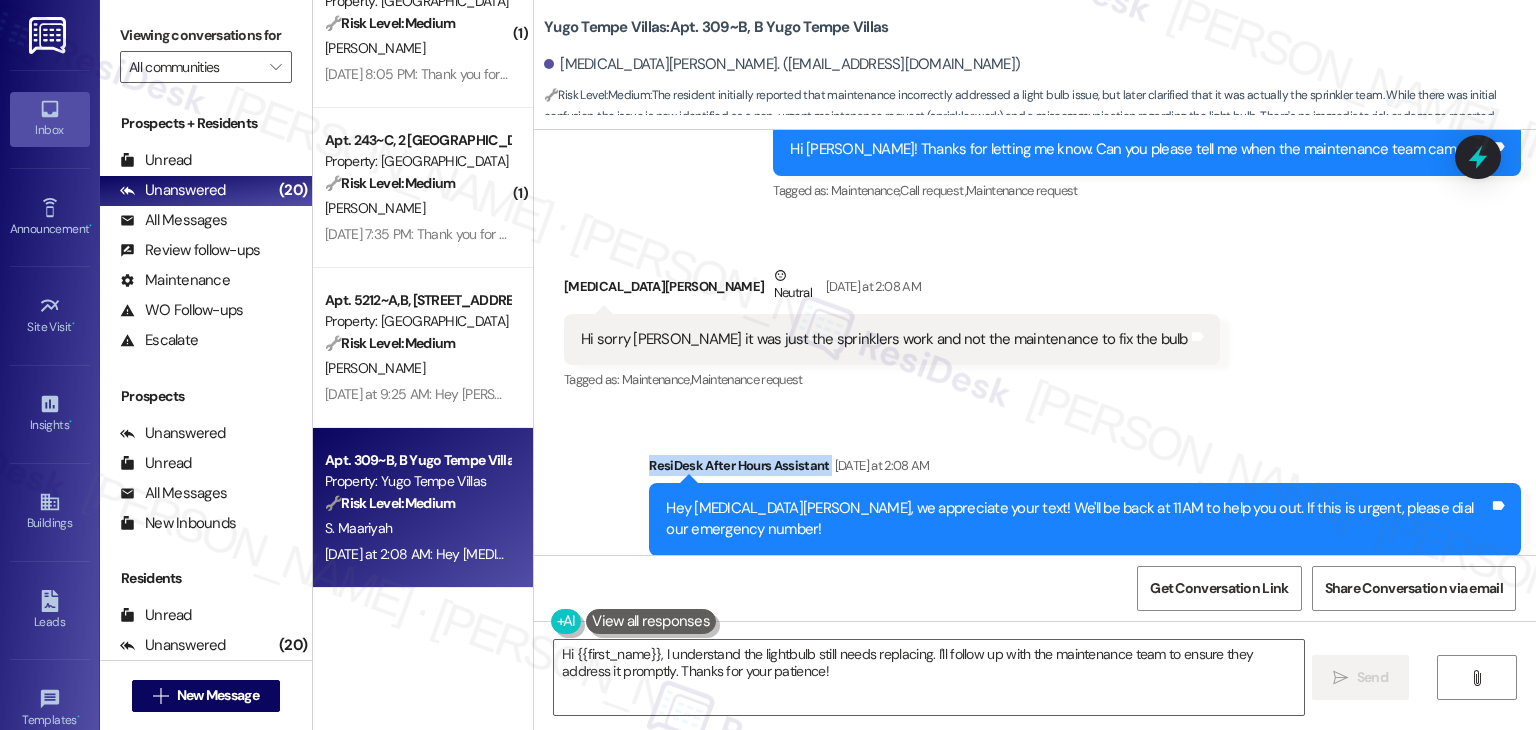 click on "Sent via SMS ResiDesk After Hours Assistant Yesterday at 2:08 AM Hey Syeda Alvina, we appreciate your text! We'll be back at 11AM to help you out. If this is urgent, please dial our emergency number! Tags and notes Tagged as:   Call request Click to highlight conversations about Call request" at bounding box center [1035, 505] 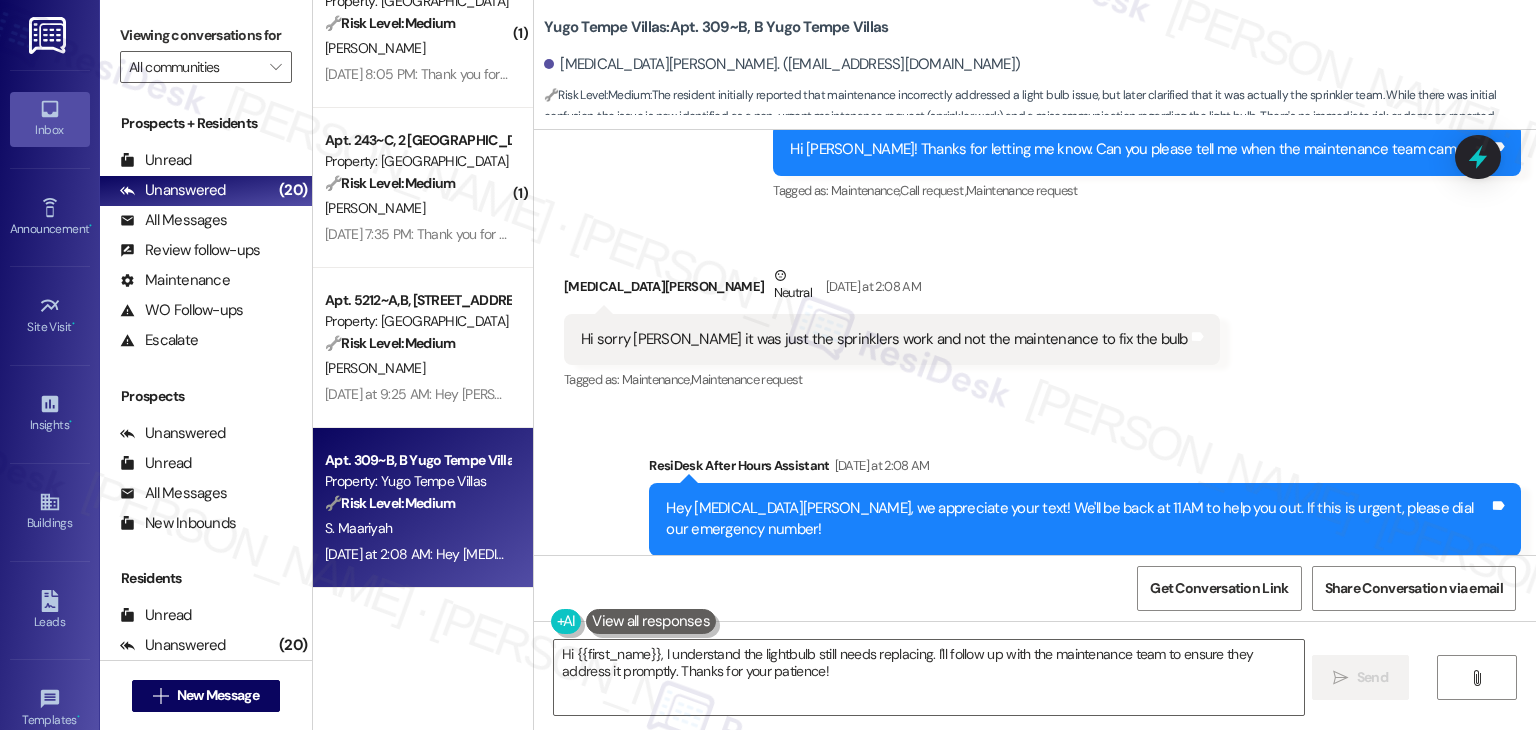 click on "Sent via SMS ResiDesk After Hours Assistant Yesterday at 2:08 AM Hey Syeda Alvina, we appreciate your text! We'll be back at 11AM to help you out. If this is urgent, please dial our emergency number! Tags and notes Tagged as:   Call request Click to highlight conversations about Call request" at bounding box center (1035, 505) 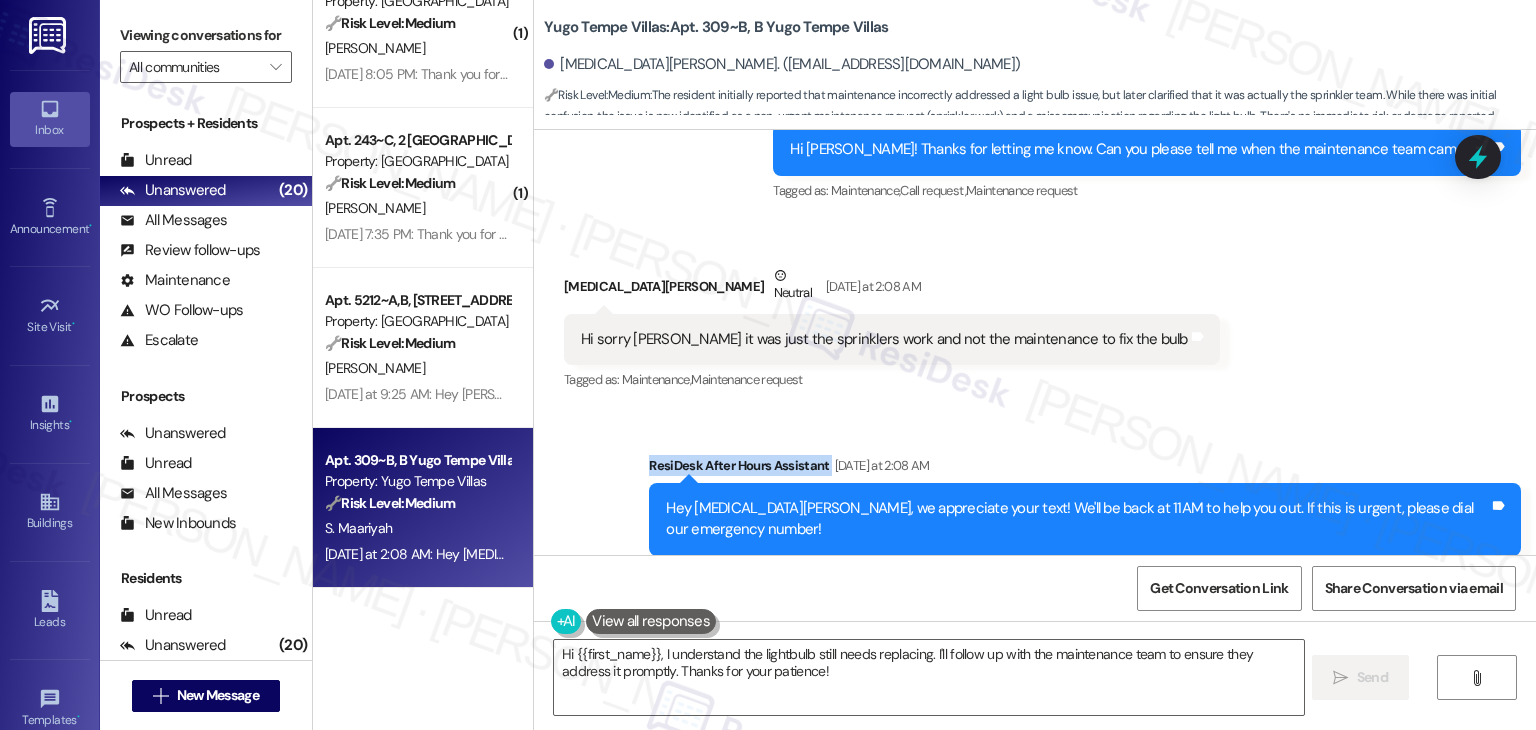 click on "Sent via SMS ResiDesk After Hours Assistant Yesterday at 2:08 AM Hey Syeda Alvina, we appreciate your text! We'll be back at 11AM to help you out. If this is urgent, please dial our emergency number! Tags and notes Tagged as:   Call request Click to highlight conversations about Call request" at bounding box center [1035, 505] 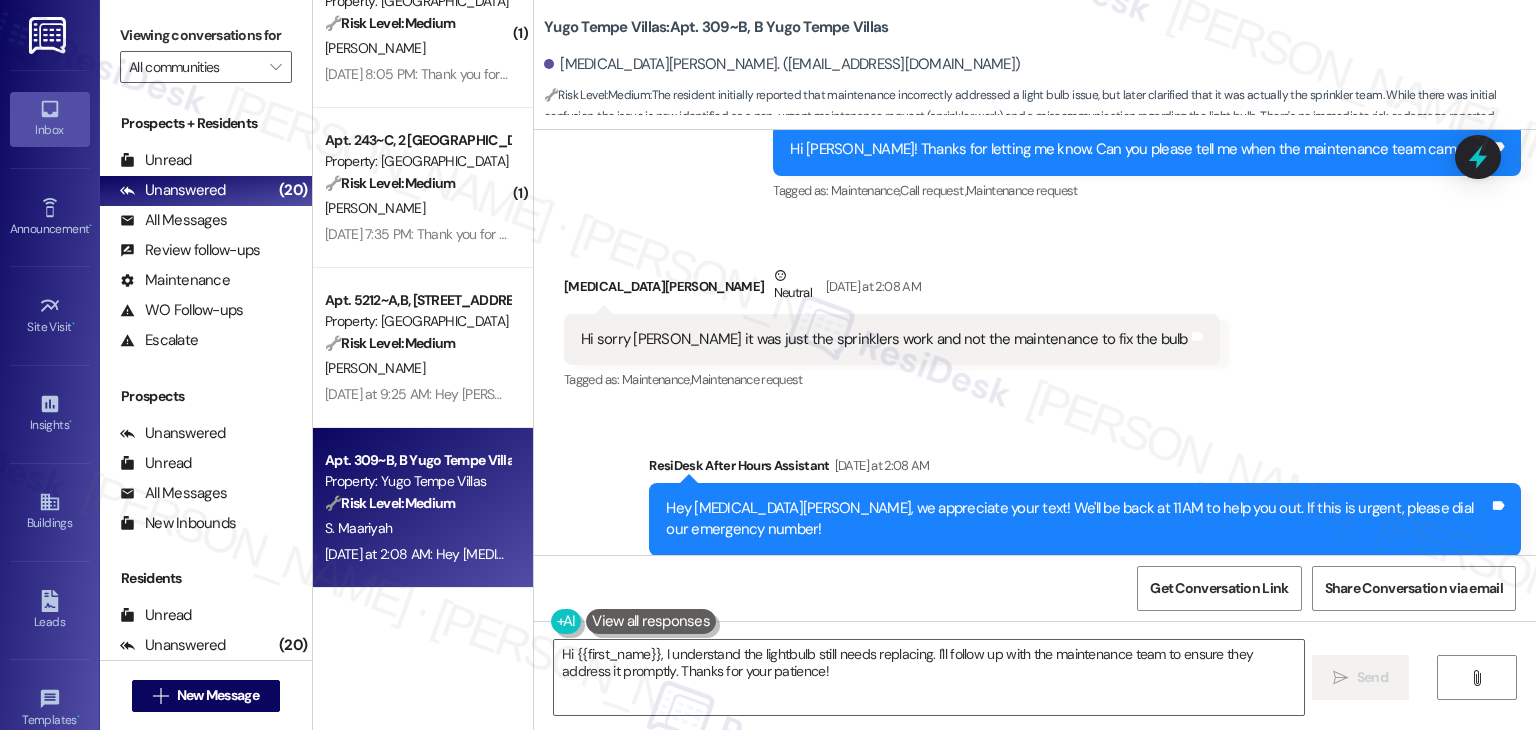 click on "Sent via SMS ResiDesk After Hours Assistant Yesterday at 2:08 AM Hey Syeda Alvina, we appreciate your text! We'll be back at 11AM to help you out. If this is urgent, please dial our emergency number! Tags and notes Tagged as:   Call request Click to highlight conversations about Call request" at bounding box center (1035, 505) 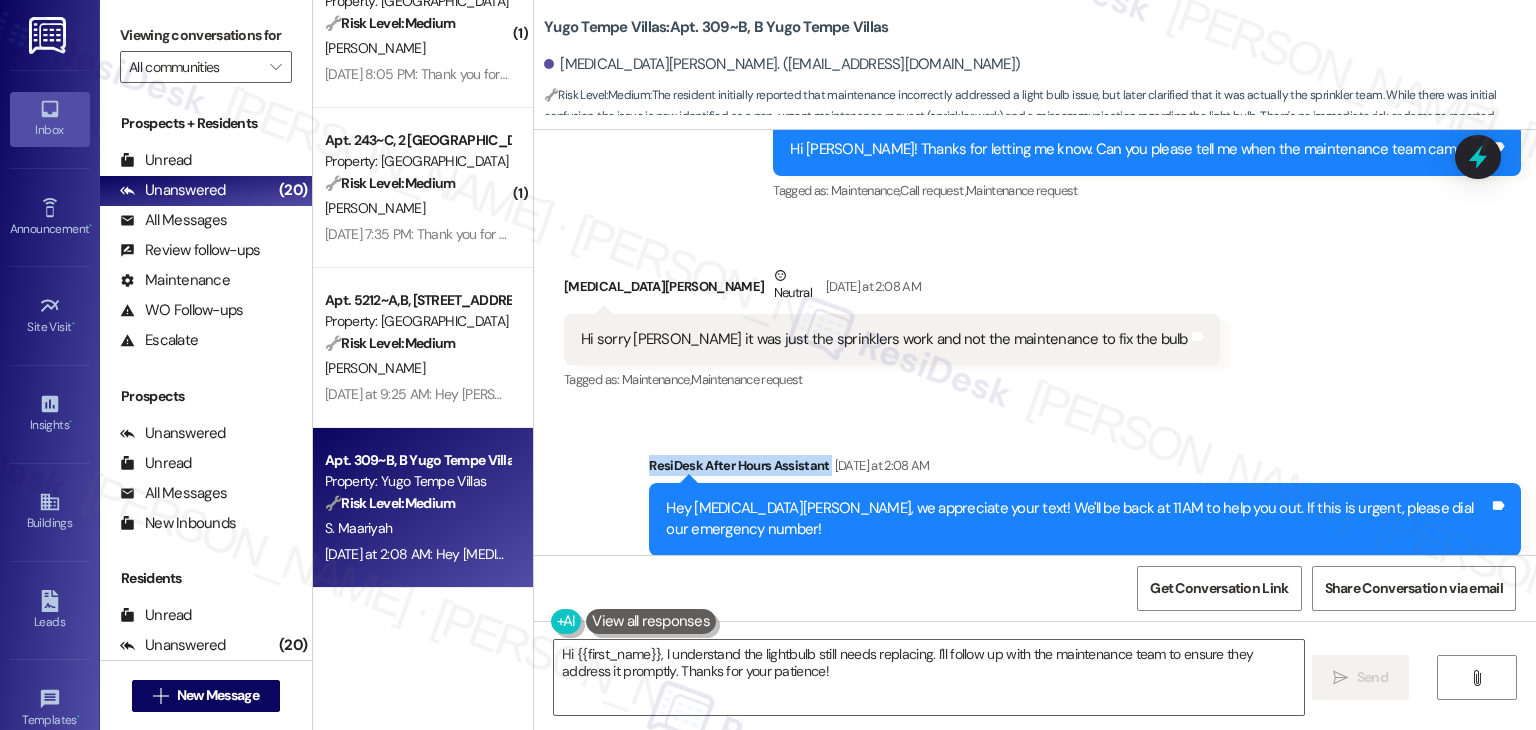 click on "Sent via SMS ResiDesk After Hours Assistant Yesterday at 2:08 AM Hey Syeda Alvina, we appreciate your text! We'll be back at 11AM to help you out. If this is urgent, please dial our emergency number! Tags and notes Tagged as:   Call request Click to highlight conversations about Call request" at bounding box center (1035, 505) 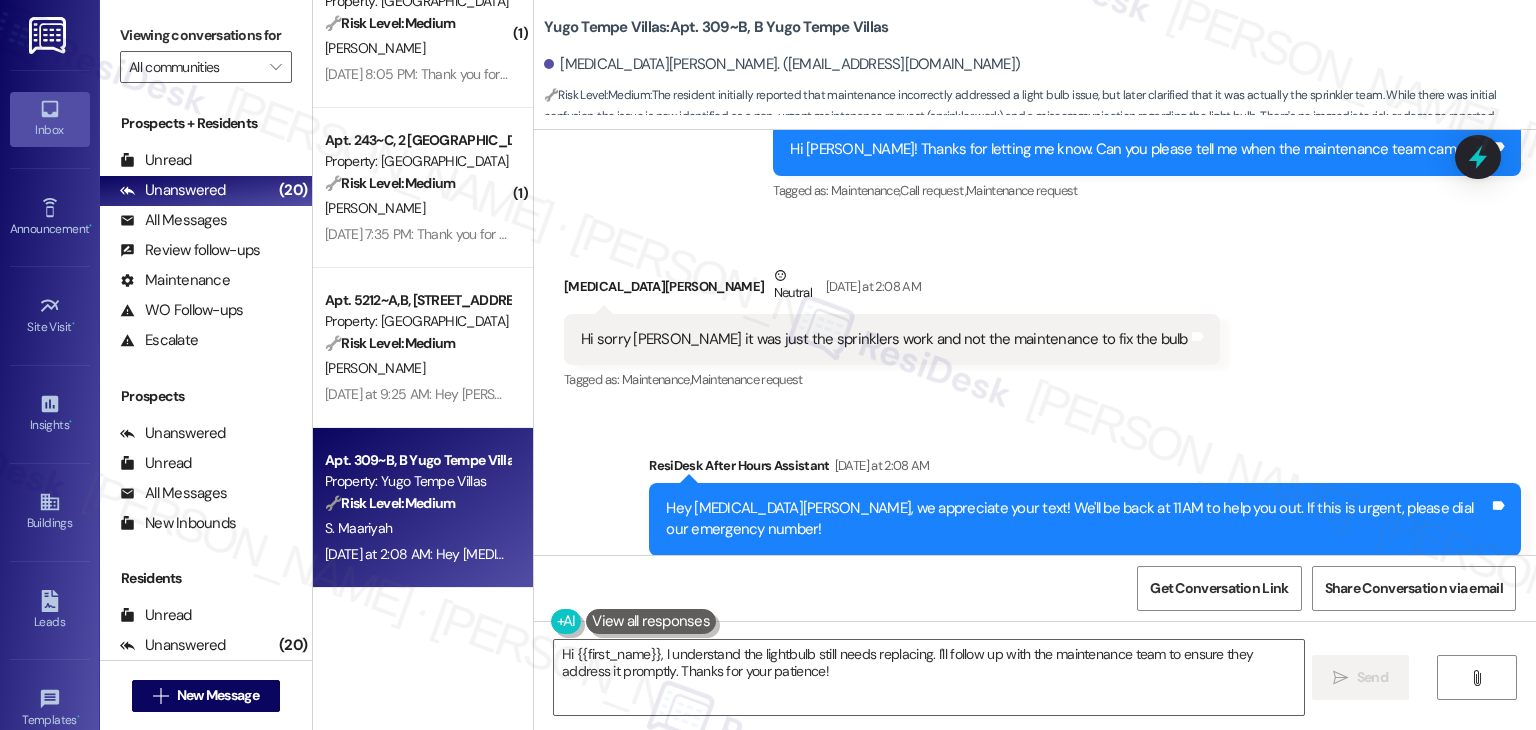click on "Sent via SMS ResiDesk After Hours Assistant Yesterday at 2:08 AM Hey Syeda Alvina, we appreciate your text! We'll be back at 11AM to help you out. If this is urgent, please dial our emergency number! Tags and notes Tagged as:   Call request Click to highlight conversations about Call request" at bounding box center (1035, 505) 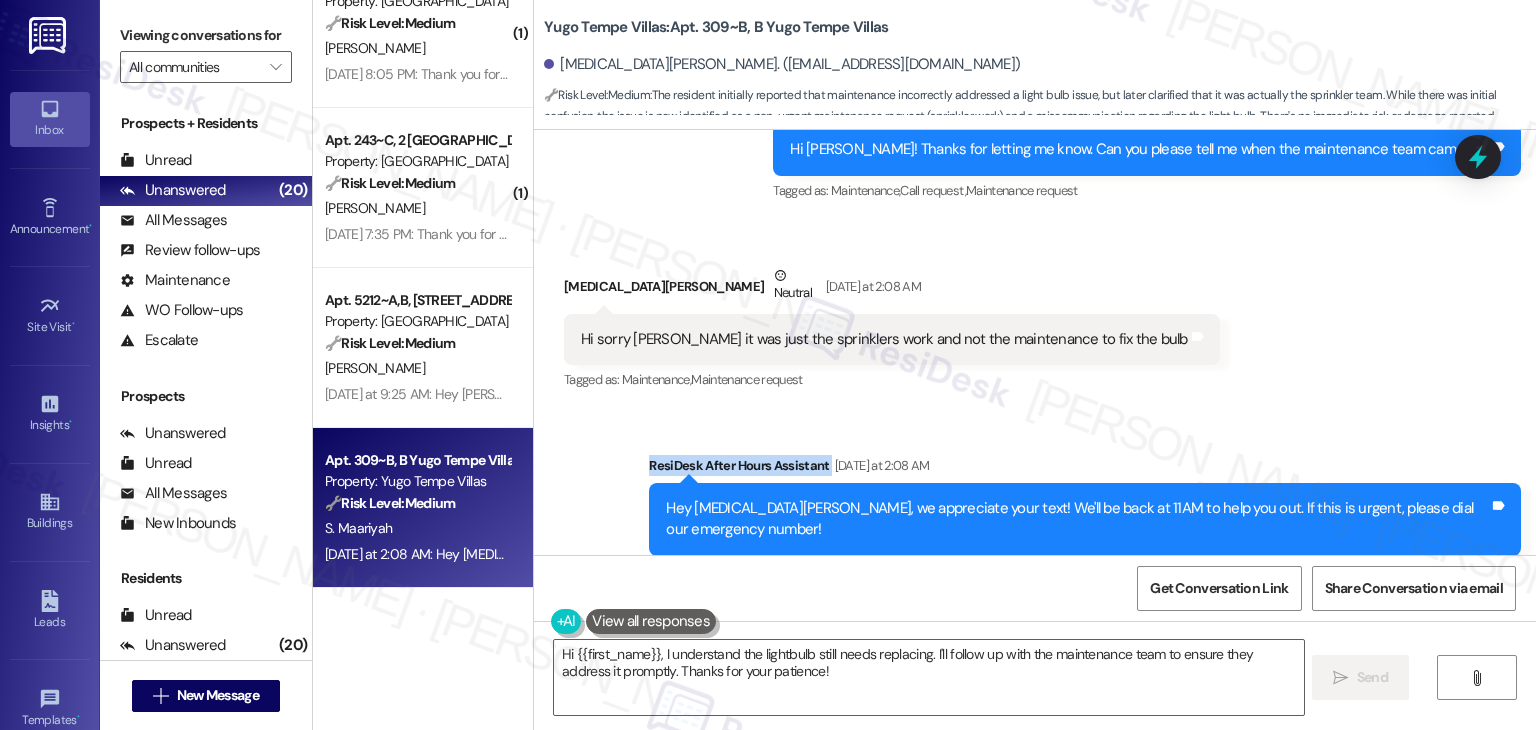 click on "Sent via SMS ResiDesk After Hours Assistant Yesterday at 2:08 AM Hey Syeda Alvina, we appreciate your text! We'll be back at 11AM to help you out. If this is urgent, please dial our emergency number! Tags and notes Tagged as:   Call request Click to highlight conversations about Call request" at bounding box center [1035, 505] 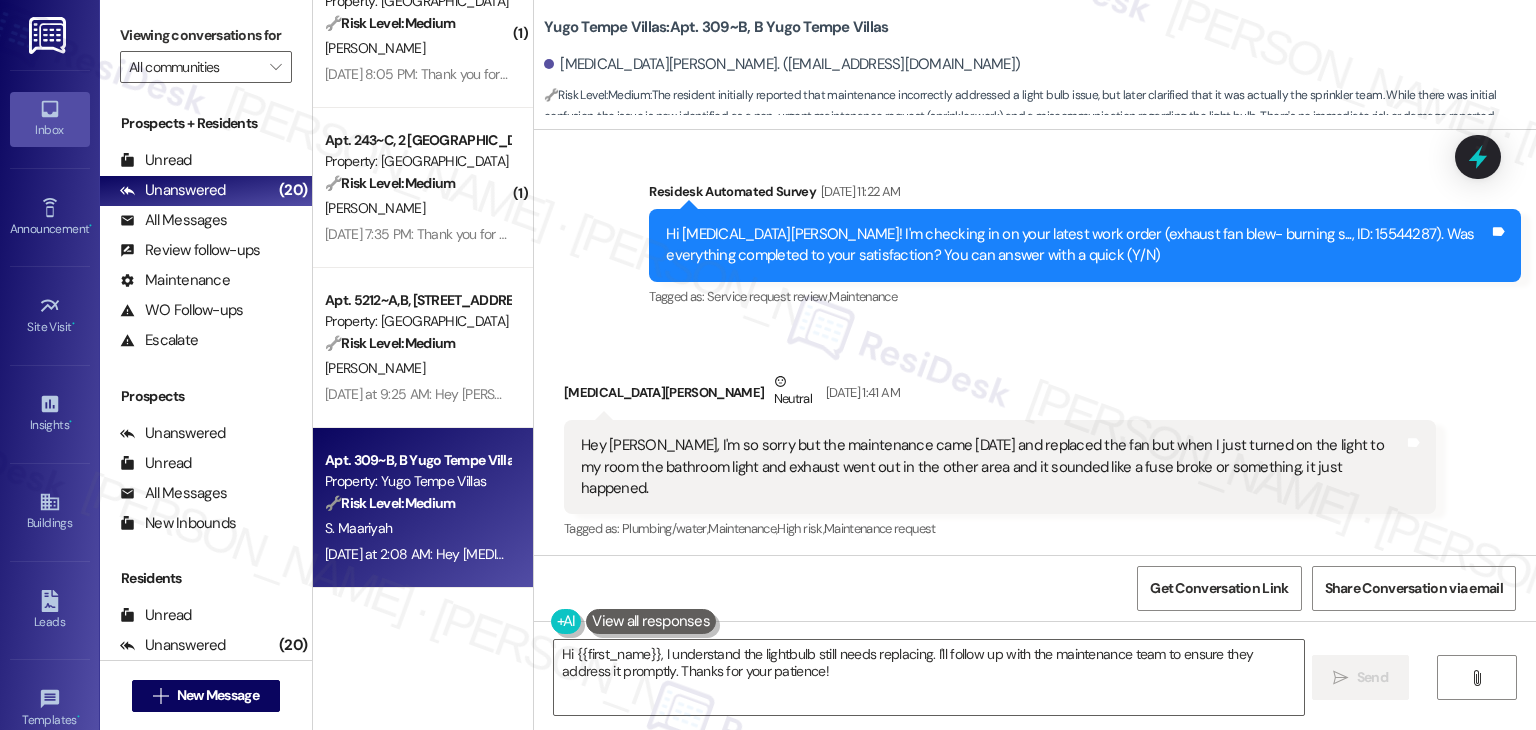 scroll, scrollTop: 6664, scrollLeft: 0, axis: vertical 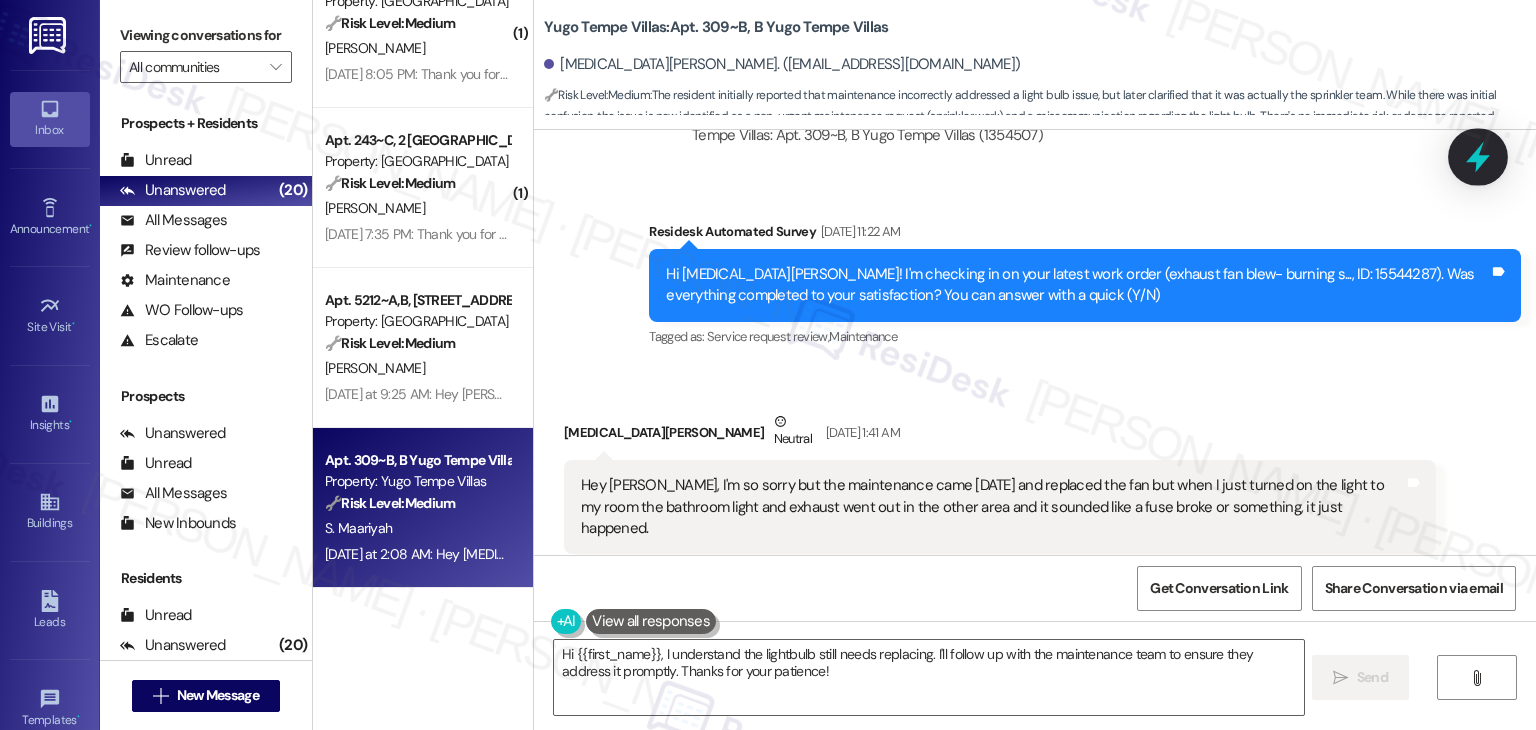 click 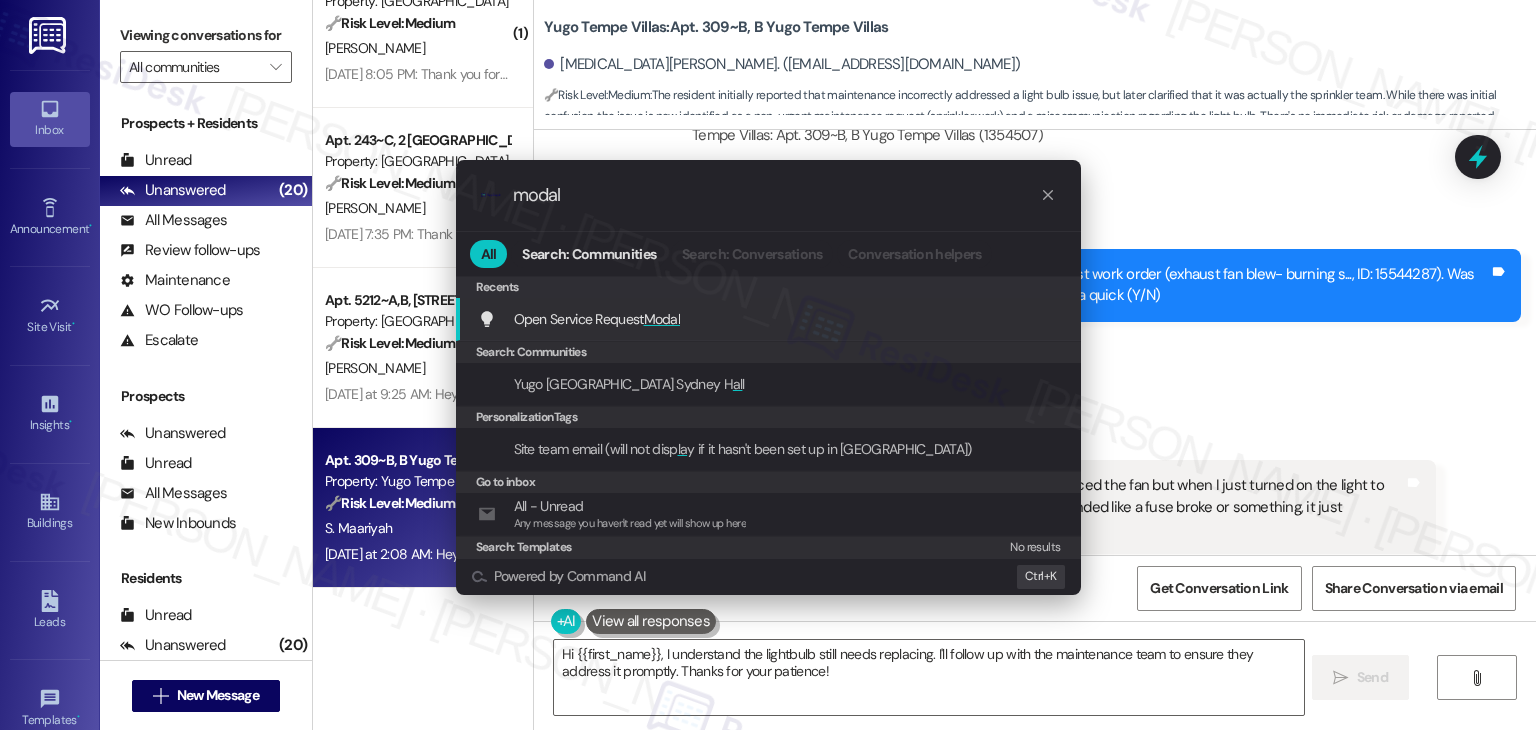 type on "modal" 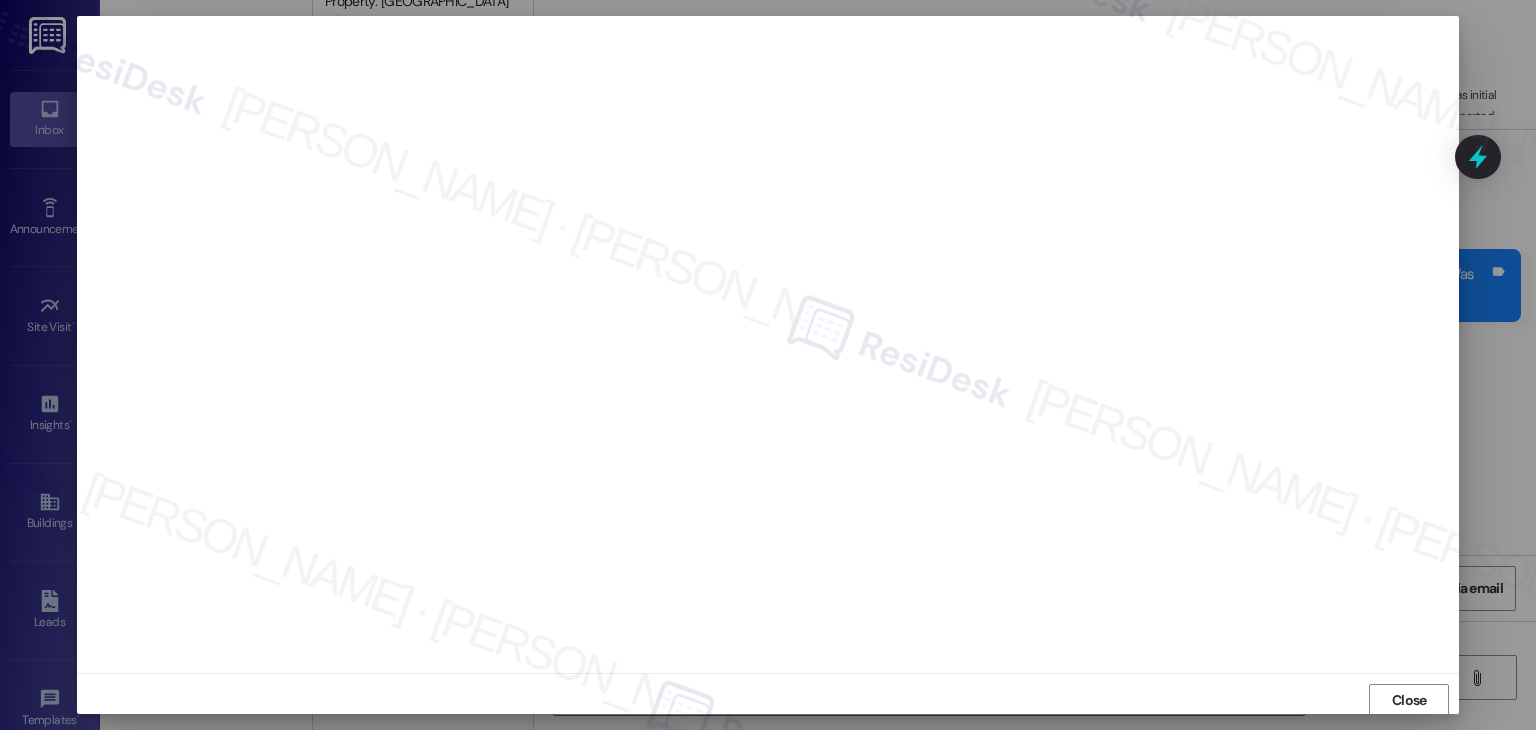 scroll, scrollTop: 1, scrollLeft: 0, axis: vertical 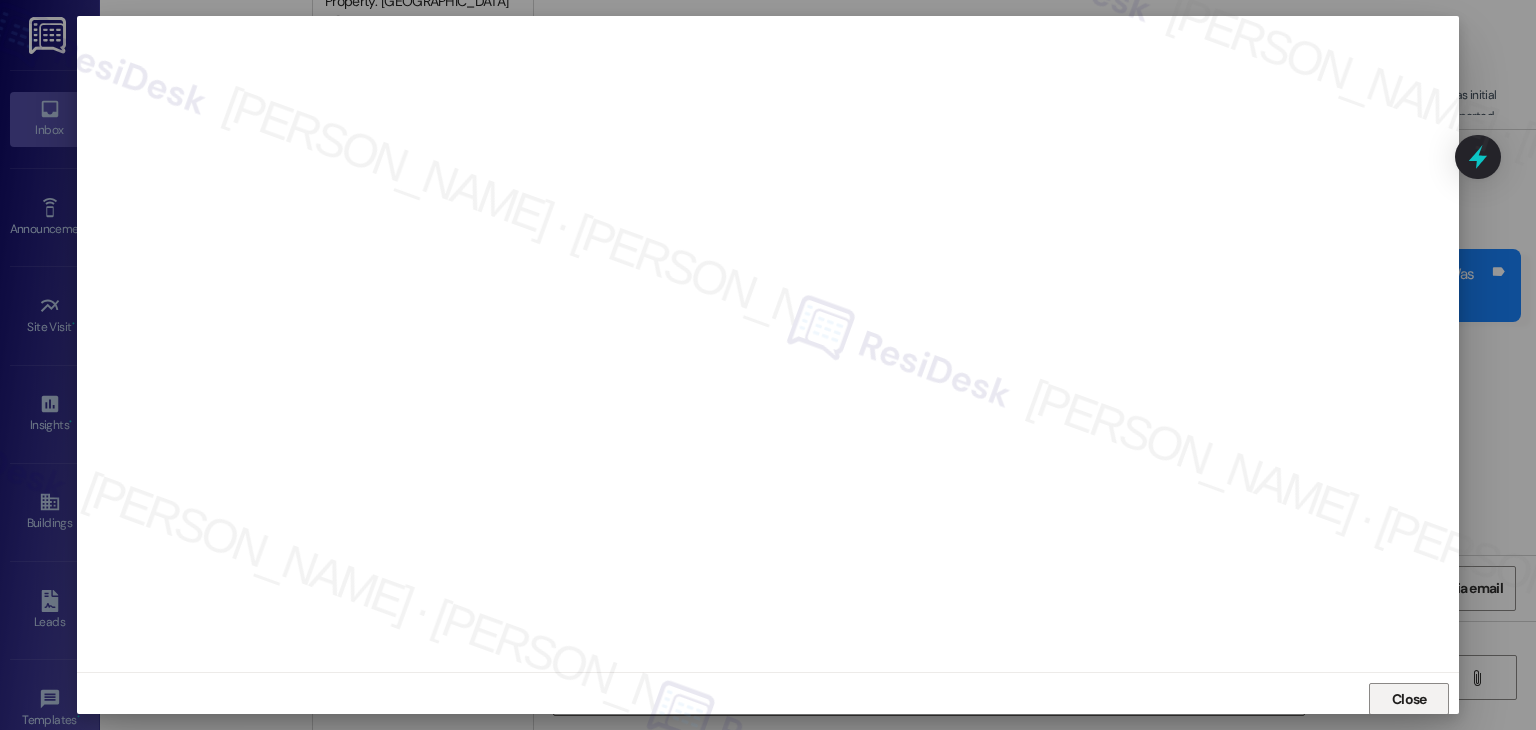 click on "Close" at bounding box center [1409, 699] 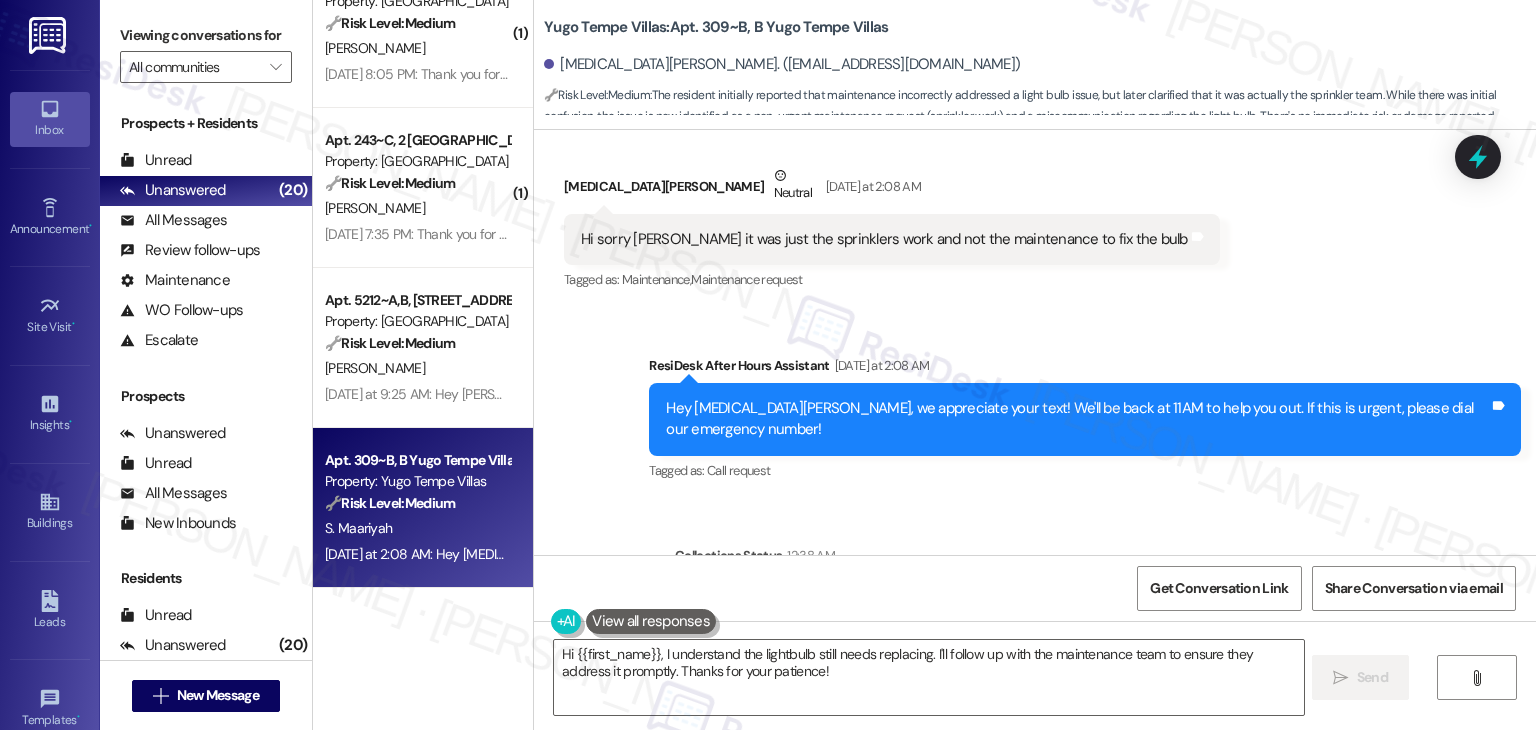 scroll, scrollTop: 8264, scrollLeft: 0, axis: vertical 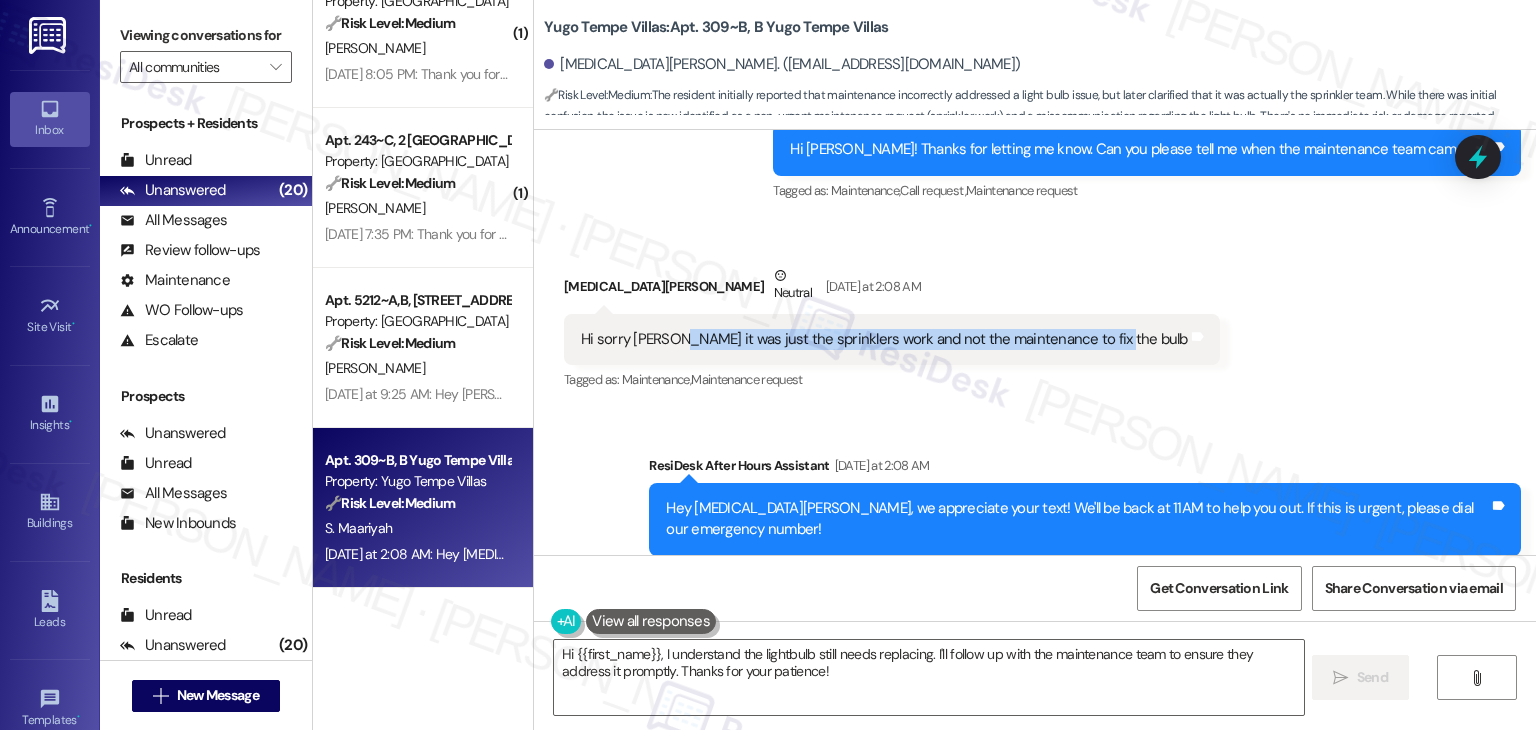 drag, startPoint x: 663, startPoint y: 227, endPoint x: 1088, endPoint y: 238, distance: 425.14233 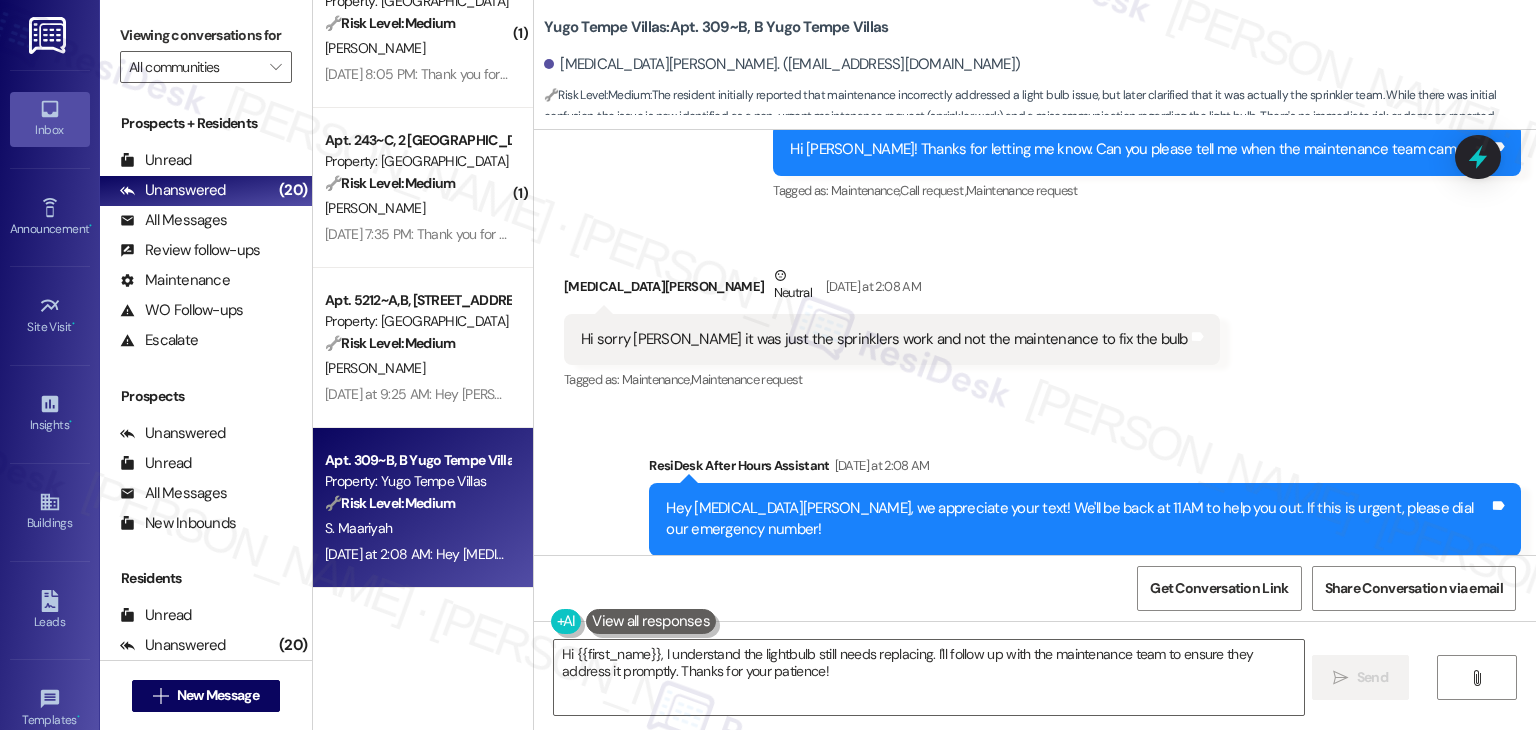 click on "Syeda Alvina Maariyah   Neutral Yesterday at 2:08 AM" at bounding box center (892, 289) 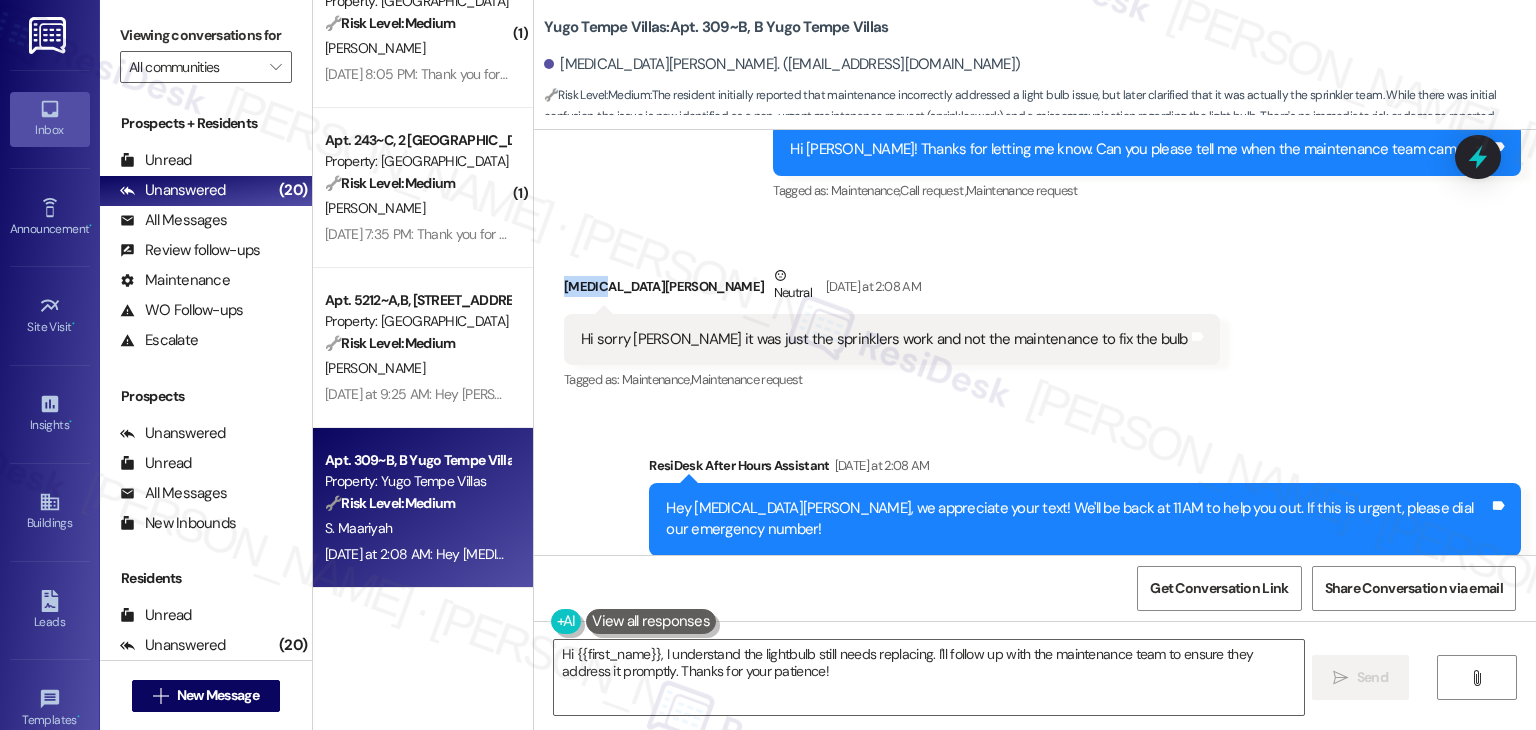 click on "Syeda Alvina Maariyah   Neutral Yesterday at 2:08 AM" at bounding box center (892, 289) 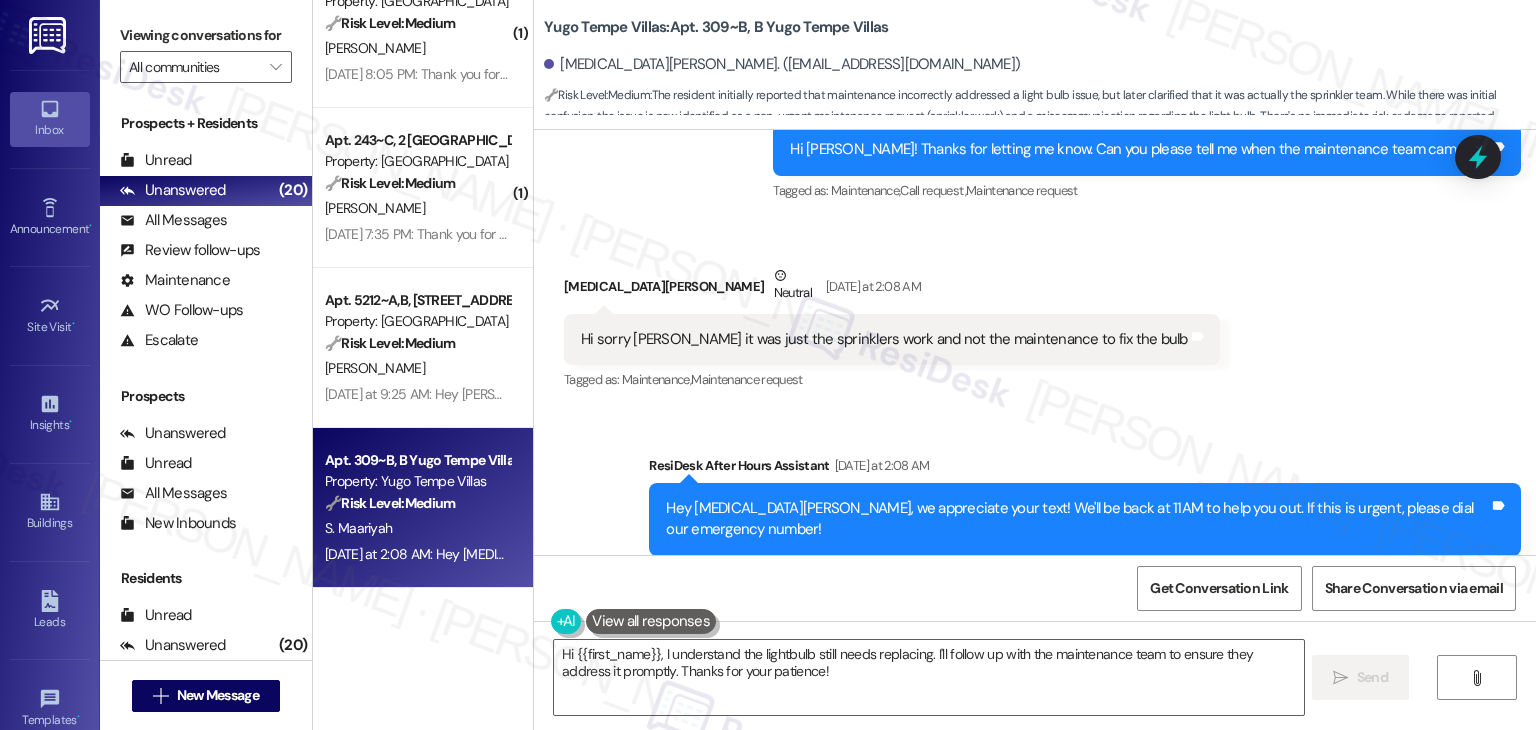 click on "Received via SMS Syeda Alvina Maariyah   Neutral Yesterday at 2:08 AM Hi sorry Sarah it was just the sprinklers work and not the maintenance to fix the bulb  Tags and notes Tagged as:   Maintenance ,  Click to highlight conversations about Maintenance Maintenance request Click to highlight conversations about Maintenance request" at bounding box center [1035, 315] 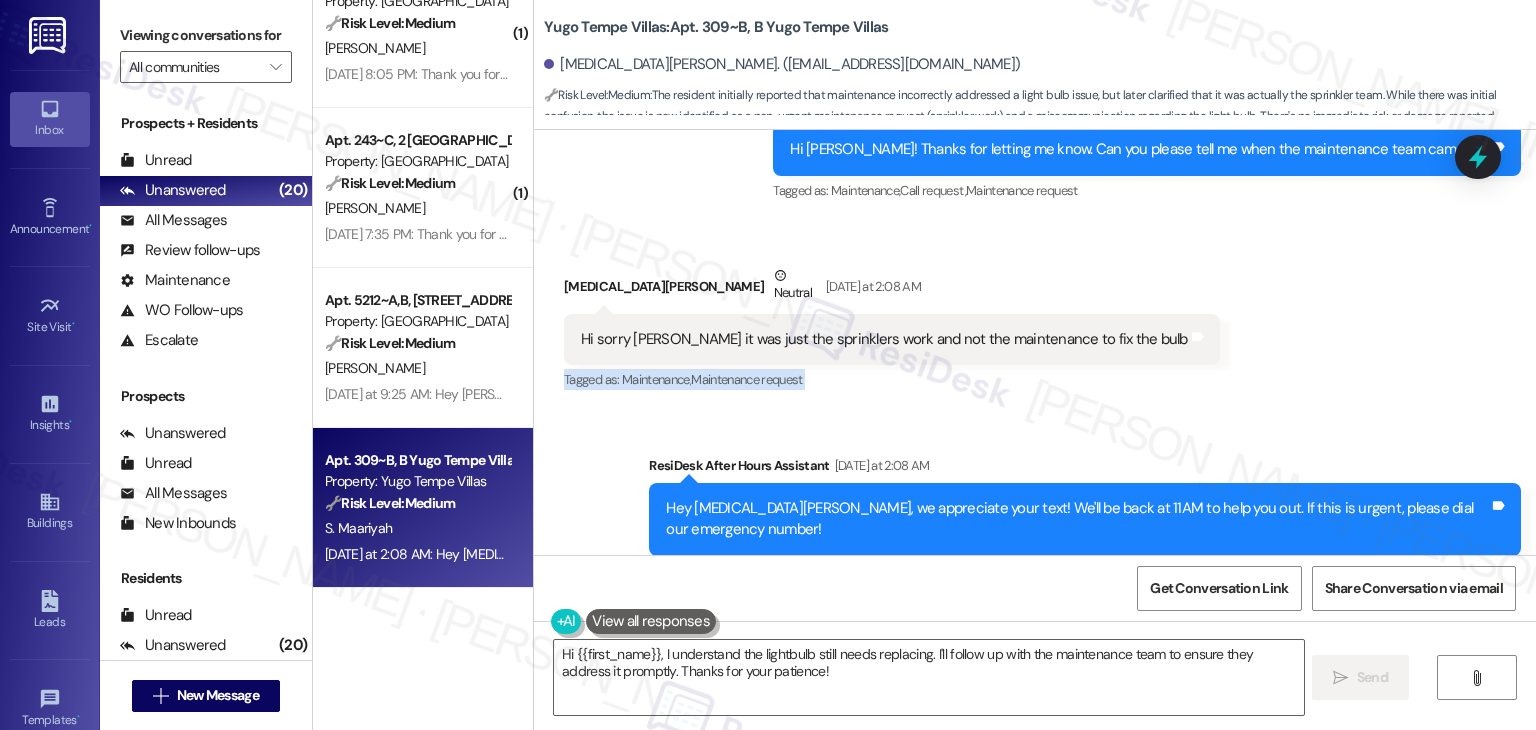 click on "Received via SMS Syeda Alvina Maariyah   Neutral Yesterday at 2:08 AM Hi sorry Sarah it was just the sprinklers work and not the maintenance to fix the bulb  Tags and notes Tagged as:   Maintenance ,  Click to highlight conversations about Maintenance Maintenance request Click to highlight conversations about Maintenance request" at bounding box center (1035, 315) 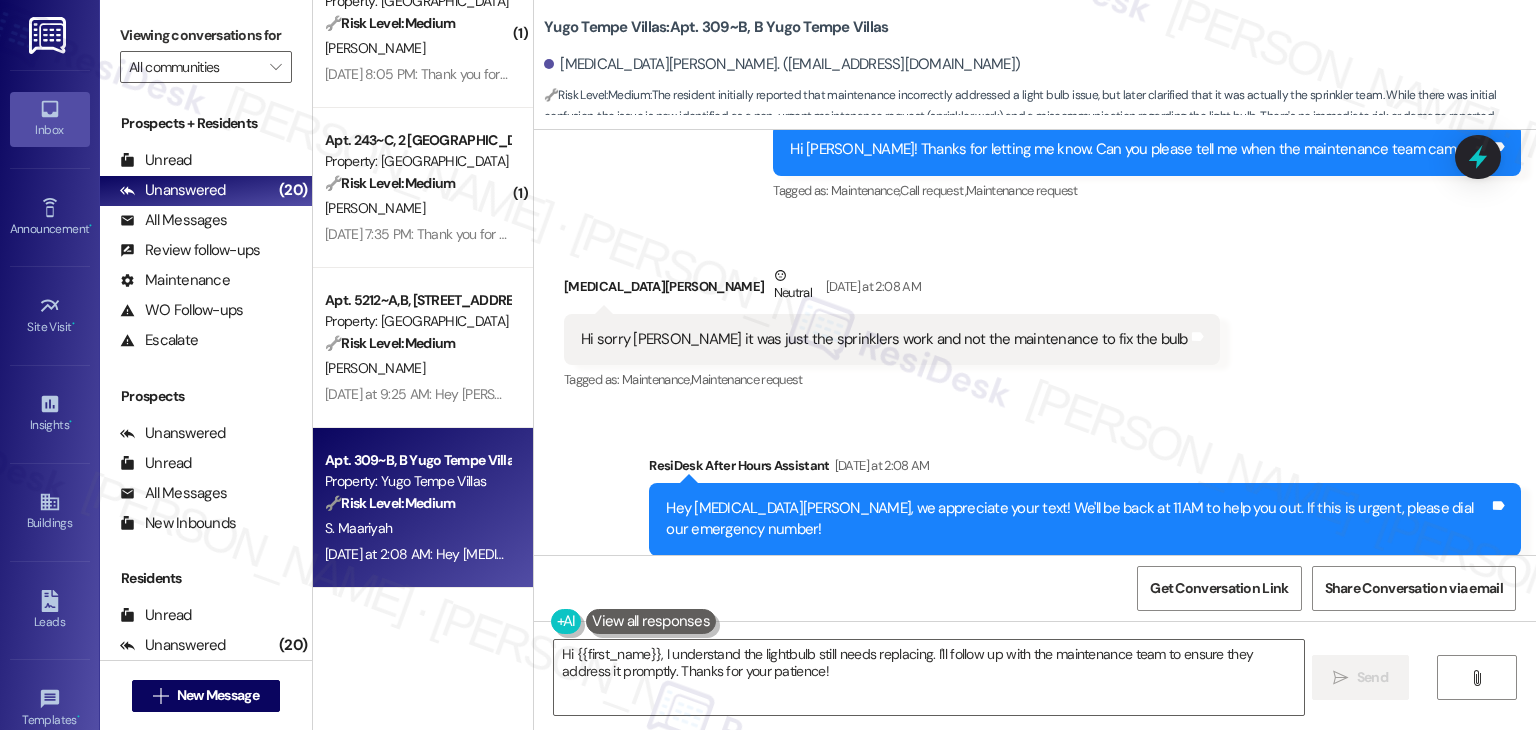 click on "Received via SMS Syeda Alvina Maariyah   Neutral Yesterday at 2:08 AM Hi sorry Sarah it was just the sprinklers work and not the maintenance to fix the bulb  Tags and notes Tagged as:   Maintenance ,  Click to highlight conversations about Maintenance Maintenance request Click to highlight conversations about Maintenance request" at bounding box center [1035, 315] 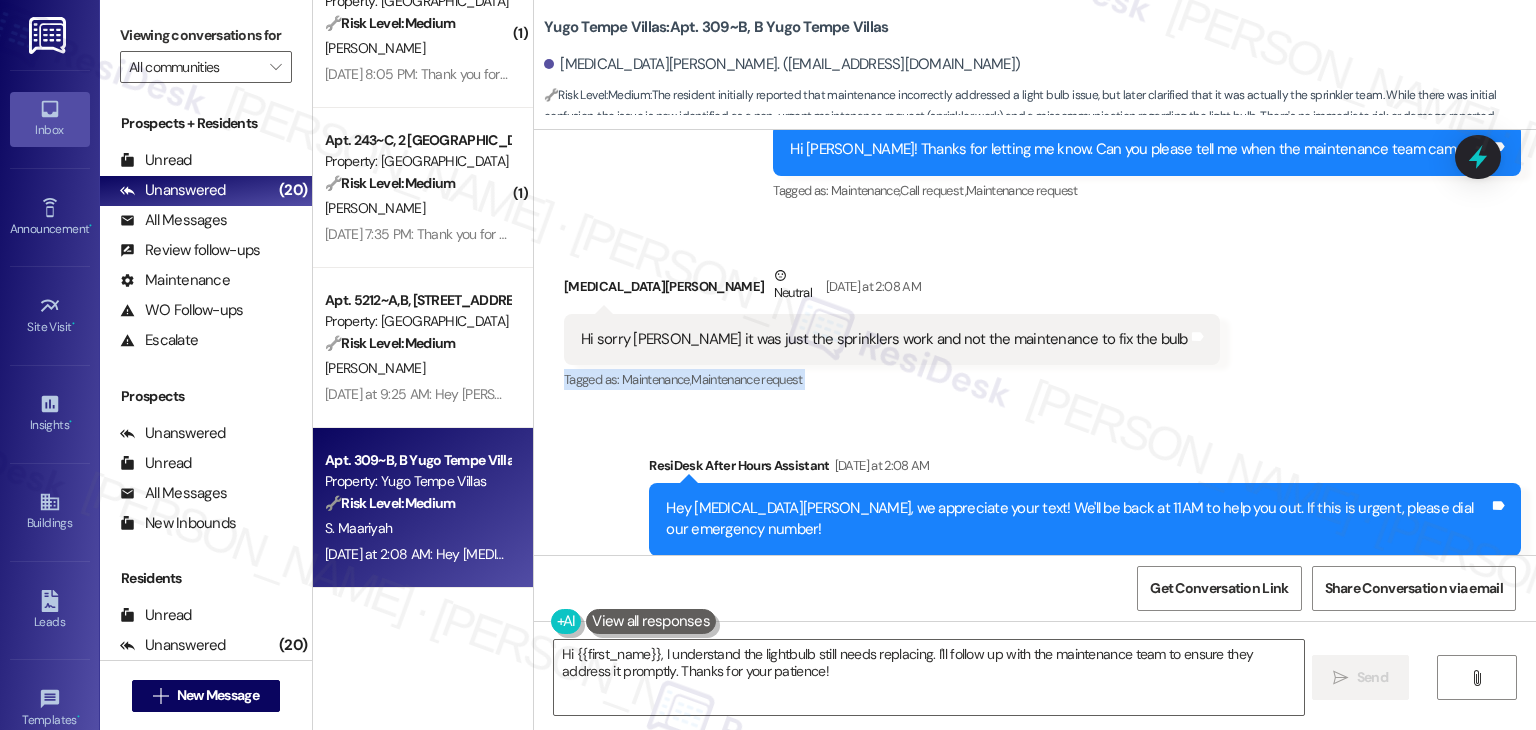 click on "Received via SMS Syeda Alvina Maariyah   Neutral Yesterday at 2:08 AM Hi sorry Sarah it was just the sprinklers work and not the maintenance to fix the bulb  Tags and notes Tagged as:   Maintenance ,  Click to highlight conversations about Maintenance Maintenance request Click to highlight conversations about Maintenance request" at bounding box center [1035, 315] 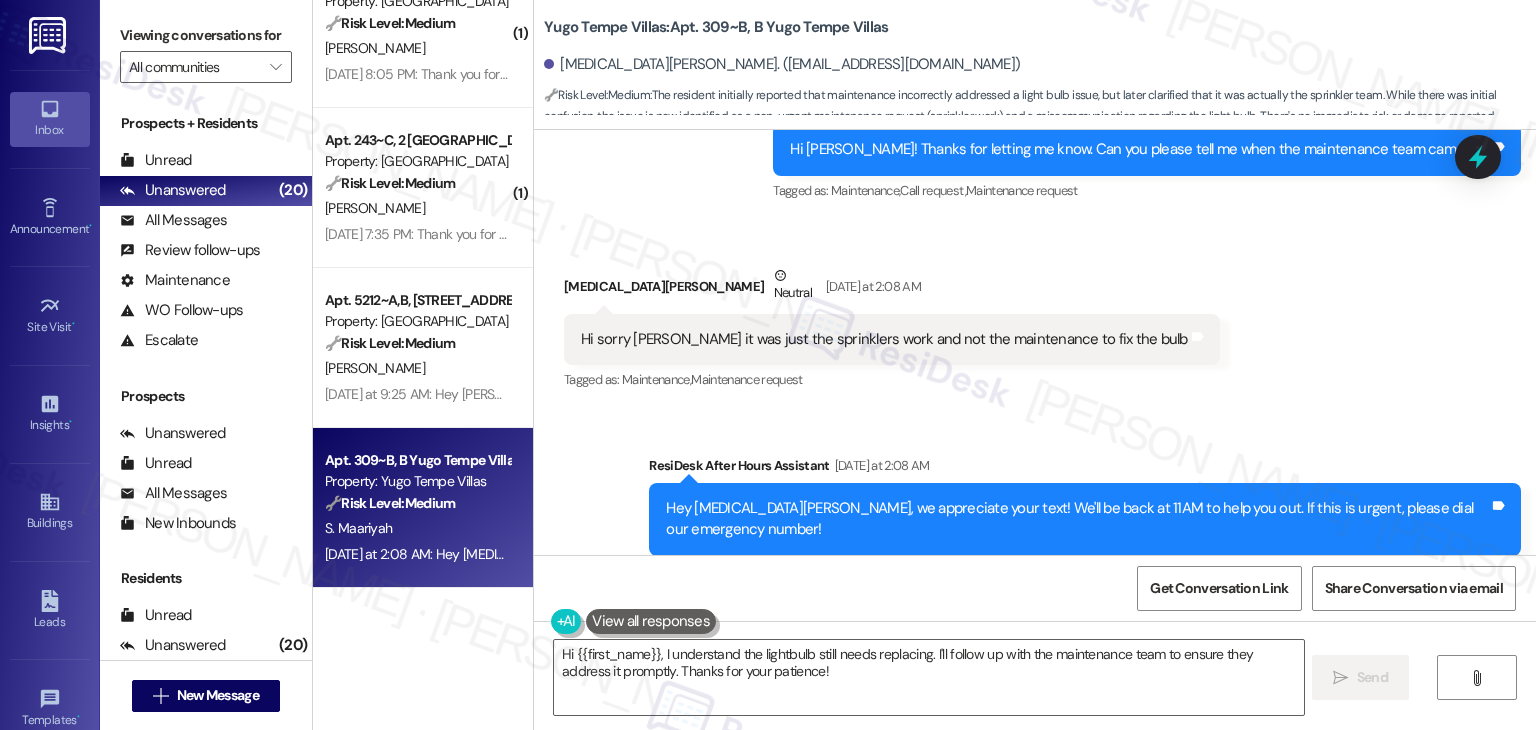 click on "Received via SMS Syeda Alvina Maariyah   Neutral Yesterday at 2:08 AM Hi sorry Sarah it was just the sprinklers work and not the maintenance to fix the bulb  Tags and notes Tagged as:   Maintenance ,  Click to highlight conversations about Maintenance Maintenance request Click to highlight conversations about Maintenance request" at bounding box center [1035, 315] 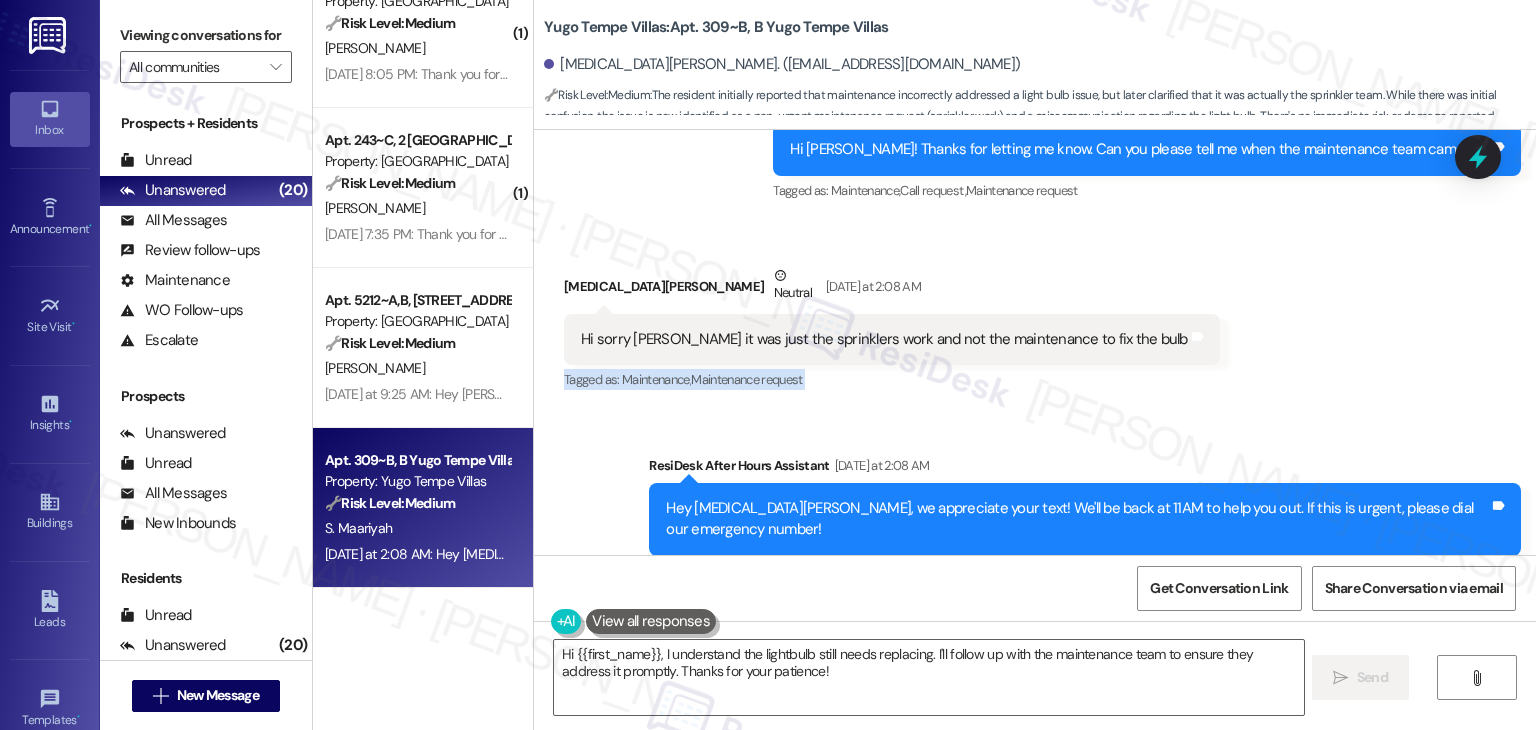 click on "Received via SMS Syeda Alvina Maariyah   Neutral Yesterday at 2:08 AM Hi sorry Sarah it was just the sprinklers work and not the maintenance to fix the bulb  Tags and notes Tagged as:   Maintenance ,  Click to highlight conversations about Maintenance Maintenance request Click to highlight conversations about Maintenance request" at bounding box center (1035, 315) 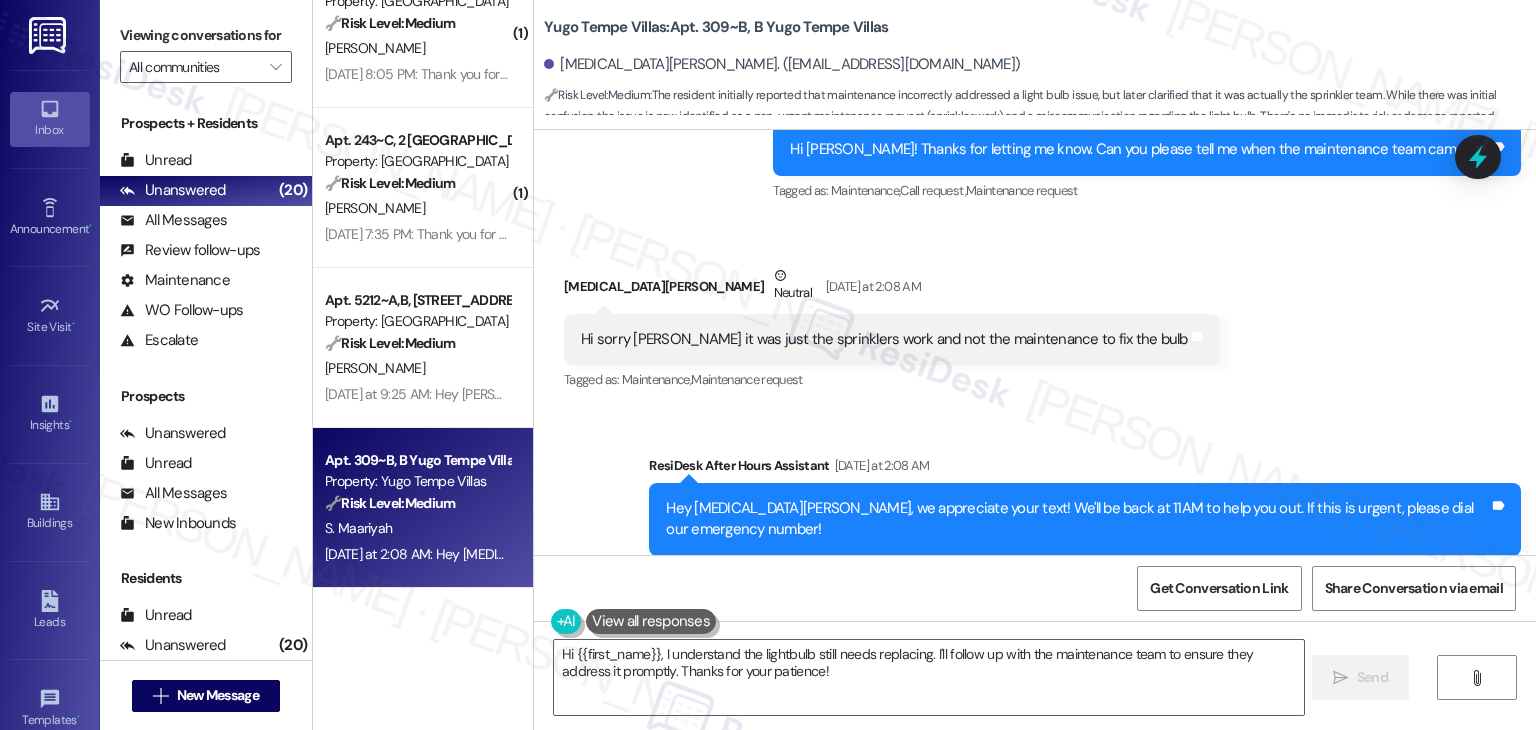 click on "Received via SMS Syeda Alvina Maariyah   Neutral Yesterday at 2:08 AM Hi sorry Sarah it was just the sprinklers work and not the maintenance to fix the bulb  Tags and notes Tagged as:   Maintenance ,  Click to highlight conversations about Maintenance Maintenance request Click to highlight conversations about Maintenance request" at bounding box center [1035, 315] 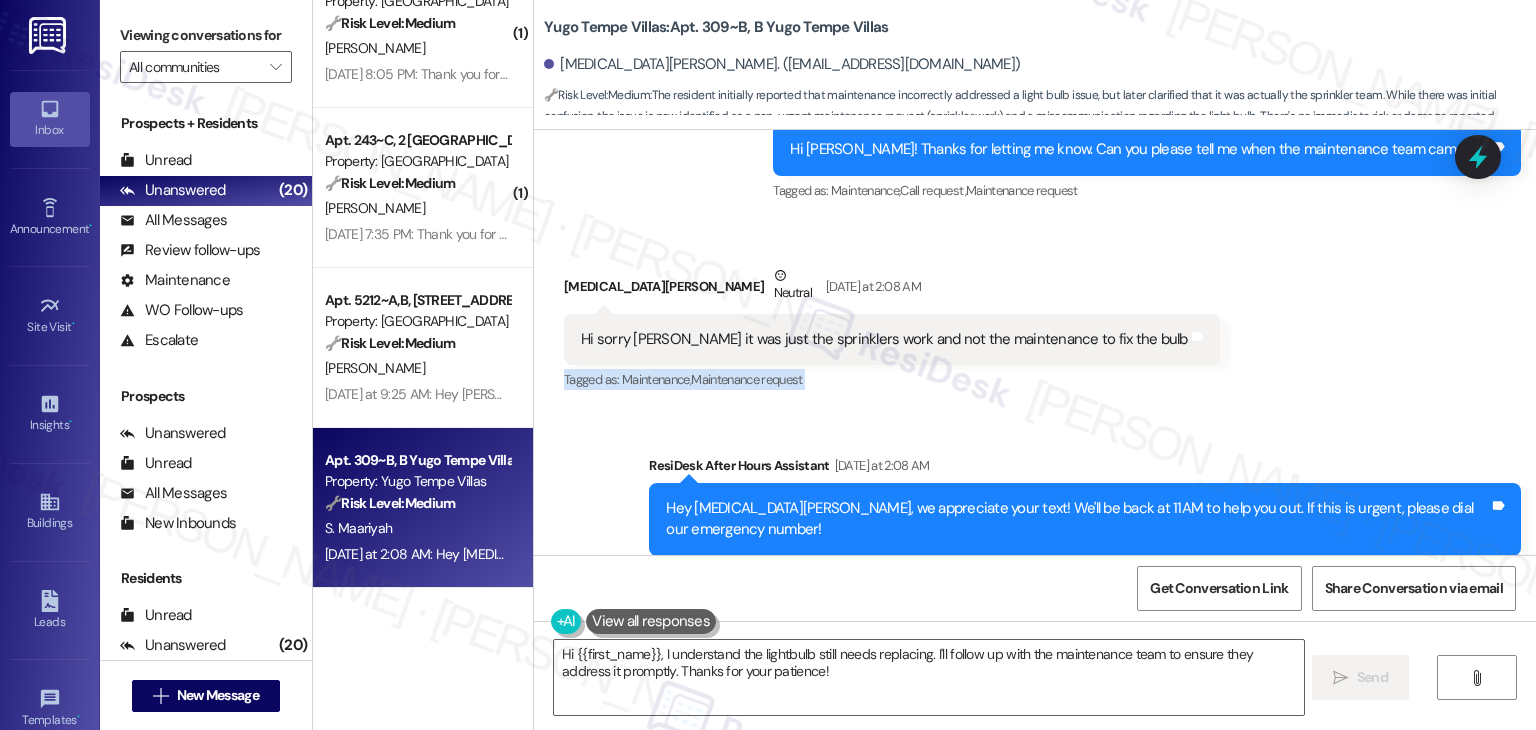 click on "Received via SMS Syeda Alvina Maariyah   Neutral Yesterday at 2:08 AM Hi sorry Sarah it was just the sprinklers work and not the maintenance to fix the bulb  Tags and notes Tagged as:   Maintenance ,  Click to highlight conversations about Maintenance Maintenance request Click to highlight conversations about Maintenance request" at bounding box center [1035, 315] 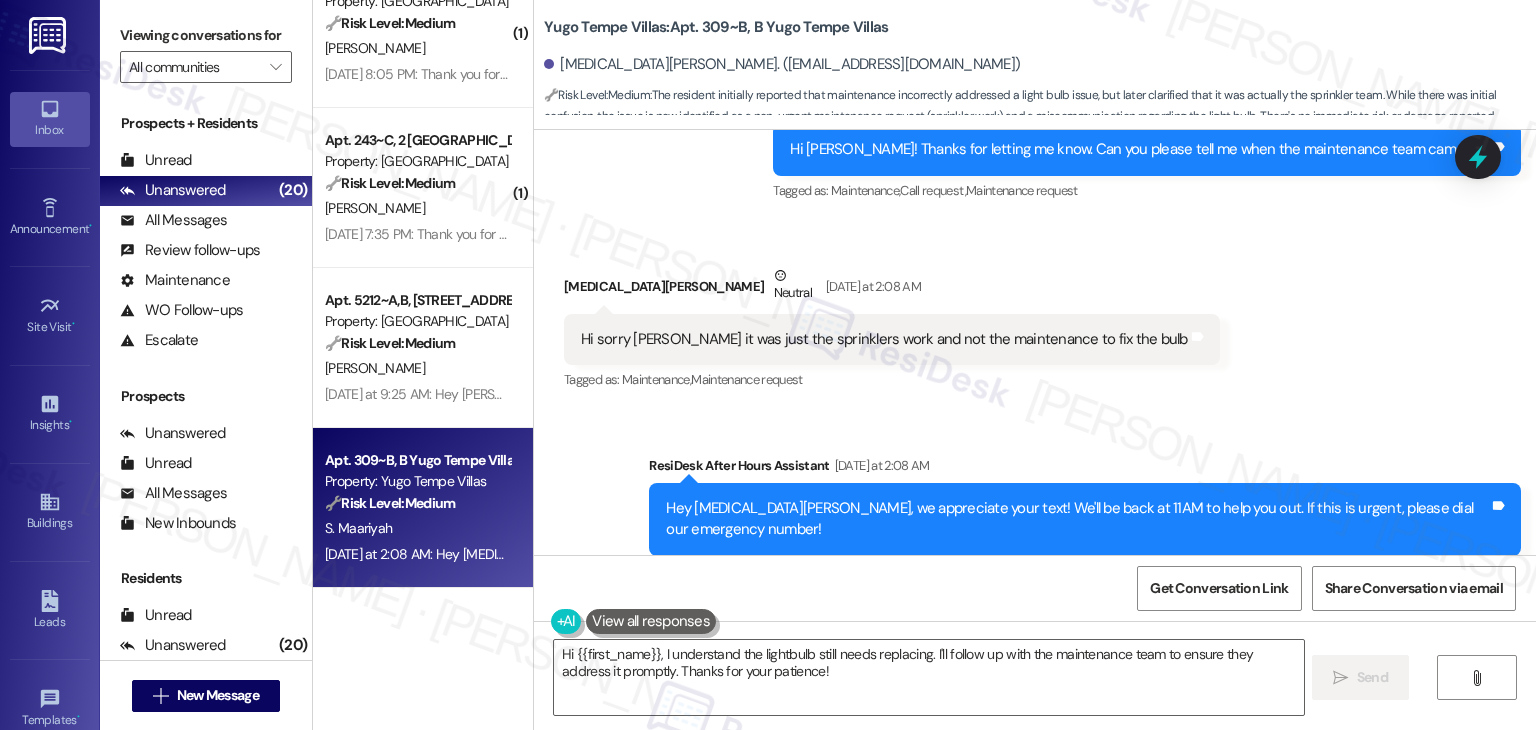 click on "Lease started Feb 06, 2025 at 6:00 PM Survey, sent via SMS Residesk Automated Survey Mar 10, 2025 at 11:20 AM Hi Syeda Alvina, I'm on the new offsite Resident Support Team for Yugo Tempe Villas! My job is to work with your on-site management team to improve your experience at the property. Text us here at any time for assistance or questions. We will also reach out periodically for feedback. (Standard text messaging rates may apply) (You can always reply STOP to opt out of future messages) Tags and notes Tagged as:   Property launch Click to highlight conversations about Property launch Announcement, sent via SMS Sarah   (ResiDesk) Mar 17, 2025 at 12:13 PM Great news! You can now text me for maintenance issues — no more messy apps or sign-ins. I'll file your tickets for you. You can still use the app if you prefer.  I'm here to make things easier for you, feel free to reach out anytime! Tags and notes Tagged as:   Maintenance ,  Click to highlight conversations about Maintenance Maintenance request ," at bounding box center [1035, 342] 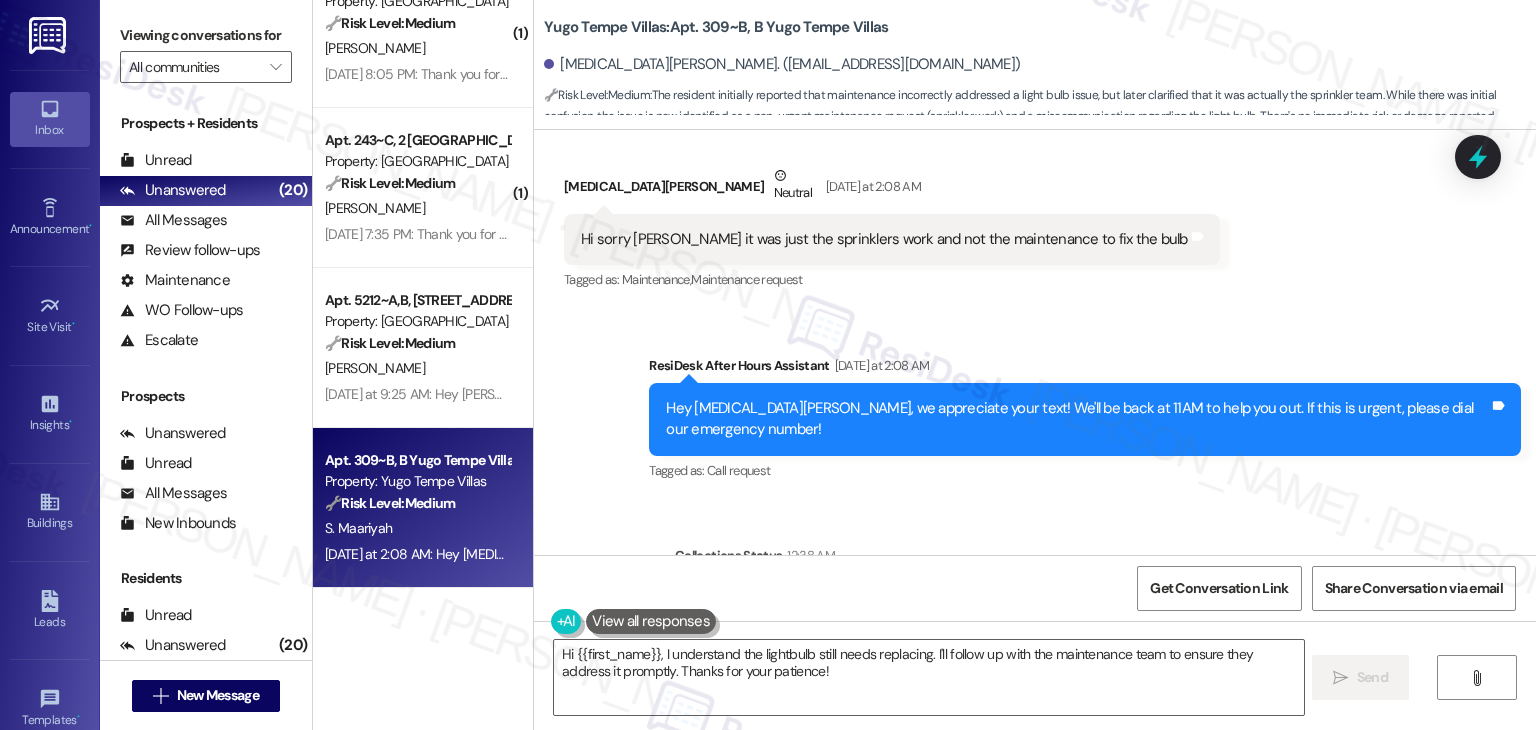 scroll, scrollTop: 8364, scrollLeft: 0, axis: vertical 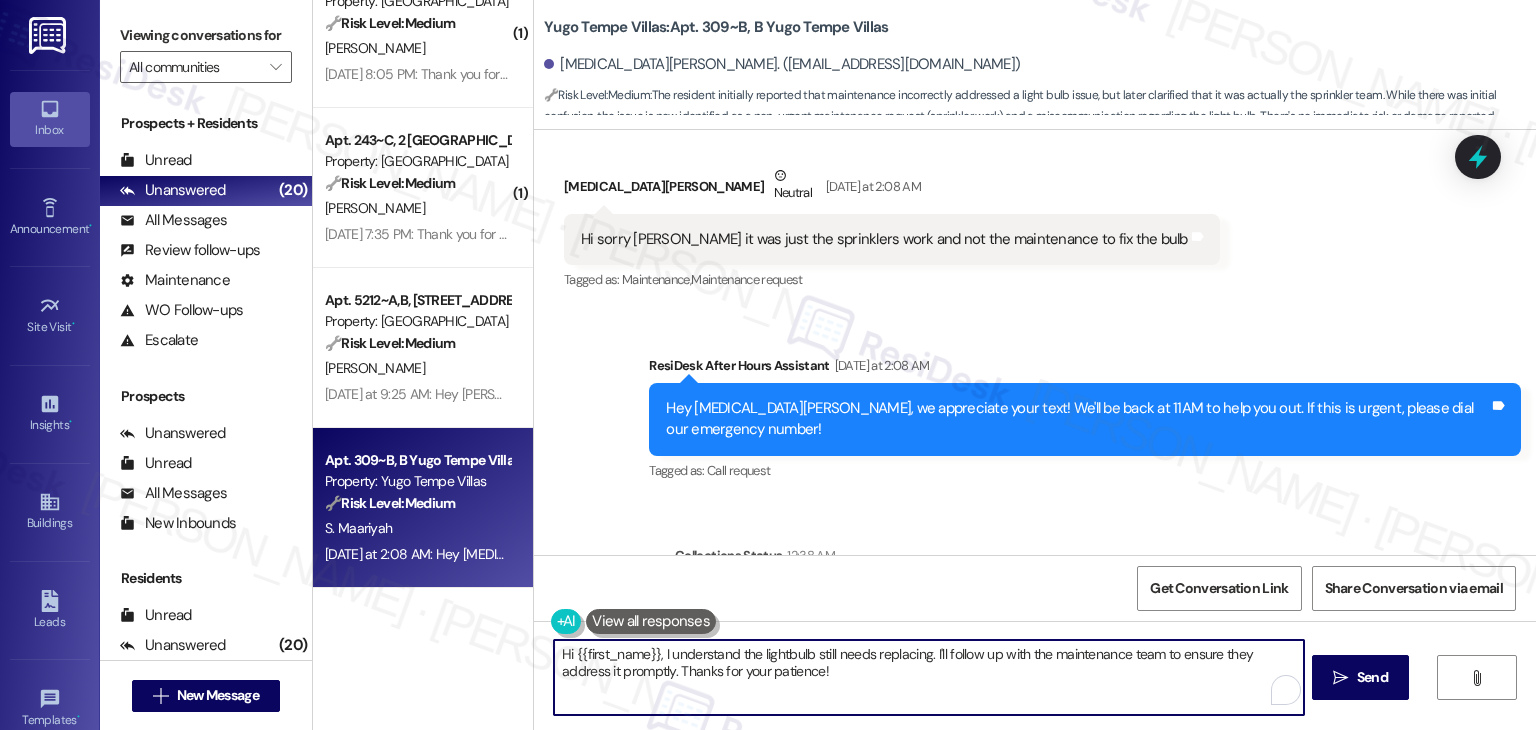 drag, startPoint x: 788, startPoint y: 671, endPoint x: 731, endPoint y: 658, distance: 58.463665 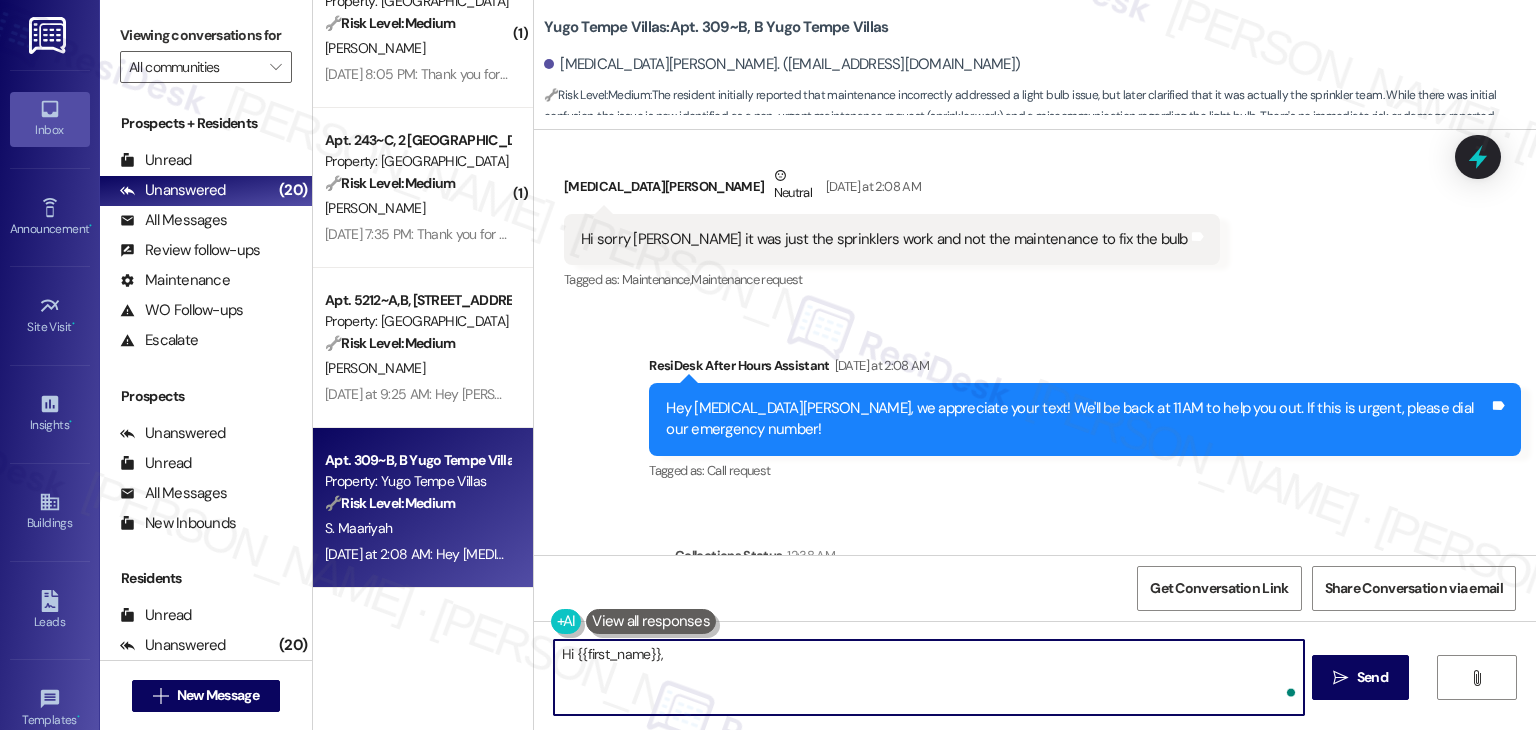 paste on "I’m sorry for the mix-up. Just to confirm—was a work order ever submitted to have your light bulb fixed? I’ll be happy to follow up with the site team once I have the details. Thanks for letting me know!" 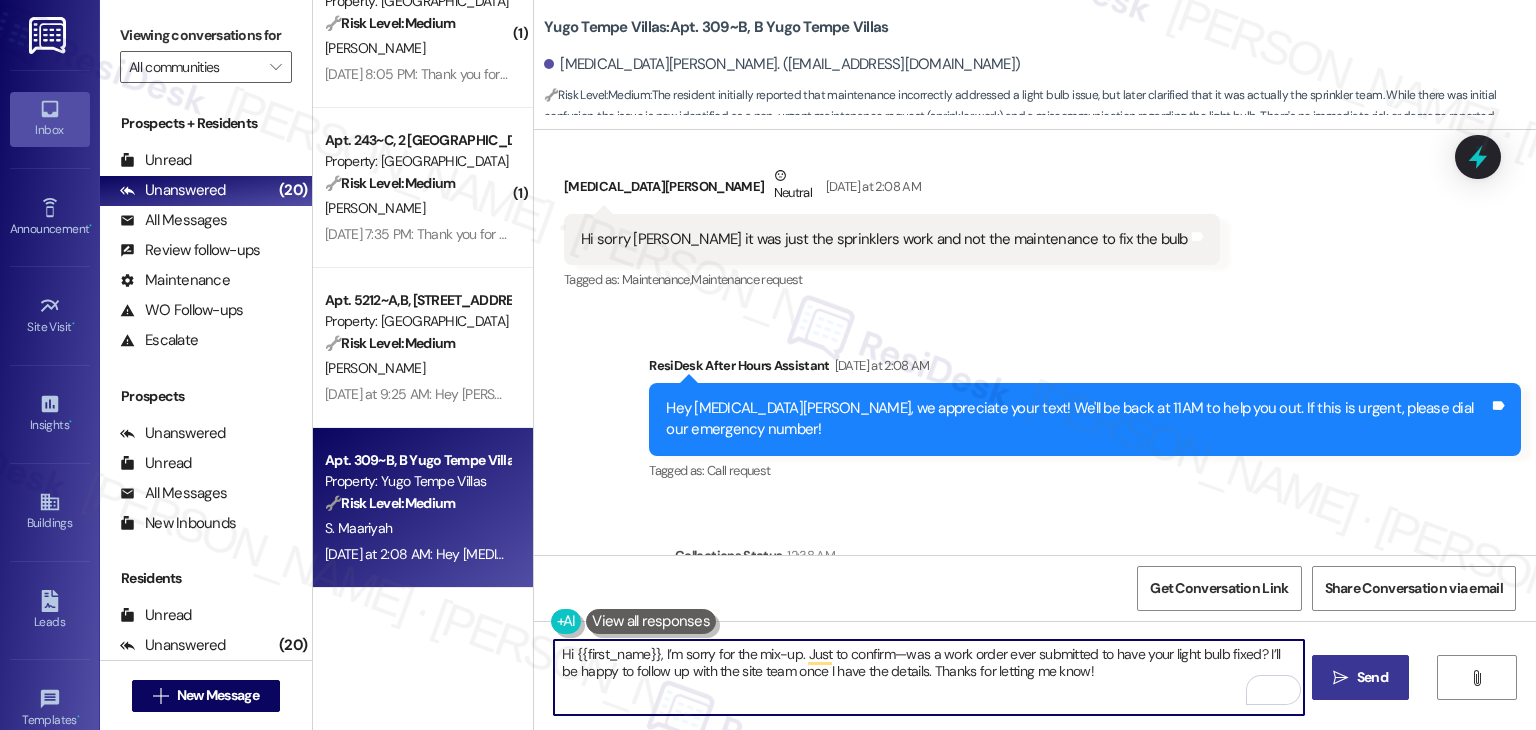type on "Hi {{first_name}}, I’m sorry for the mix-up. Just to confirm—was a work order ever submitted to have your light bulb fixed? I’ll be happy to follow up with the site team once I have the details. Thanks for letting me know!" 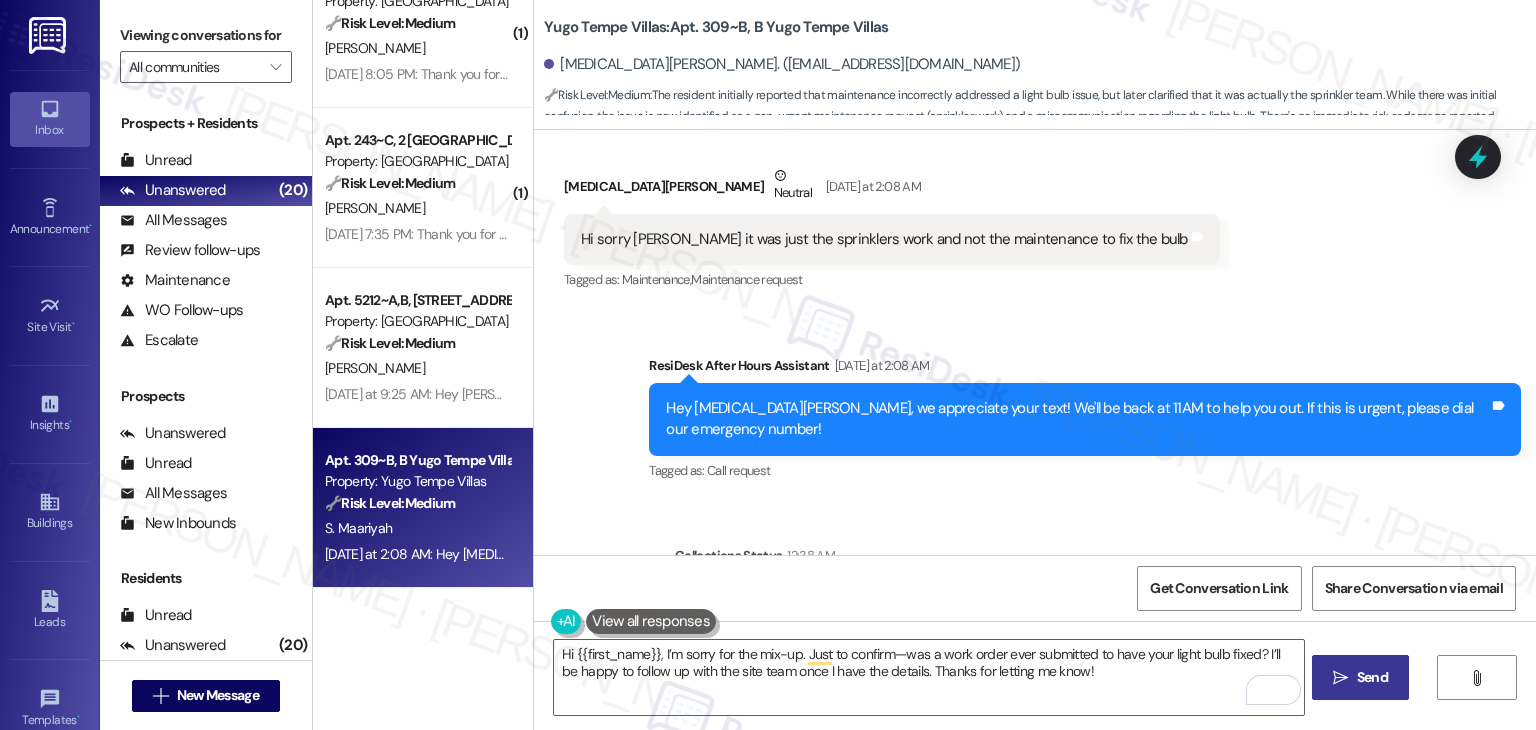 click on "Send" at bounding box center [1372, 677] 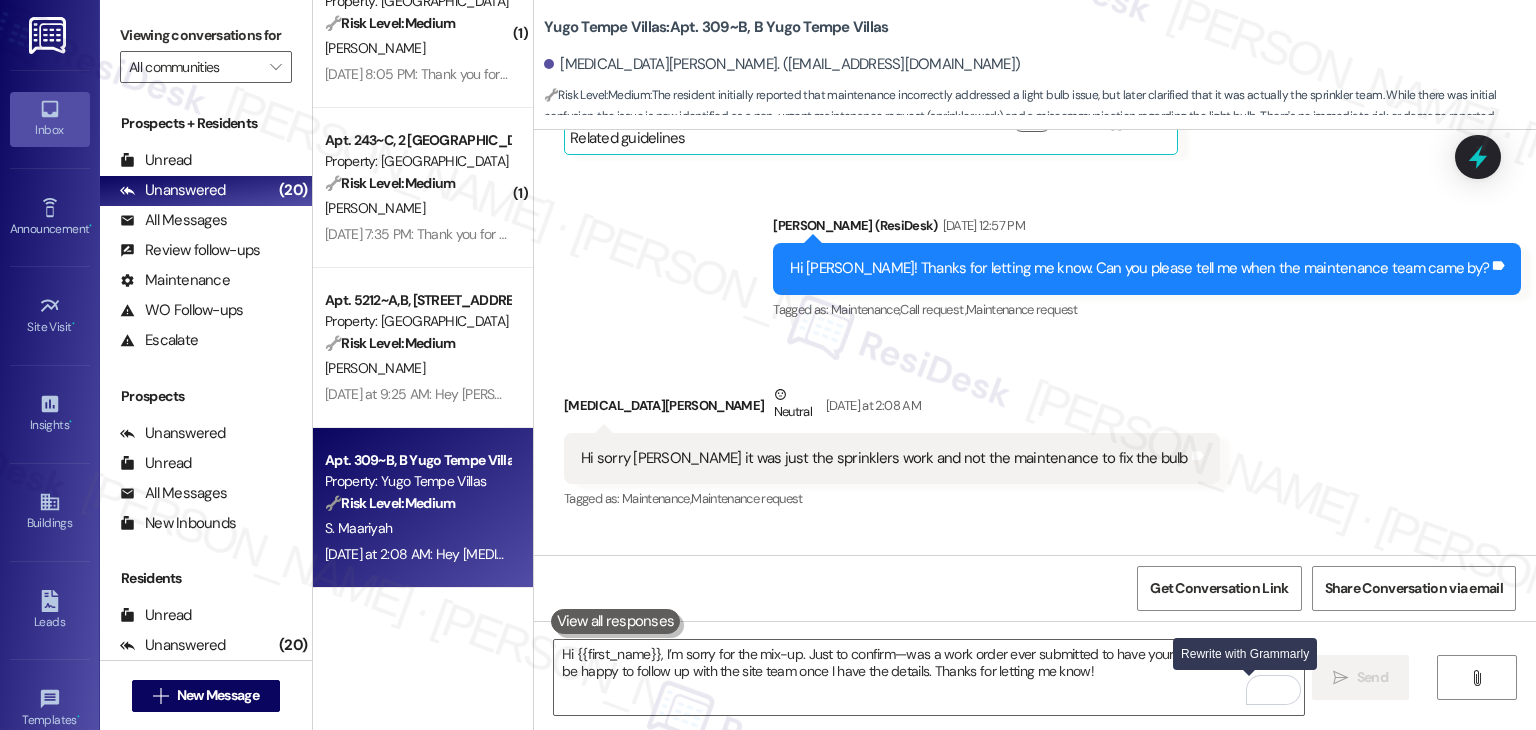 scroll, scrollTop: 8011, scrollLeft: 0, axis: vertical 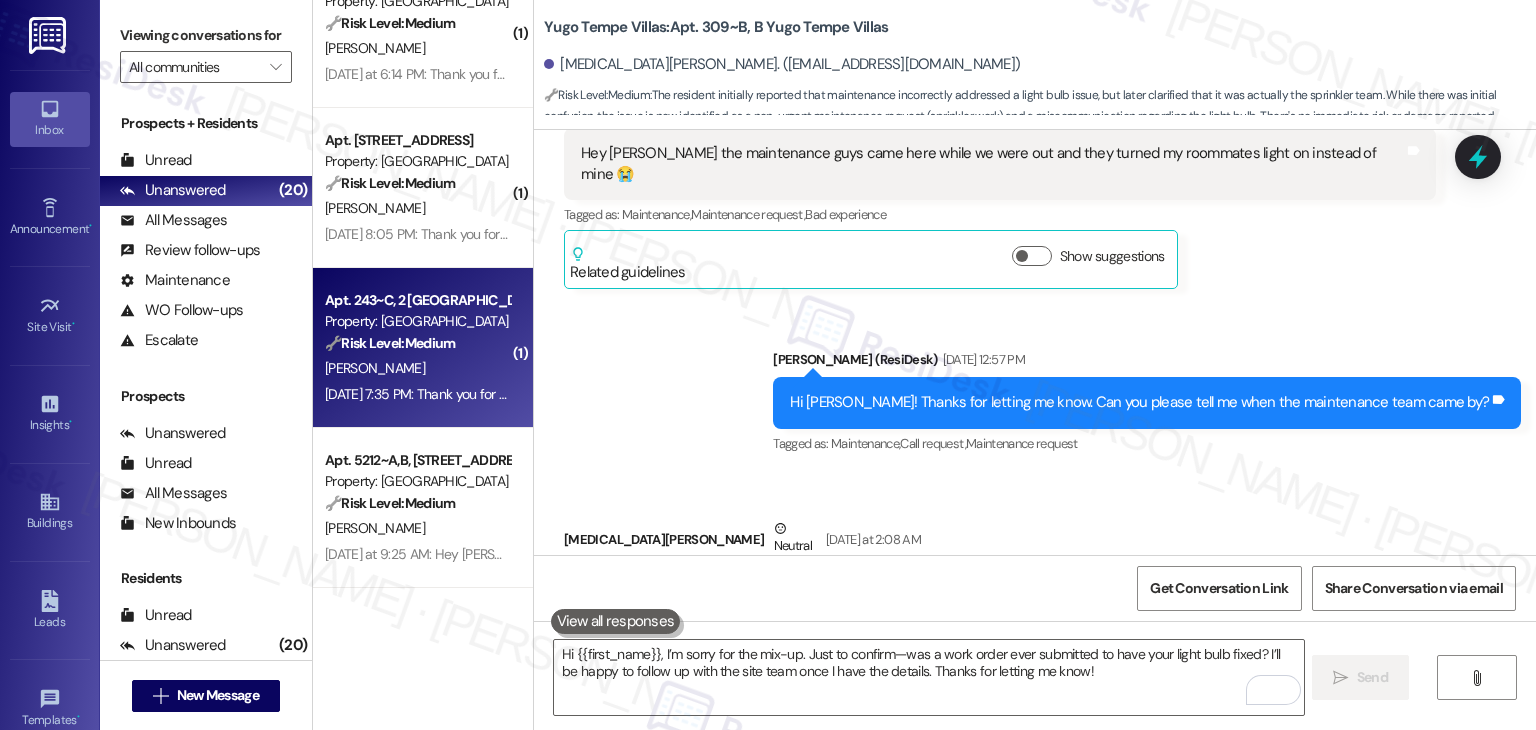 click on "J. Hamm" at bounding box center [417, 368] 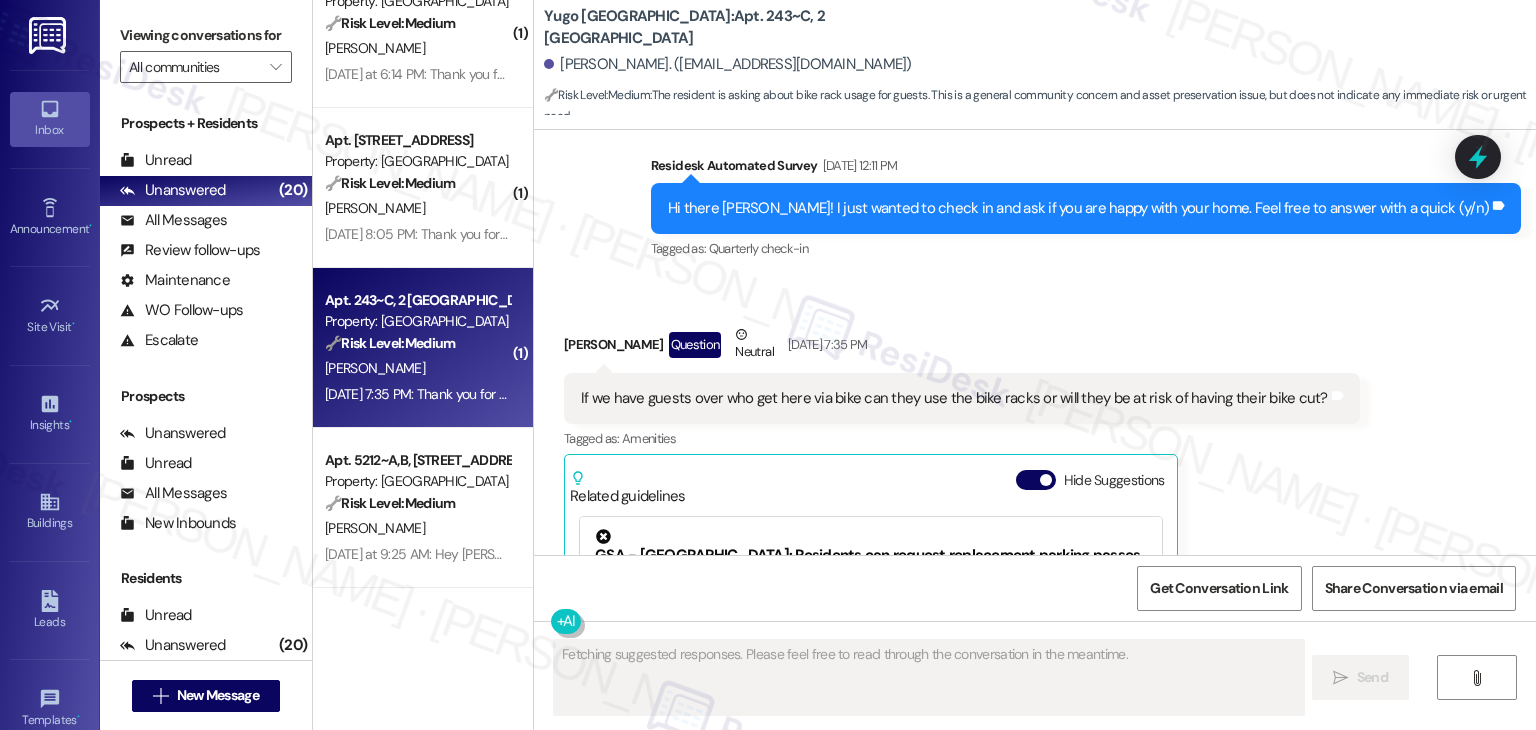 scroll, scrollTop: 1900, scrollLeft: 0, axis: vertical 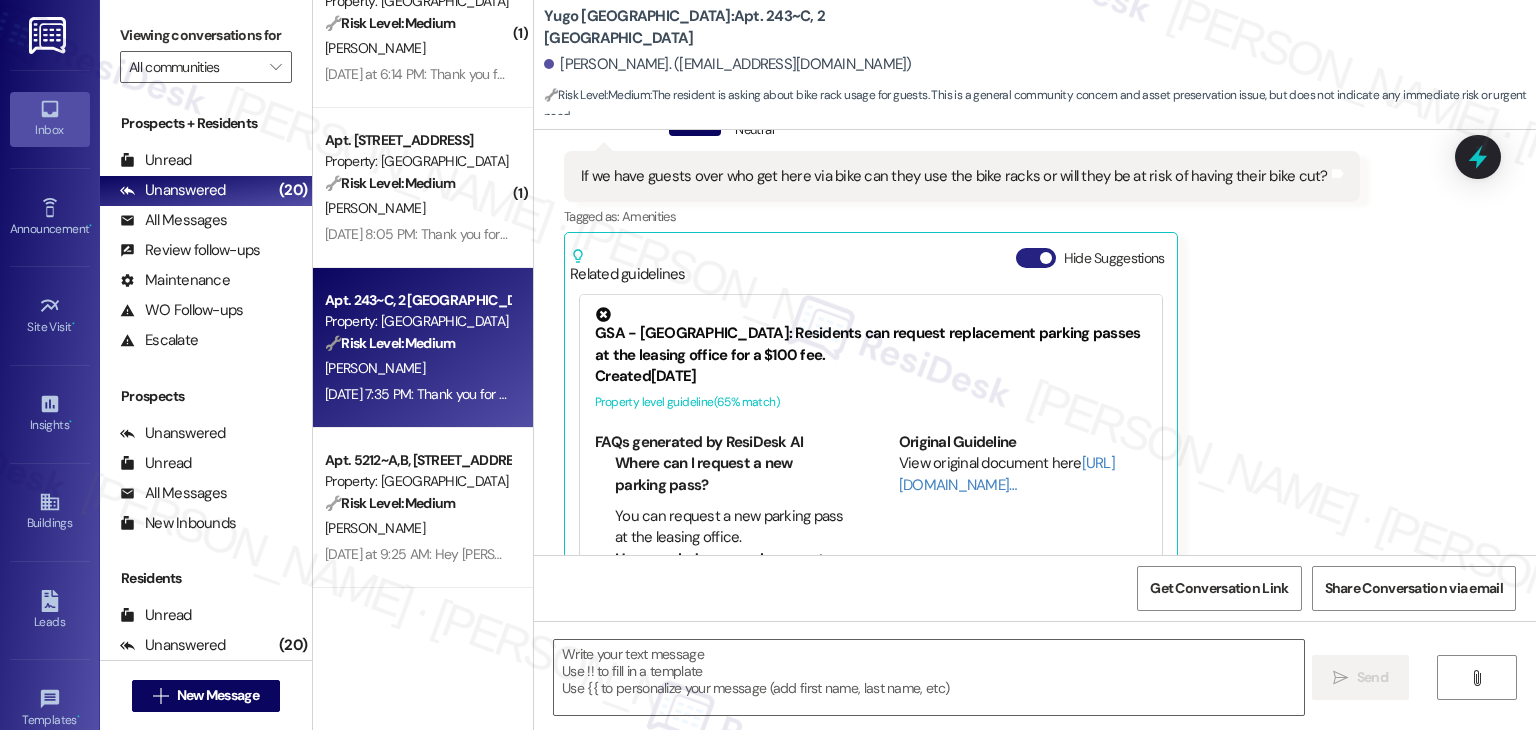click on "Hide Suggestions" at bounding box center [1036, 258] 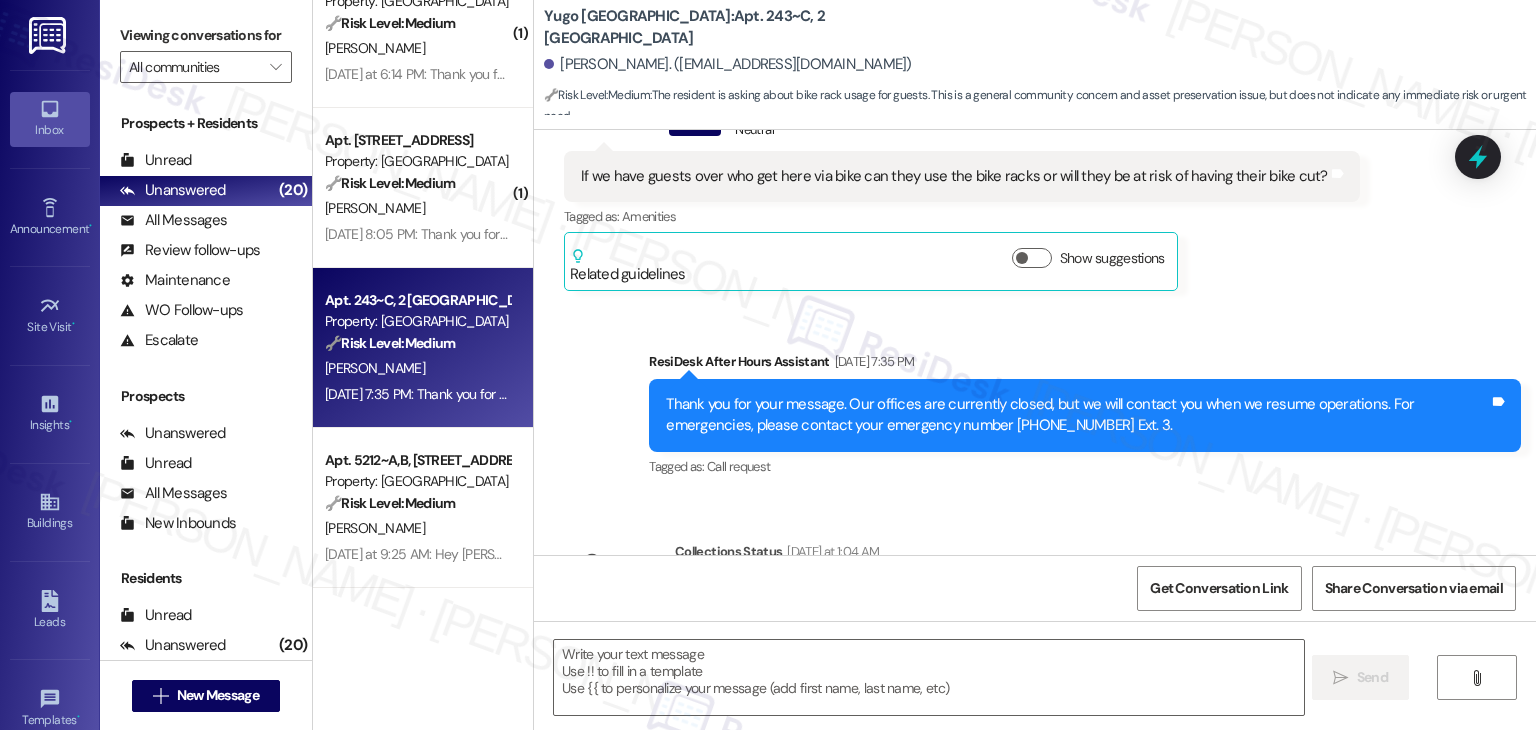click on "Lease started Aug 19, 2024 at 7:00 PM Survey, sent via SMS Residesk Automated Survey Mar 27, 2025 at 11:31 AM Hi Jenna, I'm on the new offsite Resident Support Team for Yugo Flagstaff Grove! My job is to work with your on-site management team to improve your experience at the property. Text us here at any time for assistance or questions. We will also reach out periodically for feedback. (Standard text messaging rates may apply) (You can always reply STOP to opt out of future messages) Tags and notes Tagged as:   Property launch Click to highlight conversations about Property launch Announcement, sent via SMS Sarah   (ResiDesk) Apr 03, 2025 at 2:10 PM Great news! You can now text me for maintenance issues — no more messy apps or sign-ins. I'll file your tickets for you. You can still use the app if you prefer.  I'm here to make things easier for you, feel free to reach out anytime! Tags and notes Tagged as:   Maintenance ,  Click to highlight conversations about Maintenance Maintenance request ,  Praise" at bounding box center (1035, 342) 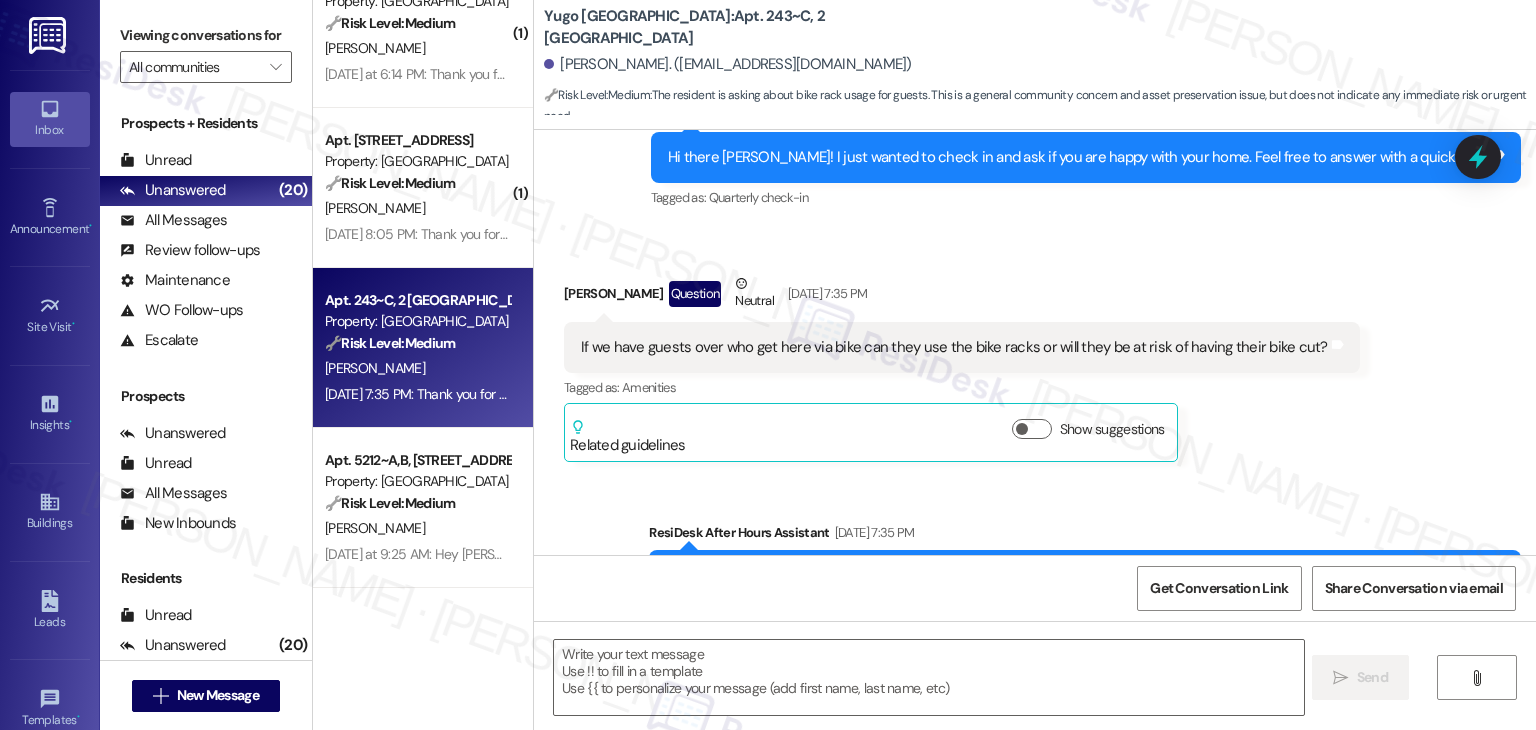 scroll, scrollTop: 1683, scrollLeft: 0, axis: vertical 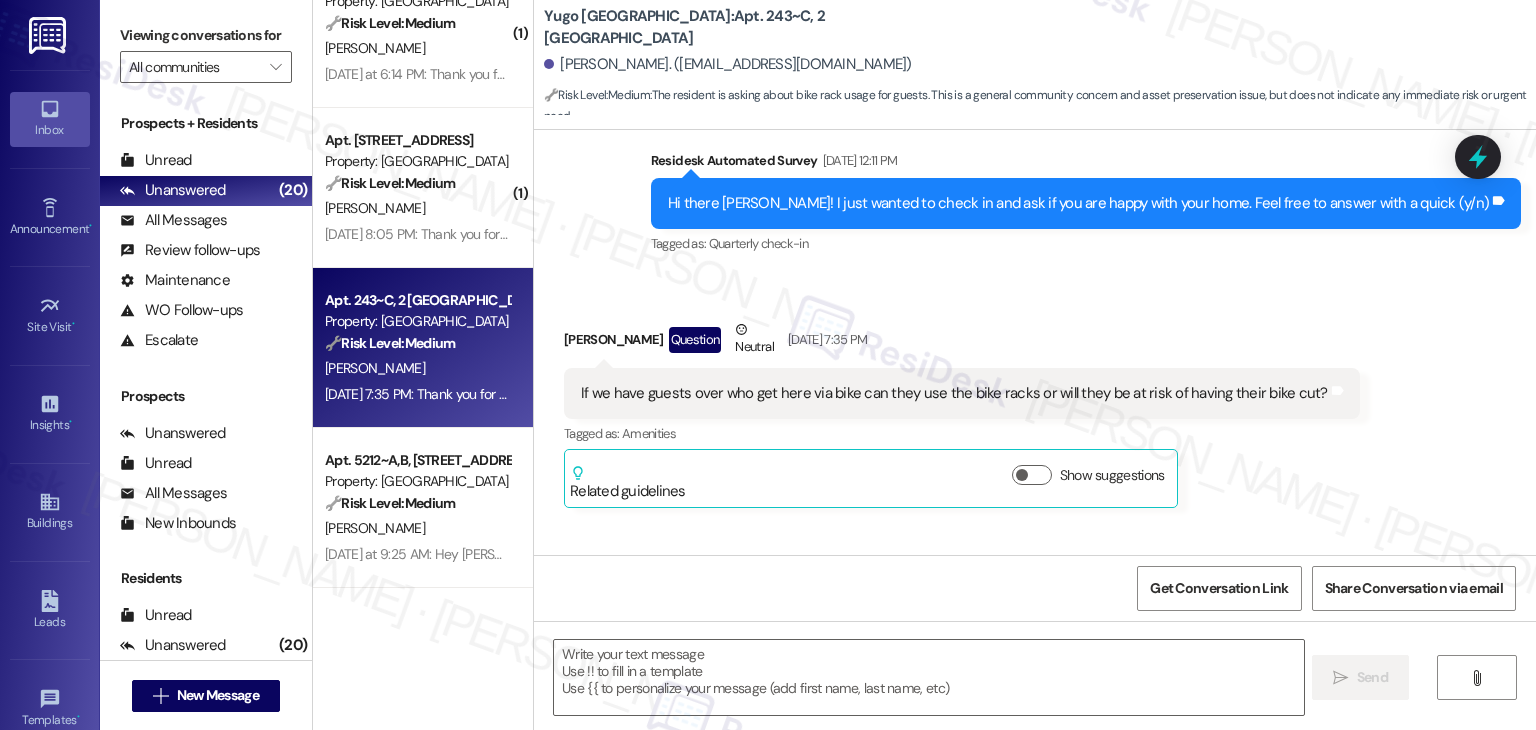 click on "Received via SMS Jenna Hamm Question   Neutral Jul 28, 2025 at 7:35 PM If we have guests over who get here via bike can they use the bike racks or will they be at risk of having their bike cut? Tags and notes Tagged as:   Amenities Click to highlight conversations about Amenities  Related guidelines Show suggestions" at bounding box center (1035, 398) 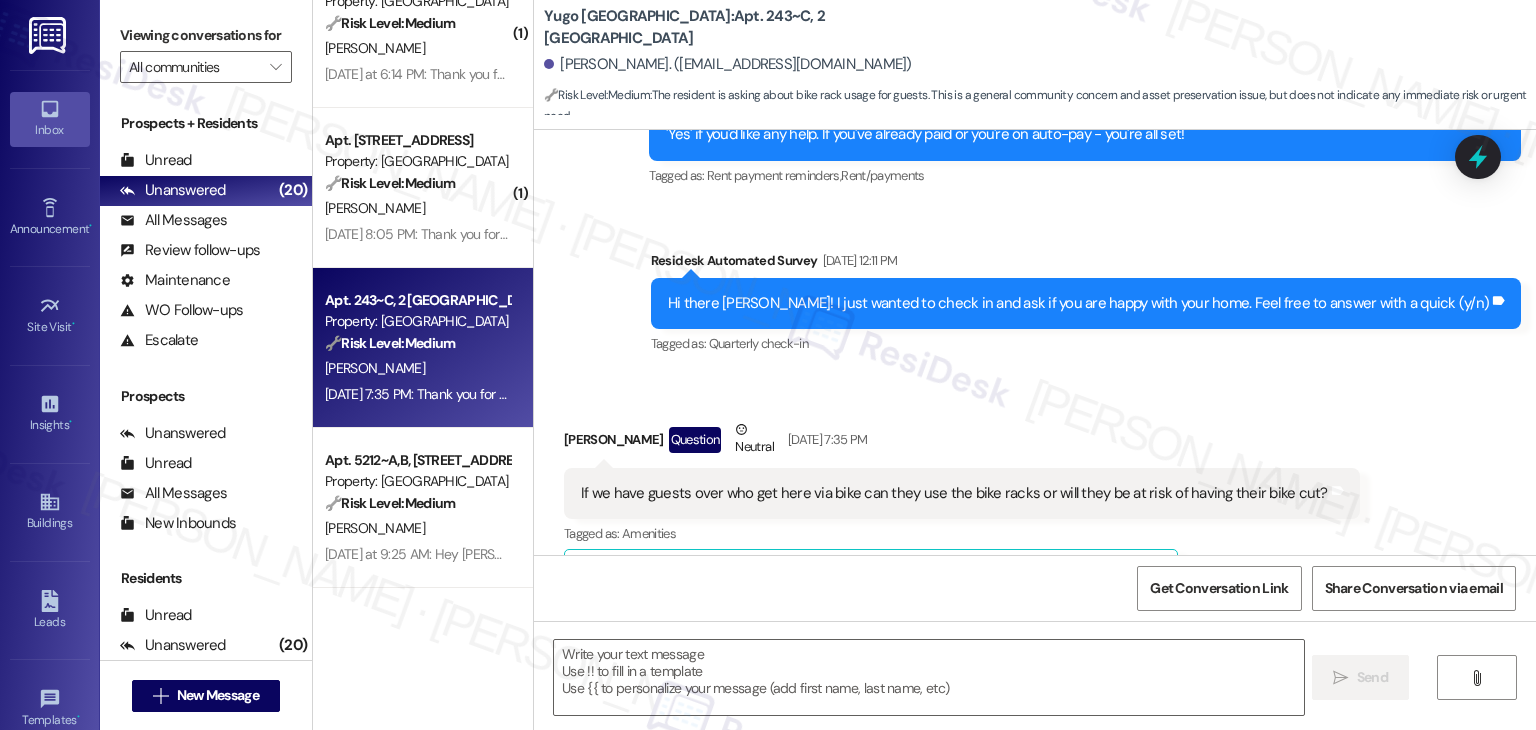 click on "Hi there Jenna! I just wanted to check in and ask if you are happy with your home.  Feel free to answer with a quick (y/n) Tags and notes" at bounding box center (1086, 303) 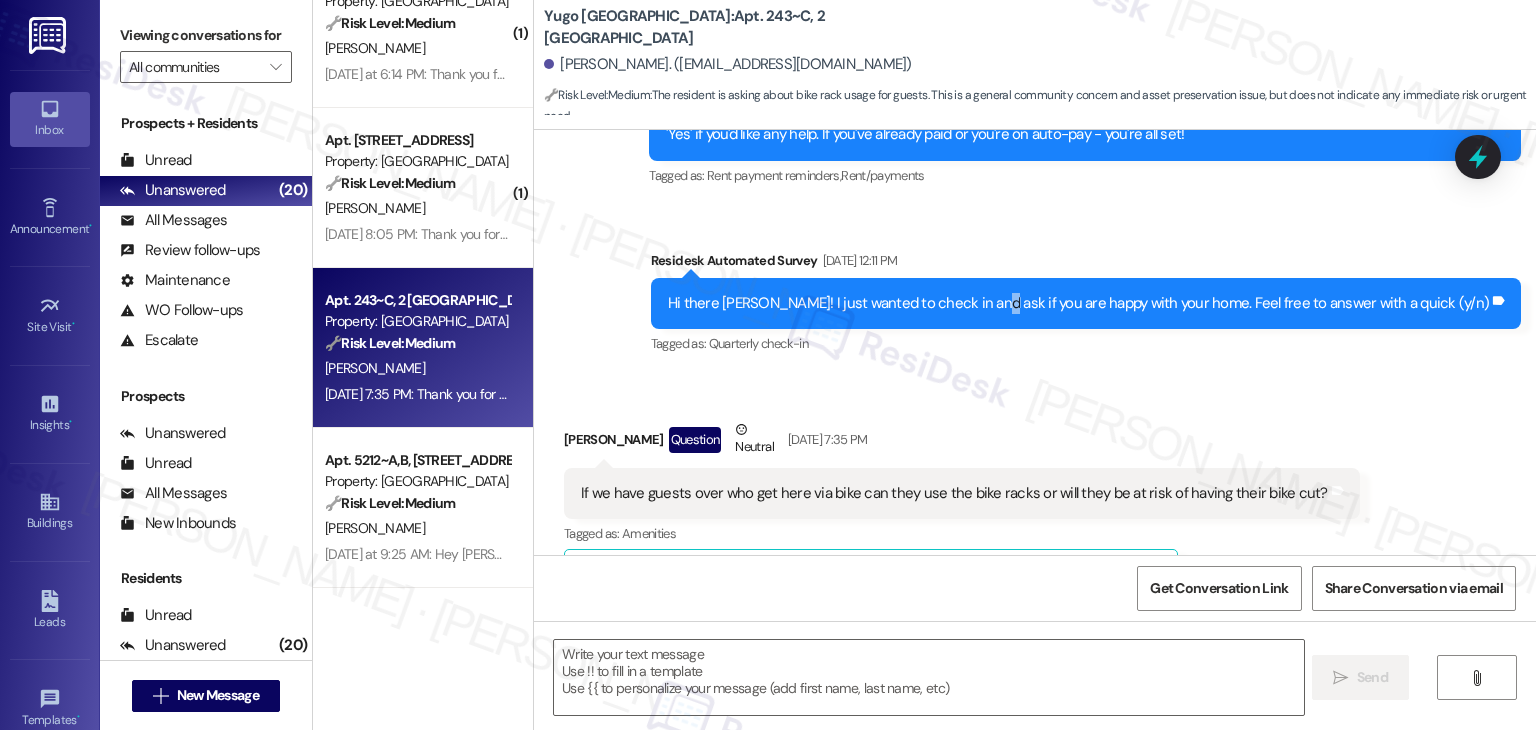 click on "Hi there Jenna! I just wanted to check in and ask if you are happy with your home.  Feel free to answer with a quick (y/n) Tags and notes" at bounding box center [1086, 303] 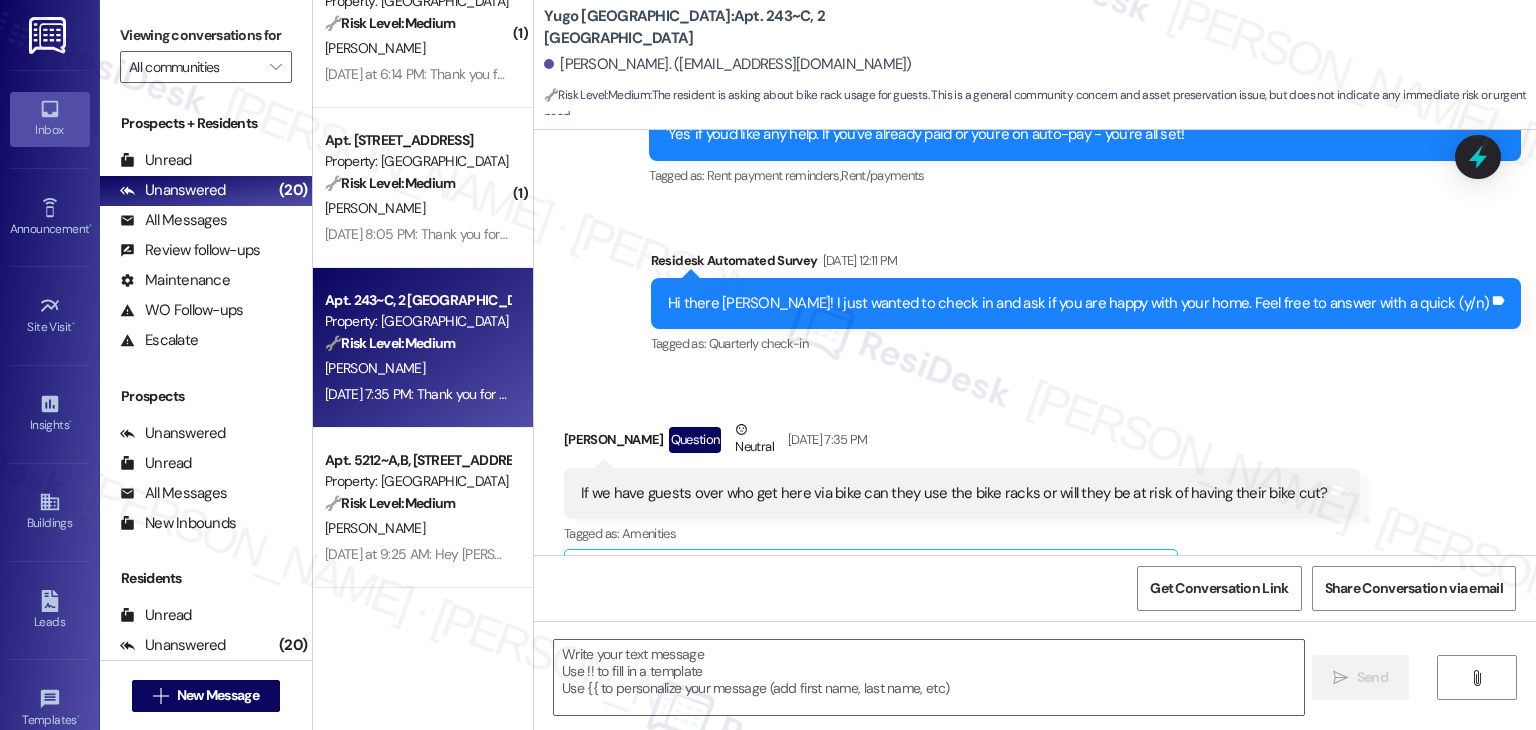 click on "Hi there Jenna! I just wanted to check in and ask if you are happy with your home.  Feel free to answer with a quick (y/n)" at bounding box center (1078, 303) 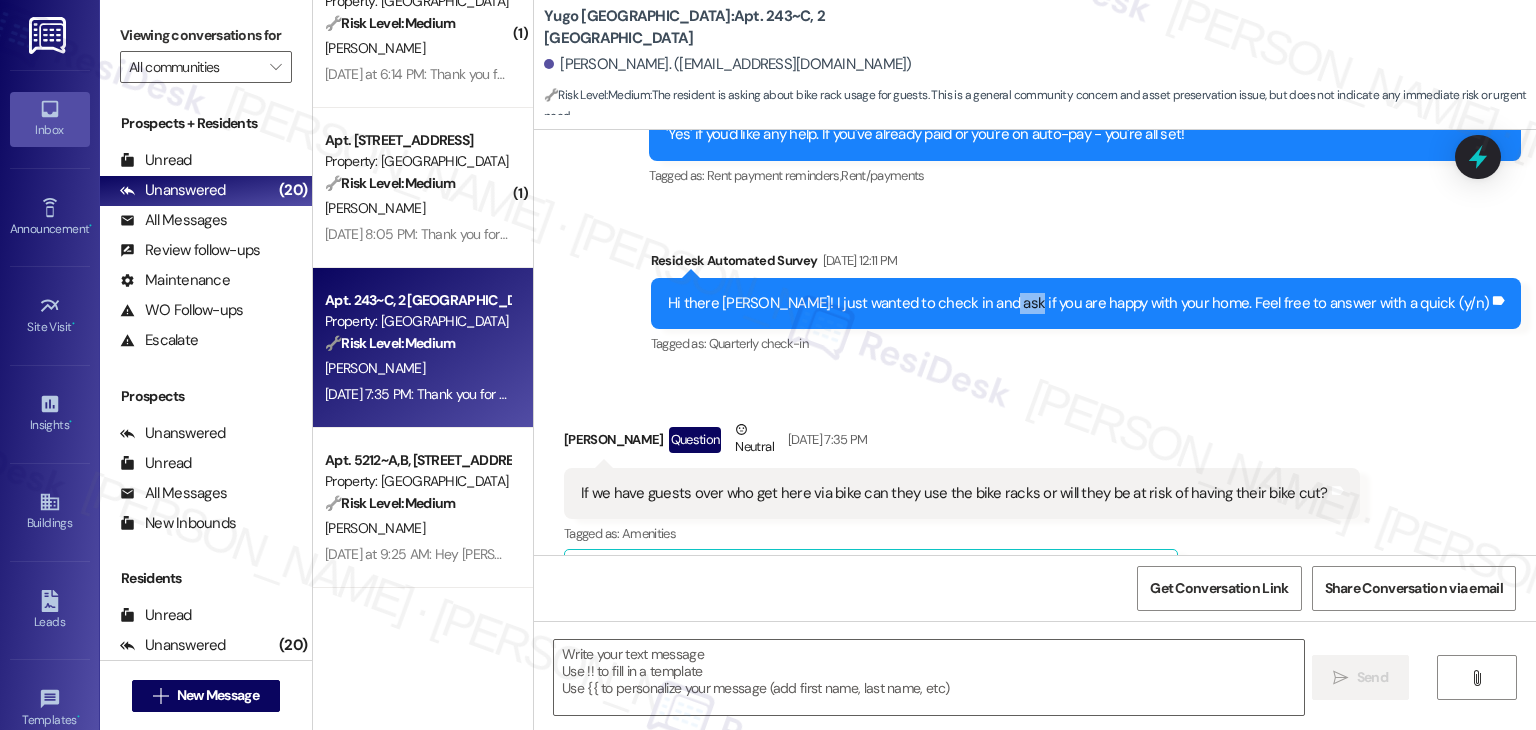 click on "Hi there Jenna! I just wanted to check in and ask if you are happy with your home.  Feel free to answer with a quick (y/n)" at bounding box center (1078, 303) 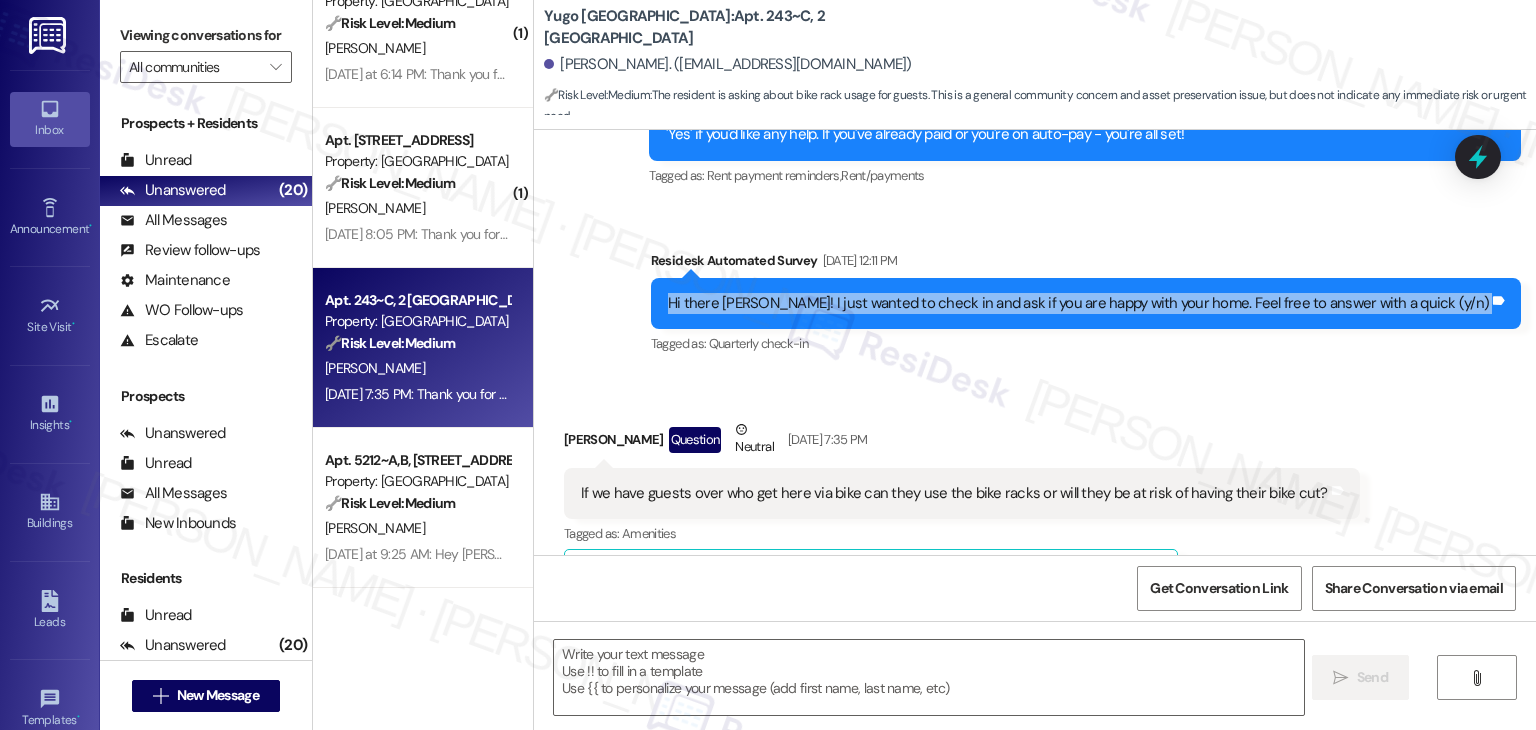 click on "Hi there Jenna! I just wanted to check in and ask if you are happy with your home.  Feel free to answer with a quick (y/n)" at bounding box center (1078, 303) 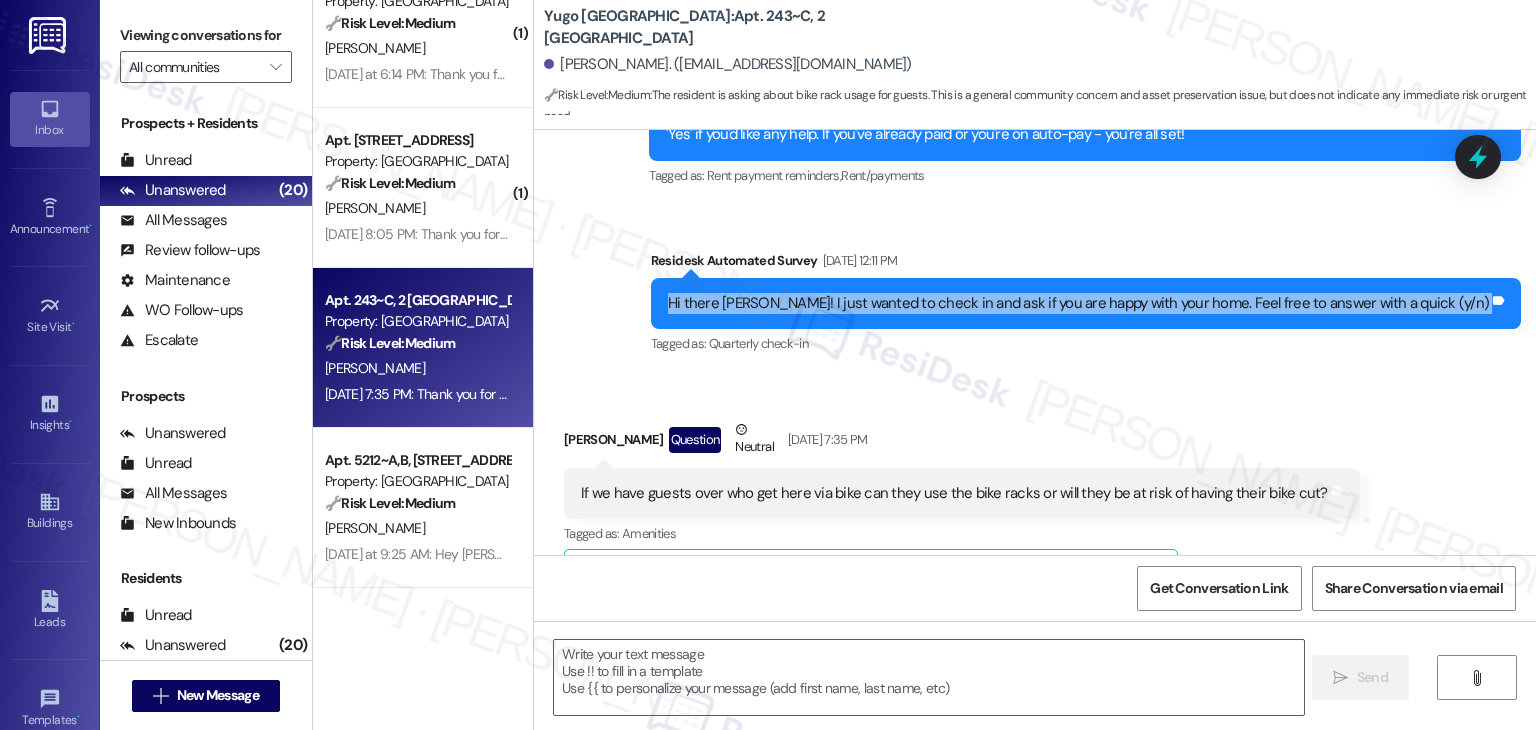 copy on "Hi there Jenna! I just wanted to check in and ask if you are happy with your home.  Feel free to answer with a quick (y/n) Tags and notes" 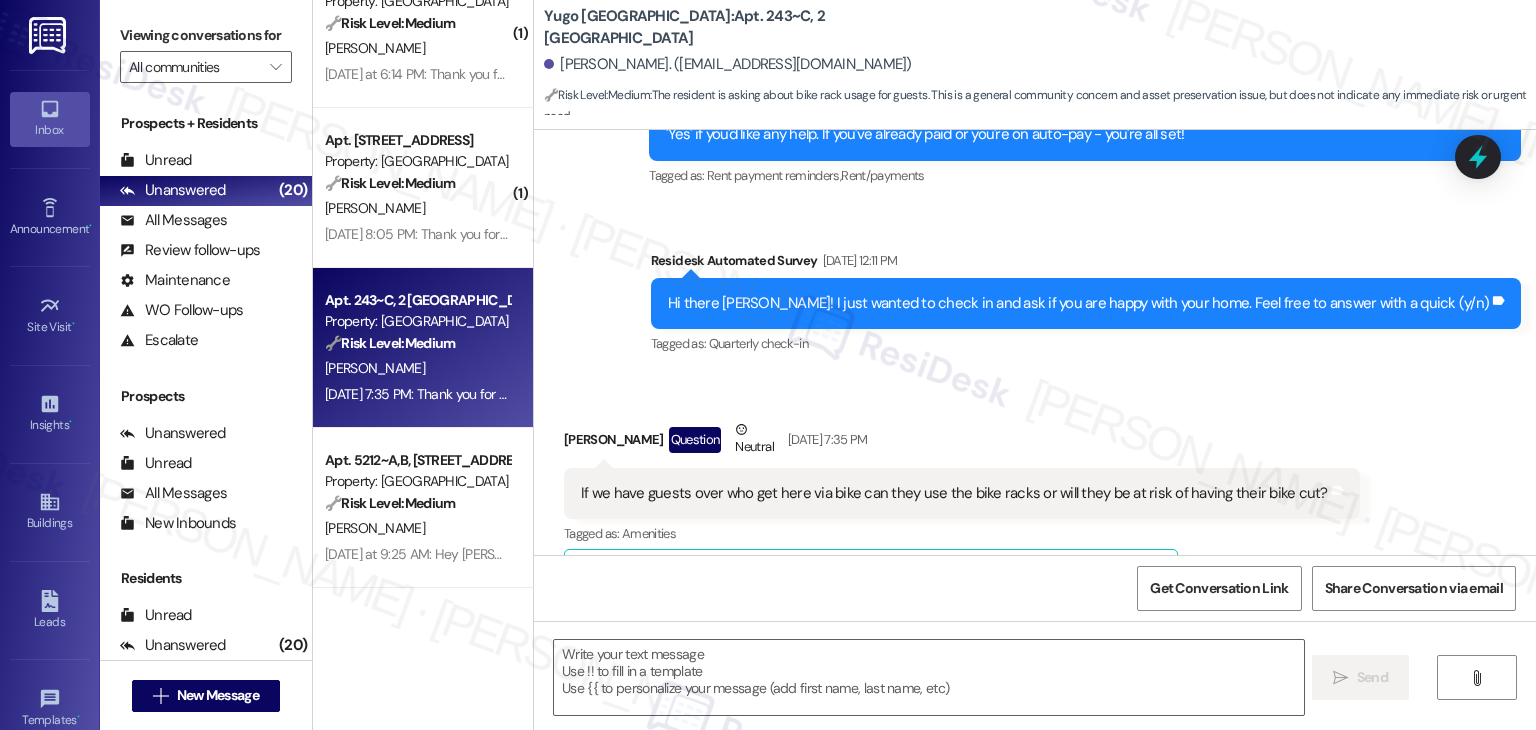 click on "If we have guests over who get here via bike can they use the bike racks or will they be at risk of having their bike cut?" at bounding box center [954, 493] 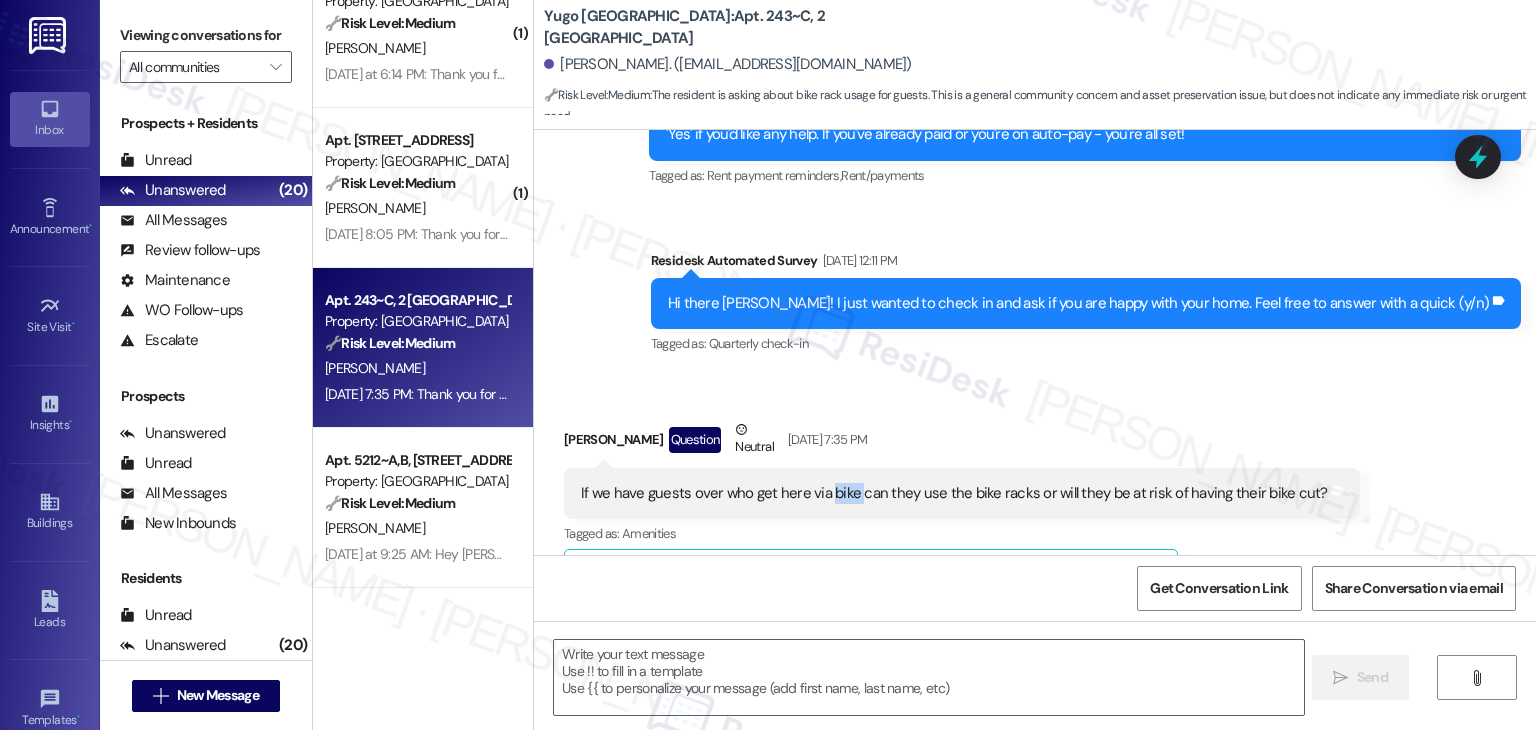 click on "If we have guests over who get here via bike can they use the bike racks or will they be at risk of having their bike cut?" at bounding box center (954, 493) 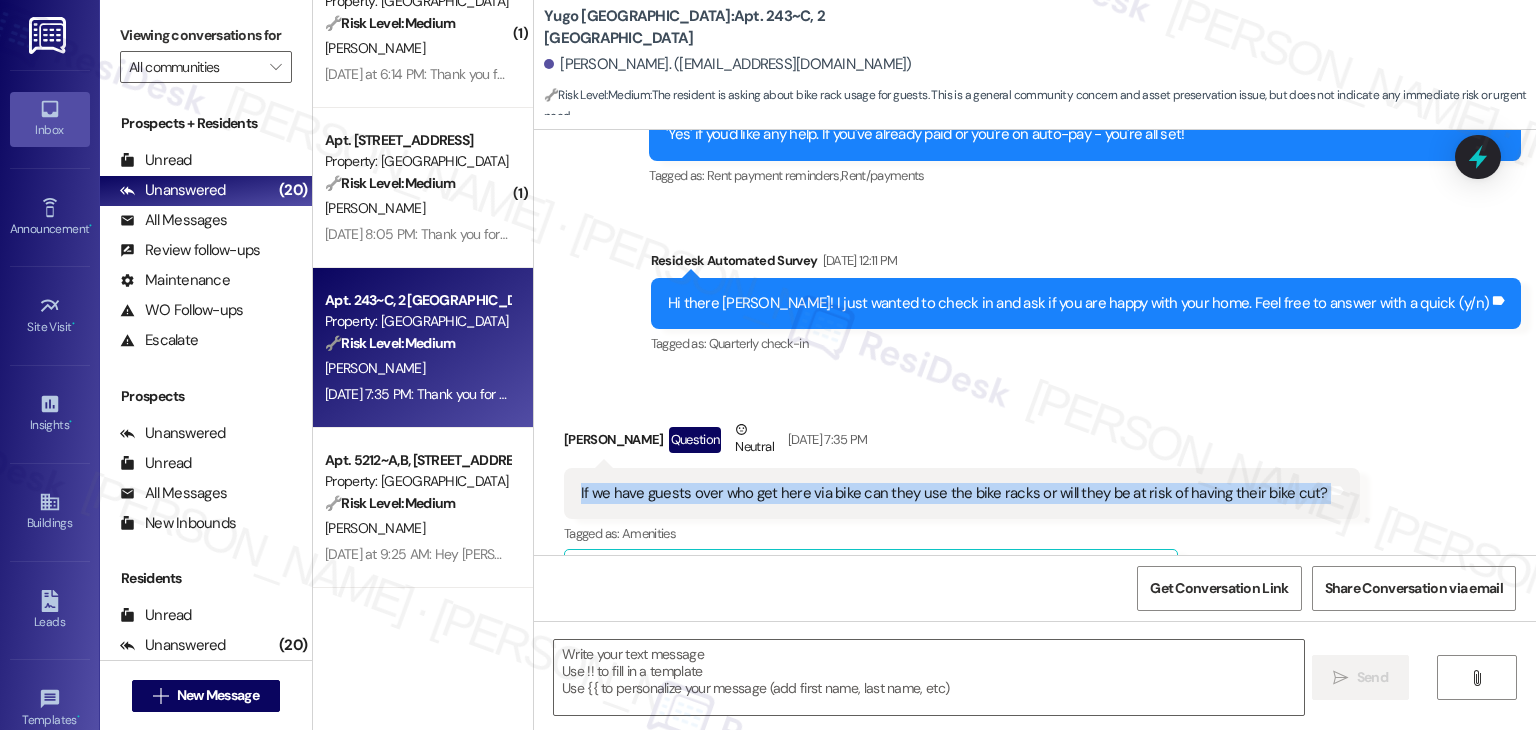 click on "If we have guests over who get here via bike can they use the bike racks or will they be at risk of having their bike cut?" at bounding box center [954, 493] 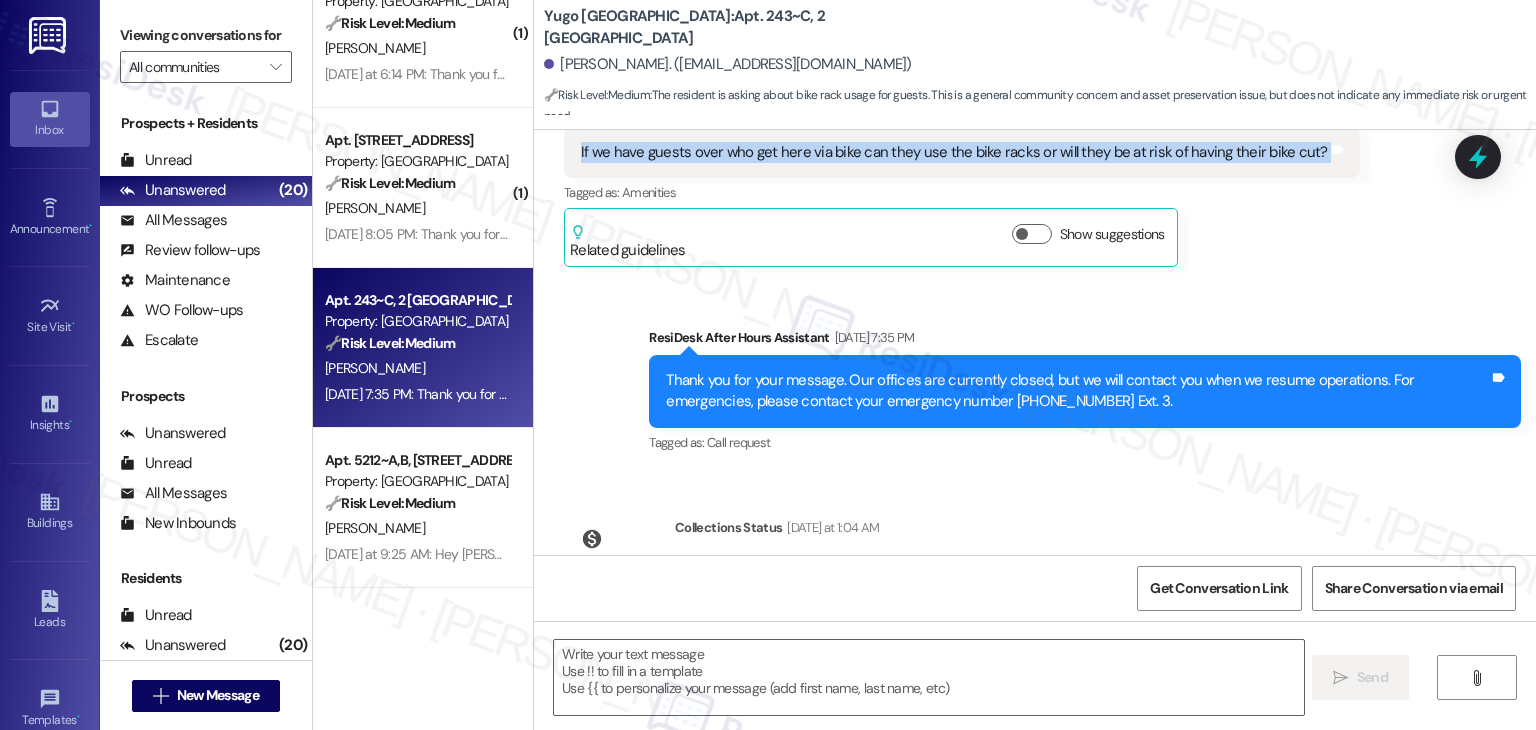 scroll, scrollTop: 1983, scrollLeft: 0, axis: vertical 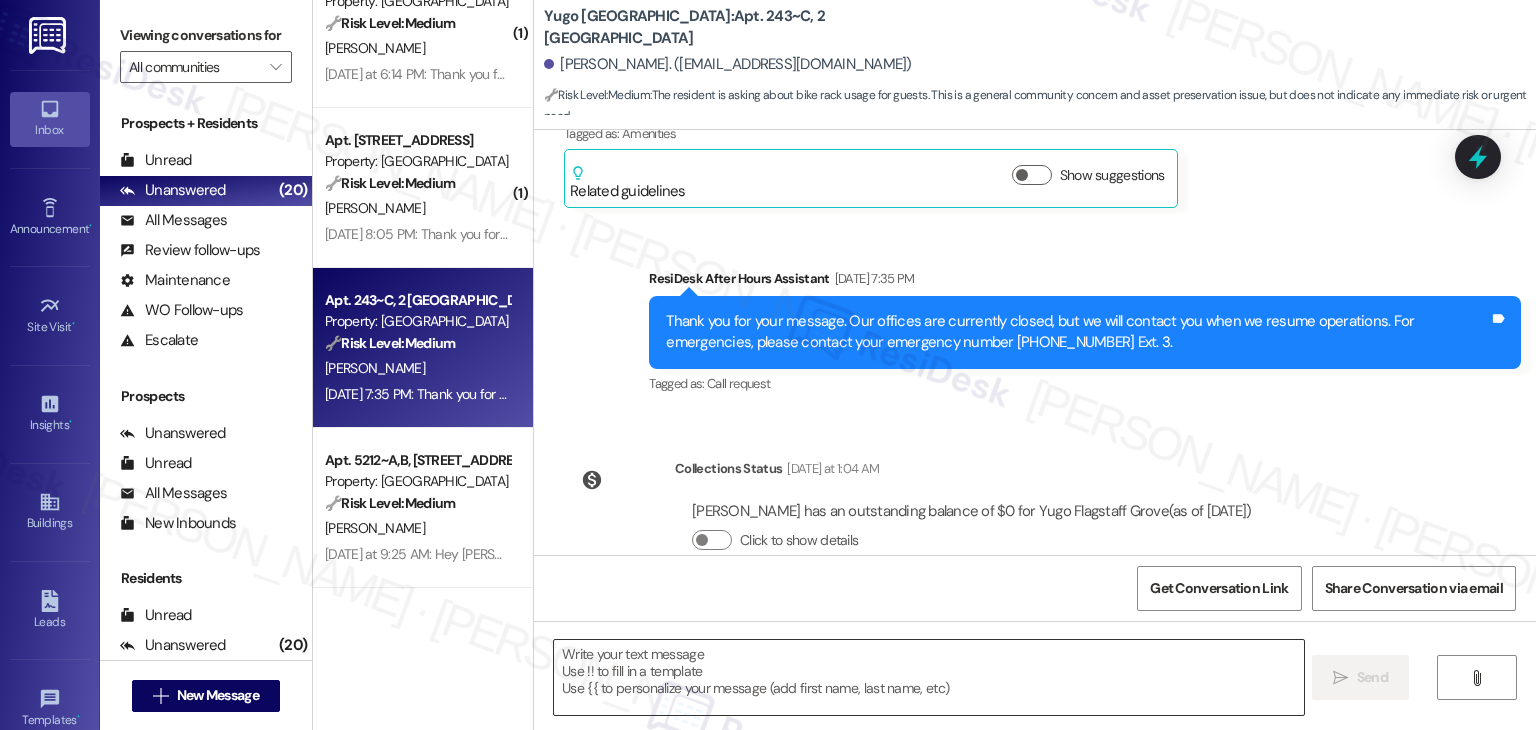 click at bounding box center (928, 677) 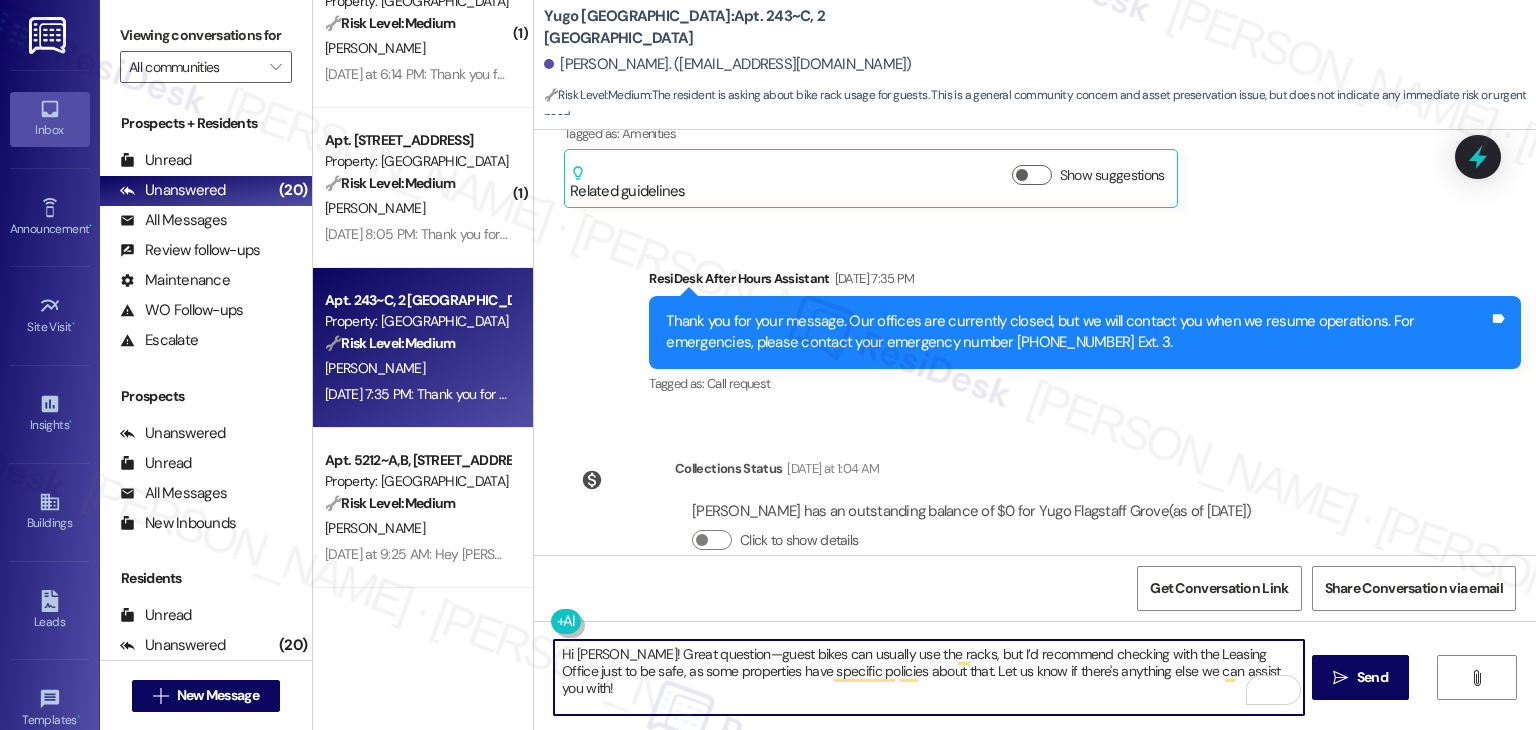 type on "Hi Jenna! Great question—guest bikes can usually use the racks, but I’d recommend checking with the Leasing Office just to be safe, as some properties have specific policies about that. Let us know if there's anything else we can assist you with!" 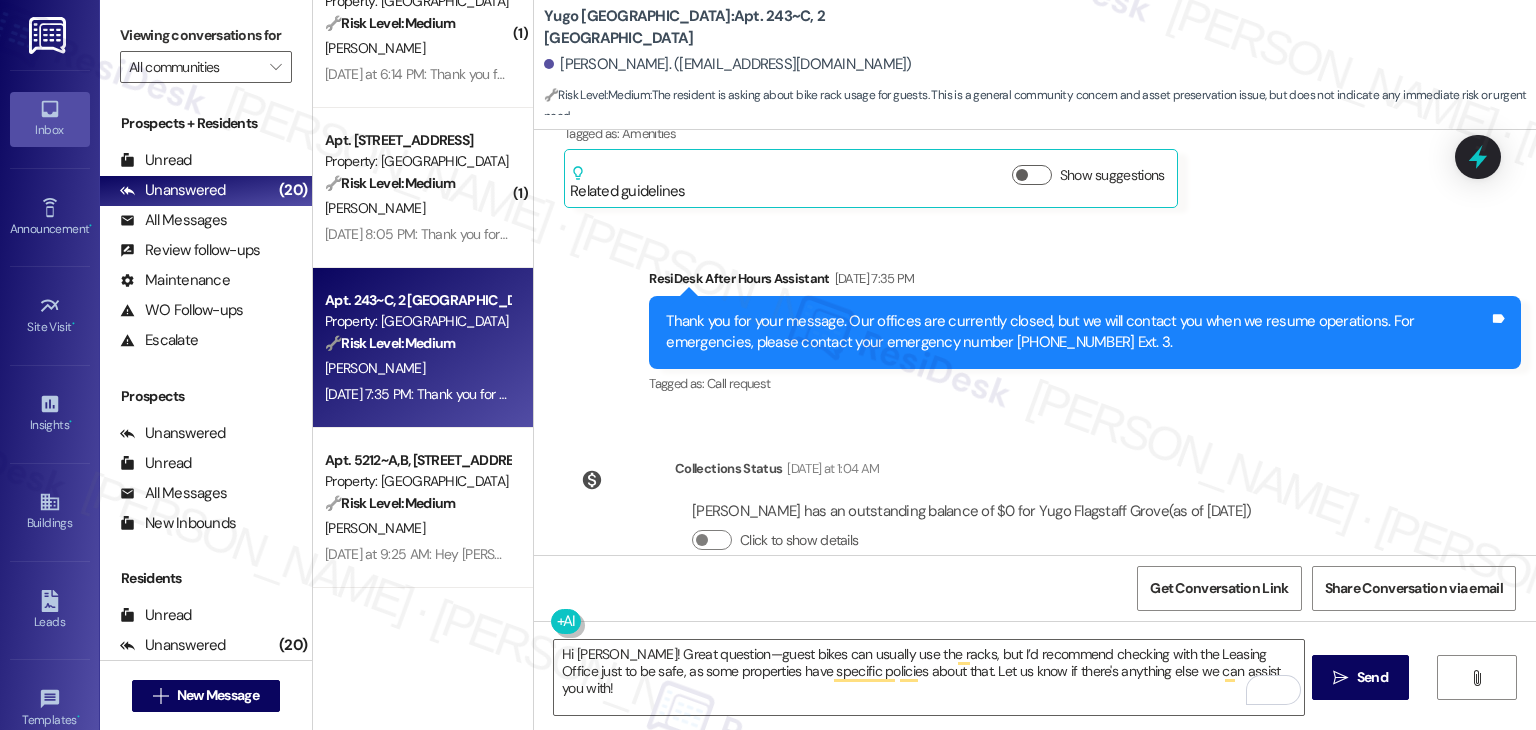 click on "Get Conversation Link Share Conversation via email" at bounding box center [1035, 588] 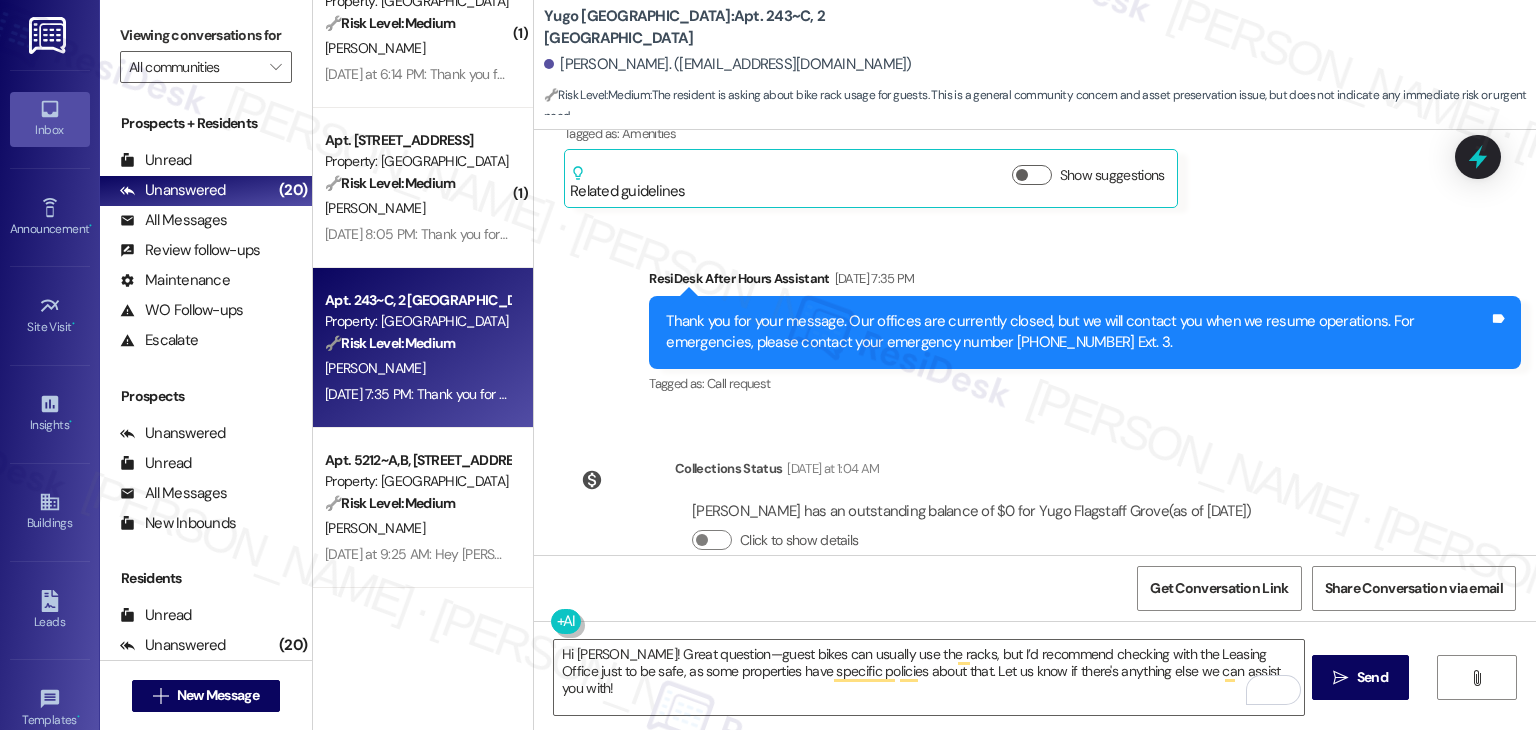 click on "Get Conversation Link Share Conversation via email" at bounding box center [1035, 588] 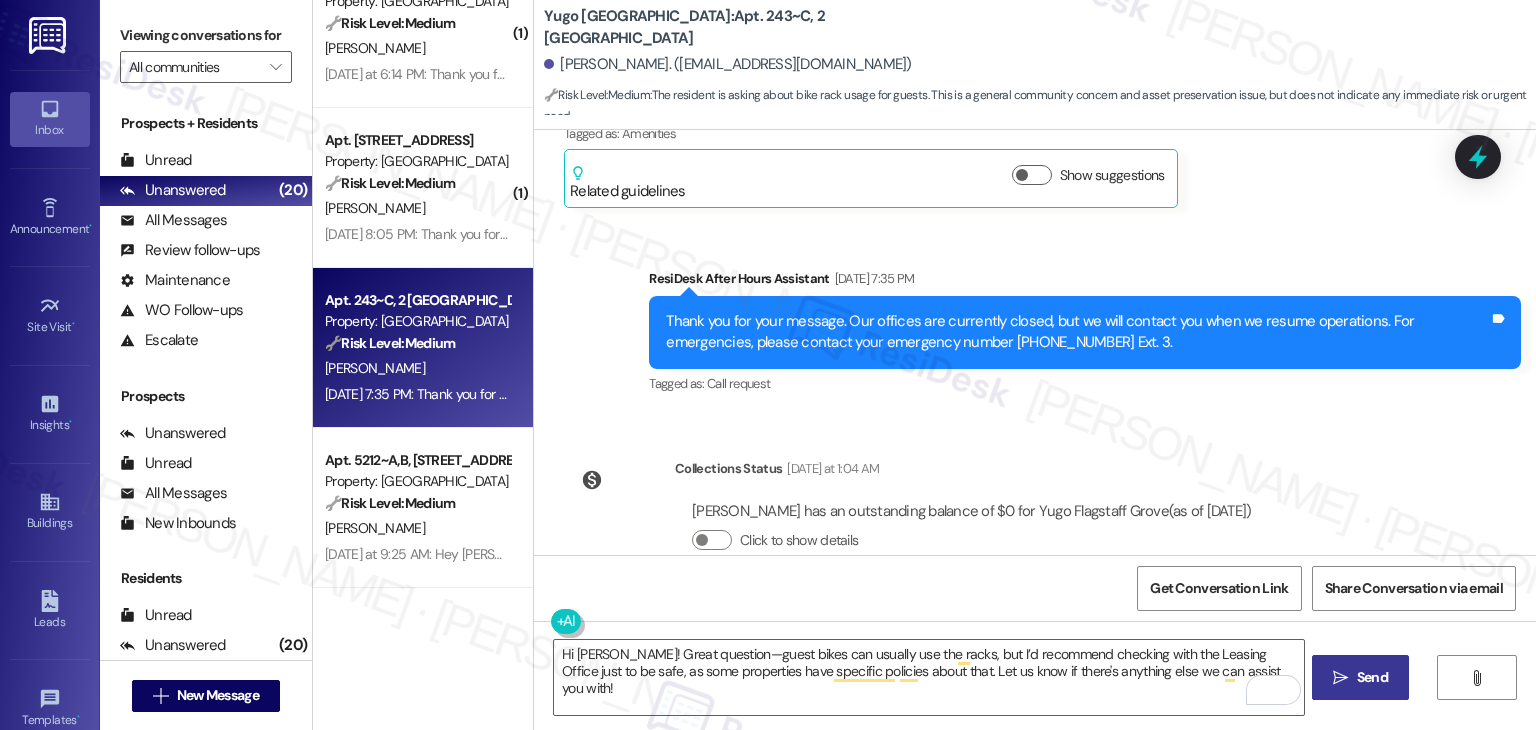click on "Send" at bounding box center (1372, 677) 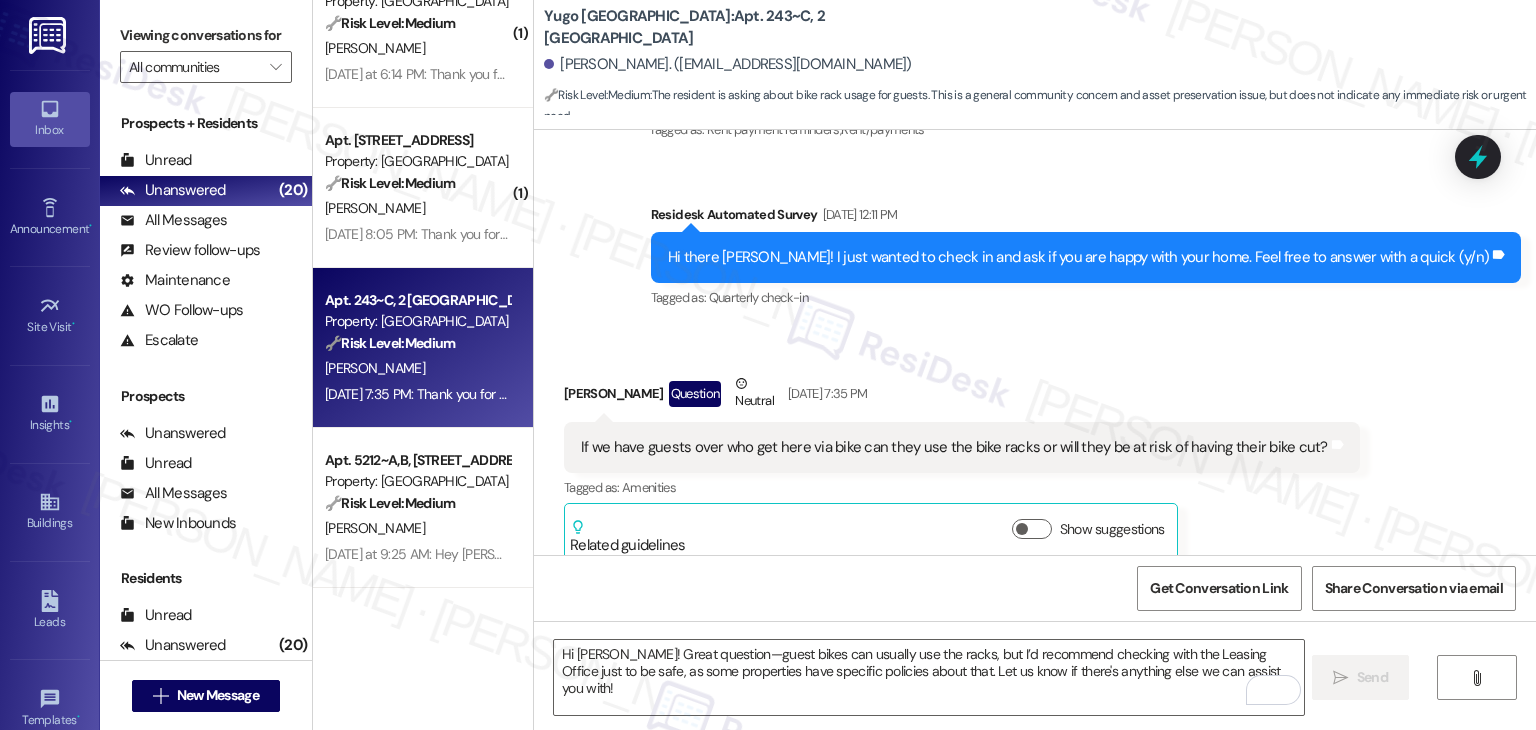 scroll, scrollTop: 1608, scrollLeft: 0, axis: vertical 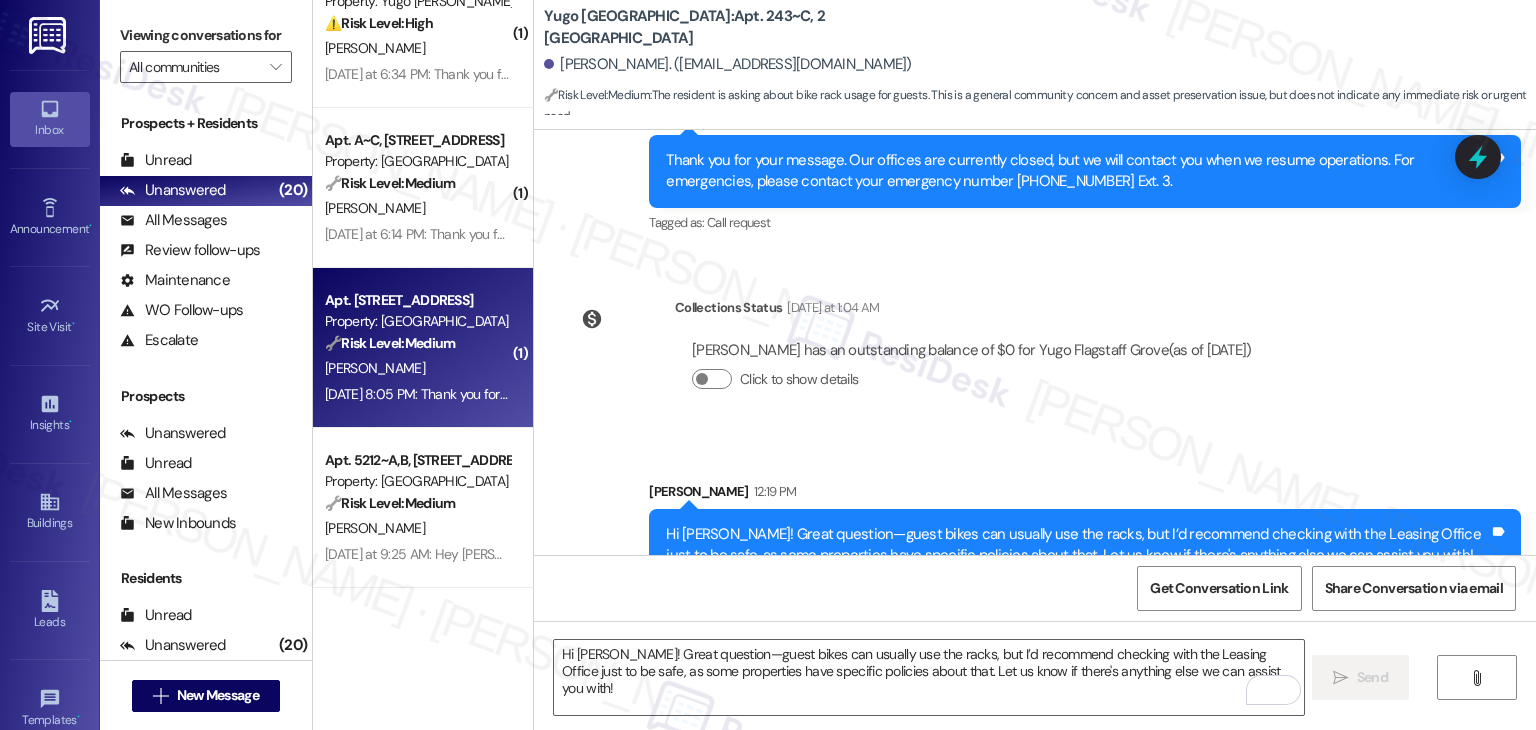 click on "Jul 28, 2025 at 8:05 PM: Thank you for your message. Our offices are currently closed, but we will contact you when we resume operations. For emergencies, please contact your emergency number 928-249-8018 Ext. 3. Jul 28, 2025 at 8:05 PM: Thank you for your message. Our offices are currently closed, but we will contact you when we resume operations. For emergencies, please contact your emergency number 928-249-8018 Ext. 3." at bounding box center (417, 394) 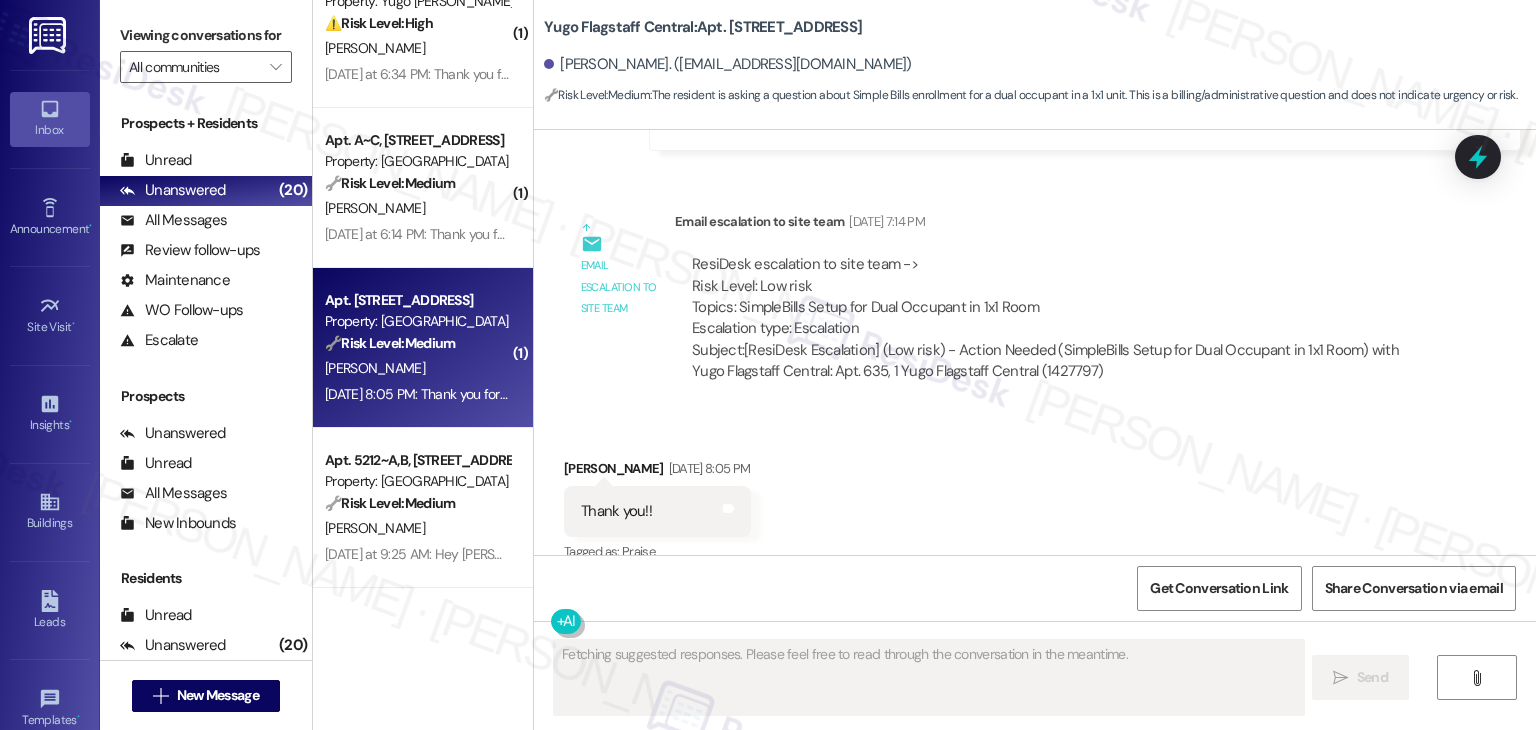 scroll, scrollTop: 3341, scrollLeft: 0, axis: vertical 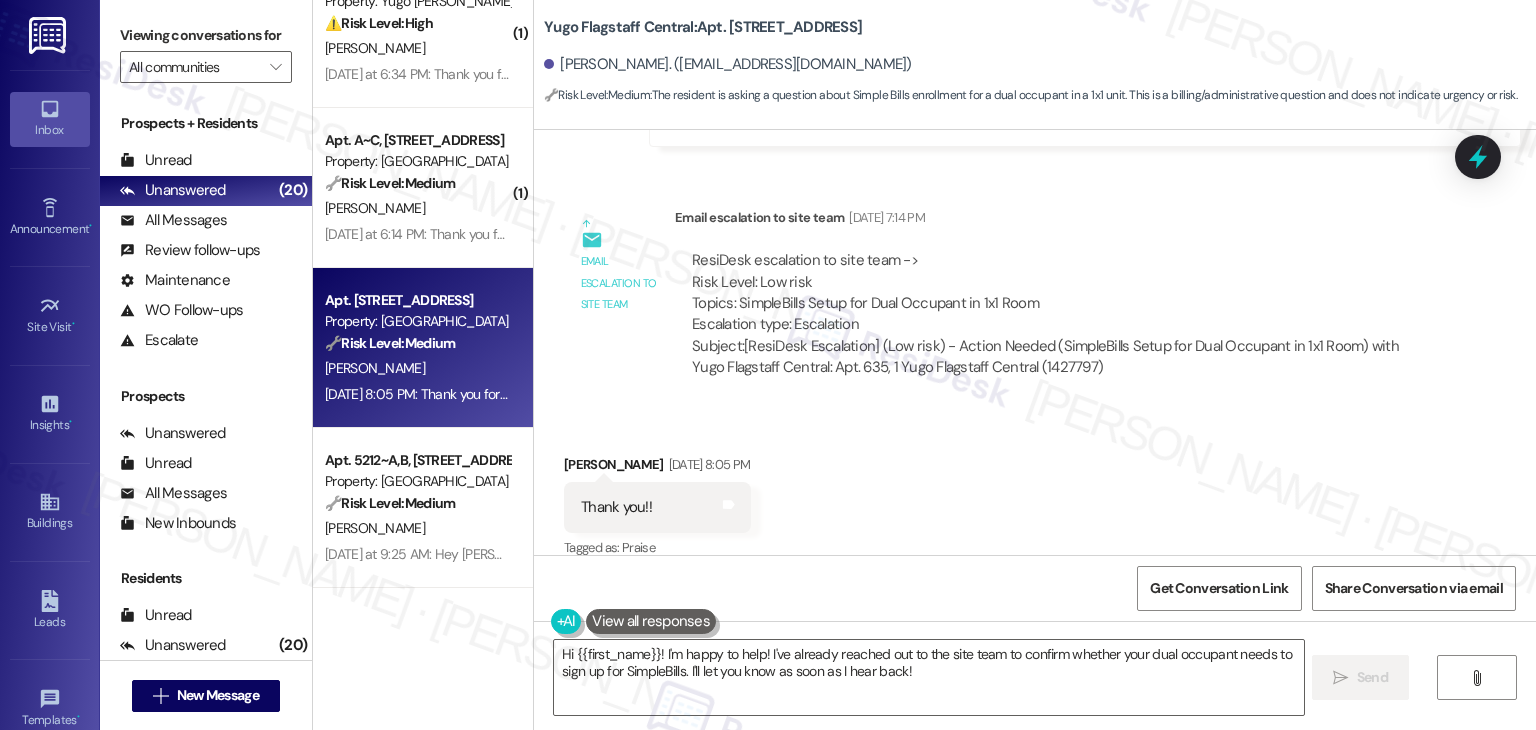 click on "Received via SMS Arla Chavez Jul 28, 2025 at 8:05 PM Thank you!!  Tags and notes Tagged as:   Praise Click to highlight conversations about Praise" at bounding box center [1035, 493] 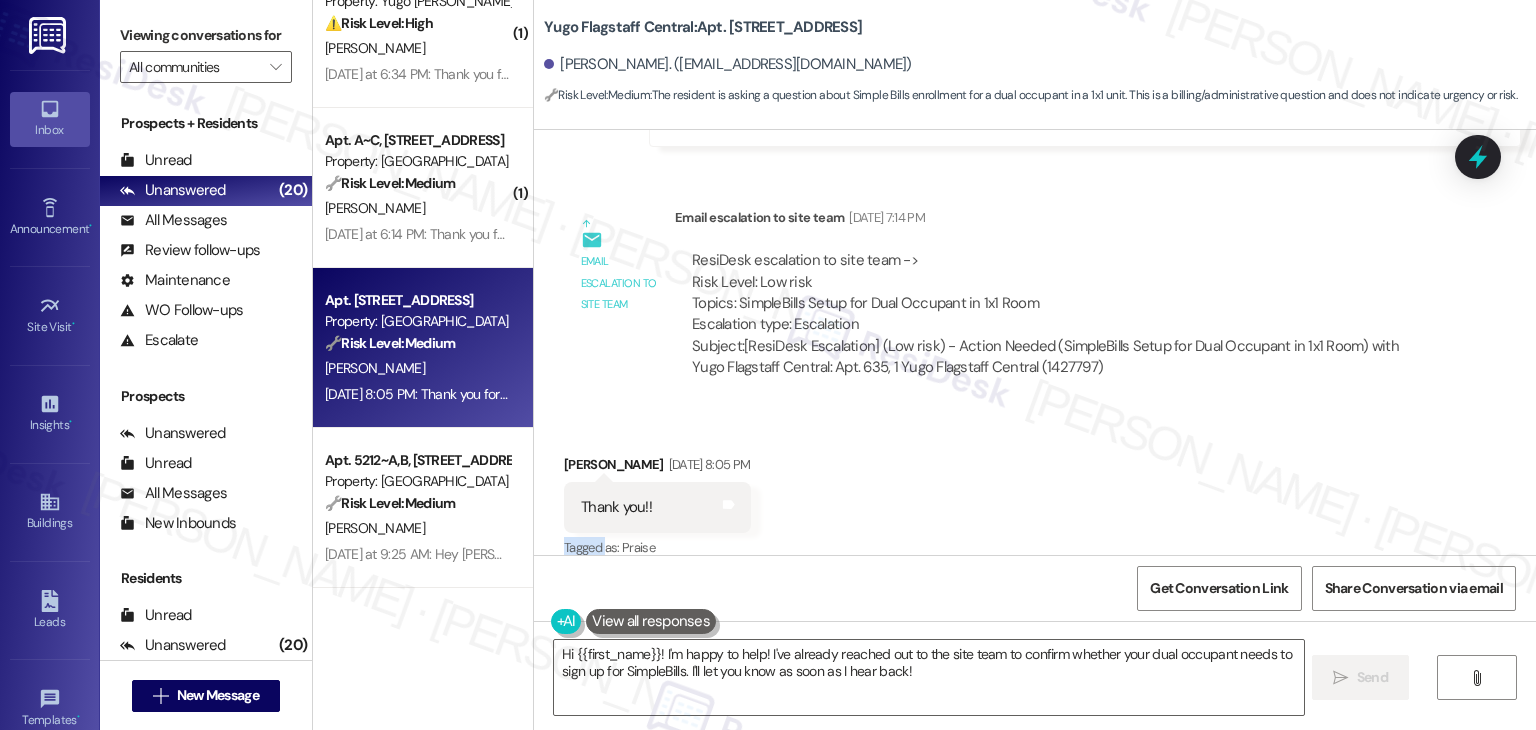 click on "Received via SMS Arla Chavez Jul 28, 2025 at 8:05 PM Thank you!!  Tags and notes Tagged as:   Praise Click to highlight conversations about Praise" at bounding box center [1035, 493] 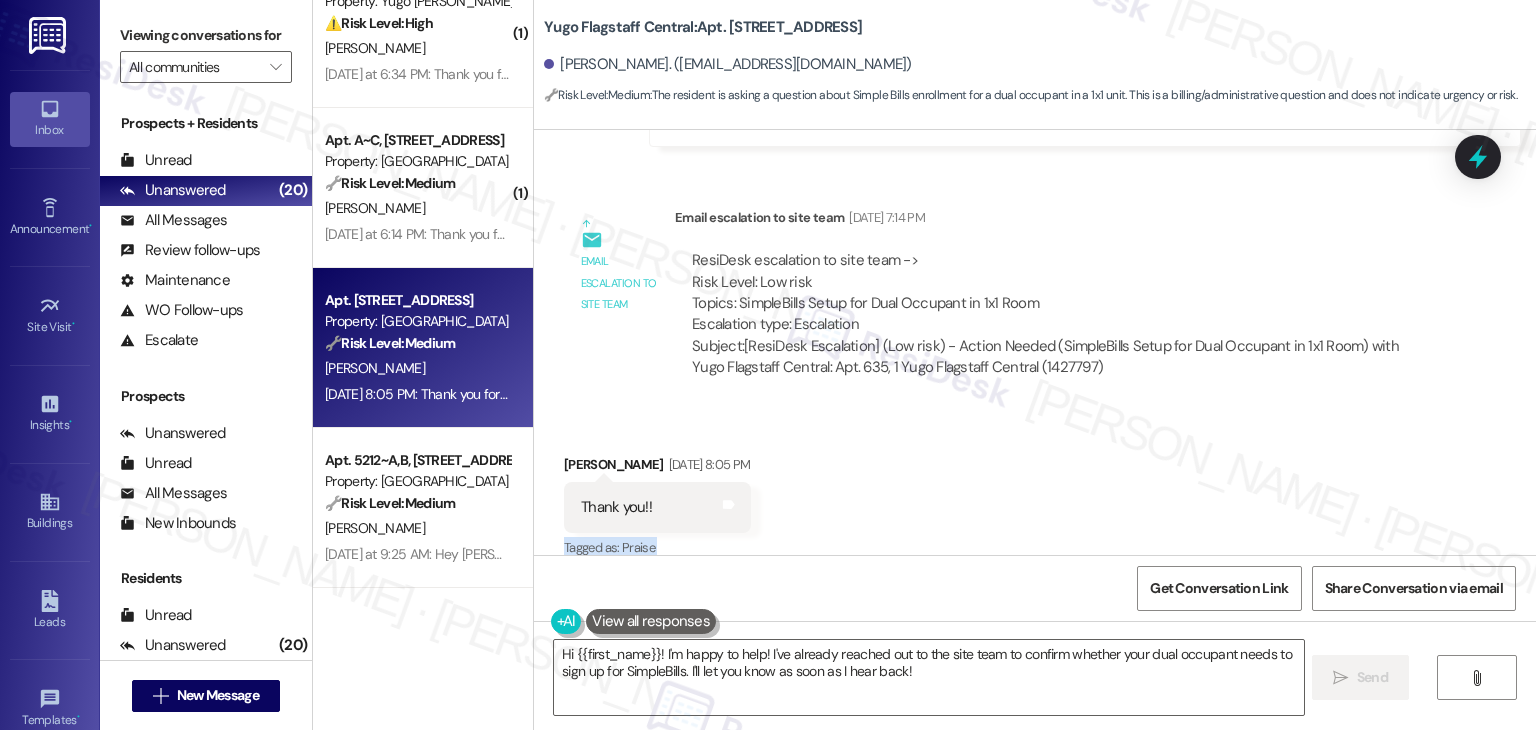 click on "Received via SMS Arla Chavez Jul 28, 2025 at 8:05 PM Thank you!!  Tags and notes Tagged as:   Praise Click to highlight conversations about Praise" at bounding box center [1035, 493] 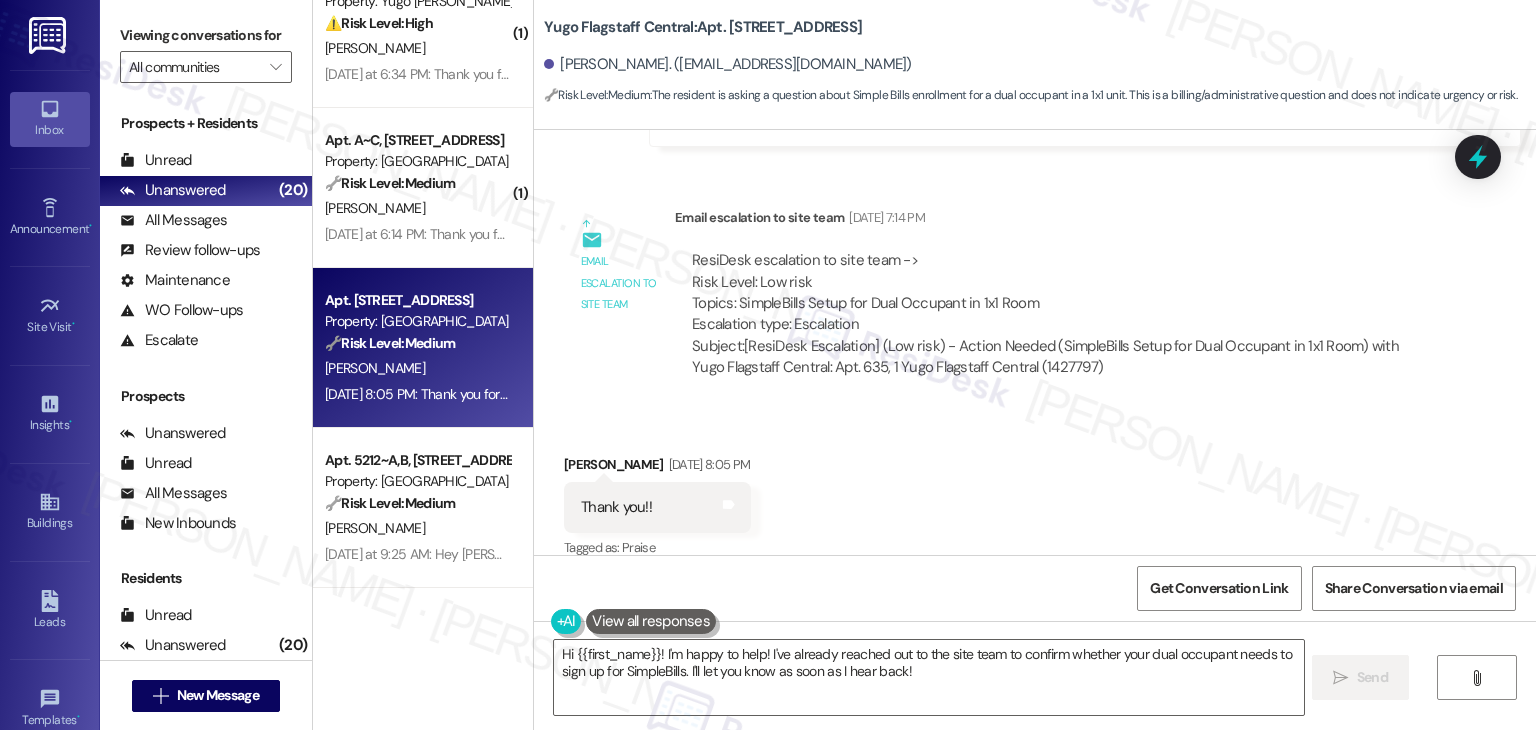 click on "Received via SMS Arla Chavez Jul 28, 2025 at 8:05 PM Thank you!!  Tags and notes Tagged as:   Praise Click to highlight conversations about Praise" at bounding box center (1035, 493) 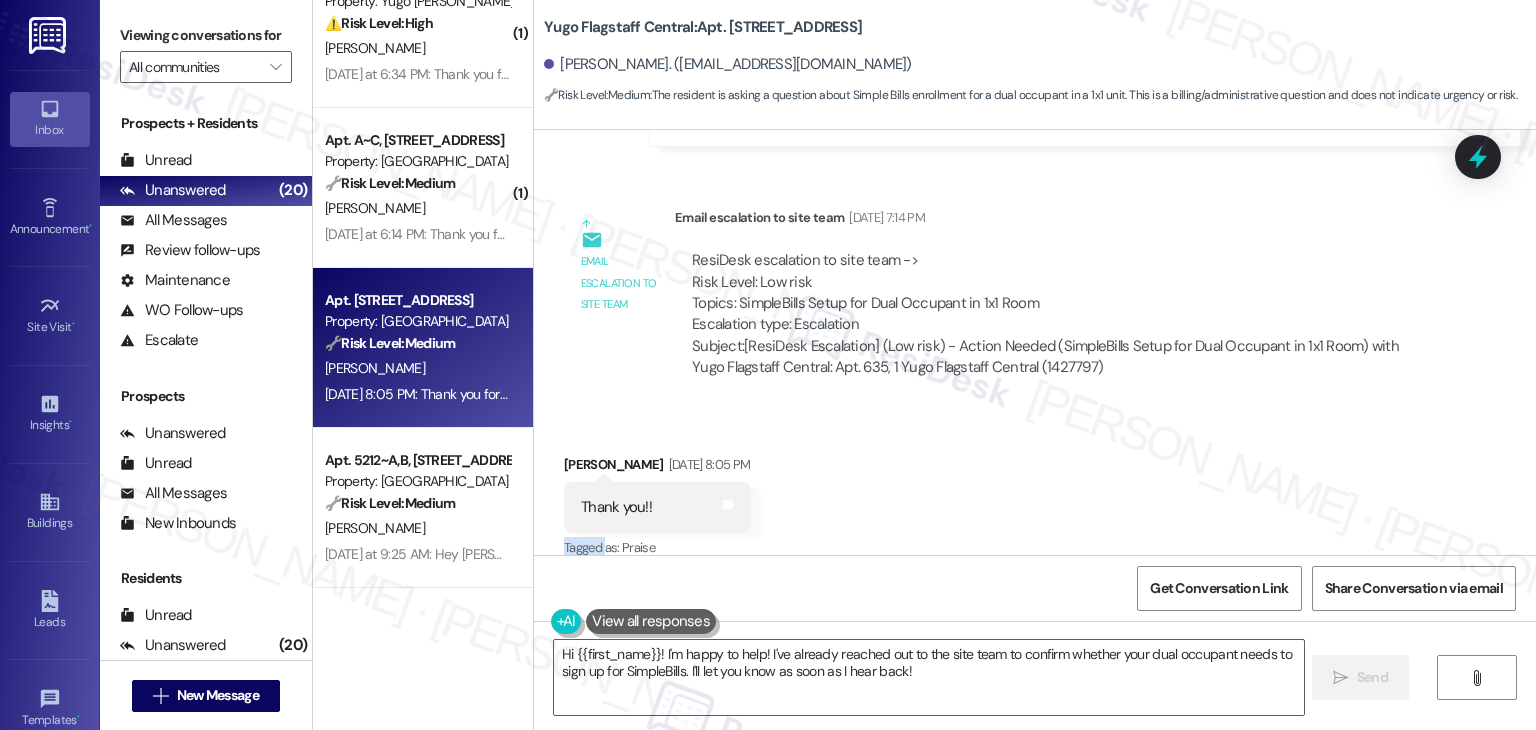 click on "Received via SMS Arla Chavez Jul 28, 2025 at 8:05 PM Thank you!!  Tags and notes Tagged as:   Praise Click to highlight conversations about Praise" at bounding box center (1035, 493) 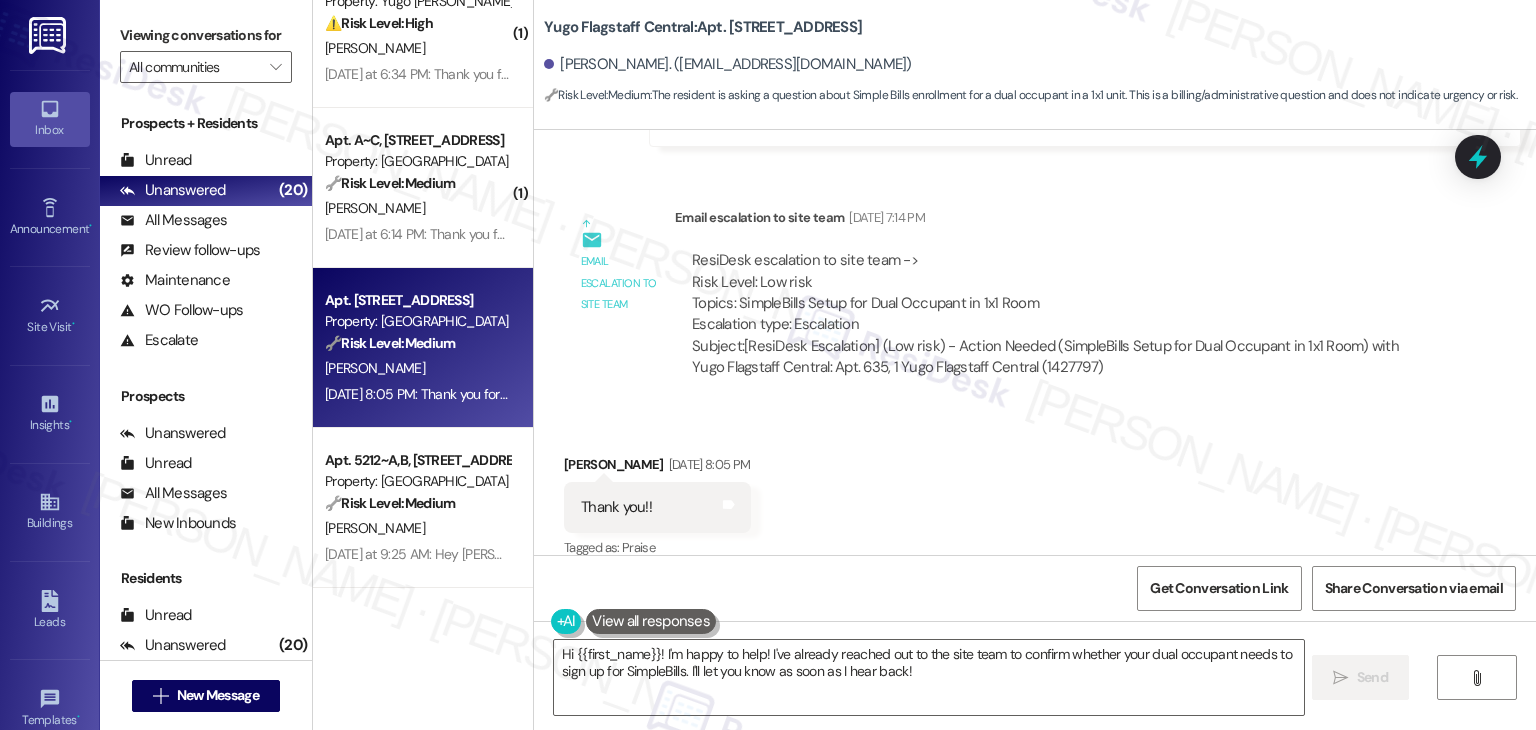 click on "Received via SMS Arla Chavez Jul 28, 2025 at 8:05 PM Thank you!!  Tags and notes Tagged as:   Praise Click to highlight conversations about Praise" at bounding box center [1035, 493] 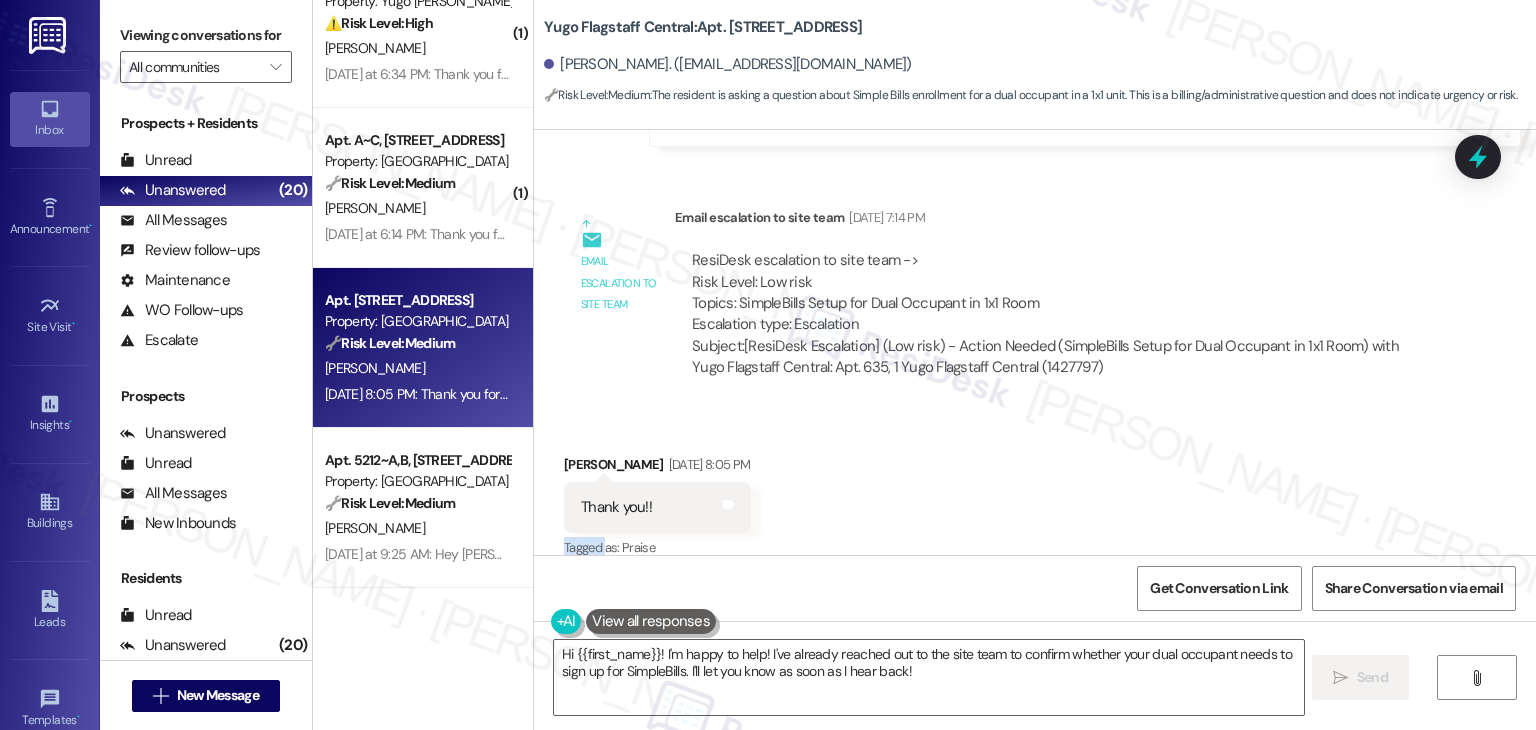 click on "Received via SMS Arla Chavez Jul 28, 2025 at 8:05 PM Thank you!!  Tags and notes Tagged as:   Praise Click to highlight conversations about Praise" at bounding box center (1035, 493) 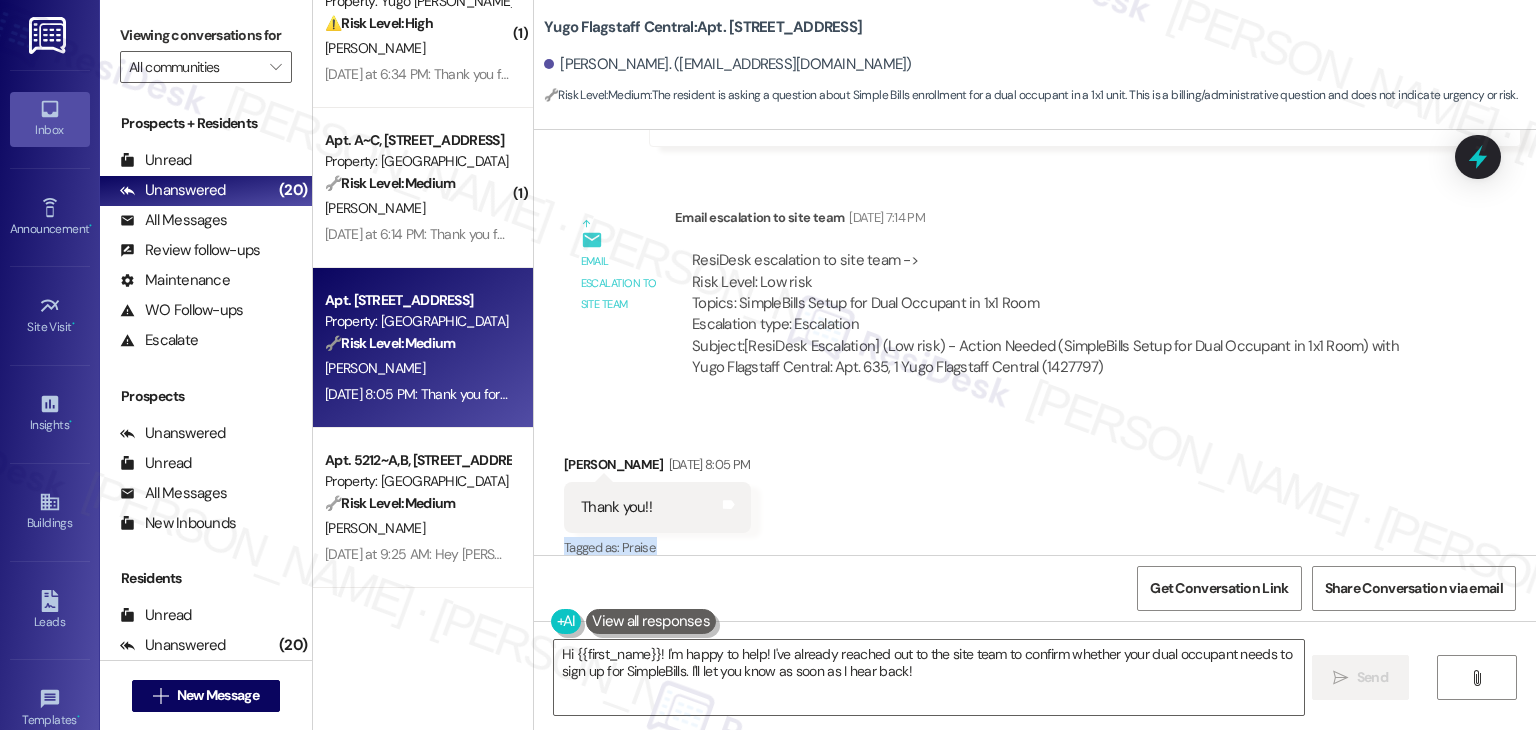 click on "Received via SMS Arla Chavez Jul 28, 2025 at 8:05 PM Thank you!!  Tags and notes Tagged as:   Praise Click to highlight conversations about Praise" at bounding box center (1035, 493) 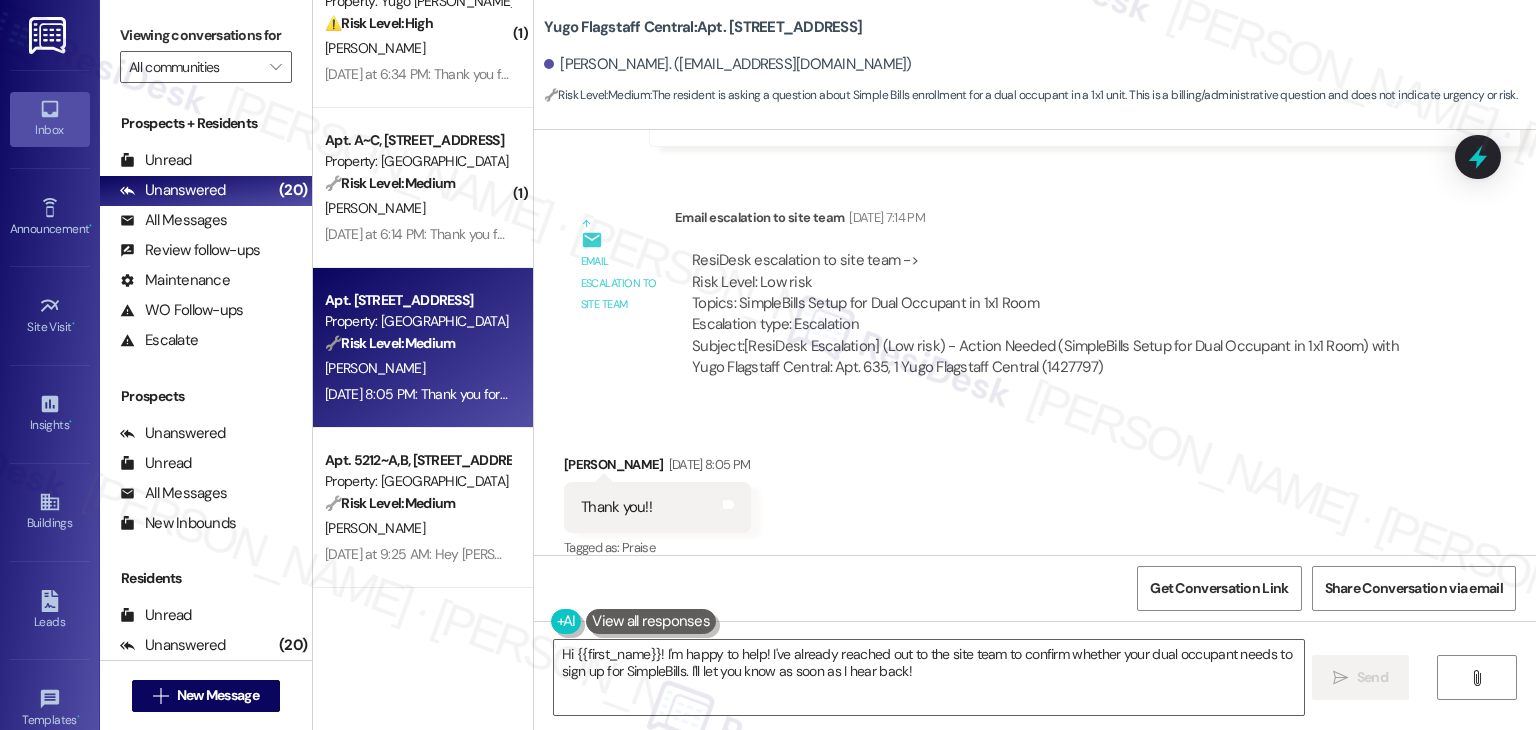 click on "Received via SMS Arla Chavez Jul 28, 2025 at 8:05 PM Thank you!!  Tags and notes Tagged as:   Praise Click to highlight conversations about Praise" at bounding box center [1035, 493] 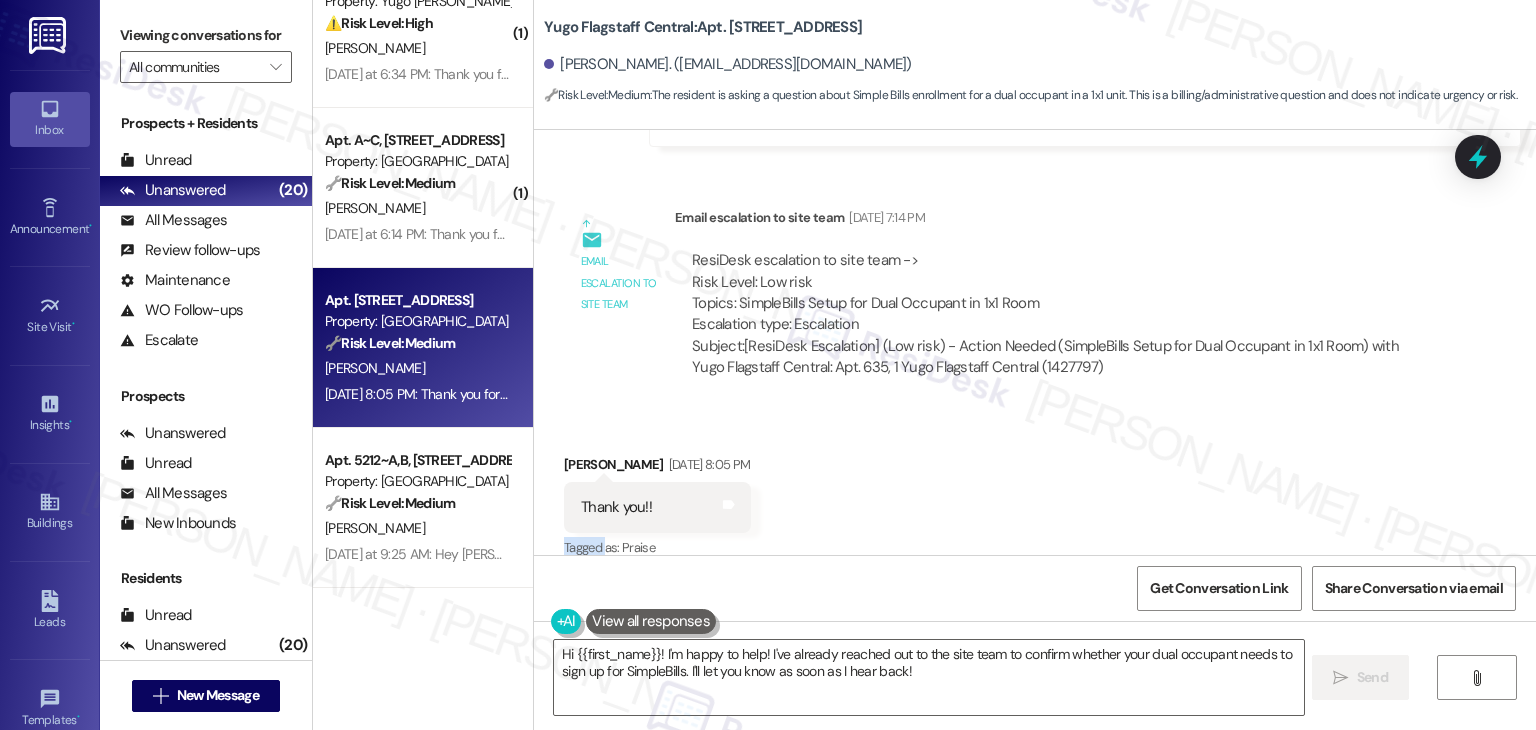 click on "Received via SMS Arla Chavez Jul 28, 2025 at 8:05 PM Thank you!!  Tags and notes Tagged as:   Praise Click to highlight conversations about Praise" at bounding box center (1035, 493) 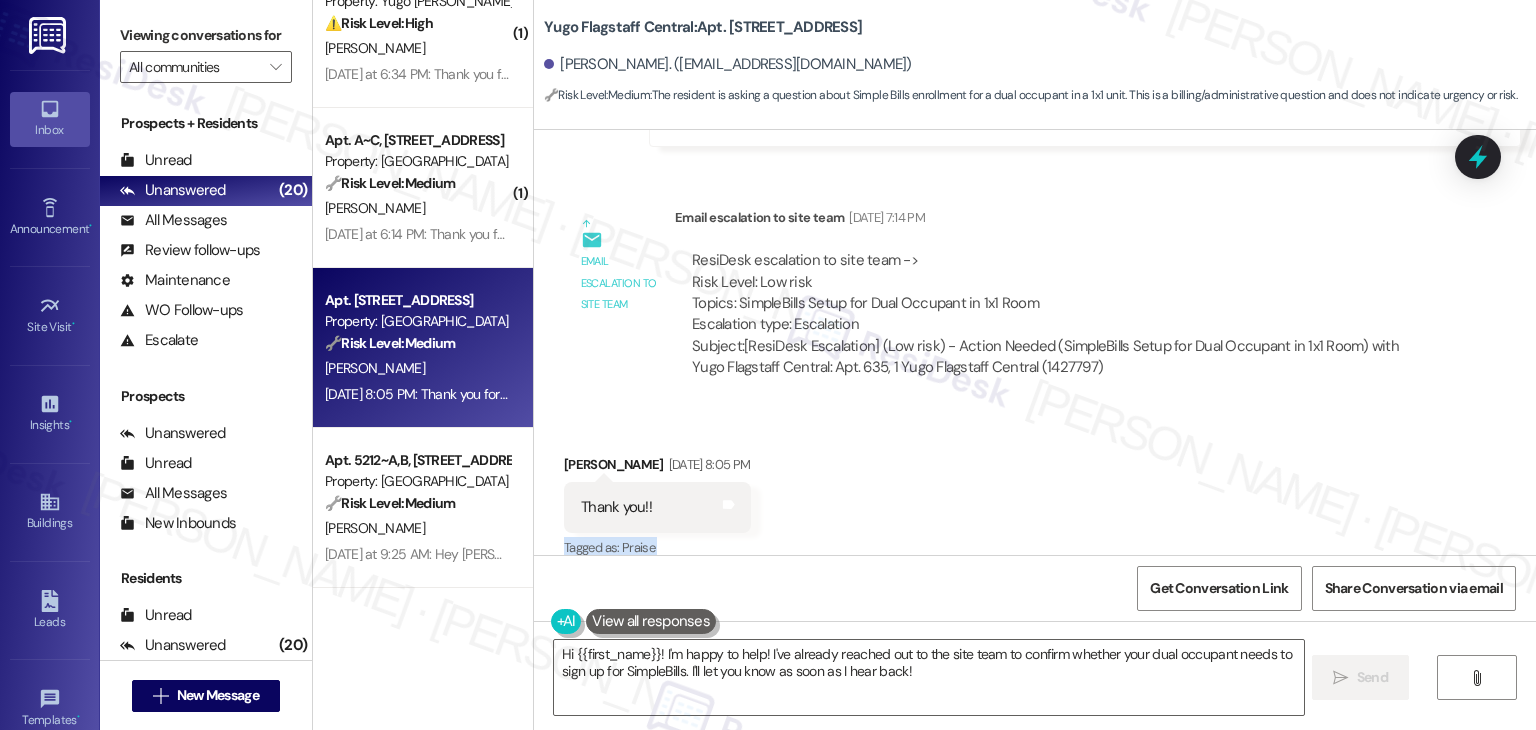 click on "Received via SMS Arla Chavez Jul 28, 2025 at 8:05 PM Thank you!!  Tags and notes Tagged as:   Praise Click to highlight conversations about Praise" at bounding box center [1035, 493] 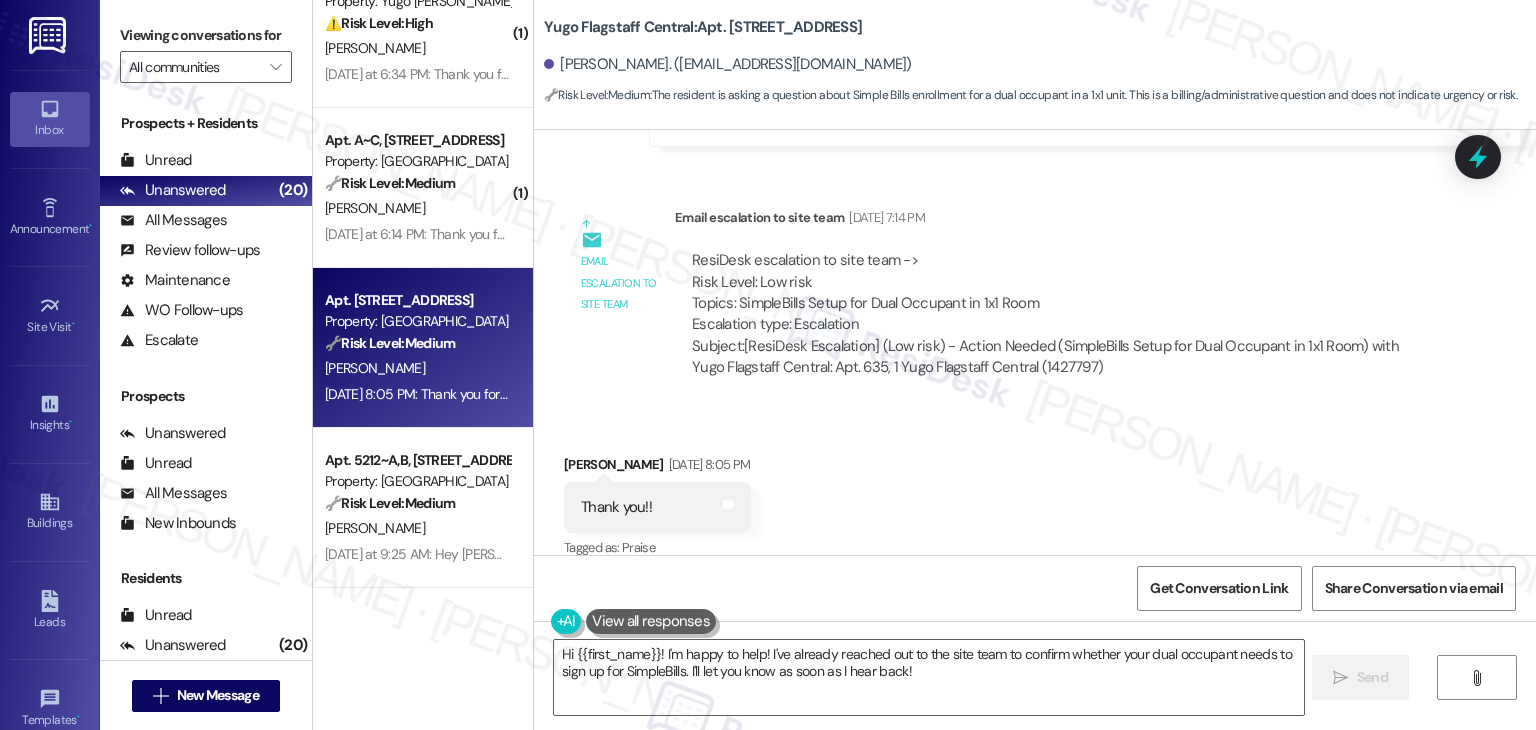 click on "Received via SMS Arla Chavez Jul 28, 2025 at 8:05 PM Thank you!!  Tags and notes Tagged as:   Praise Click to highlight conversations about Praise" at bounding box center [1035, 493] 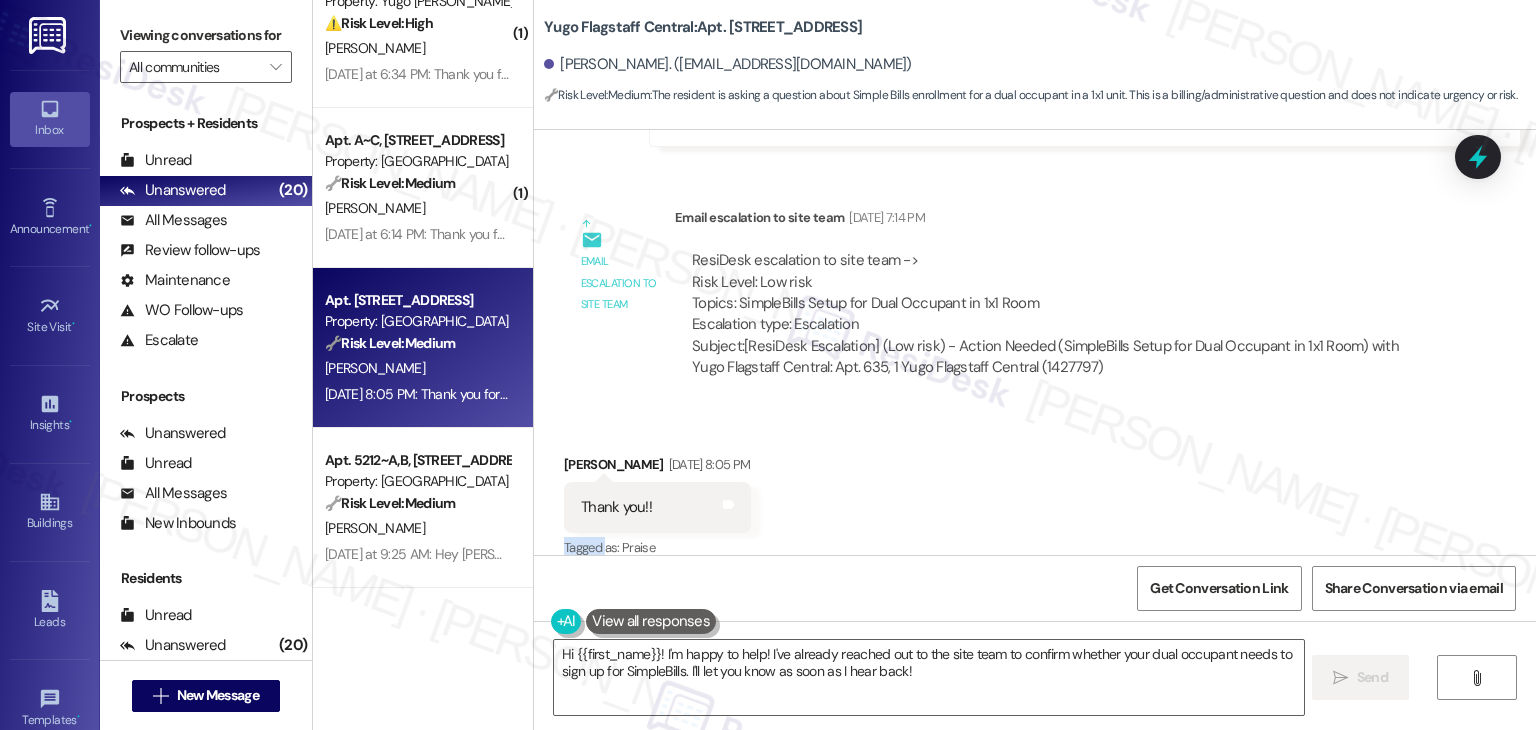 click on "Received via SMS Arla Chavez Jul 28, 2025 at 8:05 PM Thank you!!  Tags and notes Tagged as:   Praise Click to highlight conversations about Praise" at bounding box center [1035, 493] 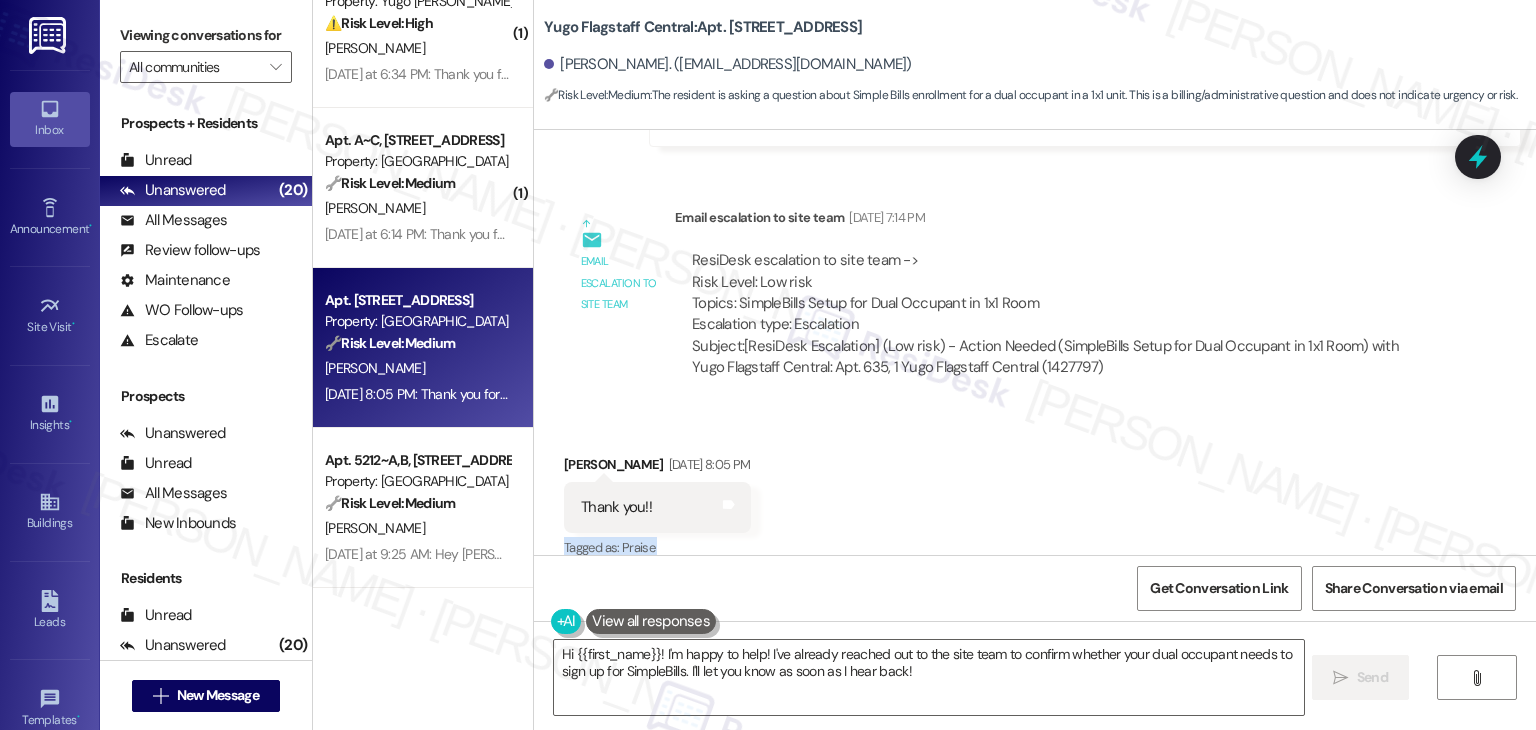 click on "Received via SMS Arla Chavez Jul 28, 2025 at 8:05 PM Thank you!!  Tags and notes Tagged as:   Praise Click to highlight conversations about Praise" at bounding box center [1035, 493] 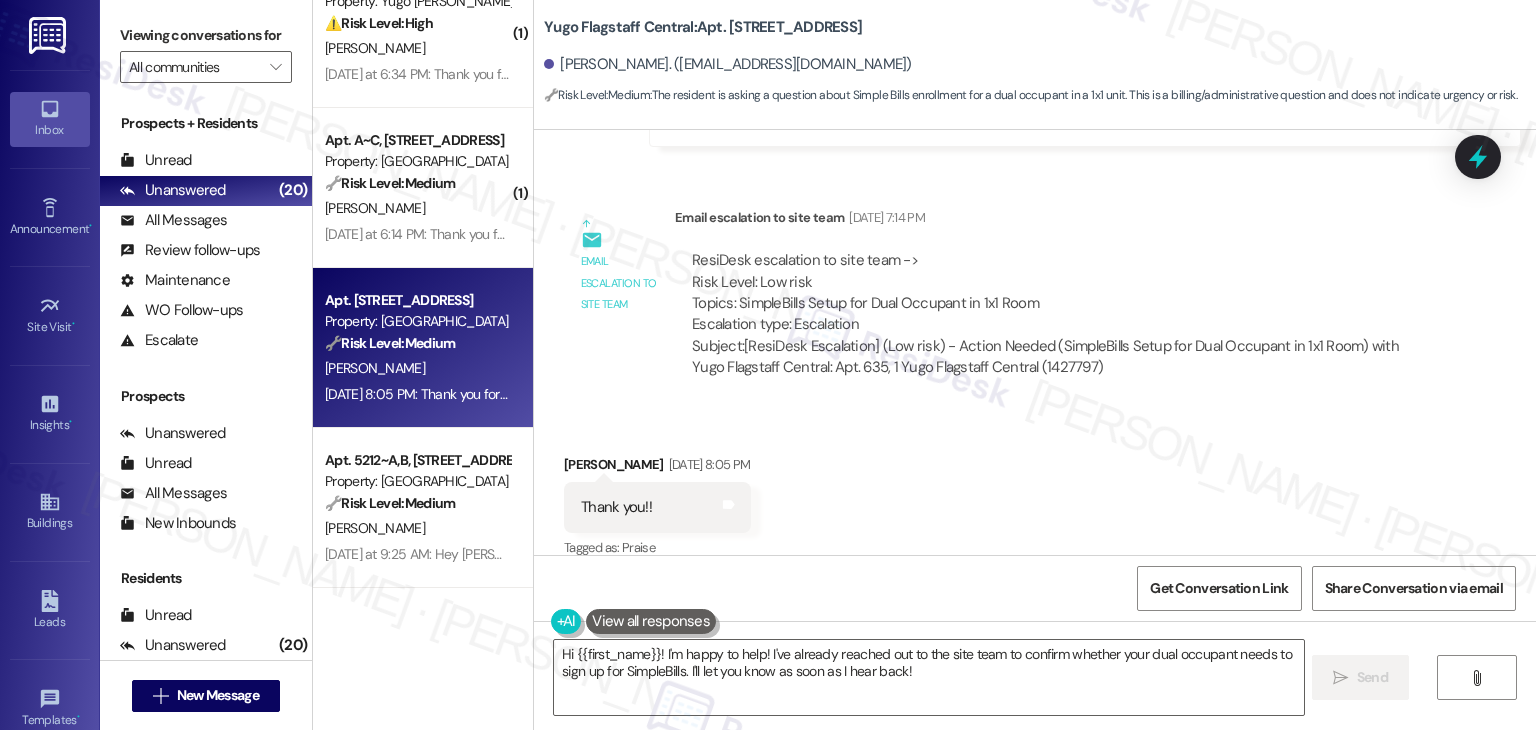 click on "Received via SMS Arla Chavez Jul 28, 2025 at 8:05 PM Thank you!!  Tags and notes Tagged as:   Praise Click to highlight conversations about Praise" at bounding box center (1035, 493) 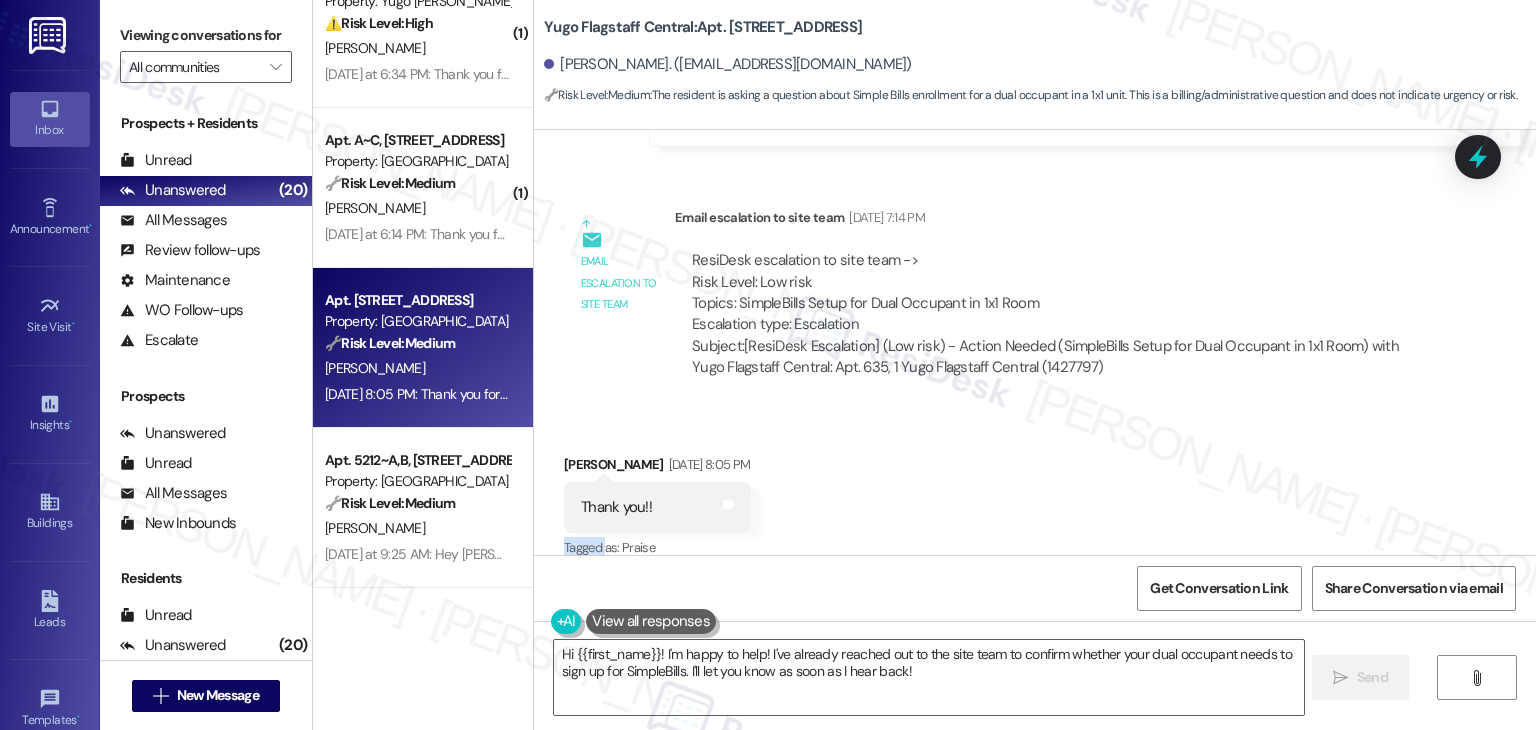 click on "Received via SMS Arla Chavez Jul 28, 2025 at 8:05 PM Thank you!!  Tags and notes Tagged as:   Praise Click to highlight conversations about Praise" at bounding box center (1035, 493) 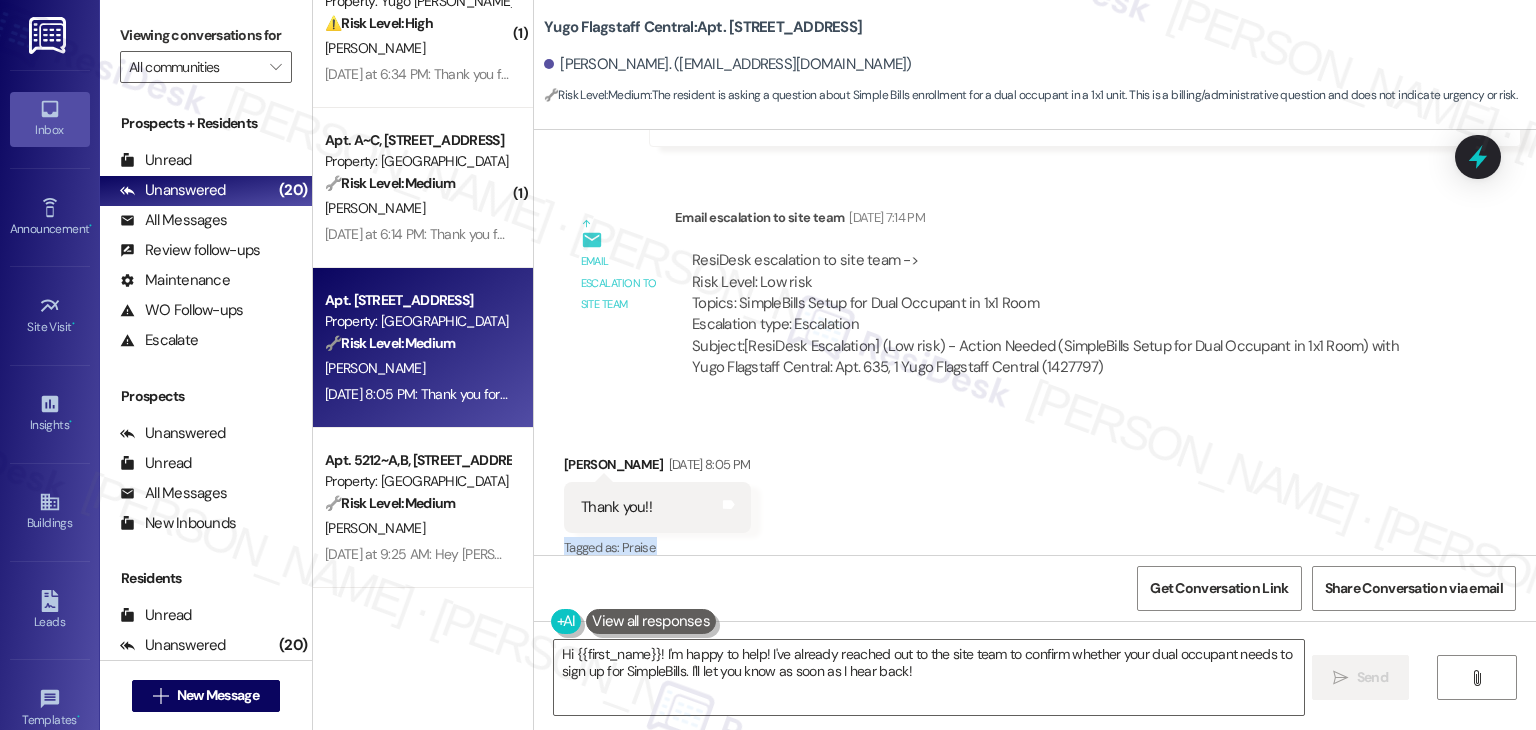click on "Received via SMS Arla Chavez Jul 28, 2025 at 8:05 PM Thank you!!  Tags and notes Tagged as:   Praise Click to highlight conversations about Praise" at bounding box center (1035, 493) 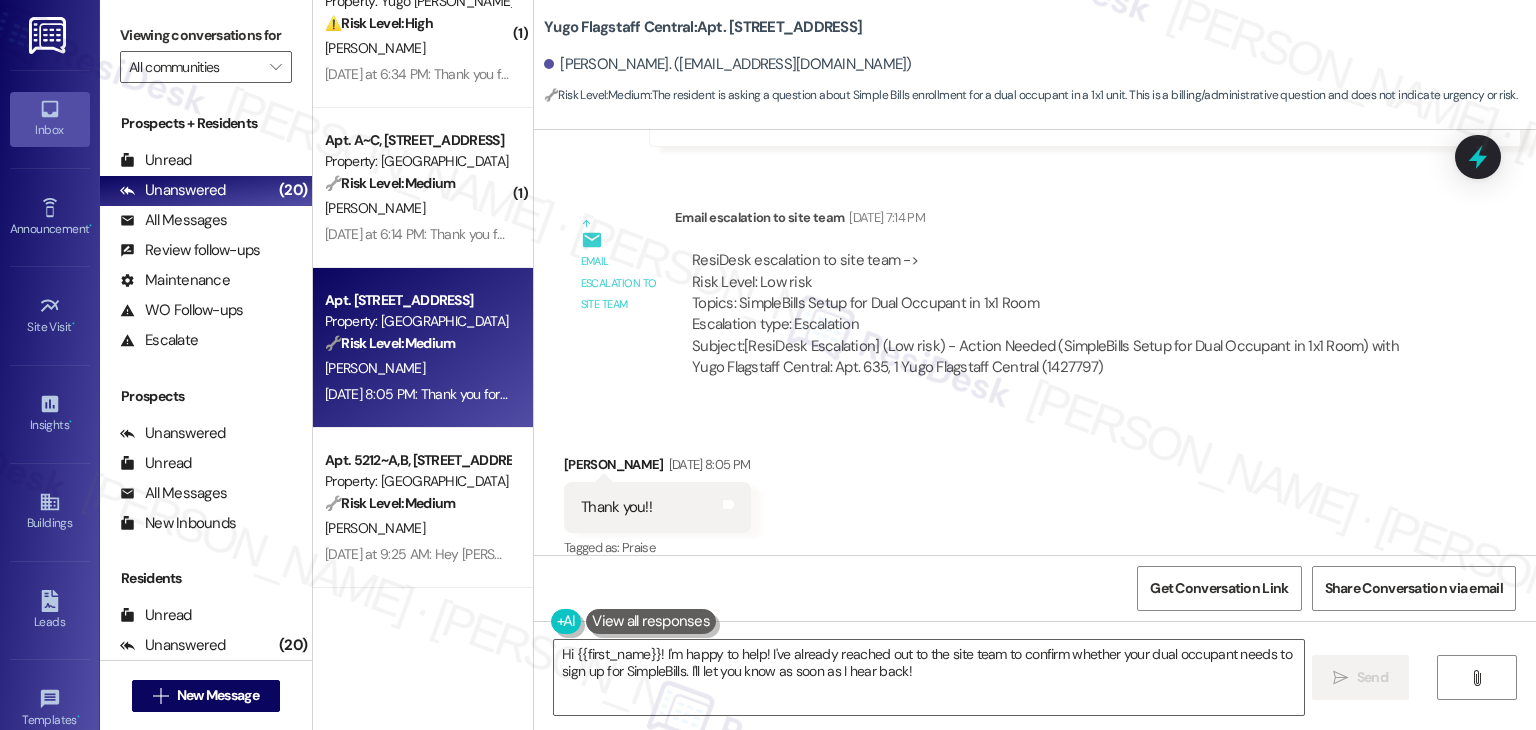 click on "Received via SMS Arla Chavez Jul 28, 2025 at 8:05 PM Thank you!!  Tags and notes Tagged as:   Praise Click to highlight conversations about Praise" at bounding box center (1035, 493) 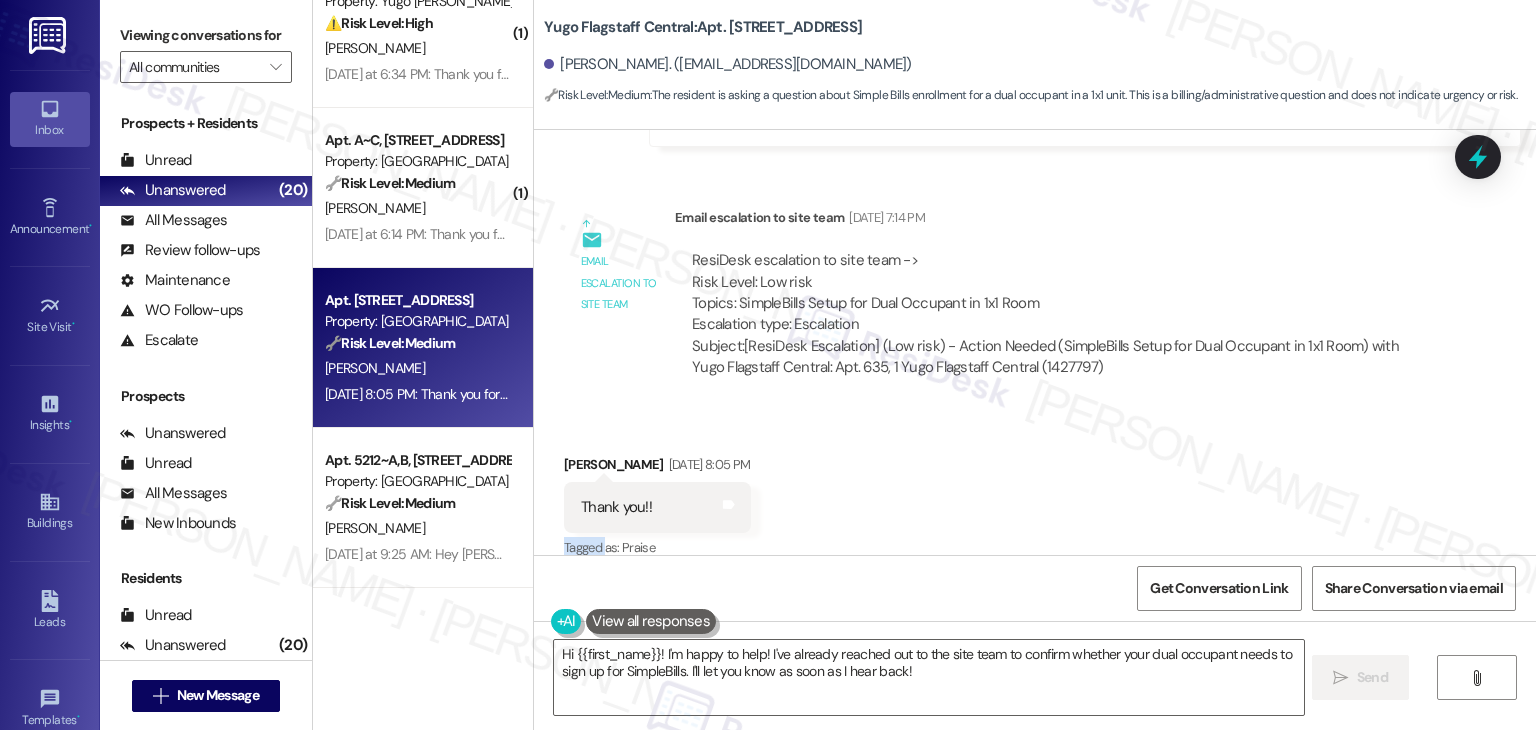 click on "Received via SMS Arla Chavez Jul 28, 2025 at 8:05 PM Thank you!!  Tags and notes Tagged as:   Praise Click to highlight conversations about Praise" at bounding box center [1035, 493] 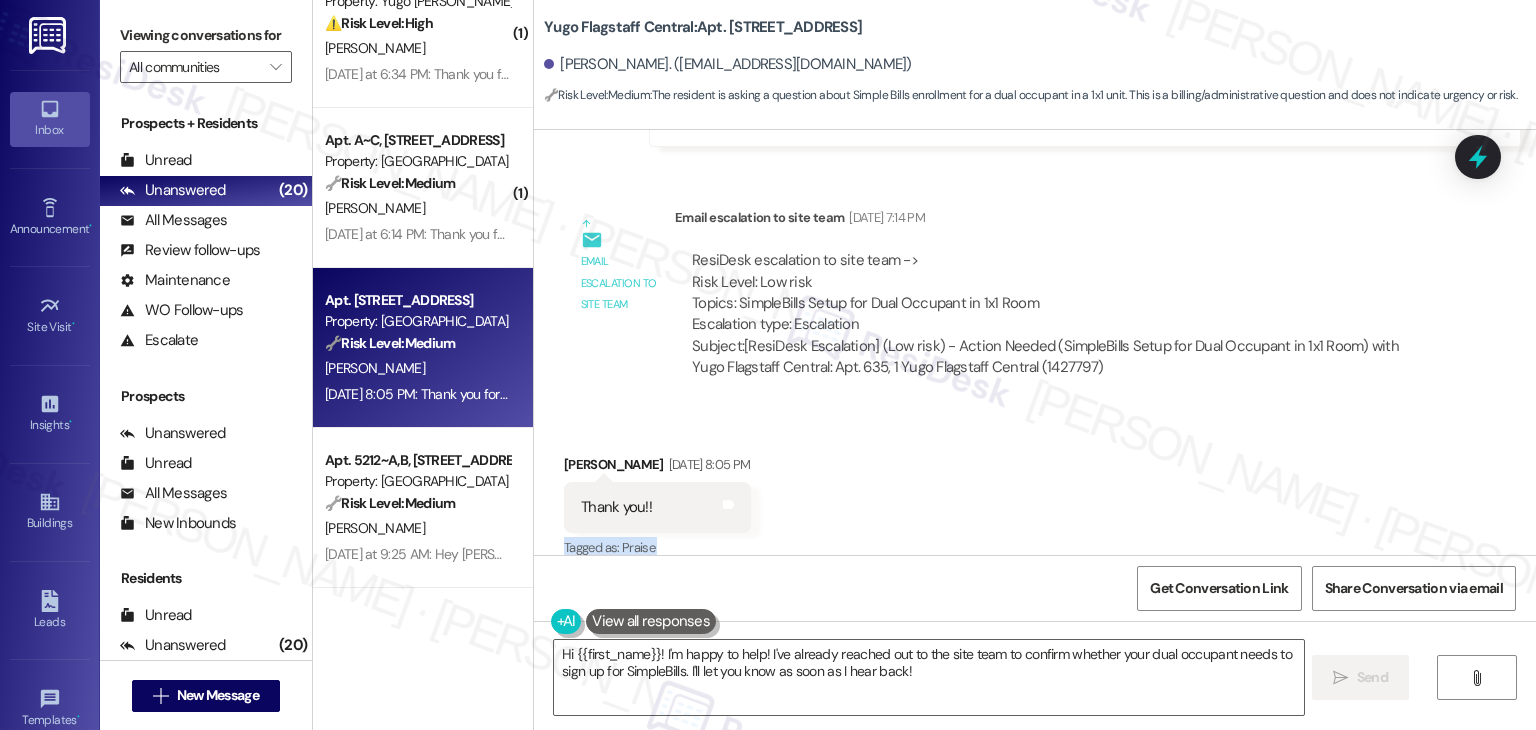 click on "Received via SMS Arla Chavez Jul 28, 2025 at 8:05 PM Thank you!!  Tags and notes Tagged as:   Praise Click to highlight conversations about Praise" at bounding box center [1035, 493] 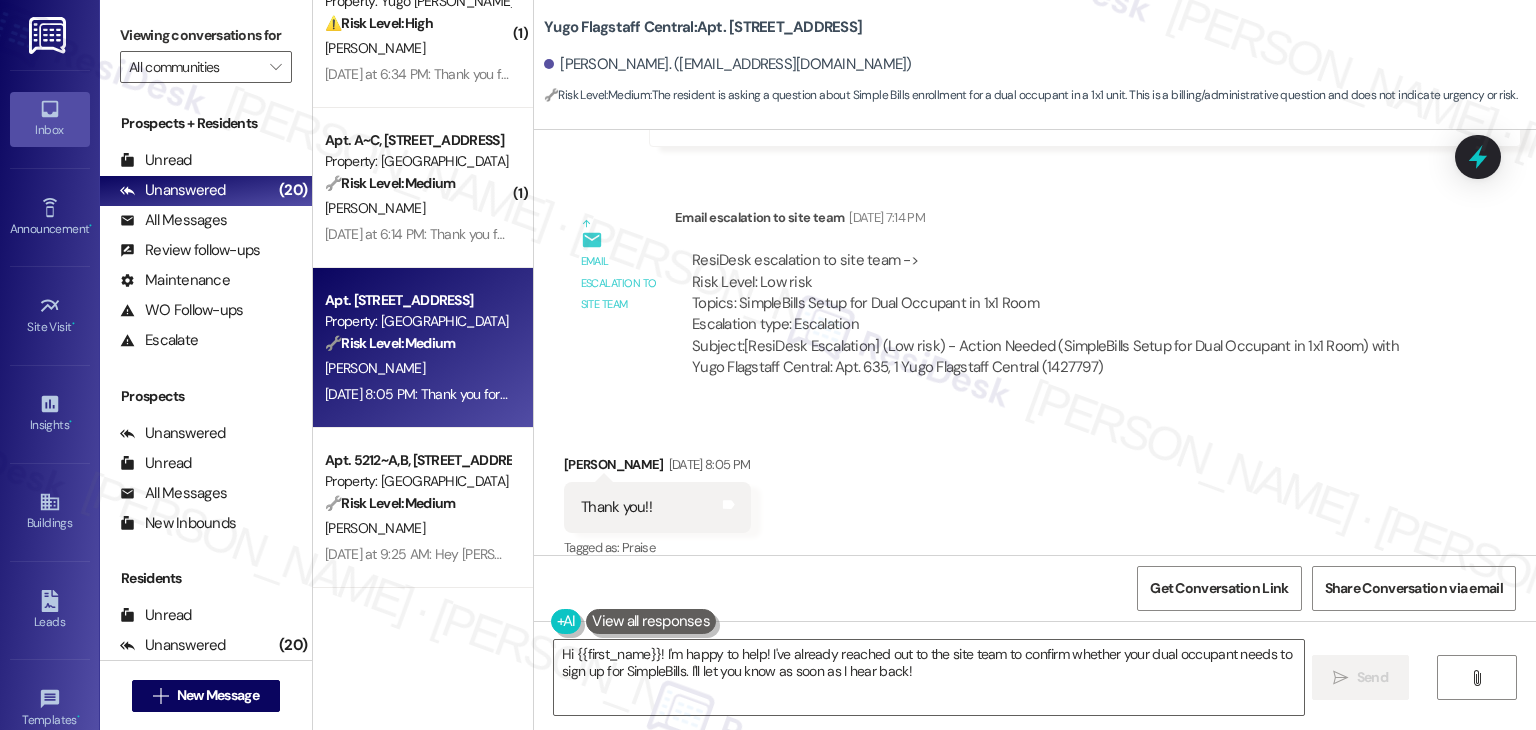 click on "Received via SMS Arla Chavez Jul 28, 2025 at 8:05 PM Thank you!!  Tags and notes Tagged as:   Praise Click to highlight conversations about Praise" at bounding box center [1035, 493] 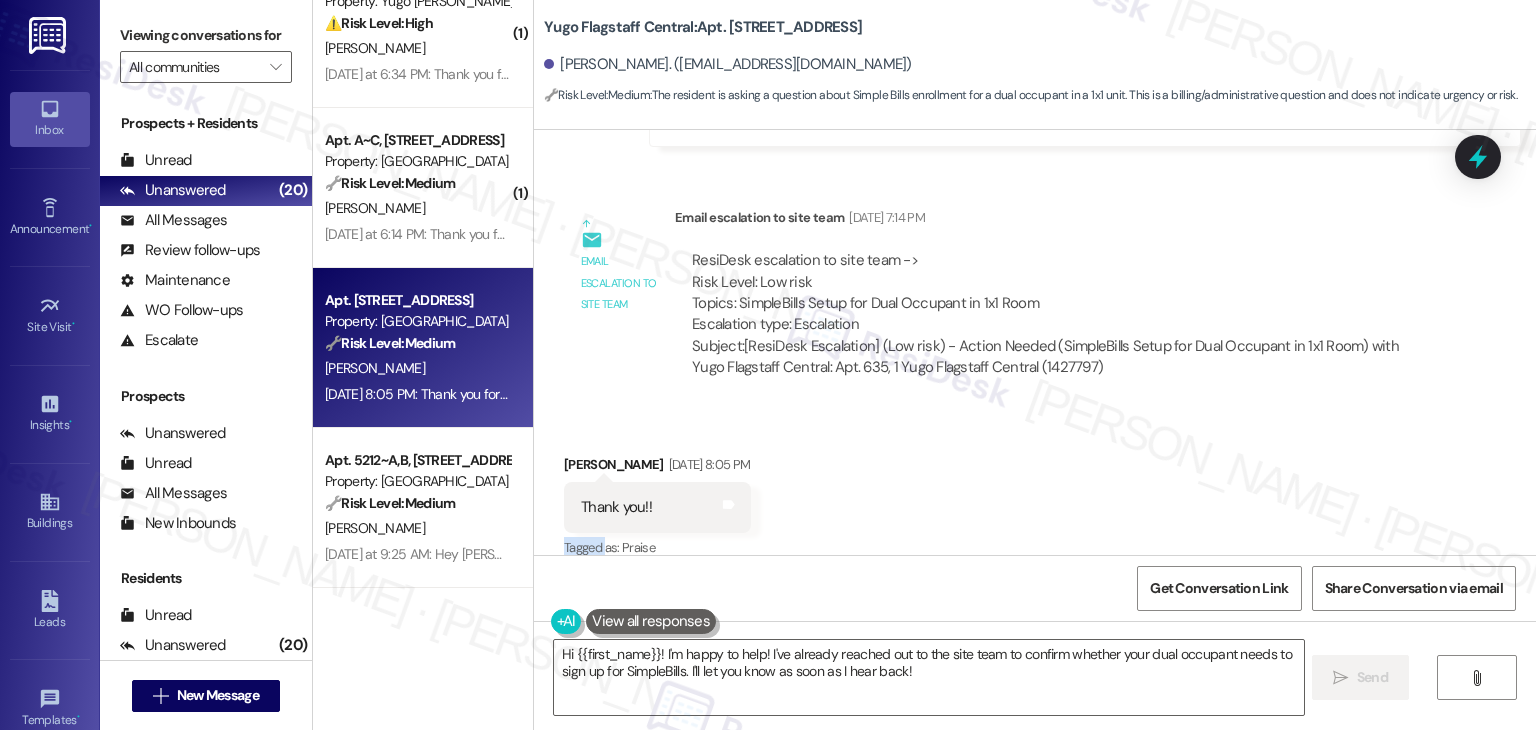 click on "Received via SMS Arla Chavez Jul 28, 2025 at 8:05 PM Thank you!!  Tags and notes Tagged as:   Praise Click to highlight conversations about Praise" at bounding box center [1035, 493] 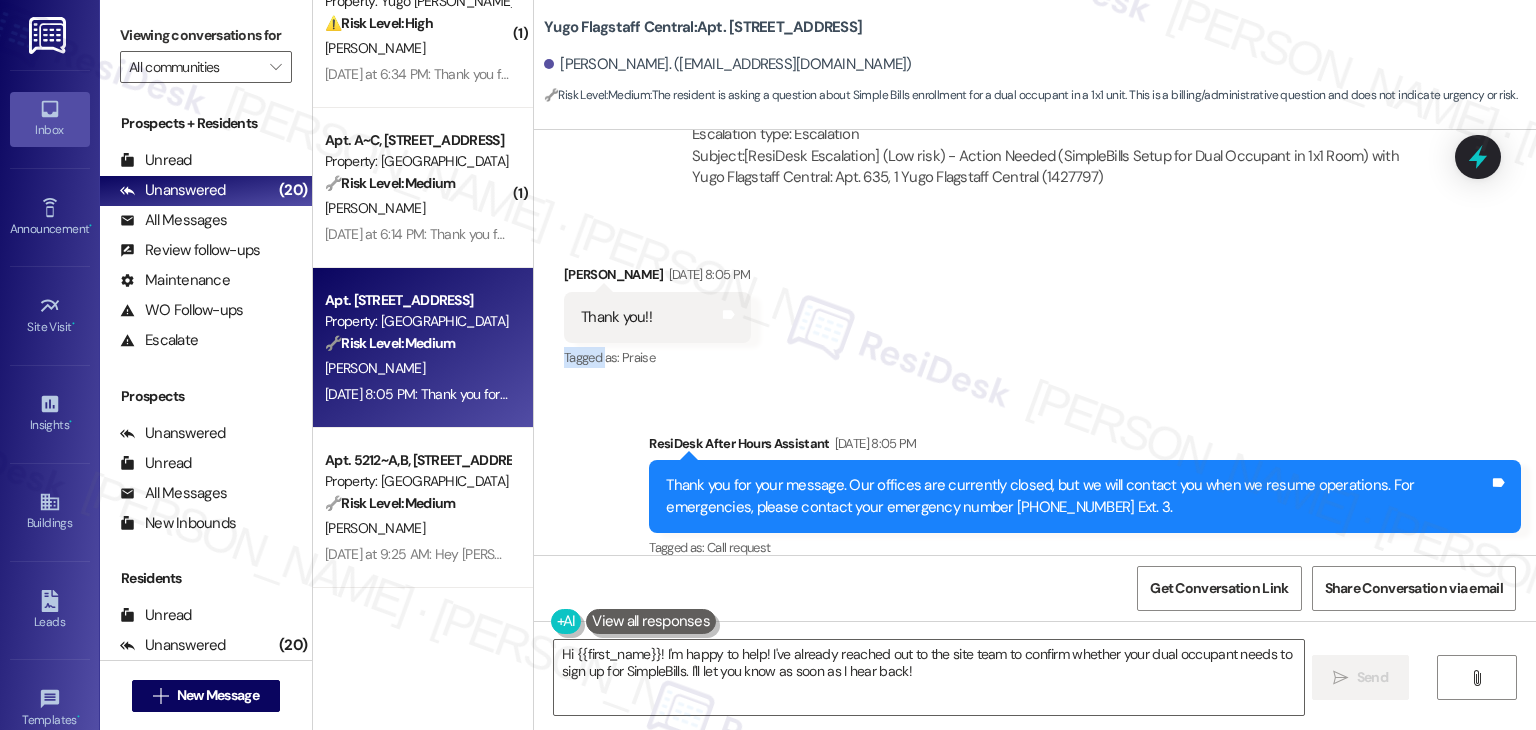 scroll, scrollTop: 3651, scrollLeft: 0, axis: vertical 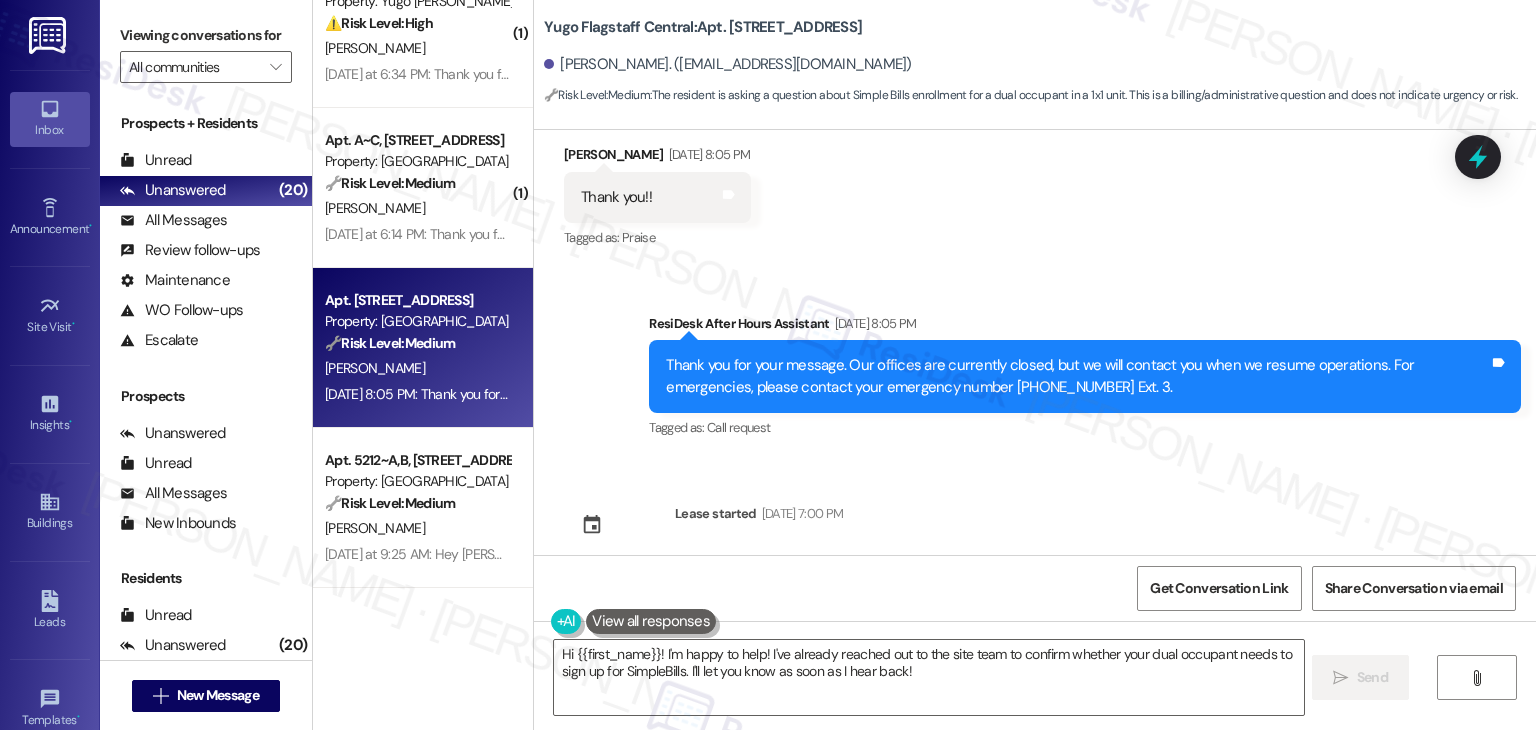 click on "Sent via SMS Sarah   (ResiDesk) Jul 25, 2025 at 11:08 AM Hi Arla! We’re so excited you’ve chosen Yugo Flagstaff Central as your future home! Moving is an exciting time, and I want to make sure you feel confident and ready. (You can always reply STOP to opt out of future messages) Tags and notes Tagged as:   Praise Click to highlight conversations about Praise Sent via SMS 11:08 AM Sarah   (ResiDesk) Jul 25, 2025 at 11:08 AM I’m Sarah from the off-site Resident Support Team. I work with your property’s team to help once you’ve moved in—whether it’s answering questions or assisting with maintenance. I’ll be in touch as your move-in date gets closer! Tags and notes Tagged as:   Maintenance ,  Click to highlight conversations about Maintenance Maintenance request ,  Click to highlight conversations about Maintenance request Praise Click to highlight conversations about Praise Sent via SMS 11:08 AM Sarah   (ResiDesk) Jul 25, 2025 at 11:08 AM Tags and notes Tagged as:   Amenities Received via SMS" at bounding box center [1035, 342] 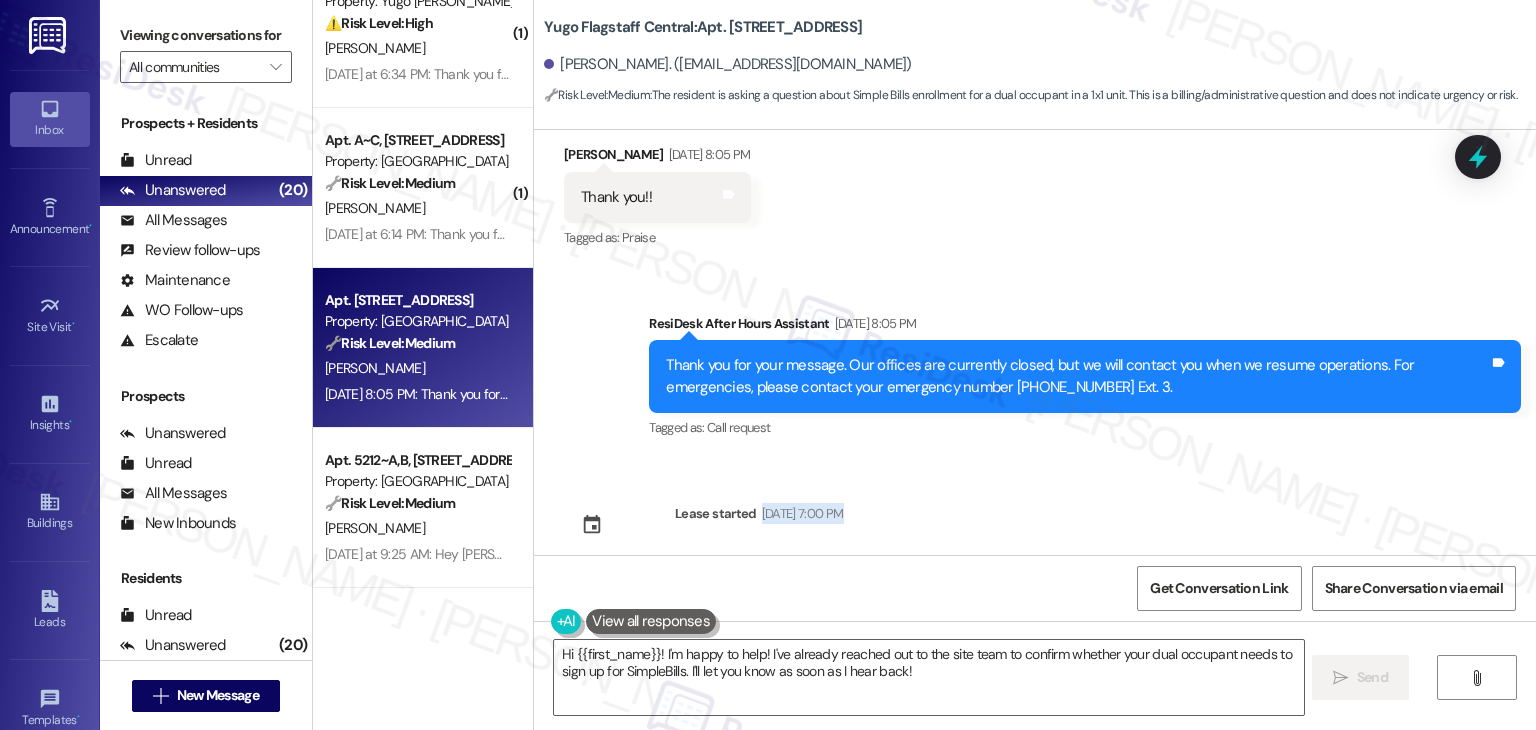 click on "Sent via SMS Sarah   (ResiDesk) Jul 25, 2025 at 11:08 AM Hi Arla! We’re so excited you’ve chosen Yugo Flagstaff Central as your future home! Moving is an exciting time, and I want to make sure you feel confident and ready. (You can always reply STOP to opt out of future messages) Tags and notes Tagged as:   Praise Click to highlight conversations about Praise Sent via SMS 11:08 AM Sarah   (ResiDesk) Jul 25, 2025 at 11:08 AM I’m Sarah from the off-site Resident Support Team. I work with your property’s team to help once you’ve moved in—whether it’s answering questions or assisting with maintenance. I’ll be in touch as your move-in date gets closer! Tags and notes Tagged as:   Maintenance ,  Click to highlight conversations about Maintenance Maintenance request ,  Click to highlight conversations about Maintenance request Praise Click to highlight conversations about Praise Sent via SMS 11:08 AM Sarah   (ResiDesk) Jul 25, 2025 at 11:08 AM Tags and notes Tagged as:   Amenities Received via SMS" at bounding box center (1035, 342) 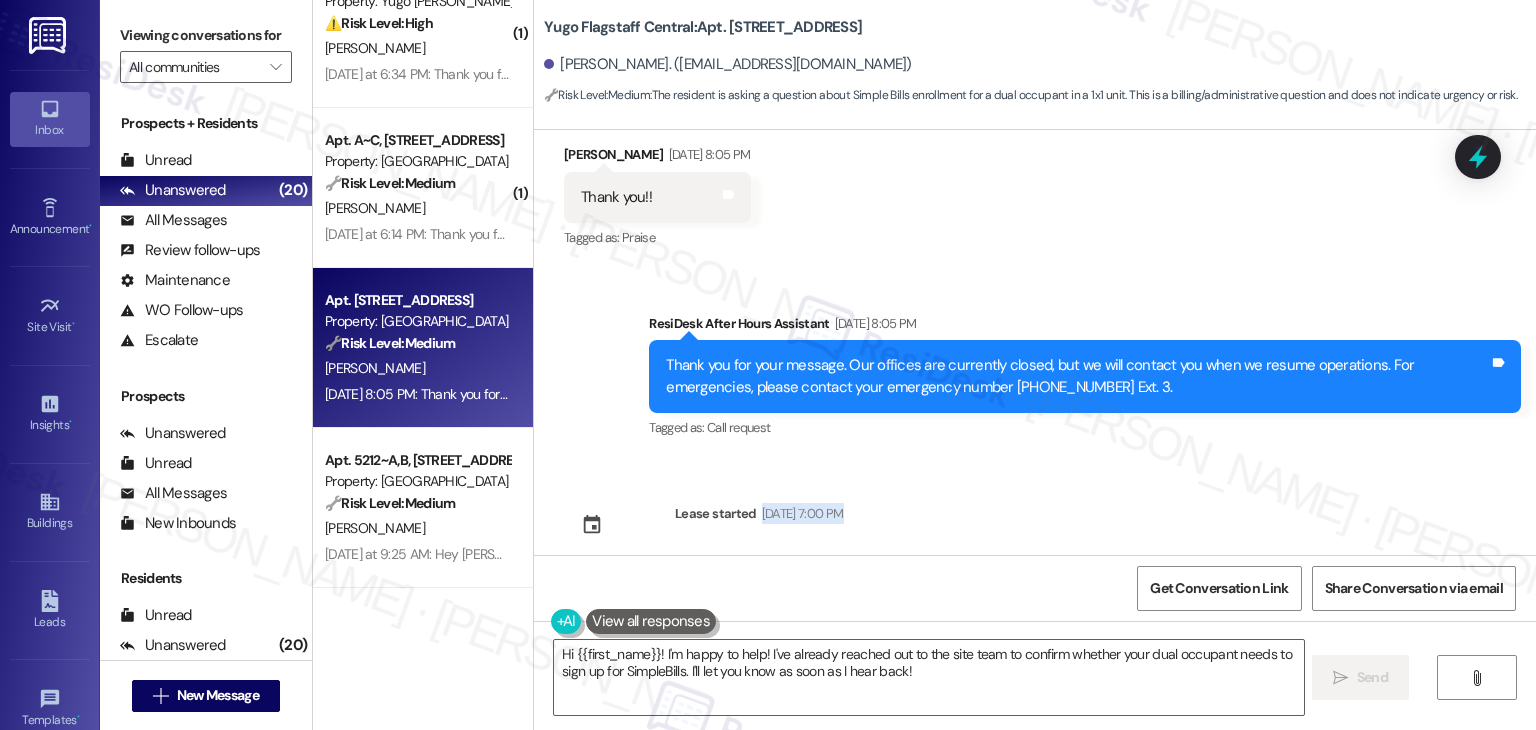 click on "Sent via SMS Sarah   (ResiDesk) Jul 25, 2025 at 11:08 AM Hi Arla! We’re so excited you’ve chosen Yugo Flagstaff Central as your future home! Moving is an exciting time, and I want to make sure you feel confident and ready. (You can always reply STOP to opt out of future messages) Tags and notes Tagged as:   Praise Click to highlight conversations about Praise Sent via SMS 11:08 AM Sarah   (ResiDesk) Jul 25, 2025 at 11:08 AM I’m Sarah from the off-site Resident Support Team. I work with your property’s team to help once you’ve moved in—whether it’s answering questions or assisting with maintenance. I’ll be in touch as your move-in date gets closer! Tags and notes Tagged as:   Maintenance ,  Click to highlight conversations about Maintenance Maintenance request ,  Click to highlight conversations about Maintenance request Praise Click to highlight conversations about Praise Sent via SMS 11:08 AM Sarah   (ResiDesk) Jul 25, 2025 at 11:08 AM Tags and notes Tagged as:   Amenities Received via SMS" at bounding box center (1035, 342) 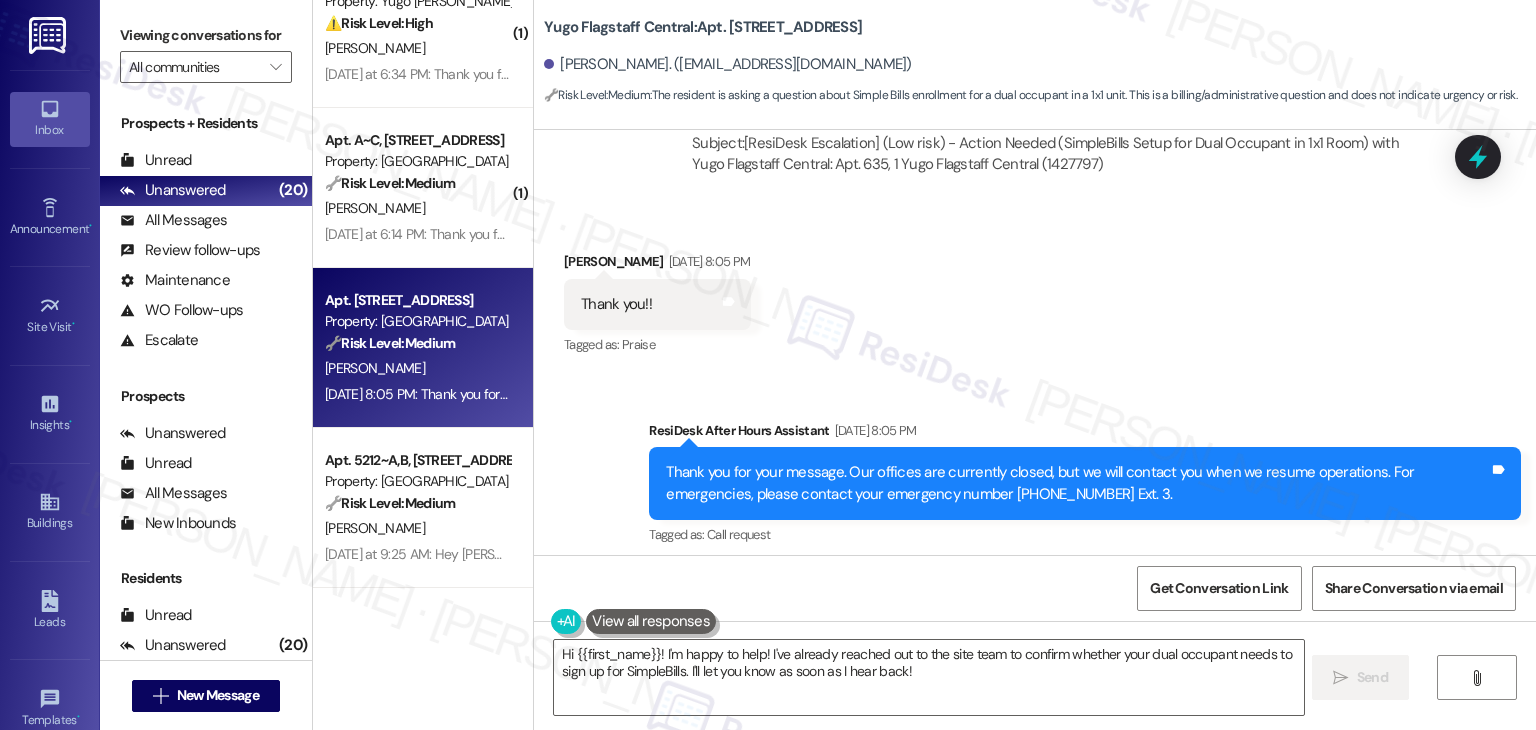 scroll, scrollTop: 3451, scrollLeft: 0, axis: vertical 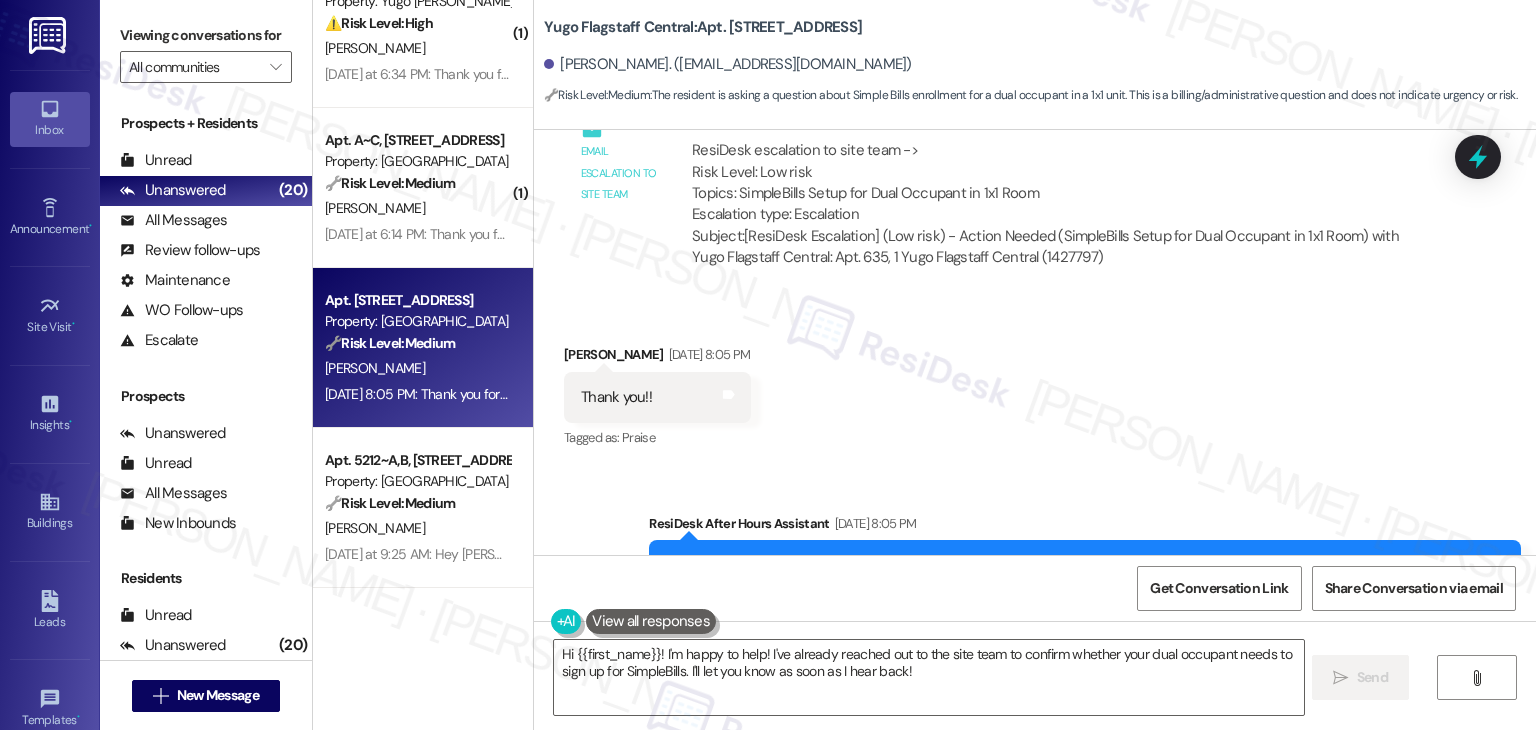 click on "Received via SMS Arla Chavez Jul 28, 2025 at 8:05 PM Thank you!!  Tags and notes Tagged as:   Praise Click to highlight conversations about Praise" at bounding box center (1035, 383) 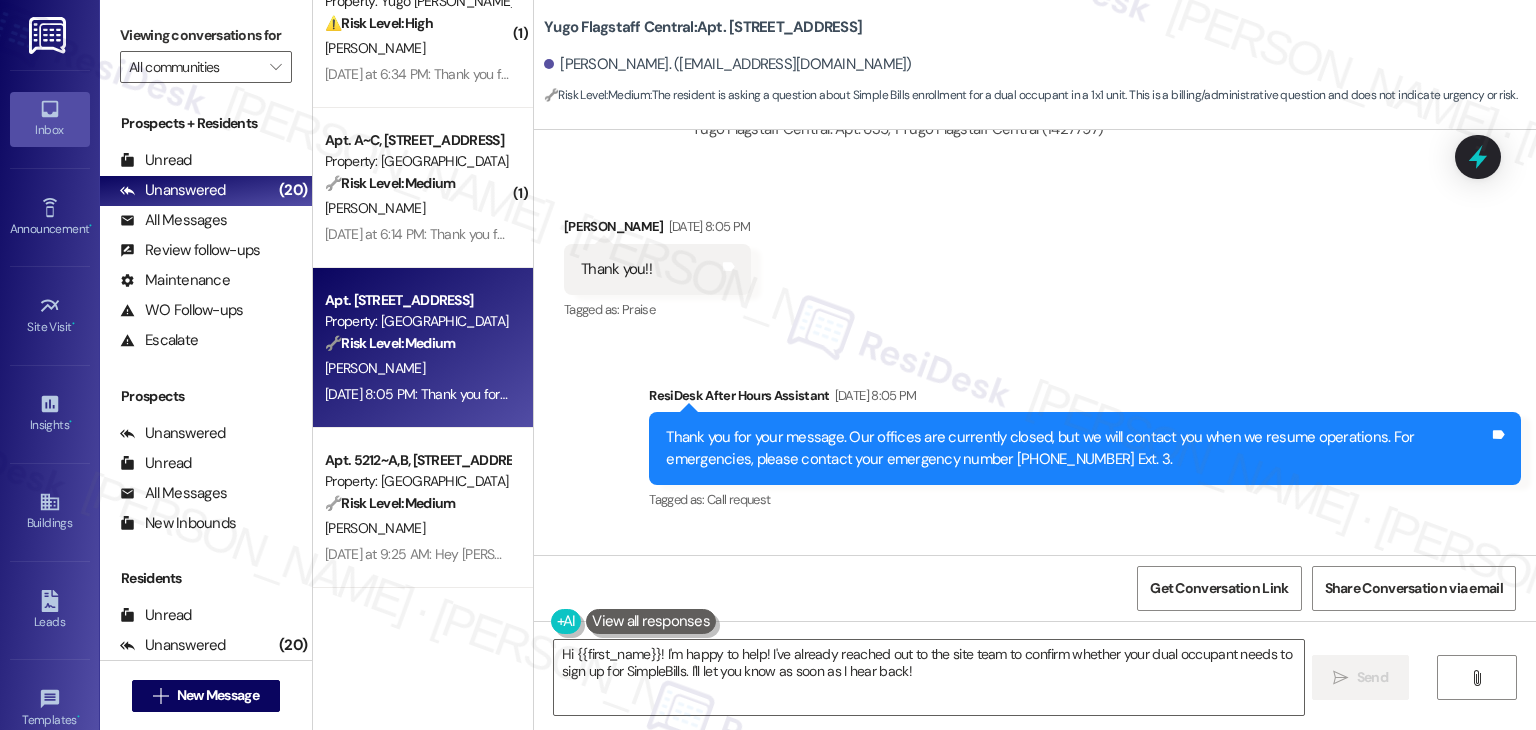 scroll, scrollTop: 3651, scrollLeft: 0, axis: vertical 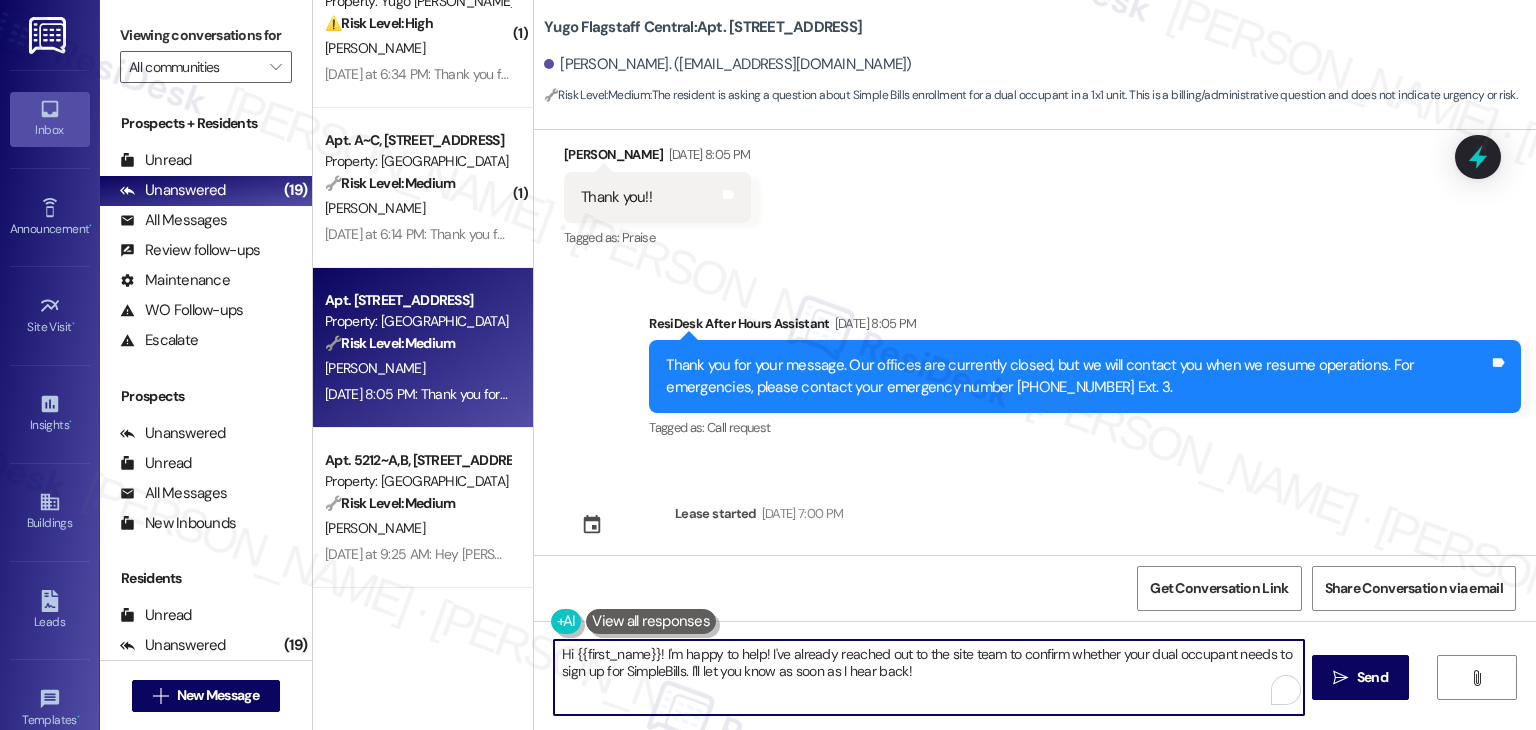drag, startPoint x: 752, startPoint y: 658, endPoint x: 551, endPoint y: 653, distance: 201.06218 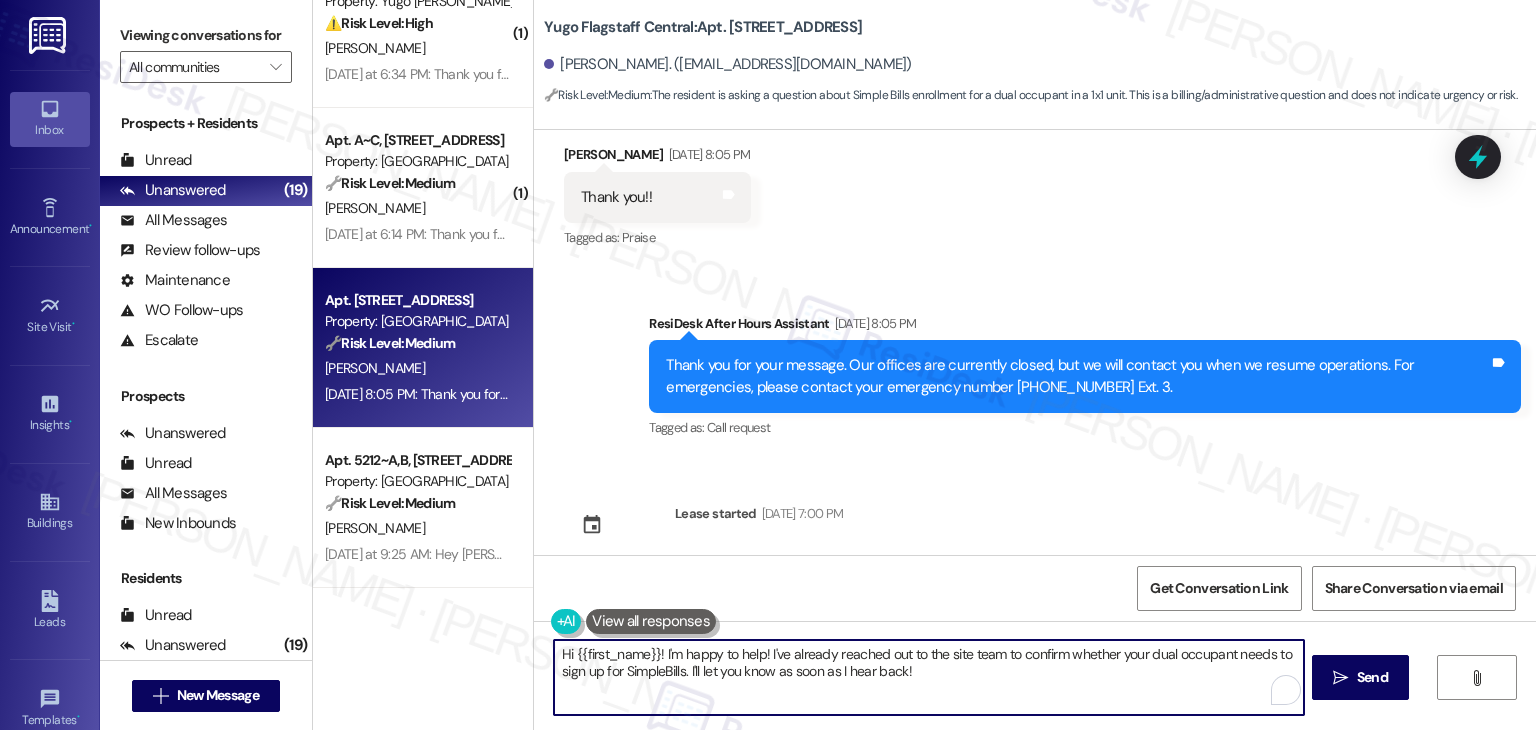 click on "Hi {{first_name}}! I'm happy to help! I've already reached out to the site team to confirm whether your dual occupant needs to sign up for SimpleBills. I'll let you know as soon as I hear back!" at bounding box center (928, 677) 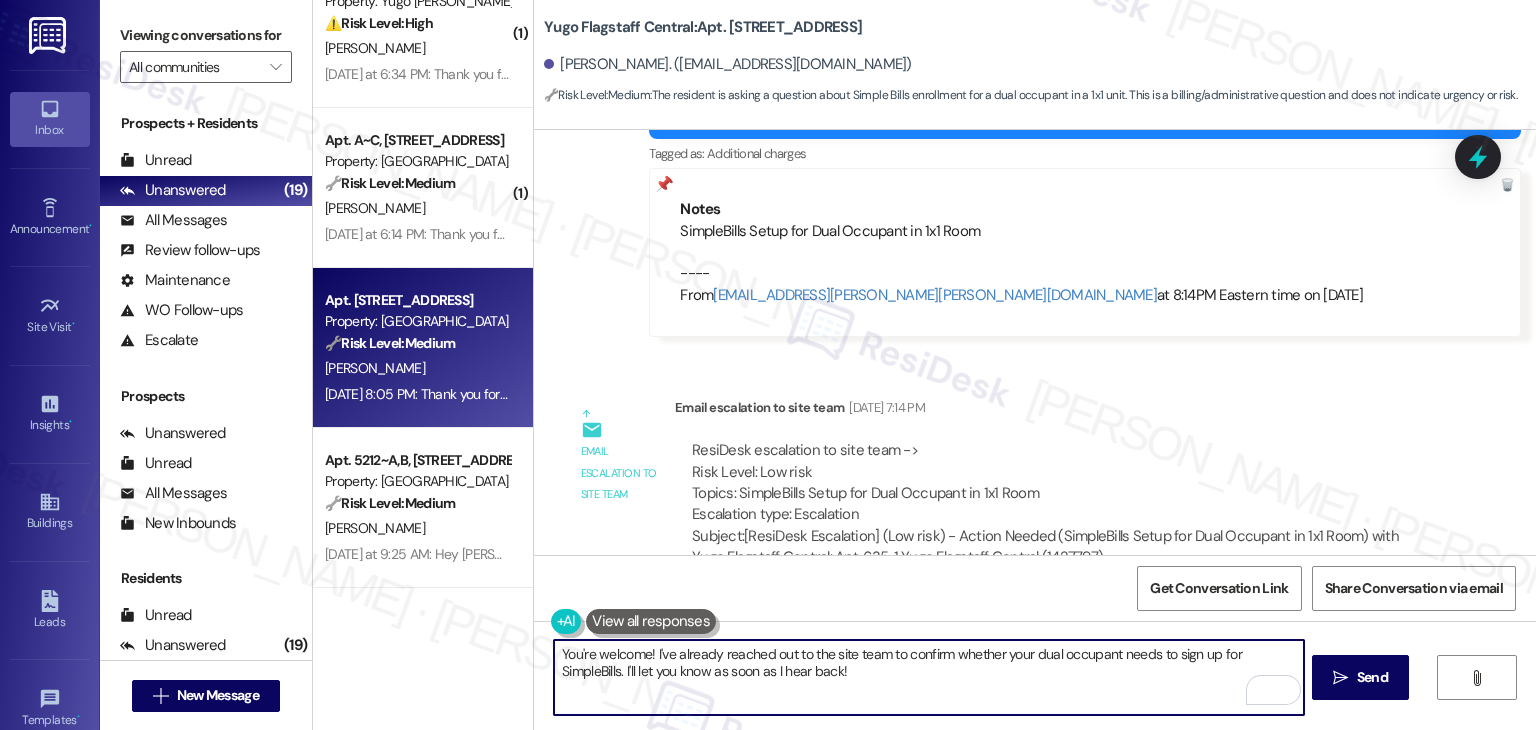 scroll, scrollTop: 3051, scrollLeft: 0, axis: vertical 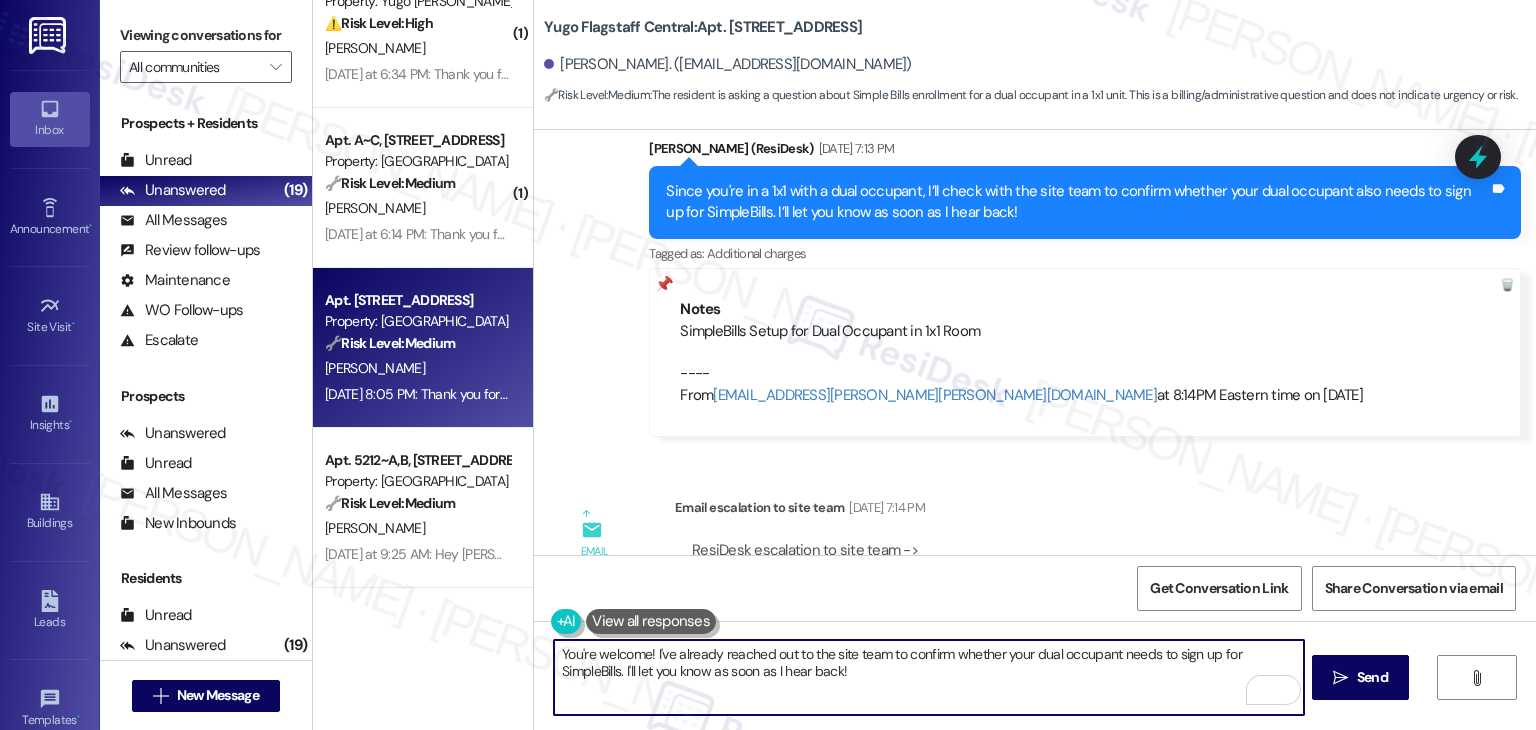 click on "You're welcome! I've already reached out to the site team to confirm whether your dual occupant needs to sign up for SimpleBills. I'll let you know as soon as I hear back!" at bounding box center [928, 677] 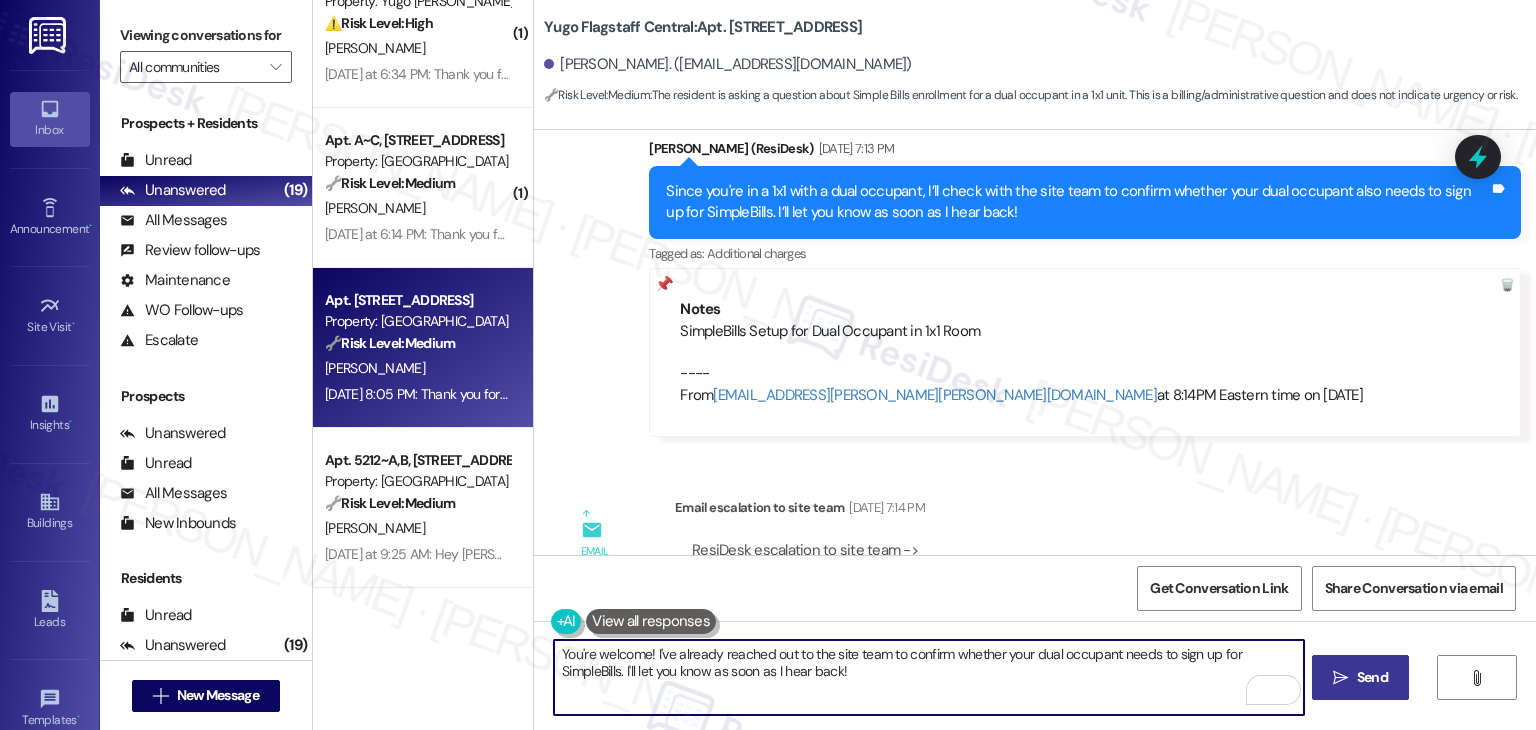 type on "You're welcome! I've already reached out to the site team to confirm whether your dual occupant needs to sign up for SimpleBills. I'll let you know as soon as I hear back!" 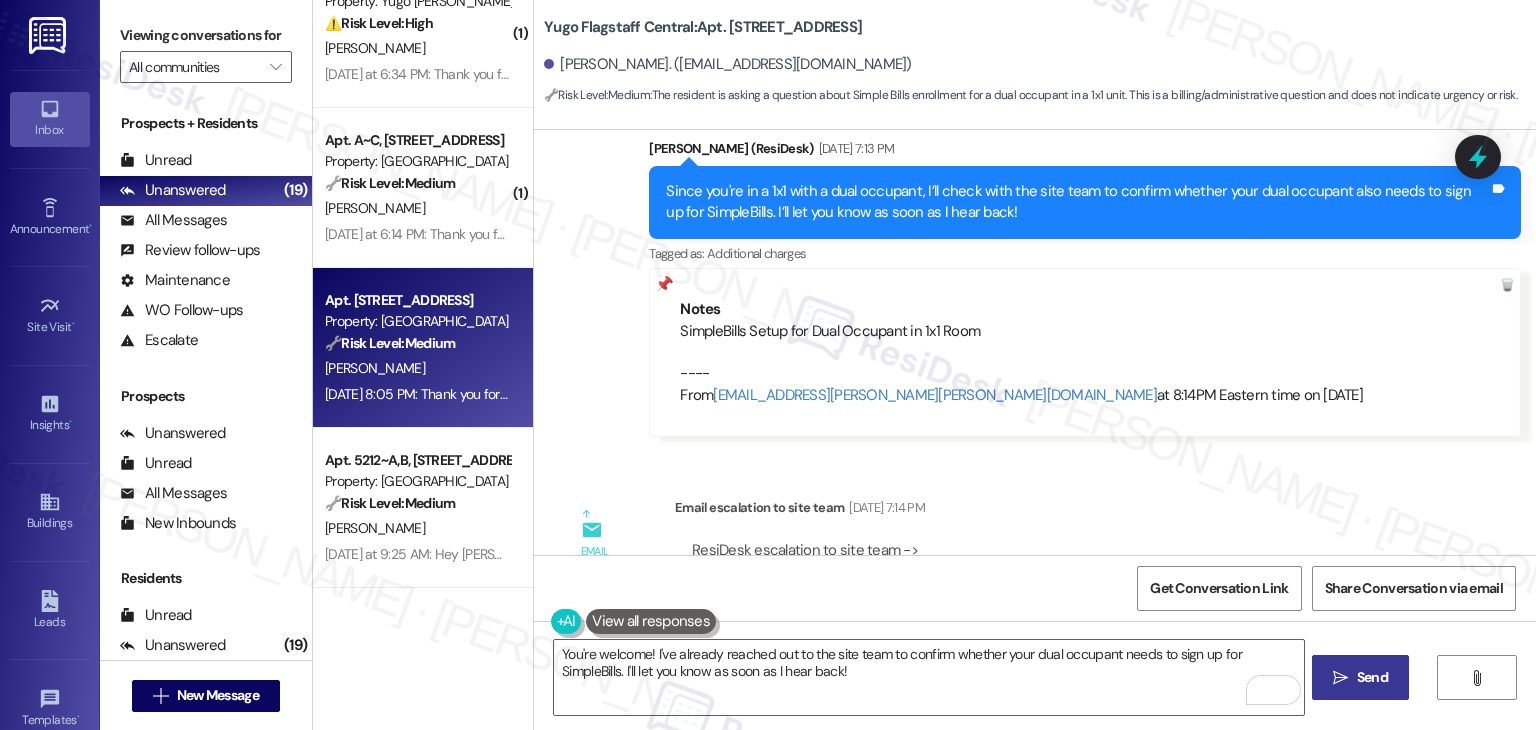 click on " Send" at bounding box center (1360, 677) 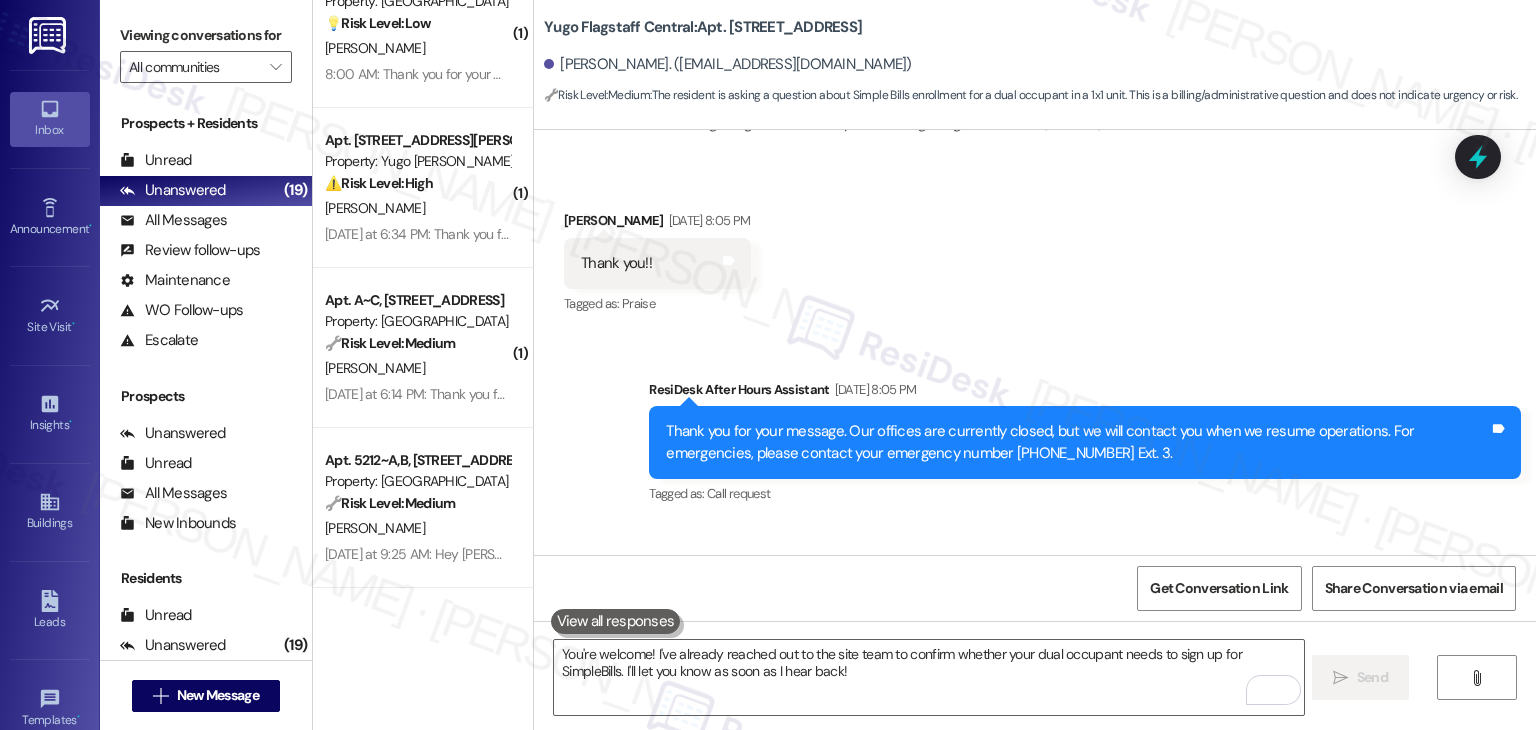 scroll, scrollTop: 3812, scrollLeft: 0, axis: vertical 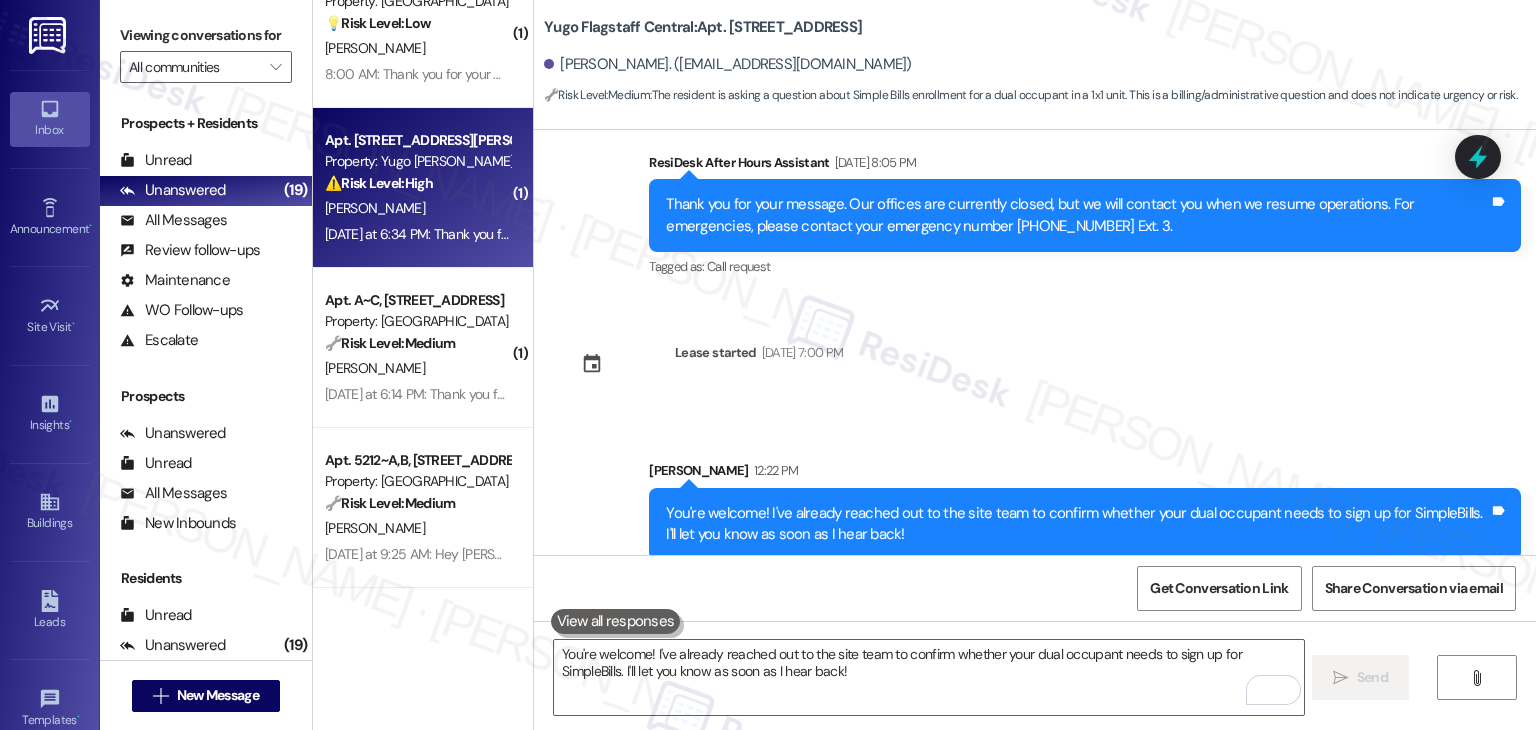 click on "Yesterday at 6:34 PM: Thank you for your message. Our offices are currently closed, but we will contact you when we resume operations. For emergencies, please contact your emergency number 541-393-8080 Ext. 3. Yesterday at 6:34 PM: Thank you for your message. Our offices are currently closed, but we will contact you when we resume operations. For emergencies, please contact your emergency number 541-393-8080 Ext. 3." at bounding box center (955, 234) 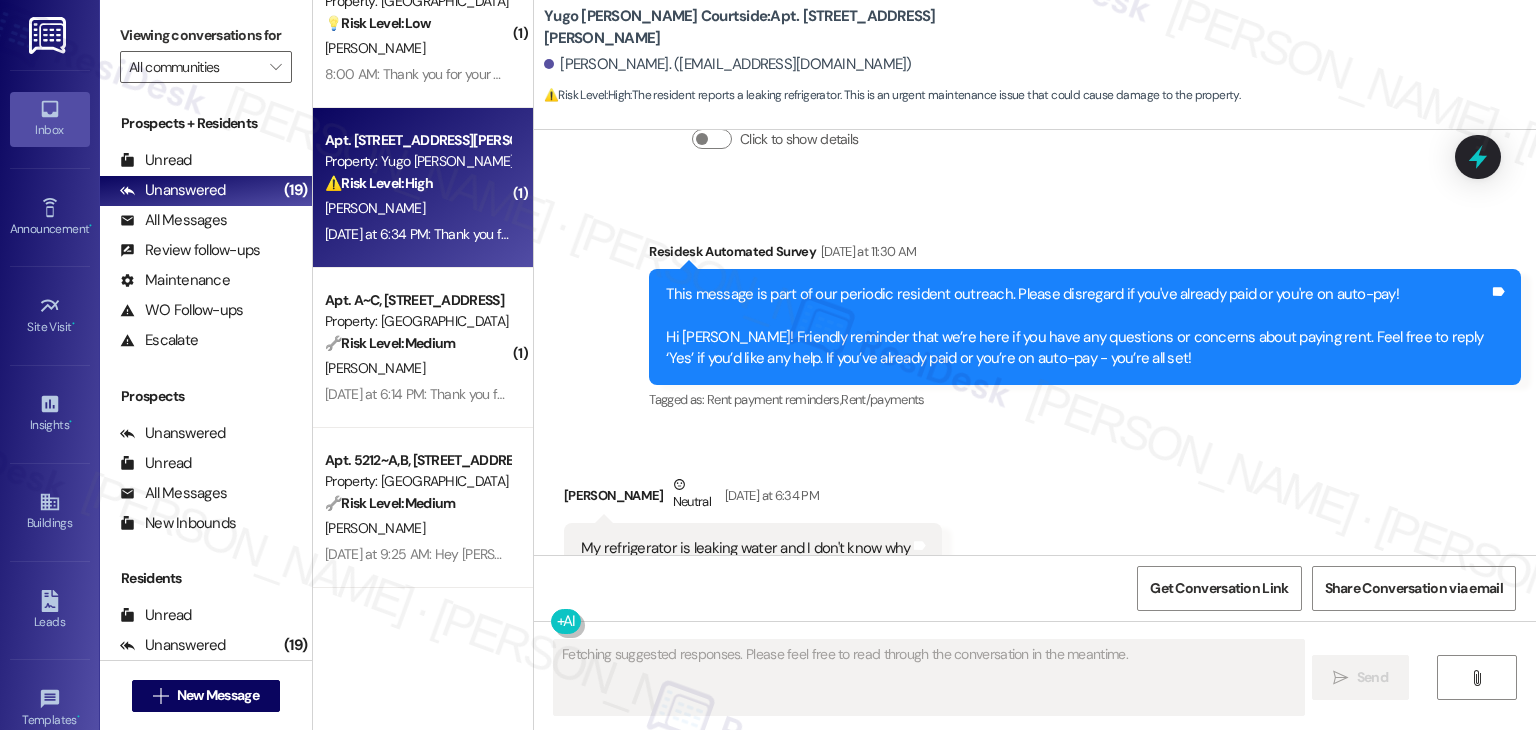 scroll, scrollTop: 4897, scrollLeft: 0, axis: vertical 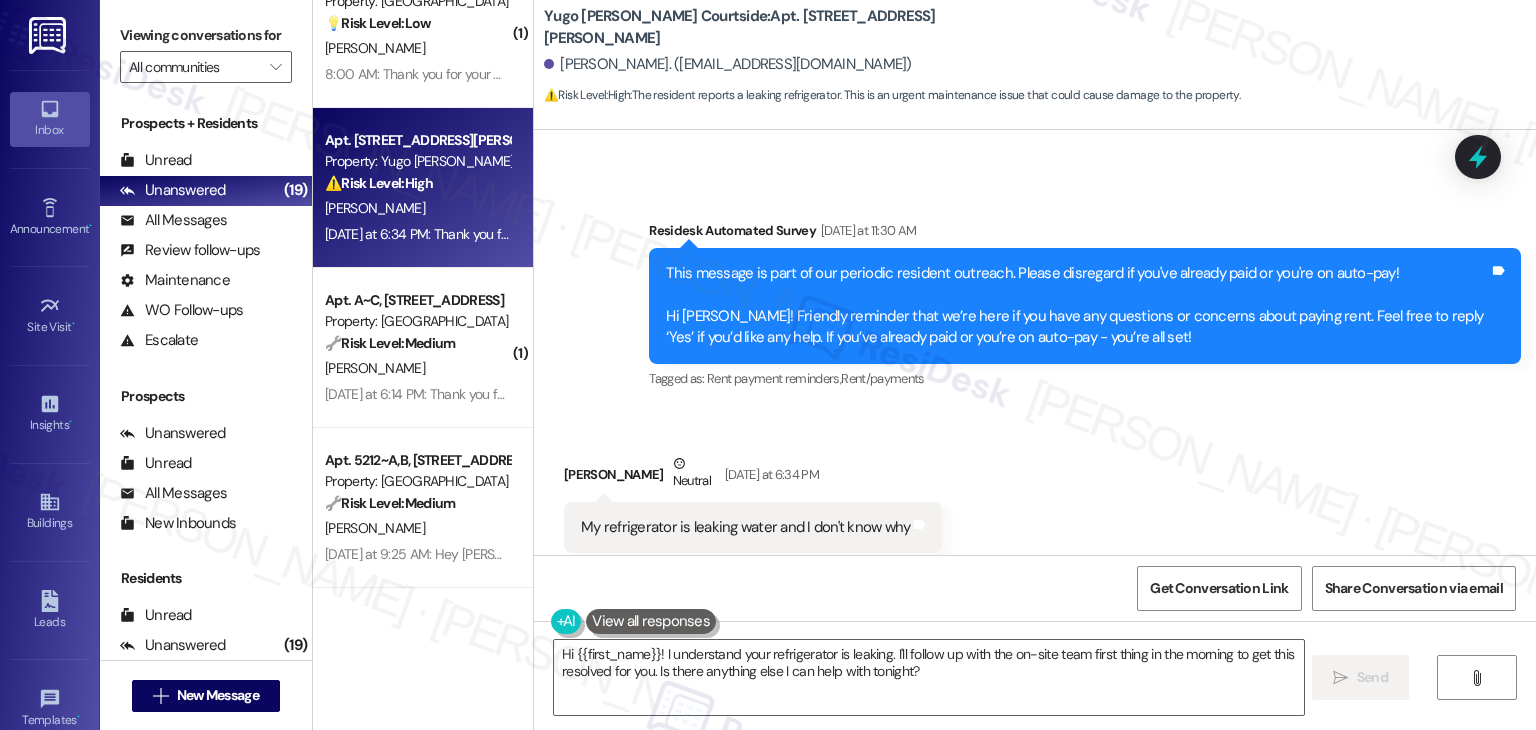 click on "Received via SMS Cody Arnold   Neutral Yesterday at 6:34 PM My refrigerator is leaking water and I don't know why Tags and notes Tagged as:   Plumbing/water ,  Click to highlight conversations about Plumbing/water High risk ,  Click to highlight conversations about High risk Urgent ,  Click to highlight conversations about Urgent Maintenance request Click to highlight conversations about Maintenance request" at bounding box center [1035, 503] 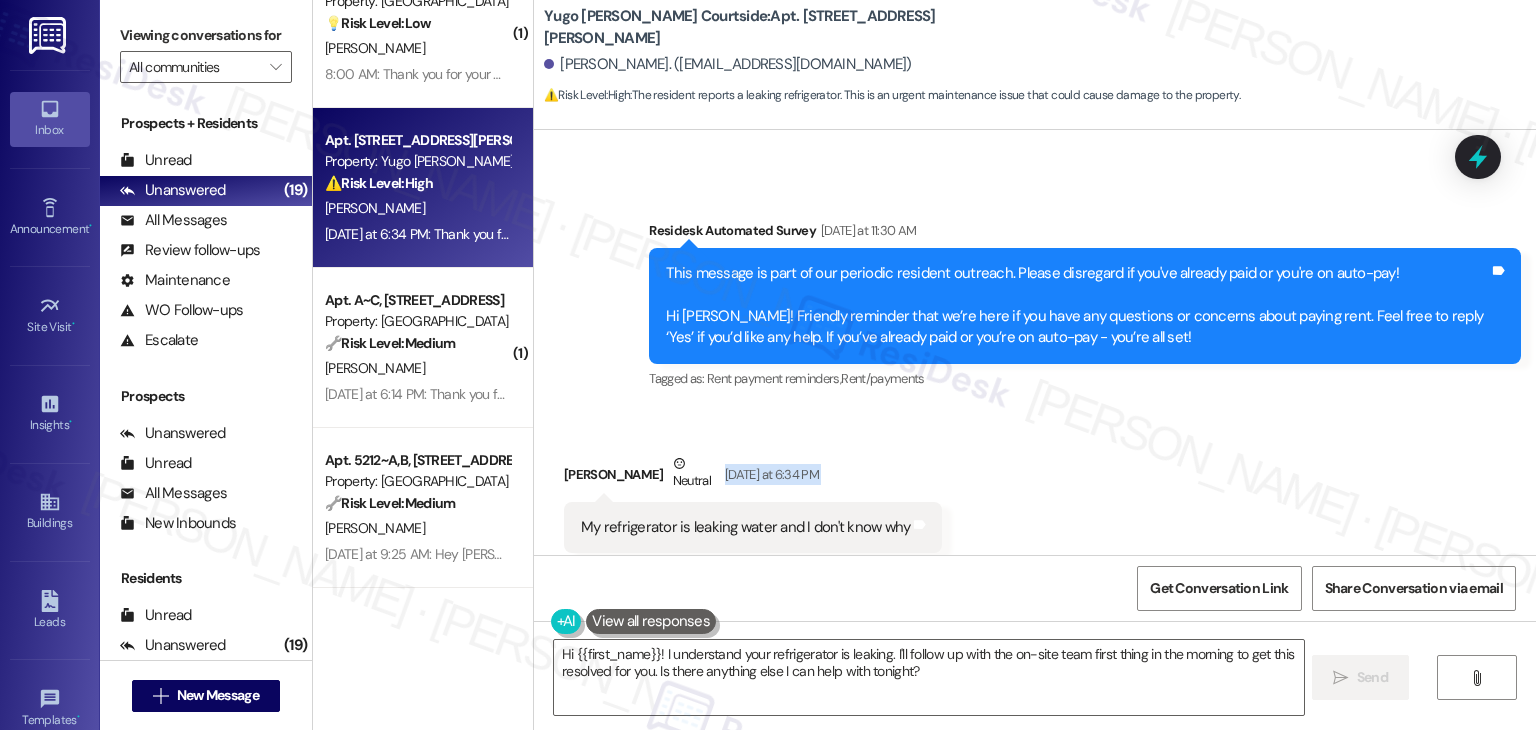 click on "Received via SMS Cody Arnold   Neutral Yesterday at 6:34 PM My refrigerator is leaking water and I don't know why Tags and notes Tagged as:   Plumbing/water ,  Click to highlight conversations about Plumbing/water High risk ,  Click to highlight conversations about High risk Urgent ,  Click to highlight conversations about Urgent Maintenance request Click to highlight conversations about Maintenance request" at bounding box center [1035, 503] 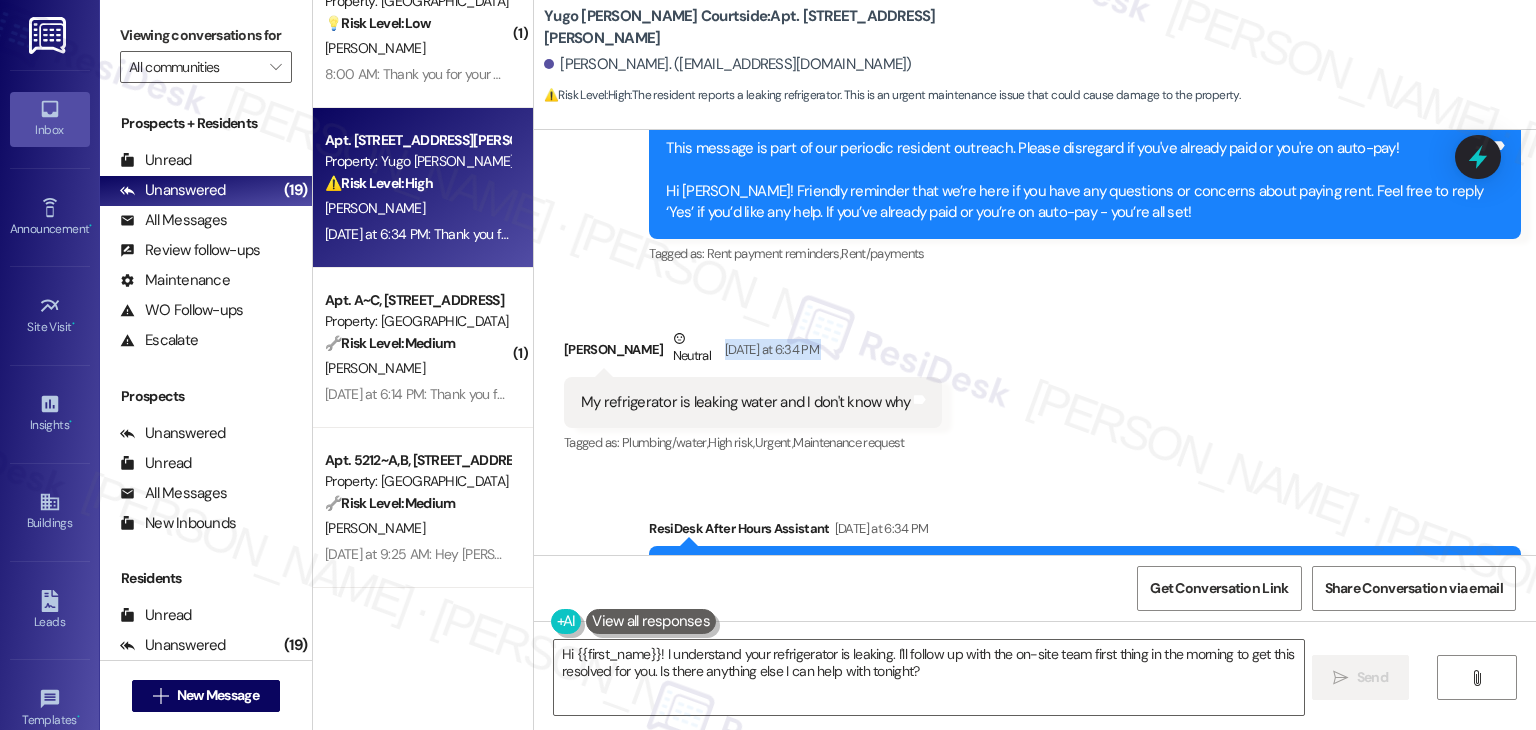 scroll, scrollTop: 5088, scrollLeft: 0, axis: vertical 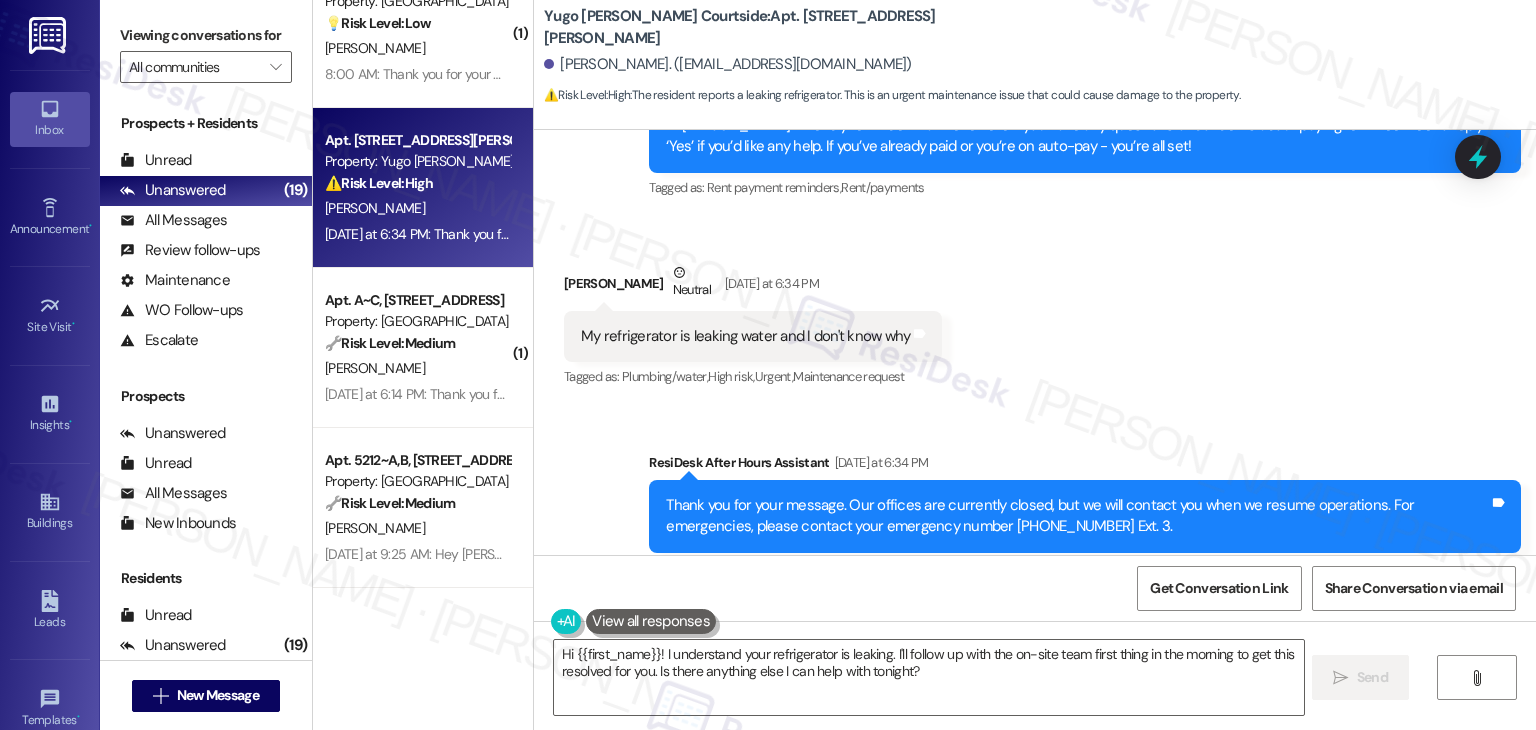 click on "My refrigerator is leaking water and I don't know why" at bounding box center [745, 336] 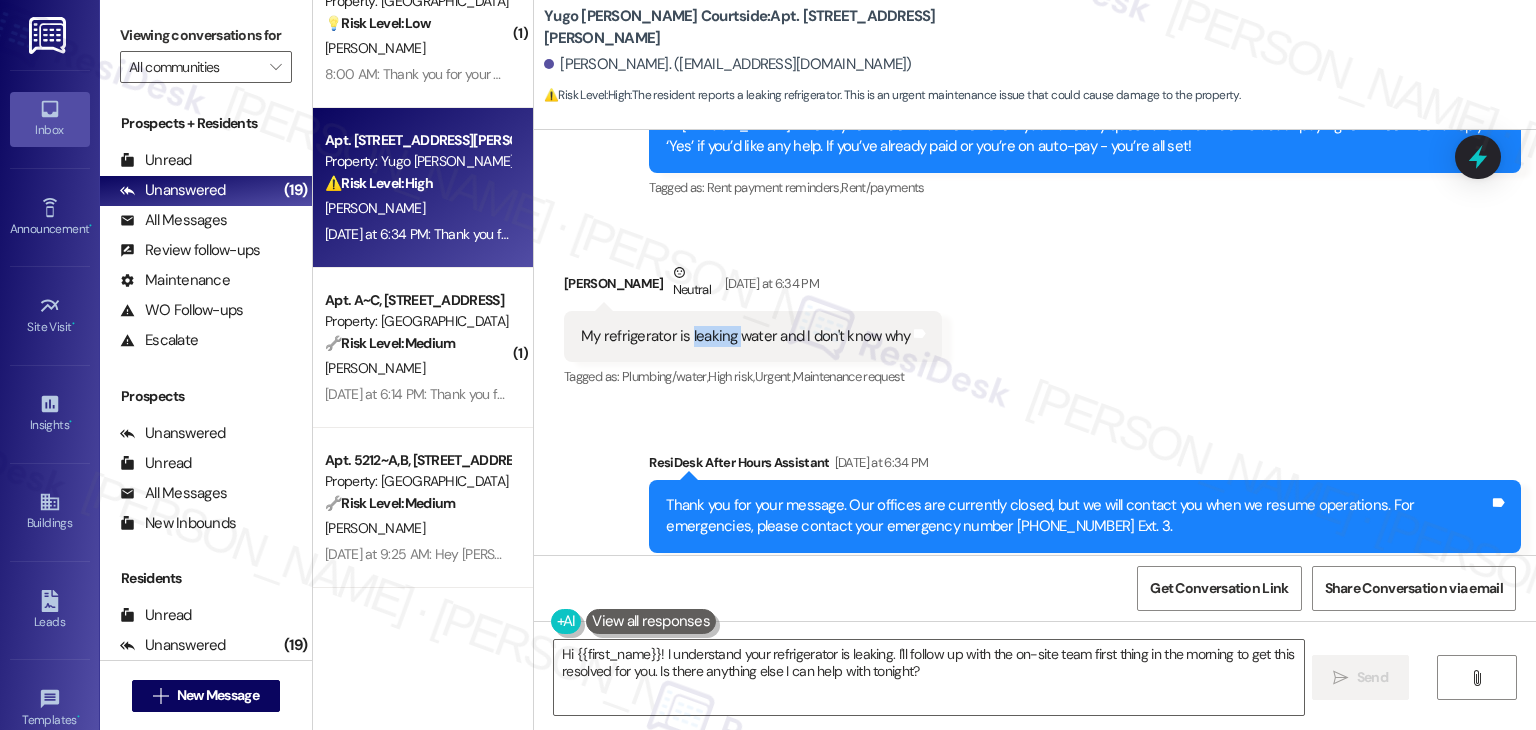 click on "My refrigerator is leaking water and I don't know why" at bounding box center (745, 336) 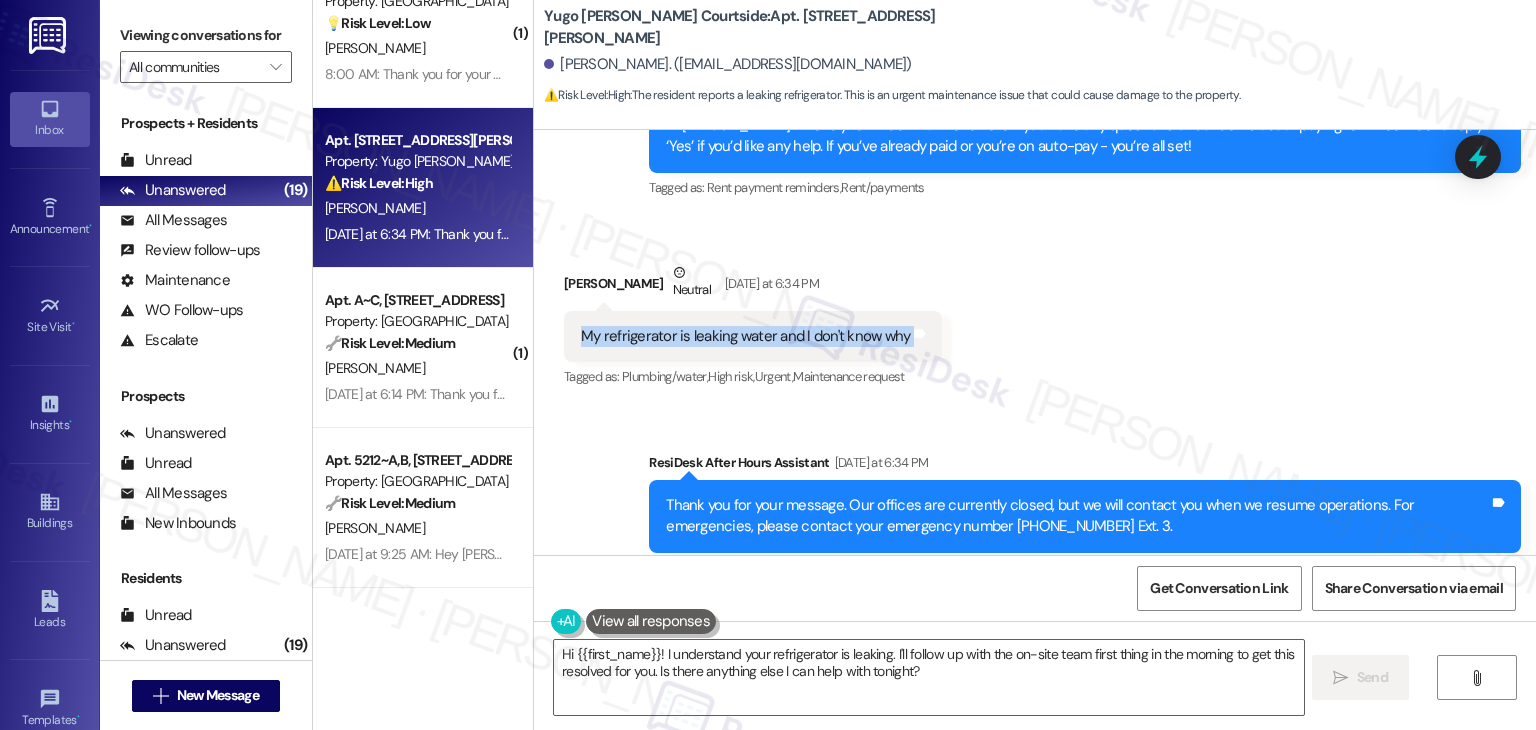 click on "My refrigerator is leaking water and I don't know why" at bounding box center [745, 336] 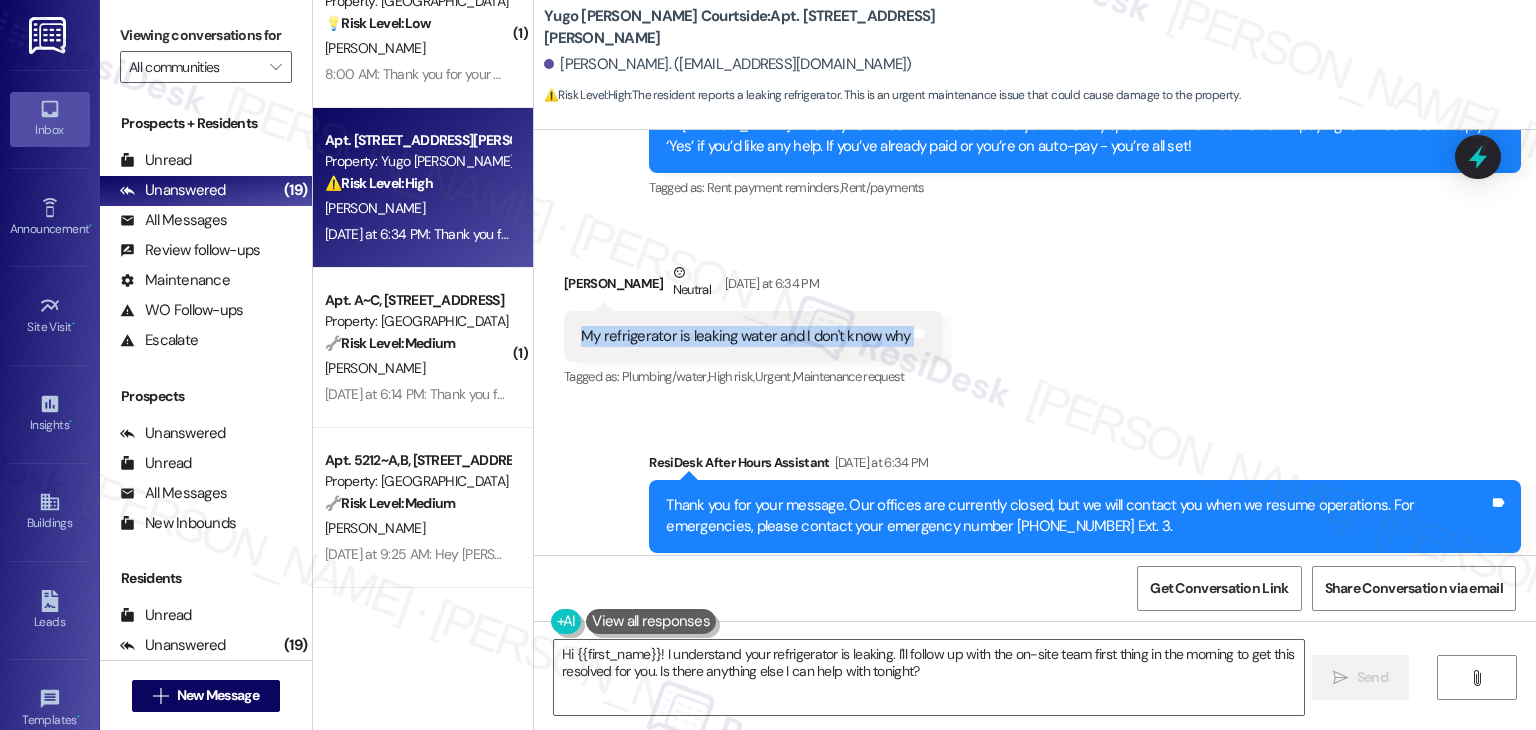 copy on "My refrigerator is leaking water and I don't know why Tags and notes" 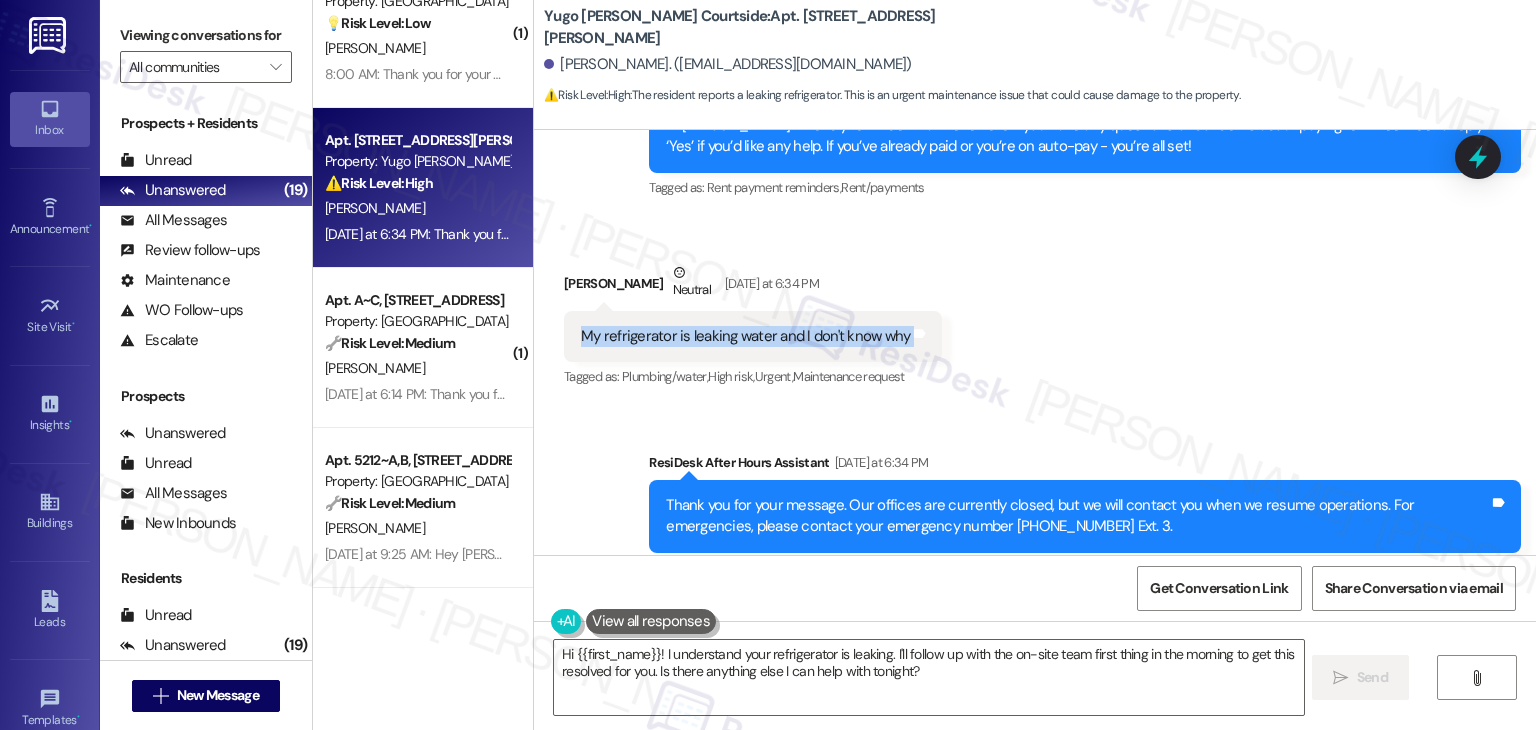 scroll, scrollTop: 4888, scrollLeft: 0, axis: vertical 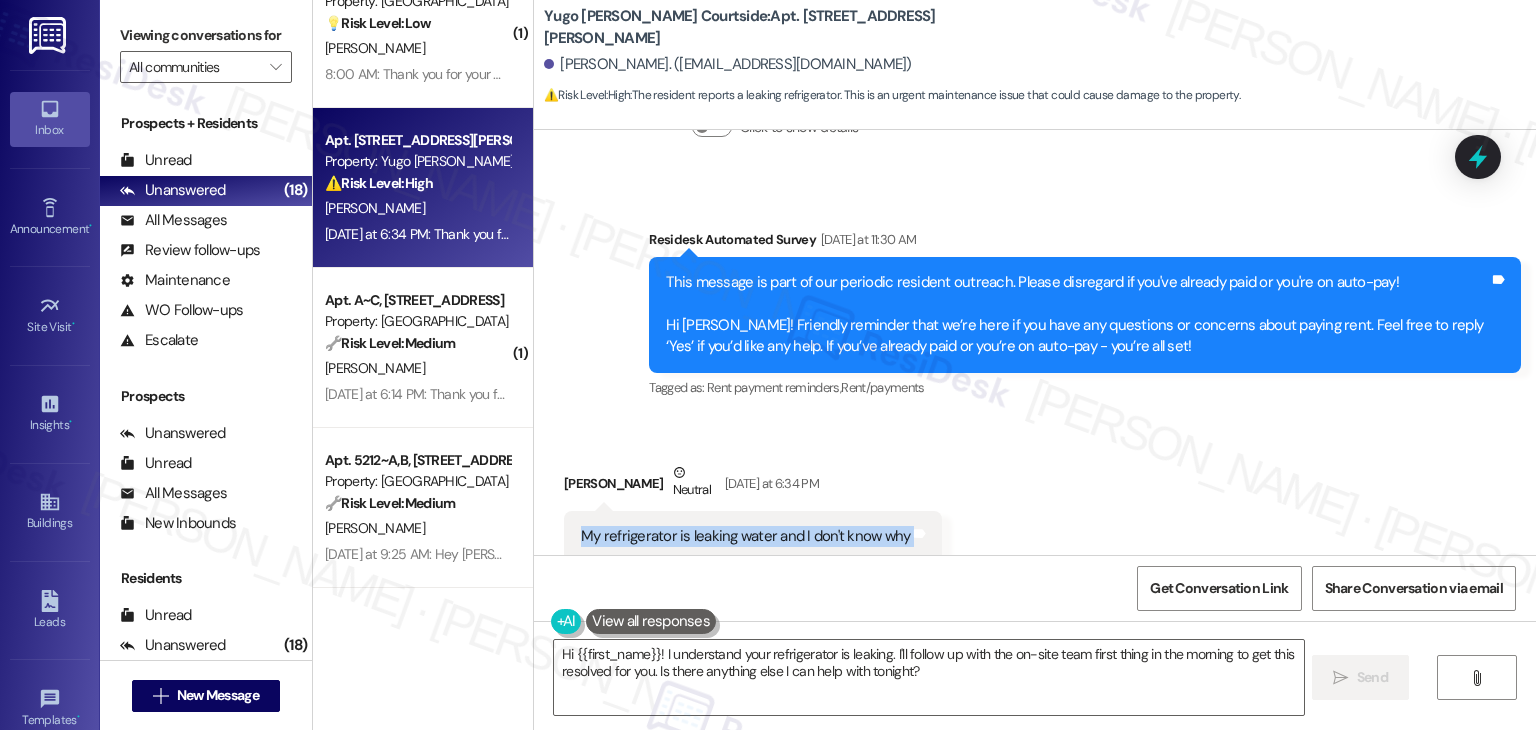 click on "Received via SMS Cody Arnold   Neutral Yesterday at 6:34 PM My refrigerator is leaking water and I don't know why Tags and notes Tagged as:   Plumbing/water ,  Click to highlight conversations about Plumbing/water High risk ,  Click to highlight conversations about High risk Urgent ,  Click to highlight conversations about Urgent Maintenance request Click to highlight conversations about Maintenance request" at bounding box center (1035, 512) 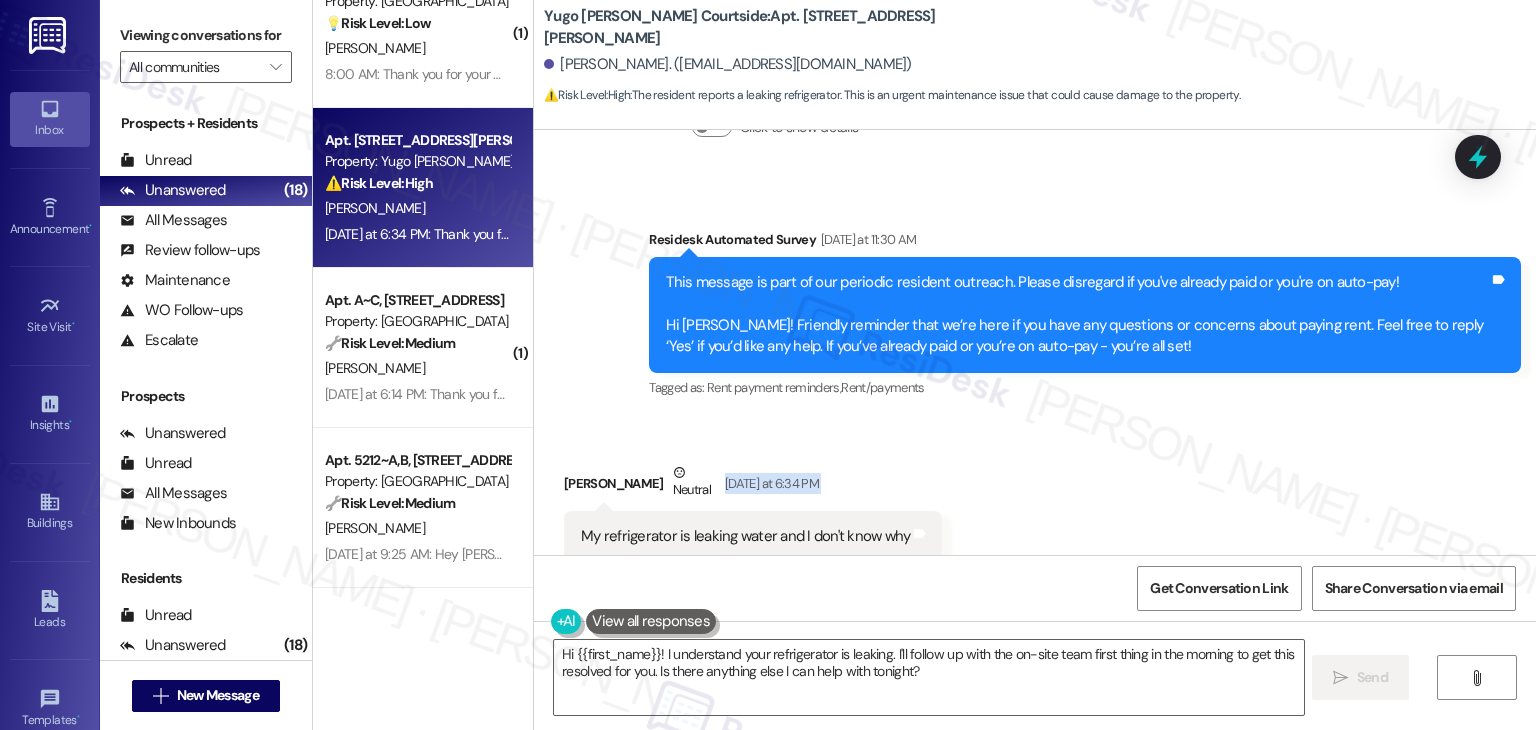 click on "Received via SMS Cody Arnold   Neutral Yesterday at 6:34 PM My refrigerator is leaking water and I don't know why Tags and notes Tagged as:   Plumbing/water ,  Click to highlight conversations about Plumbing/water High risk ,  Click to highlight conversations about High risk Urgent ,  Click to highlight conversations about Urgent Maintenance request Click to highlight conversations about Maintenance request" at bounding box center [1035, 512] 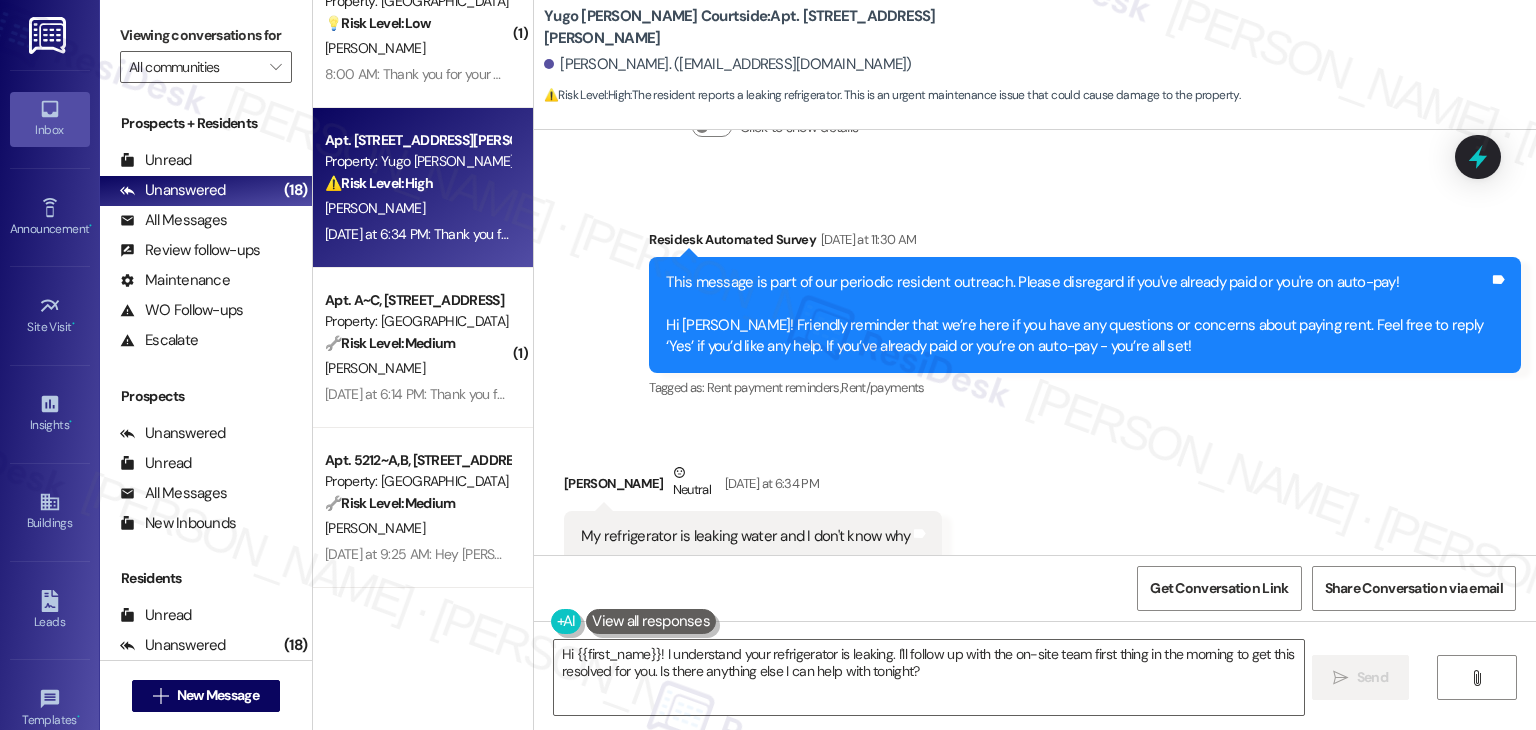 click on "Received via SMS Cody Arnold   Neutral Yesterday at 6:34 PM My refrigerator is leaking water and I don't know why Tags and notes Tagged as:   Plumbing/water ,  Click to highlight conversations about Plumbing/water High risk ,  Click to highlight conversations about High risk Urgent ,  Click to highlight conversations about Urgent Maintenance request Click to highlight conversations about Maintenance request" at bounding box center [1035, 512] 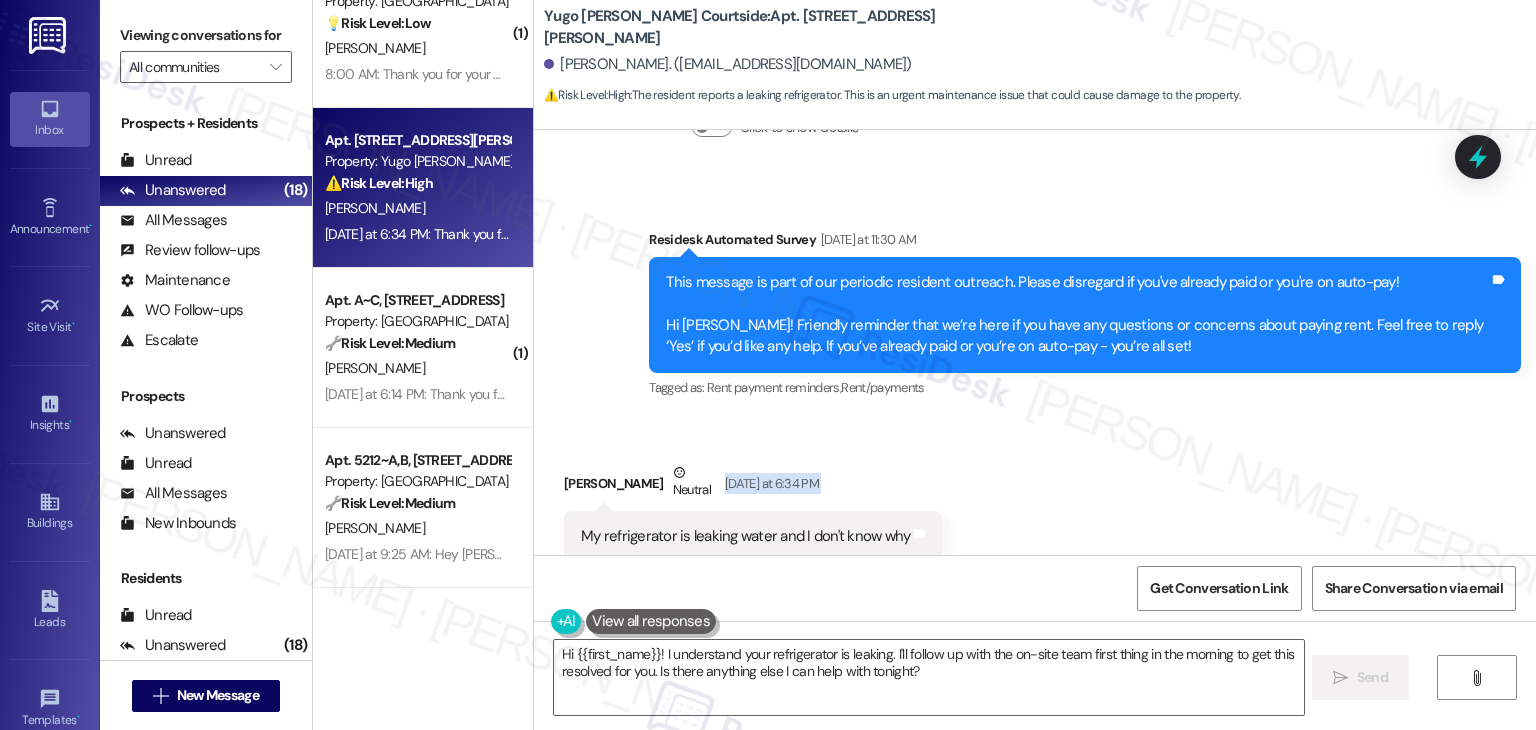 click on "Received via SMS Cody Arnold   Neutral Yesterday at 6:34 PM My refrigerator is leaking water and I don't know why Tags and notes Tagged as:   Plumbing/water ,  Click to highlight conversations about Plumbing/water High risk ,  Click to highlight conversations about High risk Urgent ,  Click to highlight conversations about Urgent Maintenance request Click to highlight conversations about Maintenance request" at bounding box center (1035, 512) 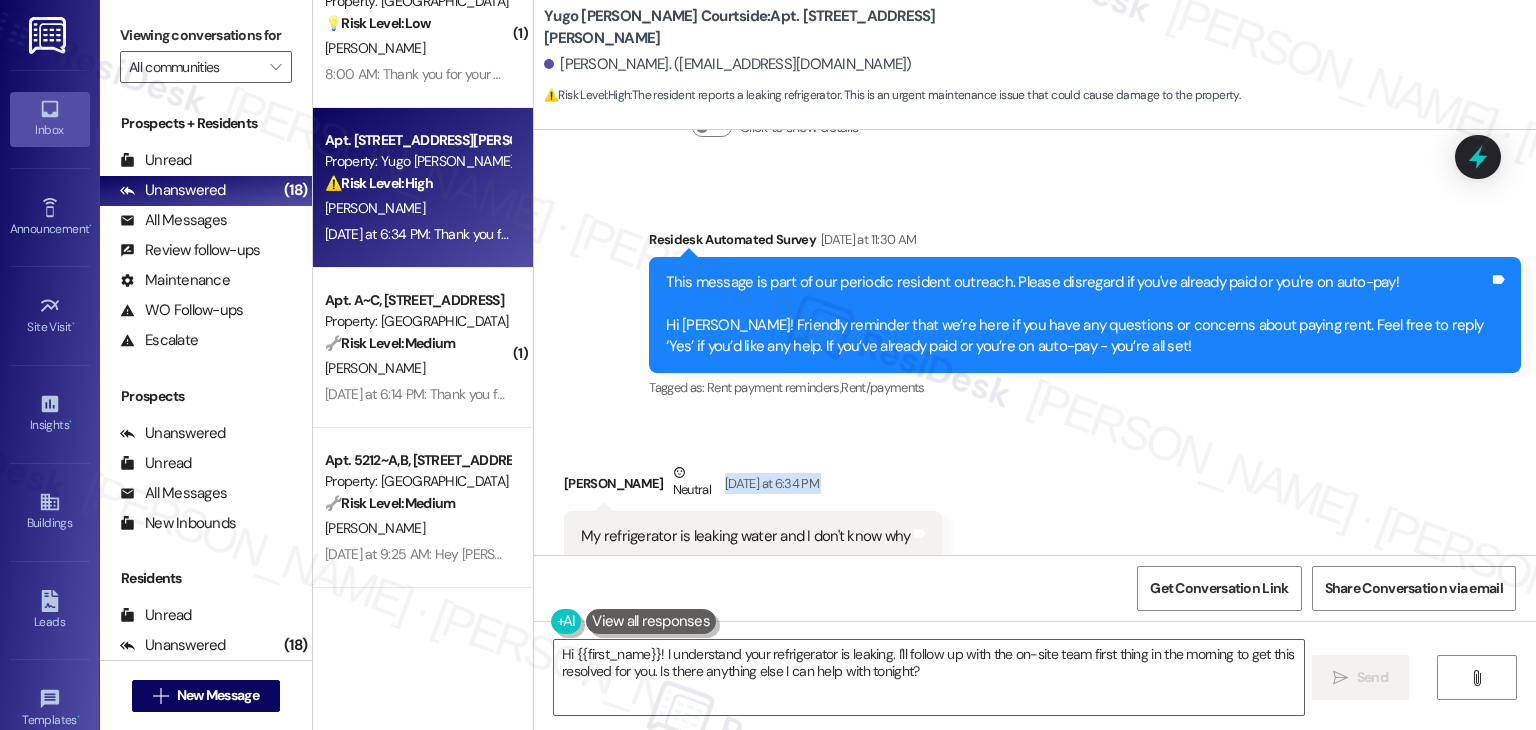 click on "Received via SMS Cody Arnold   Neutral Yesterday at 6:34 PM My refrigerator is leaking water and I don't know why Tags and notes Tagged as:   Plumbing/water ,  Click to highlight conversations about Plumbing/water High risk ,  Click to highlight conversations about High risk Urgent ,  Click to highlight conversations about Urgent Maintenance request Click to highlight conversations about Maintenance request" at bounding box center [1035, 512] 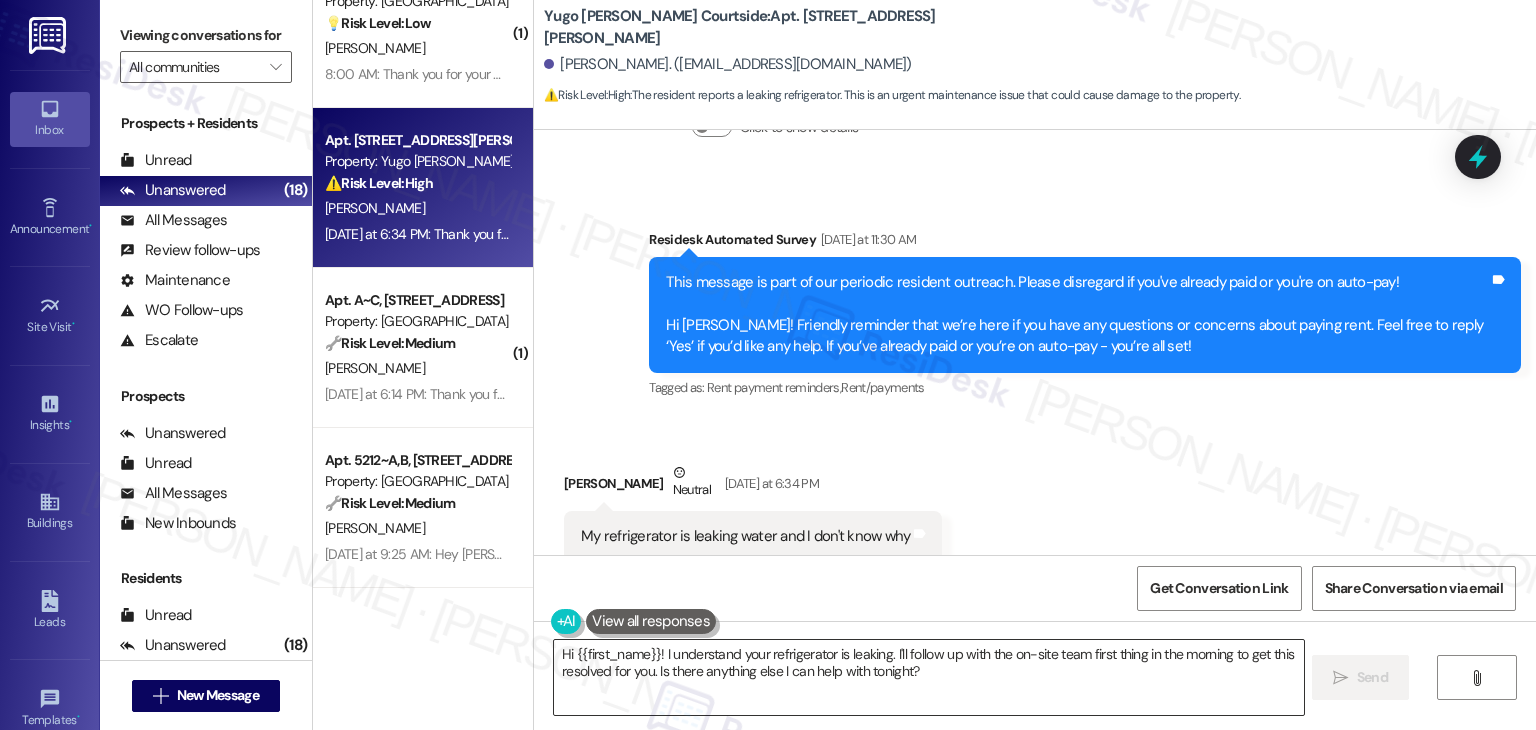 click on "Hi {{first_name}}! I understand your refrigerator is leaking. I'll follow up with the on-site team first thing in the morning to get this resolved for you. Is there anything else I can help with tonight?" at bounding box center (928, 677) 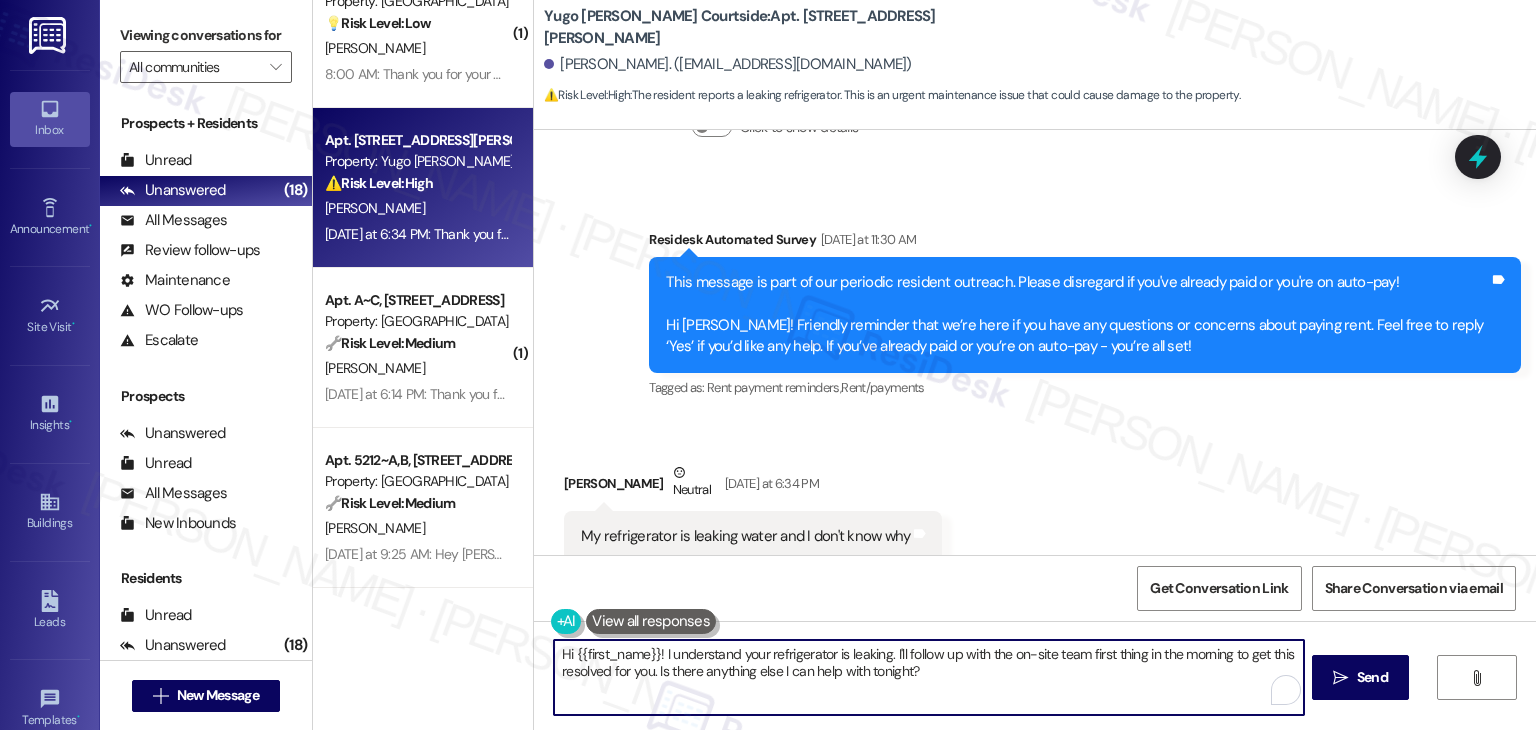 paste on "Cody! Thanks for letting us know. Can you tell me where exactly the water is leaking from—like inside the fridge, underneath it, or near the back? Also, do we have your permission to enter if maintenance is available while you're not home? I appreciate your patience while we work to get this sorted out!" 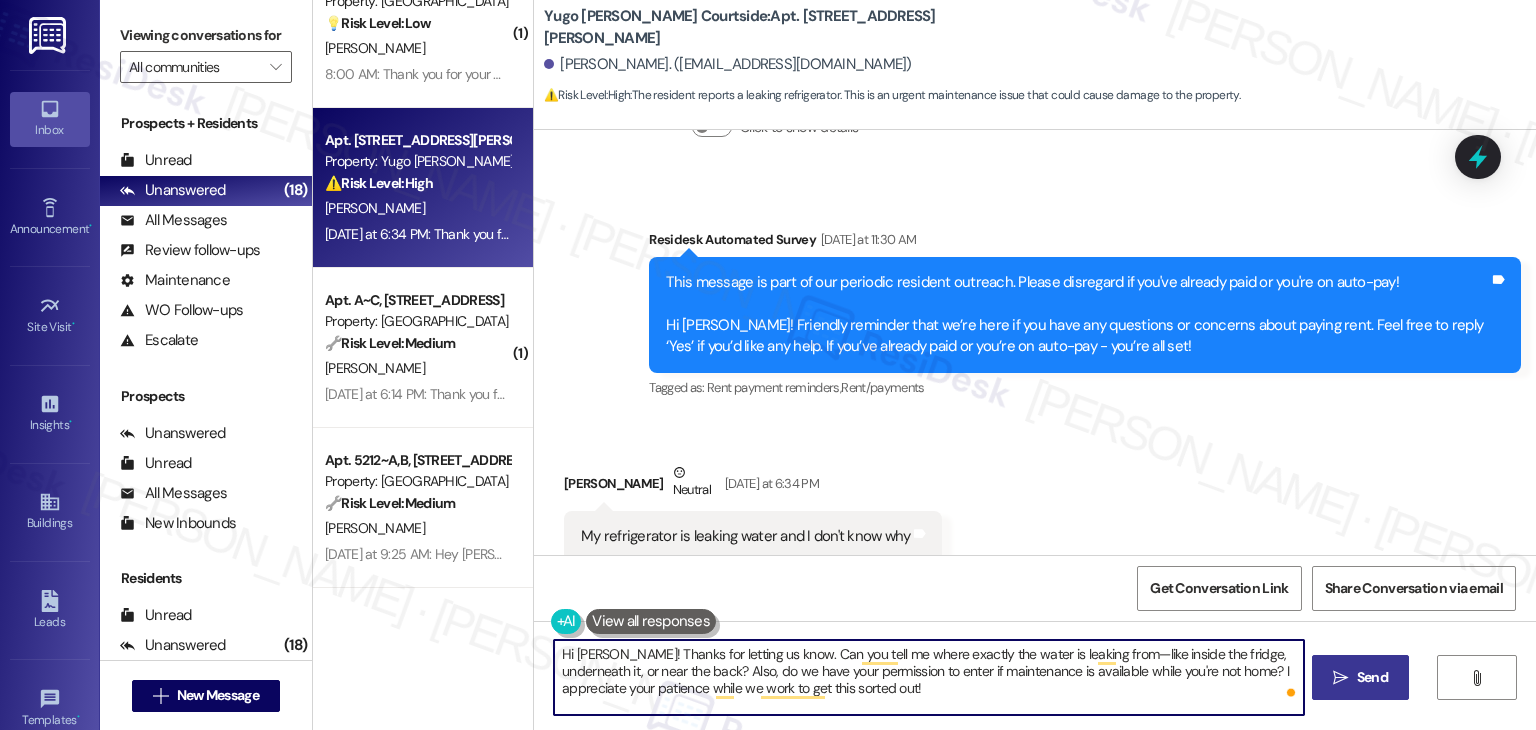 type on "Hi Cody! Thanks for letting us know. Can you tell me where exactly the water is leaking from—like inside the fridge, underneath it, or near the back? Also, do we have your permission to enter if maintenance is available while you're not home? I appreciate your patience while we work to get this sorted out!" 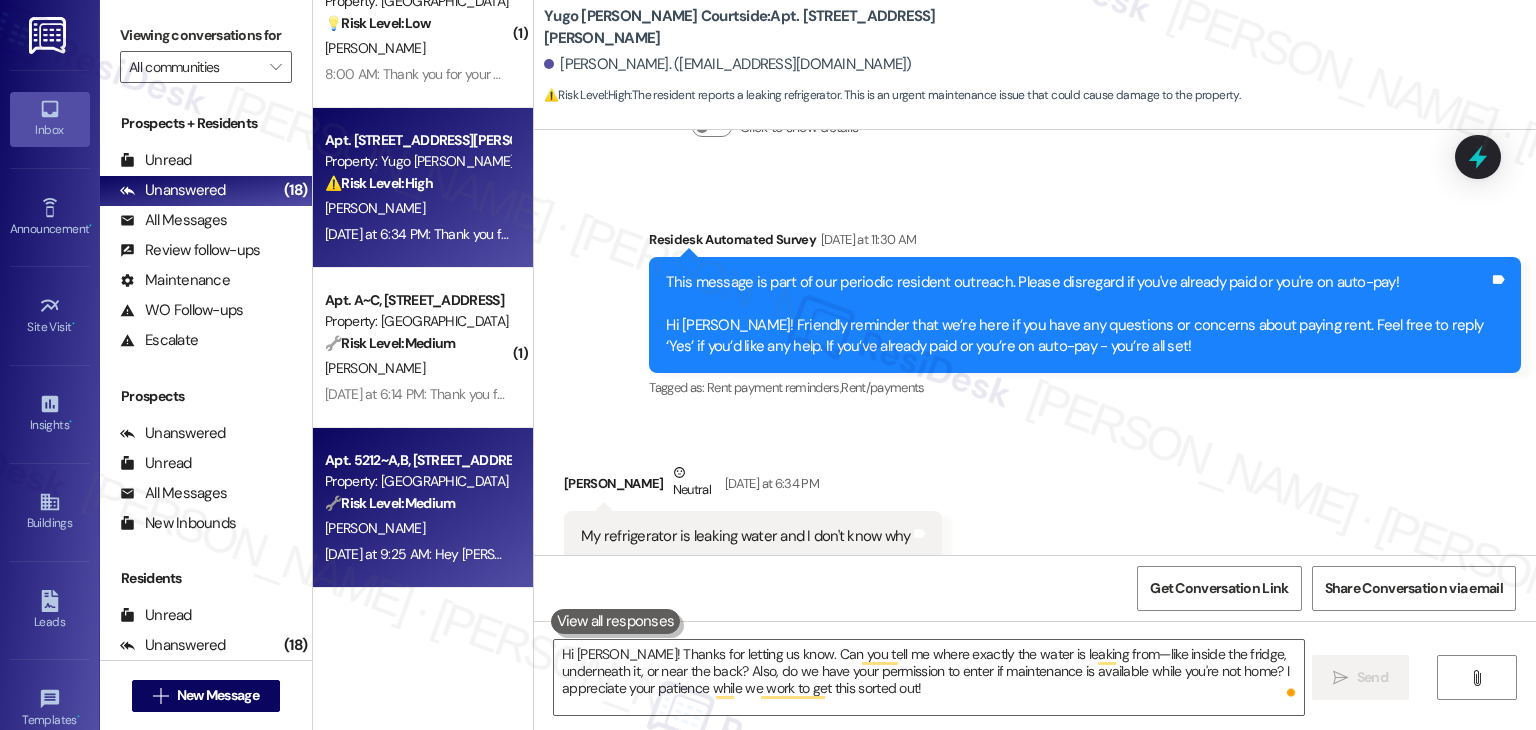 scroll, scrollTop: 4897, scrollLeft: 0, axis: vertical 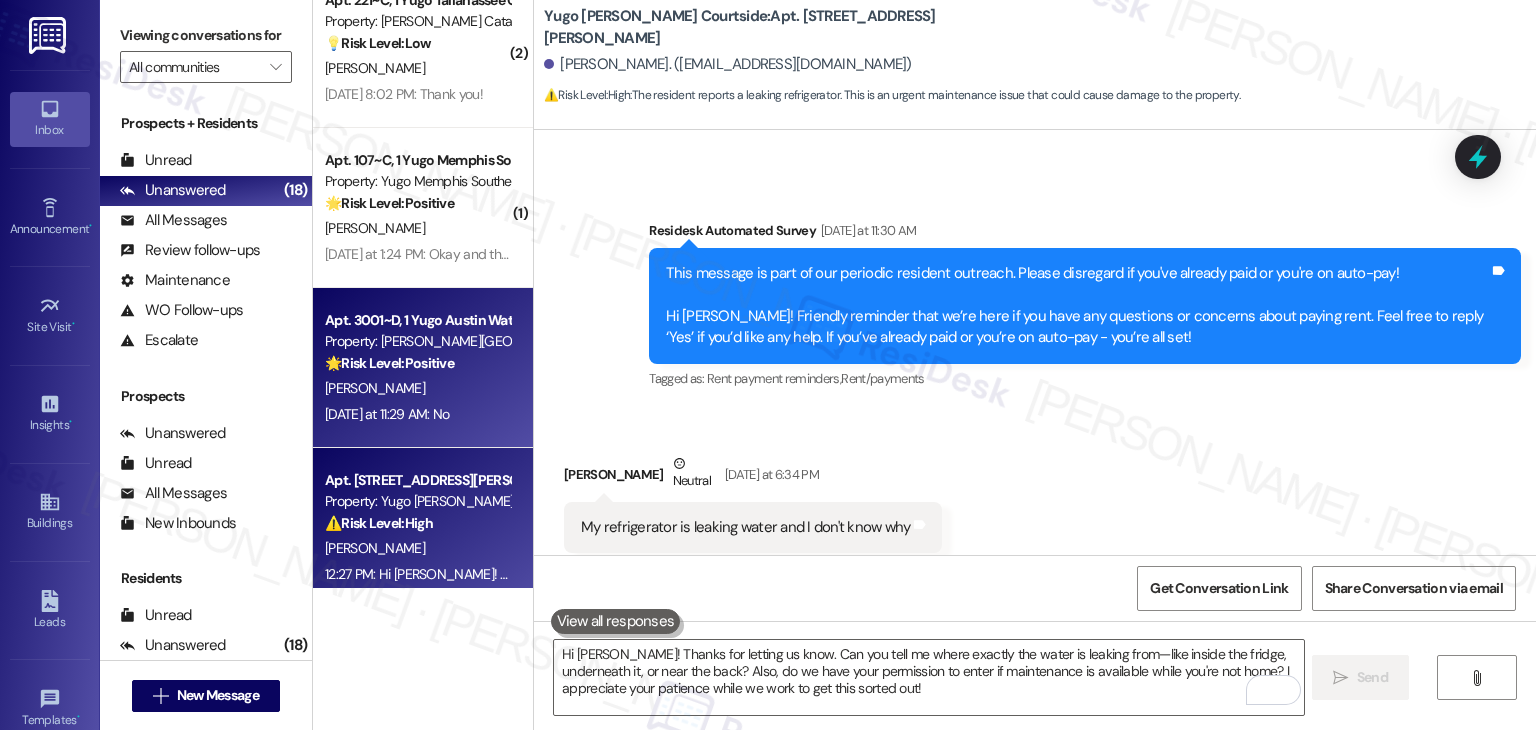 click on "Yesterday at 11:29 AM: No Yesterday at 11:29 AM: No" at bounding box center (387, 414) 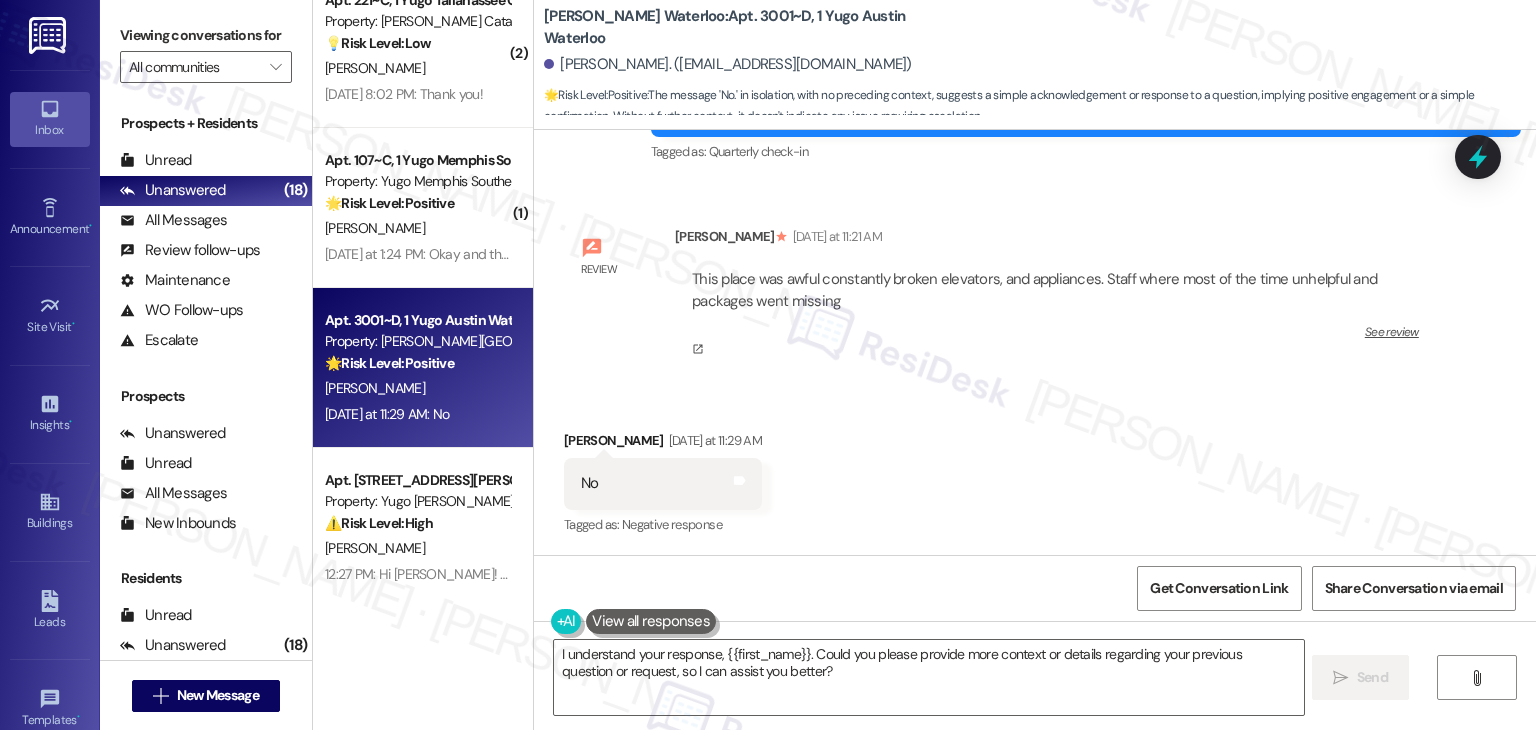 scroll, scrollTop: 993, scrollLeft: 0, axis: vertical 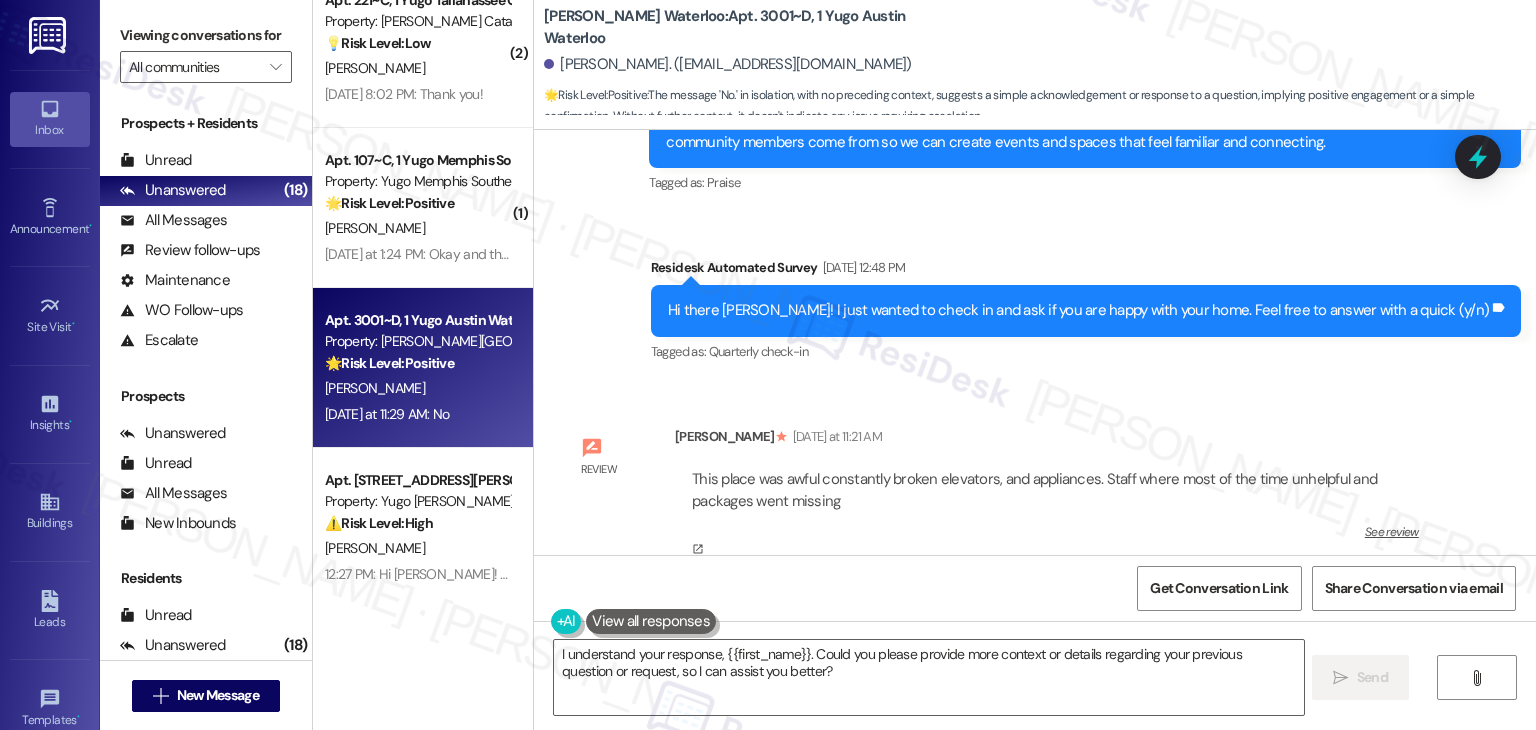 click on "Tagged as:   Quarterly check-in Click to highlight conversations about Quarterly check-in" at bounding box center [1086, 351] 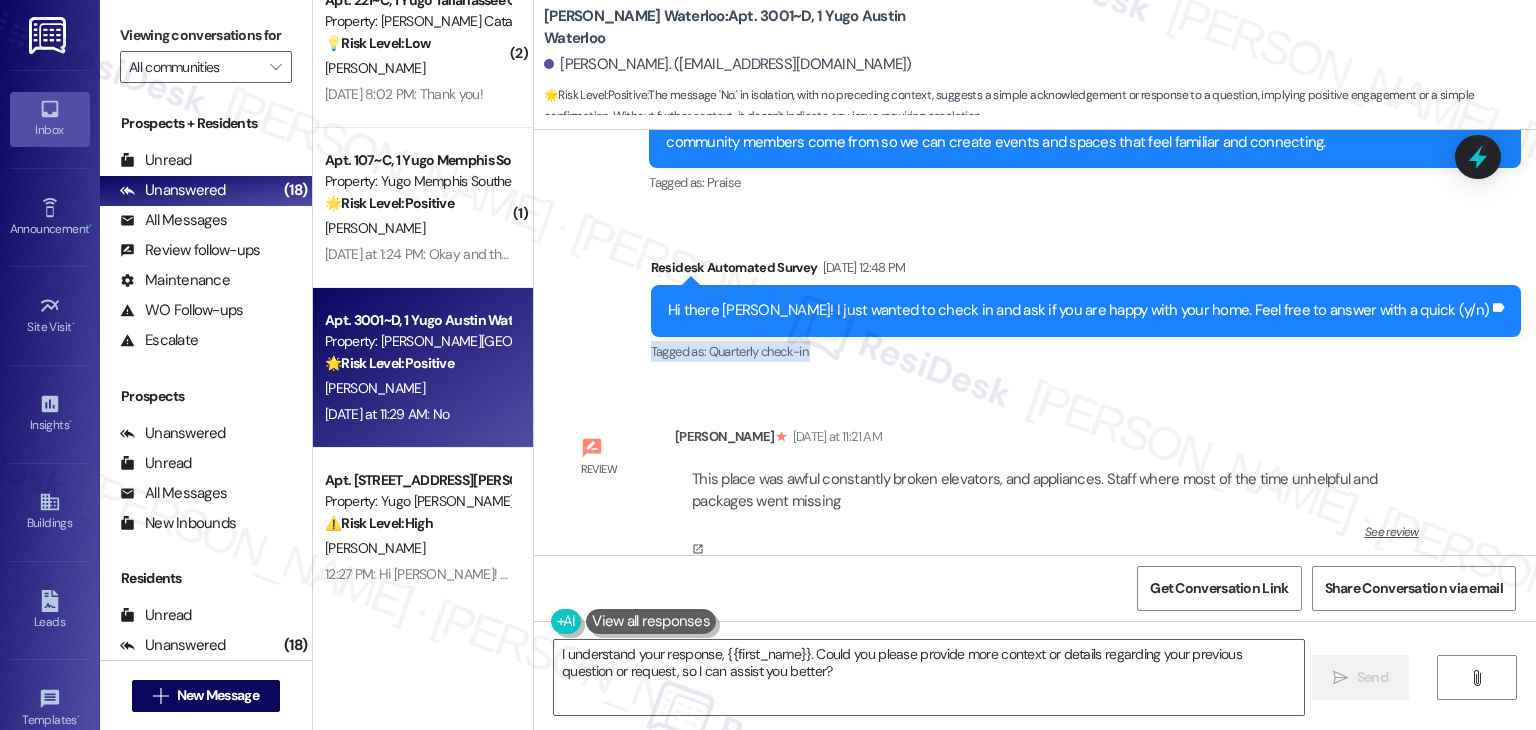 click on "Tagged as:   Quarterly check-in Click to highlight conversations about Quarterly check-in" at bounding box center [1086, 351] 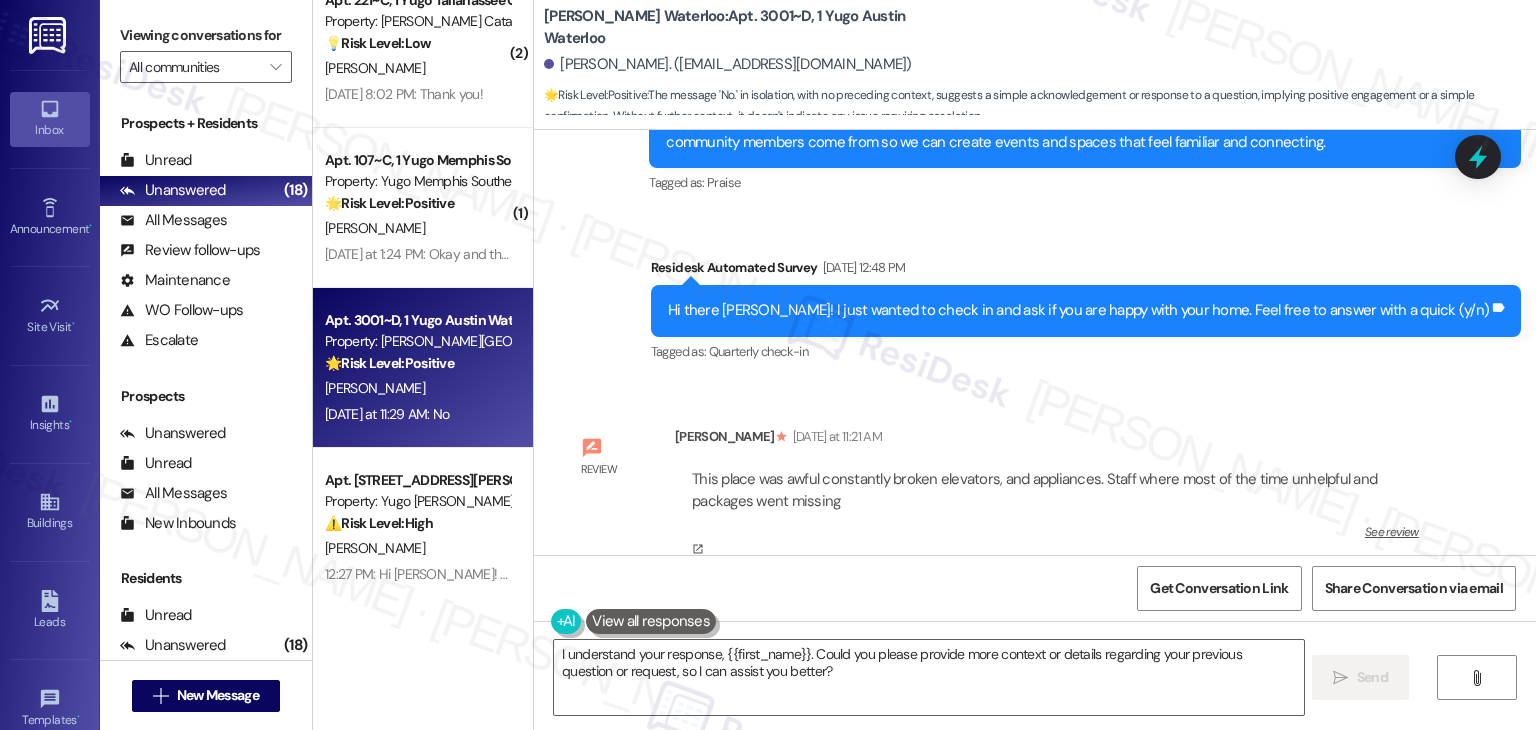 click on "Tagged as:   Quarterly check-in Click to highlight conversations about Quarterly check-in" at bounding box center (1086, 351) 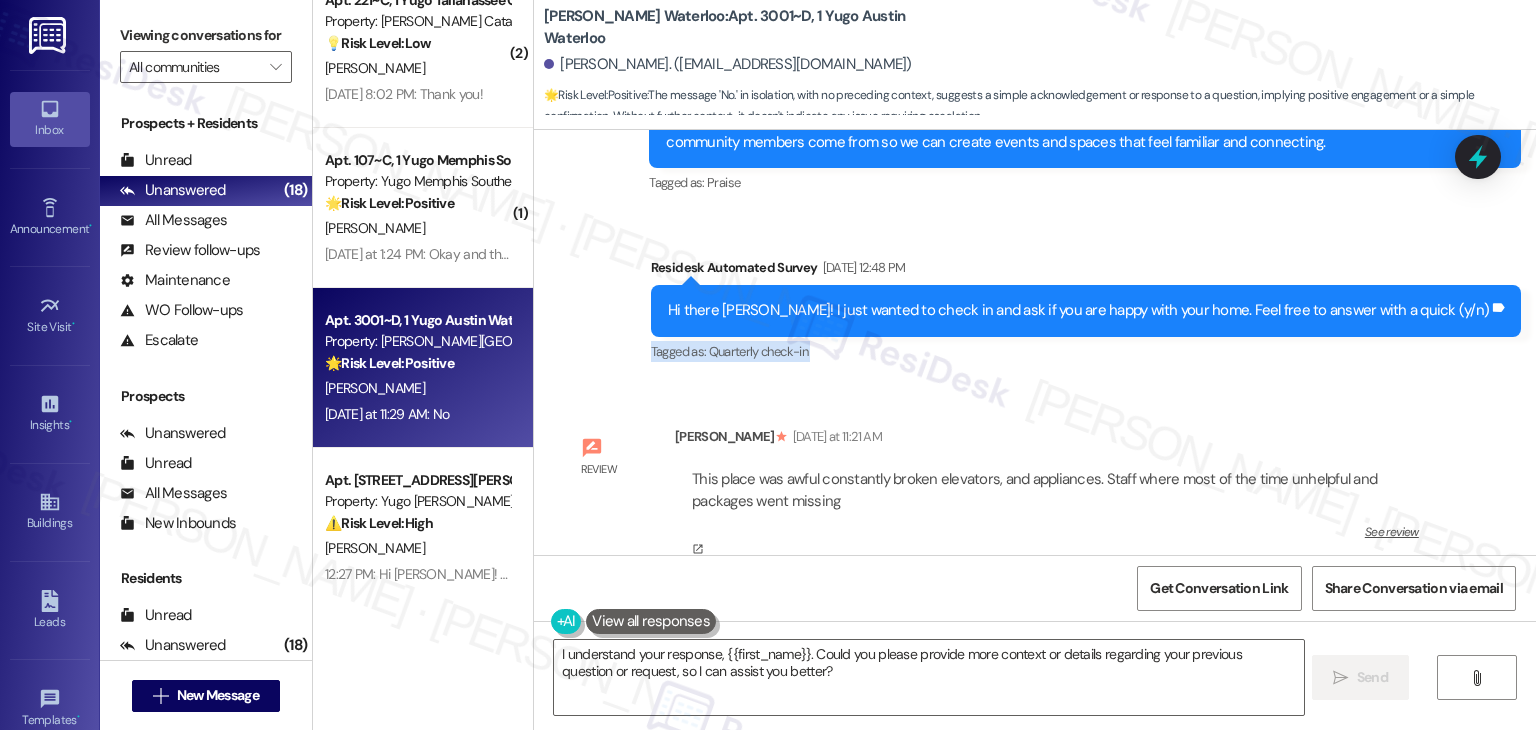 click on "Tagged as:   Quarterly check-in Click to highlight conversations about Quarterly check-in" at bounding box center (1086, 351) 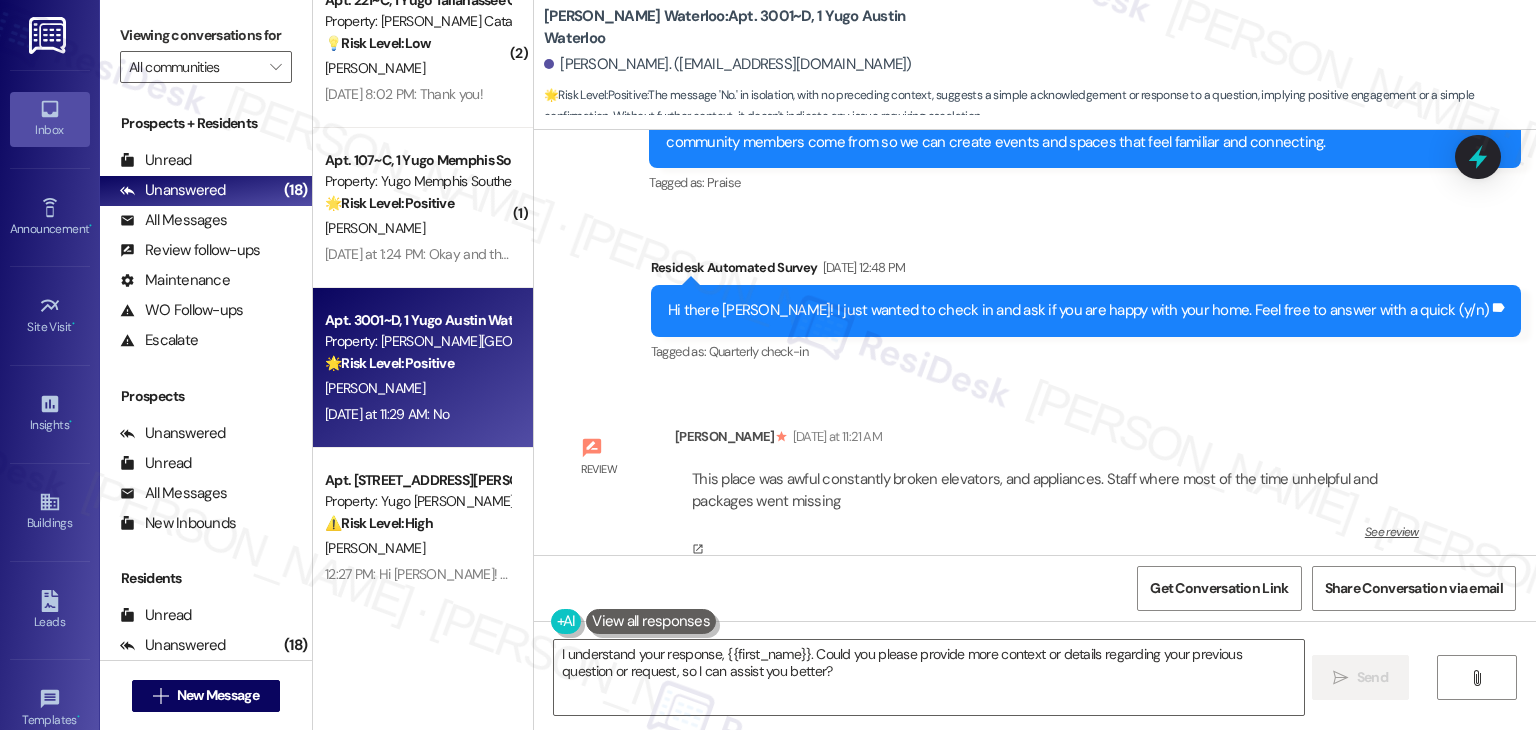 click on "Tagged as:   Quarterly check-in Click to highlight conversations about Quarterly check-in" at bounding box center [1086, 351] 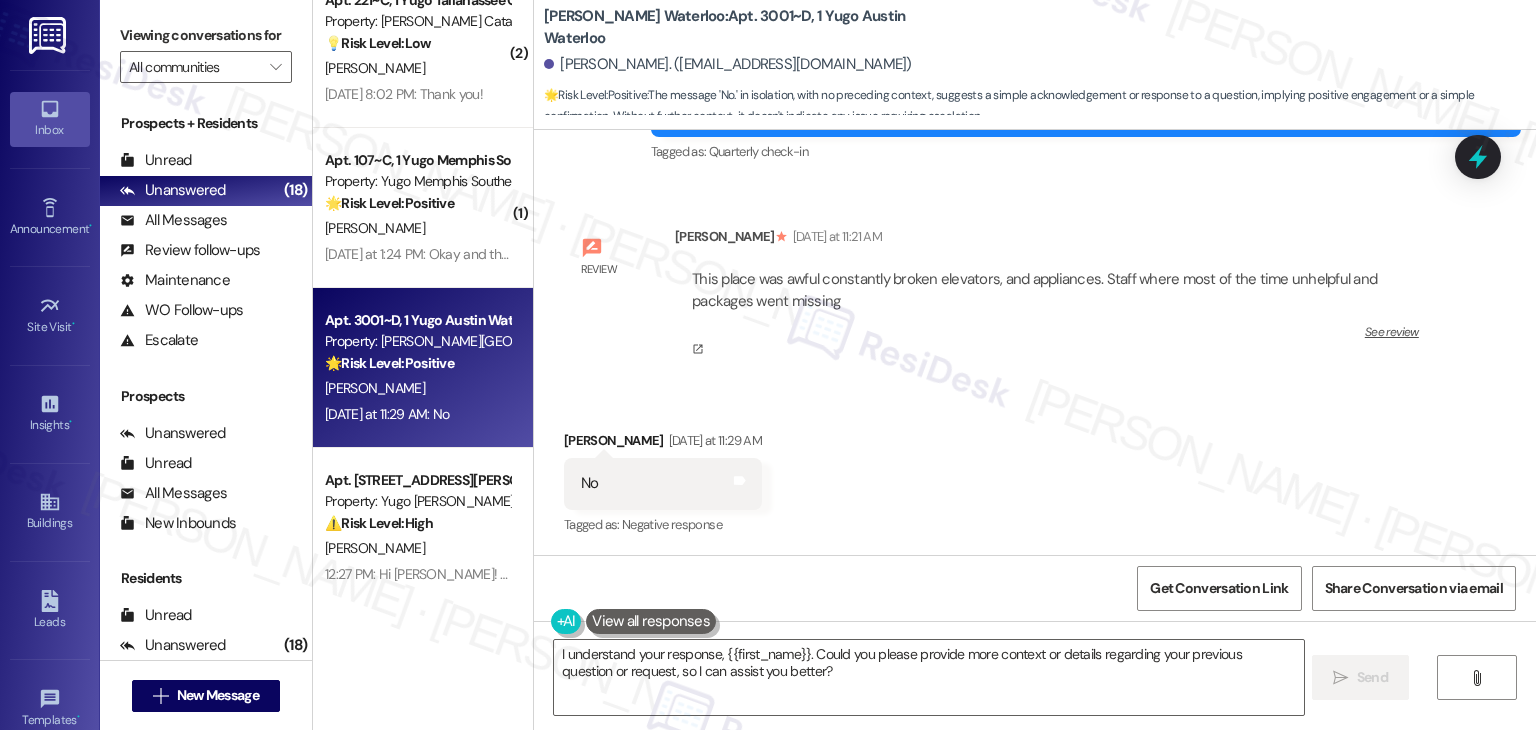 click on "Received via SMS Ashton Lassiter Yesterday at 11:29 AM No Tags and notes Tagged as:   Negative response Click to highlight conversations about Negative response" at bounding box center [1035, 469] 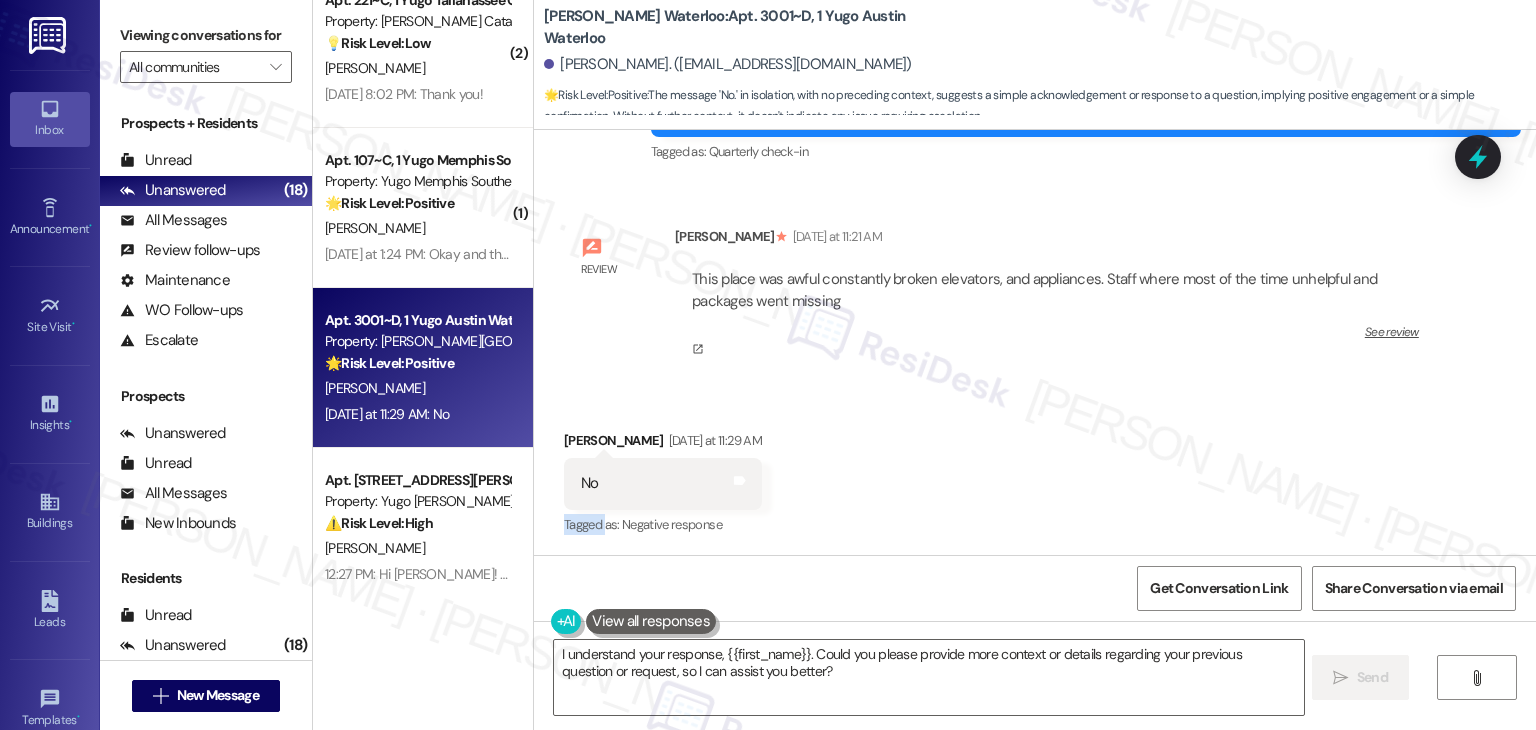 click on "Received via SMS Ashton Lassiter Yesterday at 11:29 AM No Tags and notes Tagged as:   Negative response Click to highlight conversations about Negative response" at bounding box center [1035, 469] 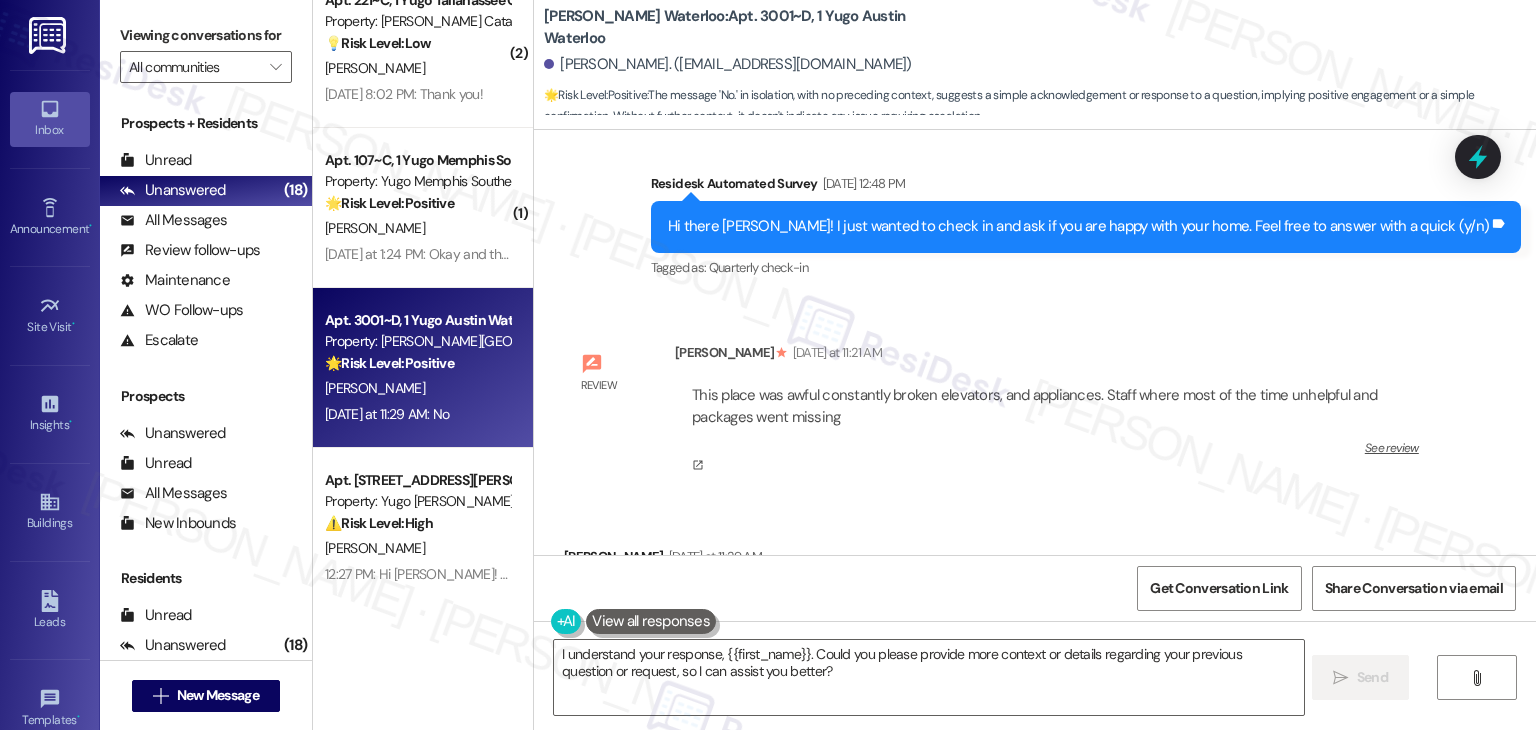 scroll, scrollTop: 993, scrollLeft: 0, axis: vertical 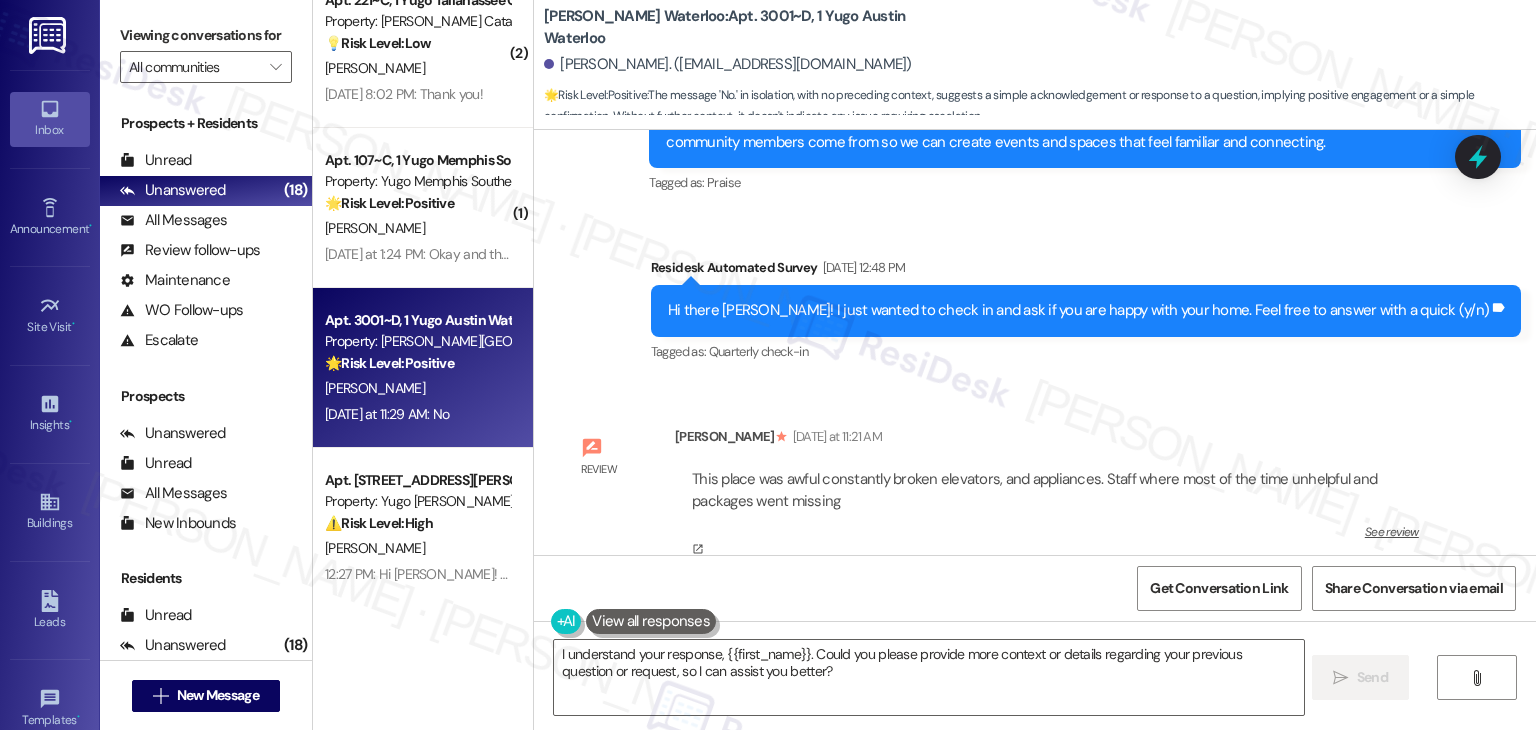 click on "Lease started Aug 16, 2024 at 7:00 PM Announcement, sent via SMS Sarah   (ResiDesk) Feb 24, 2025 at 2:31 PM Hi Ashton, I'm on the new offsite Resident Support Team for Yugo Austin Waterloo! My job is to work with your on-site management team to improve your experience at the property. Text us here at any time for assistance or questions. We will also reach out periodically for feedback. (You can always reply STOP to opt out of future messages) Tags and notes Tagged as:   Launch message ,  Click to highlight conversations about Launch message Praise ,  Click to highlight conversations about Praise Access Click to highlight conversations about Access Announcement, sent via SMS Sarah   (ResiDesk) Mar 03, 2025 at 2:11 PM Great news! You can now text me for maintenance issues — no more messy apps or sign-ins. I'll file your tickets for you. You can still use the app if you prefer.  I'm here to make things easier for you, feel free to reach out anytime! Tags and notes Tagged as:   Maintenance ,  ,  Praise WO :" at bounding box center [1035, 342] 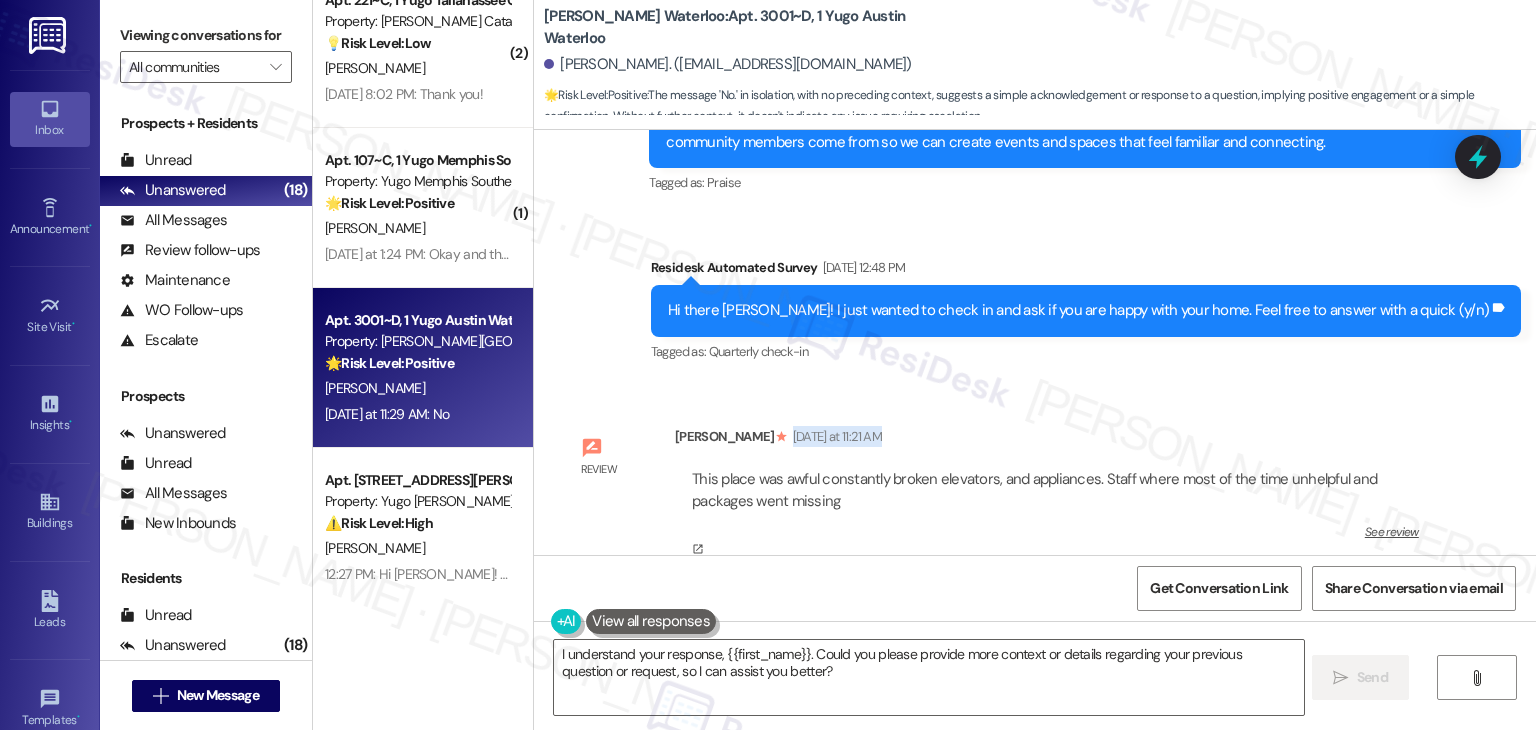 click on "Lease started Aug 16, 2024 at 7:00 PM Announcement, sent via SMS Sarah   (ResiDesk) Feb 24, 2025 at 2:31 PM Hi Ashton, I'm on the new offsite Resident Support Team for Yugo Austin Waterloo! My job is to work with your on-site management team to improve your experience at the property. Text us here at any time for assistance or questions. We will also reach out periodically for feedback. (You can always reply STOP to opt out of future messages) Tags and notes Tagged as:   Launch message ,  Click to highlight conversations about Launch message Praise ,  Click to highlight conversations about Praise Access Click to highlight conversations about Access Announcement, sent via SMS Sarah   (ResiDesk) Mar 03, 2025 at 2:11 PM Great news! You can now text me for maintenance issues — no more messy apps or sign-ins. I'll file your tickets for you. You can still use the app if you prefer.  I'm here to make things easier for you, feel free to reach out anytime! Tags and notes Tagged as:   Maintenance ,  ,  Praise WO :" at bounding box center (1035, 342) 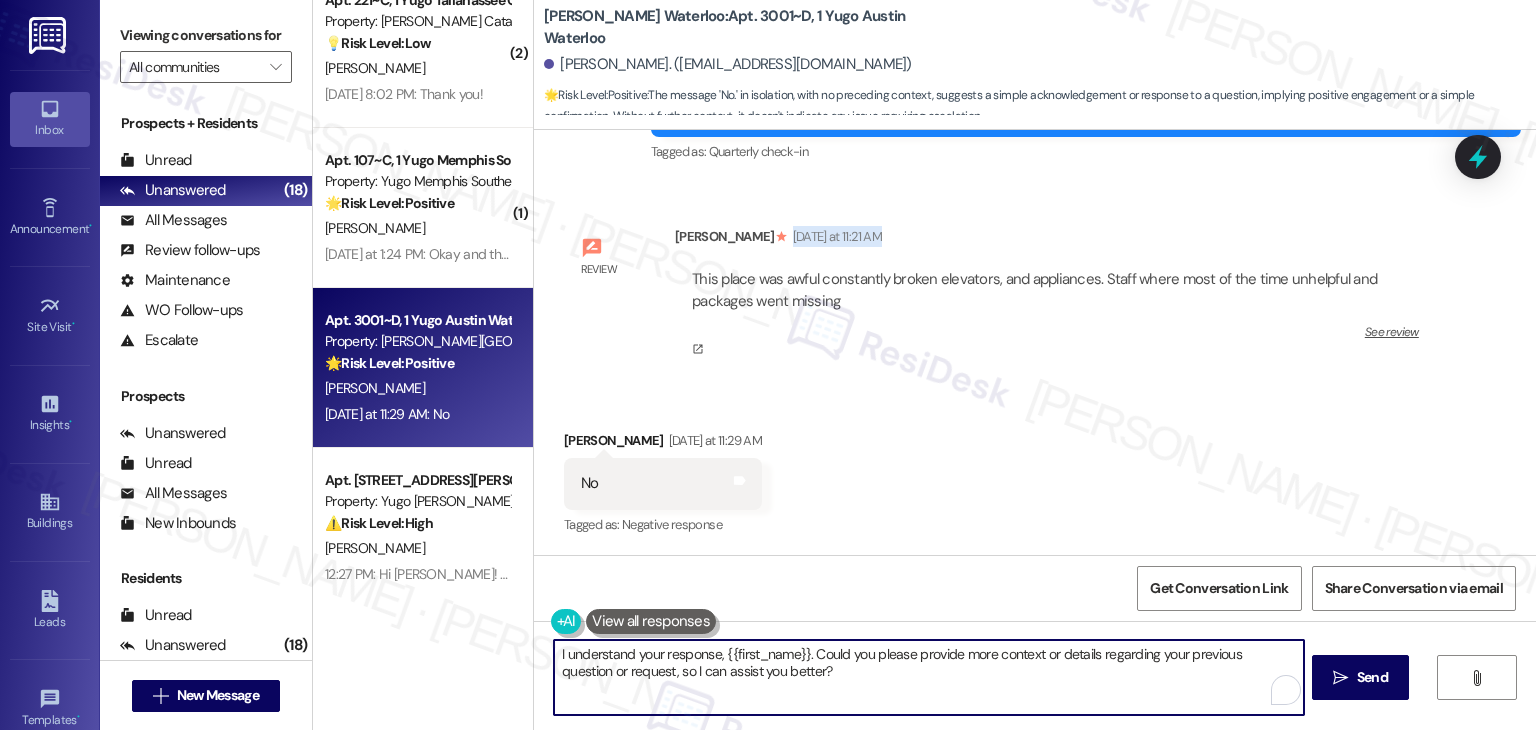 drag, startPoint x: 795, startPoint y: 681, endPoint x: 519, endPoint y: 614, distance: 284.01584 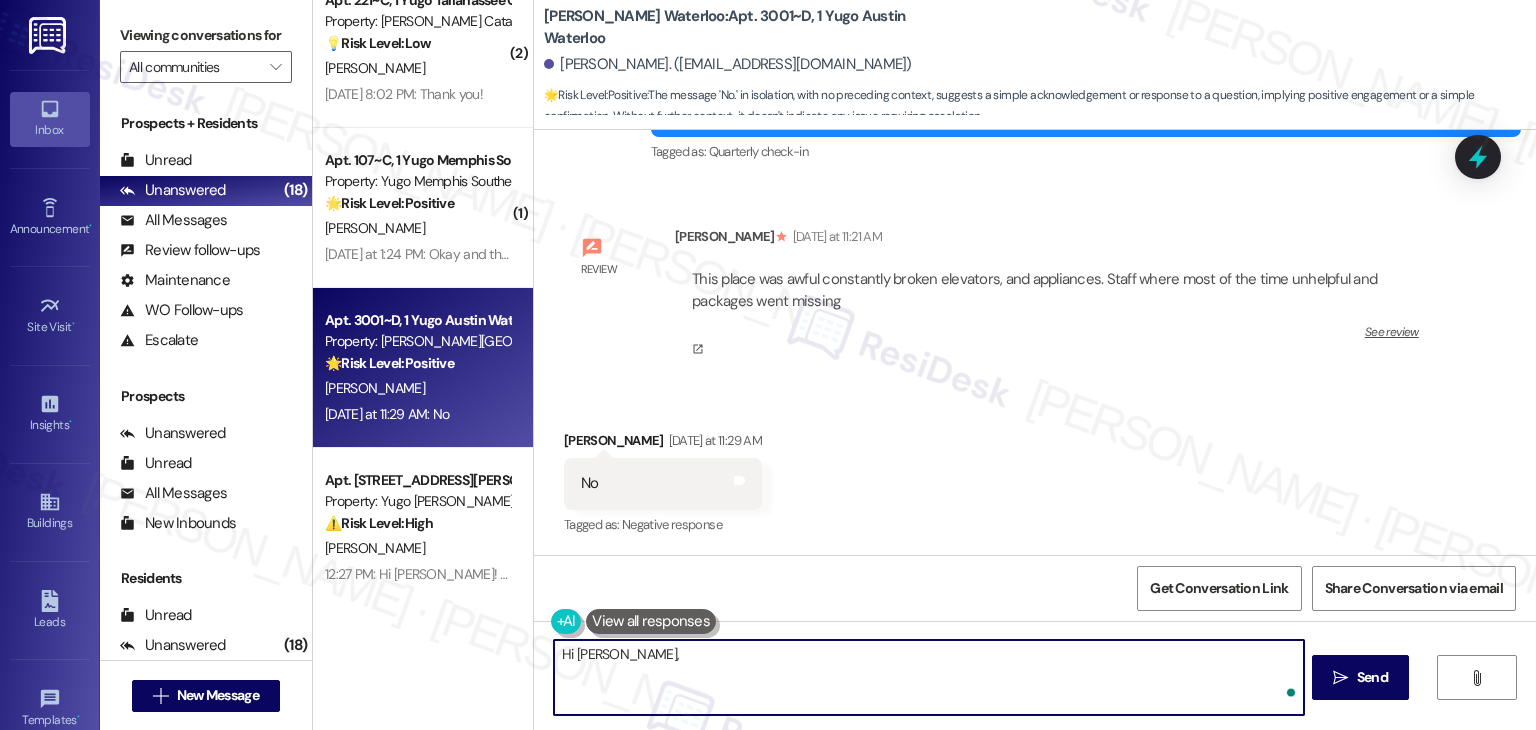 paste on "we're so sorry to hear you aren't happy with your home. Could you tell us a bit more about what's causing your dissatisfaction? We'd love to hear your feedback and see if there's anything we can do to improve your experience." 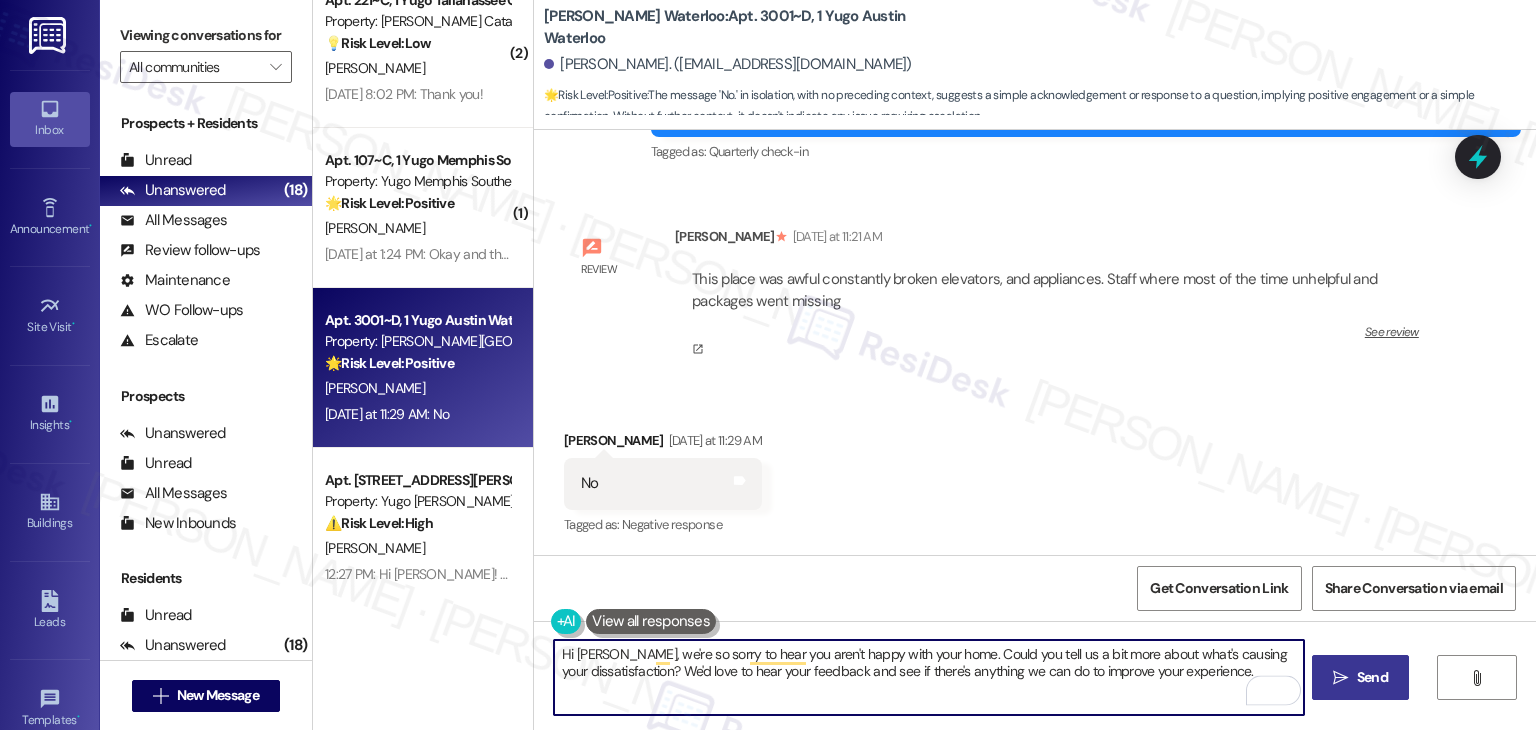 type on "Hi Ashton, we're so sorry to hear you aren't happy with your home. Could you tell us a bit more about what's causing your dissatisfaction? We'd love to hear your feedback and see if there's anything we can do to improve your experience." 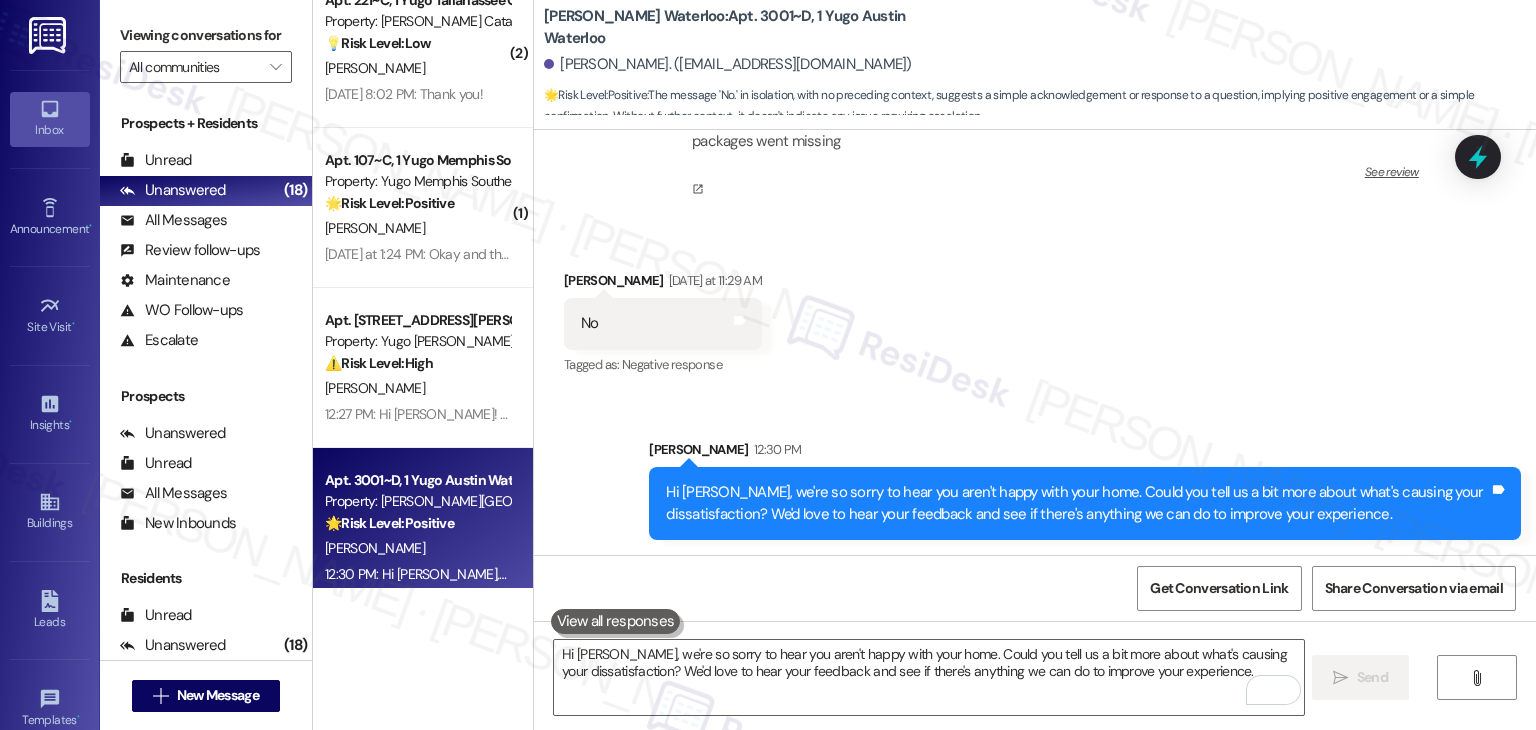 scroll, scrollTop: 1354, scrollLeft: 0, axis: vertical 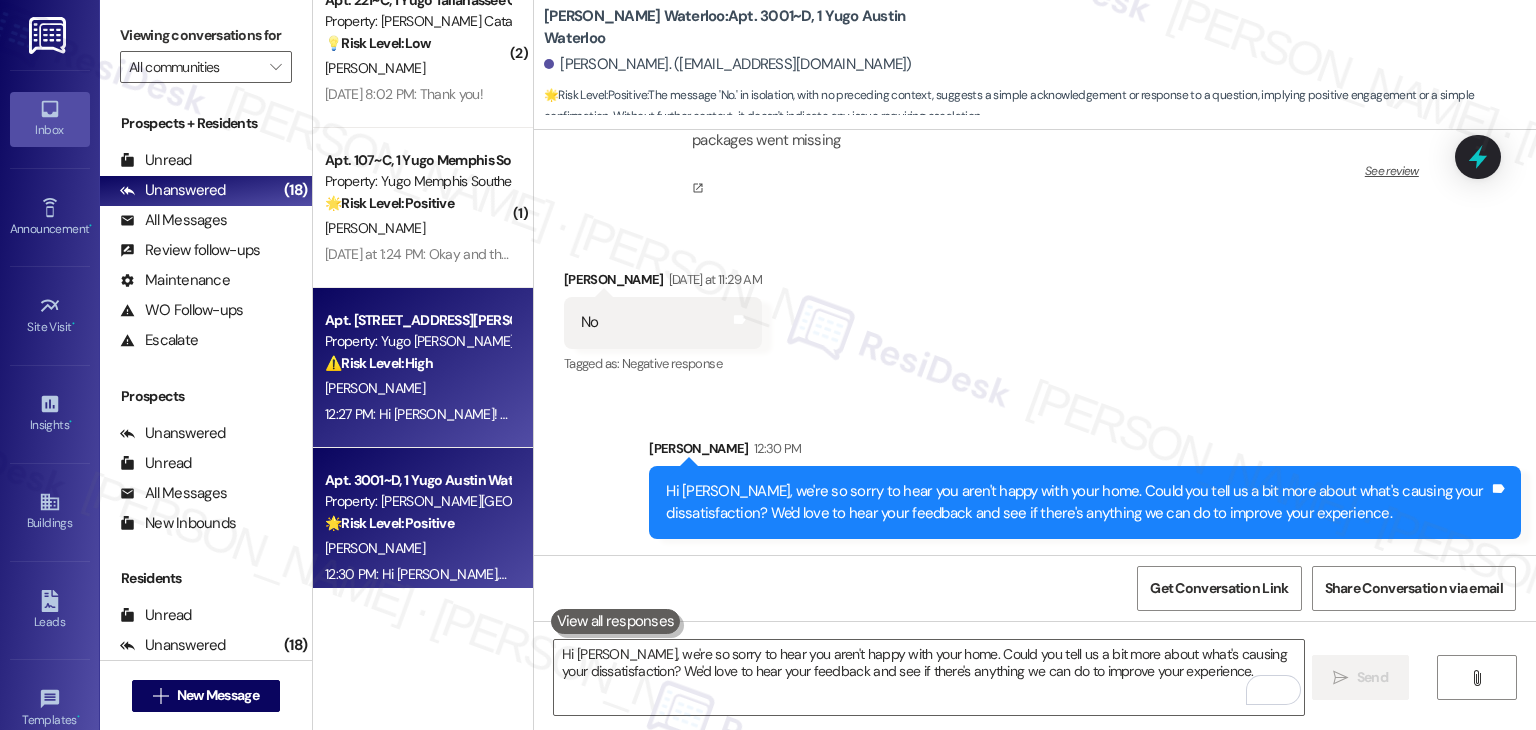 click on "12:27 PM: Hi Cody! Thanks for letting us know. Can you tell me where exactly the water is leaking from—like inside the fridge, underneath it, or near the back? Also, do we have your permission to enter if maintenance is available while you're not home? I appreciate your patience while we work to get this sorted out! 12:27 PM: Hi Cody! Thanks for letting us know. Can you tell me where exactly the water is leaking from—like inside the fridge, underneath it, or near the back? Also, do we have your permission to enter if maintenance is available while you're not home? I appreciate your patience while we work to get this sorted out!" at bounding box center [1261, 414] 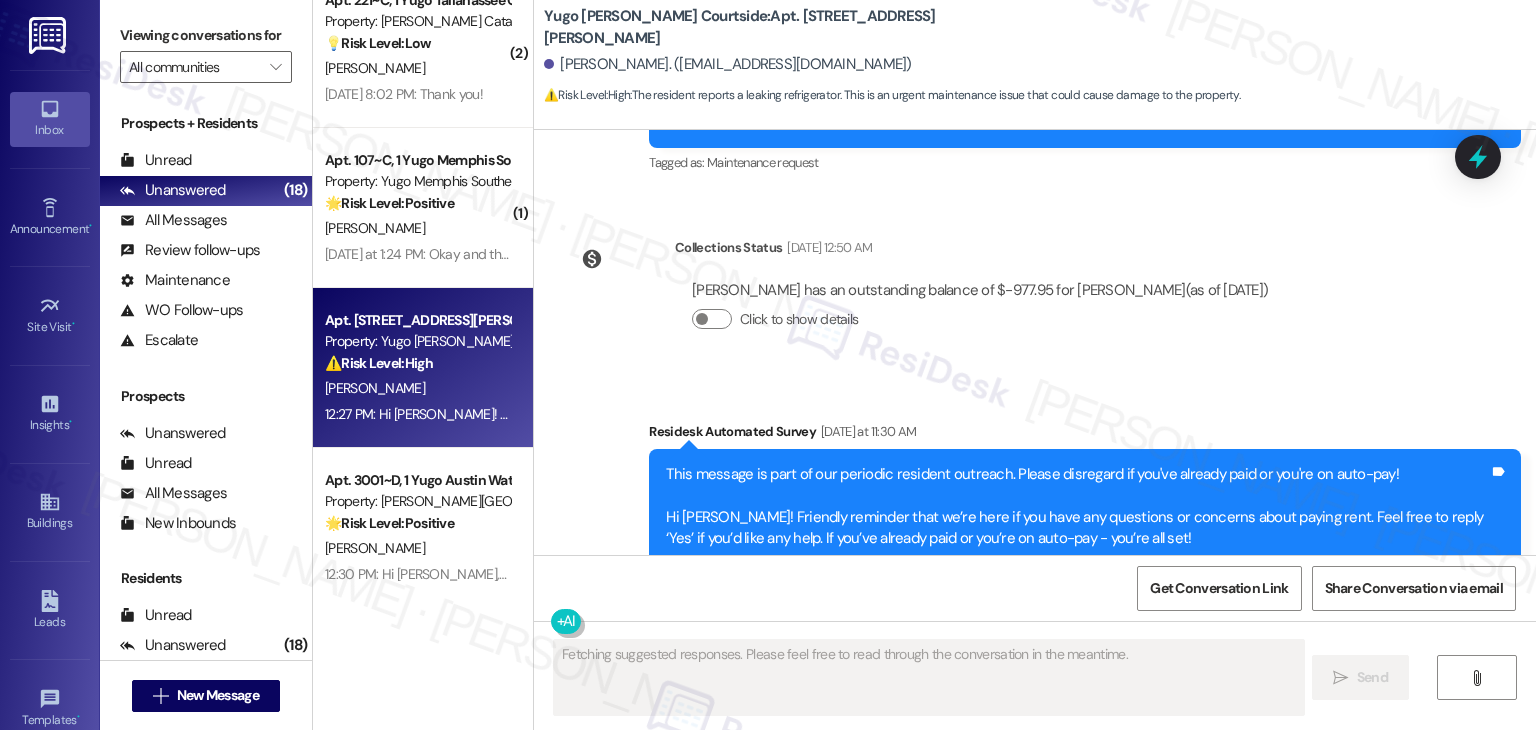 scroll, scrollTop: 4897, scrollLeft: 0, axis: vertical 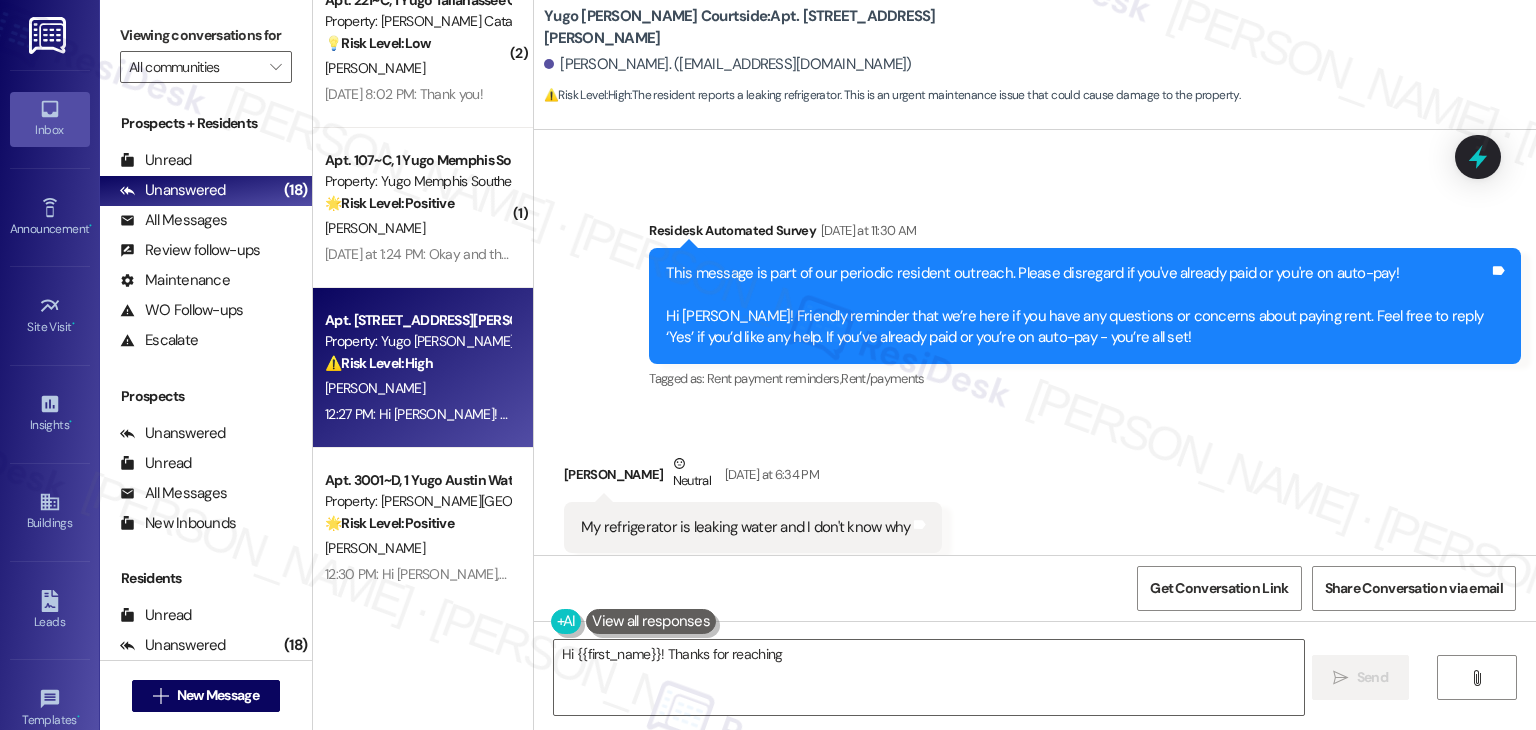 click on "Received via SMS Cody Arnold   Neutral Yesterday at 6:34 PM My refrigerator is leaking water and I don't know why Tags and notes Tagged as:   Plumbing/water ,  Click to highlight conversations about Plumbing/water High risk ,  Click to highlight conversations about High risk Urgent ,  Click to highlight conversations about Urgent Maintenance request Click to highlight conversations about Maintenance request" at bounding box center (1035, 503) 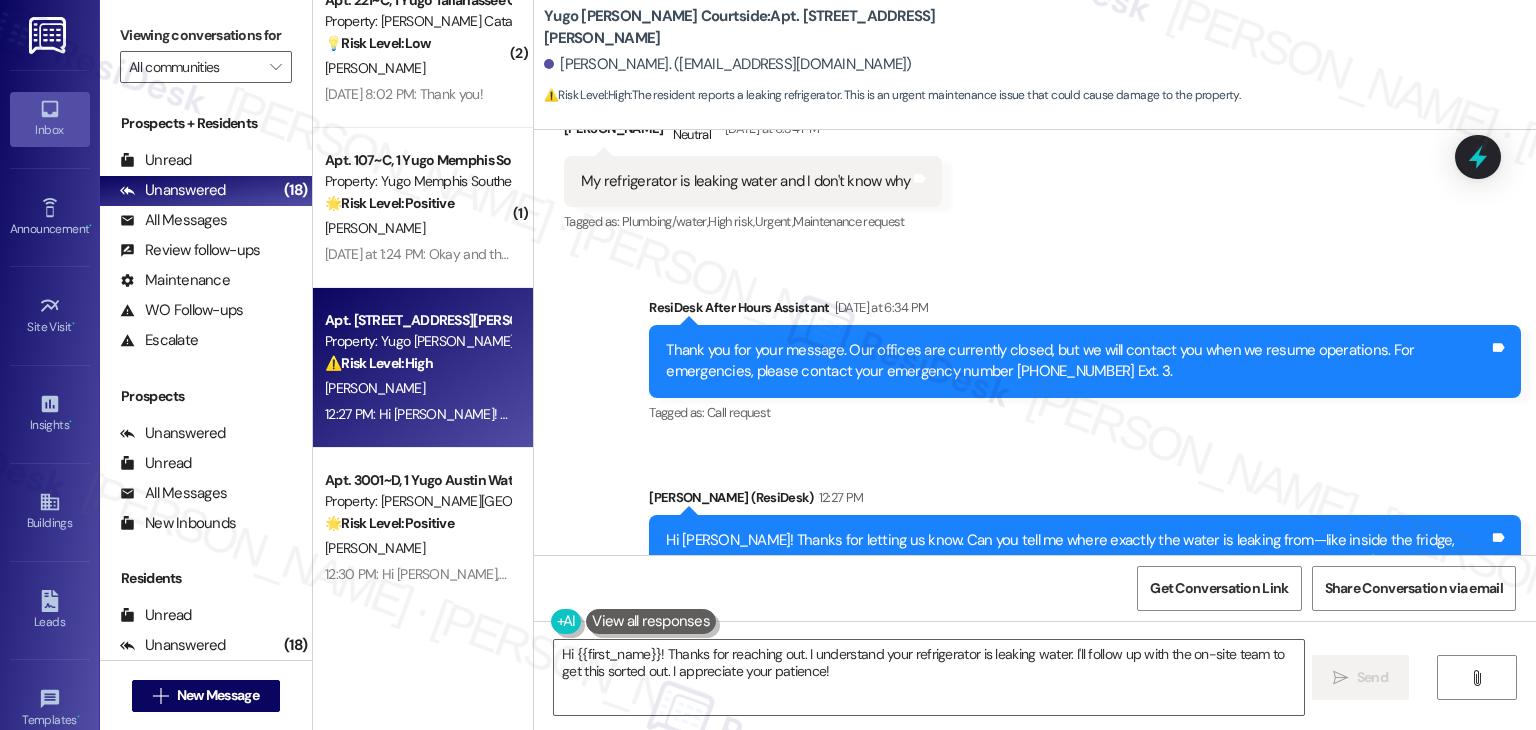 scroll, scrollTop: 5300, scrollLeft: 0, axis: vertical 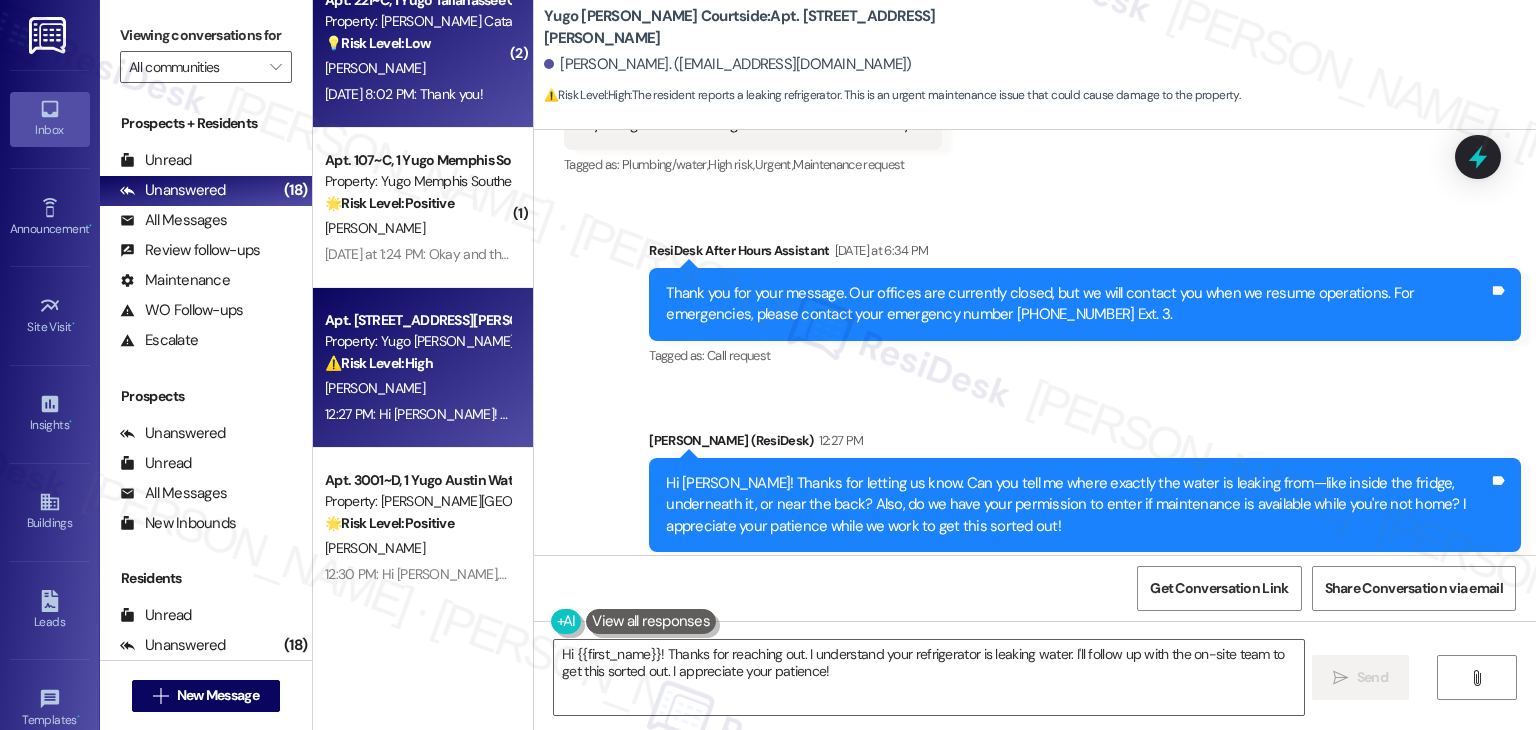 click on "Jul 28, 2025 at 8:02 PM: Thank you! Jul 28, 2025 at 8:02 PM: Thank you!" at bounding box center [404, 94] 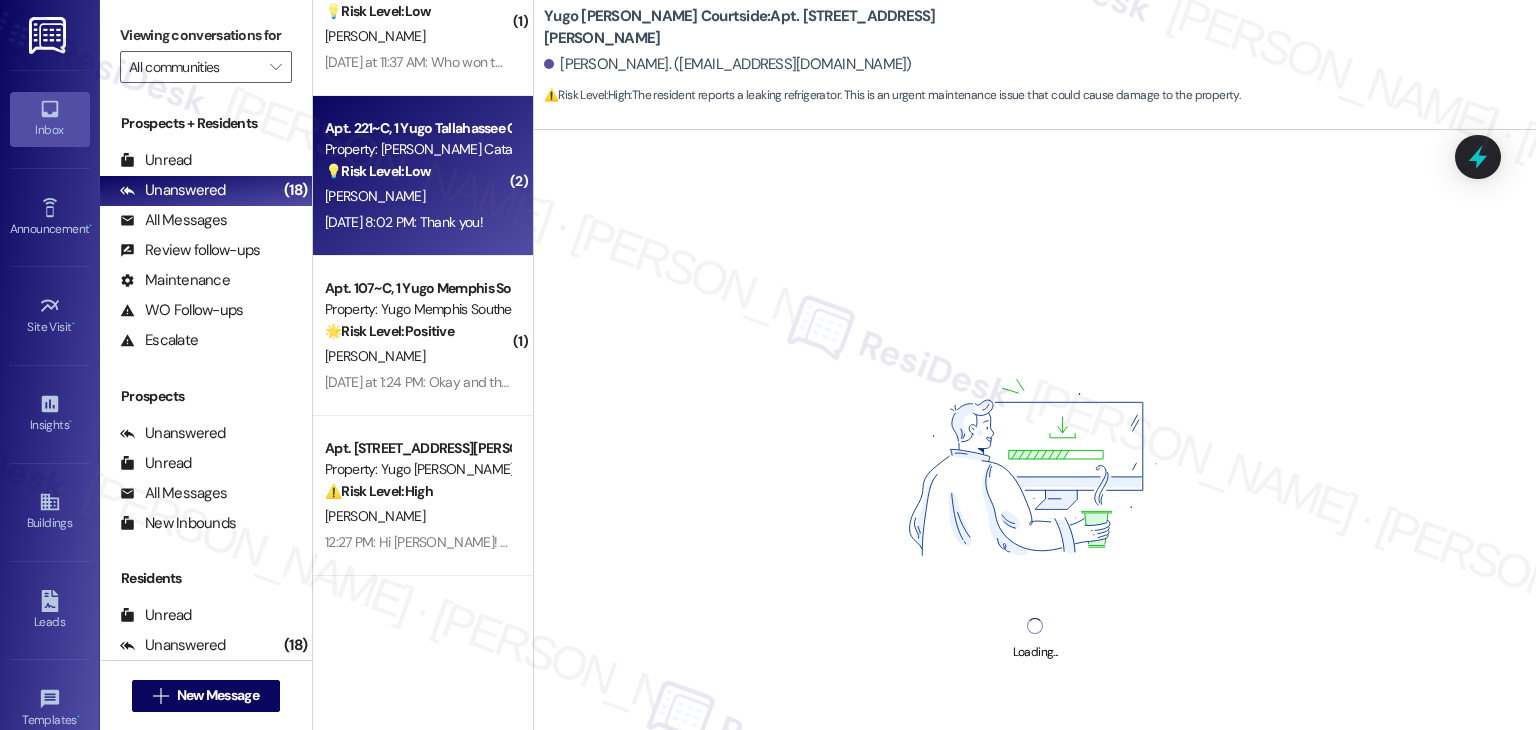 scroll, scrollTop: 3512, scrollLeft: 0, axis: vertical 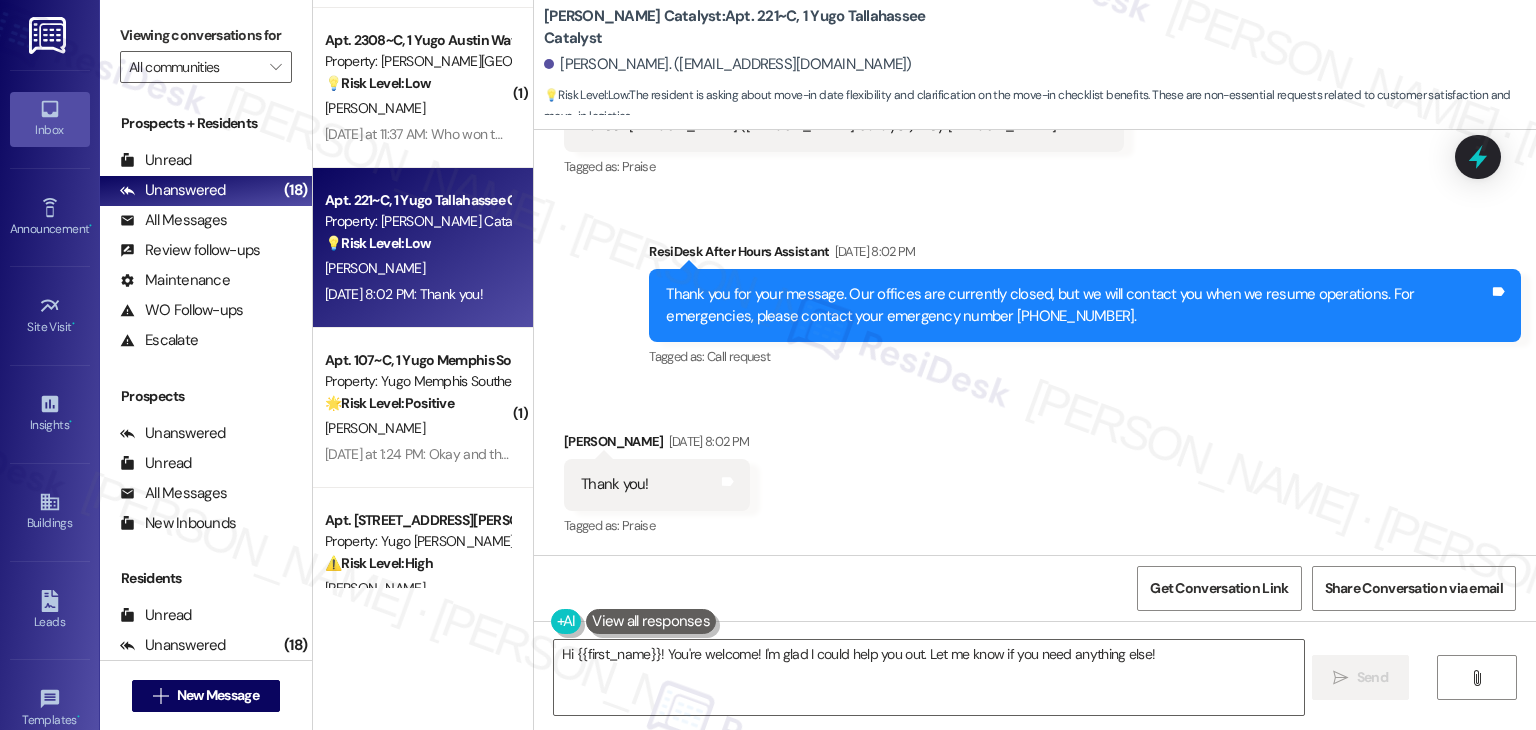 click on "Received via SMS Maraya Goldstein Jul 28, 2025 at 8:02 PM Thank you! Tags and notes Tagged as:   Praise Click to highlight conversations about Praise" at bounding box center [1035, 470] 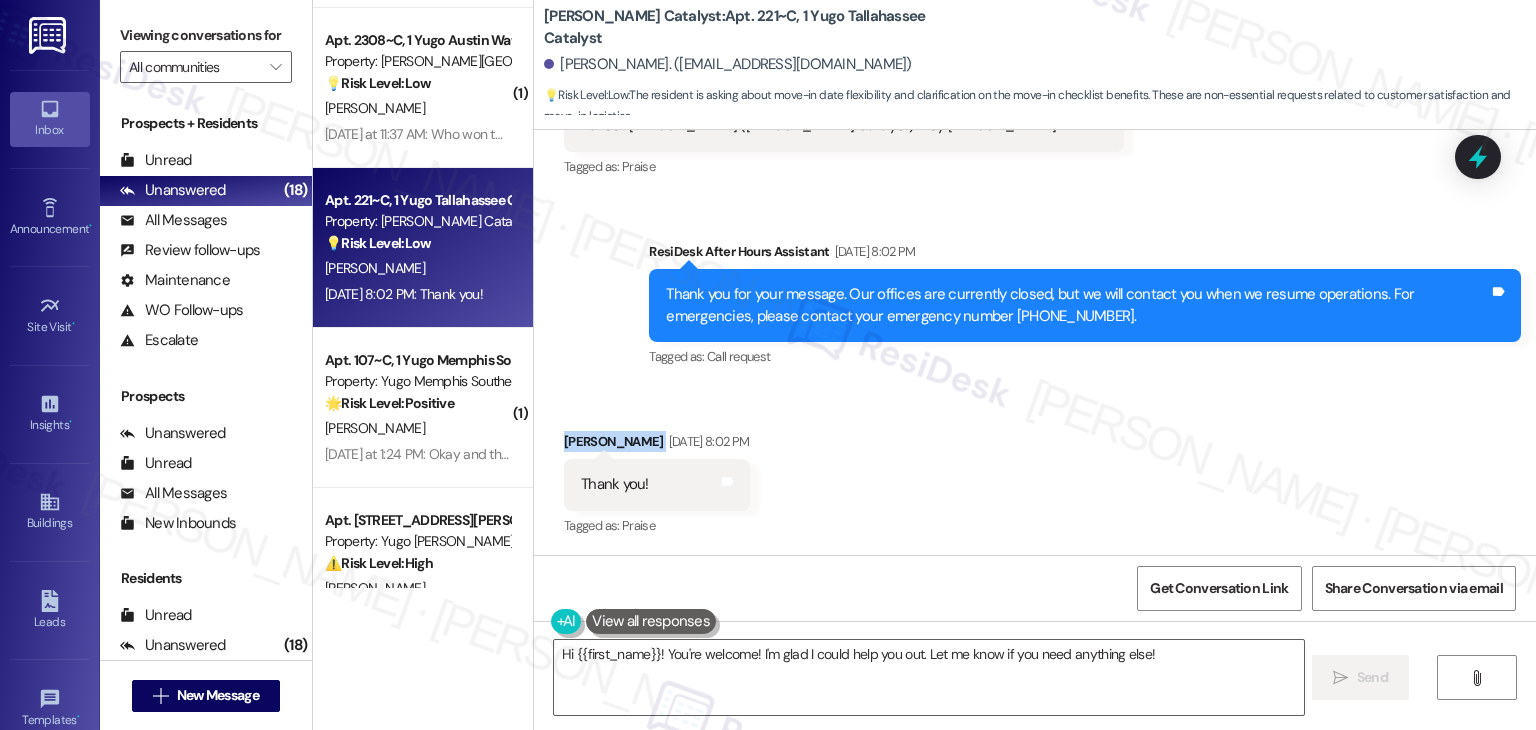 click on "Received via SMS Maraya Goldstein Jul 28, 2025 at 8:02 PM Thank you! Tags and notes Tagged as:   Praise Click to highlight conversations about Praise" at bounding box center (1035, 470) 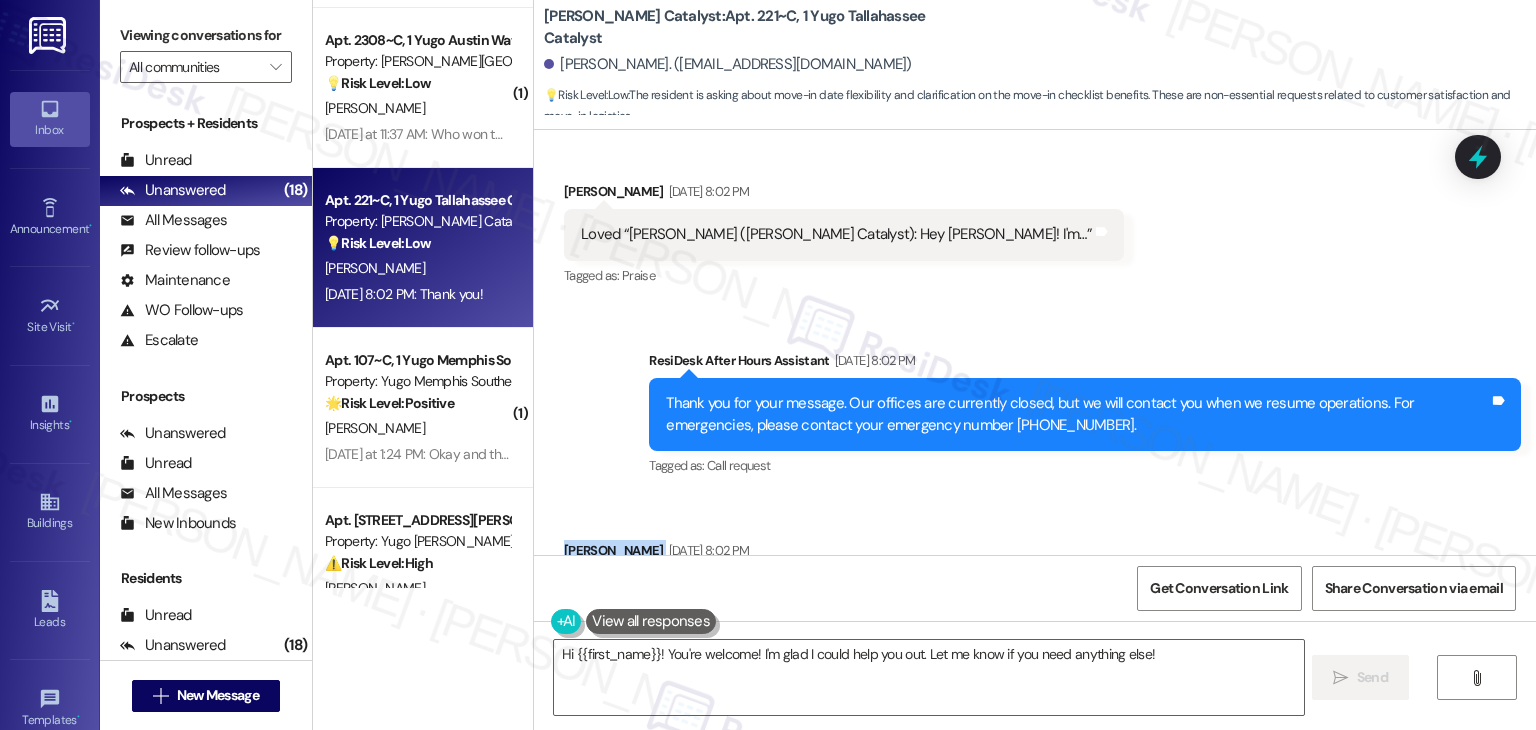 scroll, scrollTop: 5899, scrollLeft: 0, axis: vertical 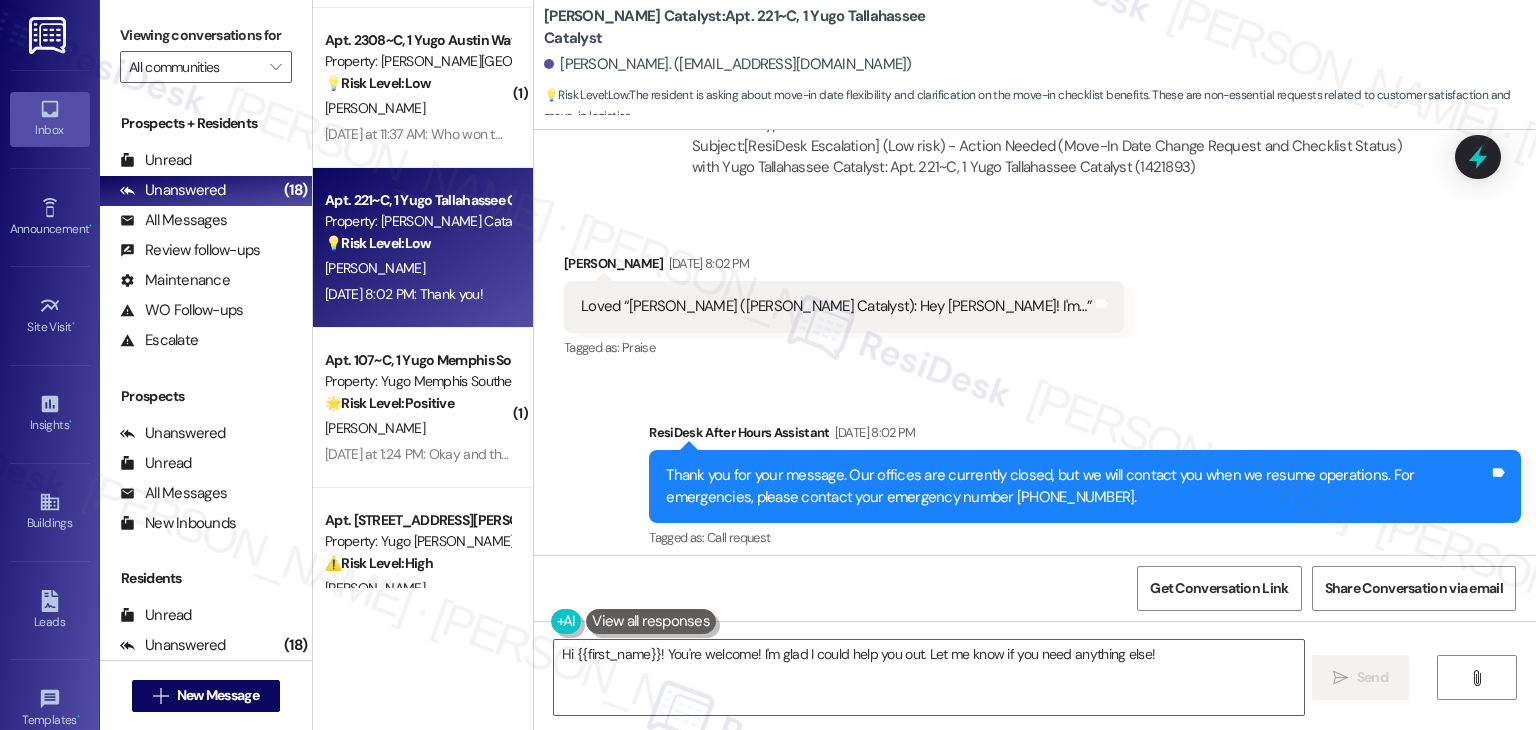 click on "Sent via SMS ResiDesk After Hours Assistant Jul 28, 2025 at 8:02 PM Thank you for your message. Our offices are currently closed, but we will contact you when we resume operations. For emergencies, please contact your emergency number (850) 512-1031 ext 3. Tags and notes Tagged as:   Call request Click to highlight conversations about Call request" at bounding box center [1035, 472] 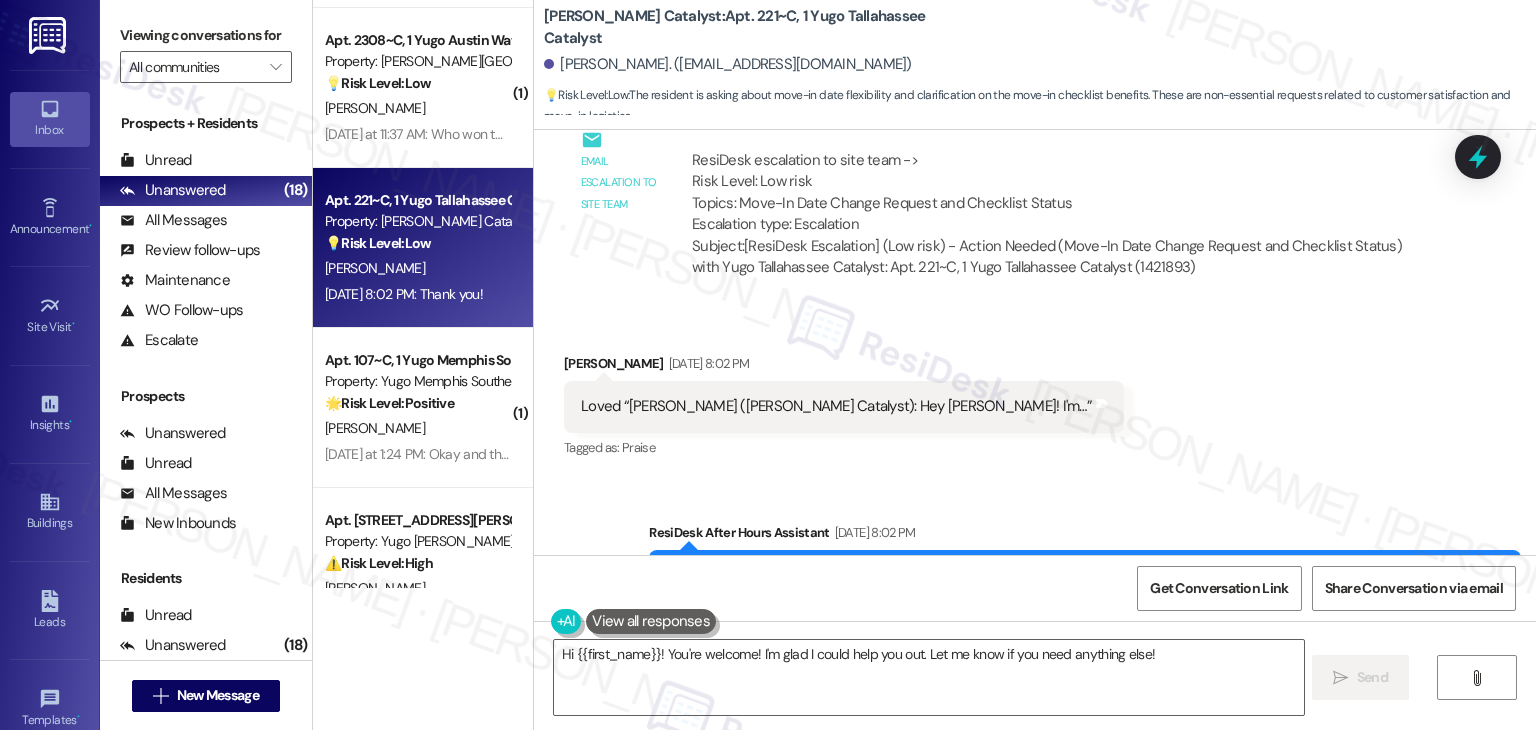 scroll, scrollTop: 5699, scrollLeft: 0, axis: vertical 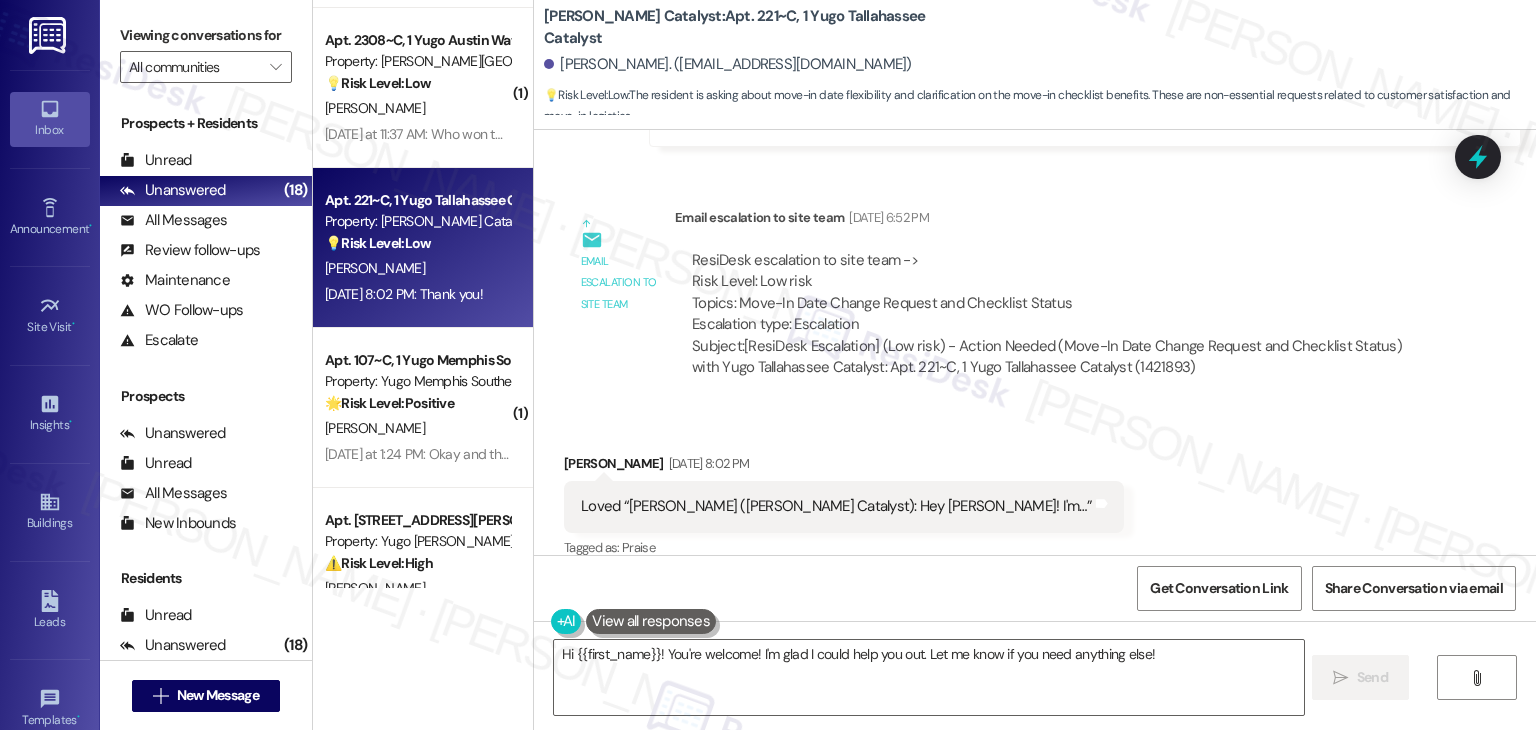 click on "Received via SMS Maraya Goldstein Jul 28, 2025 at 8:02 PM Loved “Sarah (Yugo Tallahassee Catalyst): Hey Maraya! I'm…” Tags and notes Tagged as:   Praise Click to highlight conversations about Praise" at bounding box center [1035, 492] 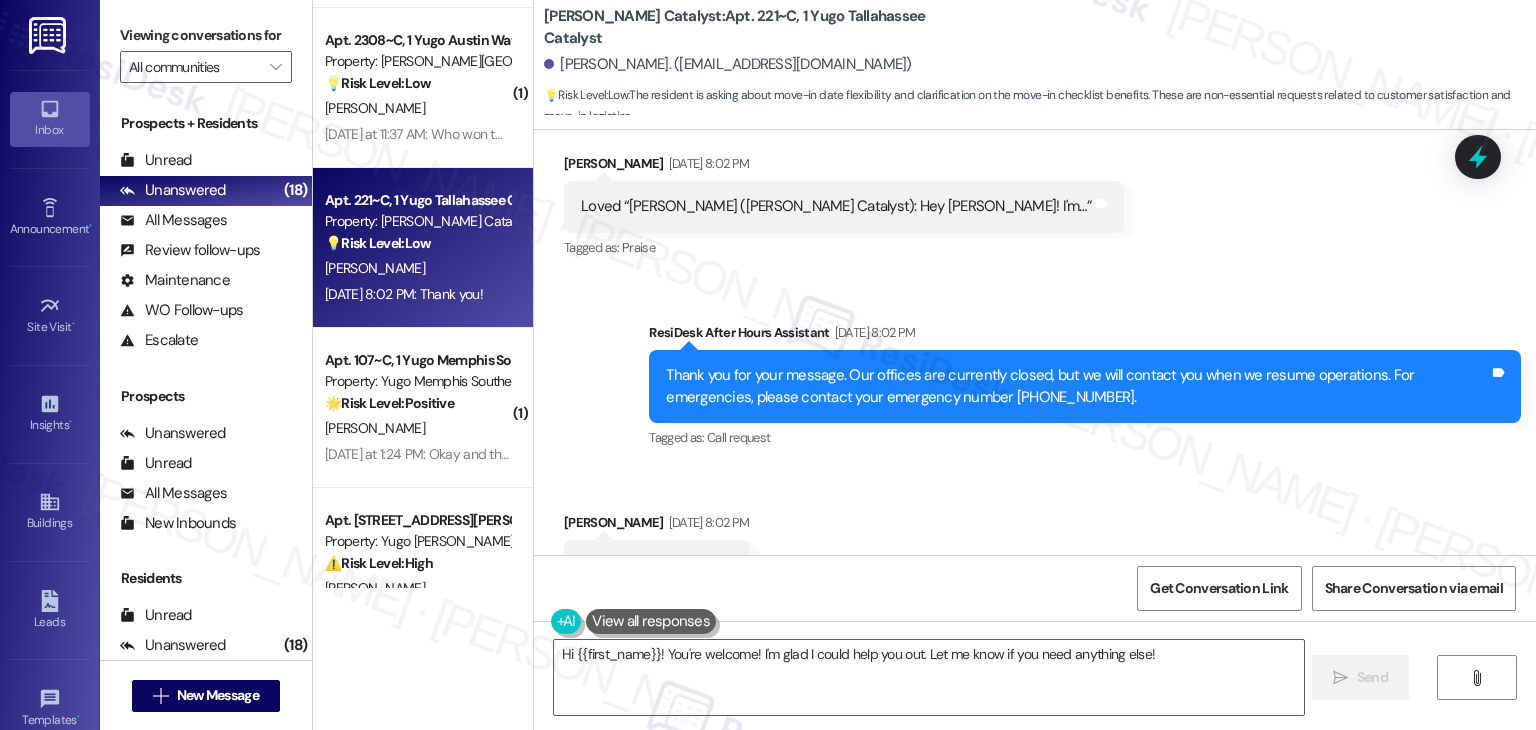 scroll, scrollTop: 6198, scrollLeft: 0, axis: vertical 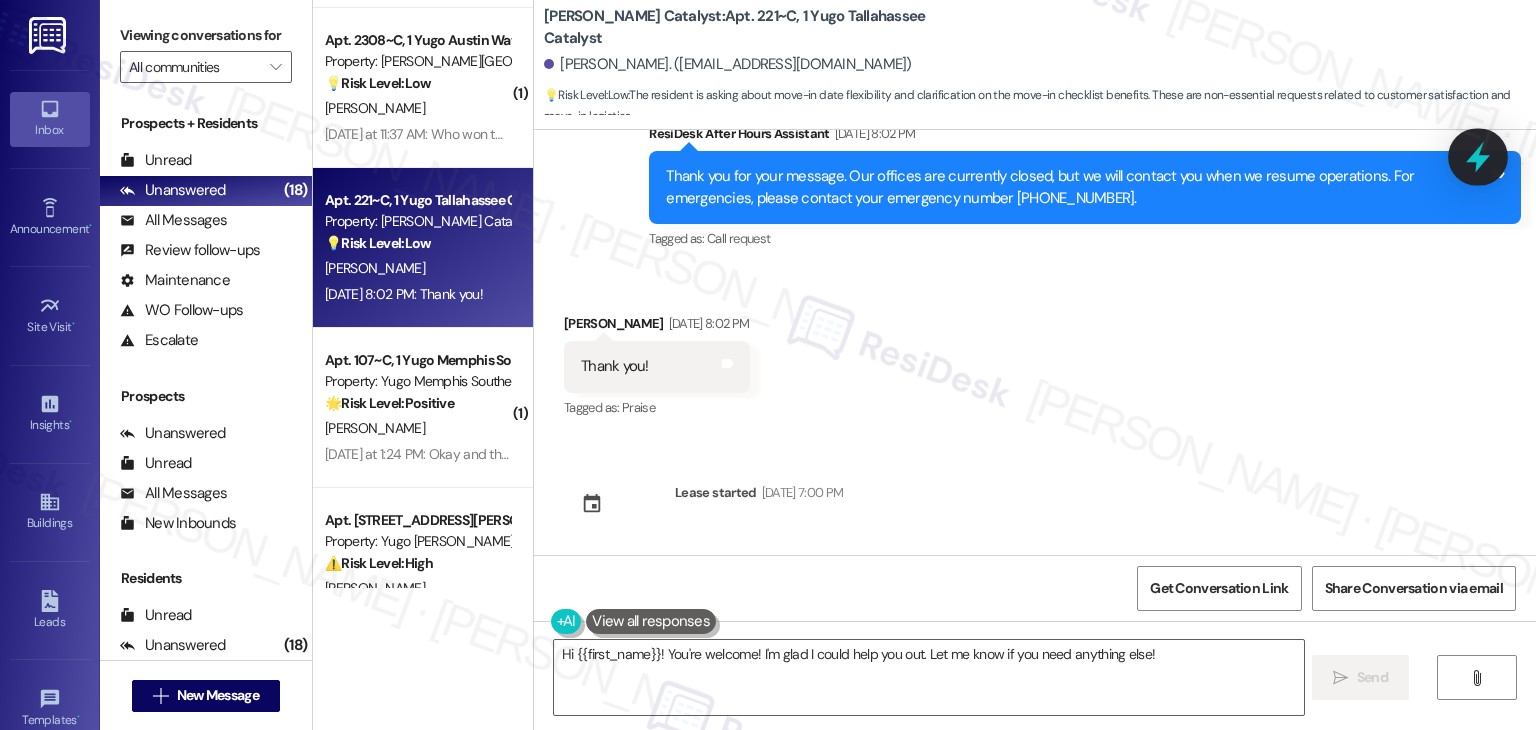 click 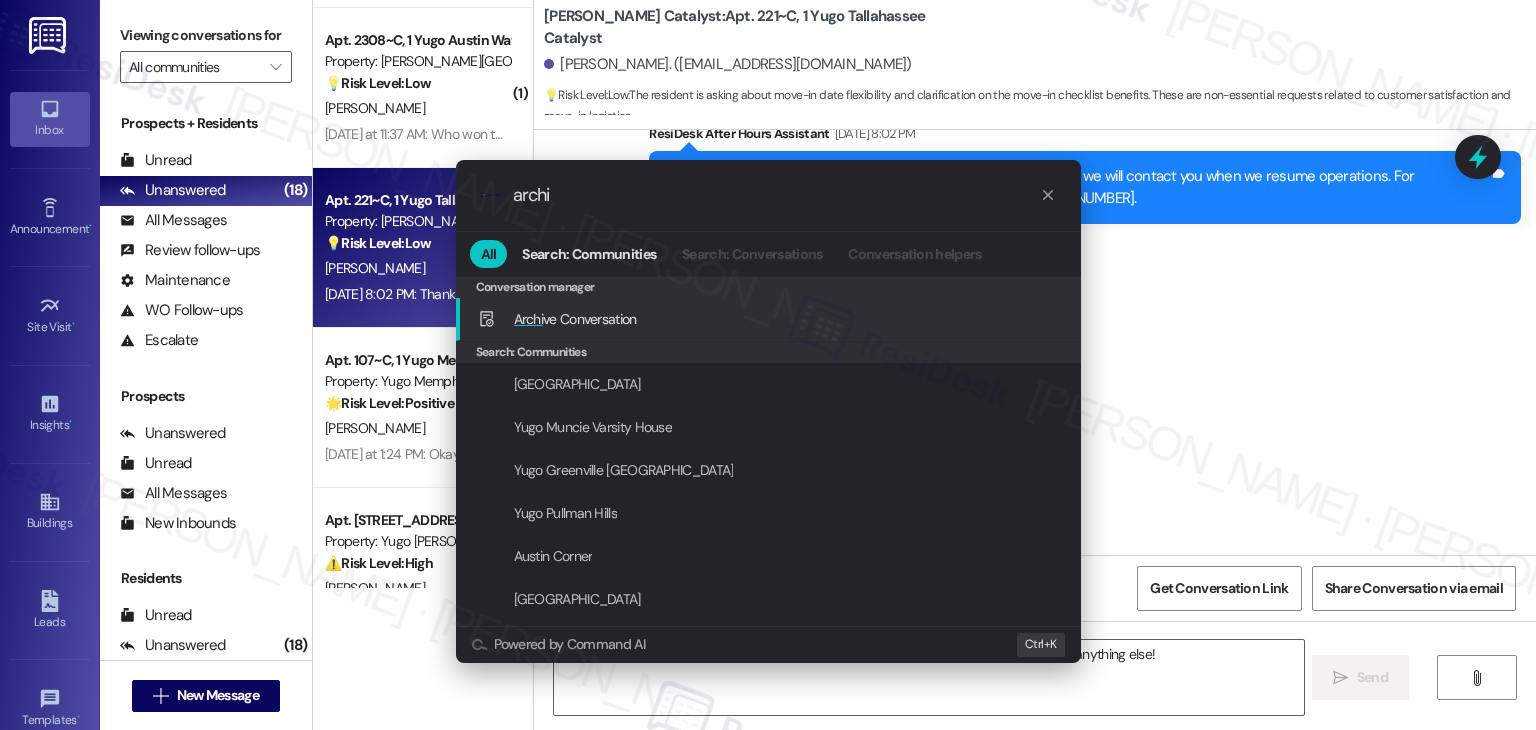 type on "archi" 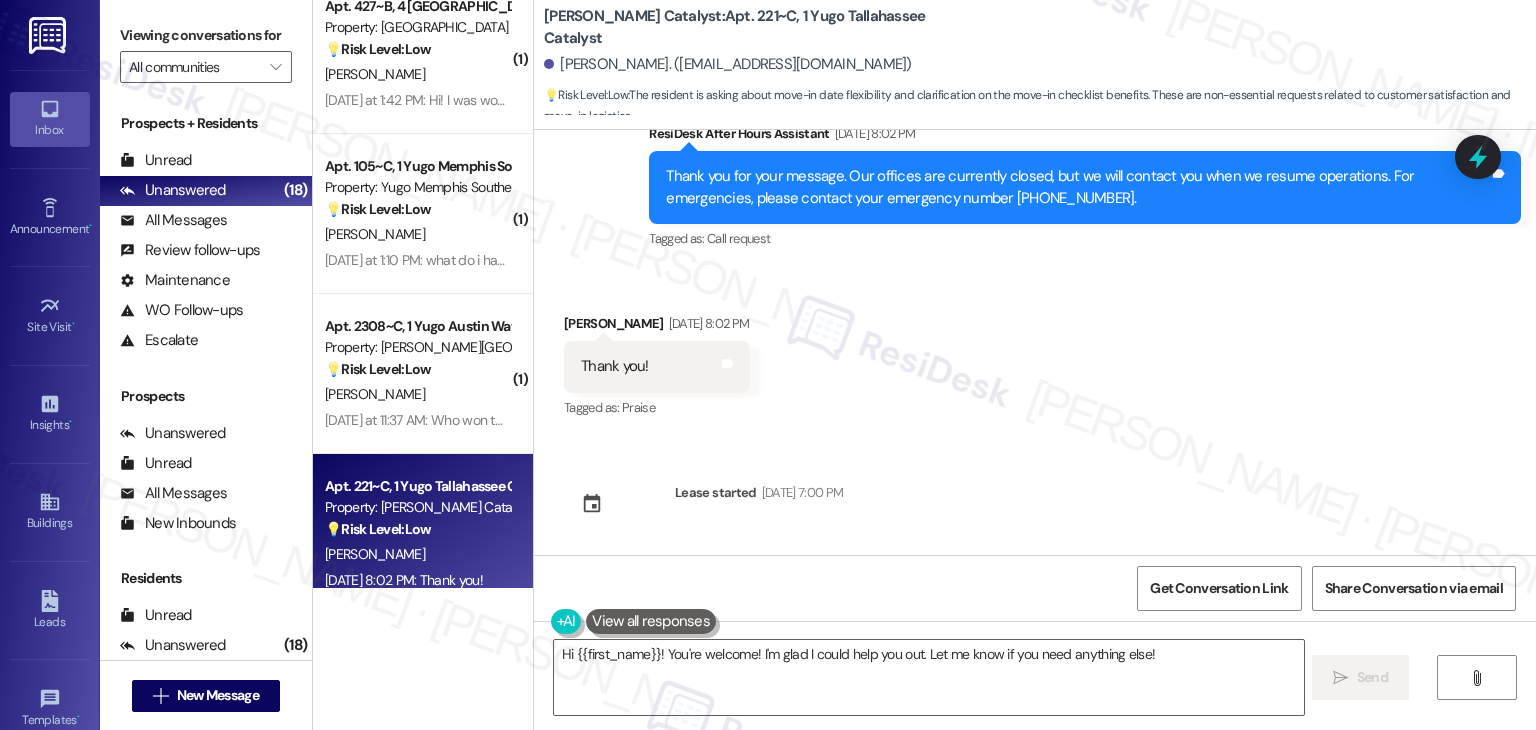 scroll, scrollTop: 3212, scrollLeft: 0, axis: vertical 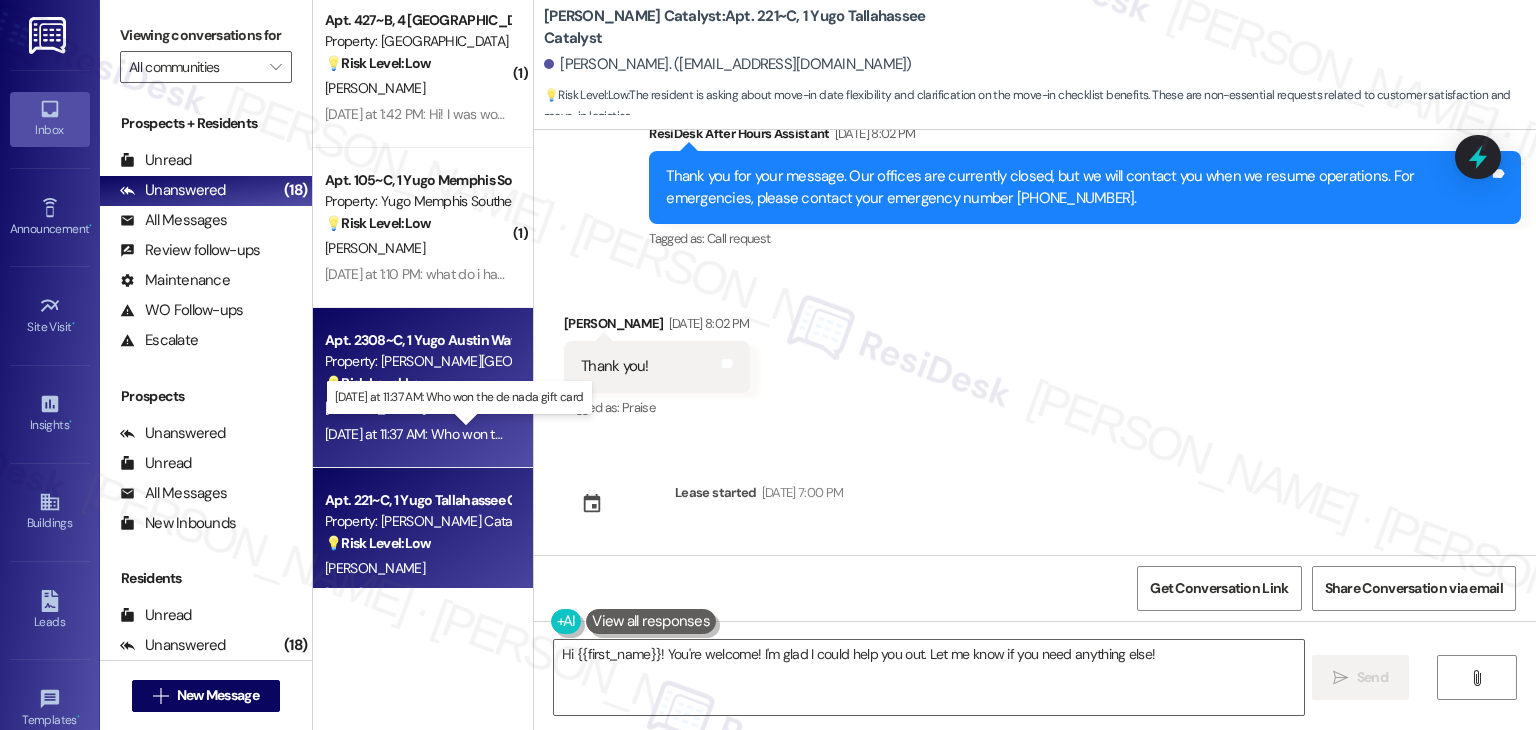 click on "Yesterday at 11:37 AM: Who won the de nada gift card  Yesterday at 11:37 AM: Who won the de nada gift card" at bounding box center [469, 434] 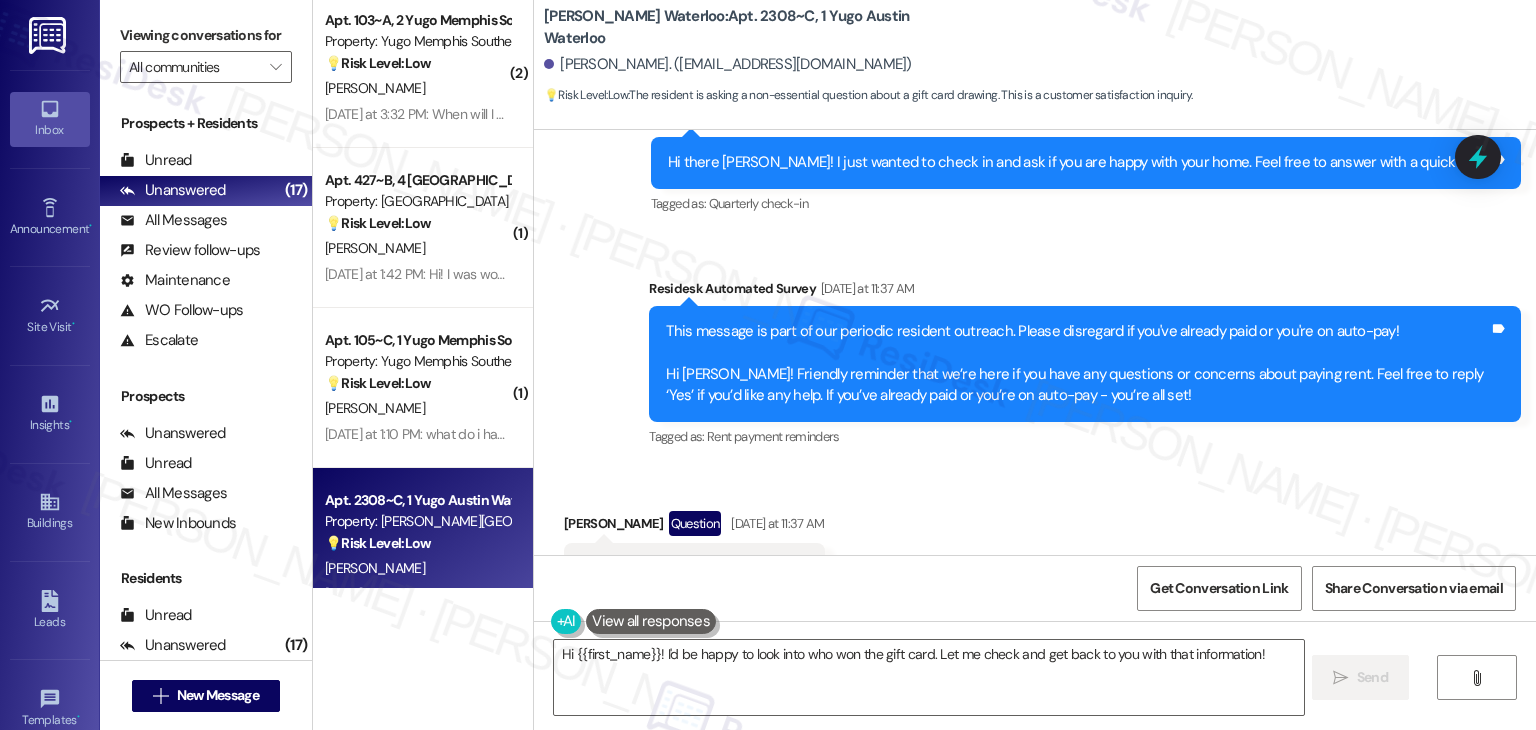 scroll, scrollTop: 2078, scrollLeft: 0, axis: vertical 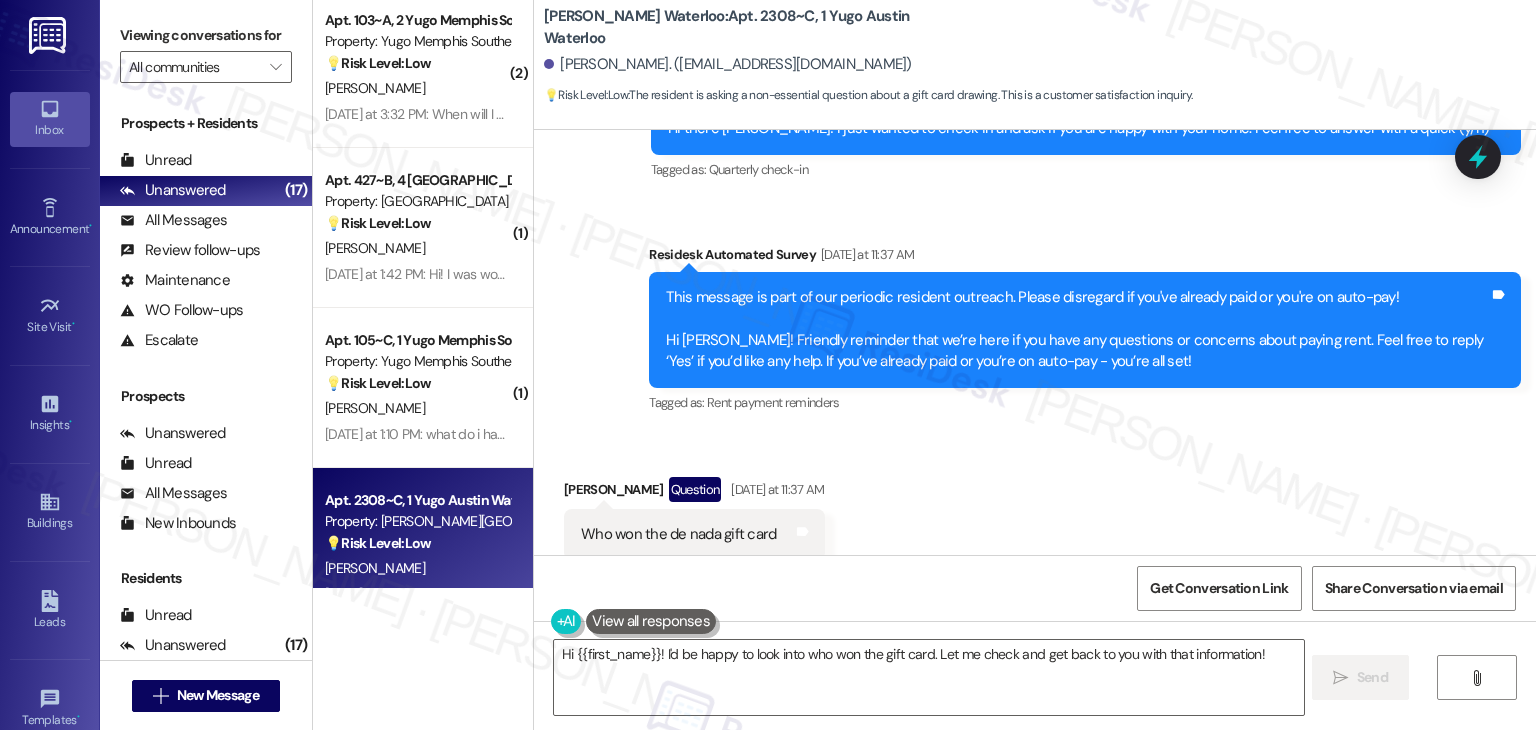 click on "Received via SMS Reagan Needleman Question Yesterday at 11:37 AM Who won the de nada gift card  Tags and notes" at bounding box center (1035, 503) 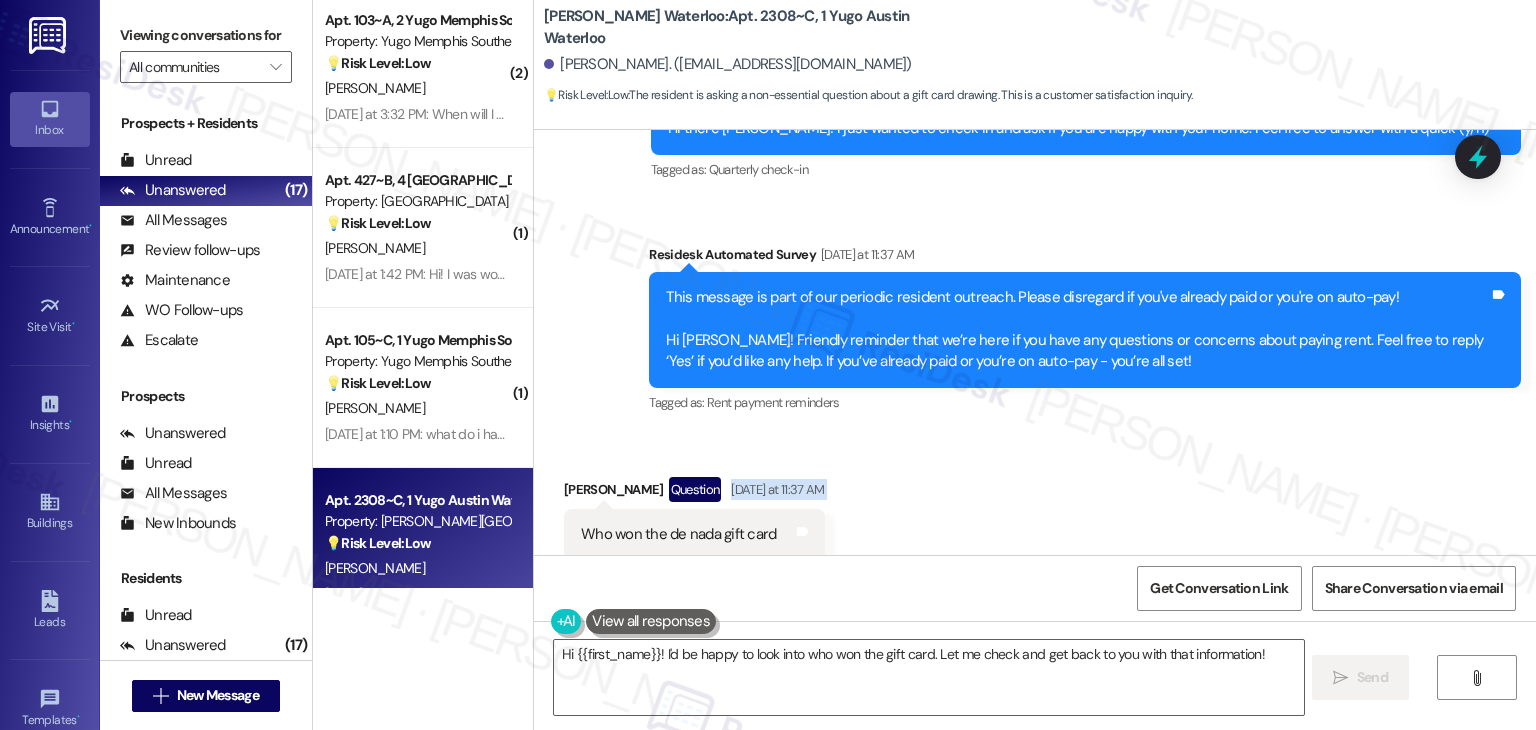 click on "Received via SMS Reagan Needleman Question Yesterday at 11:37 AM Who won the de nada gift card  Tags and notes" at bounding box center [1035, 503] 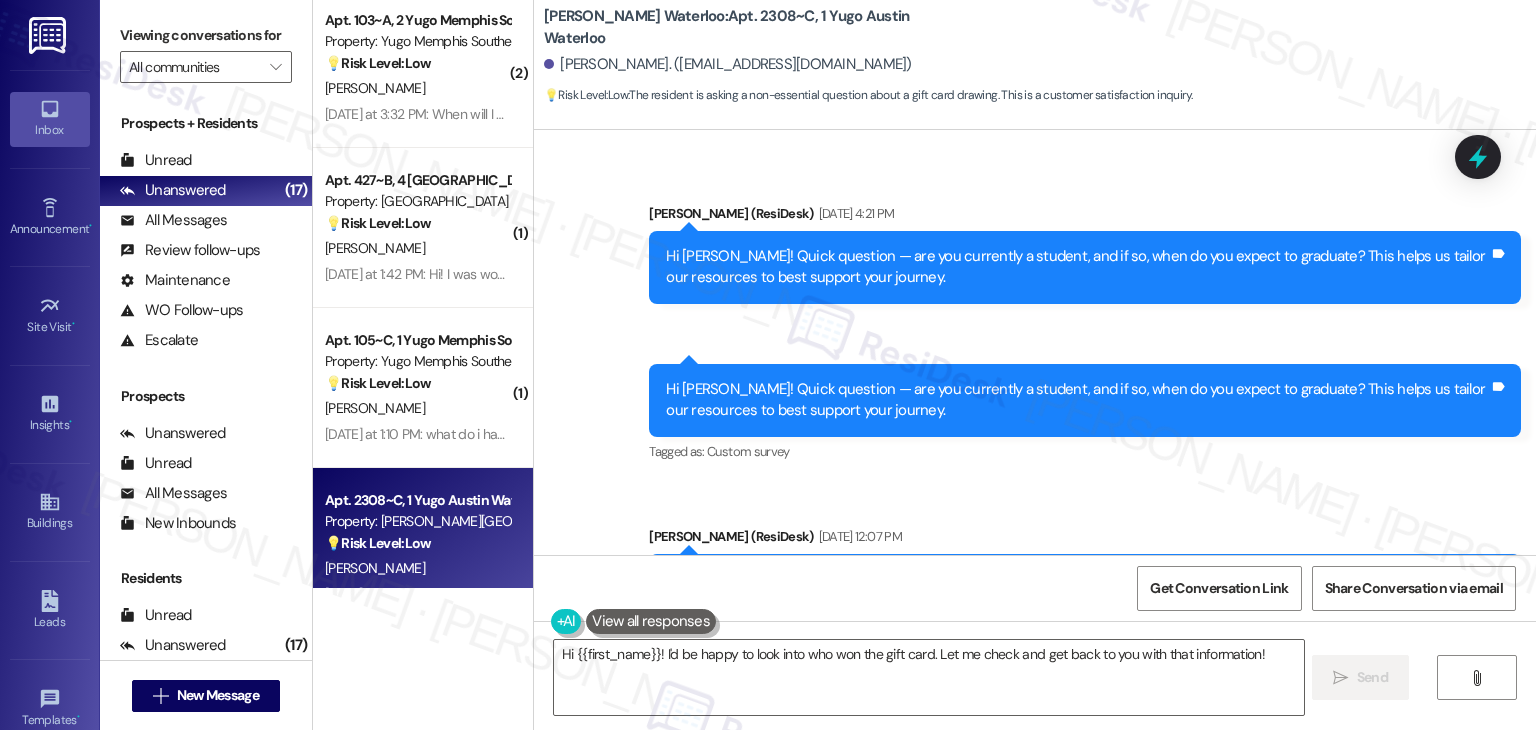 scroll, scrollTop: 2078, scrollLeft: 0, axis: vertical 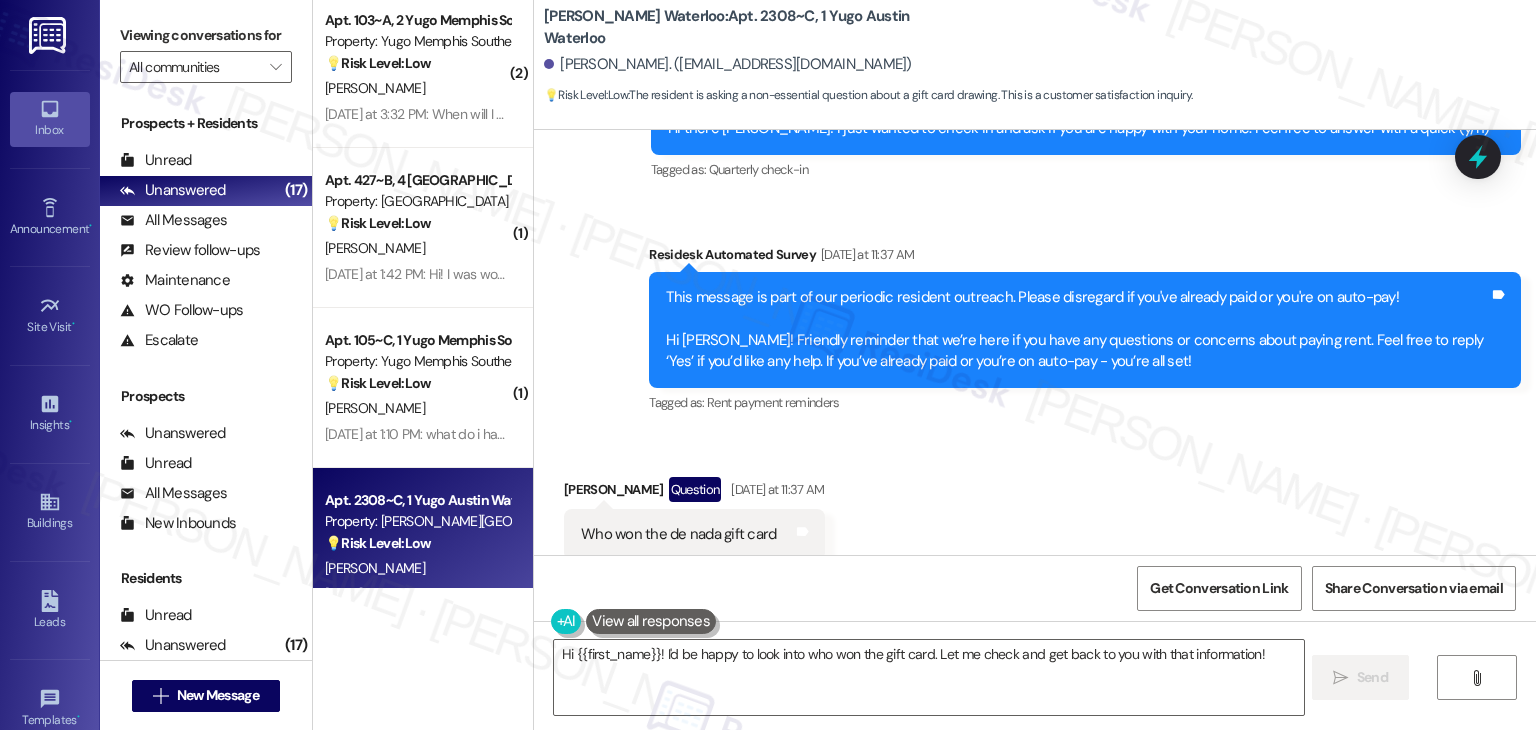click on "Who won the de nada gift card" at bounding box center [678, 534] 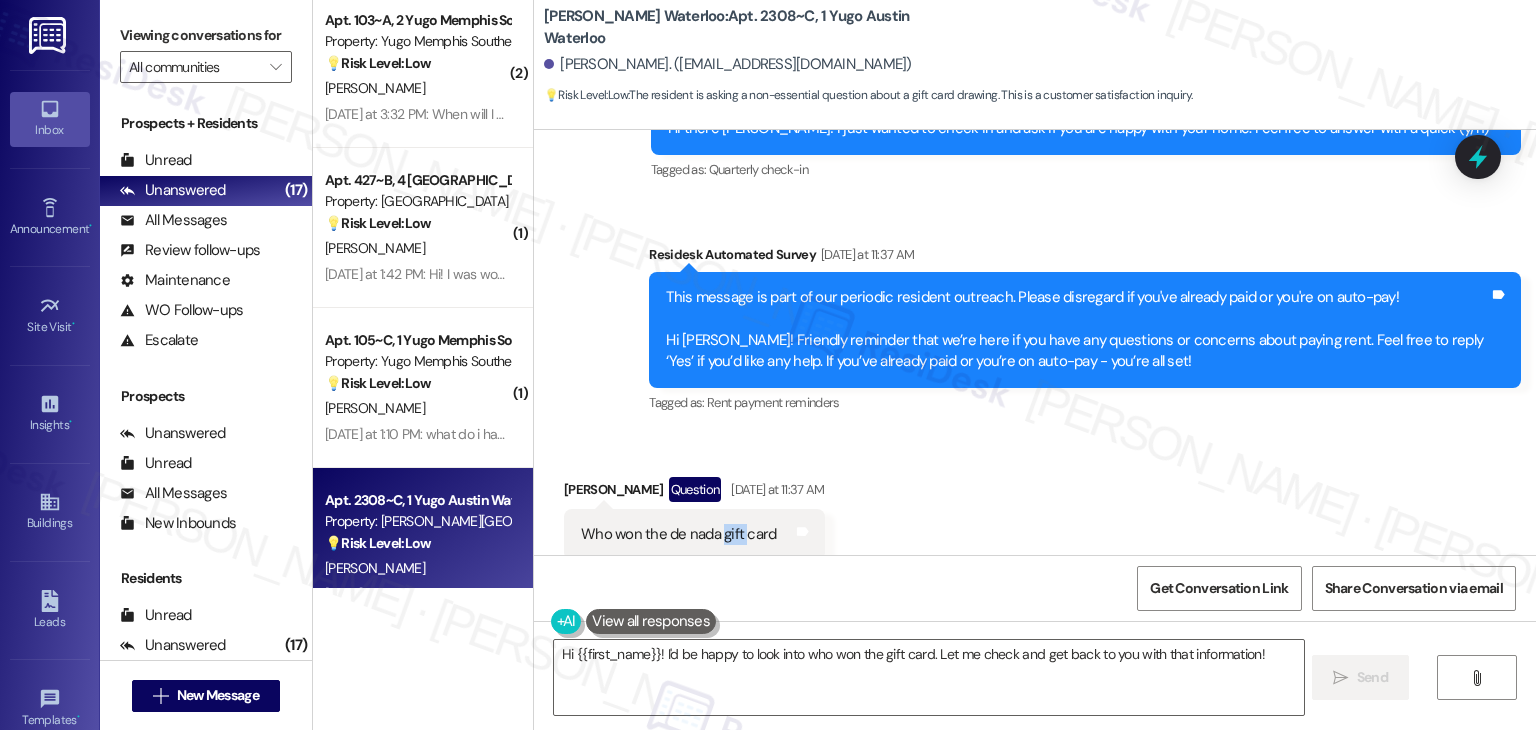 click on "Who won the de nada gift card" at bounding box center [678, 534] 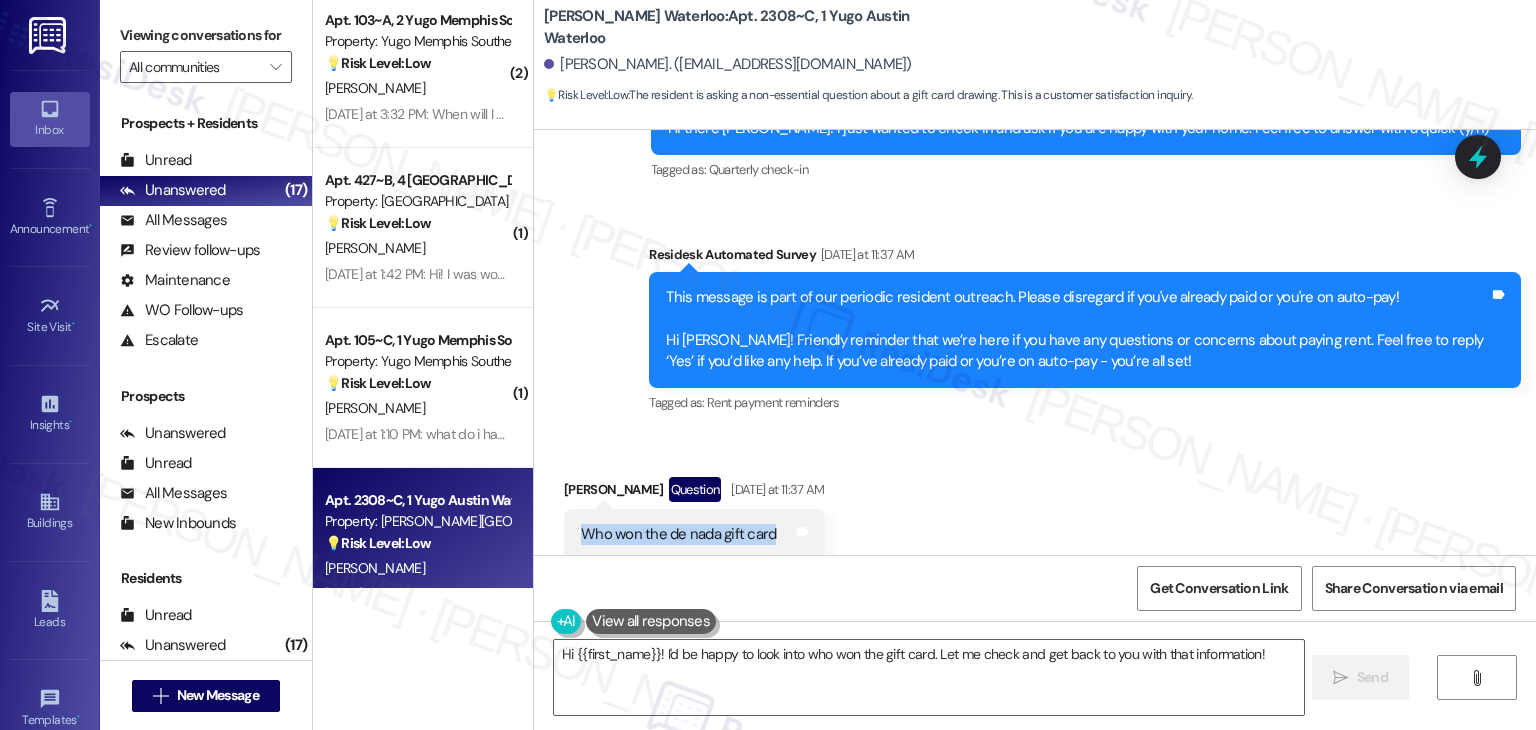 click on "Who won the de nada gift card" at bounding box center [678, 534] 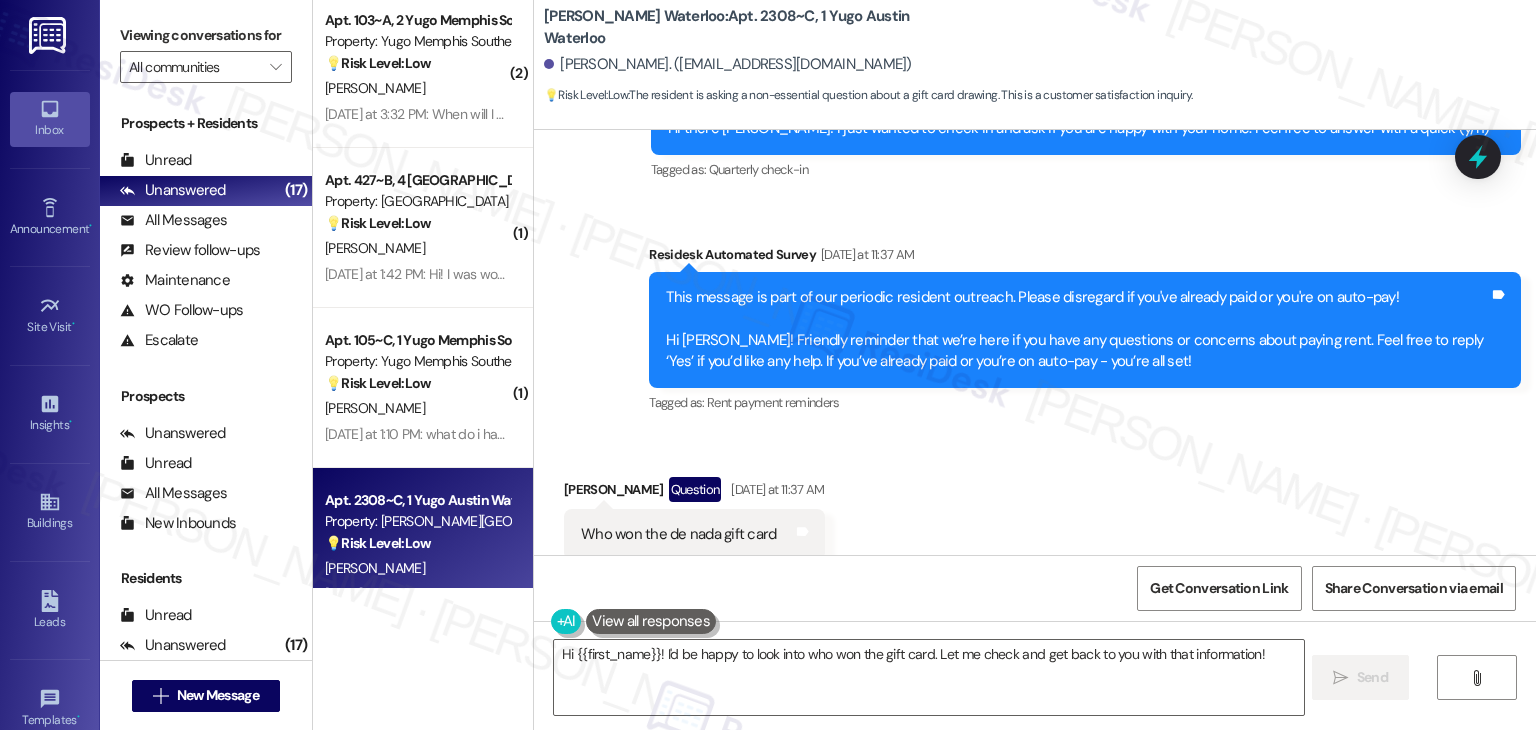 click on "Reagan Needleman. (rfnn.31@gmail.com)" at bounding box center (728, 64) 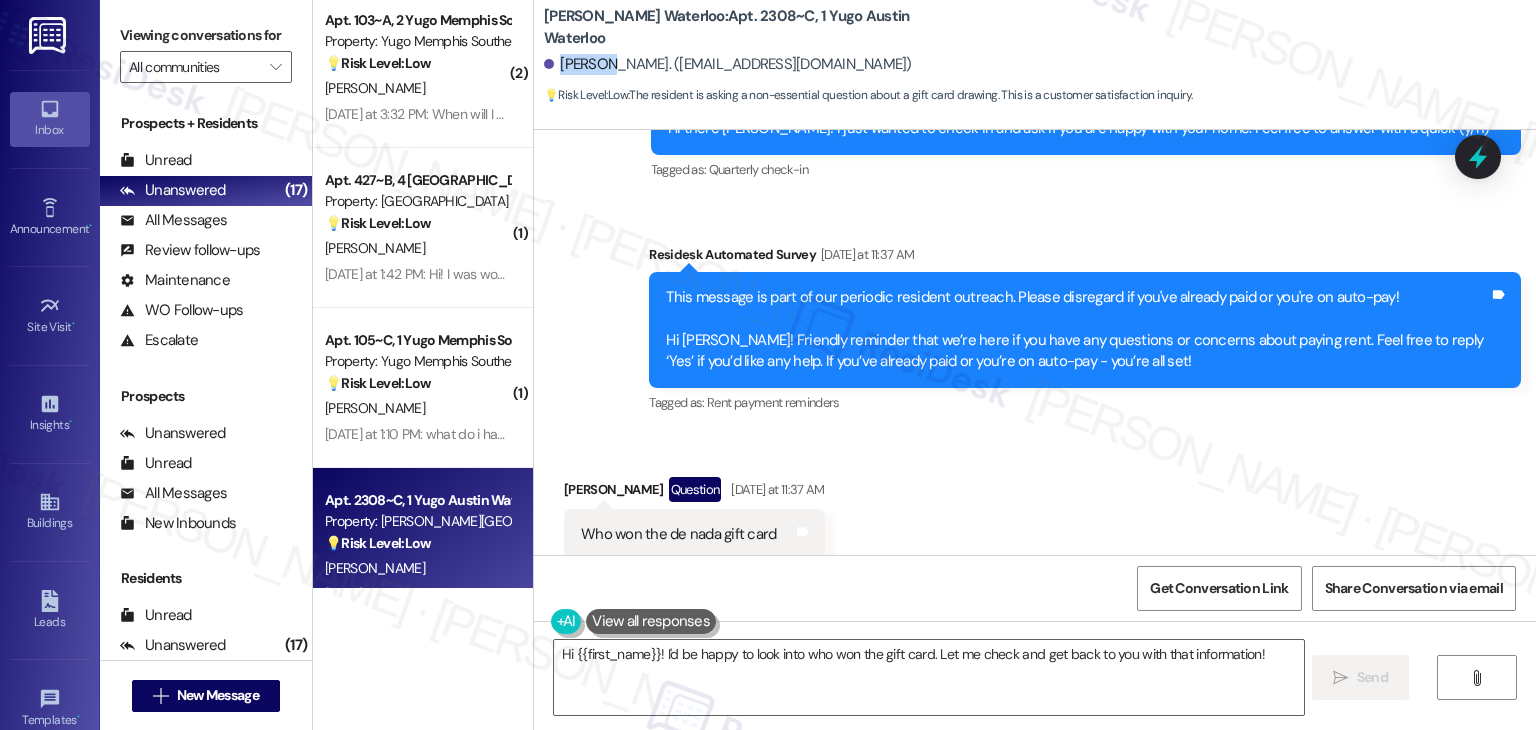 click on "Reagan Needleman. (rfnn.31@gmail.com)" at bounding box center [728, 64] 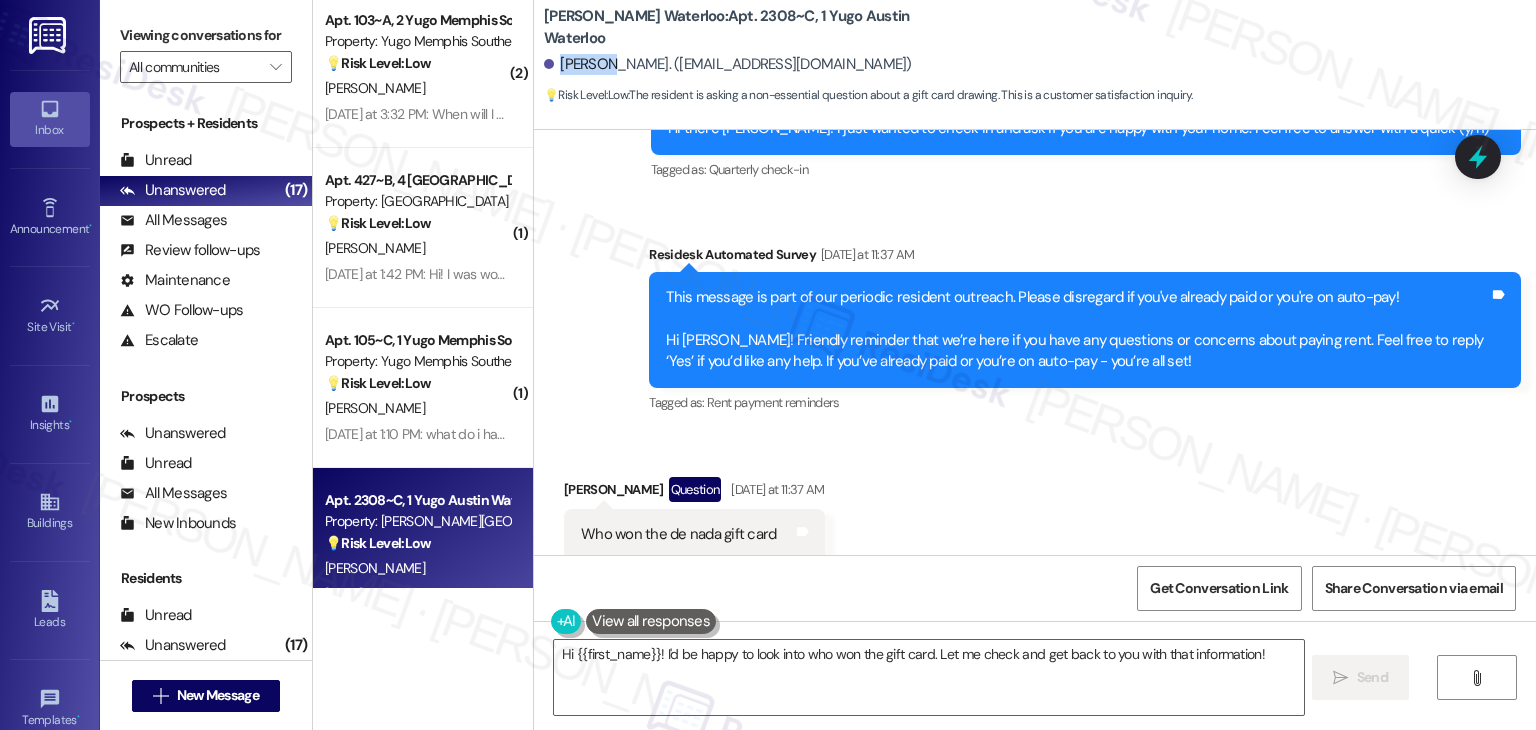 click on "Received via SMS Reagan Needleman Question Yesterday at 11:37 AM Who won the de nada gift card  Tags and notes" at bounding box center [1035, 503] 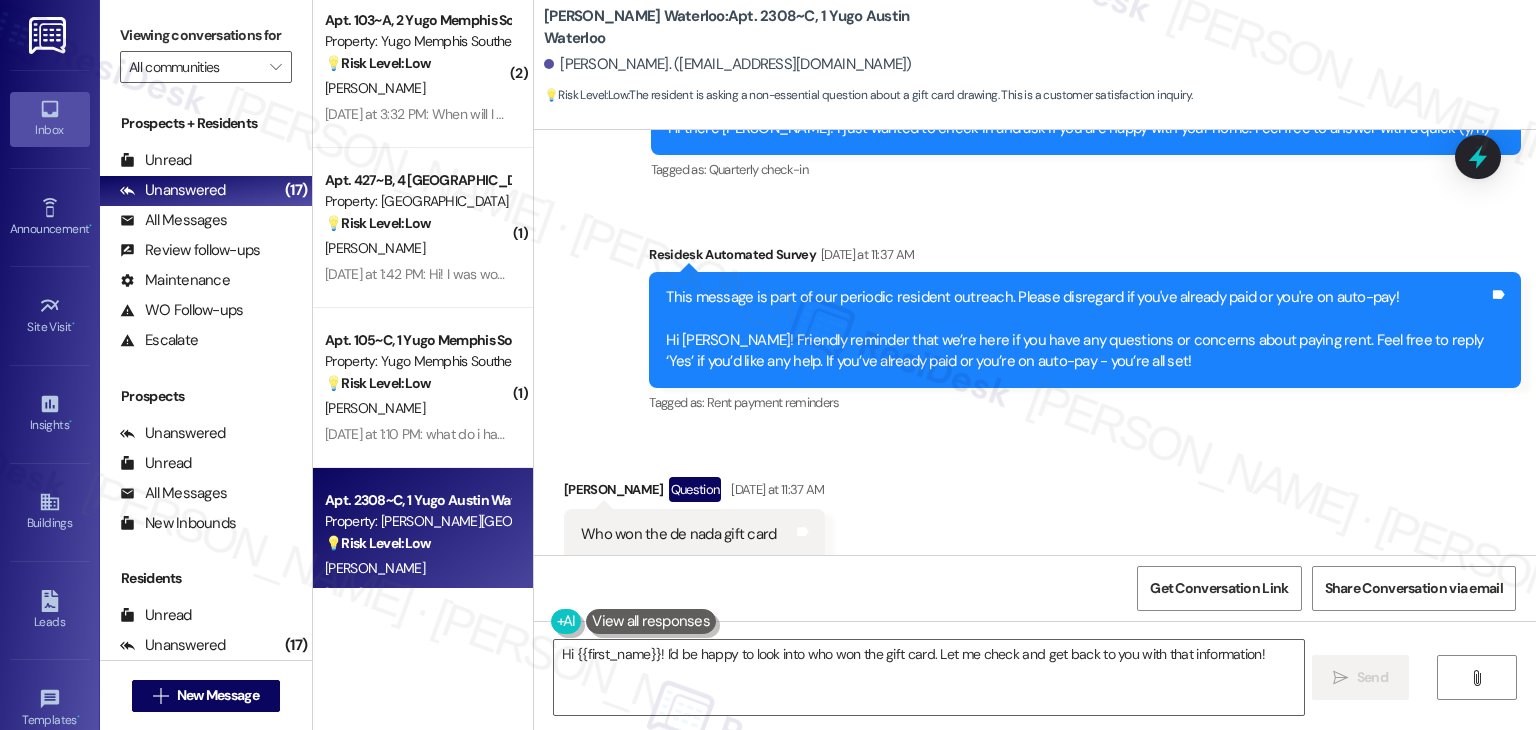 click on "Received via SMS Reagan Needleman Question Yesterday at 11:37 AM Who won the de nada gift card  Tags and notes" at bounding box center (1035, 503) 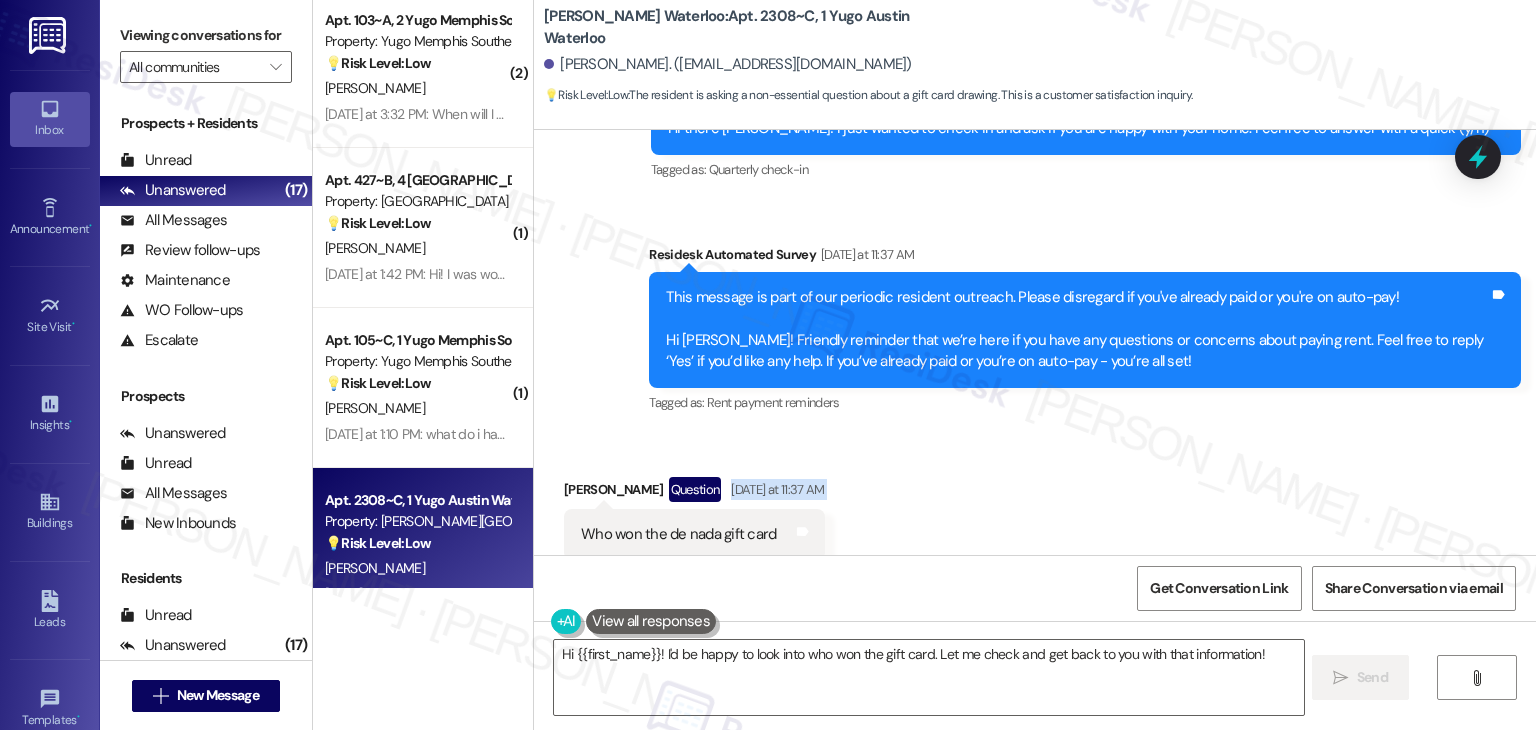 click on "Received via SMS Reagan Needleman Question Yesterday at 11:37 AM Who won the de nada gift card  Tags and notes" at bounding box center (1035, 503) 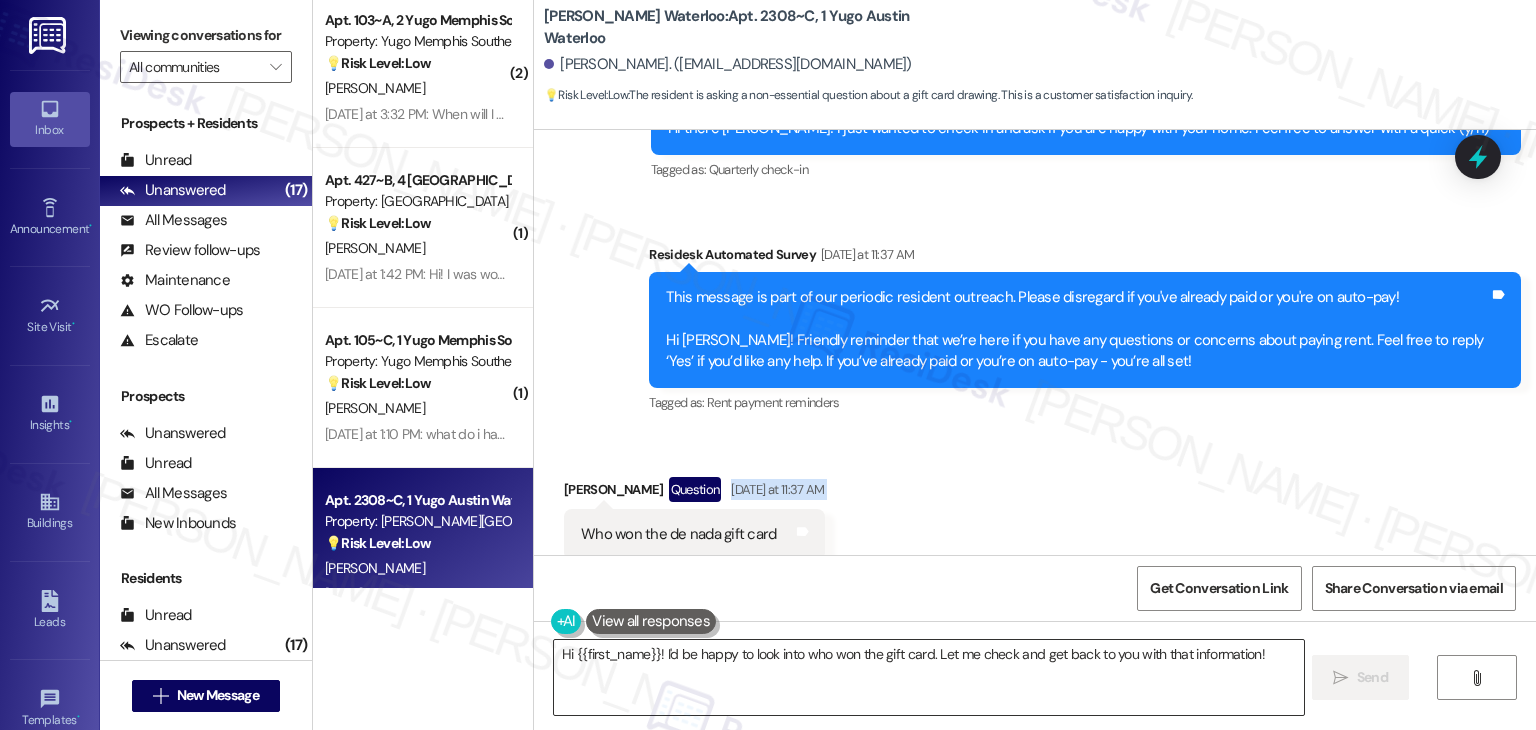 click on "Hi {{first_name}}! I'd be happy to look into who won the gift card. Let me check and get back to you with that information!" at bounding box center (928, 677) 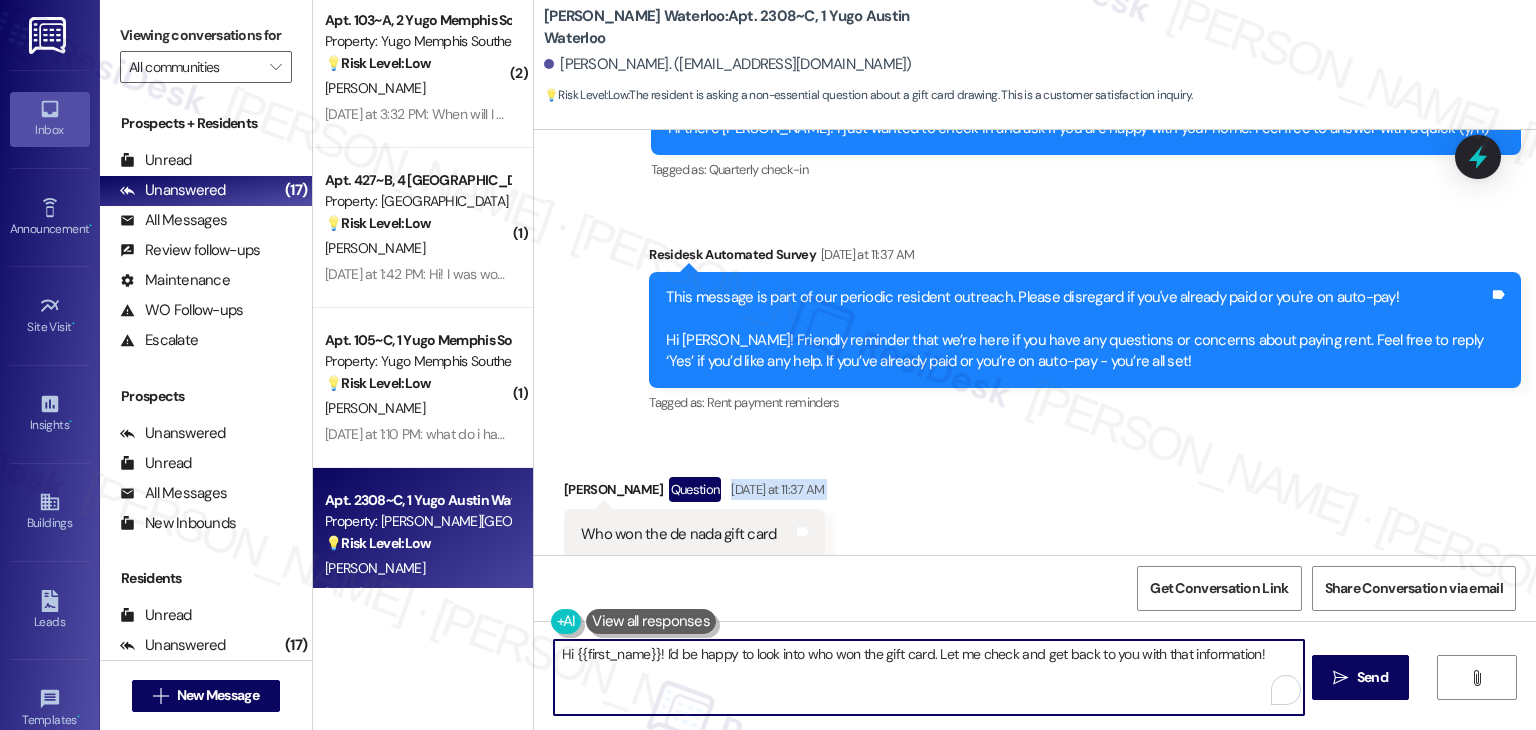 click on "Hi {{first_name}}! I'd be happy to look into who won the gift card. Let me check and get back to you with that information!" at bounding box center (928, 677) 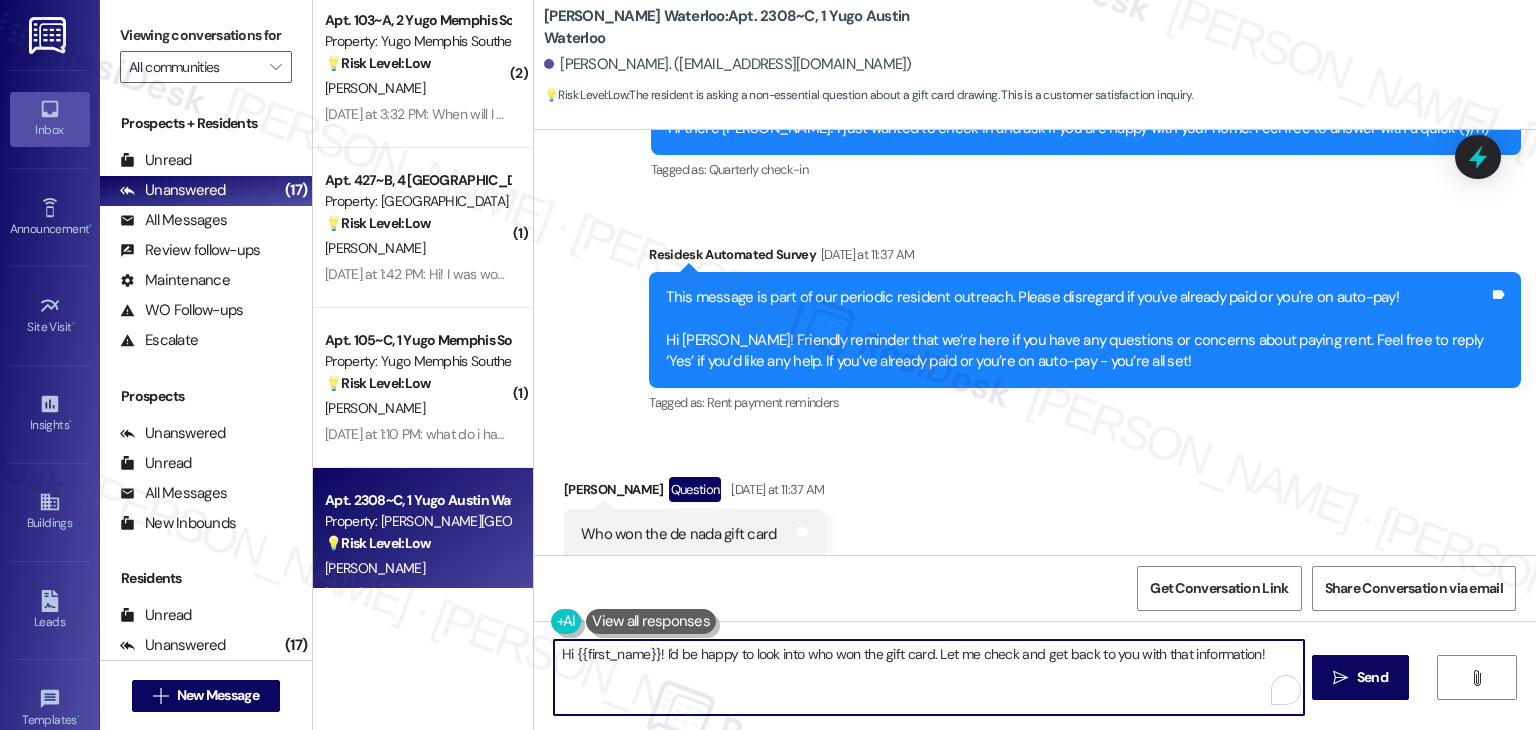 paste on "Reagan! I don’t have access to that info on my end, but I’ll check with the site team for you. Just to help me follow up faster—do you happen to know when the promotion started?" 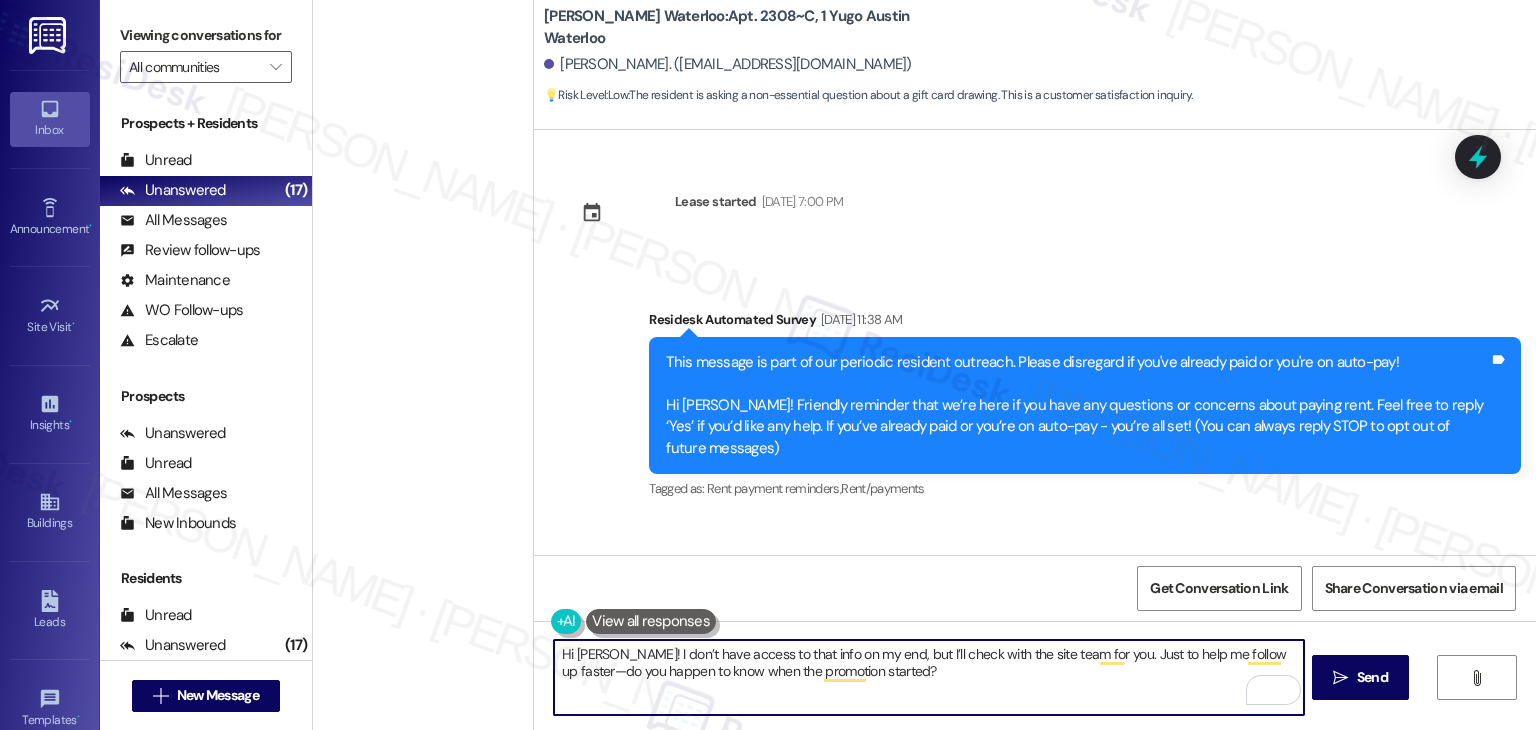 scroll, scrollTop: 0, scrollLeft: 0, axis: both 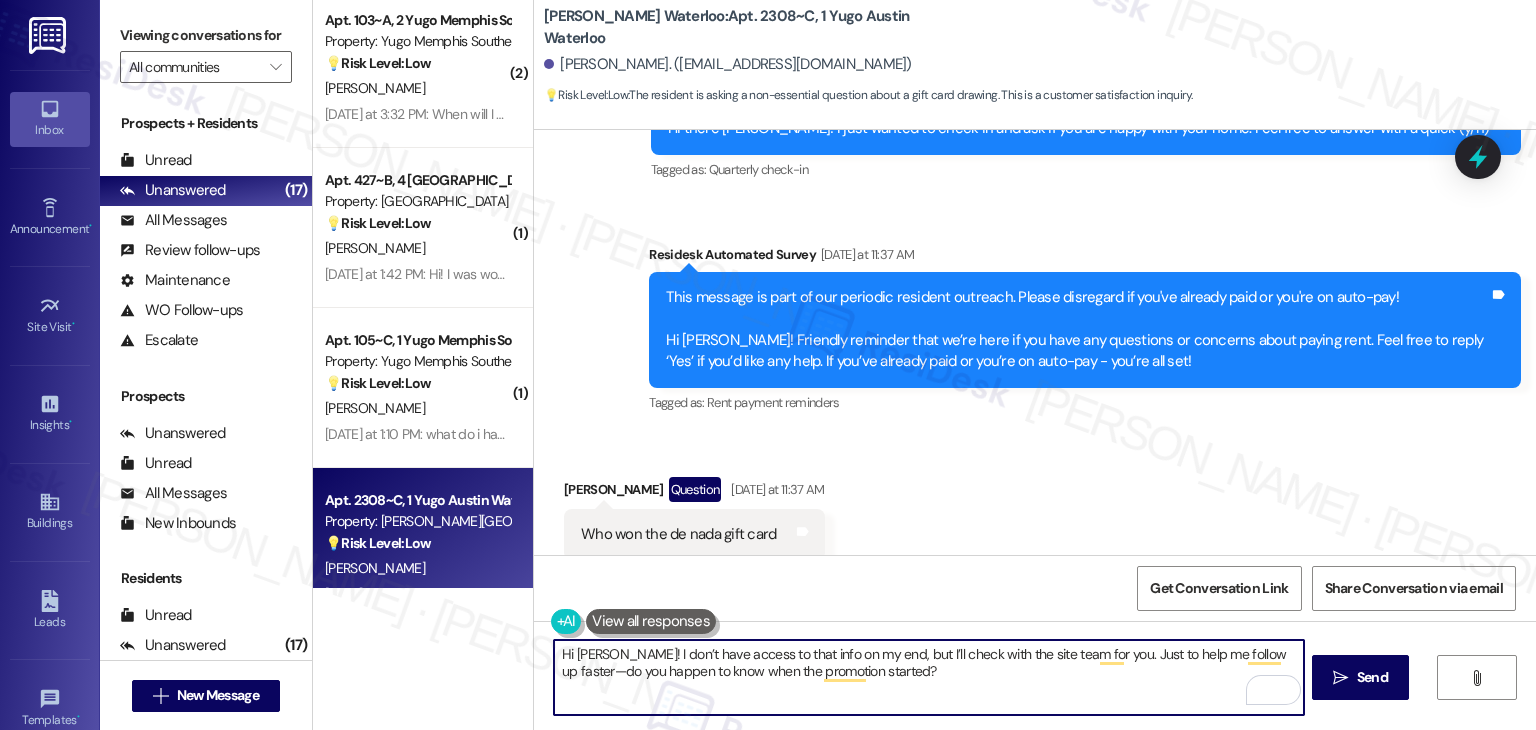 type on "Hi Reagan! I don’t have access to that info on my end, but I’ll check with the site team for you. Just to help me follow up faster—do you happen to know when the promotion started?" 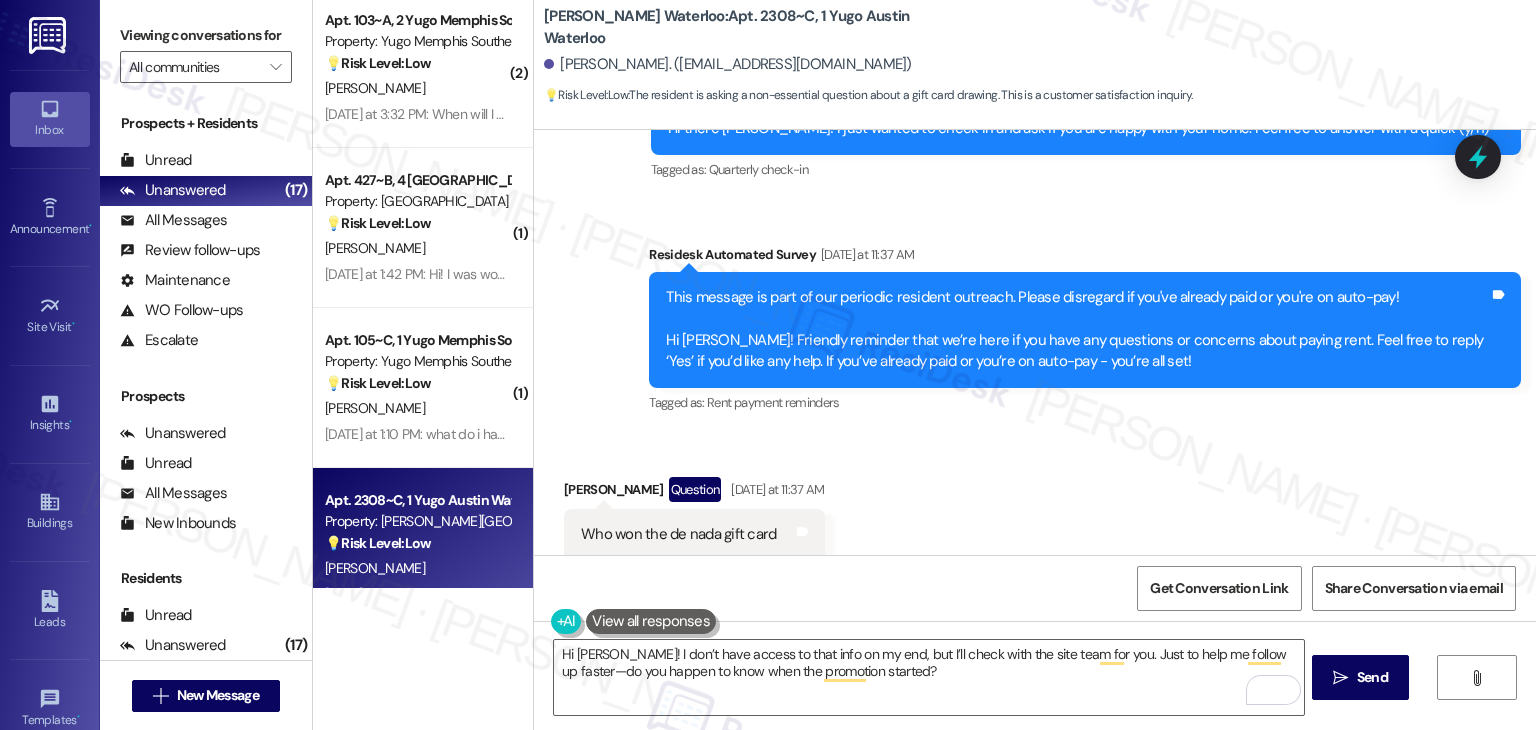 click on "Get Conversation Link Share Conversation via email" at bounding box center [1035, 588] 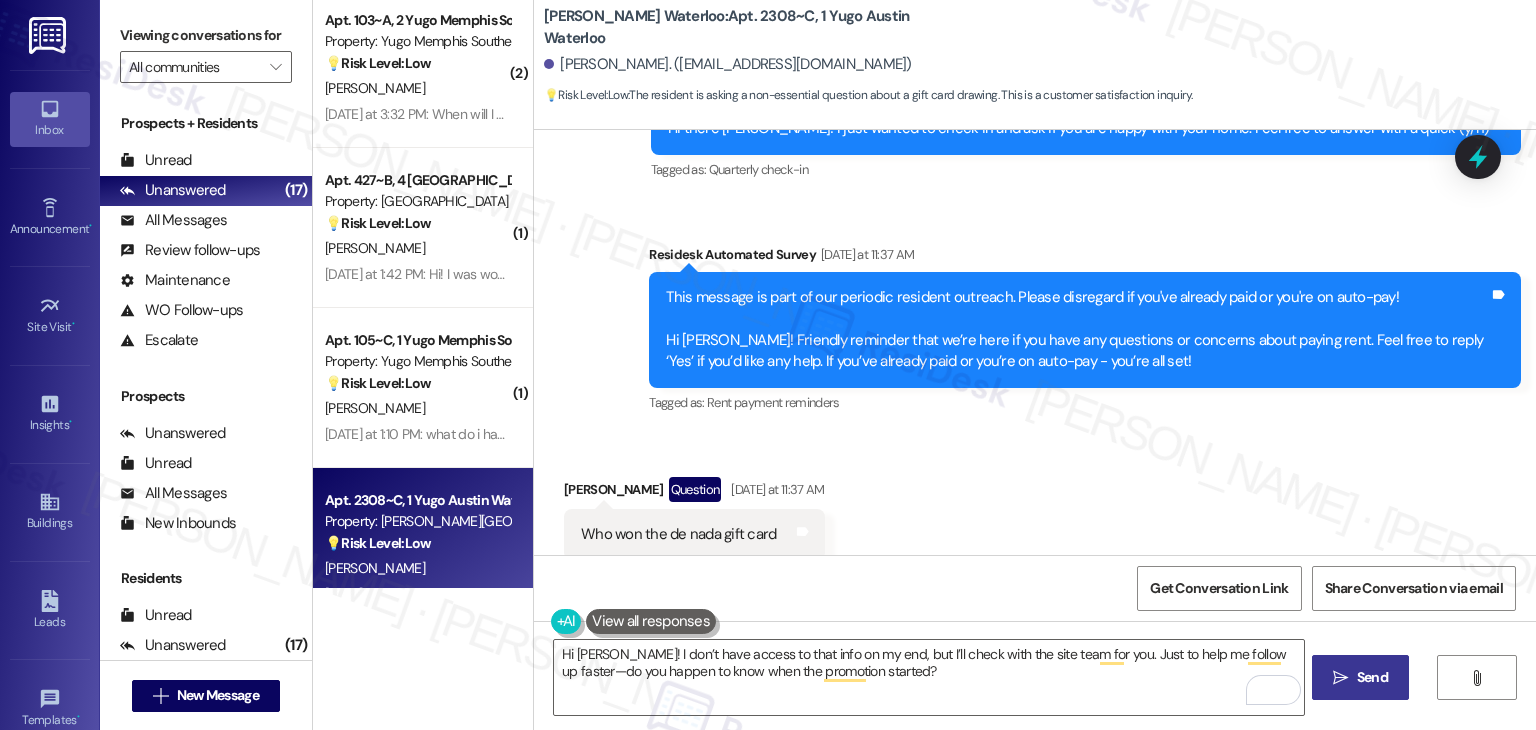 click on "Send" at bounding box center [1372, 677] 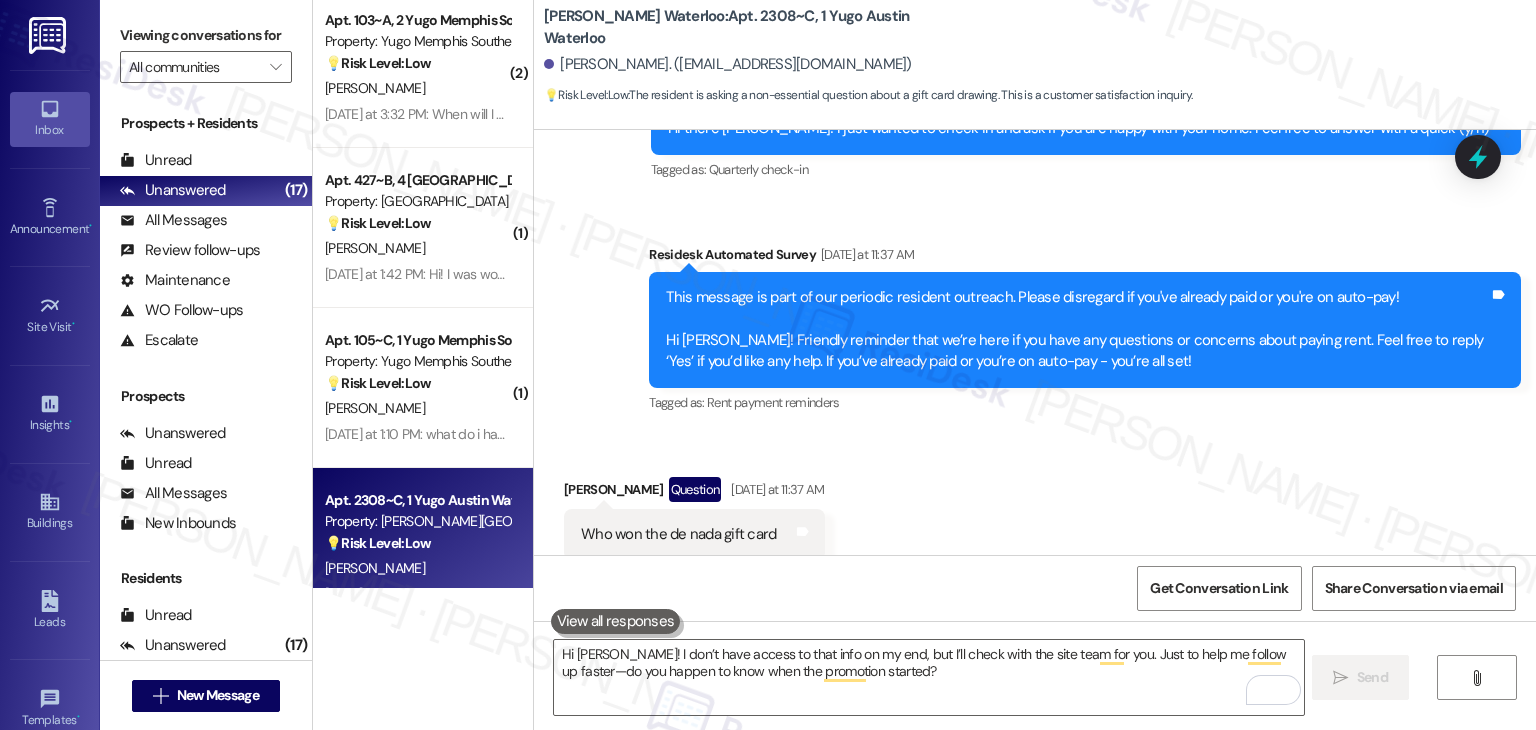 scroll, scrollTop: 2077, scrollLeft: 0, axis: vertical 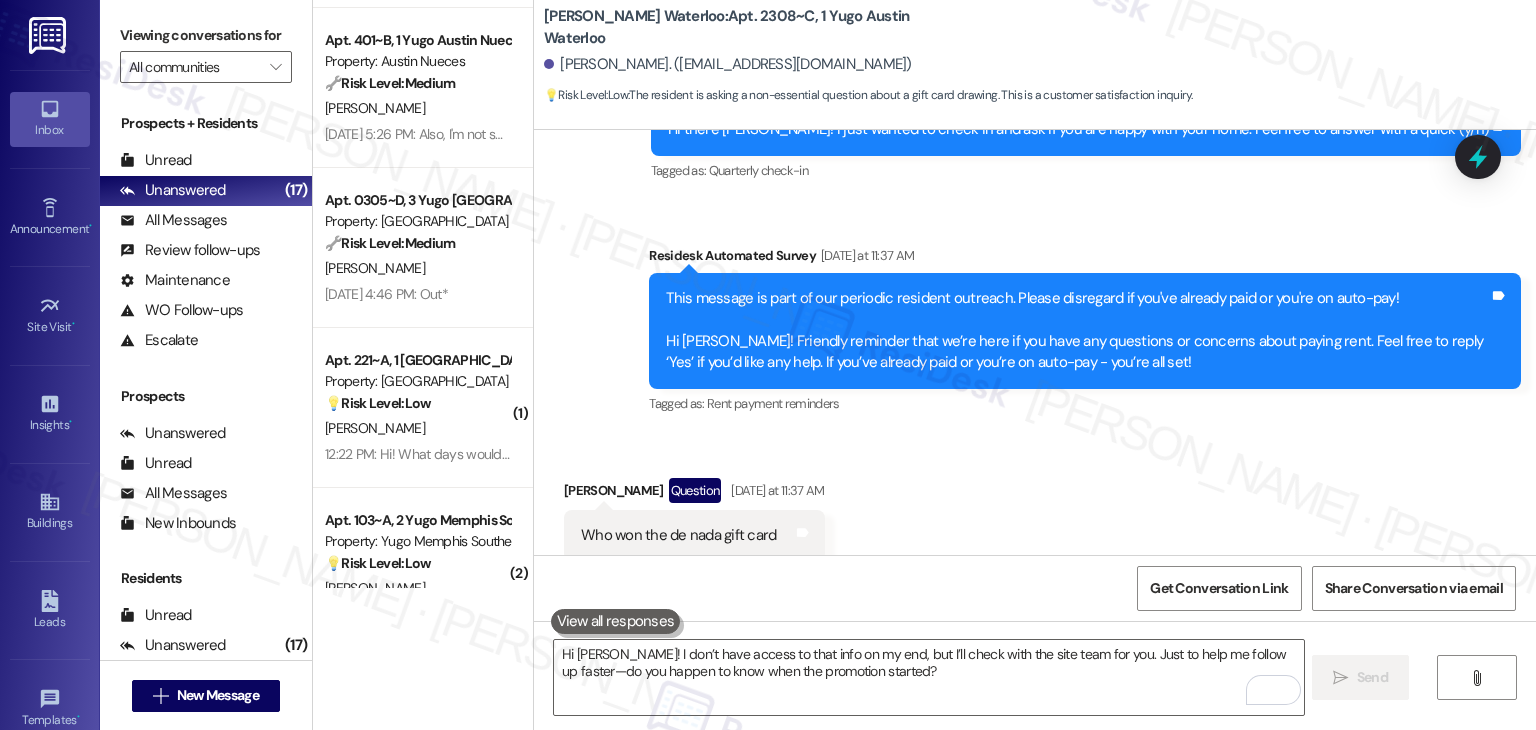click on "Apt. 0305~D, 3 Yugo Auburn North Property: Yugo Auburn North 🔧  Risk Level:  Medium The resident is inquiring about the move-in process after submitting payment and insurance. They are asking about a 'fast pass' move-in, indicating a desire for expedited service, but there is no indication of urgency or a problem. This is a standard move-in inquiry. J. Pranger Jul 28, 2025 at 4:46 PM: Out* Jul 28, 2025 at 4:46 PM: Out*" at bounding box center (423, 248) 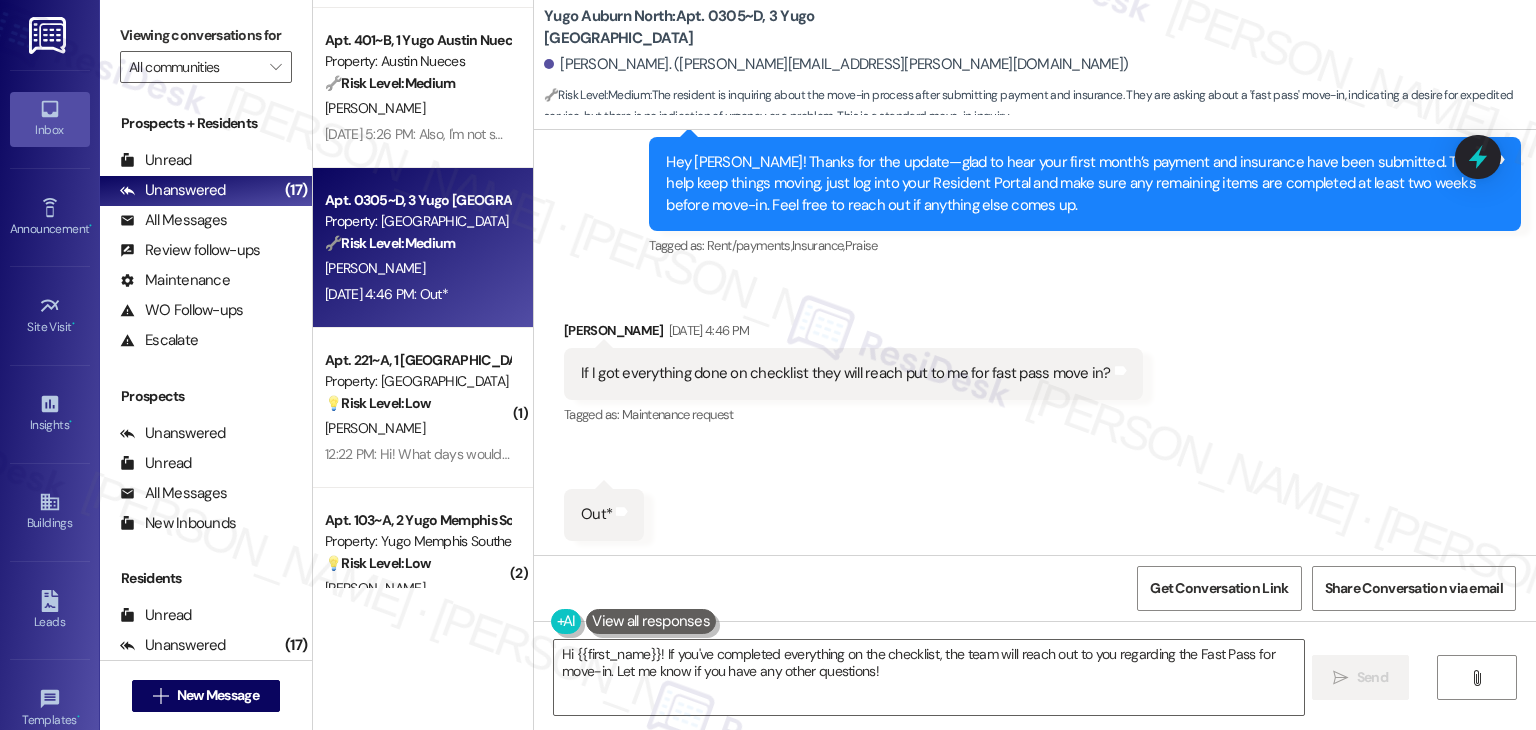 scroll, scrollTop: 2147, scrollLeft: 0, axis: vertical 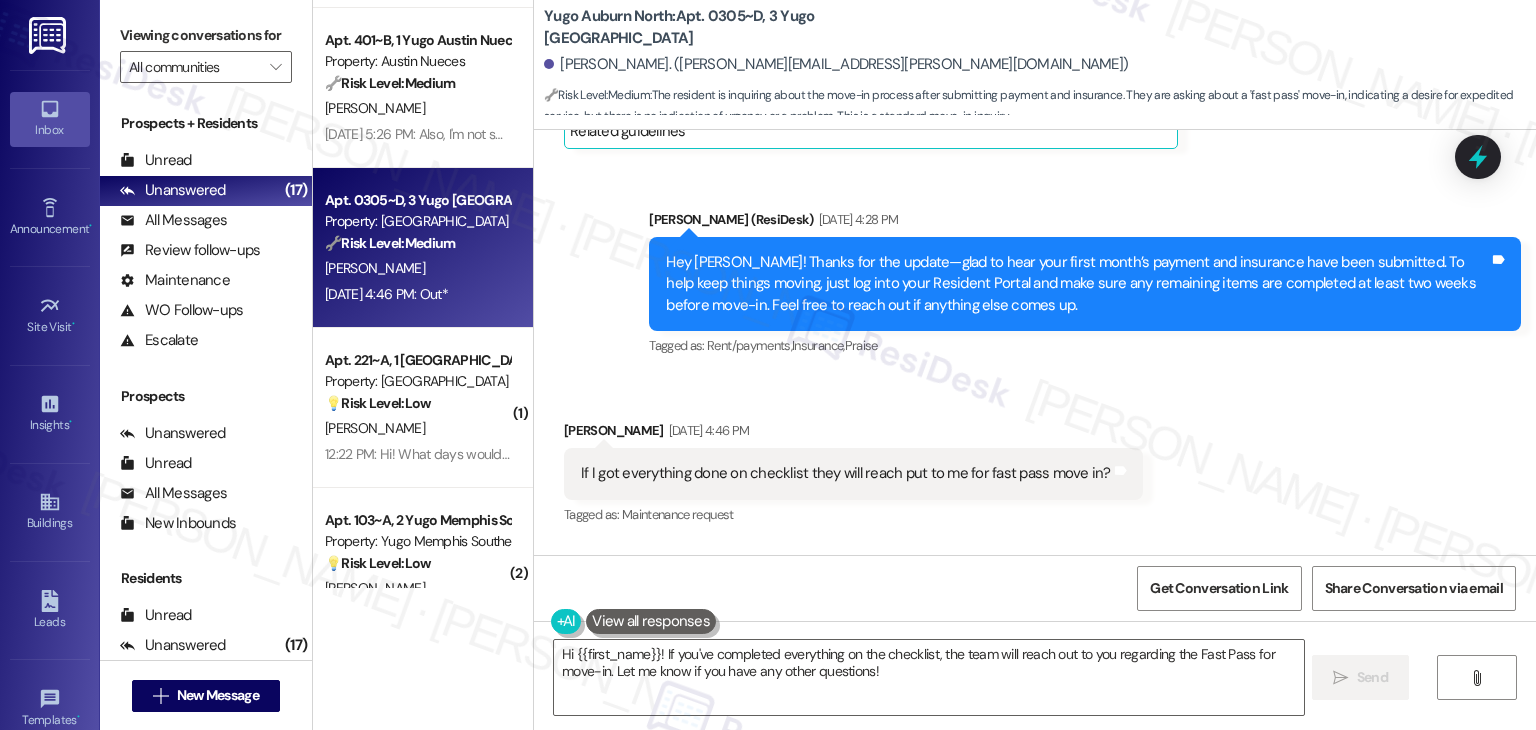 click on "Hey Jonathan! Thanks for the update—glad to hear your first month’s payment and insurance have been submitted. To help keep things moving, just log into your Resident Portal and make sure any remaining items are completed at least two weeks before move-in. Feel free to reach out if anything else comes up." at bounding box center [1077, 284] 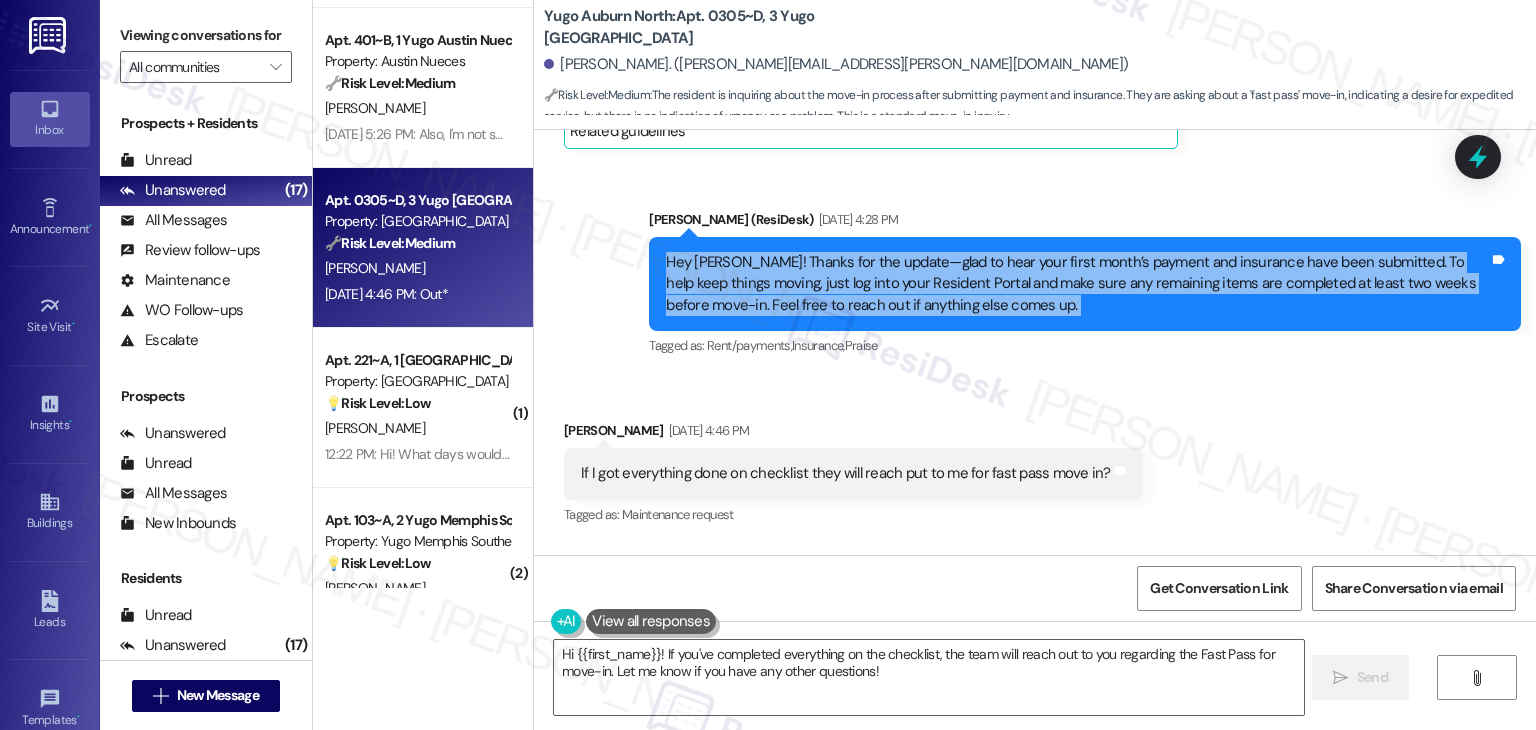 click on "Hey Jonathan! Thanks for the update—glad to hear your first month’s payment and insurance have been submitted. To help keep things moving, just log into your Resident Portal and make sure any remaining items are completed at least two weeks before move-in. Feel free to reach out if anything else comes up." at bounding box center [1077, 284] 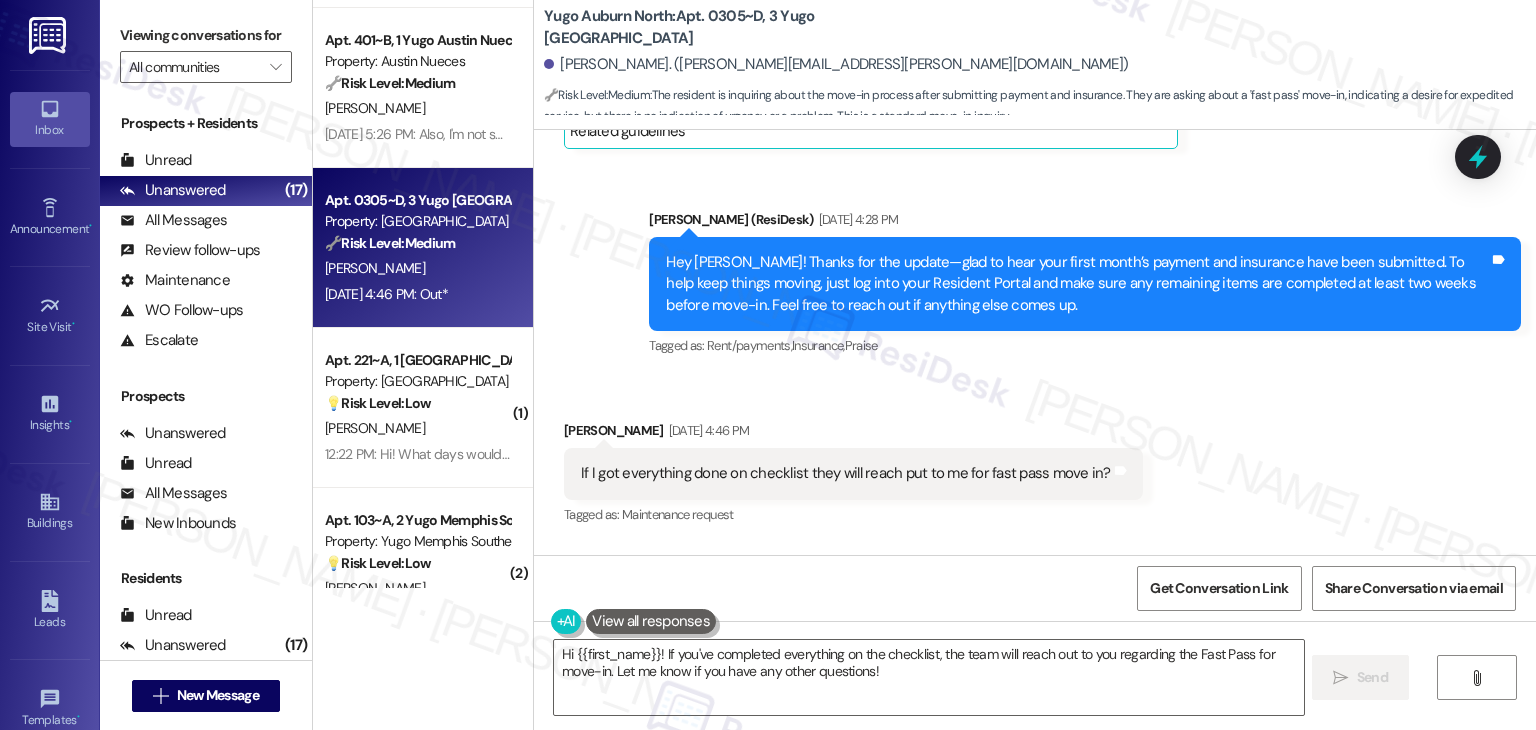 click on "If I got everything done on checklist they will reach put to me for fast pass move in?" at bounding box center [846, 473] 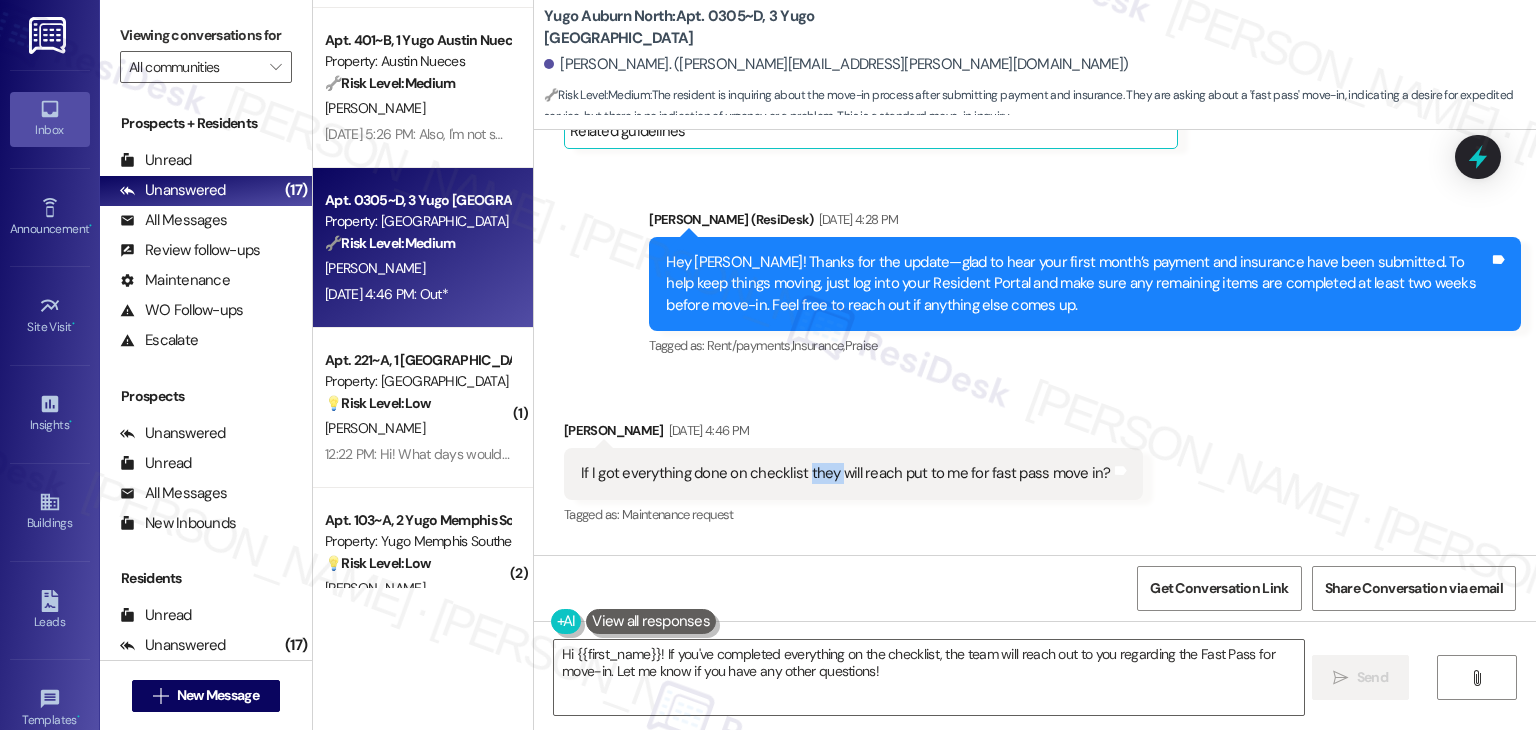 click on "If I got everything done on checklist they will reach put to me for fast pass move in?" at bounding box center (846, 473) 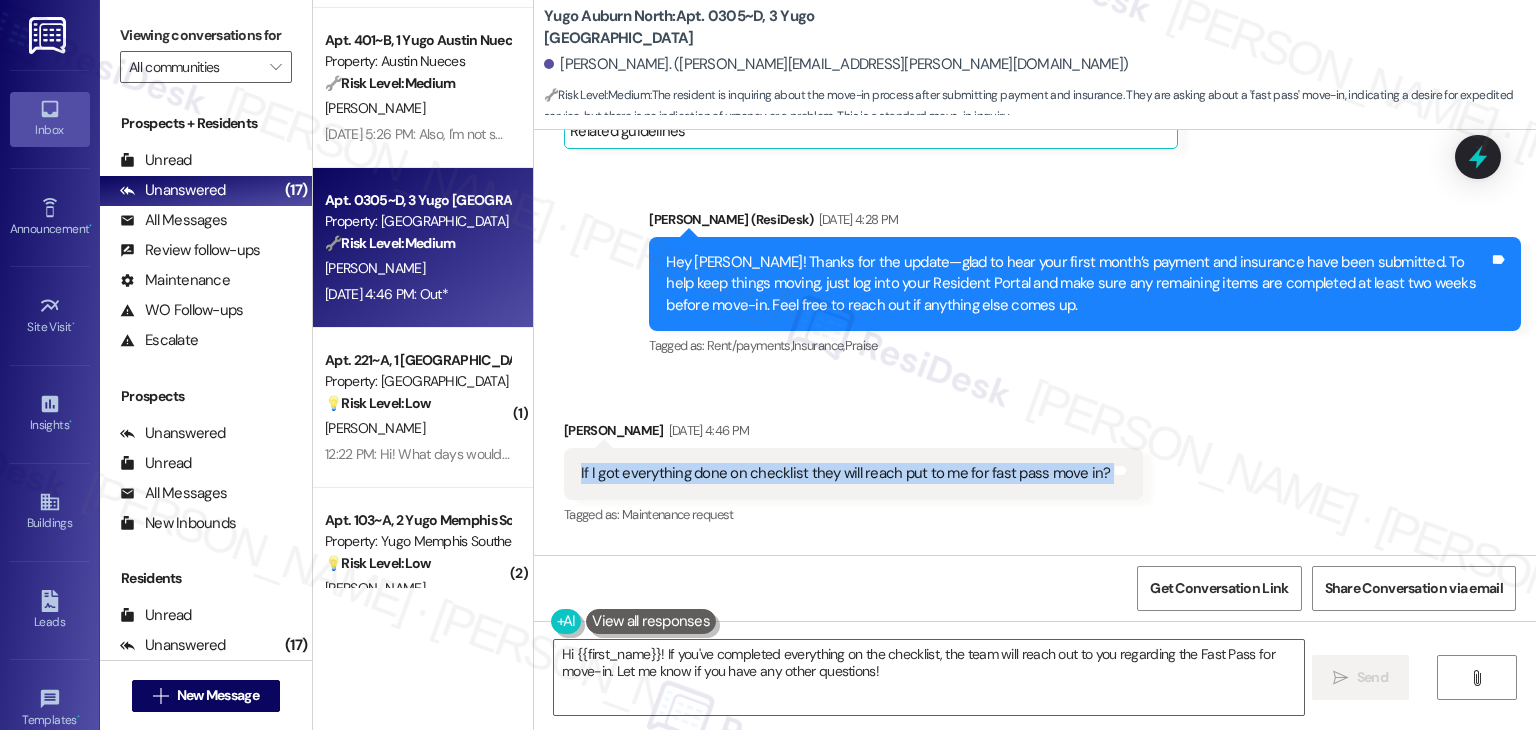 click on "If I got everything done on checklist they will reach put to me for fast pass move in?" at bounding box center [846, 473] 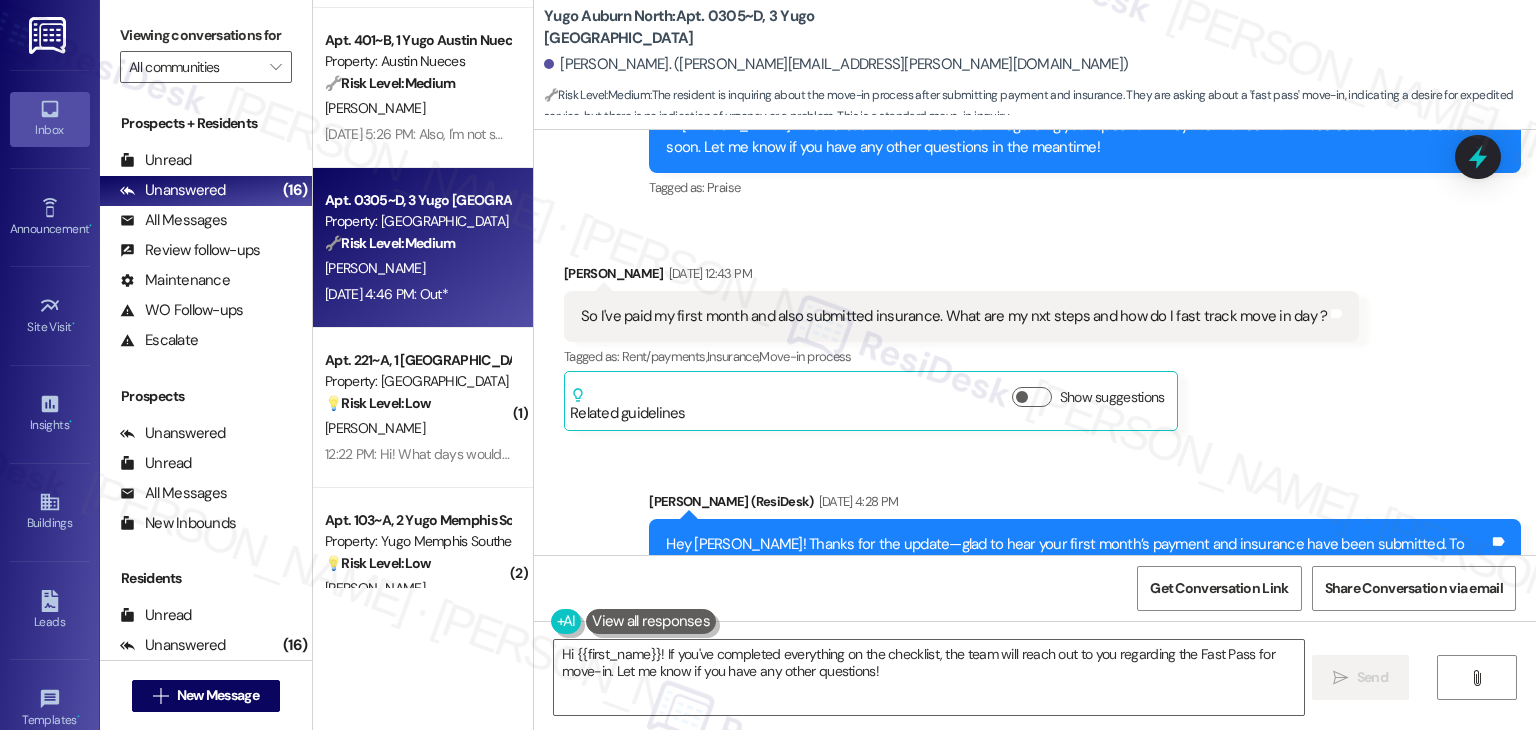 scroll, scrollTop: 1965, scrollLeft: 0, axis: vertical 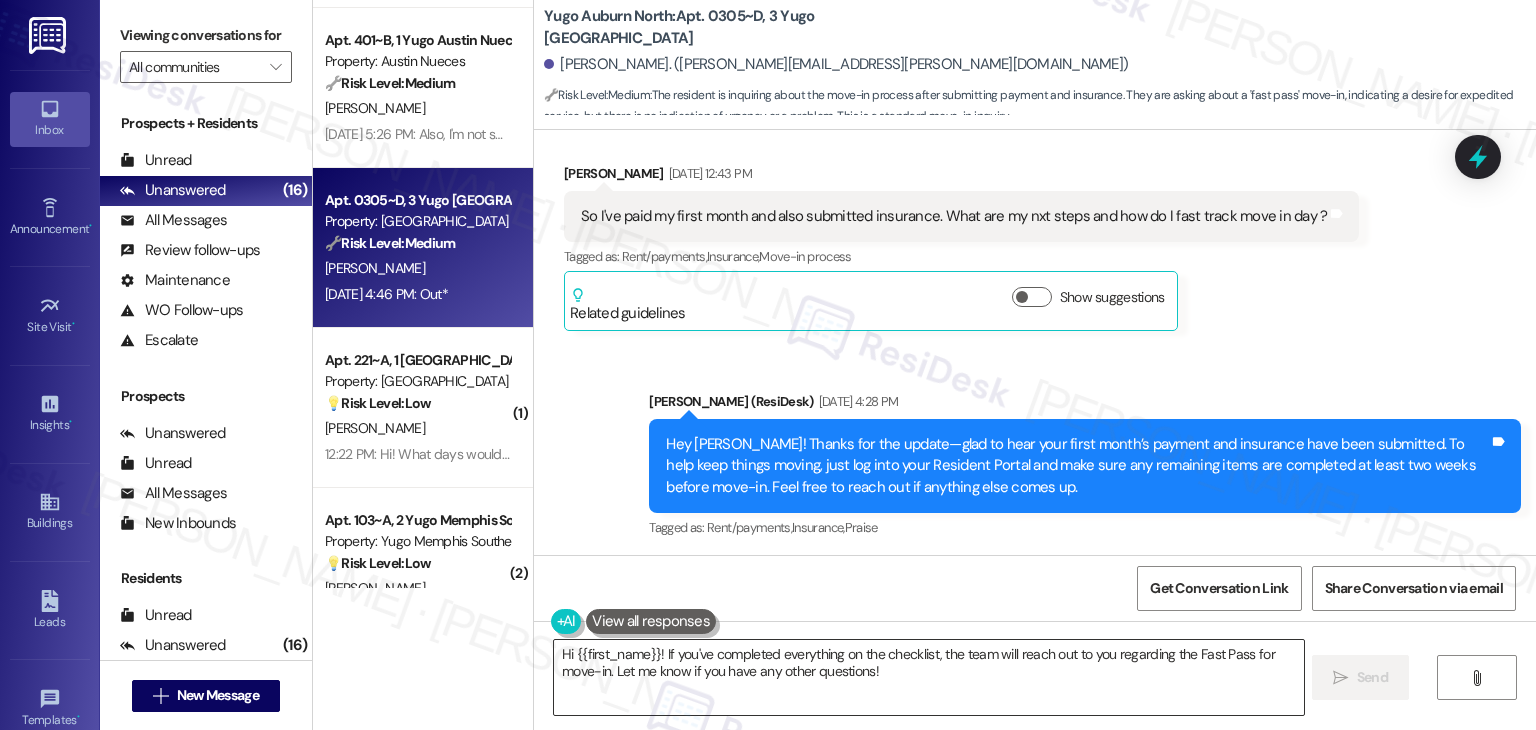 click on "Hi {{first_name}}! If you've completed everything on the checklist, the team will reach out to you regarding the Fast Pass for move-in. Let me know if you have any other questions!" at bounding box center (928, 677) 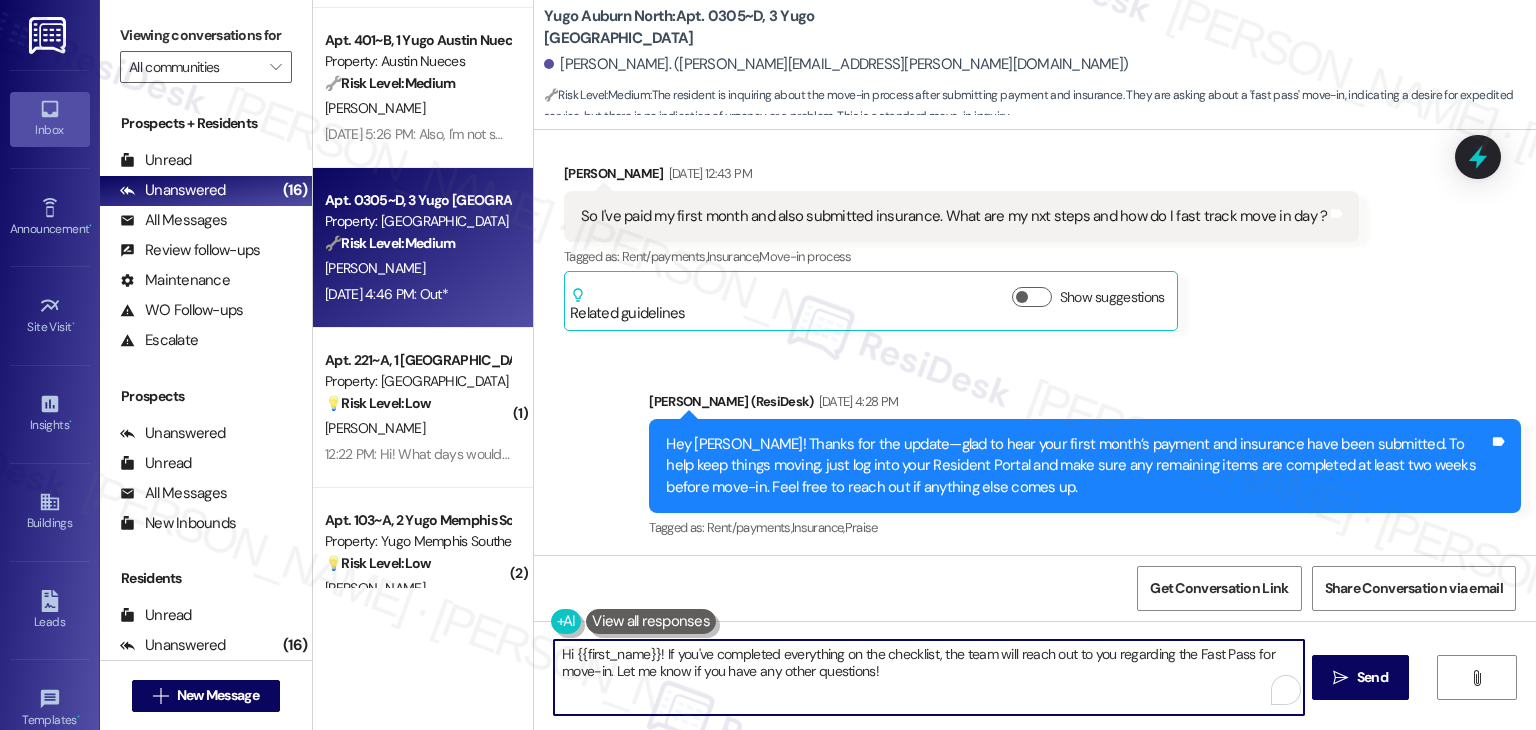 click on "Hi {{first_name}}! If you've completed everything on the checklist, the team will reach out to you regarding the Fast Pass for move-in. Let me know if you have any other questions!" at bounding box center (928, 677) 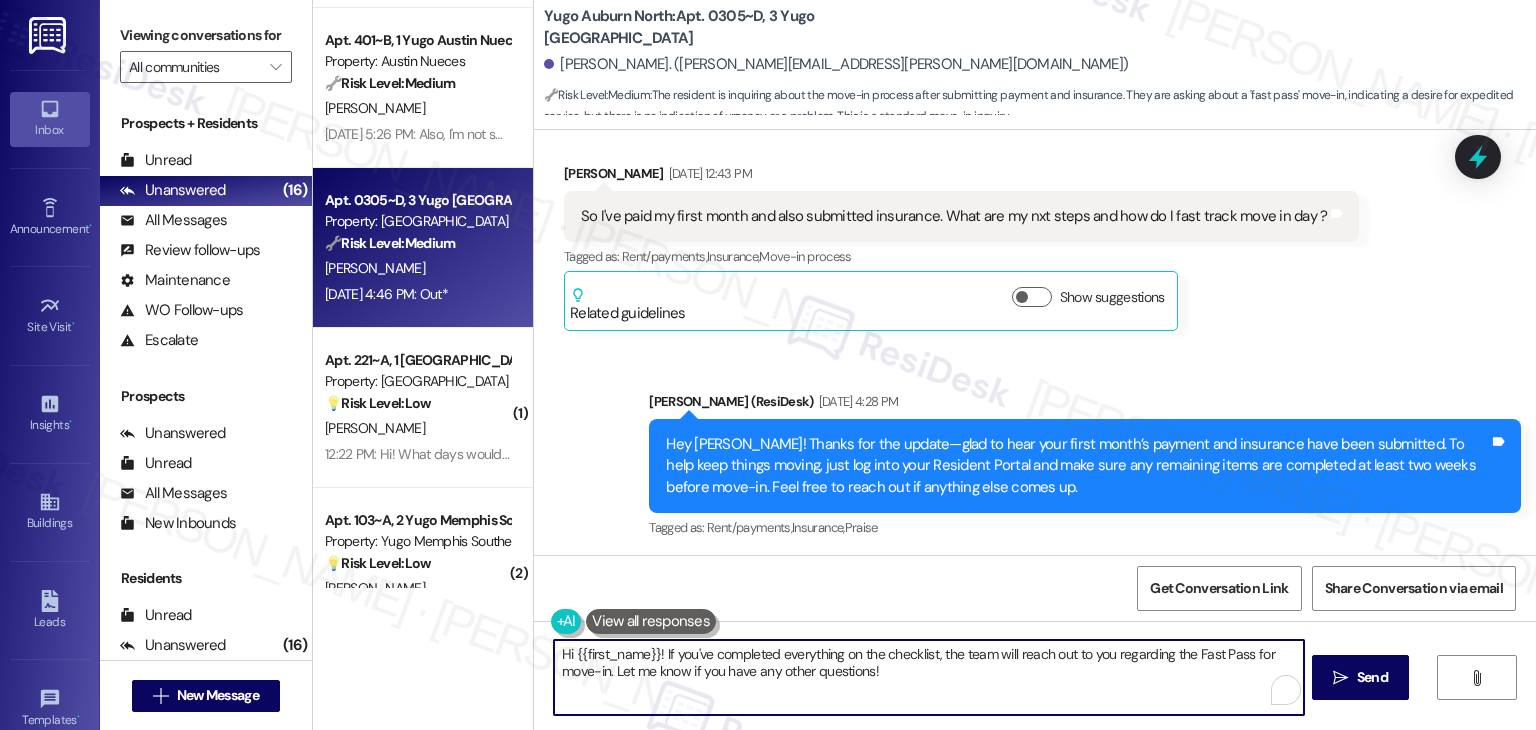paste on "Great question, Jonathan! Yep—once your checklist is fully completed, the site team will reach out if you're eligible for the Fast Pass move-in. Just make sure everything’s done at least two weeks before your move-in date. Let me know if you have any questions while finishing things up" 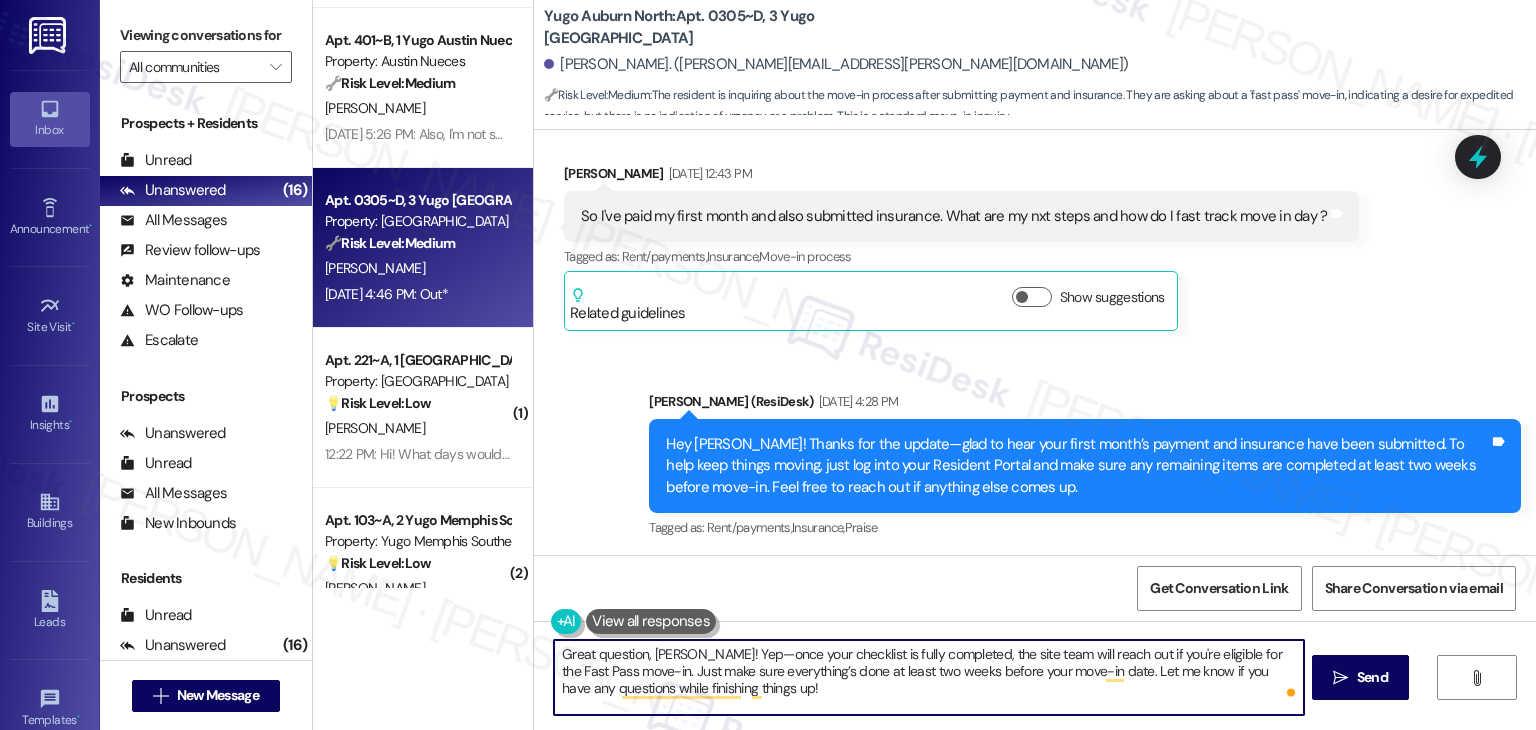 type on "Great question, Jonathan! Yep—once your checklist is fully completed, the site team will reach out if you're eligible for the Fast Pass move-in. Just make sure everything’s done at least two weeks before your move-in date. Let me know if you have any questions while finishing things up!" 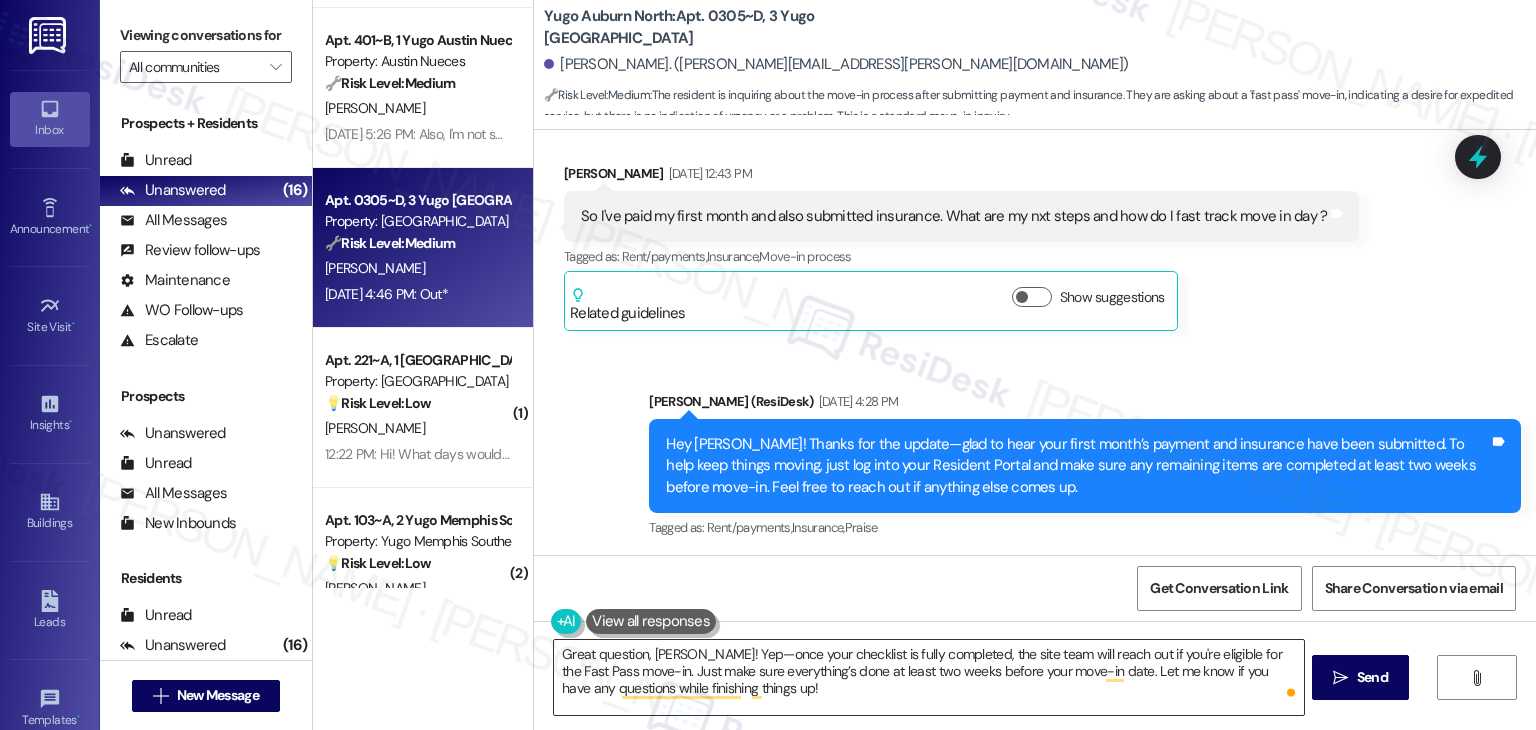 click on "Great question, Jonathan! Yep—once your checklist is fully completed, the site team will reach out if you're eligible for the Fast Pass move-in. Just make sure everything’s done at least two weeks before your move-in date. Let me know if you have any questions while finishing things up!" at bounding box center (928, 677) 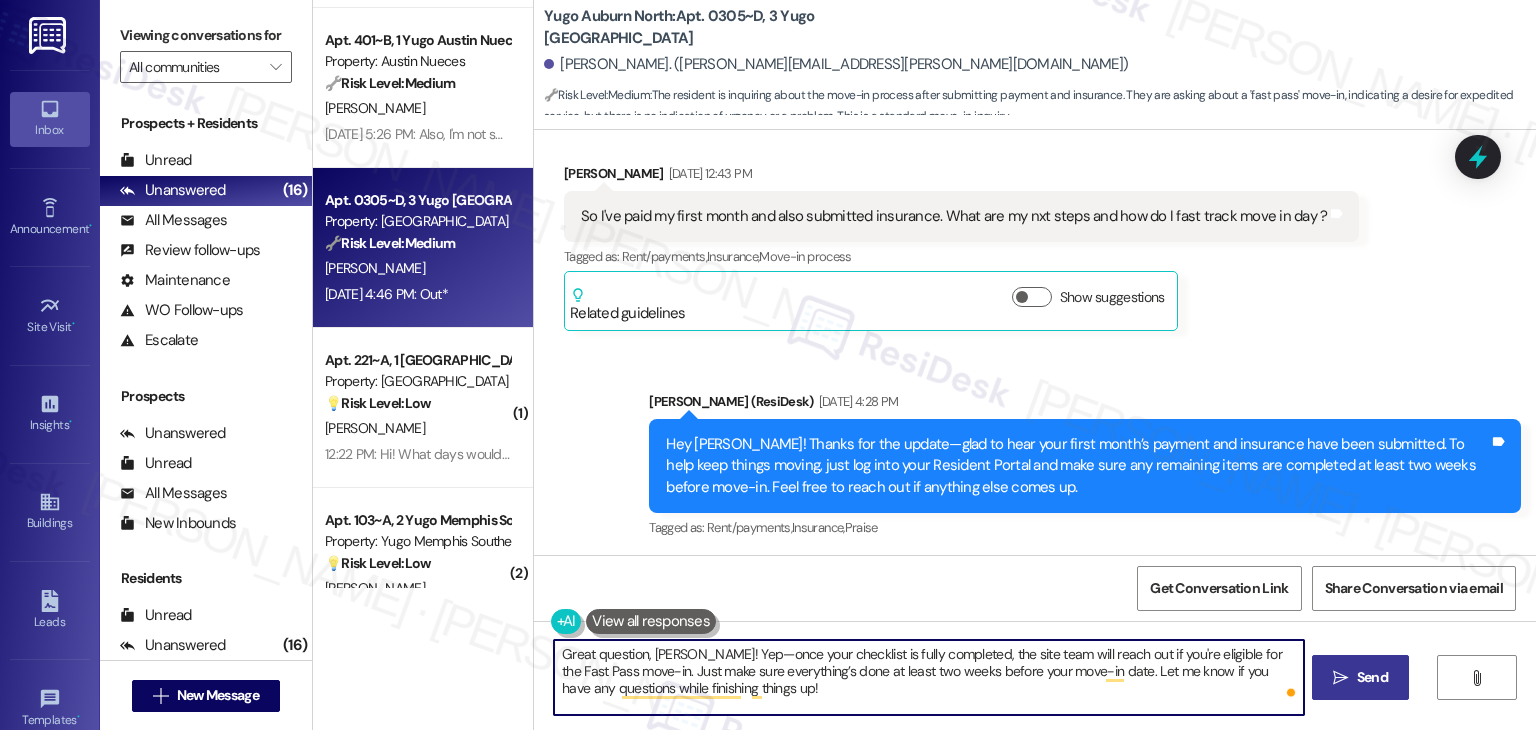 click on " Send" at bounding box center [1360, 677] 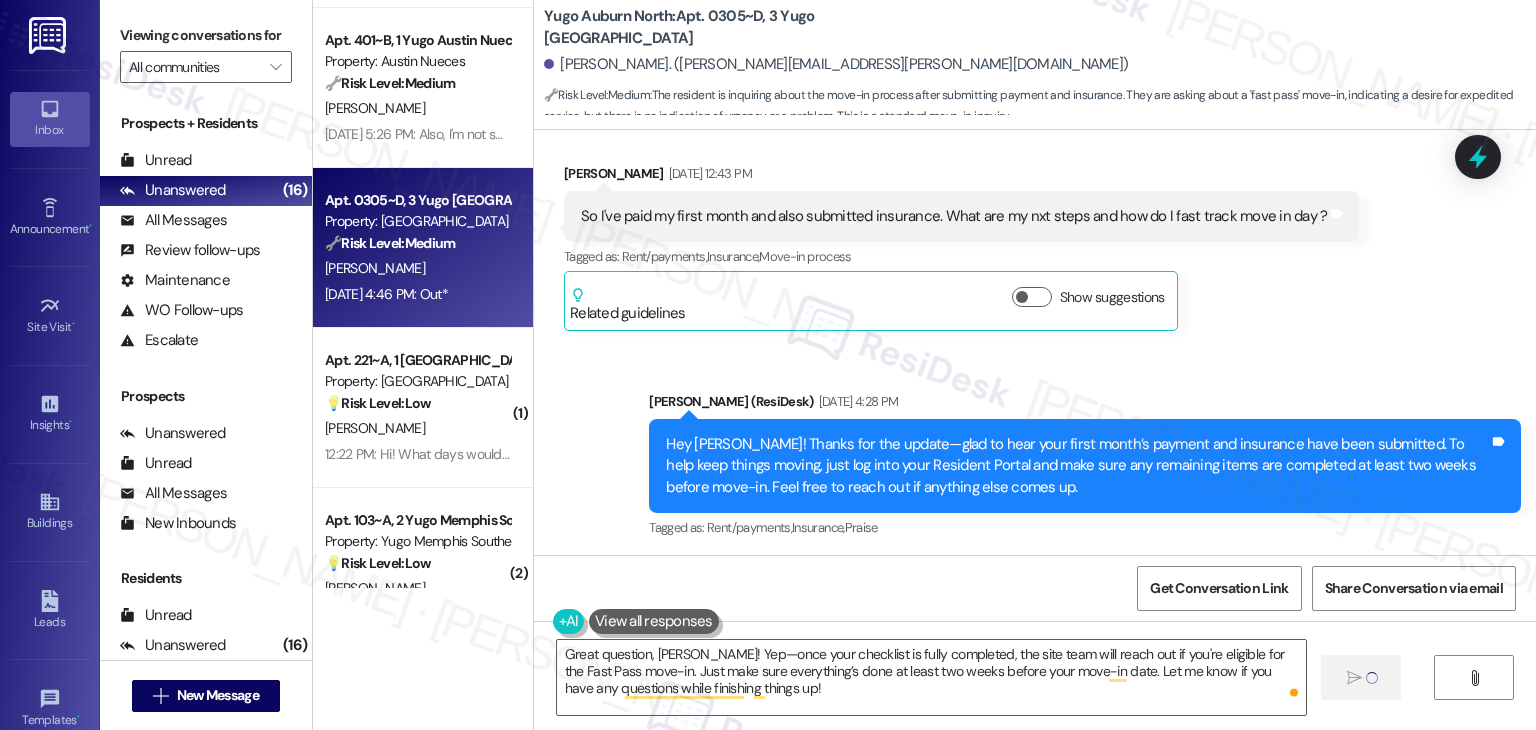 type 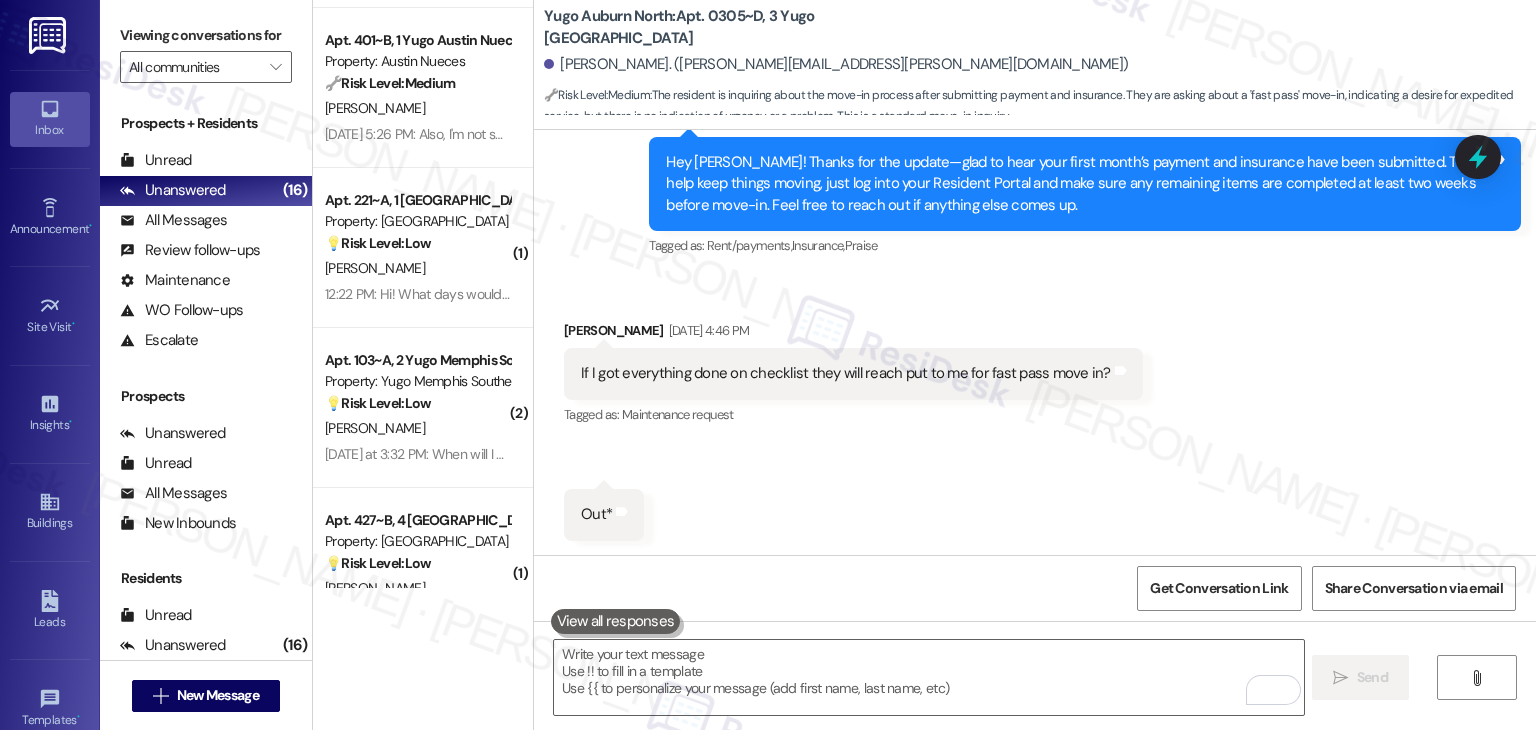 scroll, scrollTop: 2548, scrollLeft: 0, axis: vertical 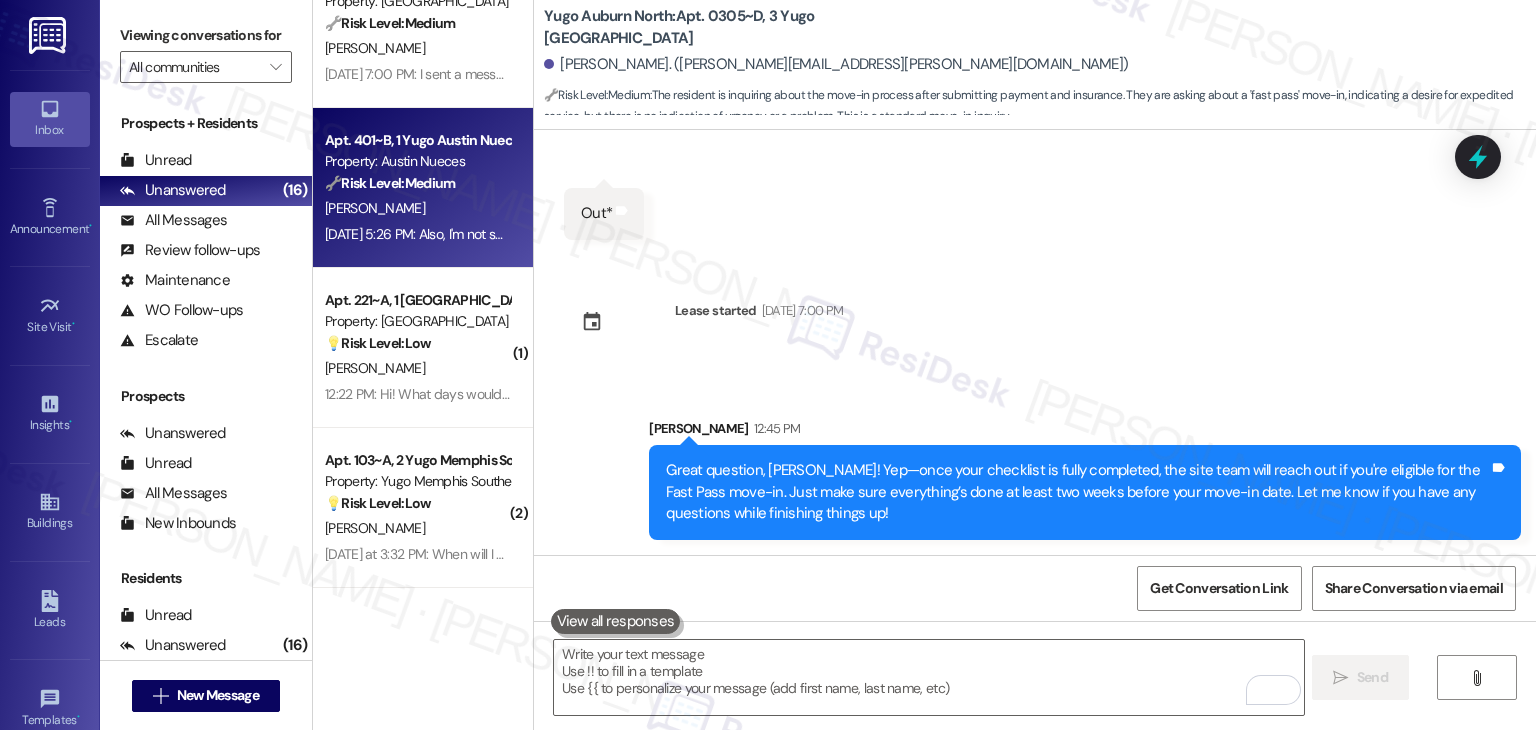 click on "🔧  Risk Level:  Medium" at bounding box center [390, 183] 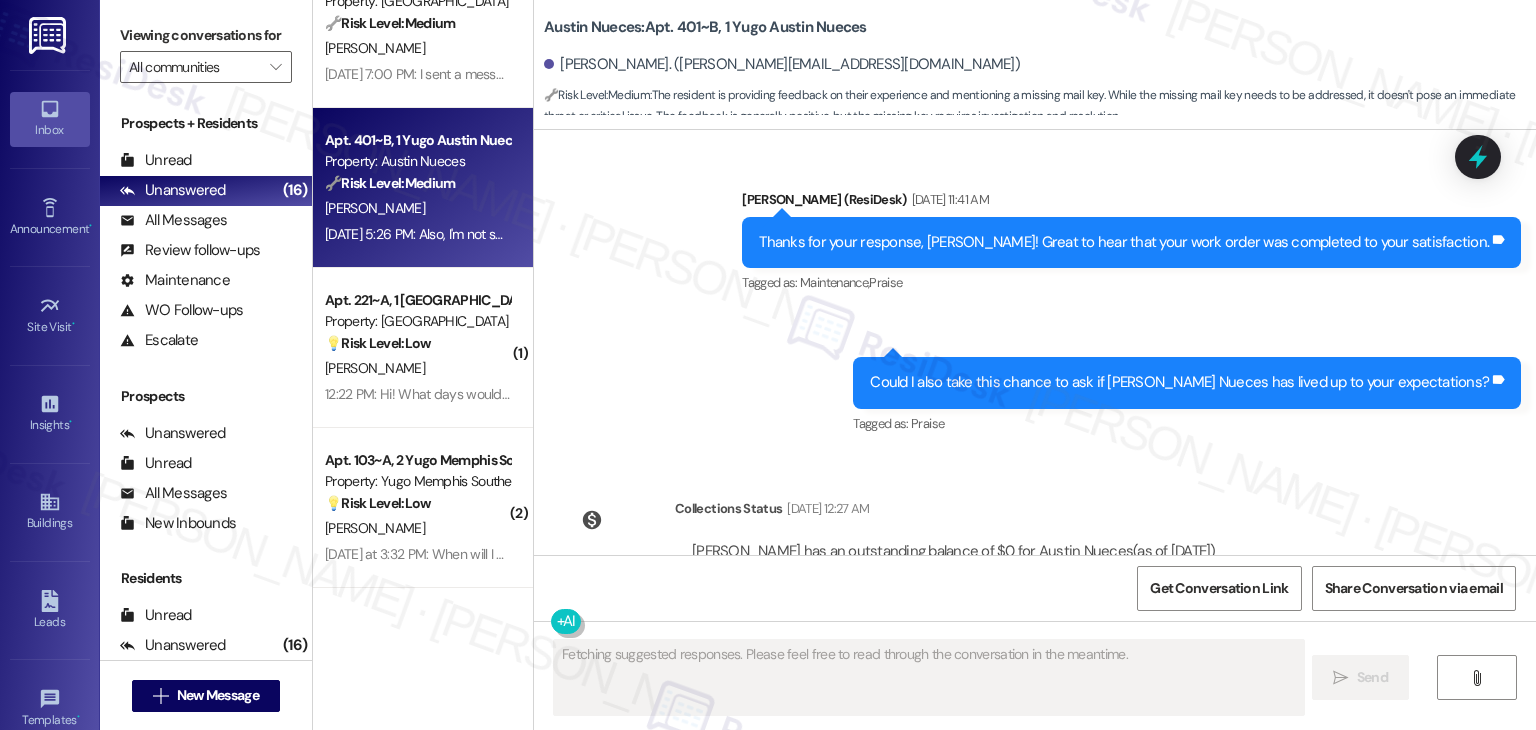 scroll, scrollTop: 8272, scrollLeft: 0, axis: vertical 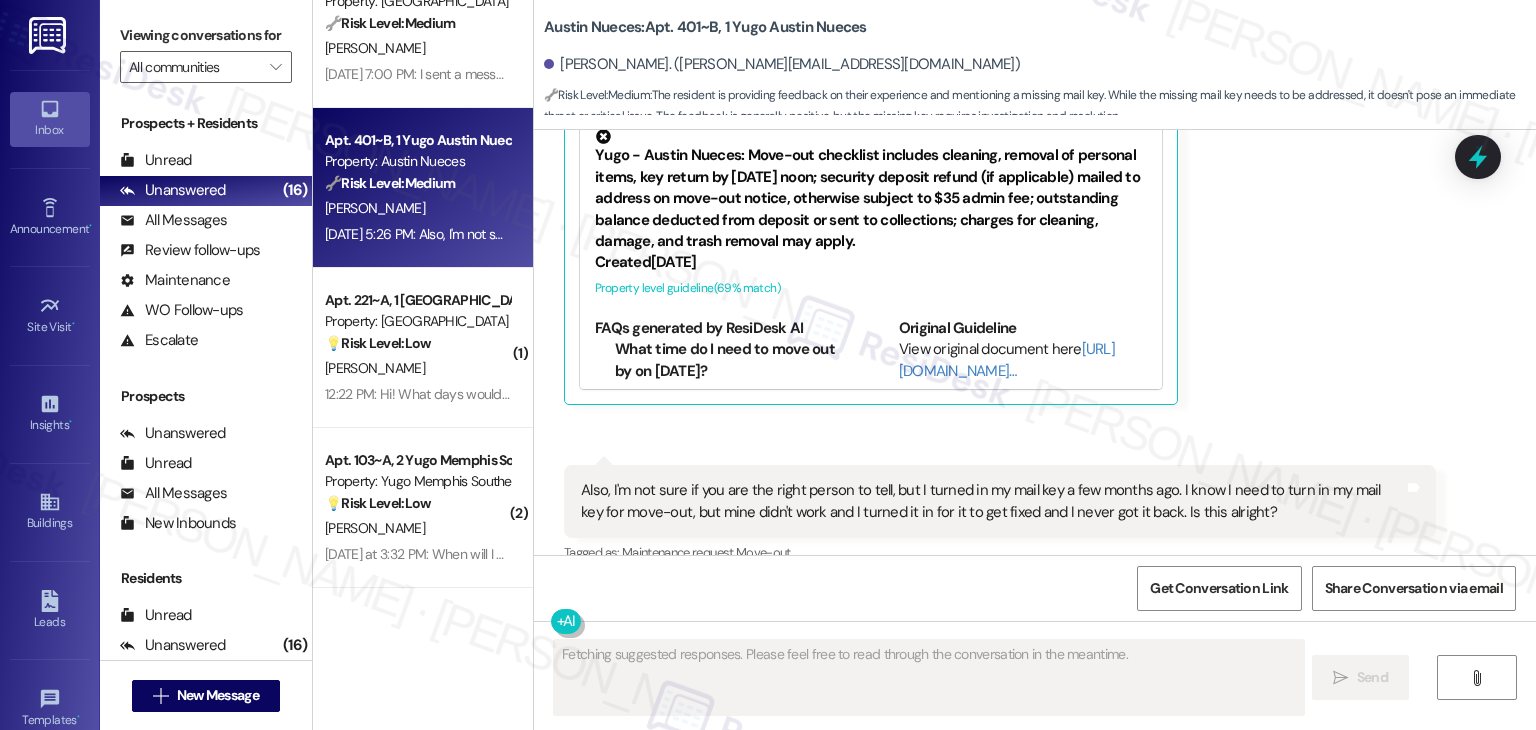 click on "Drew Peries Question   Neutral Jul 28, 2025 at 5:26 PM Also, I'm not sure if you are the right person to tell, but I turned in my mail key a few months ago. I know I need to turn in my mail key for move-out, but mine didn't work and I turned it in for it to get fixed and I never got it back. Is this alright? Tags and notes Tagged as:   Maintenance request ,  Click to highlight conversations about Maintenance request Move-out Click to highlight conversations about Move-out  Related guidelines Show suggestions" at bounding box center [1000, 546] 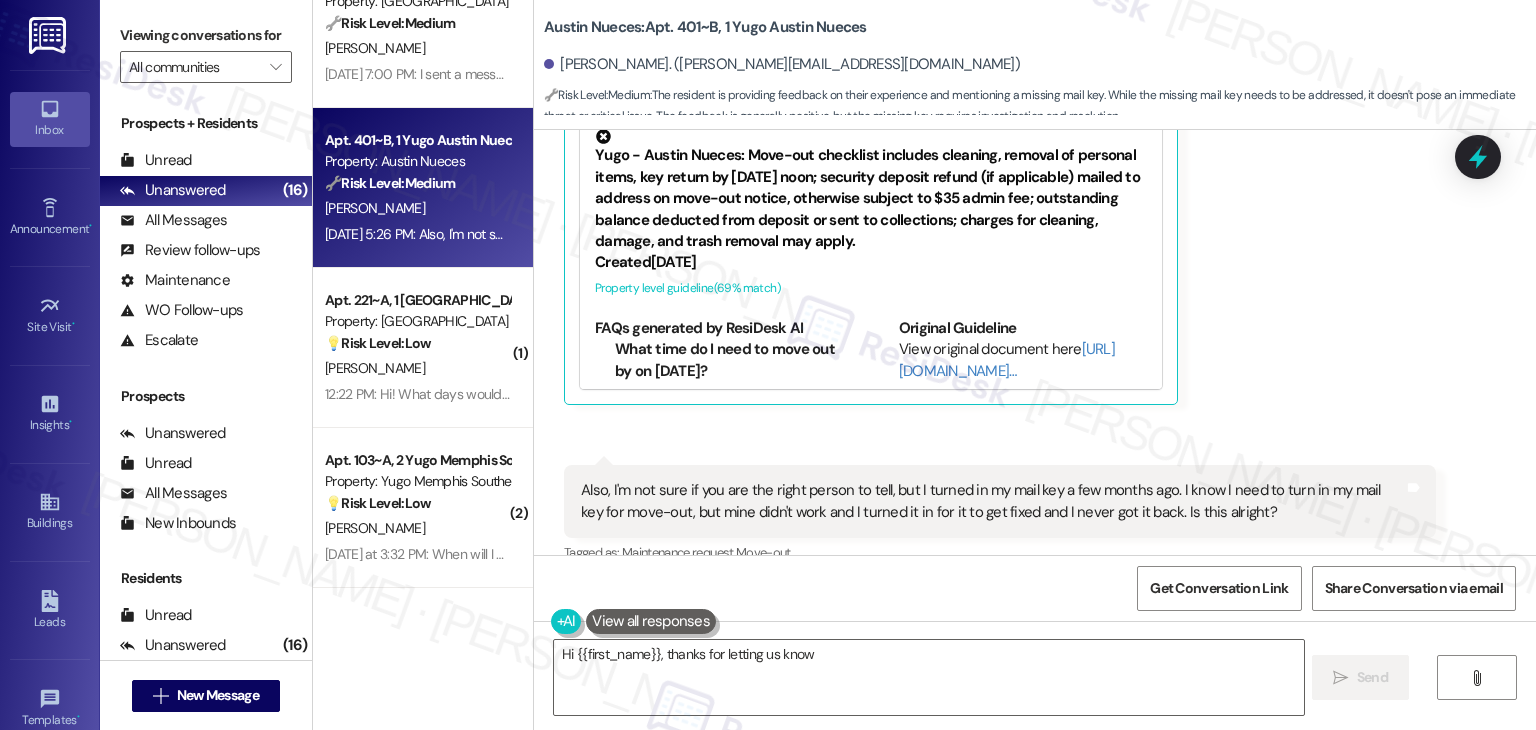 click on "Drew Peries Question   Neutral Jul 28, 2025 at 5:26 PM Also, I'm not sure if you are the right person to tell, but I turned in my mail key a few months ago. I know I need to turn in my mail key for move-out, but mine didn't work and I turned it in for it to get fixed and I never got it back. Is this alright? Tags and notes Tagged as:   Maintenance request ,  Click to highlight conversations about Maintenance request Move-out Click to highlight conversations about Move-out  Related guidelines Show suggestions" at bounding box center (1000, 546) 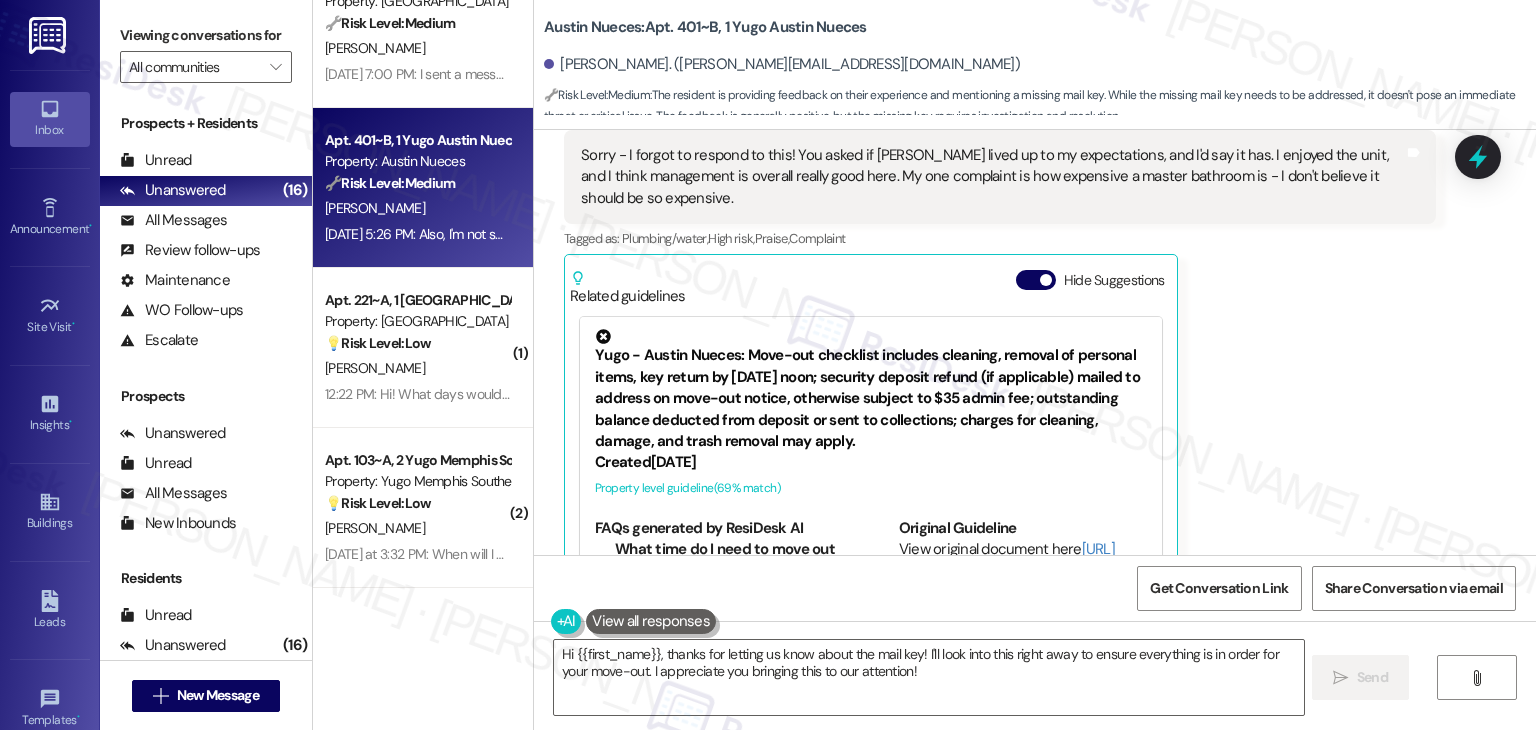 scroll, scrollTop: 7872, scrollLeft: 0, axis: vertical 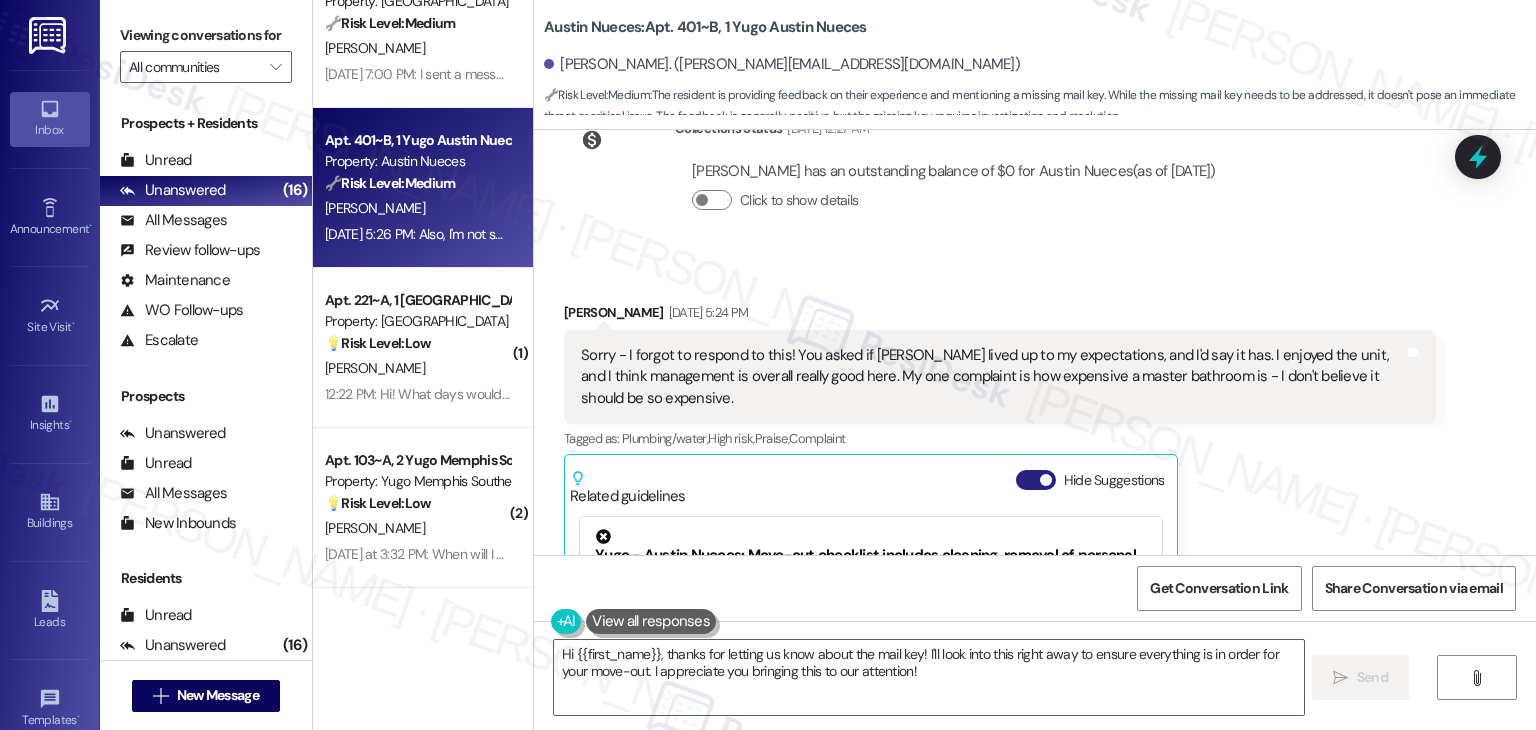 click on "Hide Suggestions" at bounding box center (1036, 480) 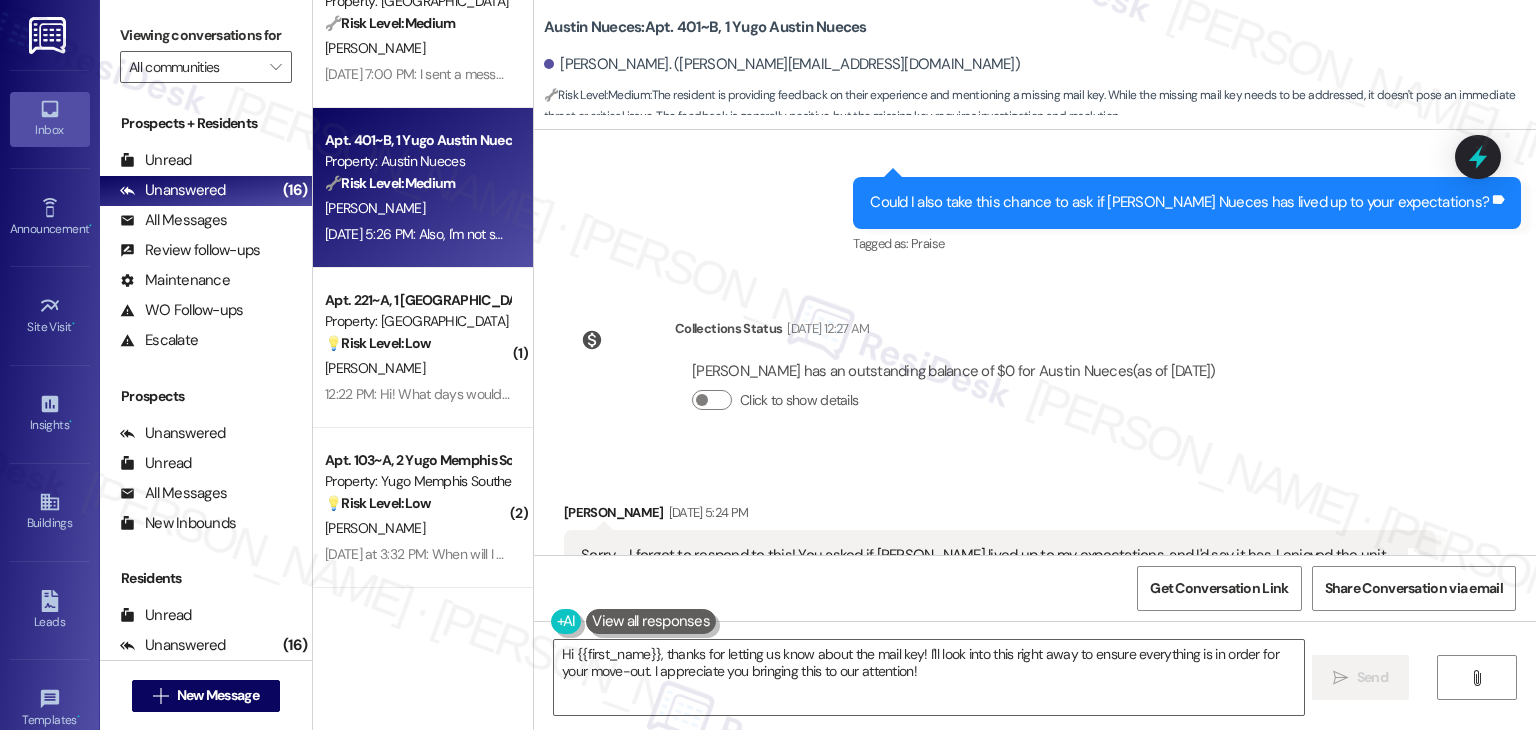scroll, scrollTop: 7572, scrollLeft: 0, axis: vertical 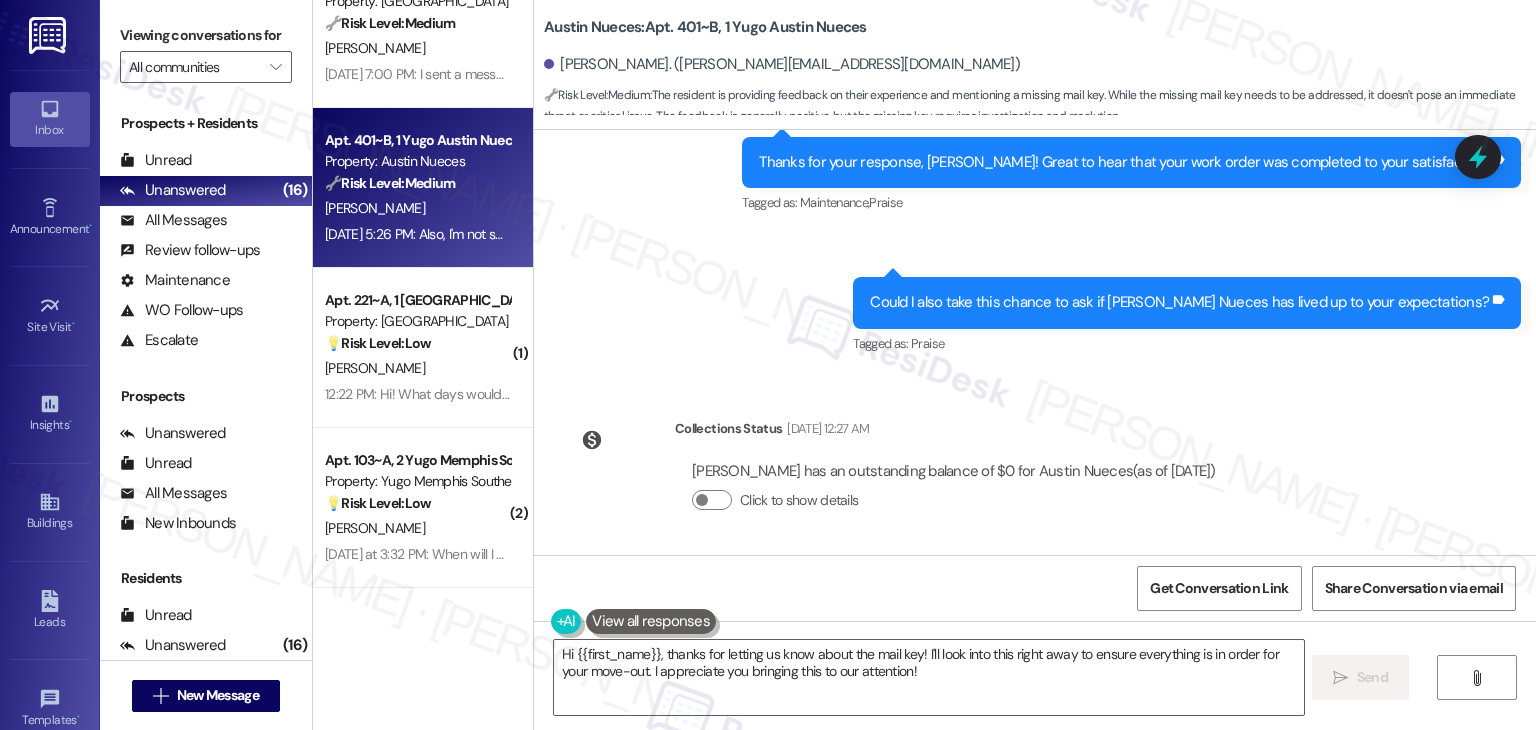 click on "Received via SMS Drew Peries Jul 28, 2025 at 5:24 PM Sorry - I forgot to respond to this! You asked if Yugo lived up to my expectations, and I'd say it has. I enjoyed the unit, and I think management is overall really good here. My one complaint is how expensive a master bathroom is - I don't believe it should be so expensive. Tags and notes Tagged as:   Plumbing/water ,  Click to highlight conversations about Plumbing/water High risk ,  Click to highlight conversations about High risk Praise ,  Click to highlight conversations about Praise Complaint Click to highlight conversations about Complaint  Related guidelines Show suggestions Received via SMS 5:26 PM Drew Peries Question   Neutral Jul 28, 2025 at 5:26 PM Also, I'm not sure if you are the right person to tell, but I turned in my mail key a few months ago. I know I need to turn in my mail key for move-out, but mine didn't work and I turned it in for it to get fixed and I never got it back. Is this alright? Tags and notes Tagged as:   ,  Move-out" at bounding box center [1035, 803] 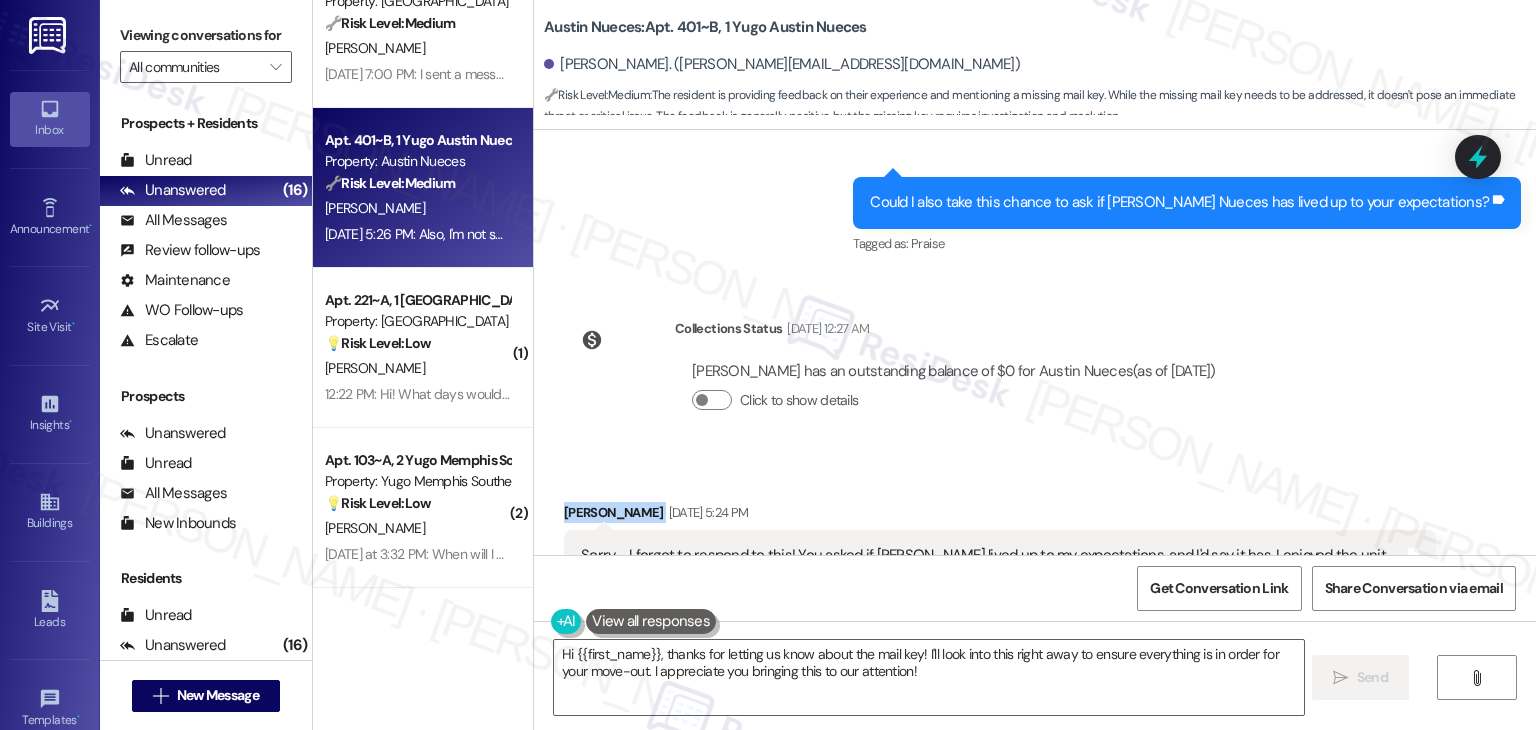 scroll, scrollTop: 7572, scrollLeft: 0, axis: vertical 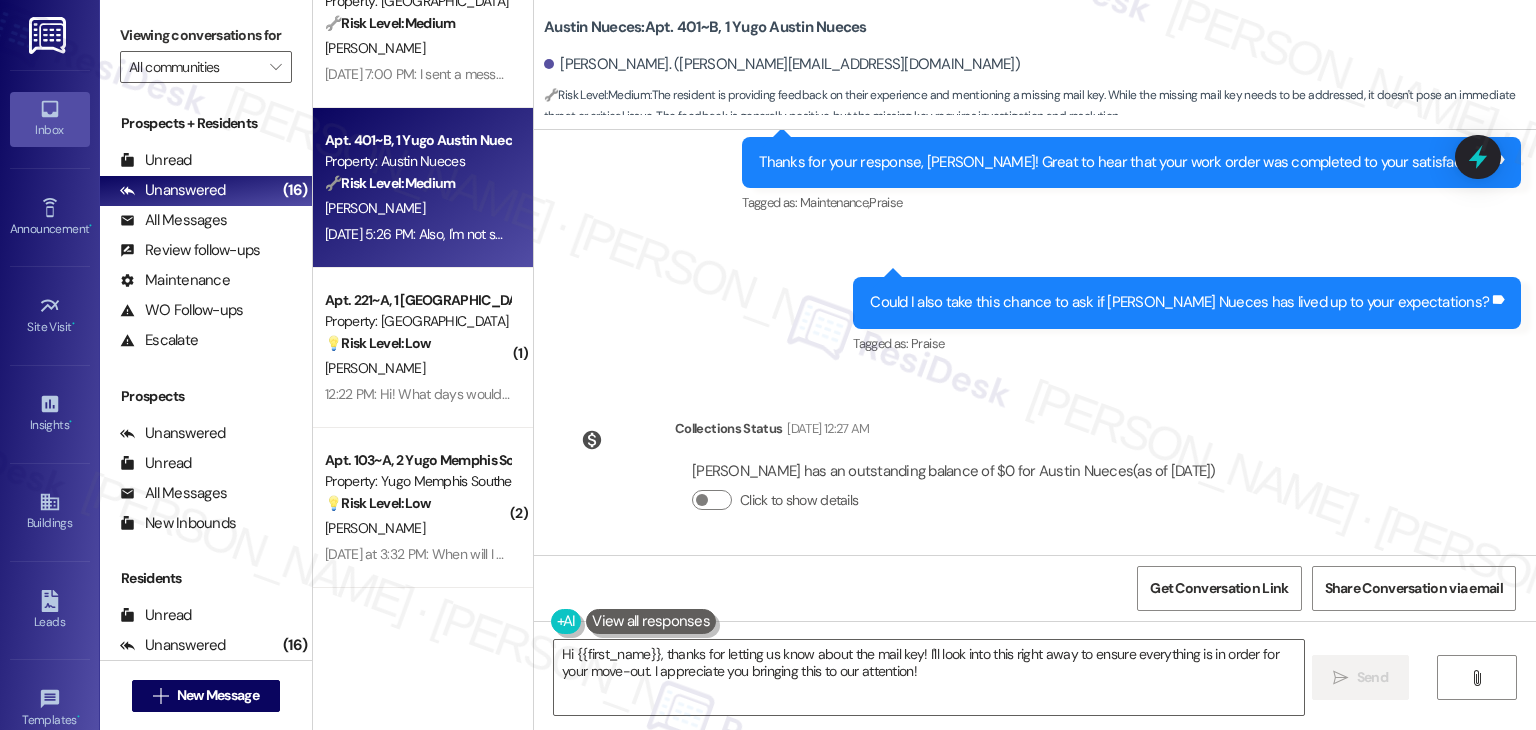 click on "Could I also take this chance to ask if Yugo Austin Nueces has lived up to your expectations?" at bounding box center (1179, 302) 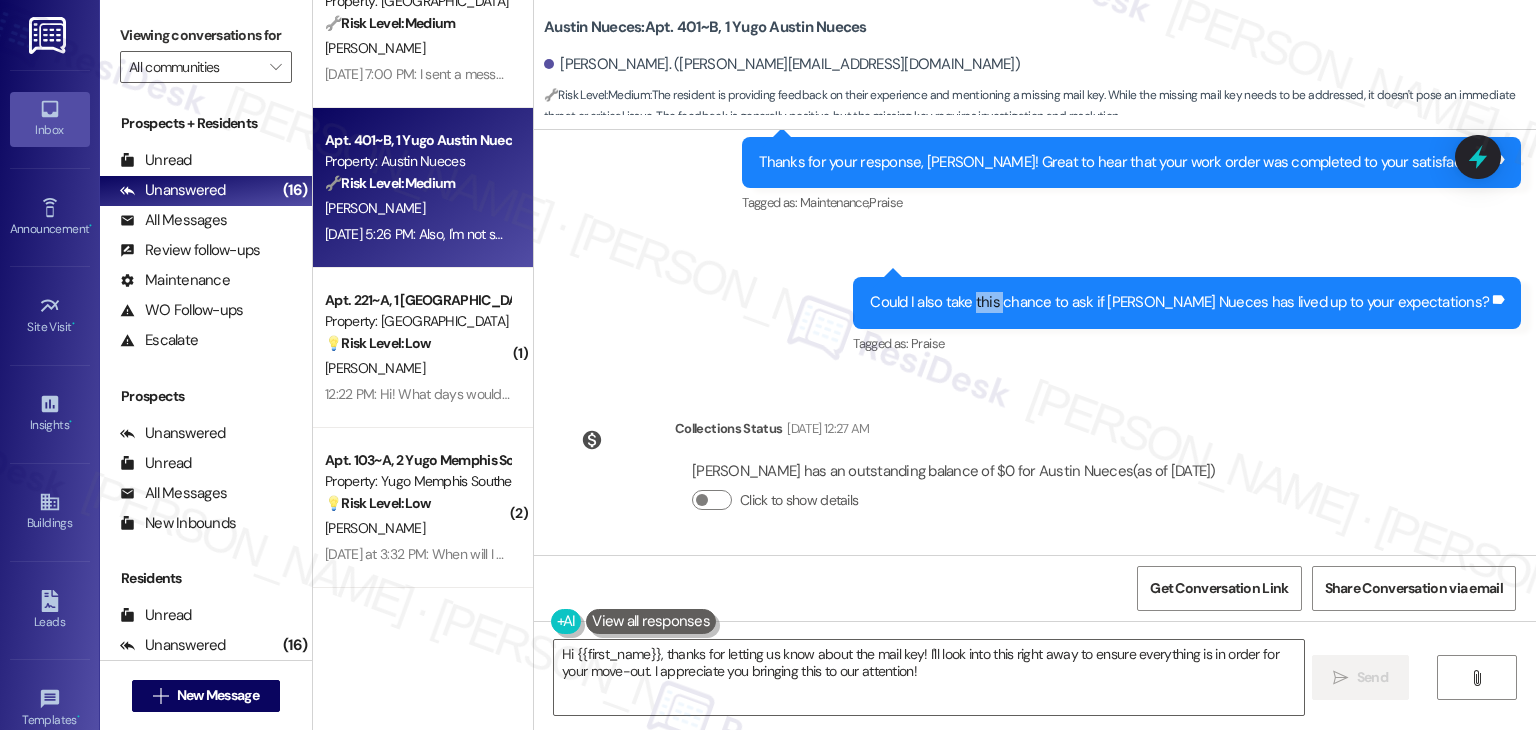 click on "Could I also take this chance to ask if Yugo Austin Nueces has lived up to your expectations?" at bounding box center [1179, 302] 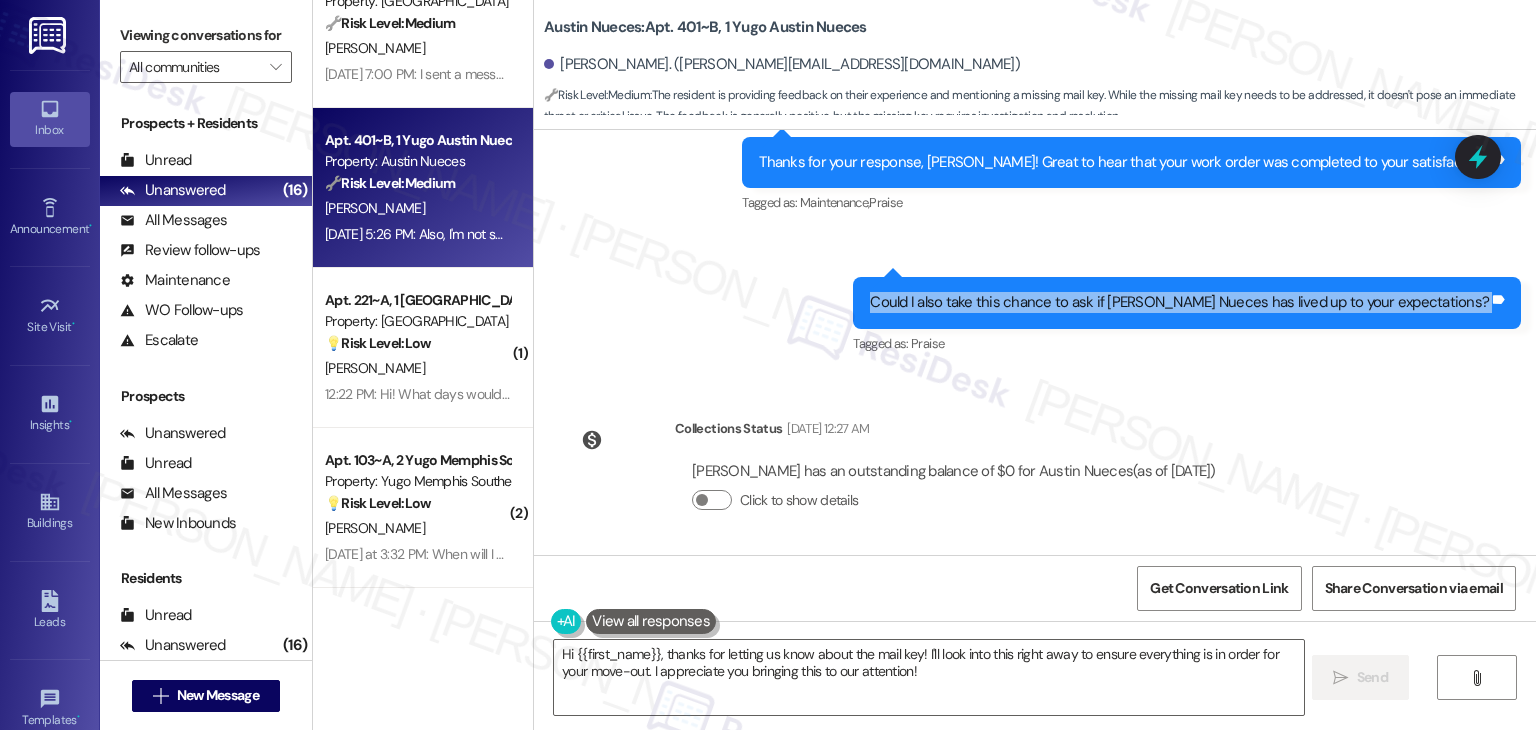 click on "Could I also take this chance to ask if Yugo Austin Nueces has lived up to your expectations?" at bounding box center [1179, 302] 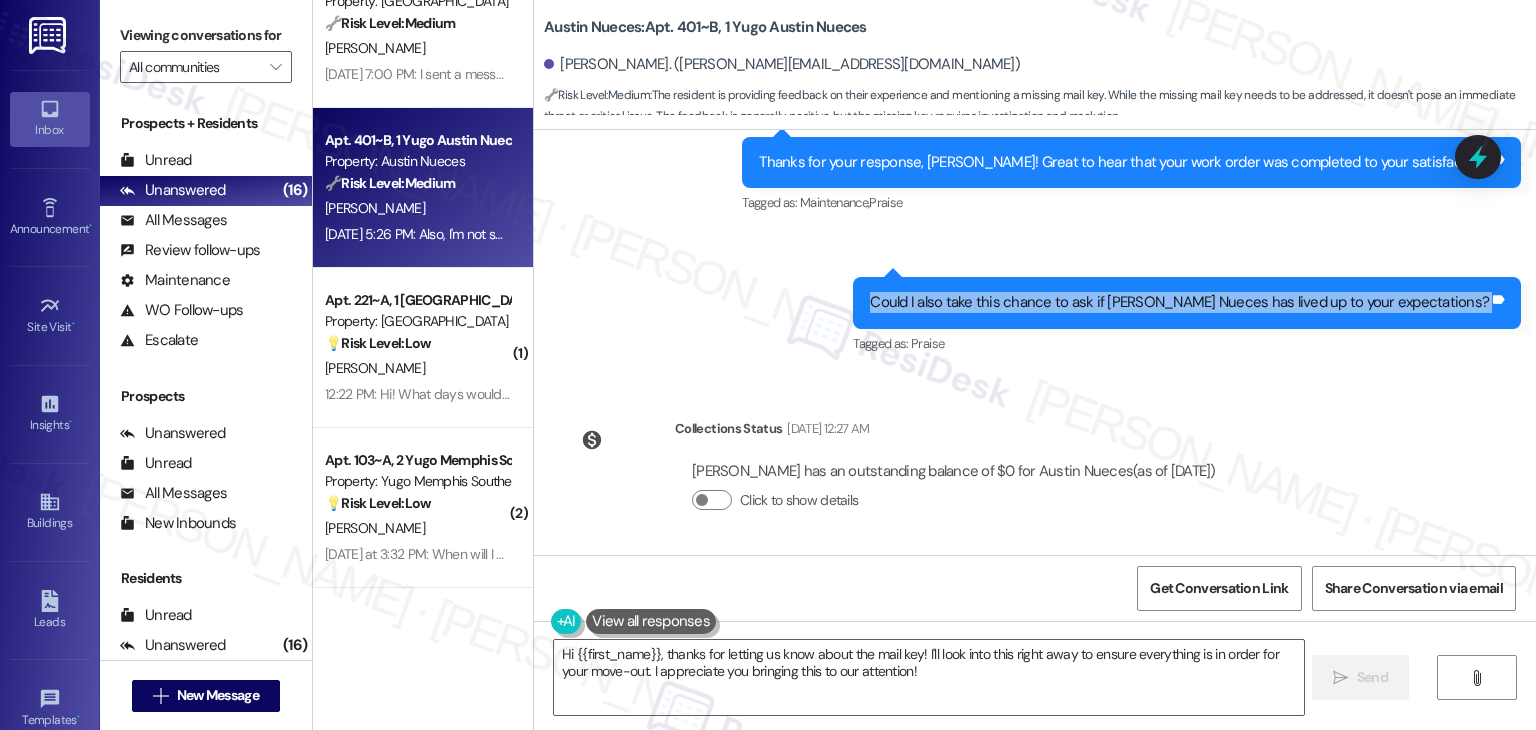 copy on "Could I also take this chance to ask if Yugo Austin Nueces has lived up to your expectations? Tags and notes" 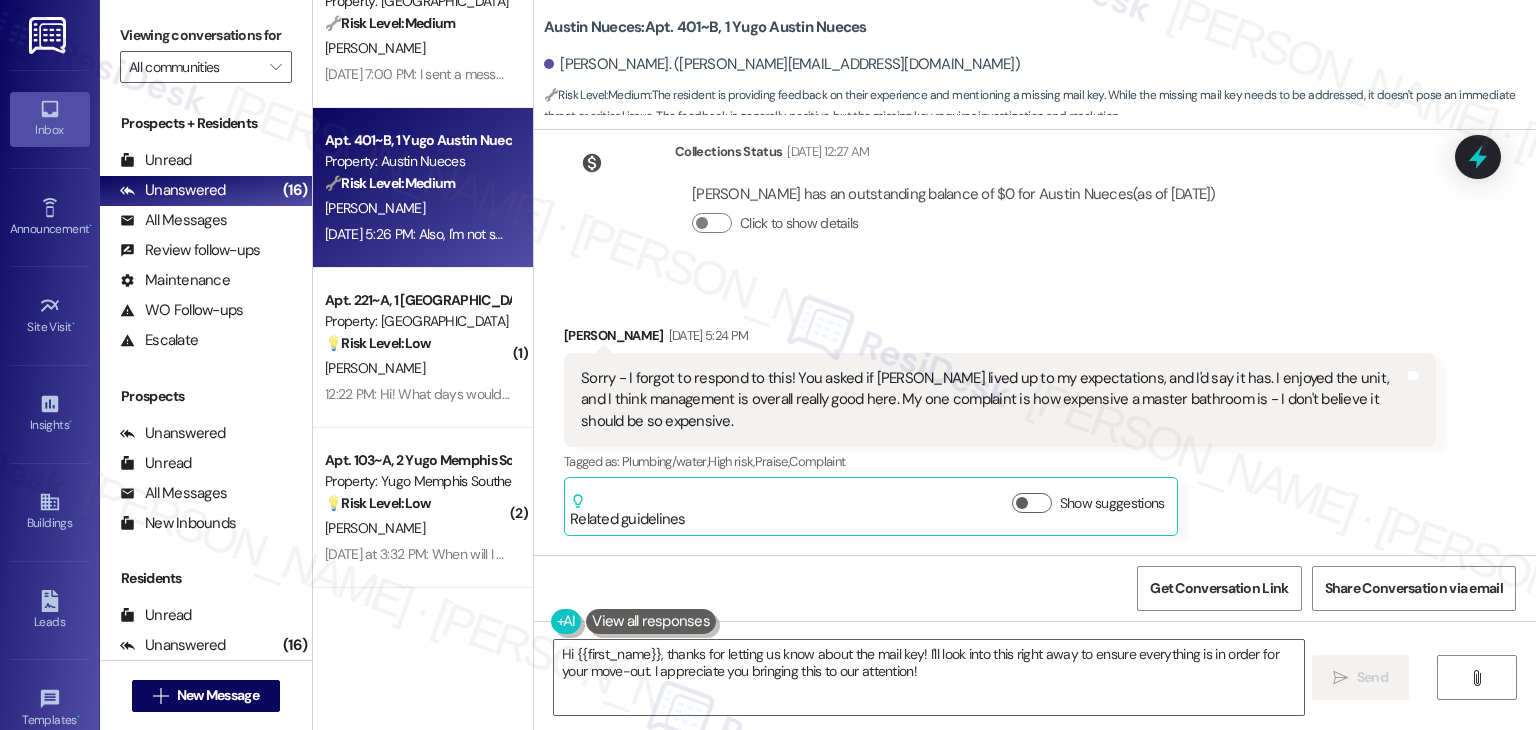 scroll, scrollTop: 7872, scrollLeft: 0, axis: vertical 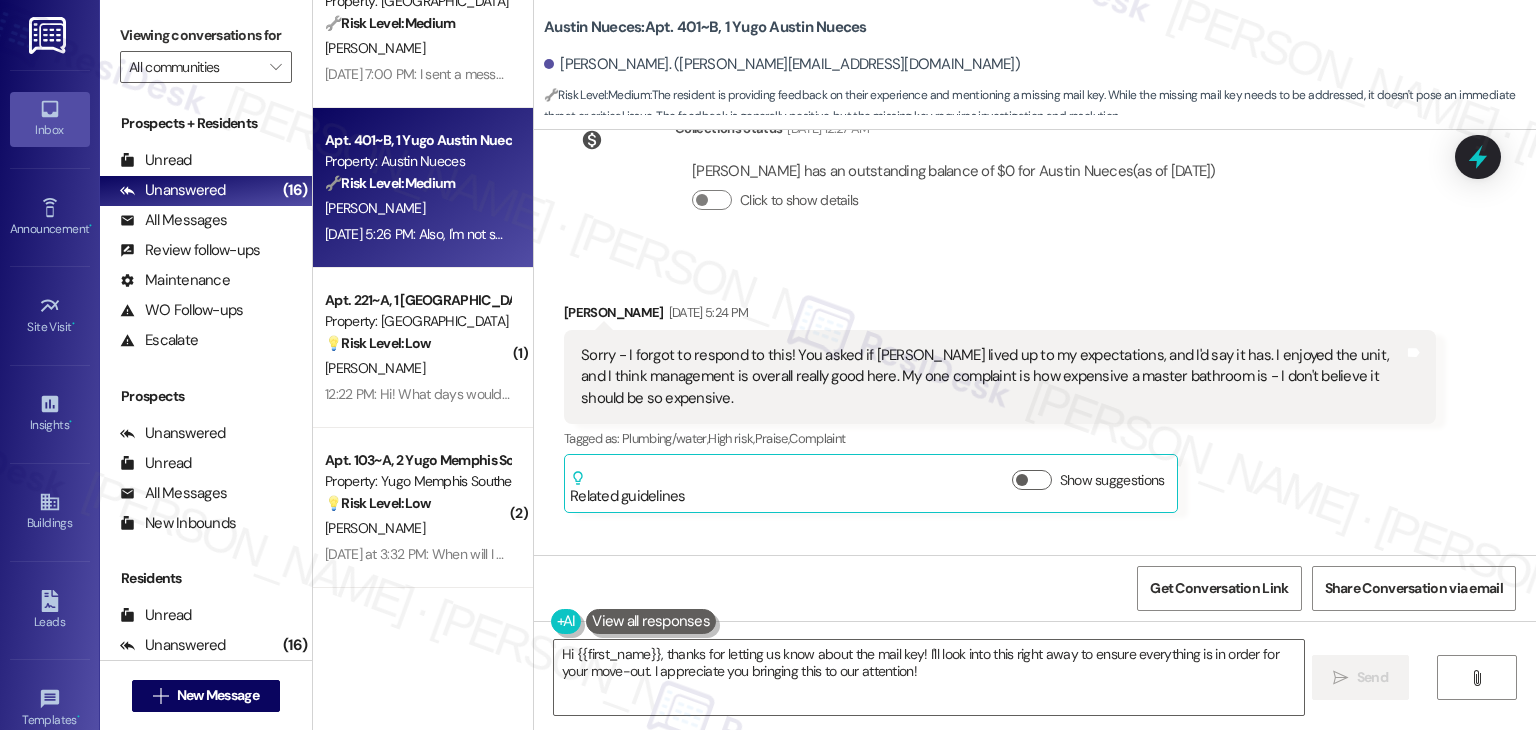 click on "Sorry - I forgot to respond to this! You asked if Yugo lived up to my expectations, and I'd say it has. I enjoyed the unit, and I think management is overall really good here. My one complaint is how expensive a master bathroom is - I don't believe it should be so expensive." at bounding box center [992, 377] 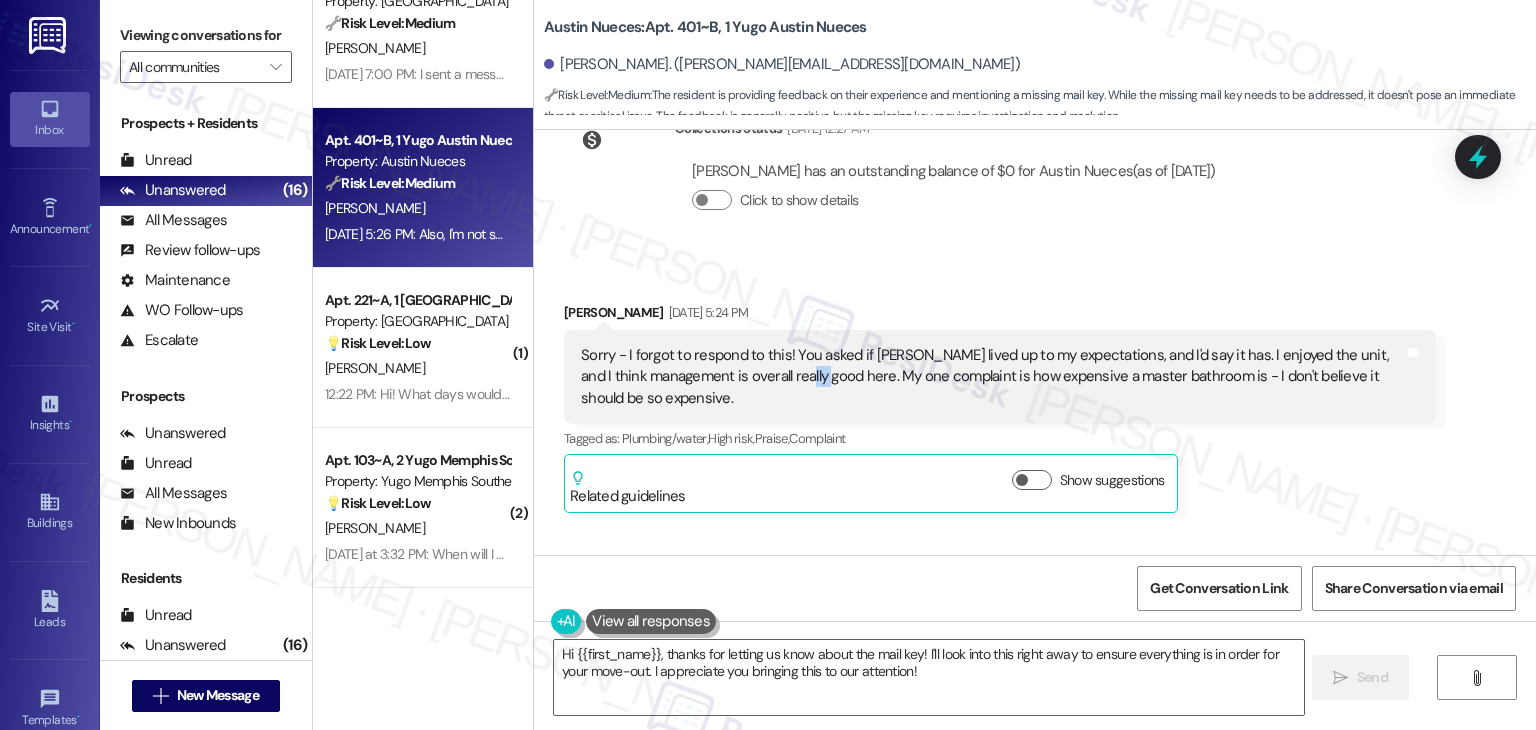 click on "Sorry - I forgot to respond to this! You asked if Yugo lived up to my expectations, and I'd say it has. I enjoyed the unit, and I think management is overall really good here. My one complaint is how expensive a master bathroom is - I don't believe it should be so expensive." at bounding box center [992, 377] 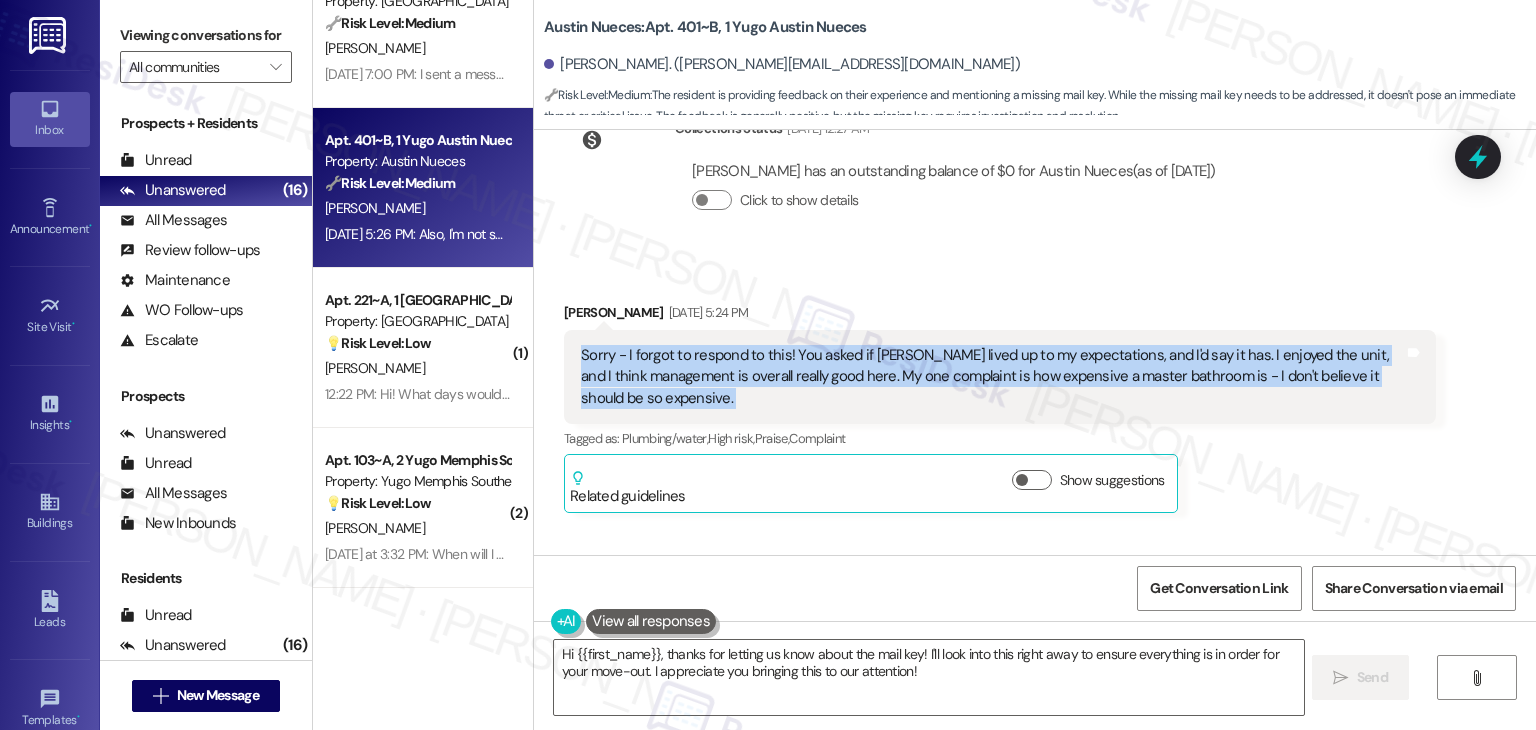 click on "Sorry - I forgot to respond to this! You asked if Yugo lived up to my expectations, and I'd say it has. I enjoyed the unit, and I think management is overall really good here. My one complaint is how expensive a master bathroom is - I don't believe it should be so expensive." at bounding box center [992, 377] 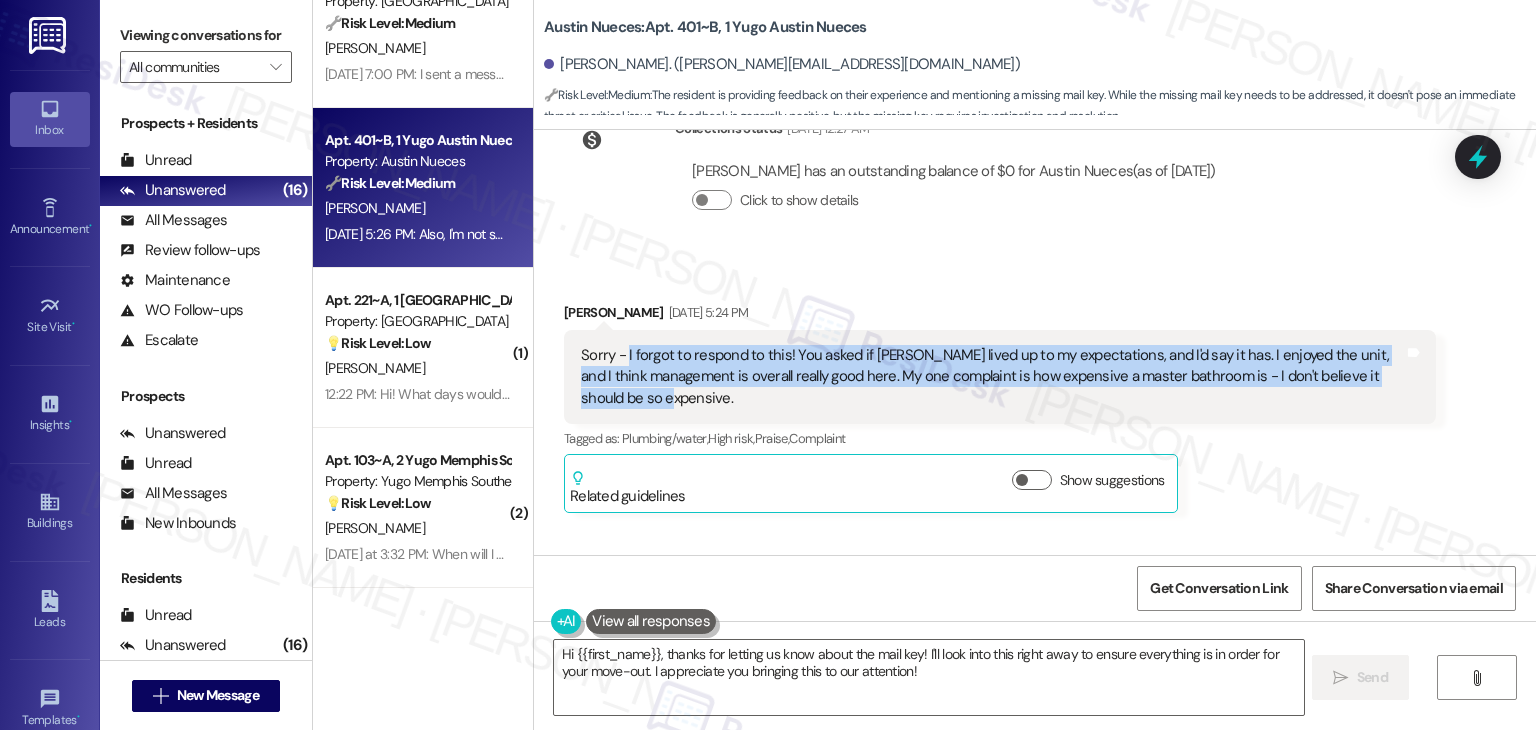 drag, startPoint x: 646, startPoint y: 320, endPoint x: 615, endPoint y: 257, distance: 70.21396 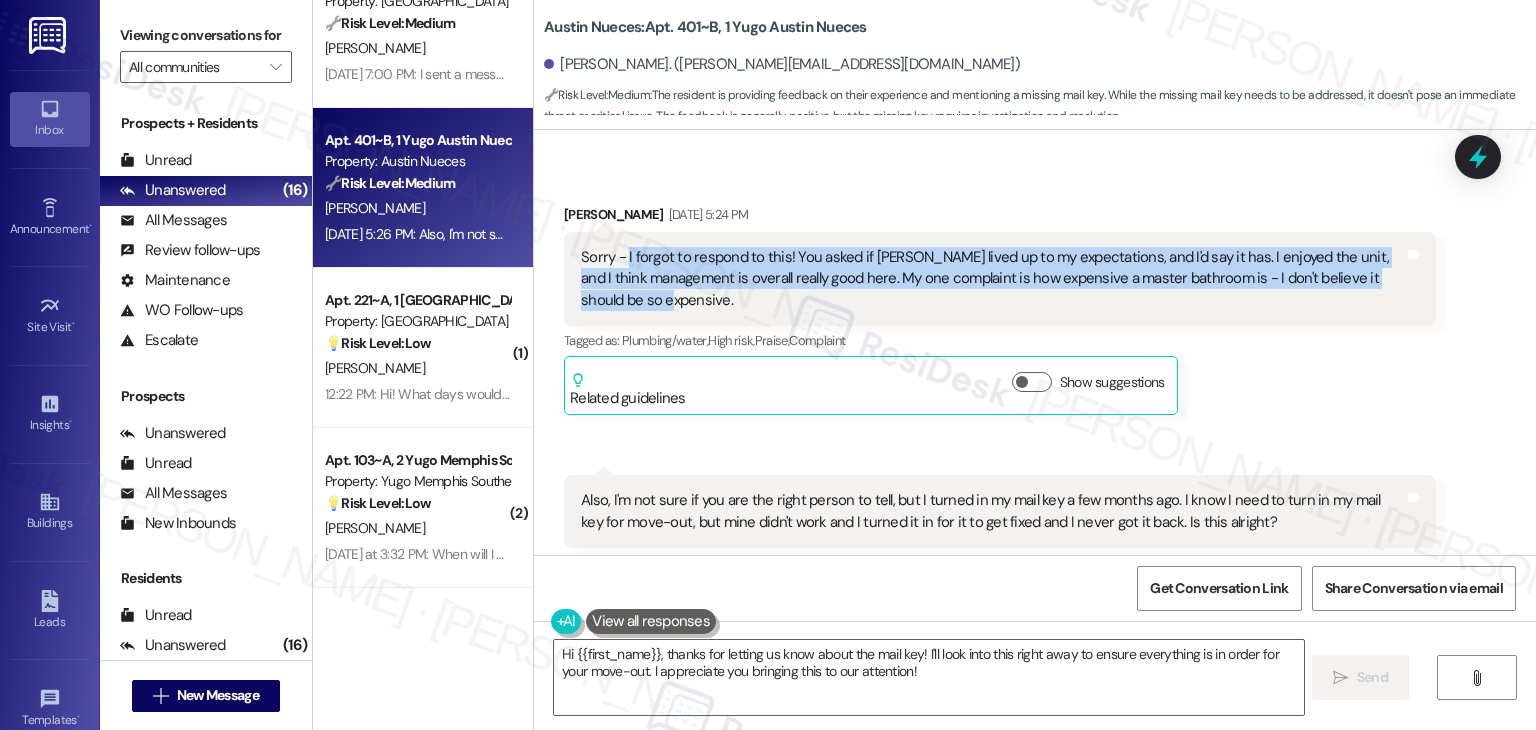 scroll, scrollTop: 7972, scrollLeft: 0, axis: vertical 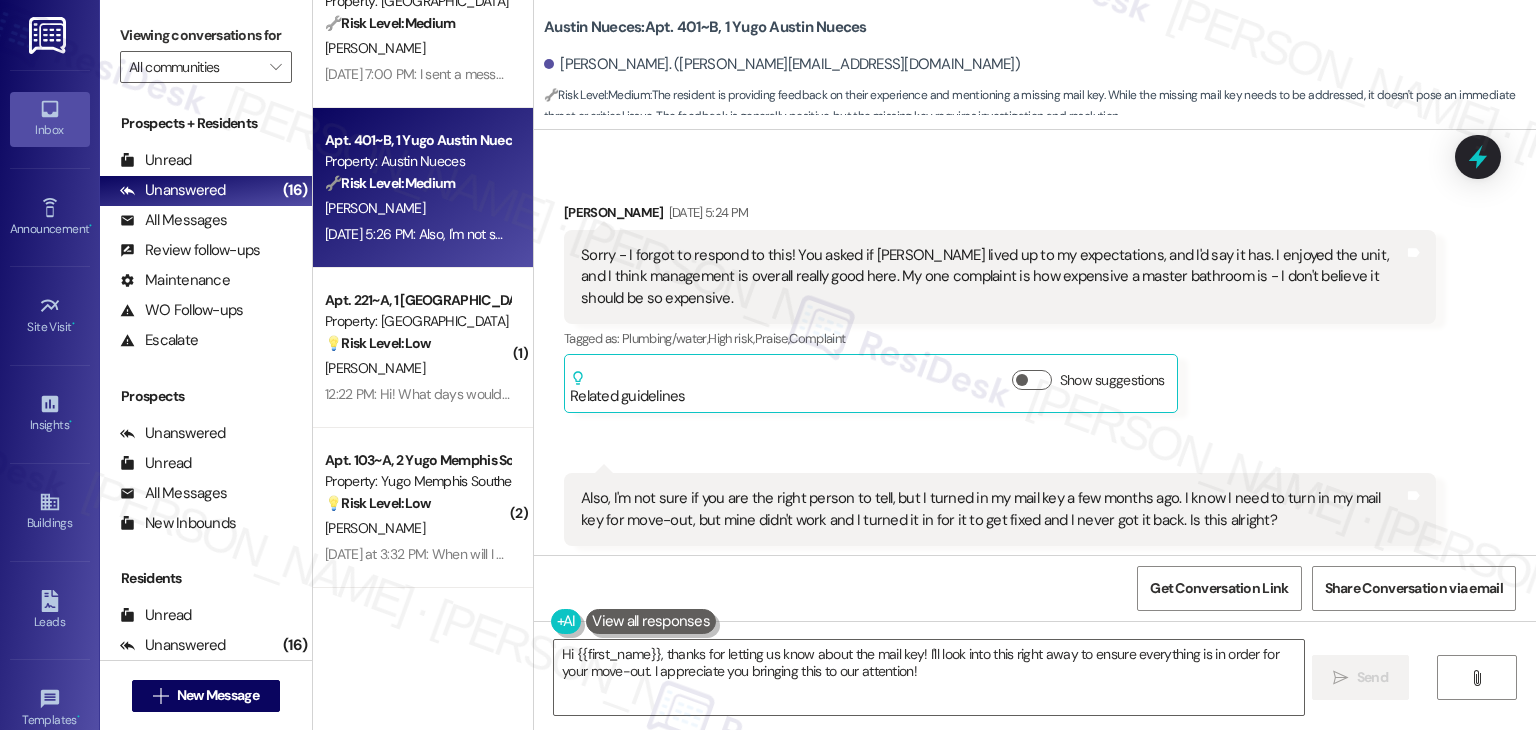 click on "Also, I'm not sure if you are the right person to tell, but I turned in my mail key a few months ago. I know I need to turn in my mail key for move-out, but mine didn't work and I turned it in for it to get fixed and I never got it back. Is this alright?" at bounding box center (992, 509) 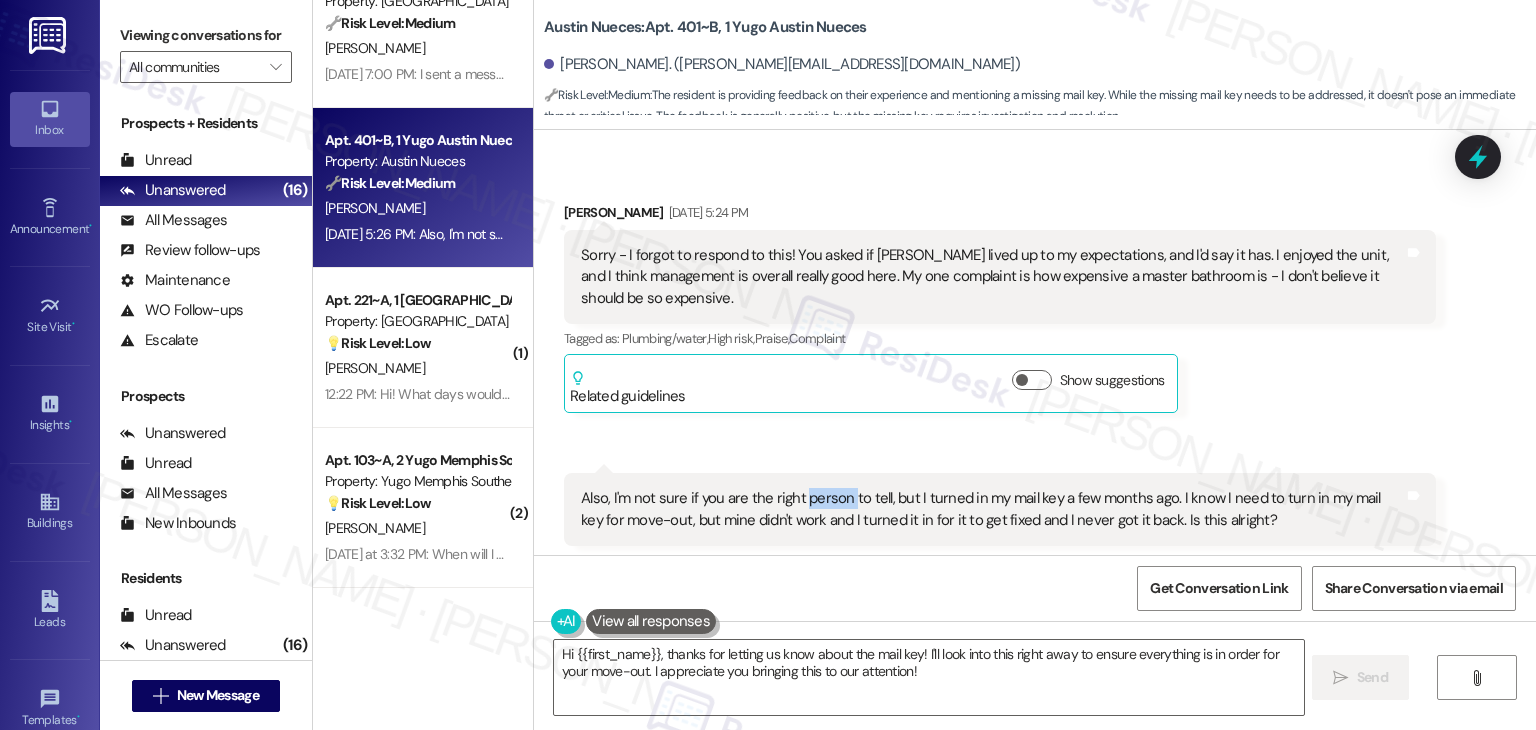 click on "Also, I'm not sure if you are the right person to tell, but I turned in my mail key a few months ago. I know I need to turn in my mail key for move-out, but mine didn't work and I turned it in for it to get fixed and I never got it back. Is this alright?" at bounding box center [992, 509] 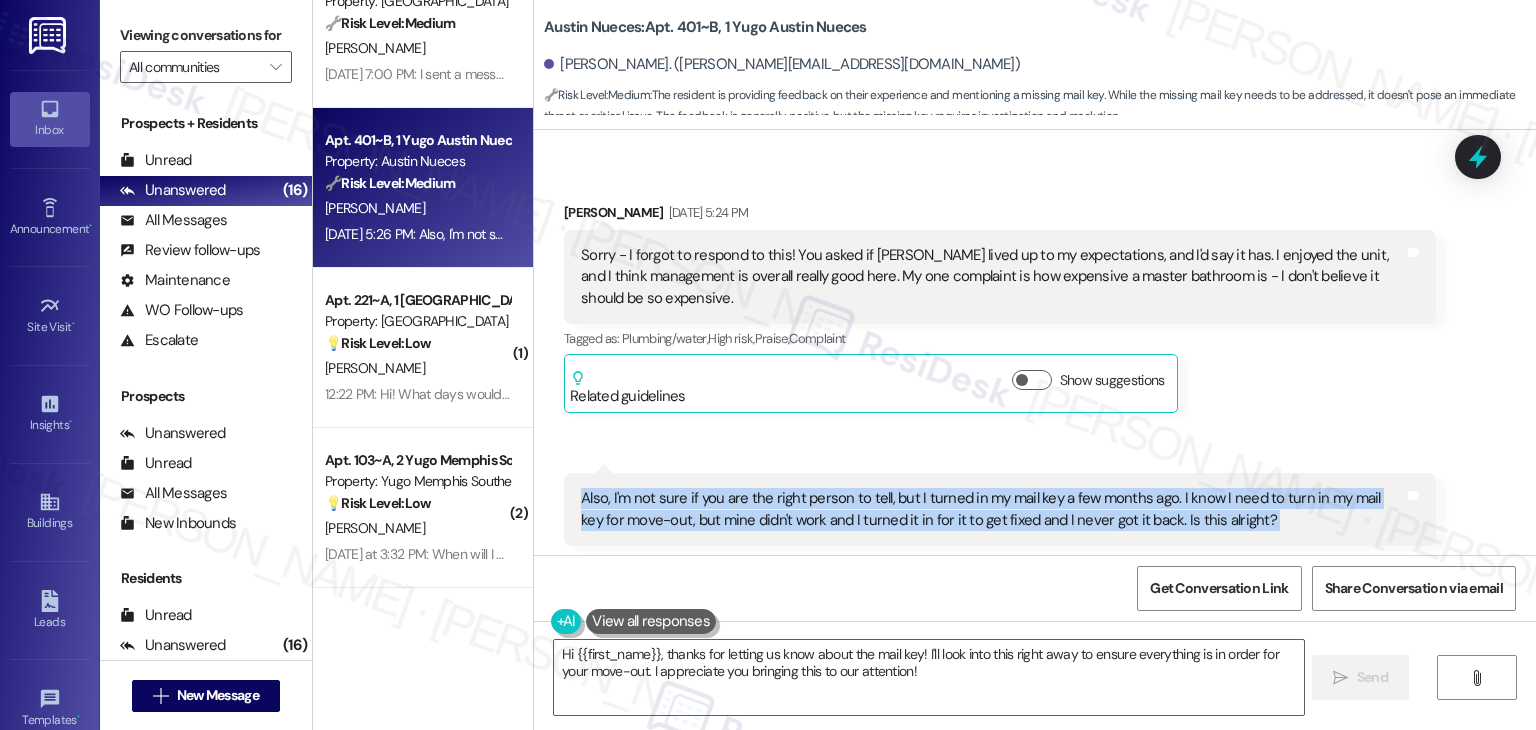 click on "Also, I'm not sure if you are the right person to tell, but I turned in my mail key a few months ago. I know I need to turn in my mail key for move-out, but mine didn't work and I turned it in for it to get fixed and I never got it back. Is this alright?" at bounding box center [992, 509] 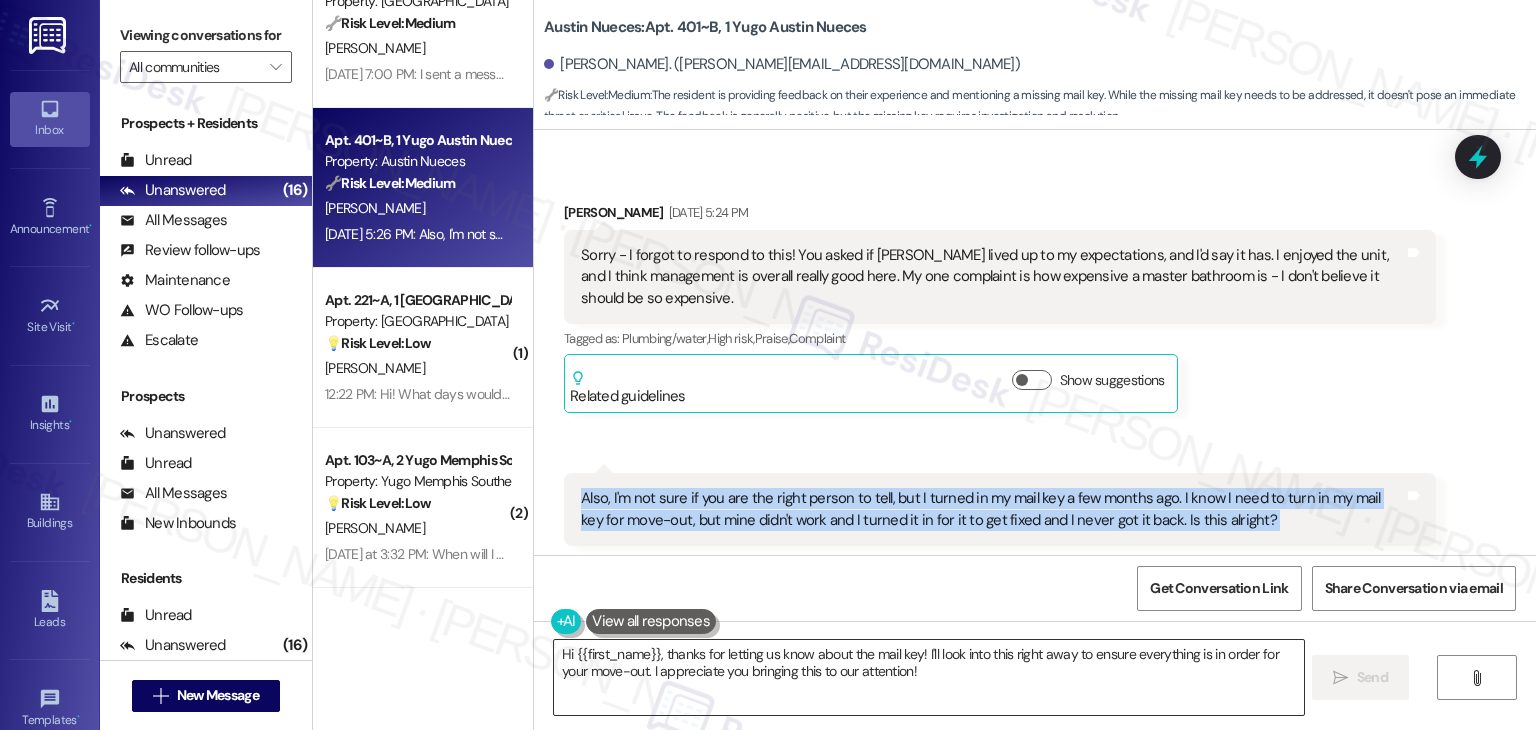 click on "Hi {{first_name}}, thanks for letting us know about the mail key! I'll look into this right away to ensure everything is in order for your move-out. I appreciate you bringing this to our attention!" at bounding box center [928, 677] 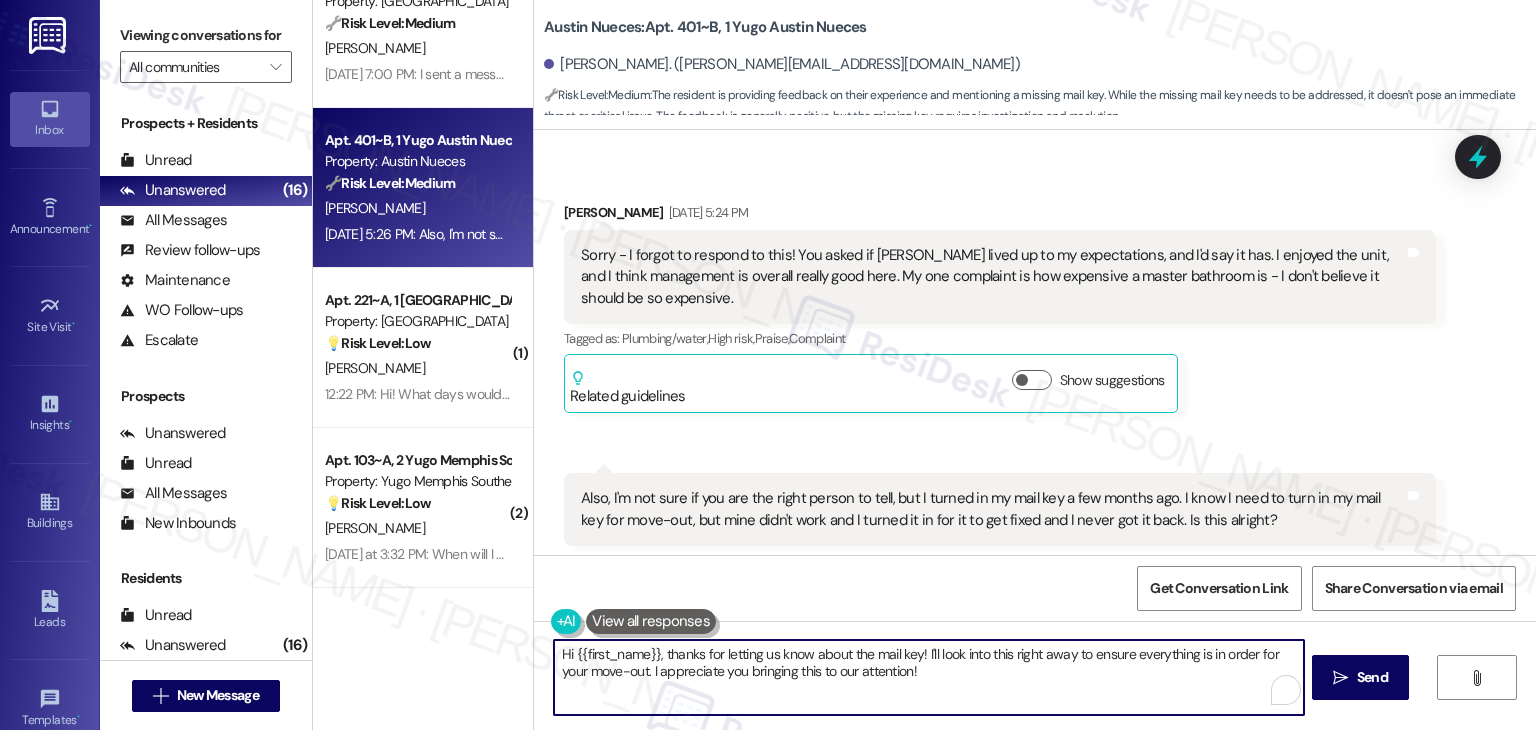 click on "Hi {{first_name}}, thanks for letting us know about the mail key! I'll look into this right away to ensure everything is in order for your move-out. I appreciate you bringing this to our attention!" at bounding box center [928, 677] 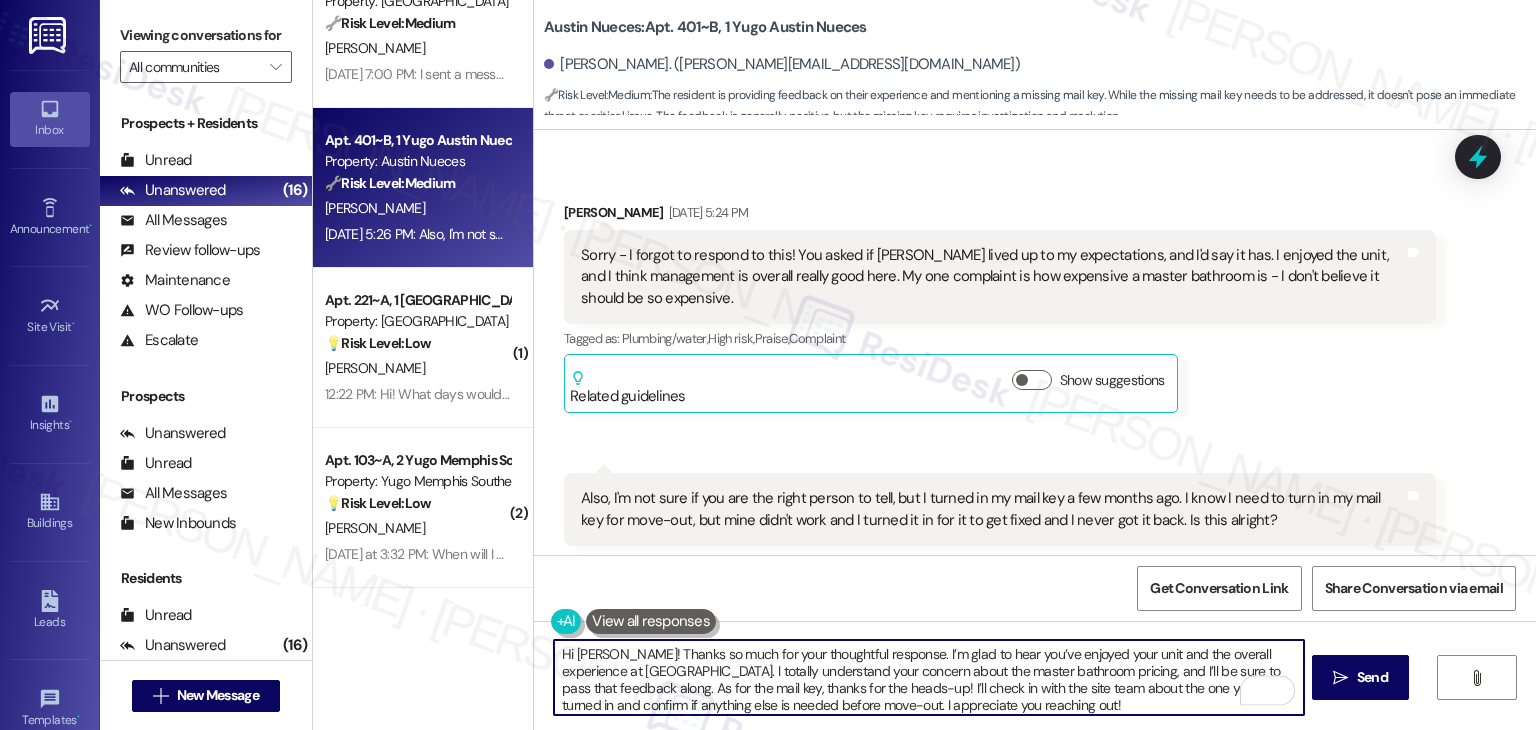 click on "Hi Drew! Thanks so much for your thoughtful response. I’m glad to hear you’ve enjoyed your unit and the overall experience at Yugo Nueces. I totally understand your concern about the master bathroom pricing, and I’ll be sure to pass that feedback along. As for the mail key, thanks for the heads-up! I’ll check in with the site team about the one you turned in and confirm if anything else is needed before move-out. I appreciate you reaching out!" at bounding box center (928, 677) 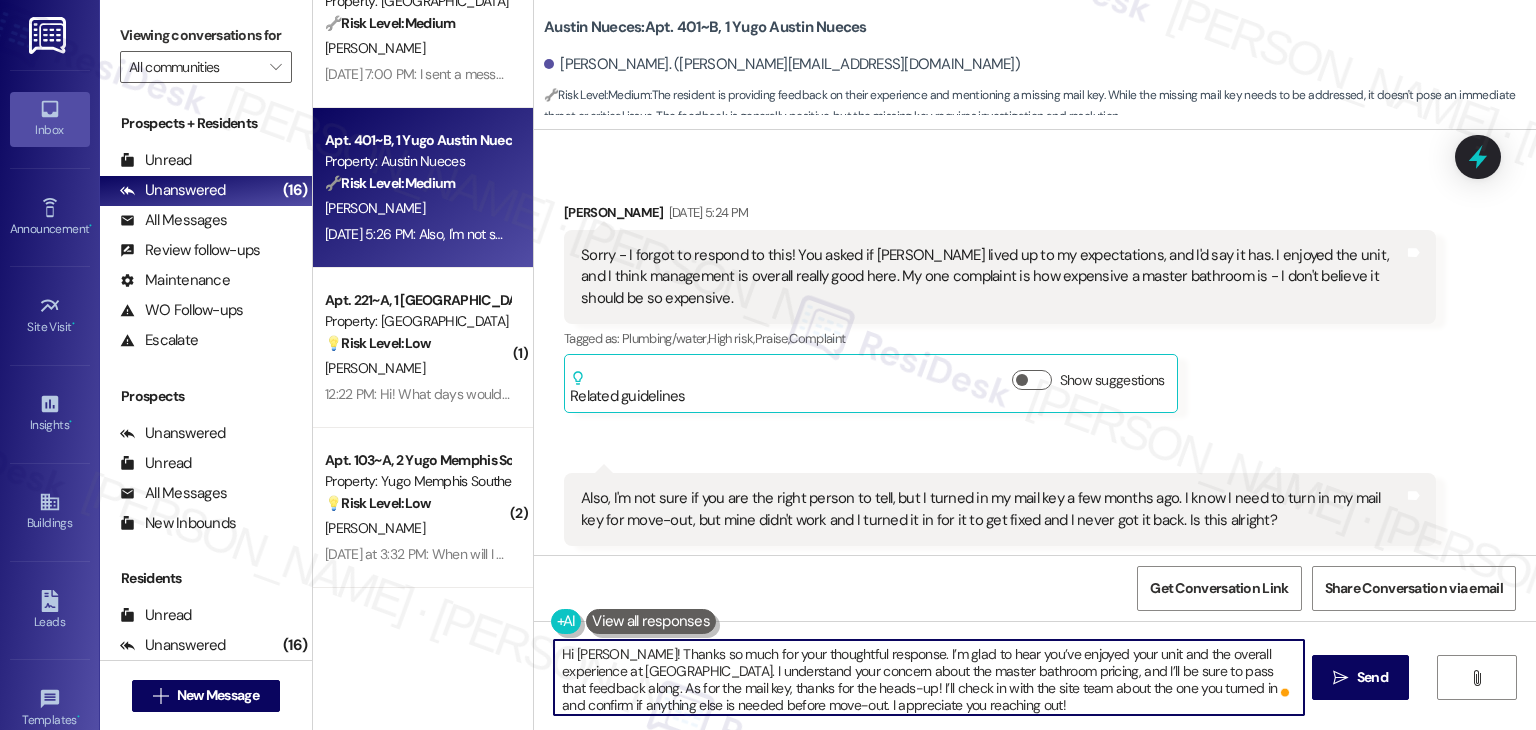 click on "Hi Drew! Thanks so much for your thoughtful response. I’m glad to hear you’ve enjoyed your unit and the overall experience at Yugo Nueces. I understand your concern about the master bathroom pricing, and I’ll be sure to pass that feedback along. As for the mail key, thanks for the heads-up! I’ll check in with the site team about the one you turned in and confirm if anything else is needed before move-out. I appreciate you reaching out!" at bounding box center [928, 677] 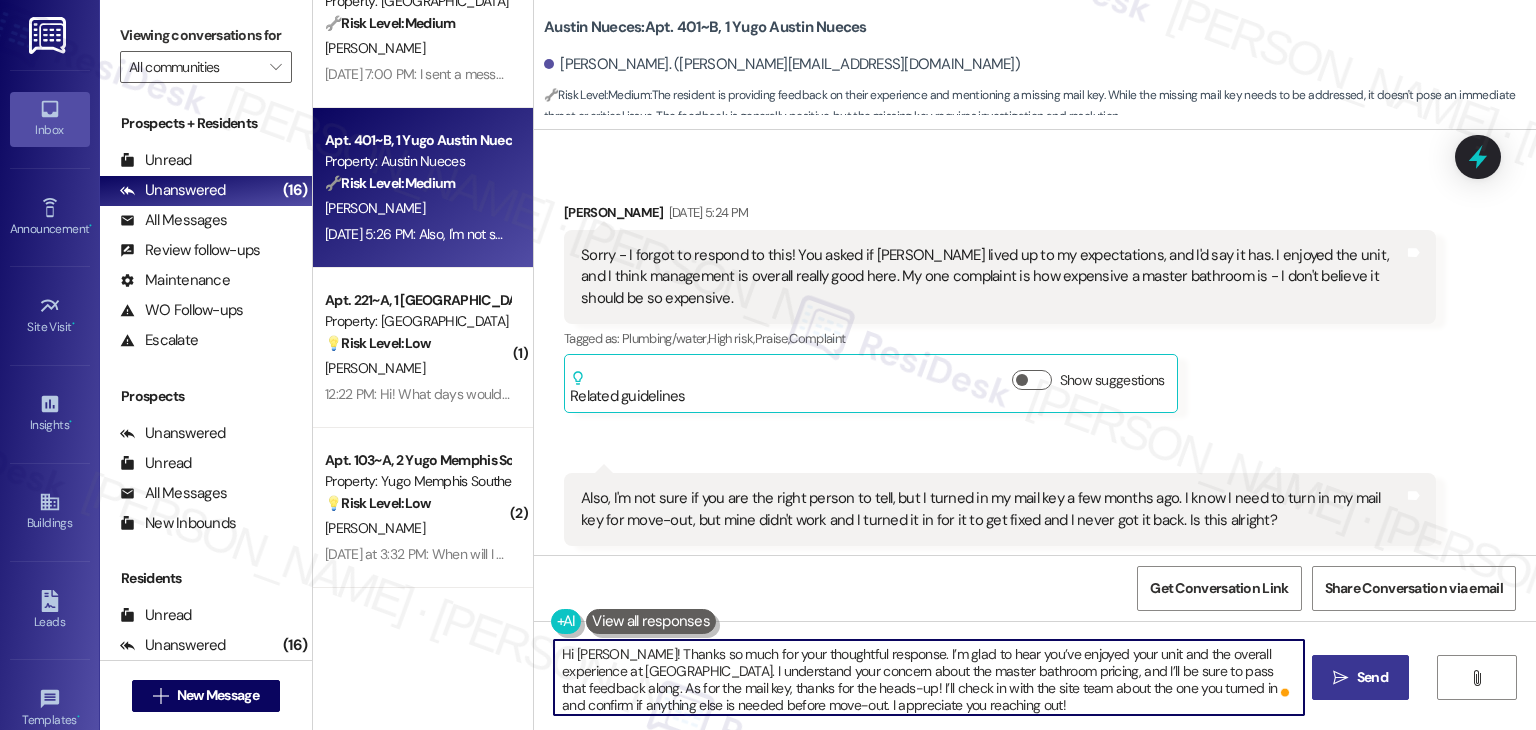 type on "Hi Drew! Thanks so much for your thoughtful response. I’m glad to hear you’ve enjoyed your unit and the overall experience at Yugo Nueces. I understand your concern about the master bathroom pricing, and I’ll be sure to pass that feedback along. As for the mail key, thanks for the heads-up! I’ll check in with the site team about the one you turned in and confirm if anything else is needed before move-out. I appreciate you reaching out!" 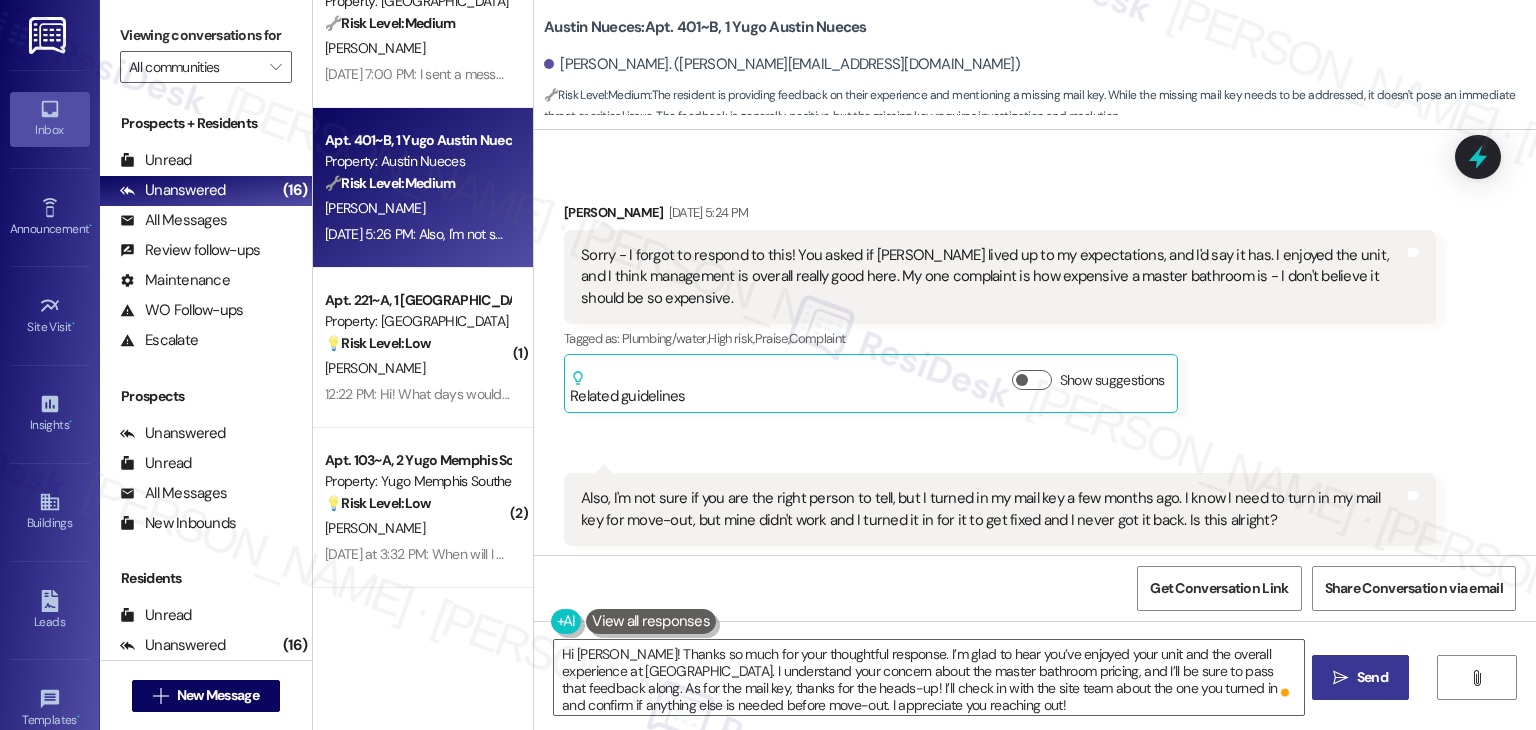 click on "" at bounding box center (1340, 678) 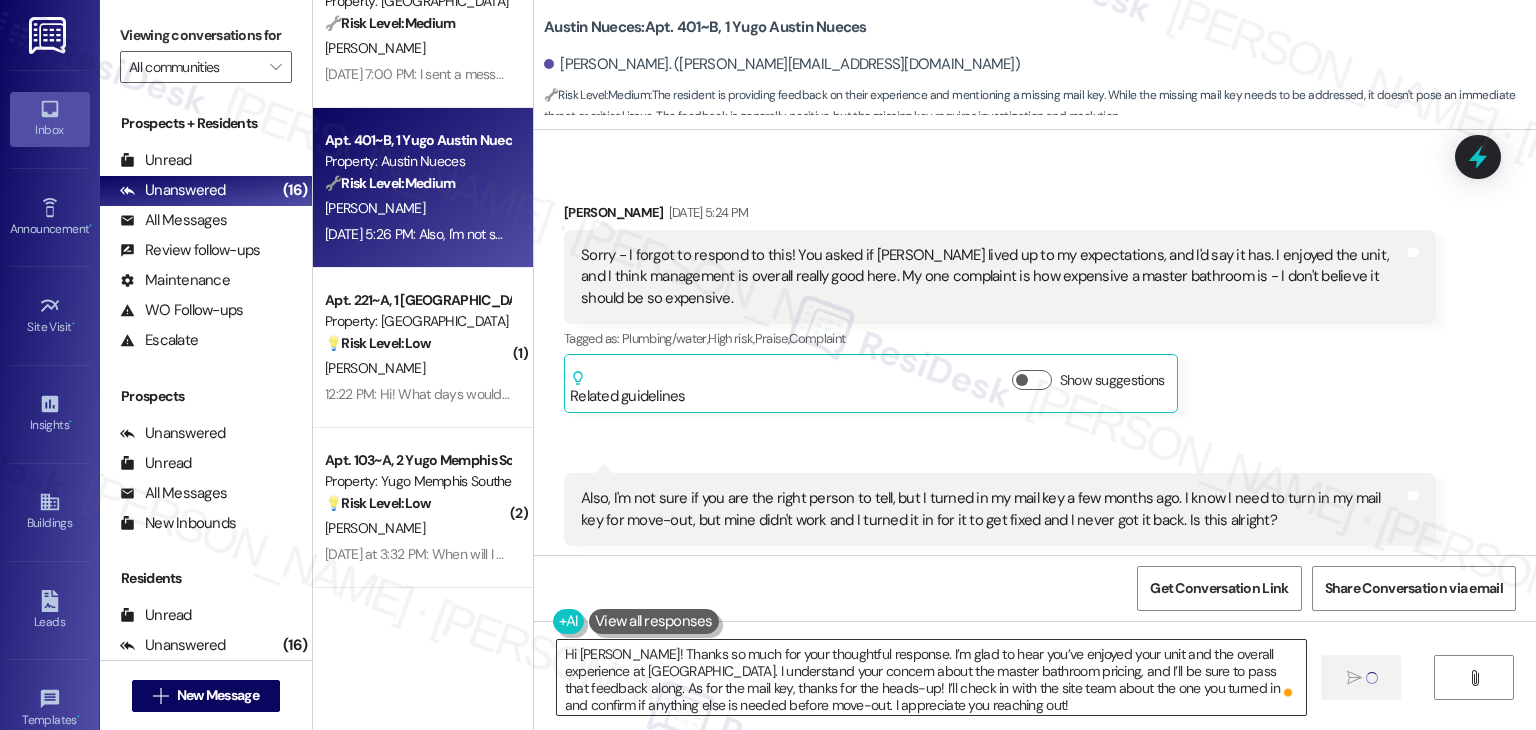type 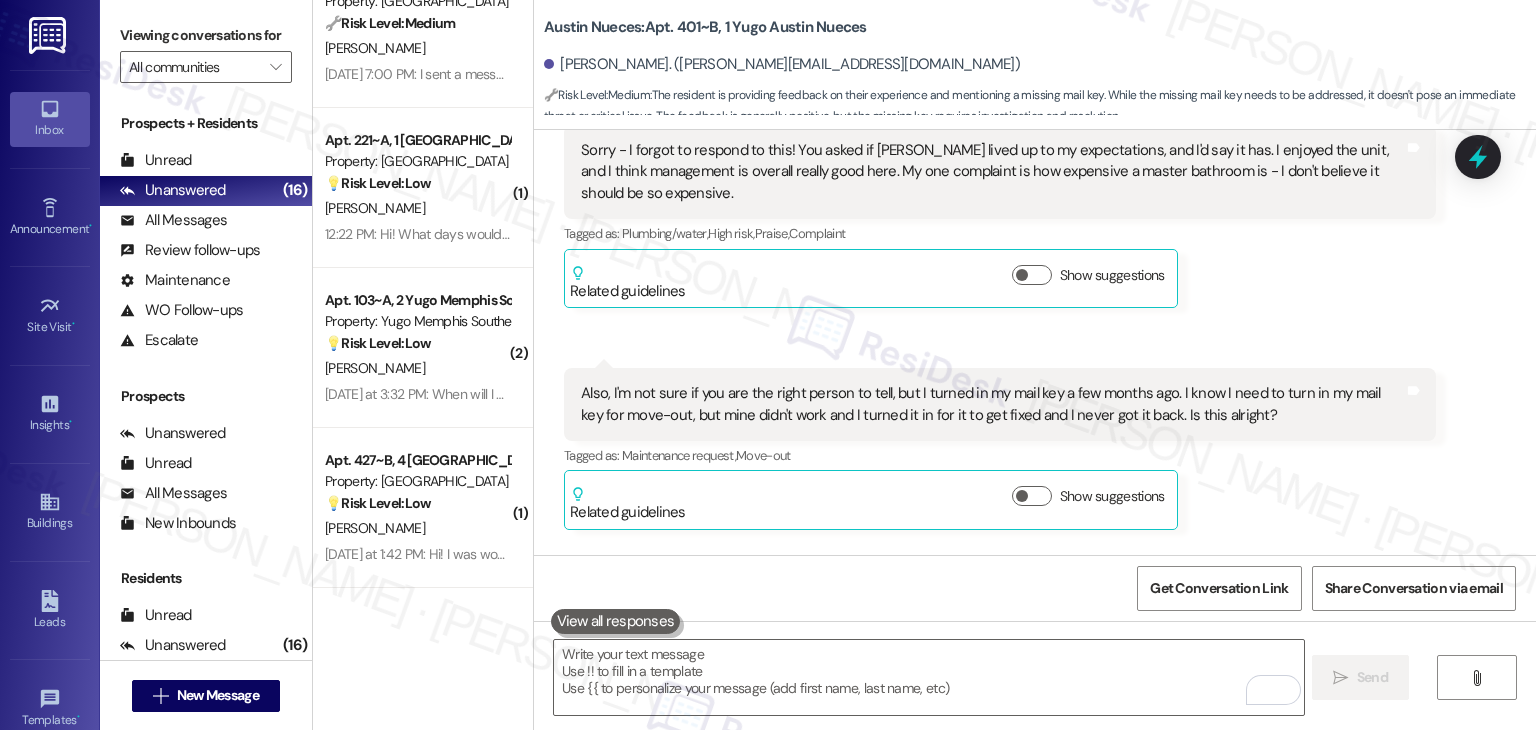 scroll, scrollTop: 8184, scrollLeft: 0, axis: vertical 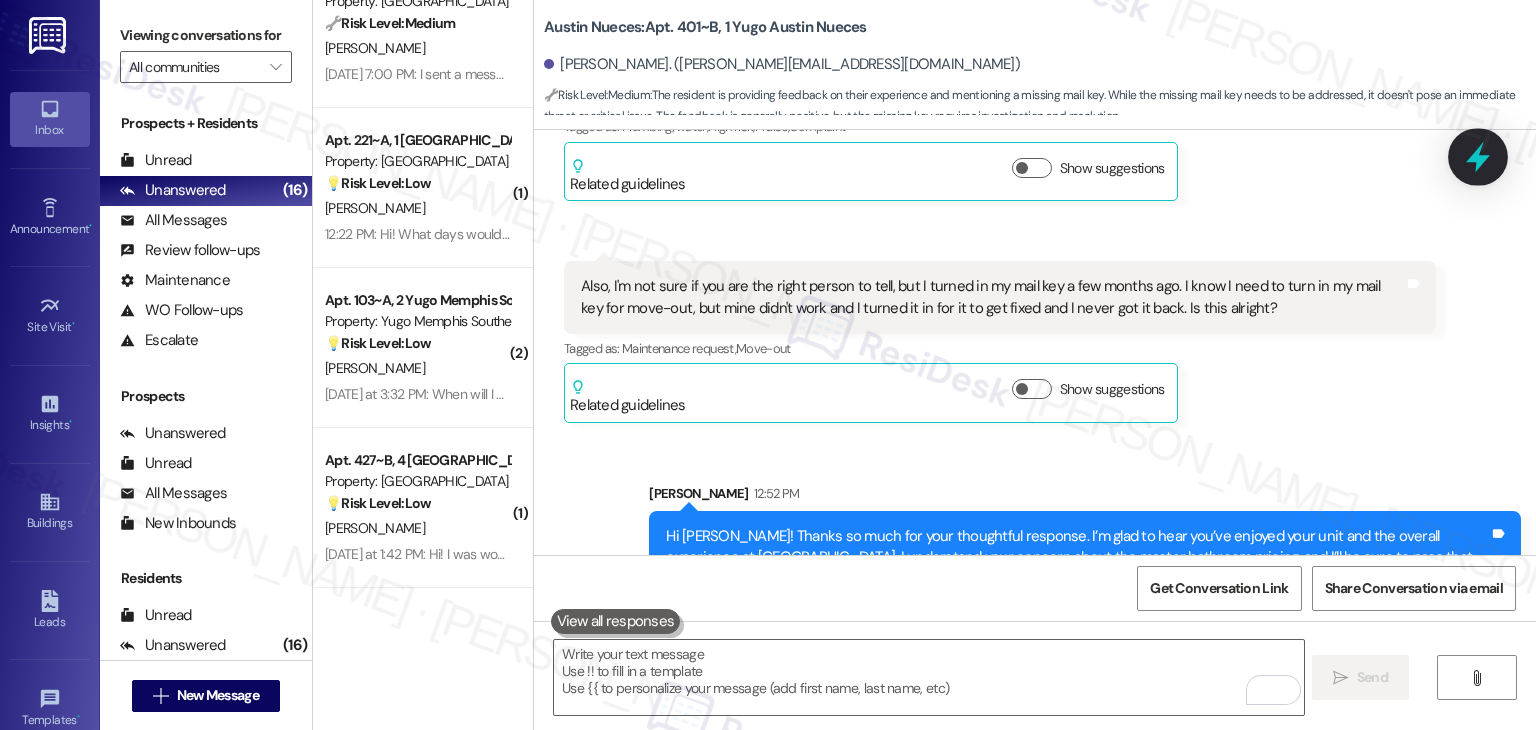 click 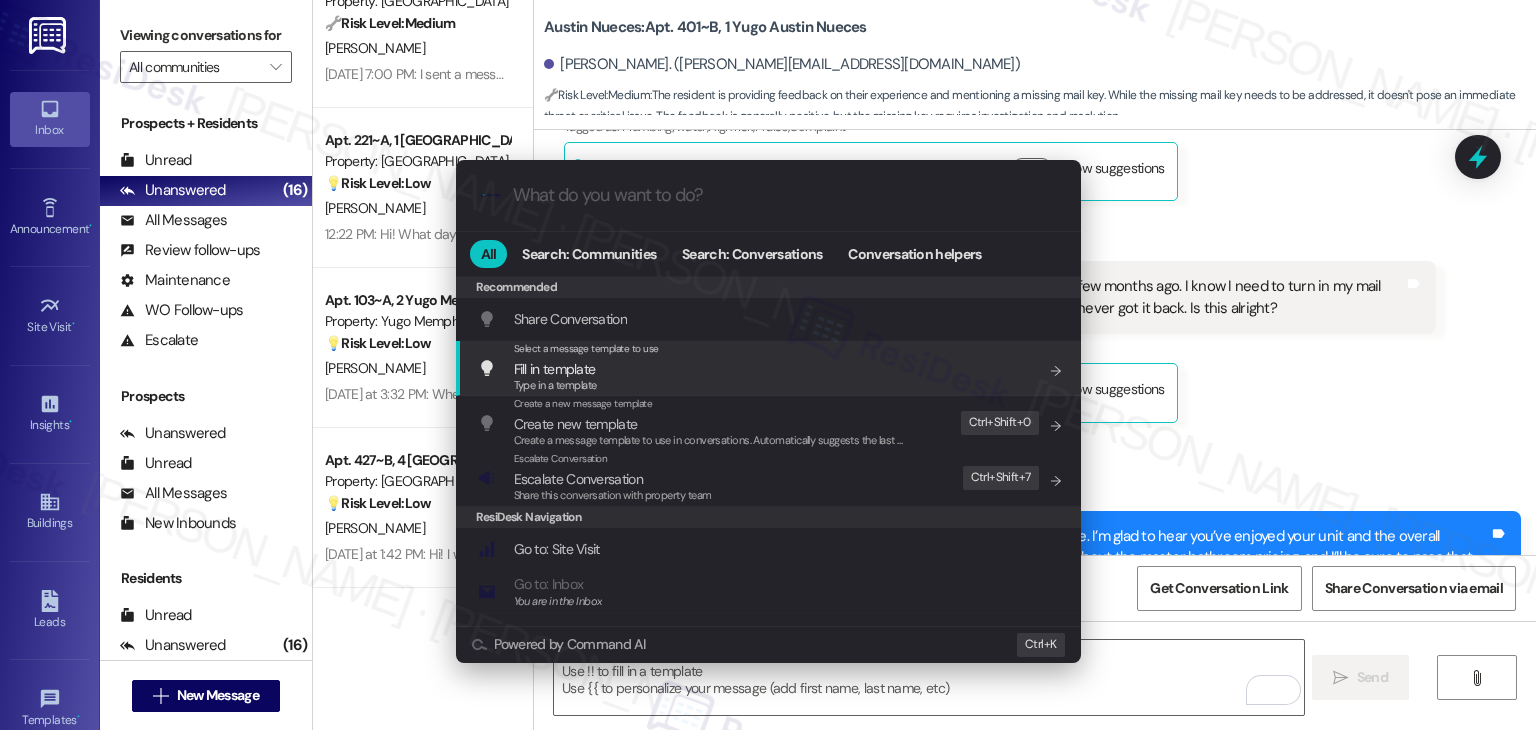 click on "Share this conversation with property team" at bounding box center [613, 495] 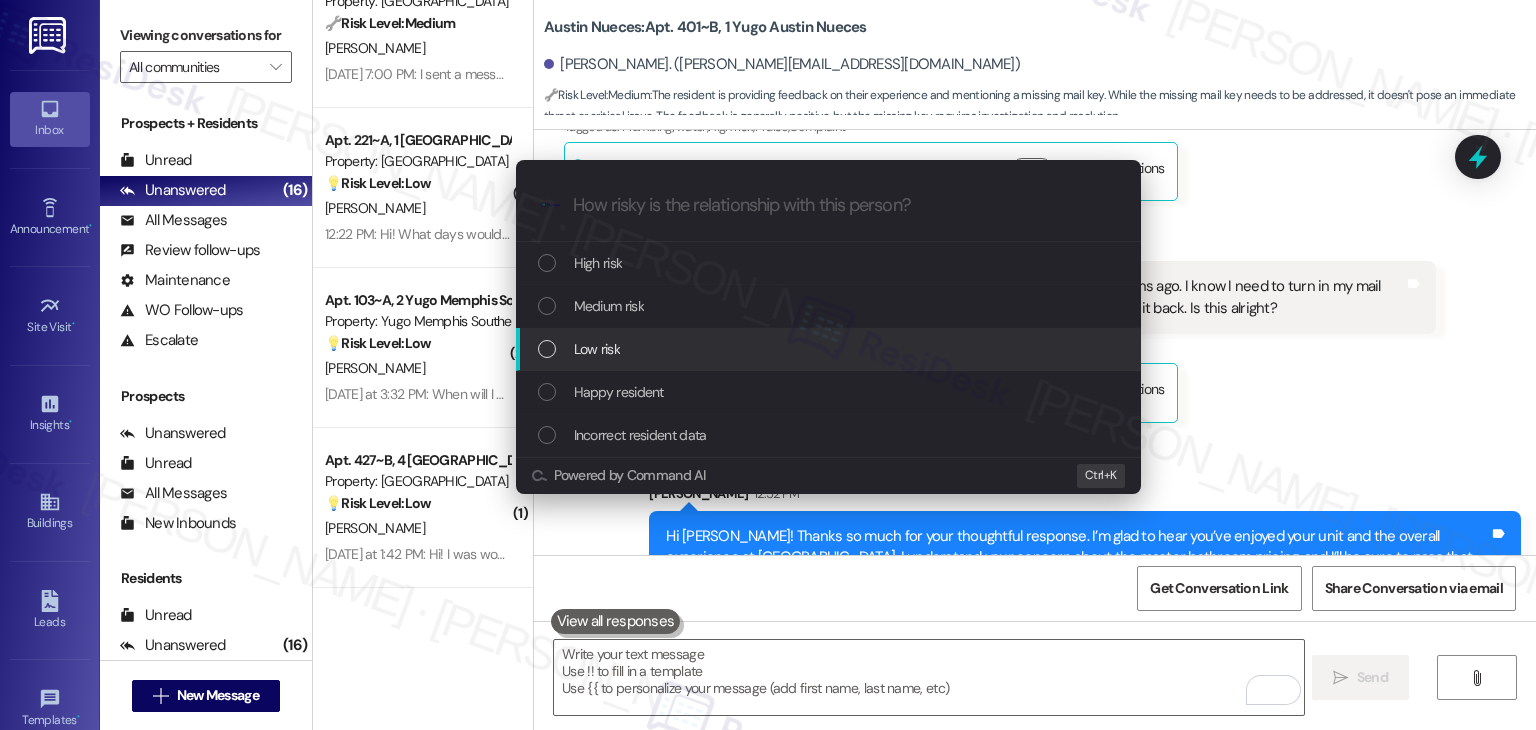 click at bounding box center [547, 349] 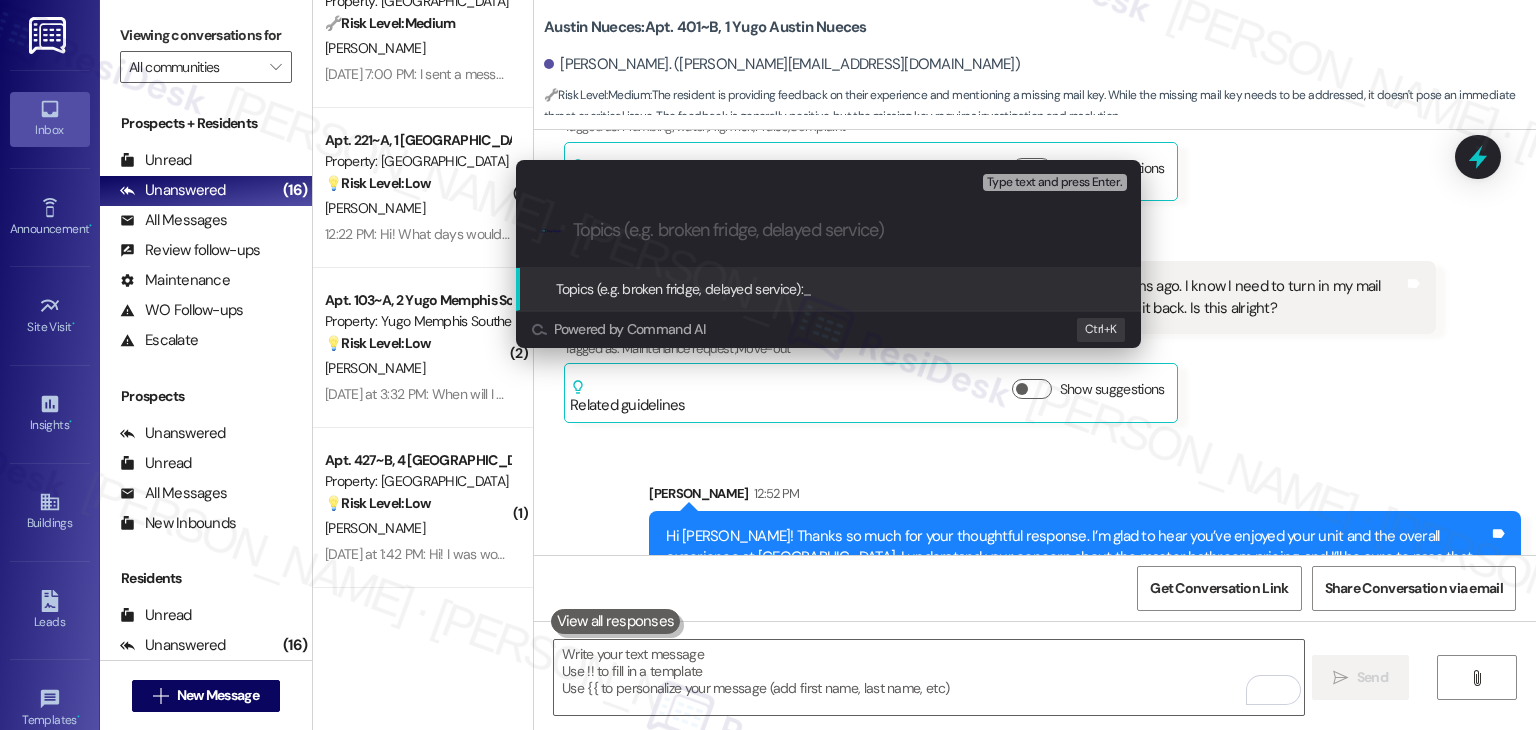 paste on "Mail Key Returned Early – Resident Confirmation Needed Before Move-Out" 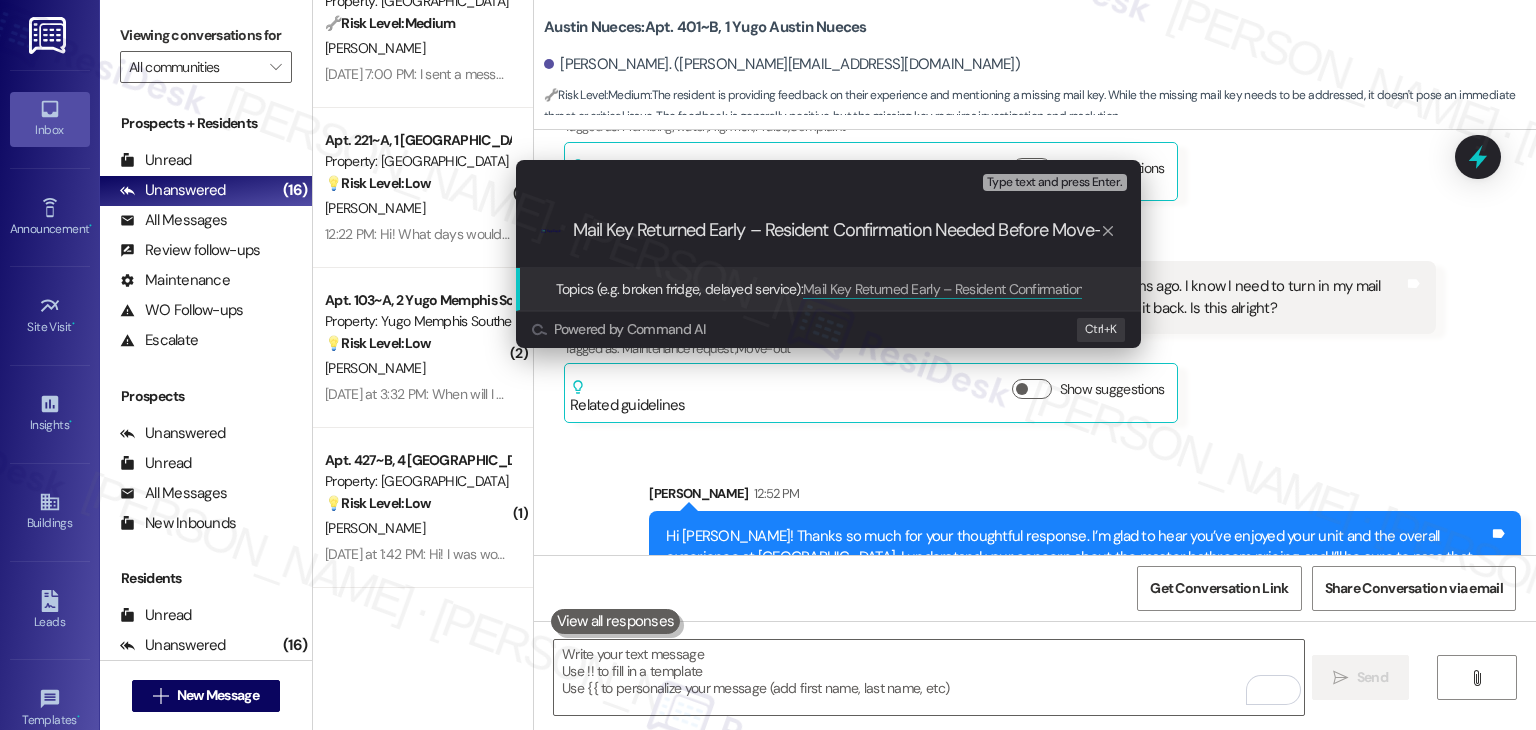 scroll, scrollTop: 0, scrollLeft: 37, axis: horizontal 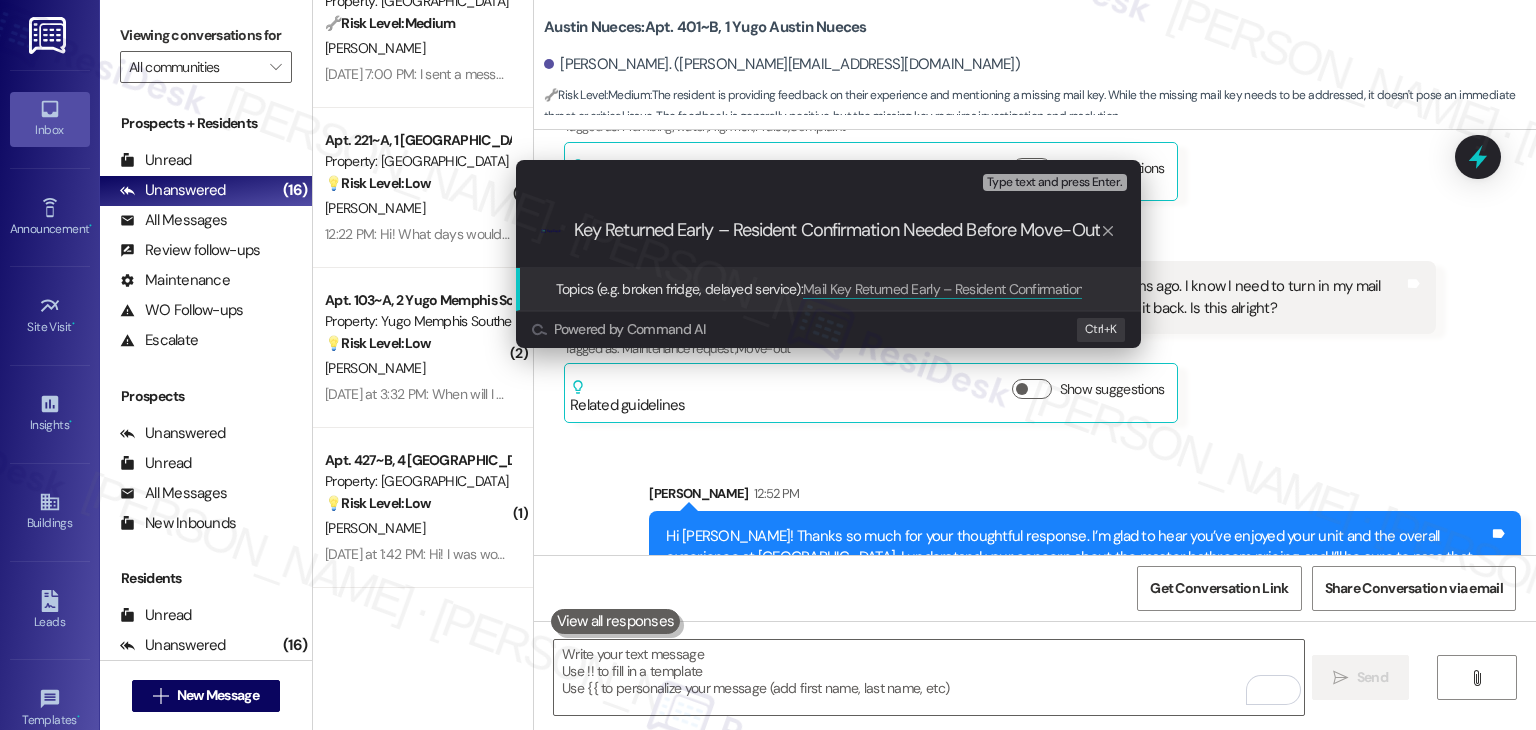 type 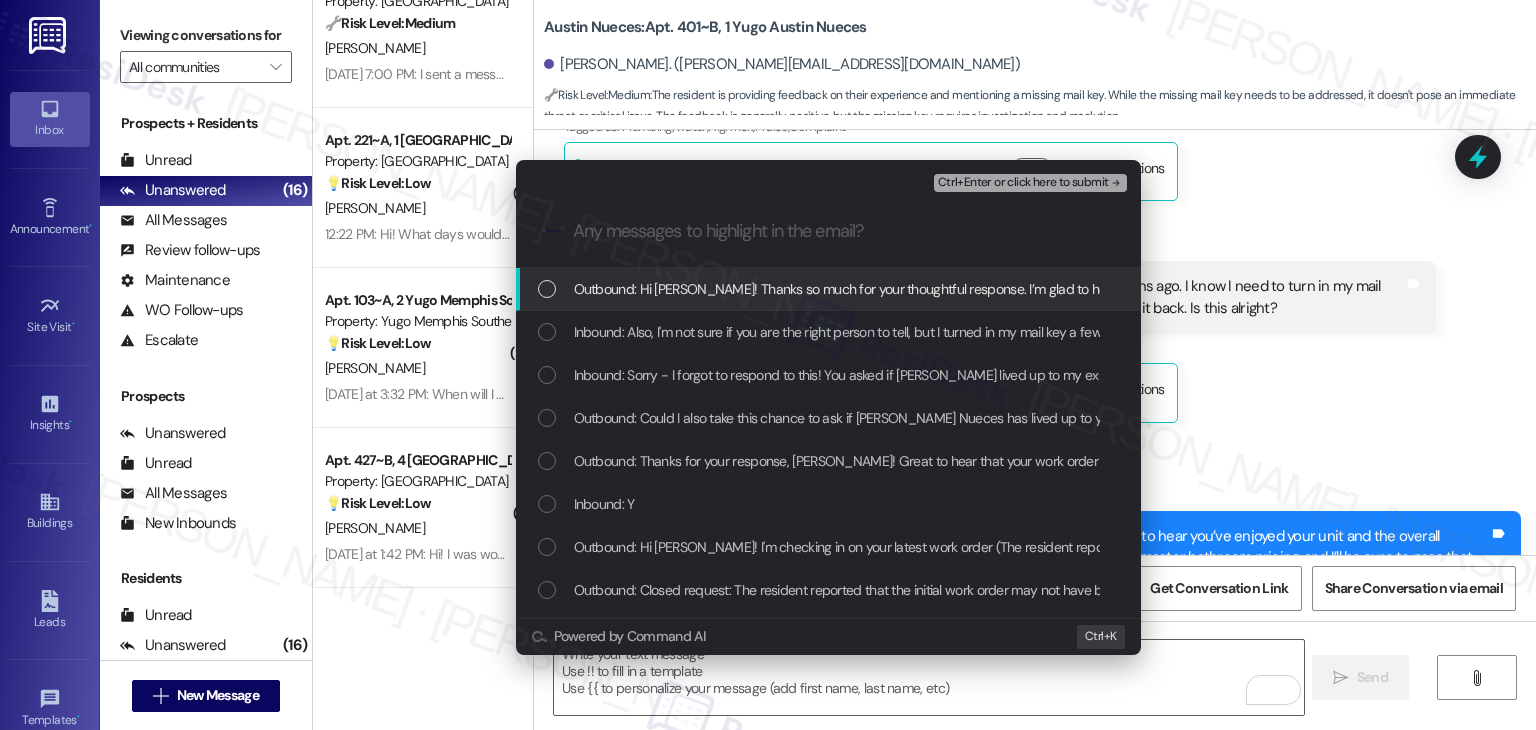 scroll, scrollTop: 0, scrollLeft: 0, axis: both 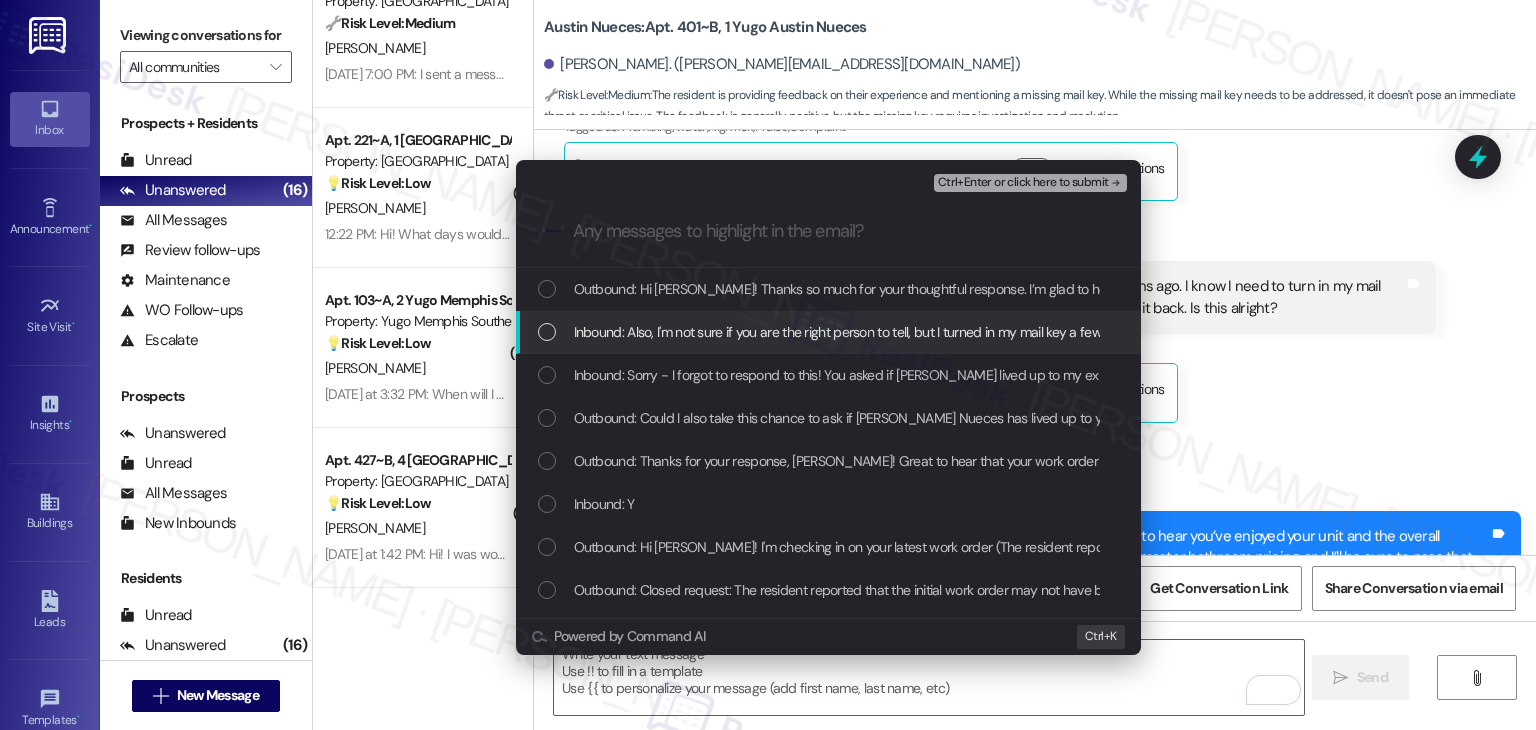 click at bounding box center (547, 332) 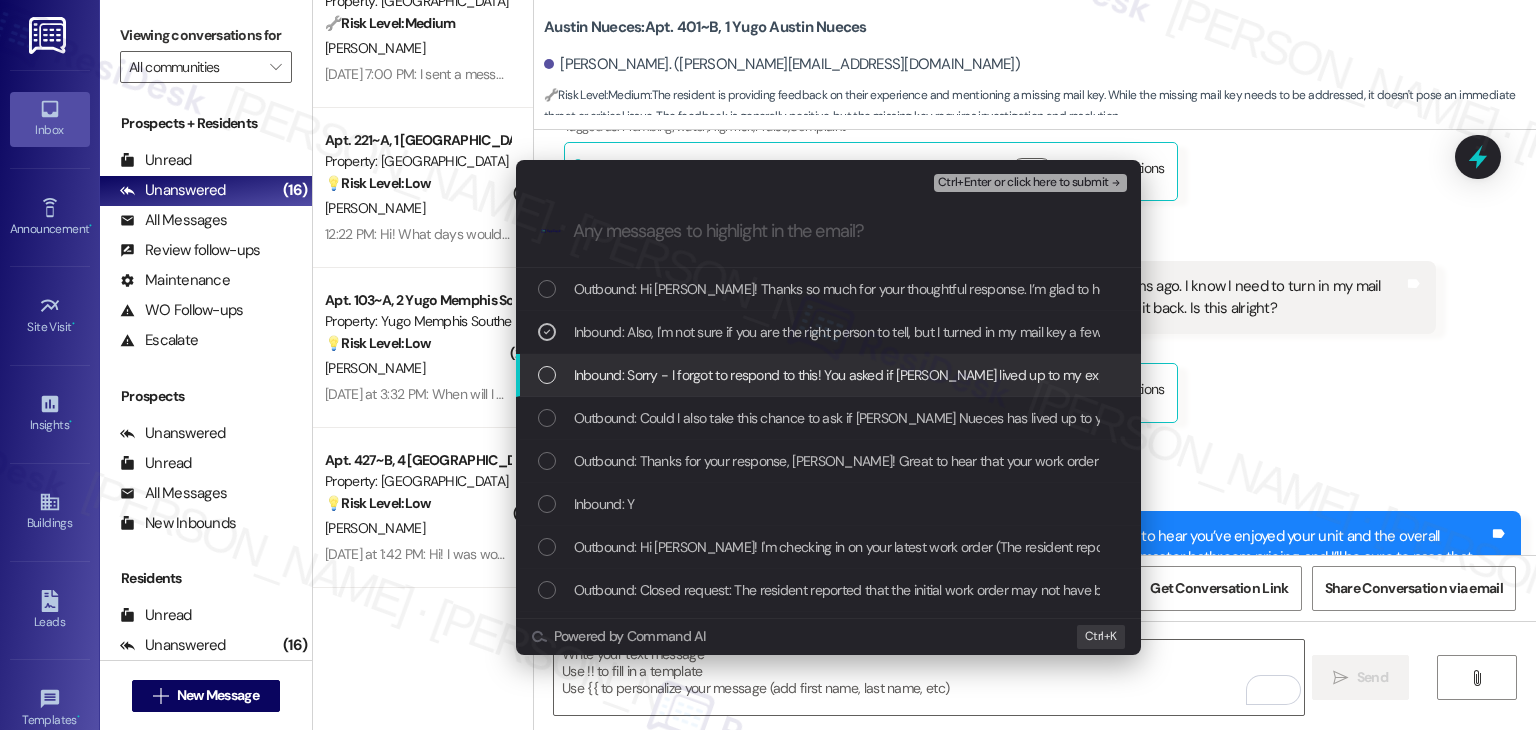 click at bounding box center (547, 375) 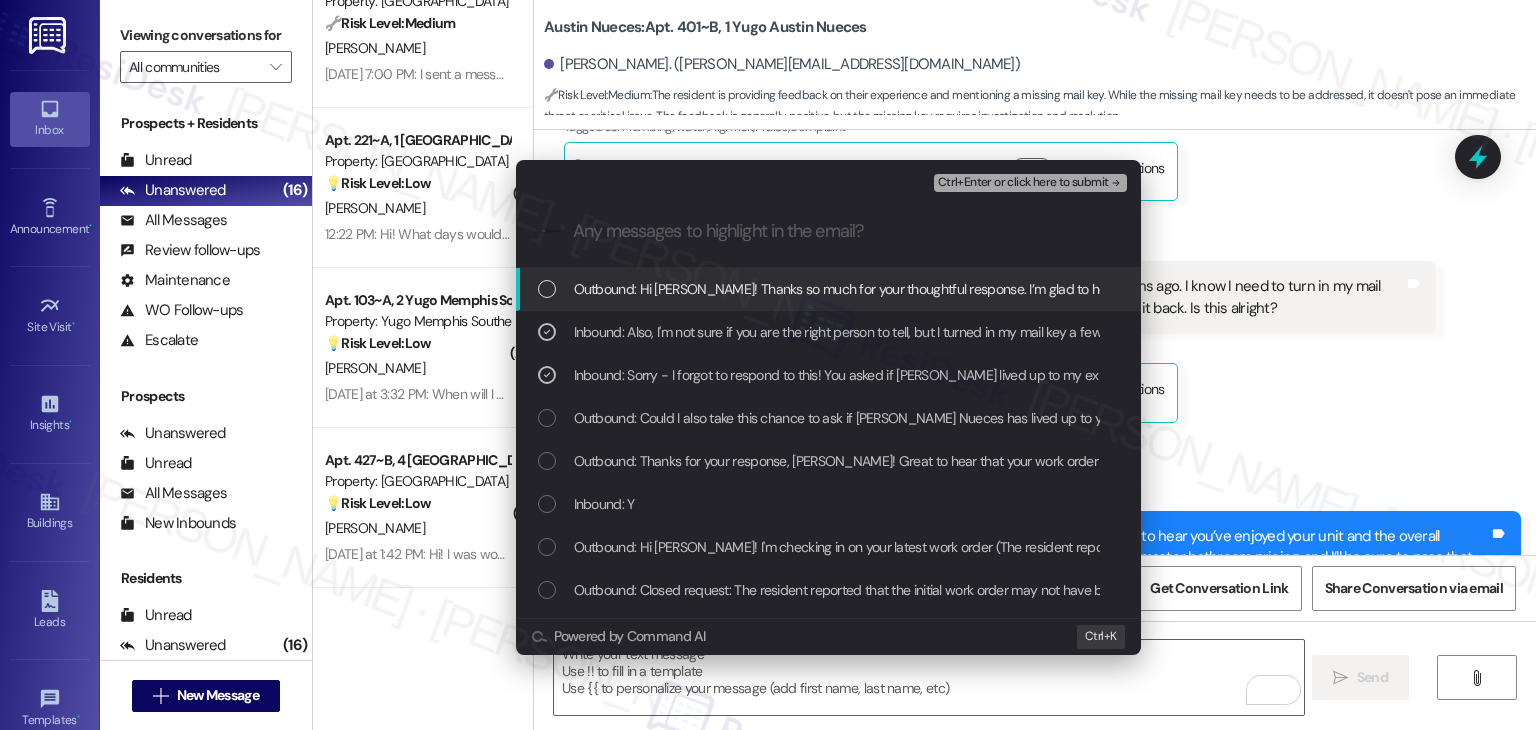 click on "Ctrl+Enter or click here to submit" at bounding box center [1023, 183] 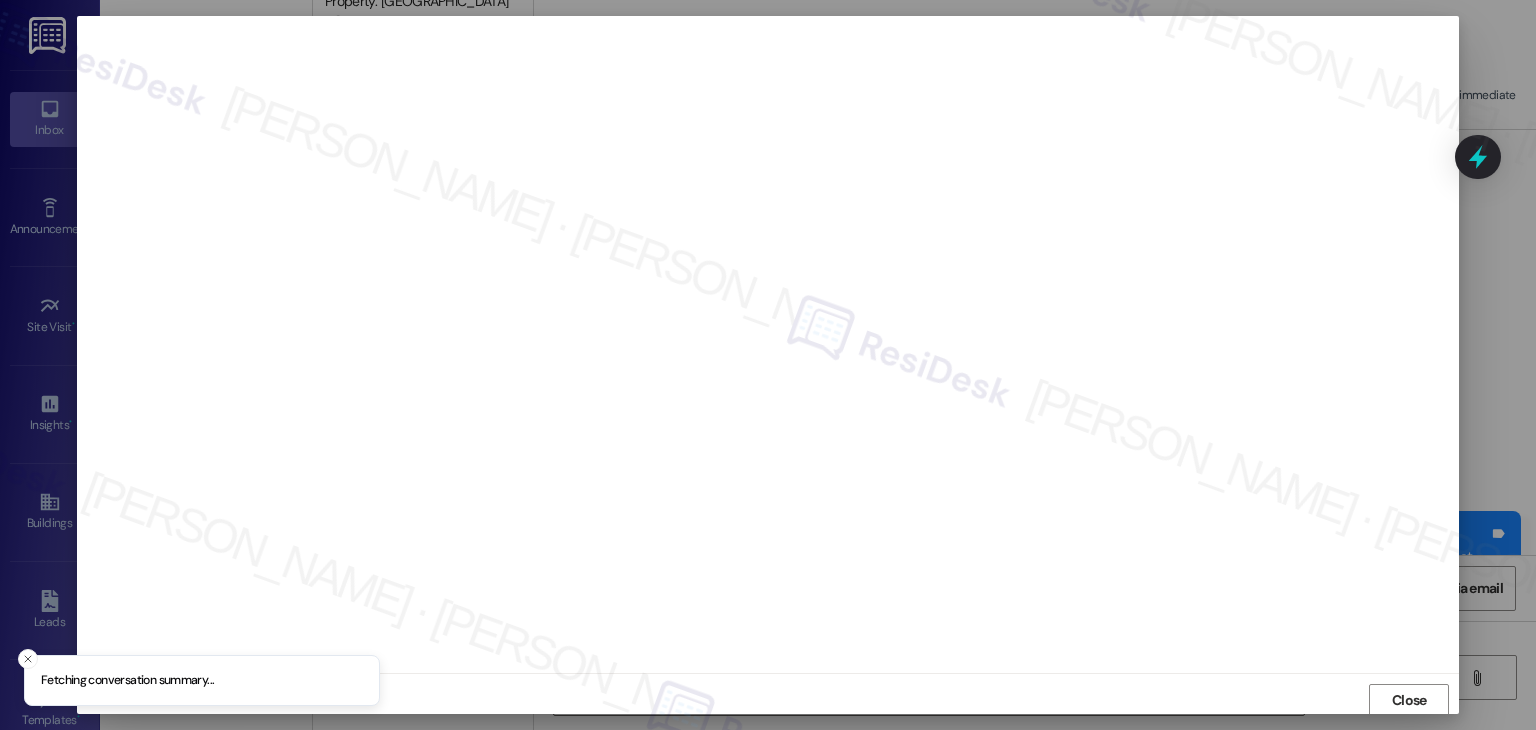 scroll, scrollTop: 1, scrollLeft: 0, axis: vertical 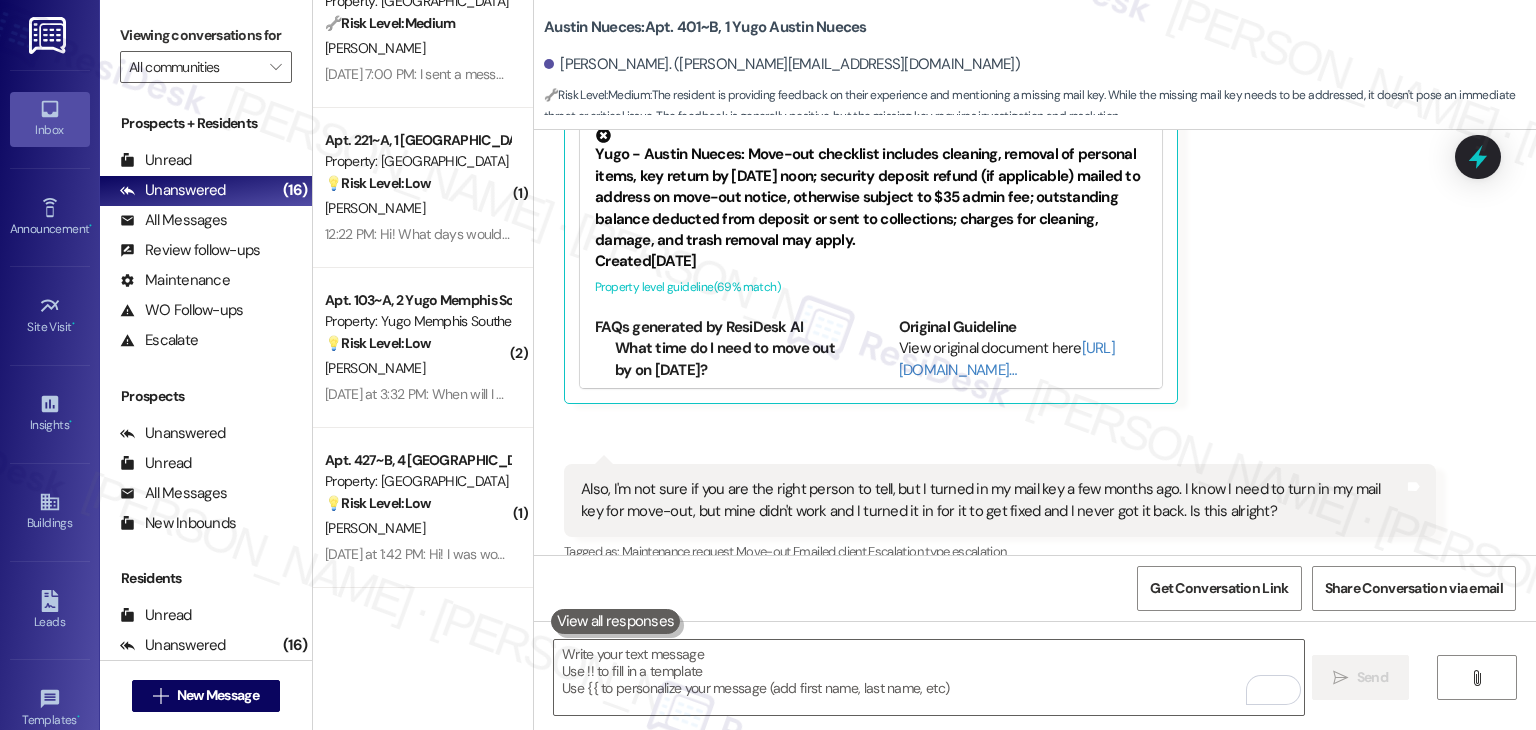 click on "Jul 28, 2025 at 7:00 PM: I sent a message on the portal asking about it and they emailed me back saying they needed written documentation  Jul 28, 2025 at 7:00 PM: I sent a message on the portal asking about it and they emailed me back saying they needed written documentation" at bounding box center [711, 74] 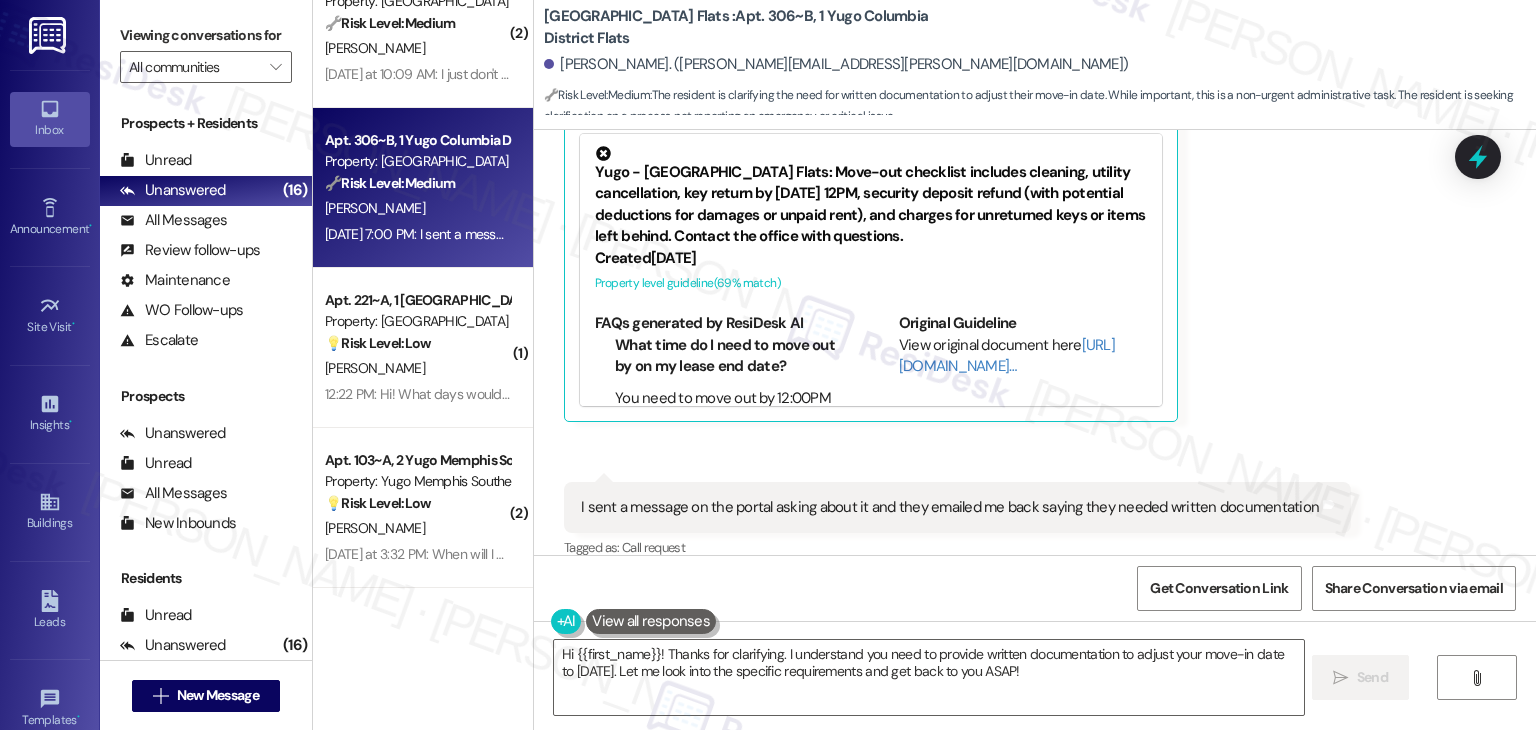 scroll, scrollTop: 1221, scrollLeft: 0, axis: vertical 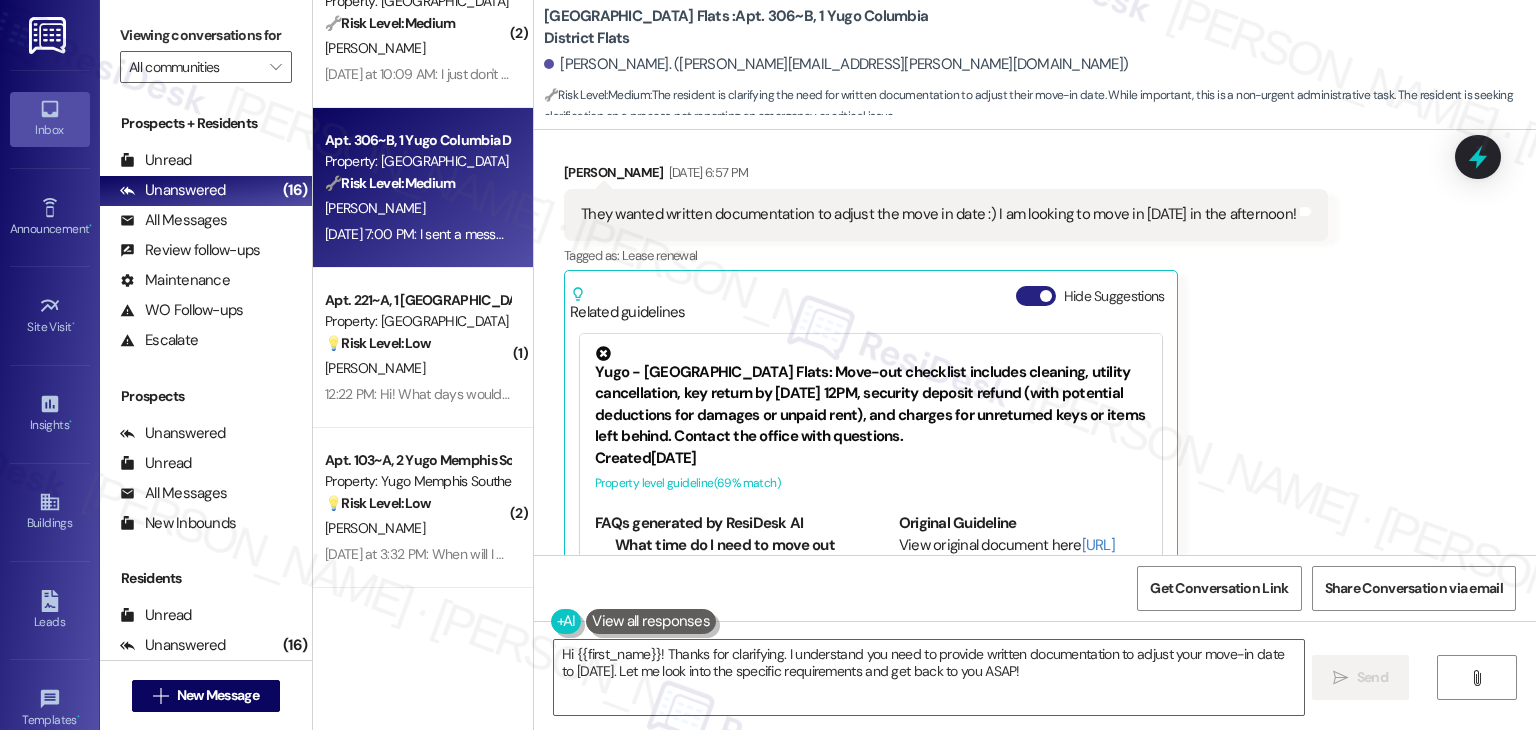 click on "Hide Suggestions" at bounding box center (1036, 296) 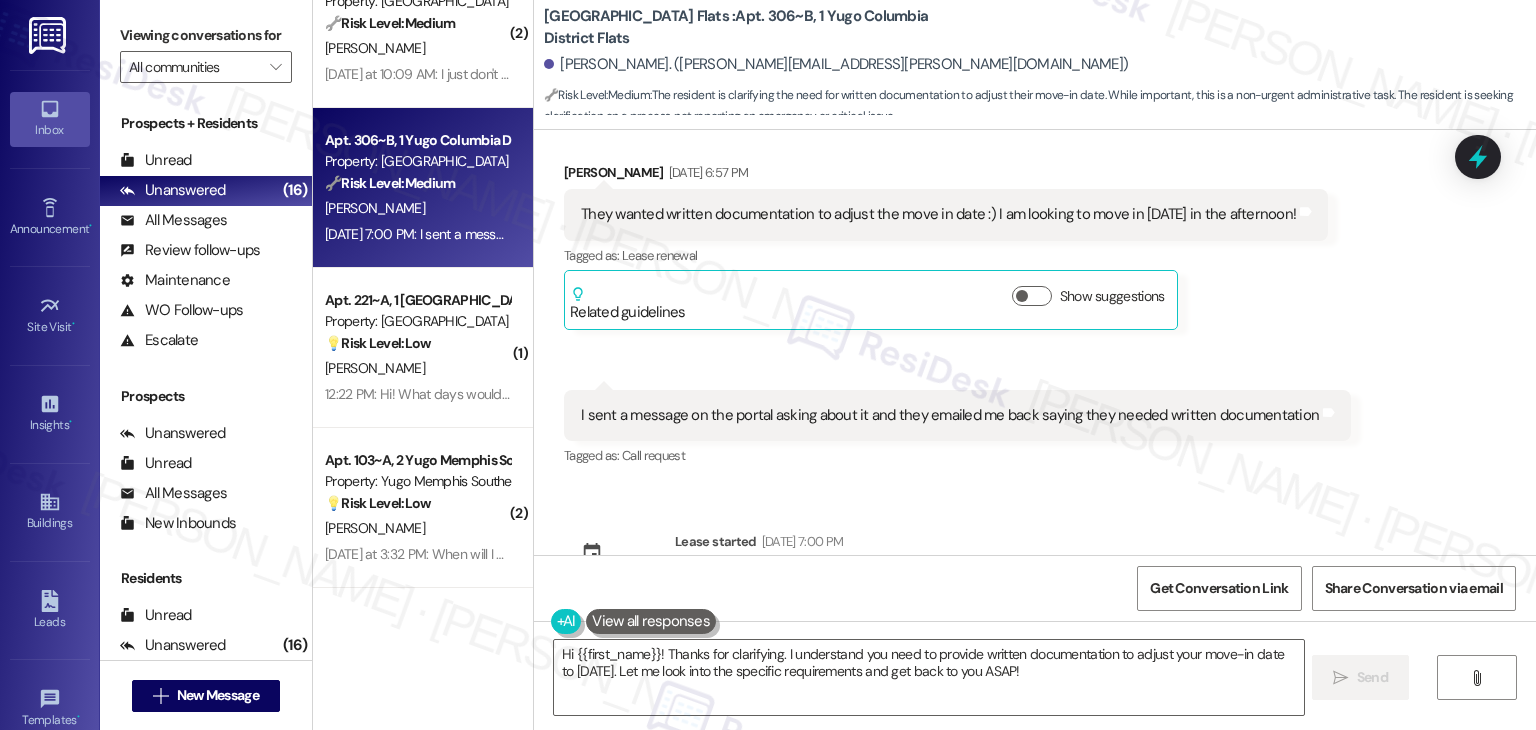 click on "Sent via SMS Sarah   (ResiDesk) Jul 28, 2025 at 5:21 PM Hi Emily! We’re so excited you’ve chosen Yugo Columbia District Flats  as your future home! Moving is an exciting time, and I want to make sure you feel confident and ready. (You can always reply STOP to opt out of future messages) Tags and notes Tagged as:   Praise Click to highlight conversations about Praise Sent via SMS 5:21 PM Sarah   (ResiDesk) Jul 28, 2025 at 5:21 PM I’m Sarah from the off-site Resident Support Team. I work with your property’s team to help once you’ve moved in—whether it’s answering questions or assisting with maintenance. I’ll be in touch as your move-in date gets closer! Tags and notes Tagged as:   Maintenance ,  Click to highlight conversations about Maintenance Maintenance request ,  Click to highlight conversations about Maintenance request Praise Click to highlight conversations about Praise Sent via SMS 5:22 PM Sarah   (ResiDesk) Jul 28, 2025 at 5:22 PM Tags and notes Tagged as:   Amenities Received via SMS" at bounding box center [1035, 342] 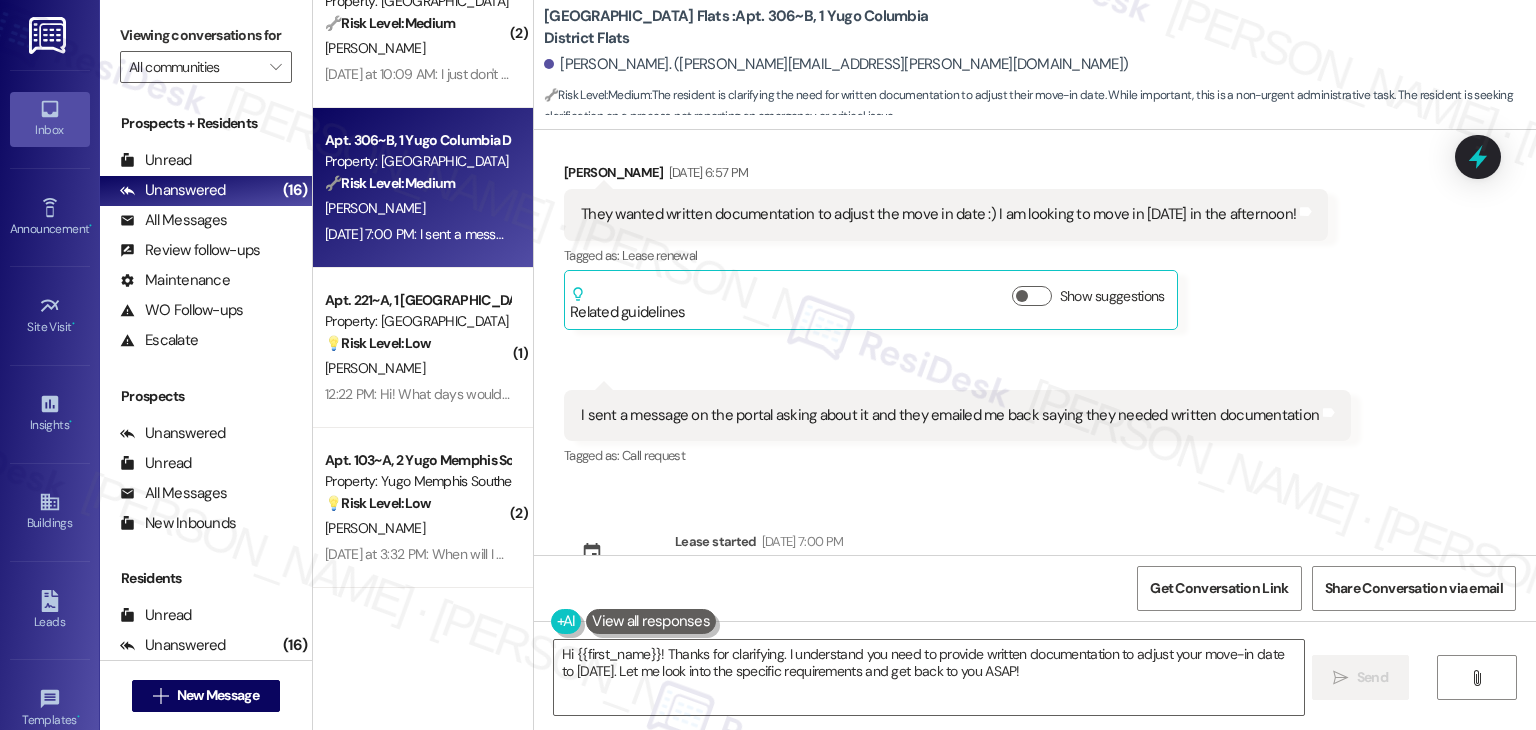 click on "Sent via SMS Sarah   (ResiDesk) Jul 28, 2025 at 5:21 PM Hi Emily! We’re so excited you’ve chosen Yugo Columbia District Flats  as your future home! Moving is an exciting time, and I want to make sure you feel confident and ready. (You can always reply STOP to opt out of future messages) Tags and notes Tagged as:   Praise Click to highlight conversations about Praise Sent via SMS 5:21 PM Sarah   (ResiDesk) Jul 28, 2025 at 5:21 PM I’m Sarah from the off-site Resident Support Team. I work with your property’s team to help once you’ve moved in—whether it’s answering questions or assisting with maintenance. I’ll be in touch as your move-in date gets closer! Tags and notes Tagged as:   Maintenance ,  Click to highlight conversations about Maintenance Maintenance request ,  Click to highlight conversations about Maintenance request Praise Click to highlight conversations about Praise Sent via SMS 5:22 PM Sarah   (ResiDesk) Jul 28, 2025 at 5:22 PM Tags and notes Tagged as:   Amenities Received via SMS" at bounding box center (1035, 342) 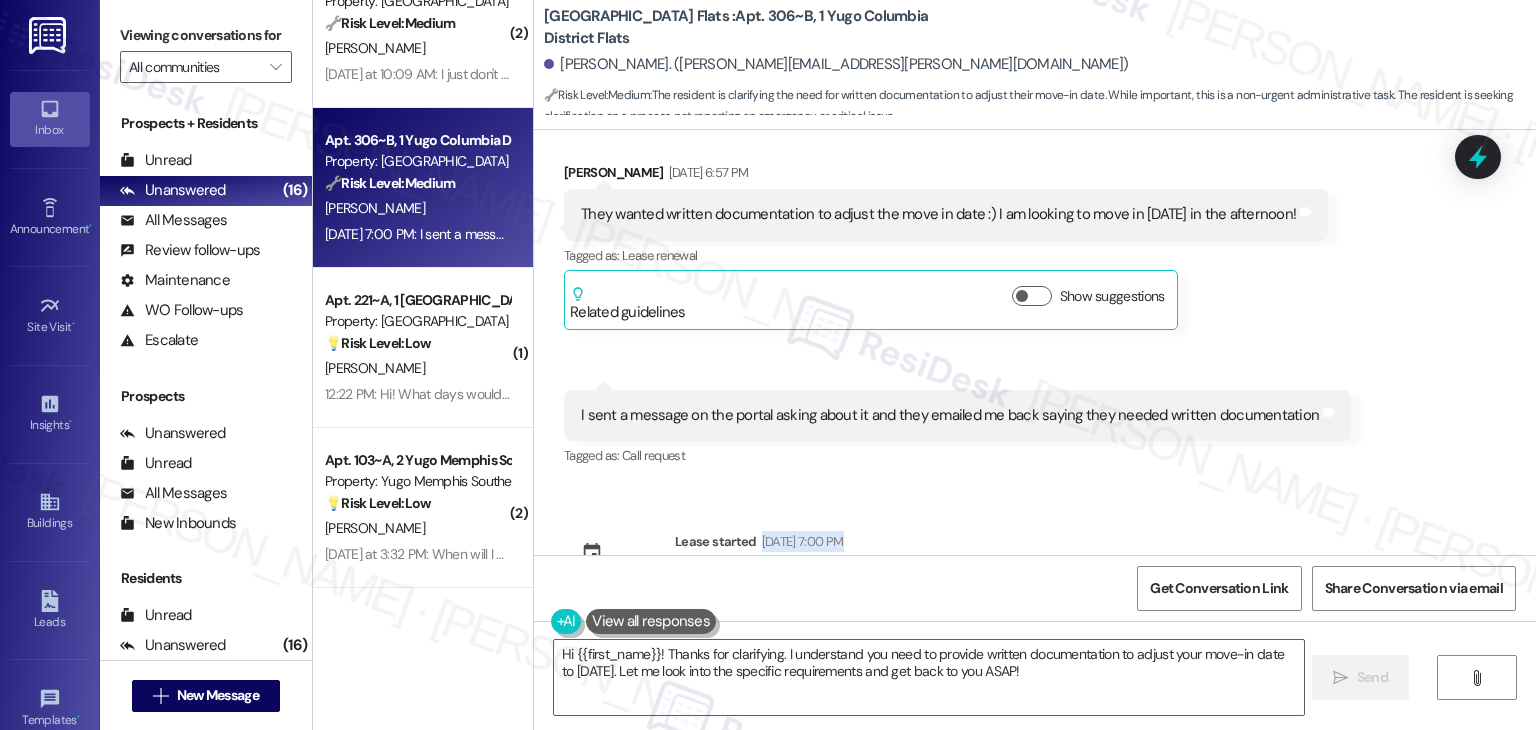 click on "Sent via SMS Sarah   (ResiDesk) Jul 28, 2025 at 5:21 PM Hi Emily! We’re so excited you’ve chosen Yugo Columbia District Flats  as your future home! Moving is an exciting time, and I want to make sure you feel confident and ready. (You can always reply STOP to opt out of future messages) Tags and notes Tagged as:   Praise Click to highlight conversations about Praise Sent via SMS 5:21 PM Sarah   (ResiDesk) Jul 28, 2025 at 5:21 PM I’m Sarah from the off-site Resident Support Team. I work with your property’s team to help once you’ve moved in—whether it’s answering questions or assisting with maintenance. I’ll be in touch as your move-in date gets closer! Tags and notes Tagged as:   Maintenance ,  Click to highlight conversations about Maintenance Maintenance request ,  Click to highlight conversations about Maintenance request Praise Click to highlight conversations about Praise Sent via SMS 5:22 PM Sarah   (ResiDesk) Jul 28, 2025 at 5:22 PM Tags and notes Tagged as:   Amenities Received via SMS" at bounding box center [1035, 342] 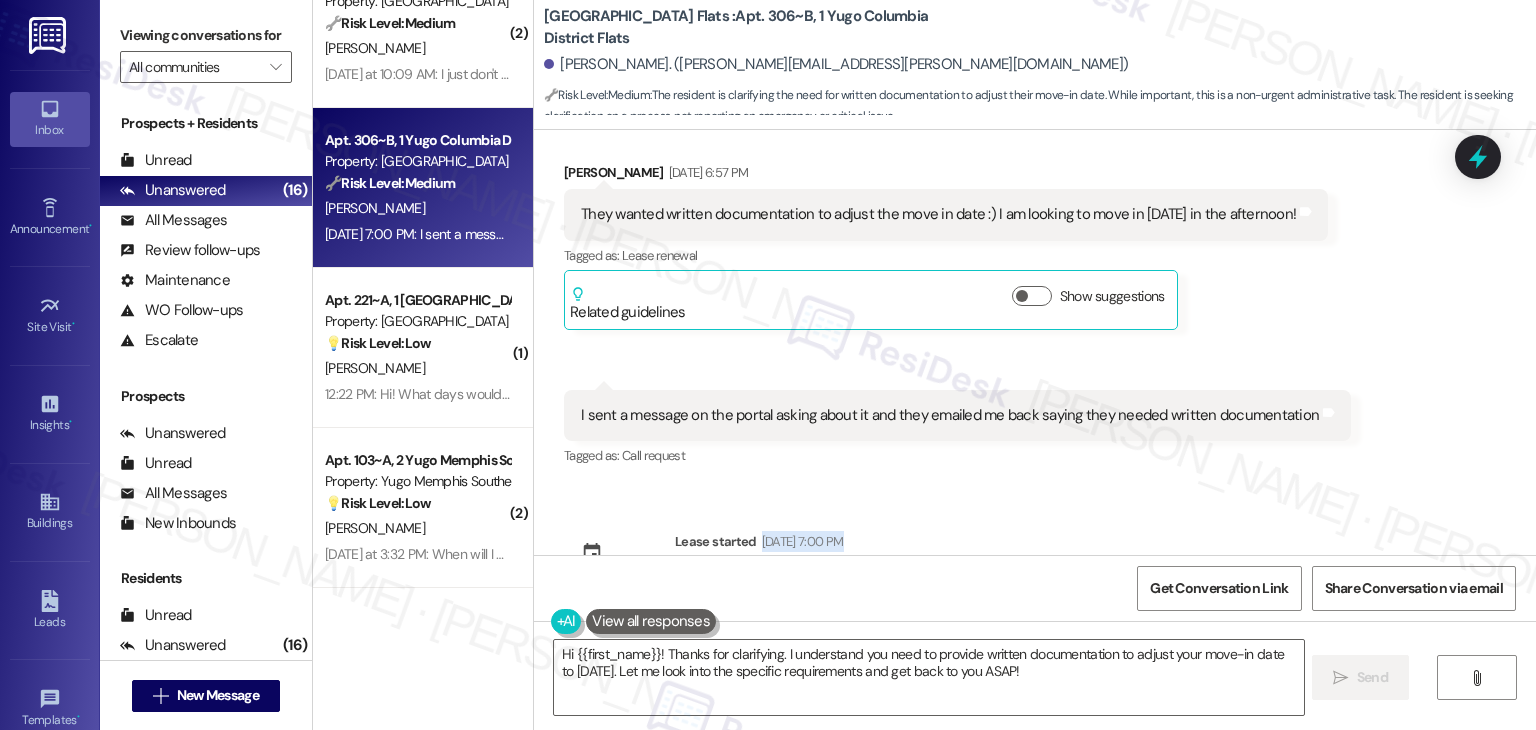click on "Sent via SMS Sarah   (ResiDesk) Jul 28, 2025 at 5:21 PM Hi Emily! We’re so excited you’ve chosen Yugo Columbia District Flats  as your future home! Moving is an exciting time, and I want to make sure you feel confident and ready. (You can always reply STOP to opt out of future messages) Tags and notes Tagged as:   Praise Click to highlight conversations about Praise Sent via SMS 5:21 PM Sarah   (ResiDesk) Jul 28, 2025 at 5:21 PM I’m Sarah from the off-site Resident Support Team. I work with your property’s team to help once you’ve moved in—whether it’s answering questions or assisting with maintenance. I’ll be in touch as your move-in date gets closer! Tags and notes Tagged as:   Maintenance ,  Click to highlight conversations about Maintenance Maintenance request ,  Click to highlight conversations about Maintenance request Praise Click to highlight conversations about Praise Sent via SMS 5:22 PM Sarah   (ResiDesk) Jul 28, 2025 at 5:22 PM Tags and notes Tagged as:   Amenities Received via SMS" at bounding box center (1035, 342) 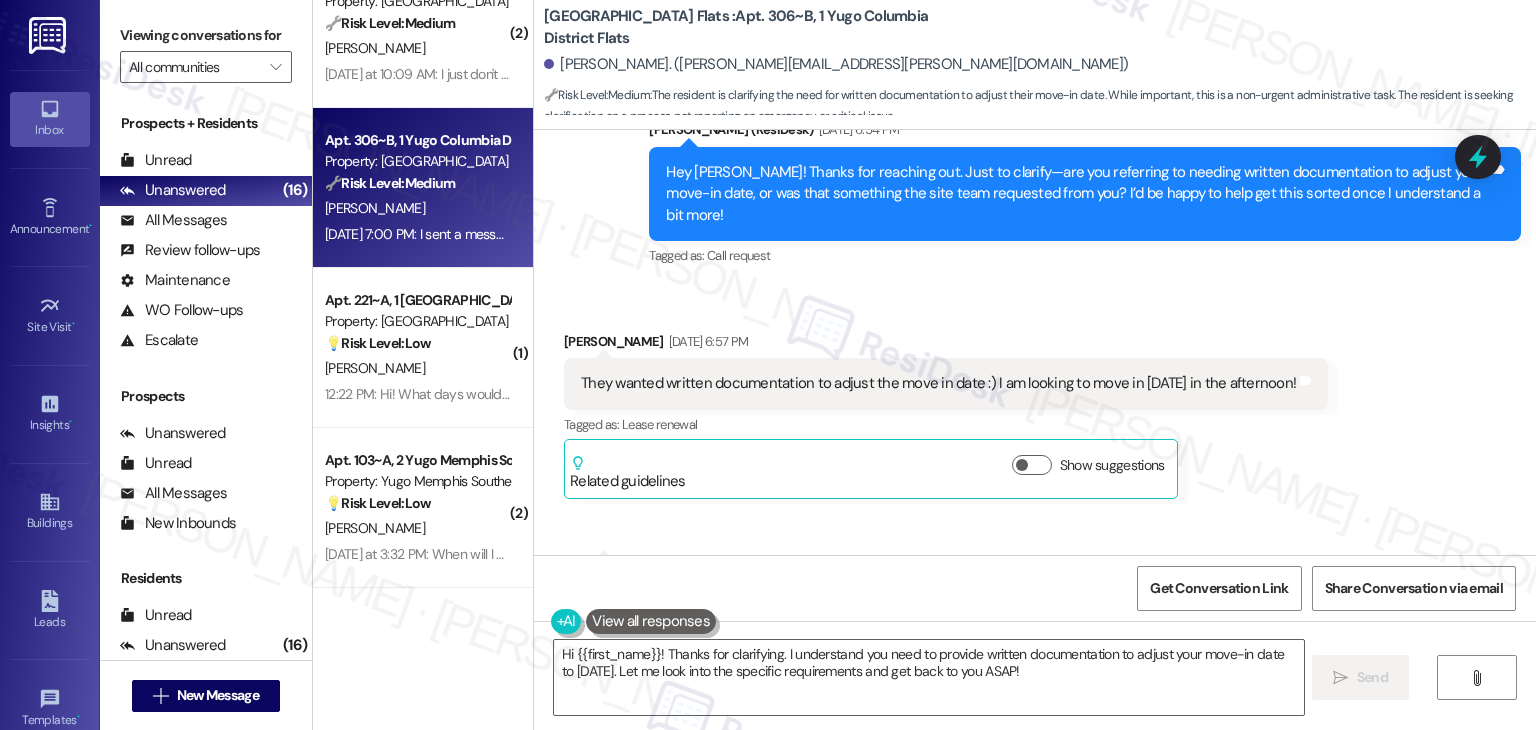 scroll, scrollTop: 1021, scrollLeft: 0, axis: vertical 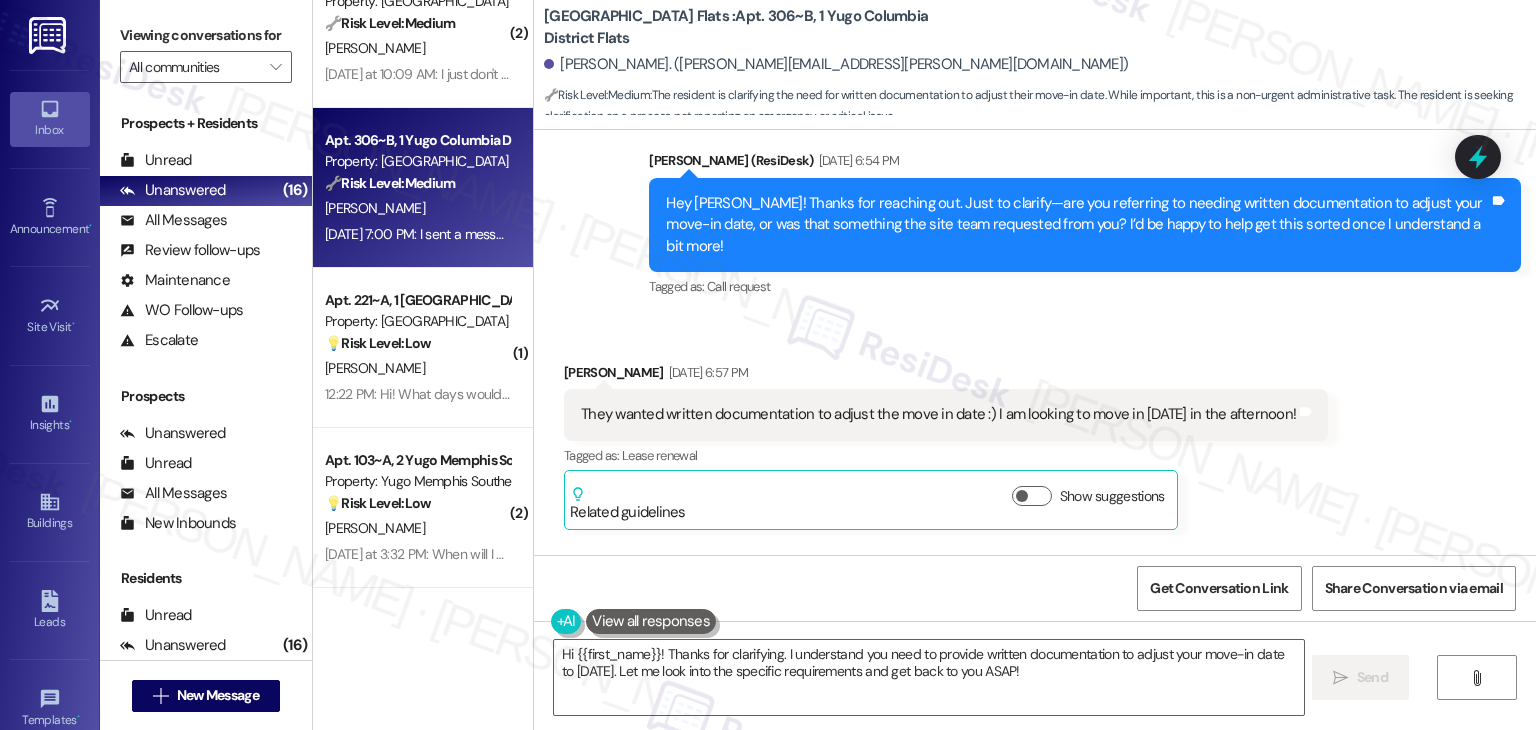 click on "Received via SMS Emily Manhart Jul 28, 2025 at 6:57 PM They wanted written documentation to adjust the move in date :) I am looking to move in August 23rd in the afternoon! Tags and notes Tagged as:   Lease renewal Click to highlight conversations about Lease renewal  Related guidelines Show suggestions Received via SMS 7:00 PM Emily Manhart Jul 28, 2025 at 7:00 PM I sent a message on the portal asking about it and they emailed me back saying they needed written documentation  Tags and notes Tagged as:   Call request Click to highlight conversations about Call request" at bounding box center (1035, 501) 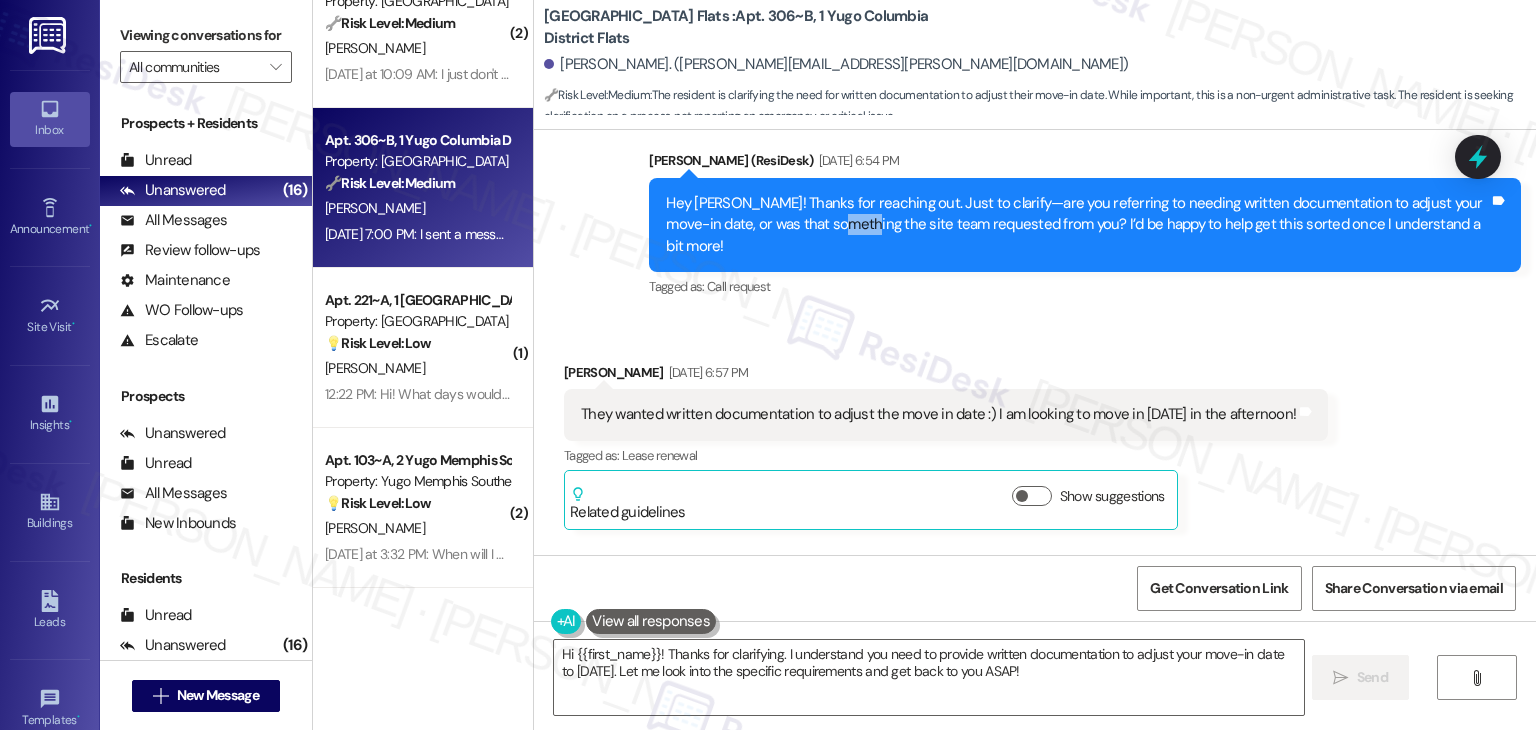 click on "Hey [PERSON_NAME]! Thanks for reaching out. Just to clarify—are you referring to needing written documentation to adjust your move-in date, or was that something the site team requested from you? I’d be happy to help get this sorted once I understand a bit more!" at bounding box center (1077, 225) 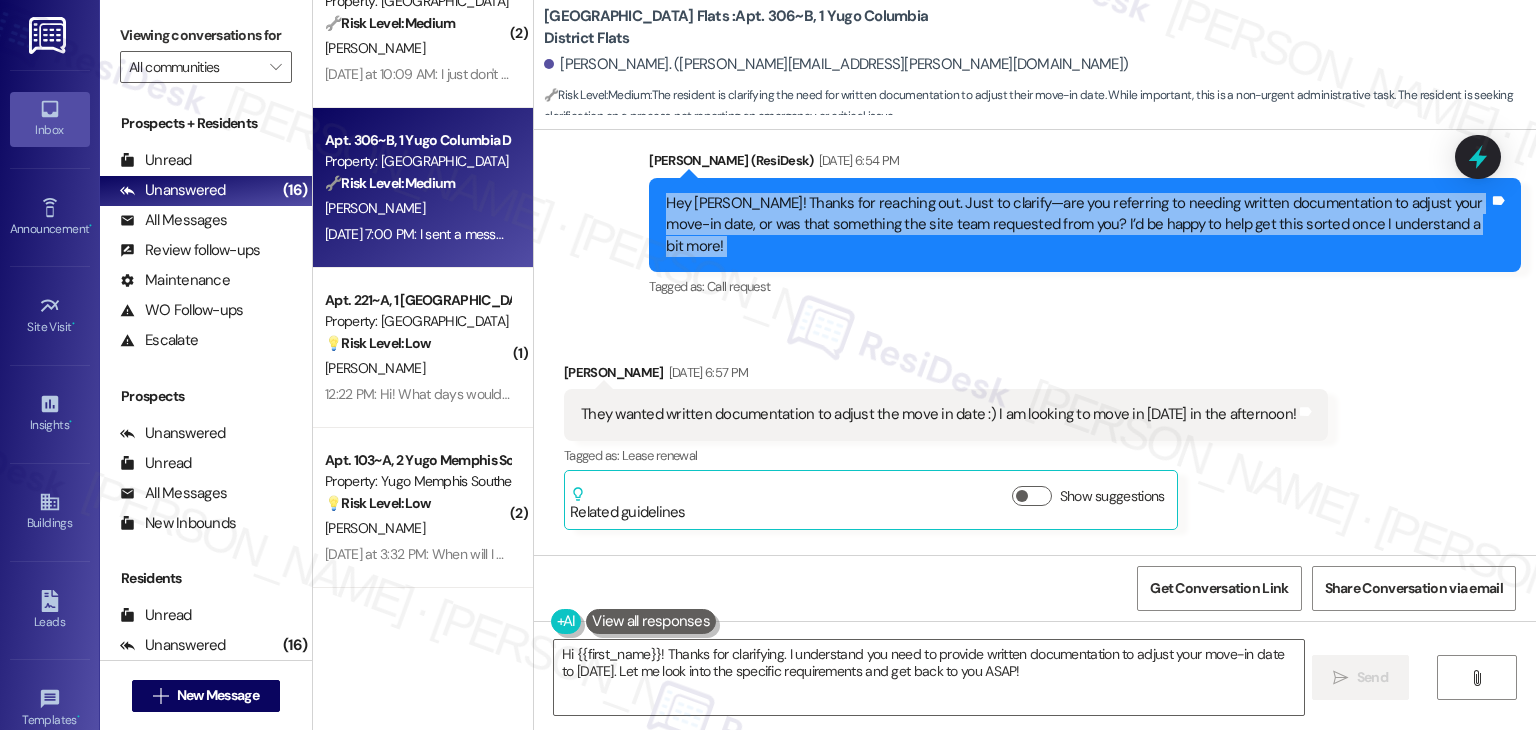 click on "Hey [PERSON_NAME]! Thanks for reaching out. Just to clarify—are you referring to needing written documentation to adjust your move-in date, or was that something the site team requested from you? I’d be happy to help get this sorted once I understand a bit more!" at bounding box center (1077, 225) 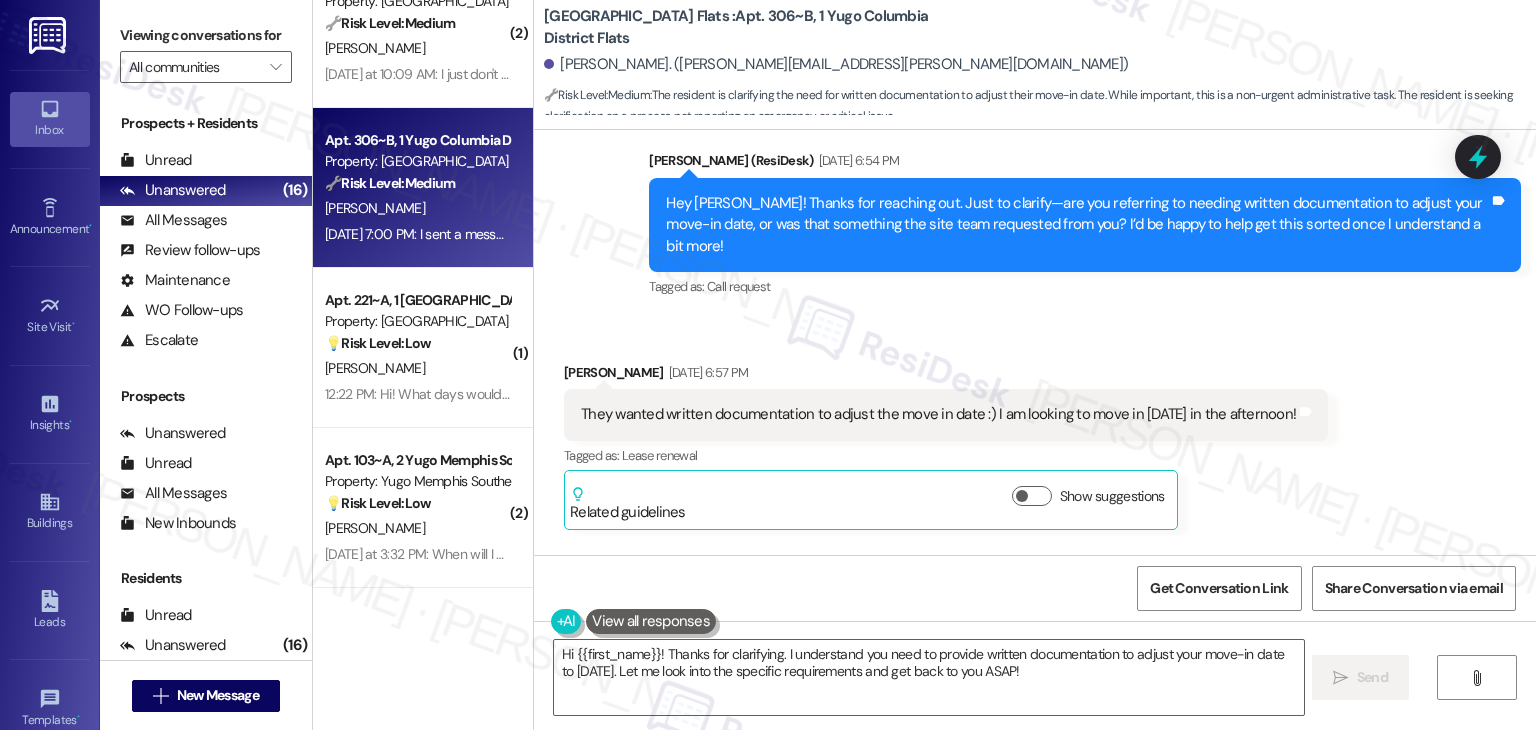 click on "They wanted written documentation to adjust the move in date :) I am looking to move in [DATE] in the afternoon!" at bounding box center (938, 414) 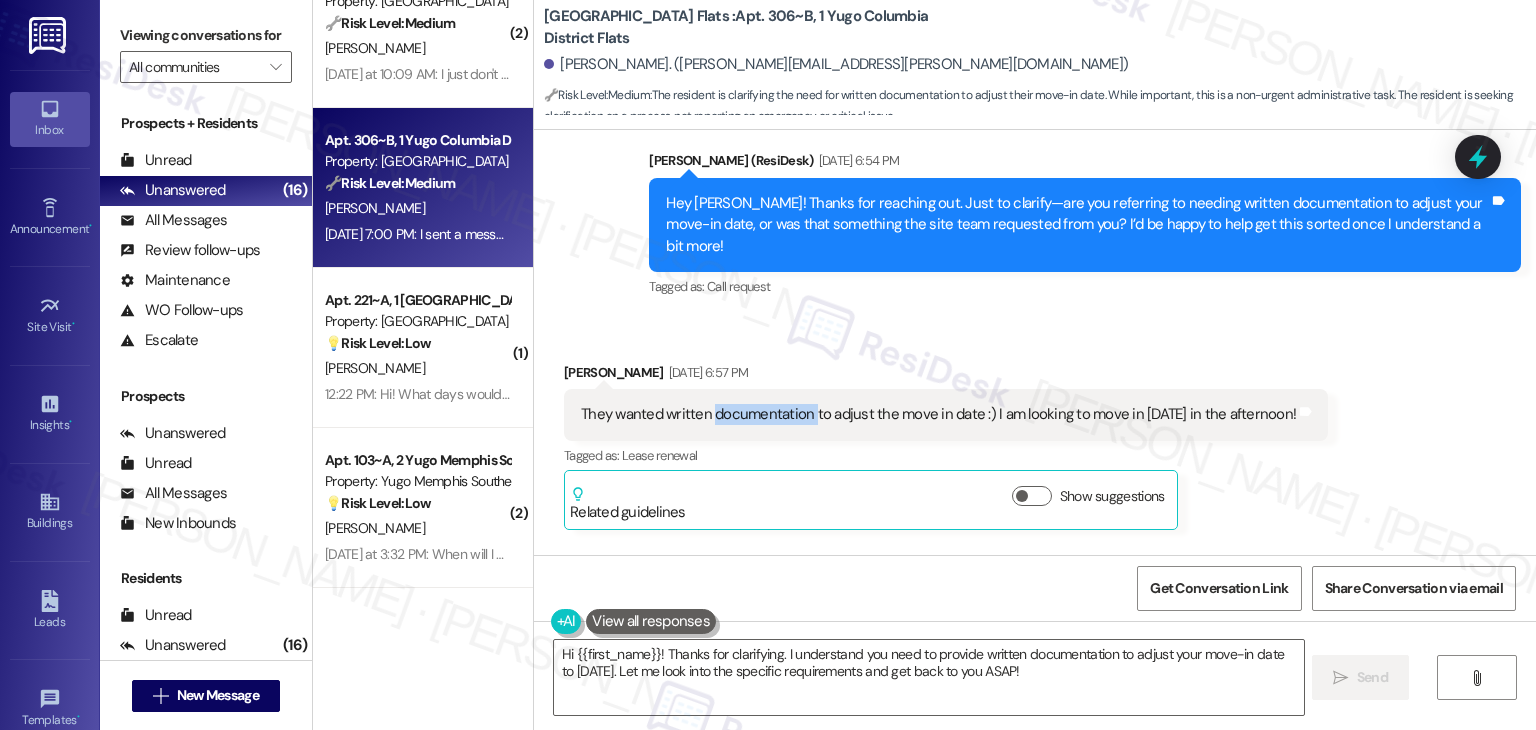click on "They wanted written documentation to adjust the move in date :) I am looking to move in [DATE] in the afternoon!" at bounding box center [938, 414] 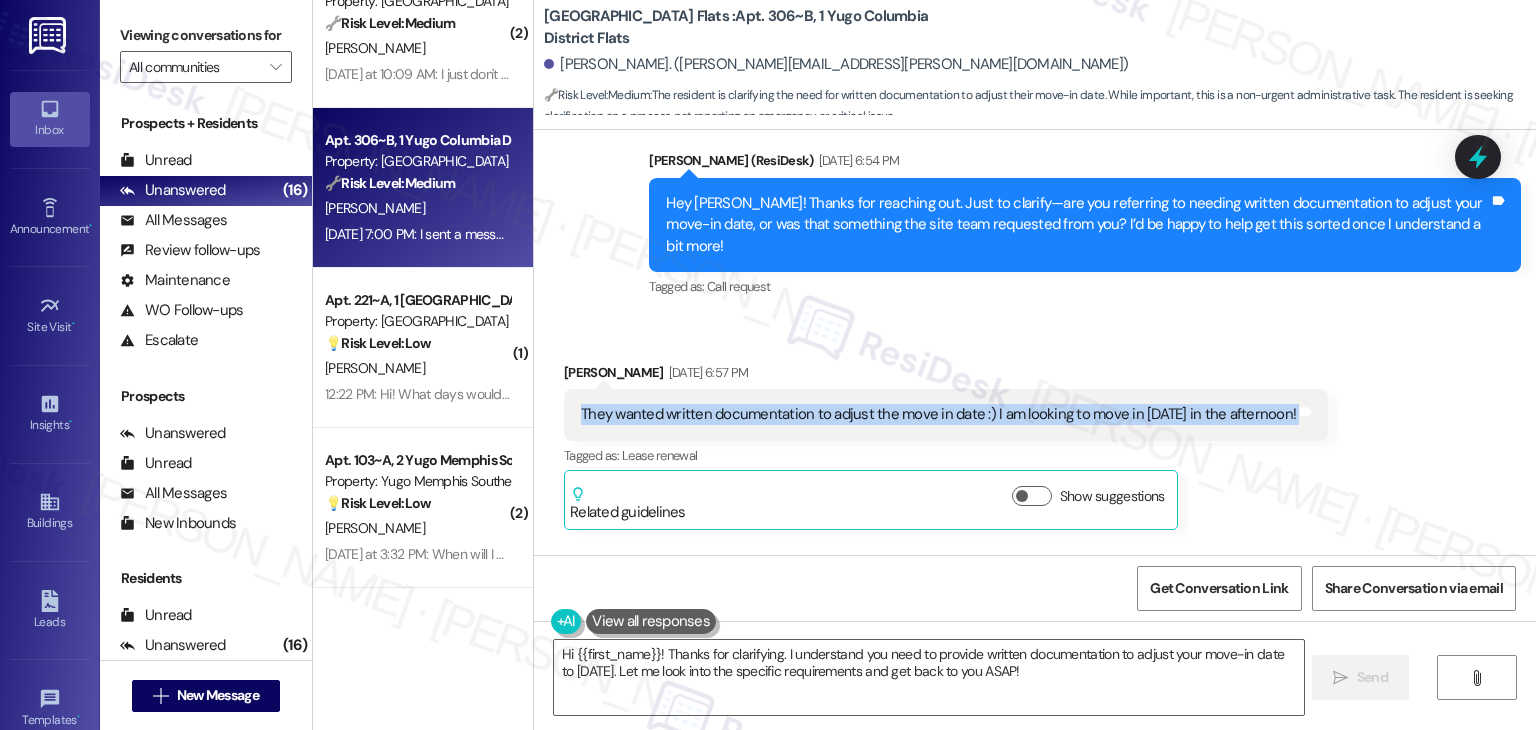 click on "They wanted written documentation to adjust the move in date :) I am looking to move in [DATE] in the afternoon!" at bounding box center (938, 414) 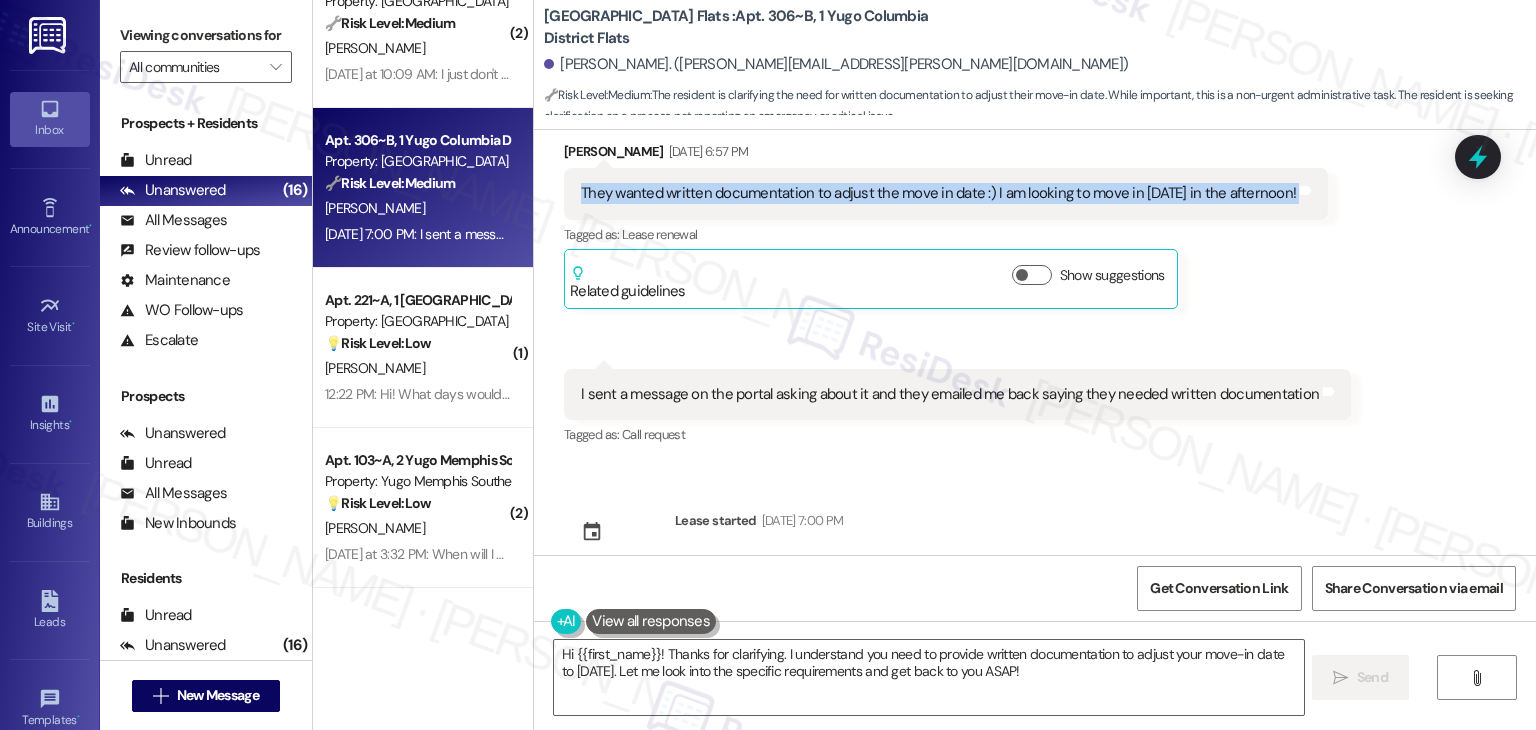 scroll, scrollTop: 1248, scrollLeft: 0, axis: vertical 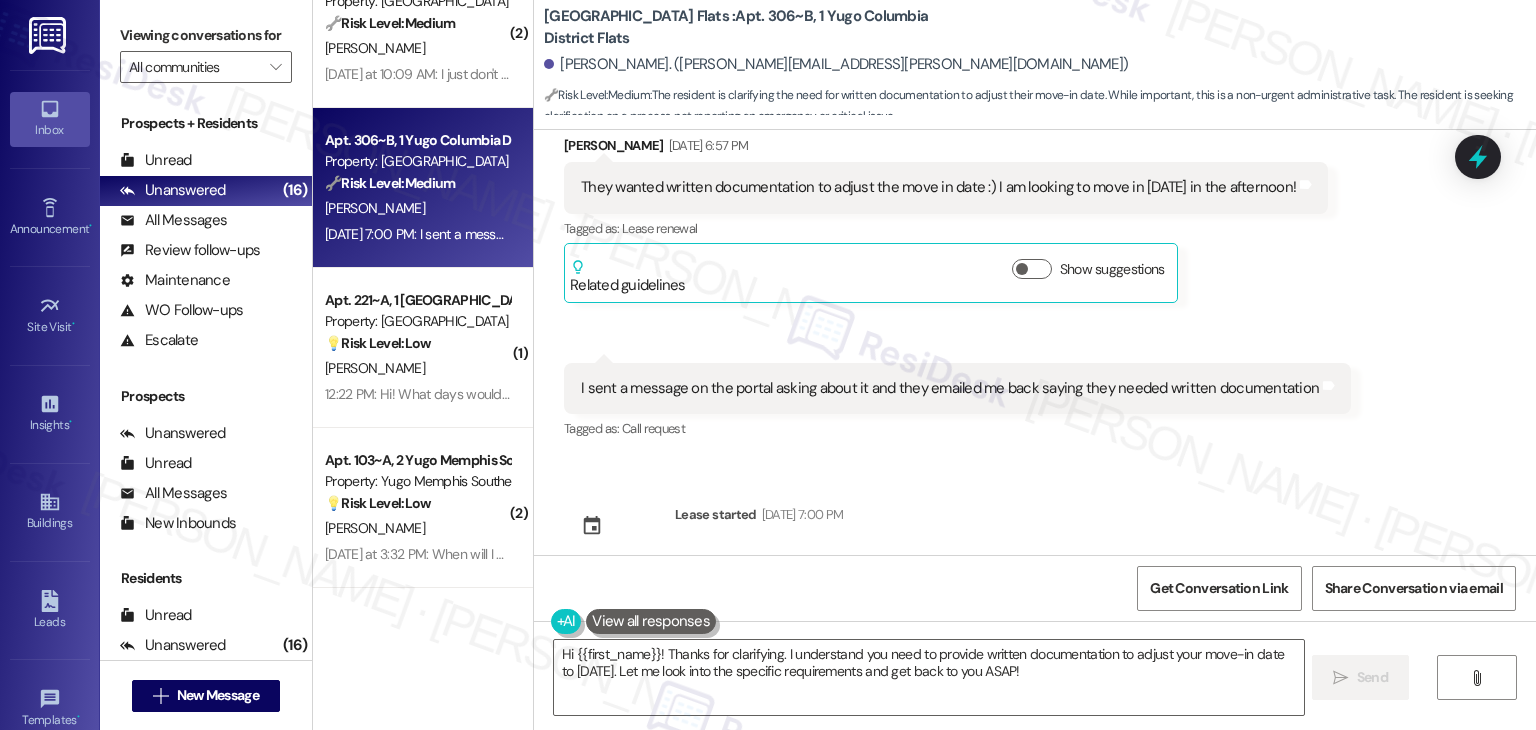 click on "I sent a message on the portal asking about it and they emailed me back saying they needed written documentation" at bounding box center (950, 388) 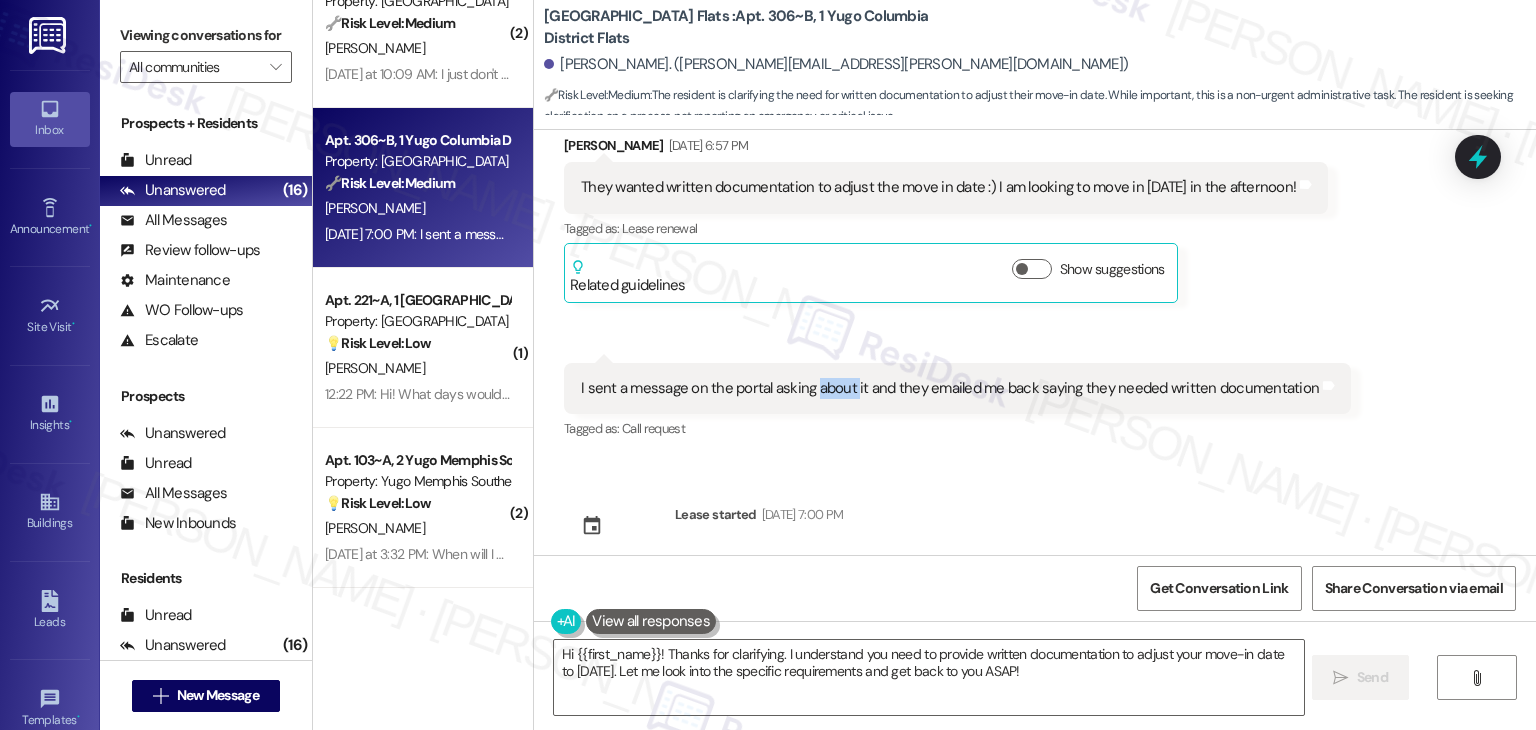 click on "I sent a message on the portal asking about it and they emailed me back saying they needed written documentation" at bounding box center (950, 388) 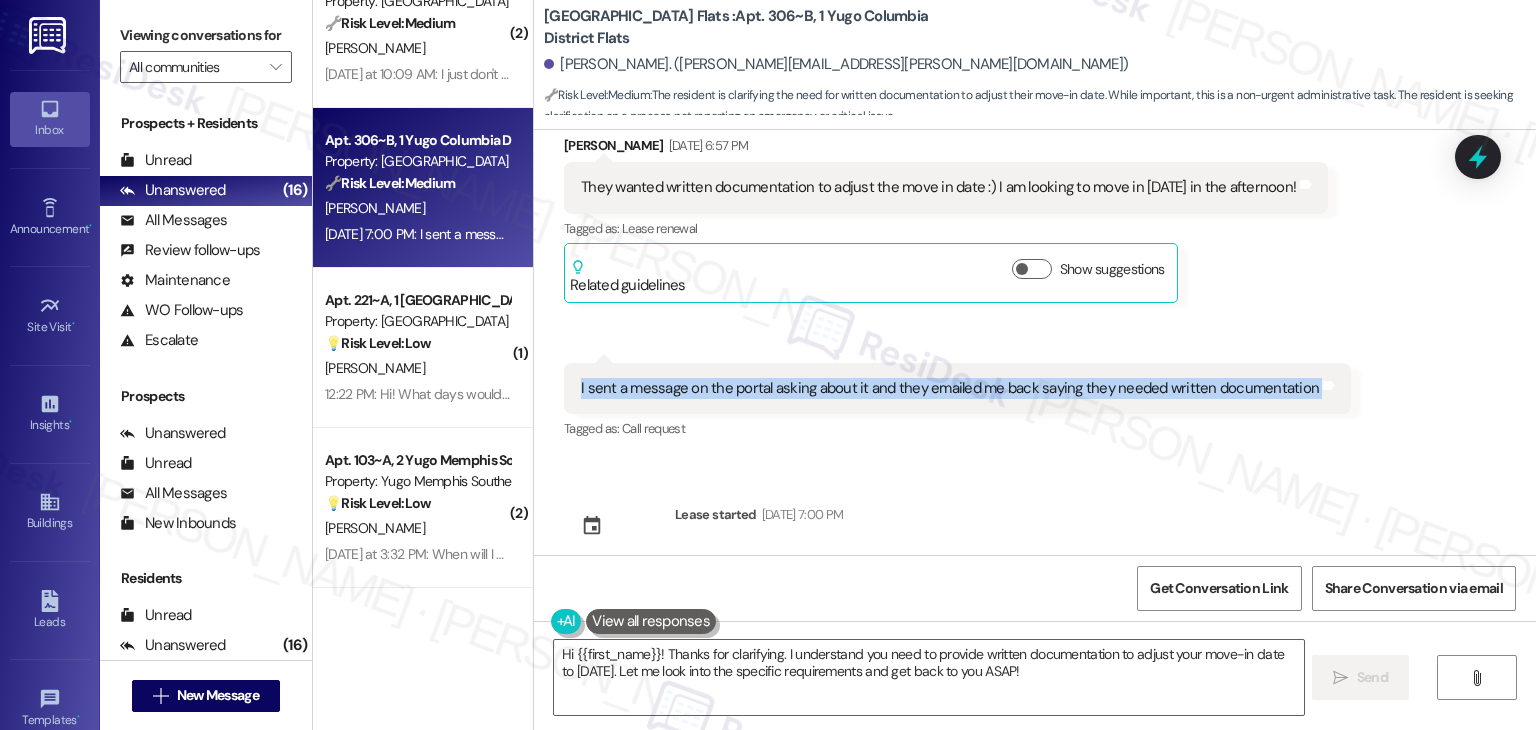 click on "I sent a message on the portal asking about it and they emailed me back saying they needed written documentation" at bounding box center (950, 388) 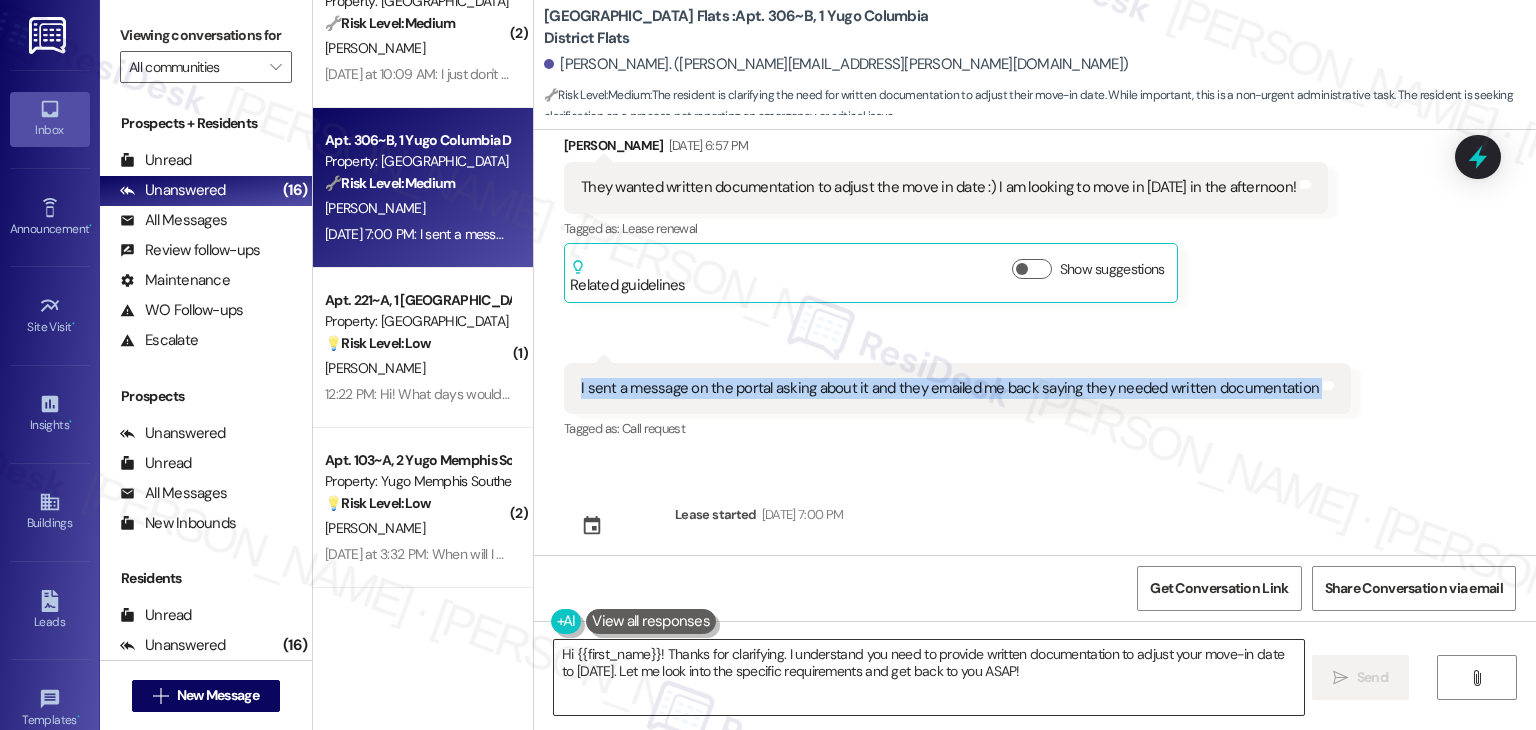 click on "Hi {{first_name}}! Thanks for clarifying. I understand you need to provide written documentation to adjust your move-in date to August 23rd. Let me look into the specific requirements and get back to you ASAP!" at bounding box center [928, 677] 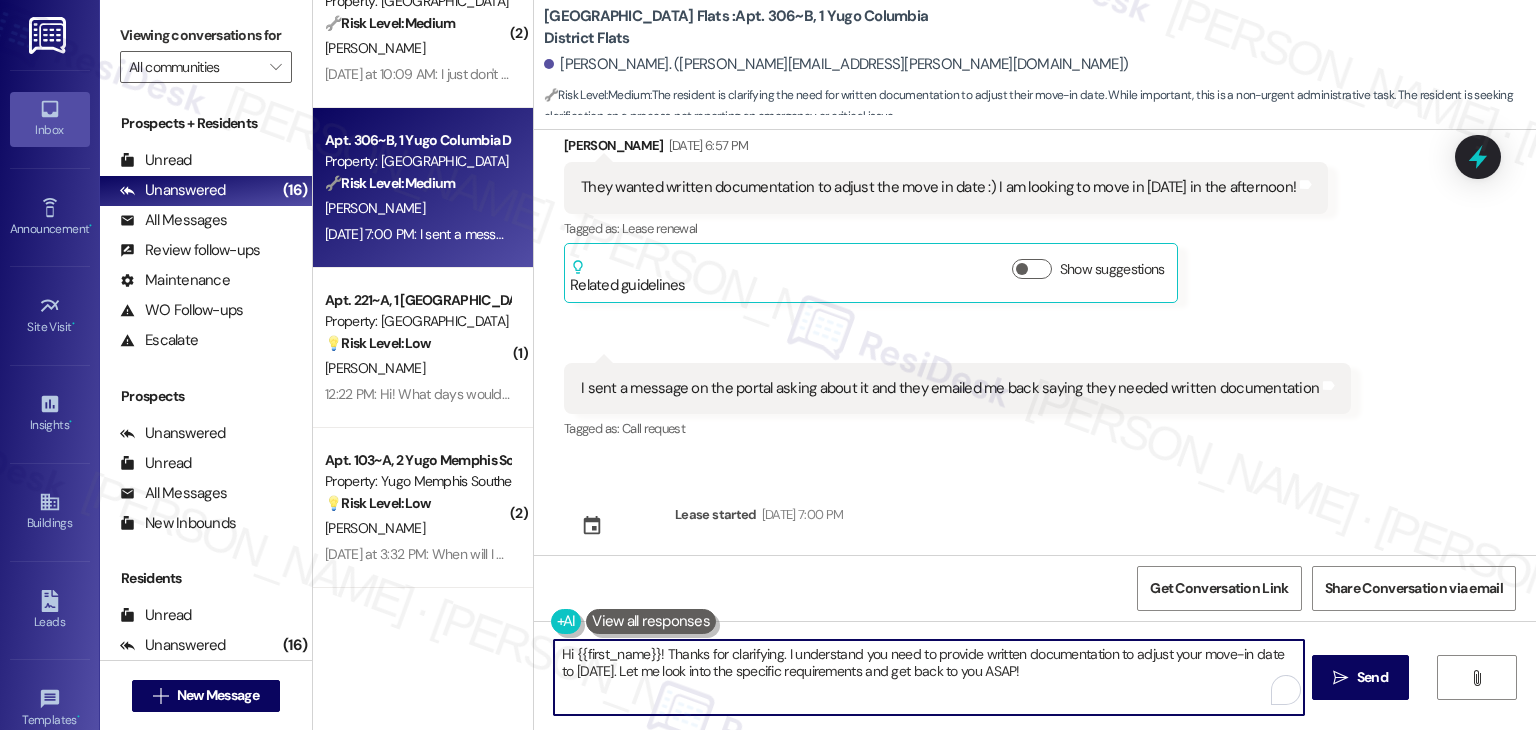 click on "Hi {{first_name}}! Thanks for clarifying. I understand you need to provide written documentation to adjust your move-in date to August 23rd. Let me look into the specific requirements and get back to you ASAP!" at bounding box center [928, 677] 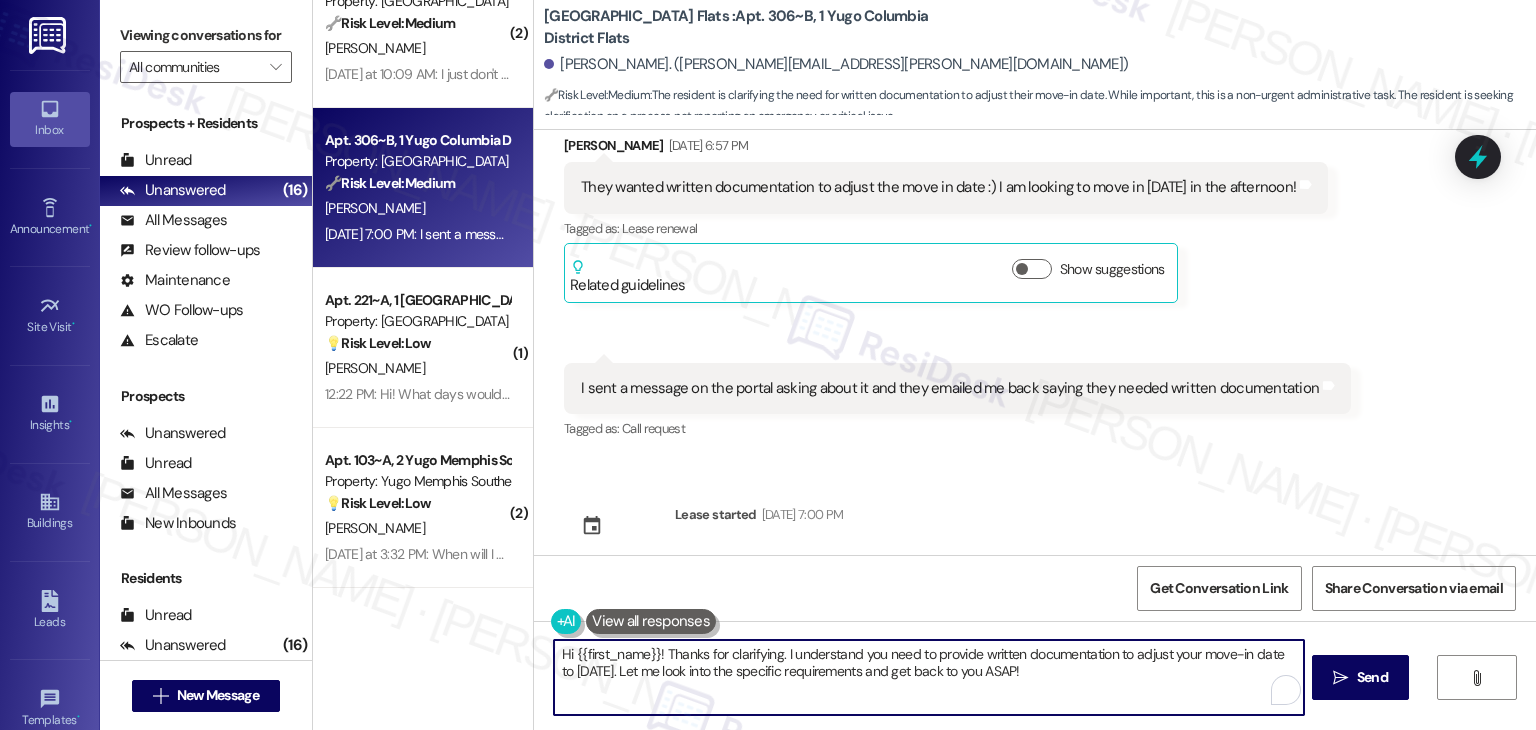 paste on "Thanks for the update, [PERSON_NAME]! Since the site team needs written documentation to adjust your move-in date, I suggest drafting a quick note confirming your request for [DATE] in the afternoon. Once you have it ready, you can send it to them directly. Let us know if there's anything else we can assist you with!" 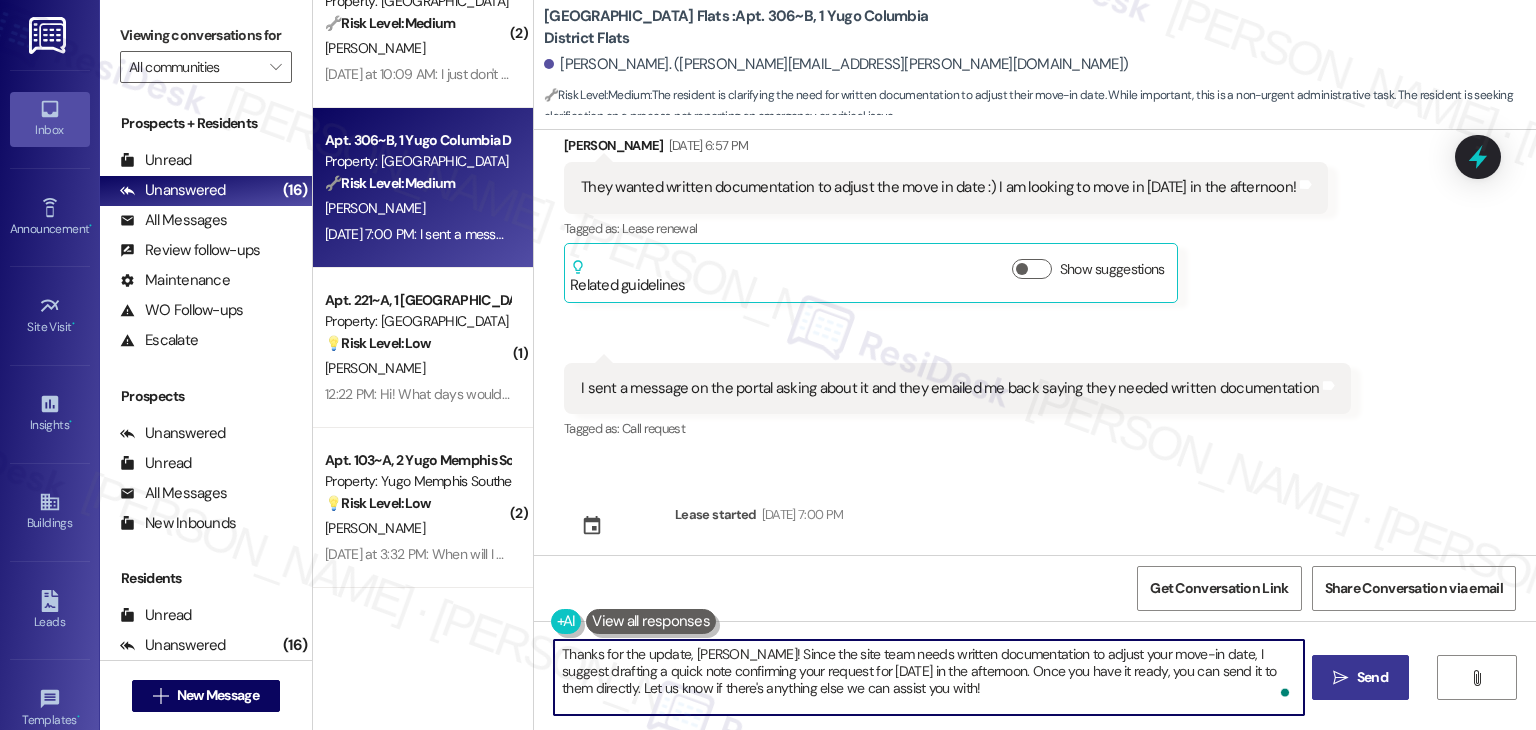 type on "Thanks for the update, [PERSON_NAME]! Since the site team needs written documentation to adjust your move-in date, I suggest drafting a quick note confirming your request for [DATE] in the afternoon. Once you have it ready, you can send it to them directly. Let us know if there's anything else we can assist you with!" 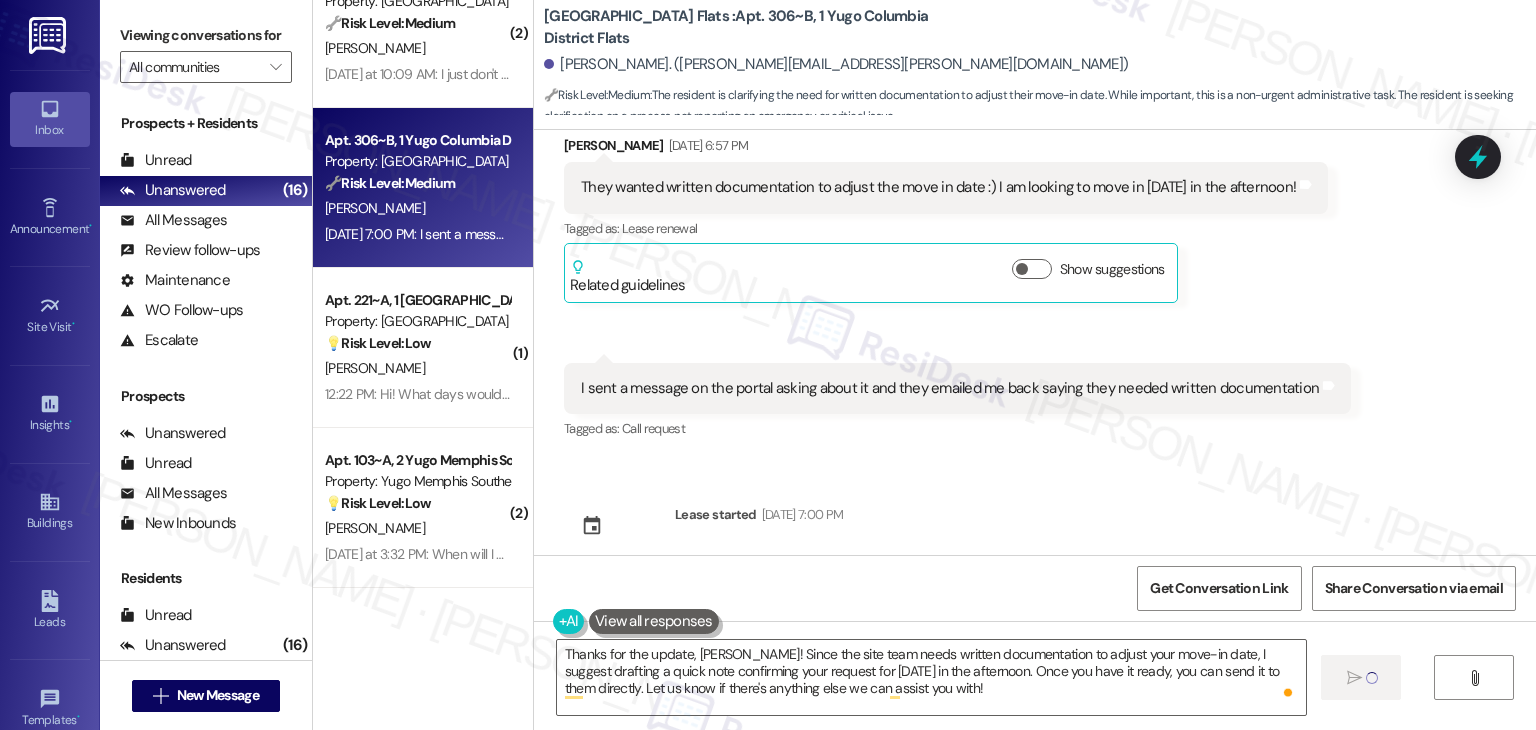 type 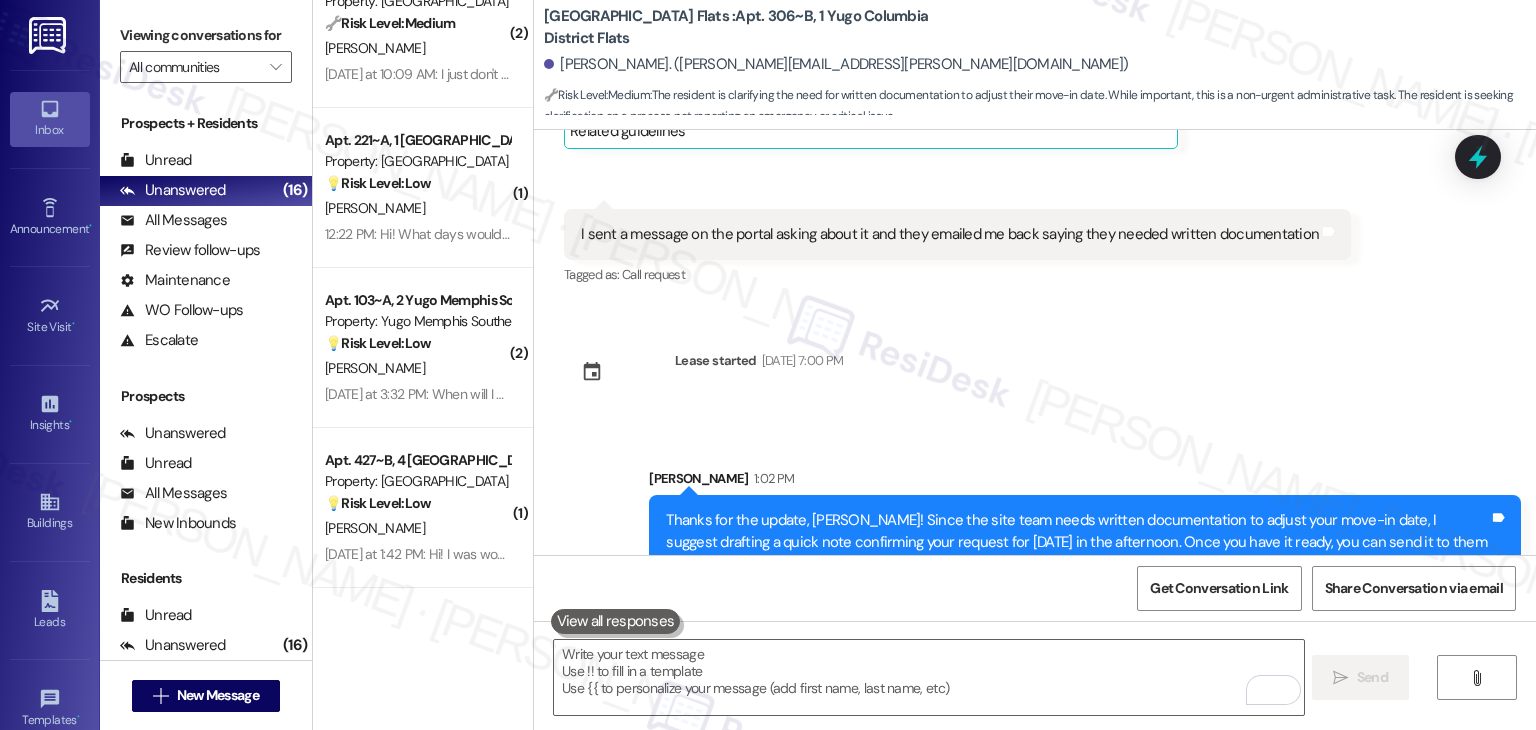 scroll, scrollTop: 1430, scrollLeft: 0, axis: vertical 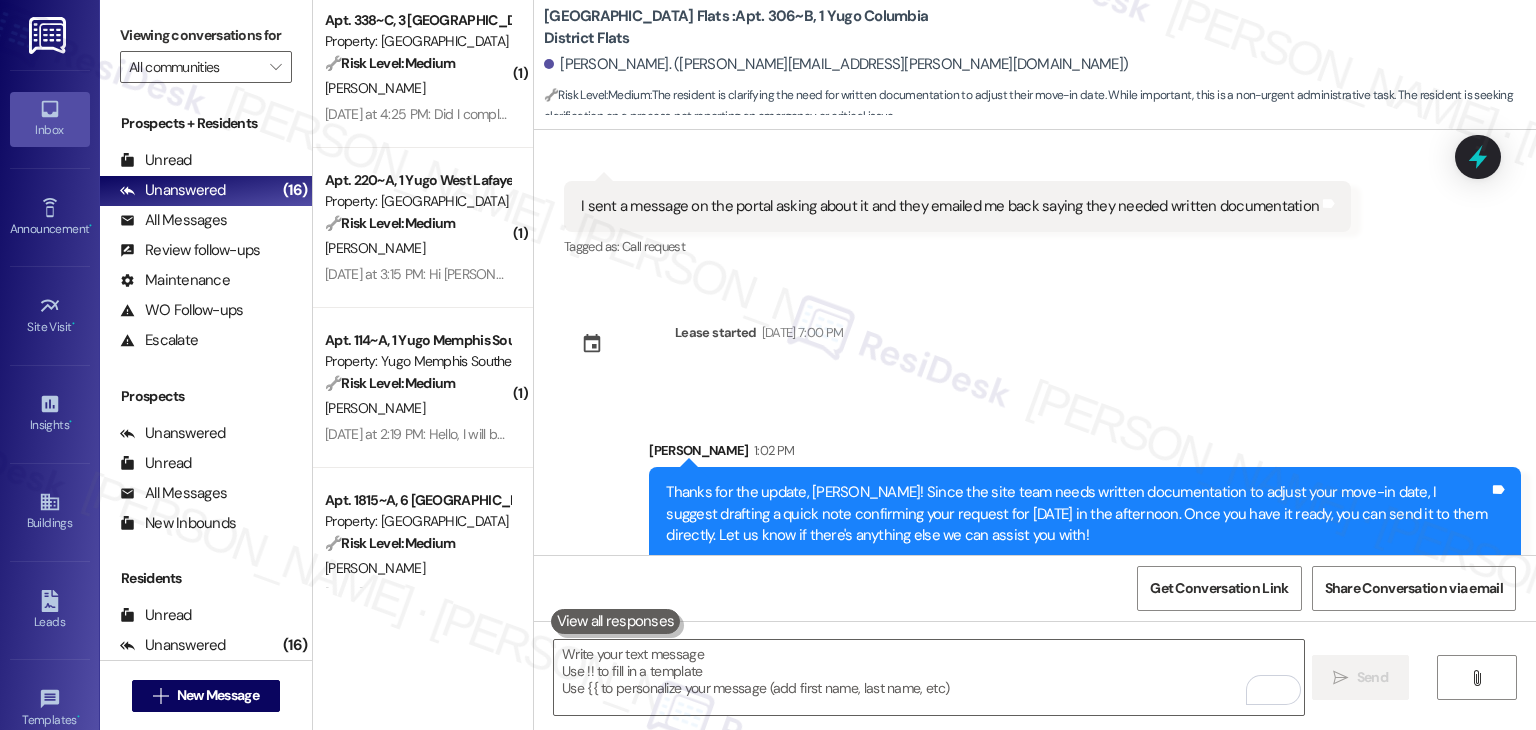 click on "Sent via SMS Sarah   (ResiDesk) Jul 28, 2025 at 5:21 PM Hi Emily! We’re so excited you’ve chosen Yugo Columbia District Flats  as your future home! Moving is an exciting time, and I want to make sure you feel confident and ready. (You can always reply STOP to opt out of future messages) Tags and notes Tagged as:   Praise Click to highlight conversations about Praise Sent via SMS 5:21 PM Sarah   (ResiDesk) Jul 28, 2025 at 5:21 PM I’m Sarah from the off-site Resident Support Team. I work with your property’s team to help once you’ve moved in—whether it’s answering questions or assisting with maintenance. I’ll be in touch as your move-in date gets closer! Tags and notes Tagged as:   Maintenance ,  Click to highlight conversations about Maintenance Maintenance request ,  Click to highlight conversations about Maintenance request Praise Click to highlight conversations about Praise Sent via SMS 5:22 PM Sarah   (ResiDesk) Jul 28, 2025 at 5:22 PM Tags and notes Tagged as:   Amenities Received via SMS" at bounding box center (1035, 342) 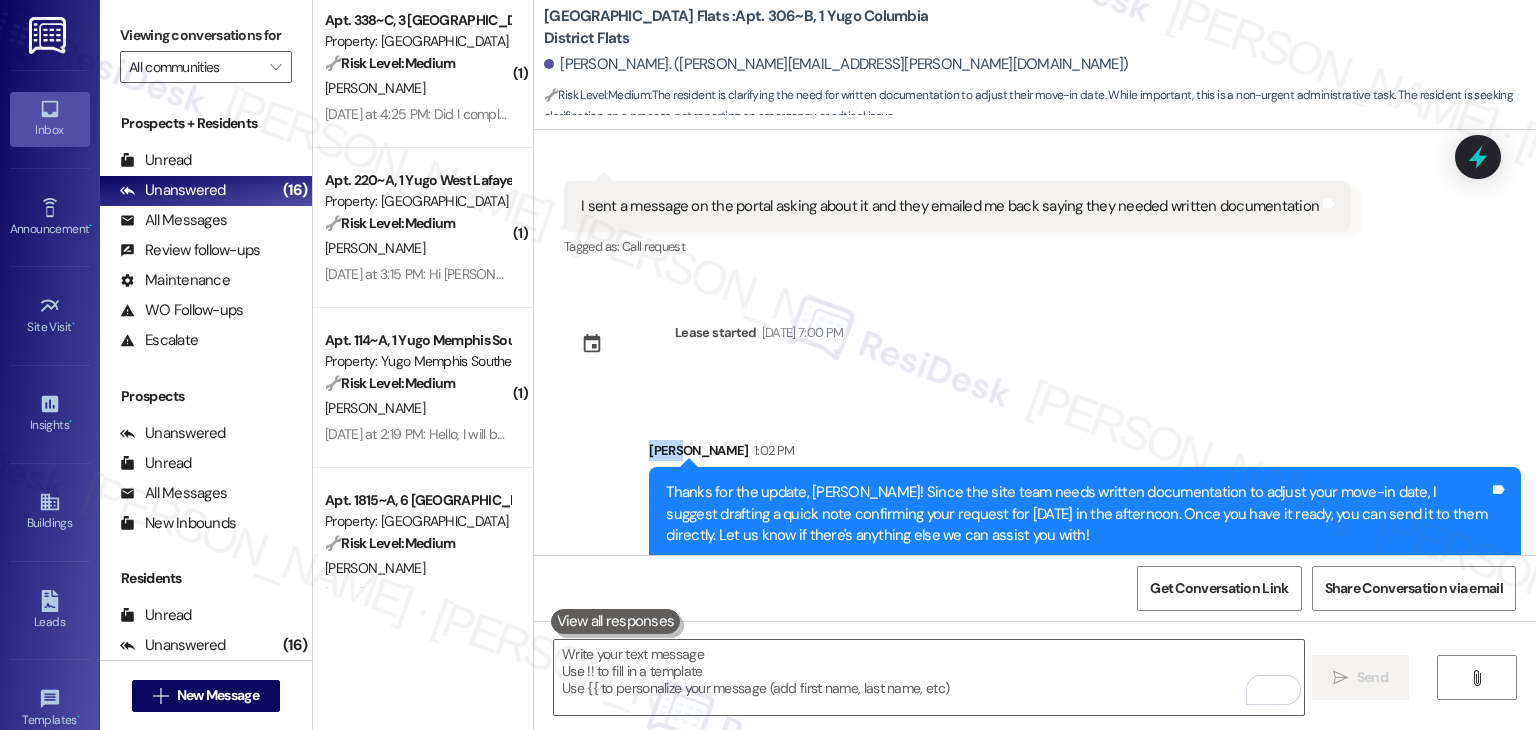 click on "Sent via SMS Sarah   (ResiDesk) Jul 28, 2025 at 5:21 PM Hi Emily! We’re so excited you’ve chosen Yugo Columbia District Flats  as your future home! Moving is an exciting time, and I want to make sure you feel confident and ready. (You can always reply STOP to opt out of future messages) Tags and notes Tagged as:   Praise Click to highlight conversations about Praise Sent via SMS 5:21 PM Sarah   (ResiDesk) Jul 28, 2025 at 5:21 PM I’m Sarah from the off-site Resident Support Team. I work with your property’s team to help once you’ve moved in—whether it’s answering questions or assisting with maintenance. I’ll be in touch as your move-in date gets closer! Tags and notes Tagged as:   Maintenance ,  Click to highlight conversations about Maintenance Maintenance request ,  Click to highlight conversations about Maintenance request Praise Click to highlight conversations about Praise Sent via SMS 5:22 PM Sarah   (ResiDesk) Jul 28, 2025 at 5:22 PM Tags and notes Tagged as:   Amenities Received via SMS" at bounding box center (1035, 342) 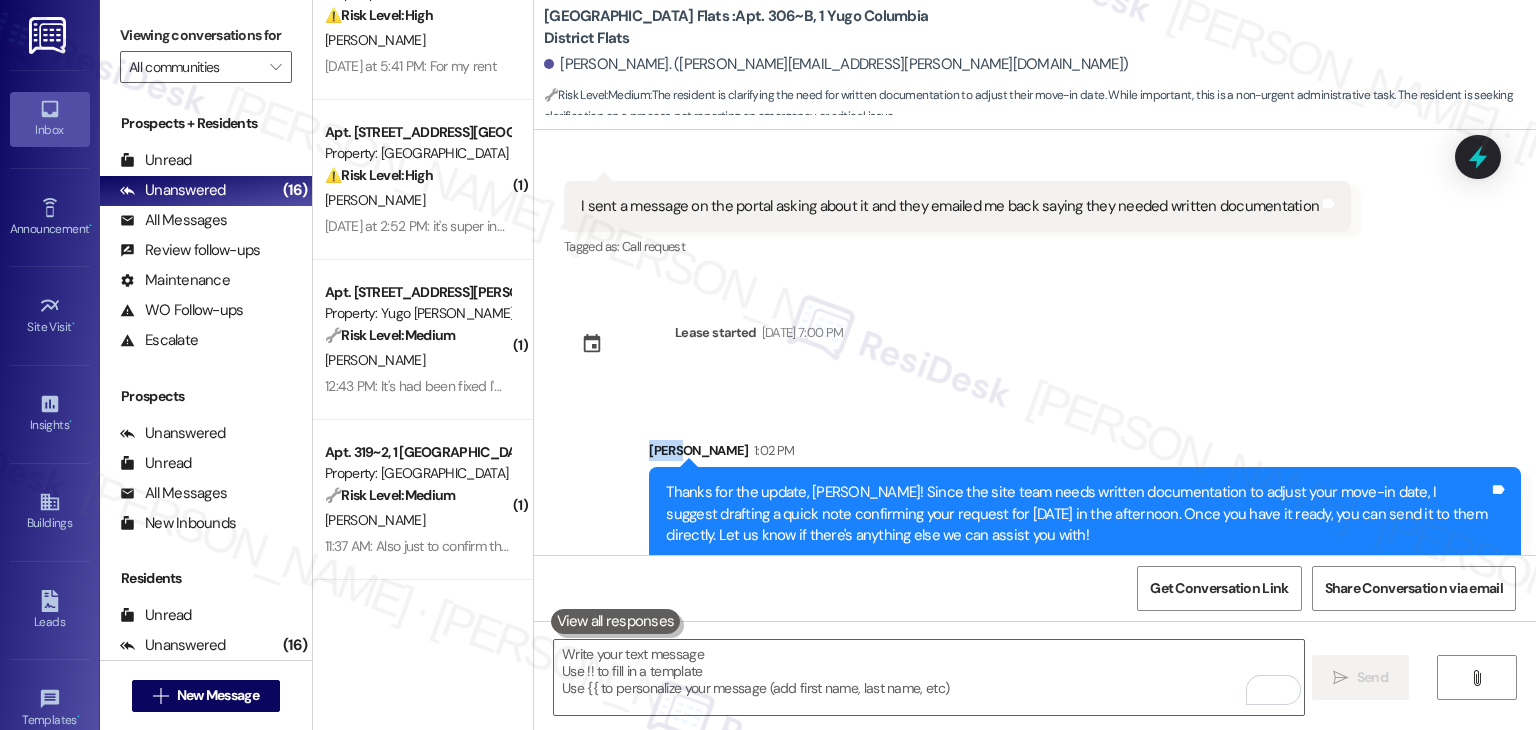 scroll, scrollTop: 512, scrollLeft: 0, axis: vertical 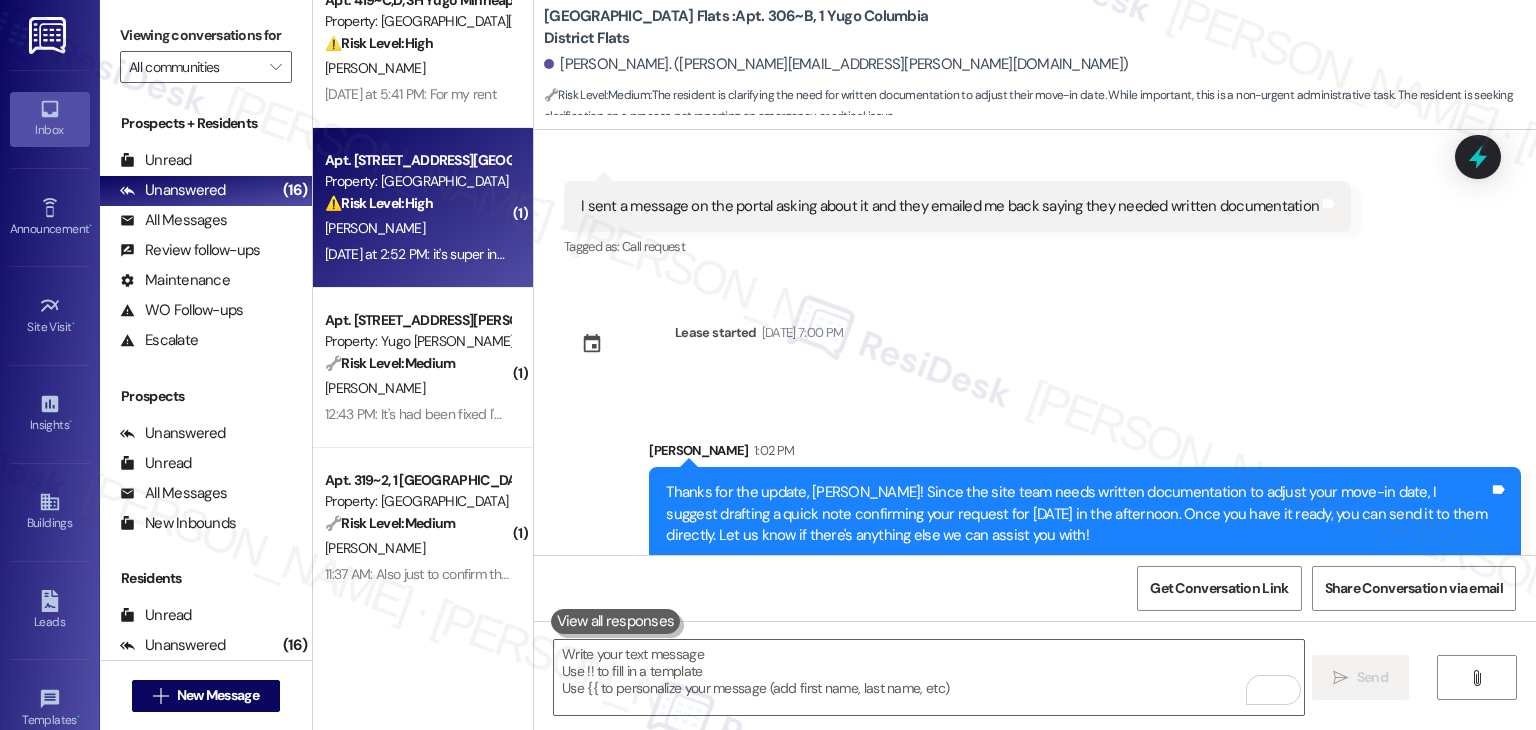 click on "Apt. 415, 1 Yugo Greenville Campus Towers Property: Yugo Greenville Campus Towers ⚠️  Risk Level:  High The resident is expressing significant frustration and inconvenience due to a water shutoff lasting several days, impacting basic needs like using the bathroom. The resident is also without transportation to the alternative facility offered, indicating a potential health and safety concern and a breakdown in reasonable accommodation. This requires urgent attention to mitigate resident dissatisfaction and potential health risks. J. Montgomery Yesterday at 2:52 PM: it's super inconvenient because there has been nothing been said as something as small as using the bathroom. They offered that people that live here can use the communal the yugo uptown but that ain't what i pay rent for here as well as i'm out of a vehicle right now to even get there. There has to be another commendation besides this. because this is very unacceptable to everyone that lives here" at bounding box center (423, 208) 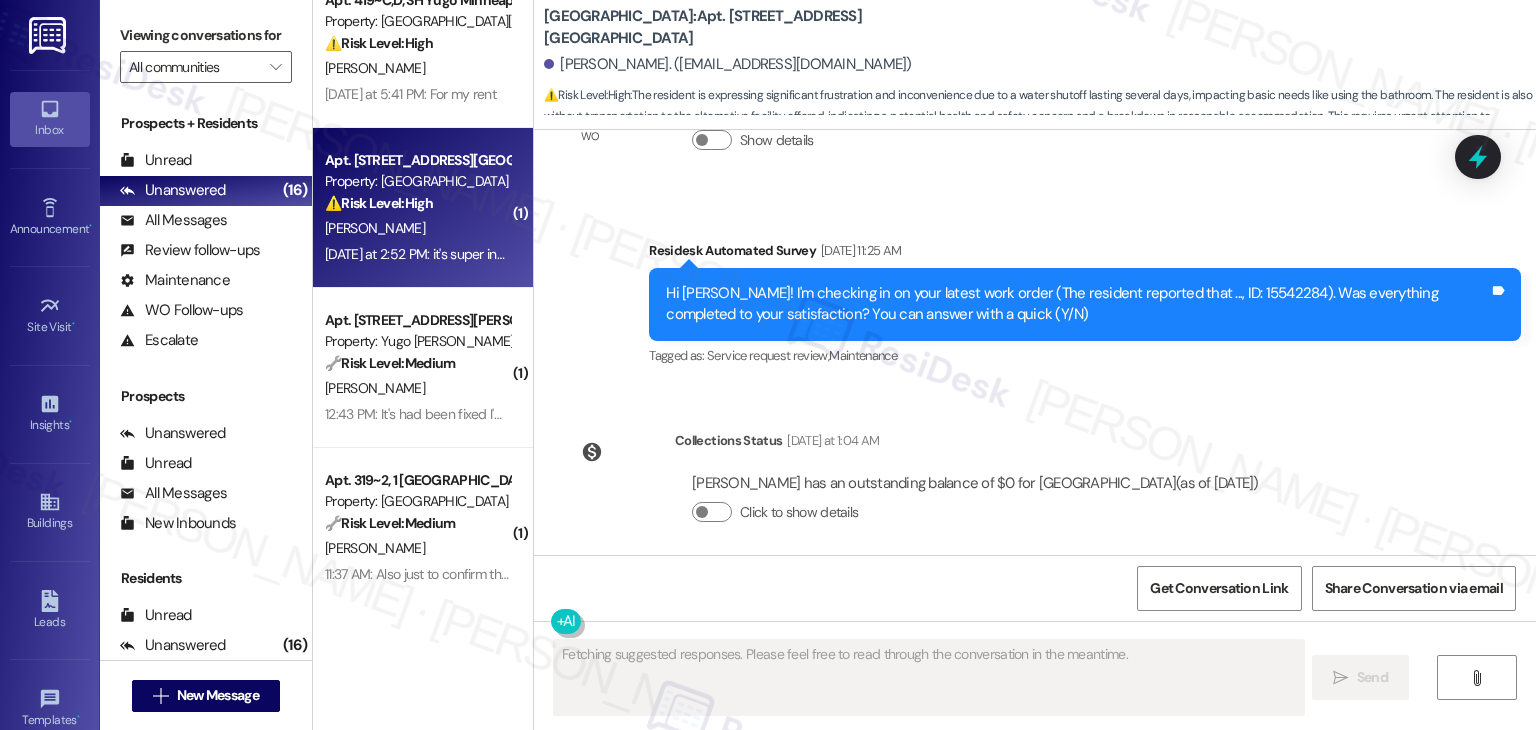 scroll, scrollTop: 18019, scrollLeft: 0, axis: vertical 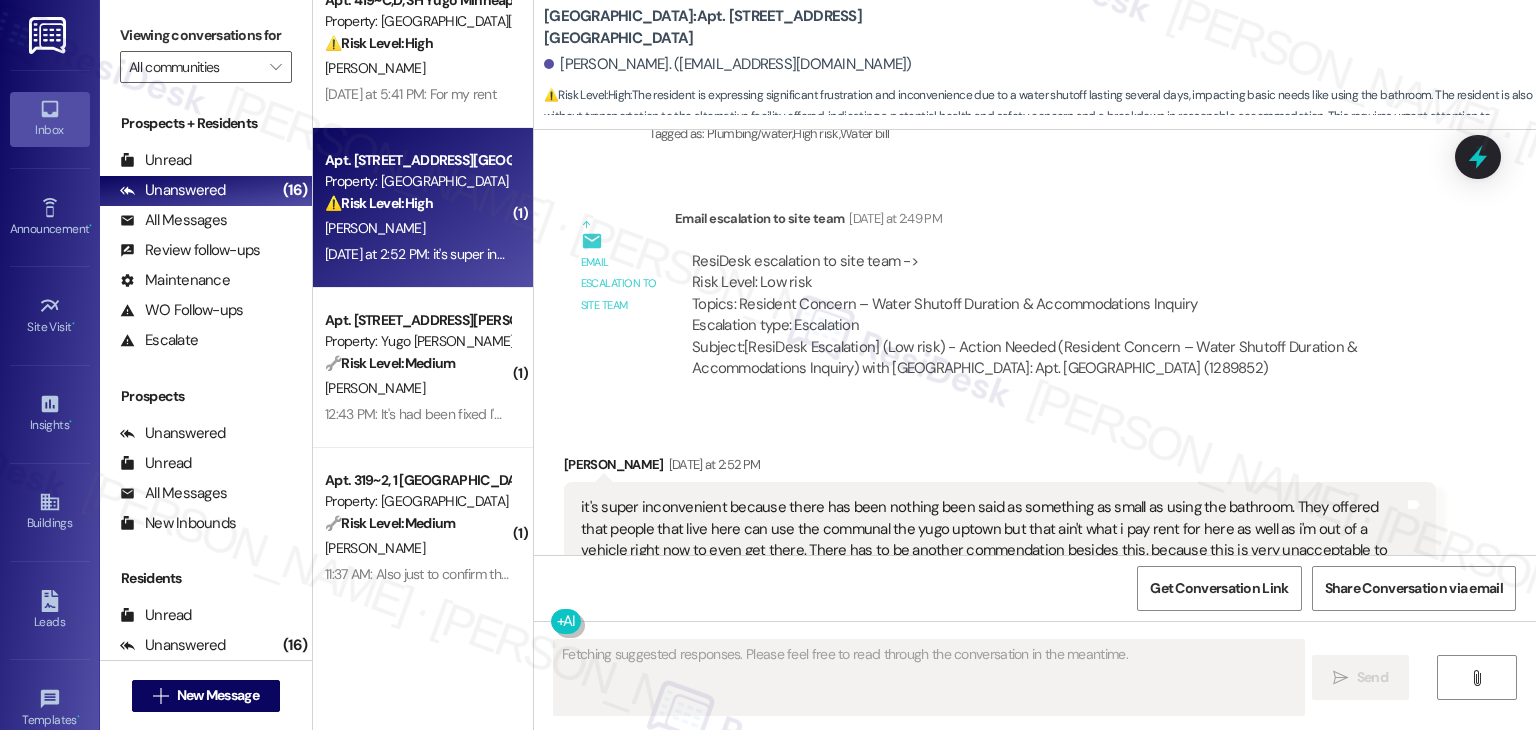 click on "Jabari Montgomery Yesterday at 2:52 PM" at bounding box center [1000, 468] 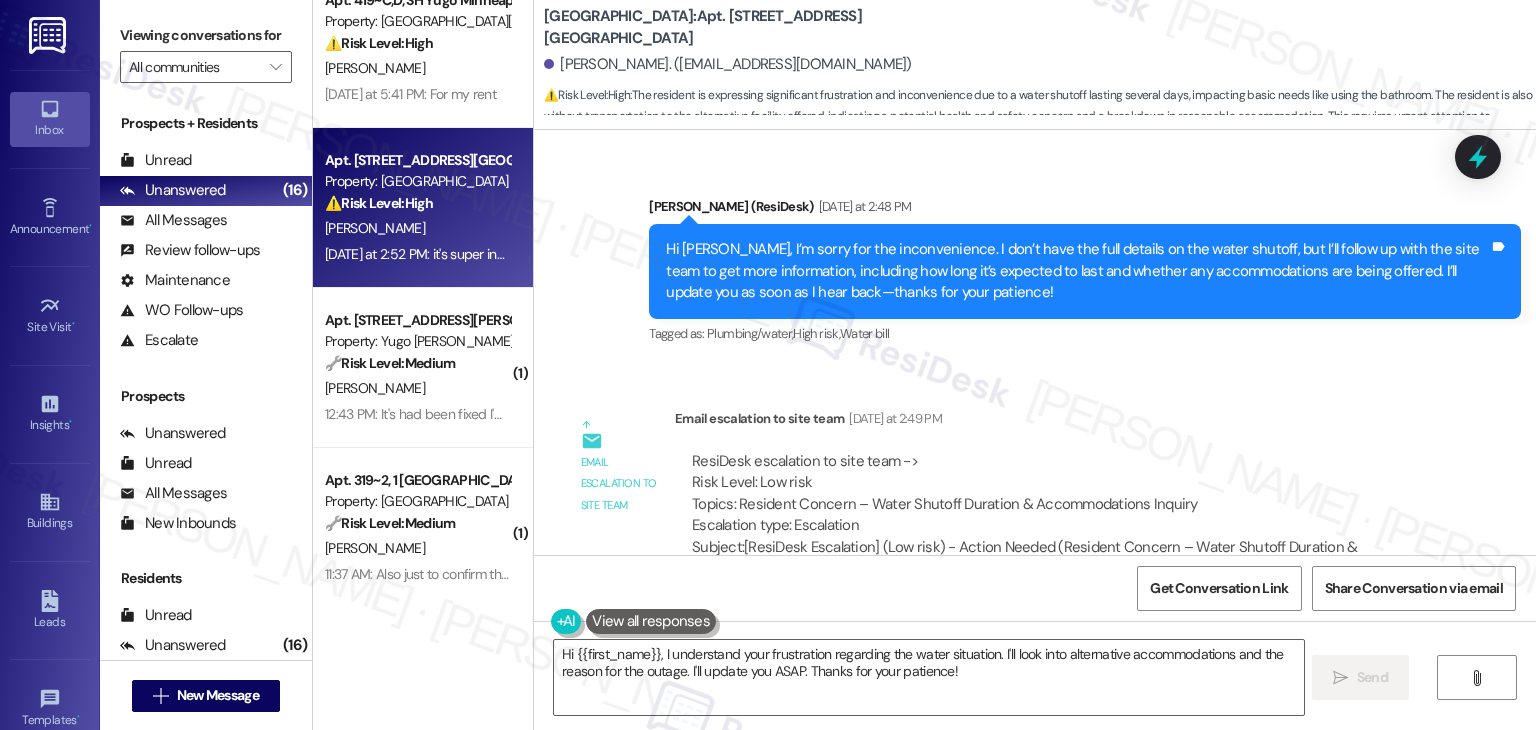 scroll, scrollTop: 18019, scrollLeft: 0, axis: vertical 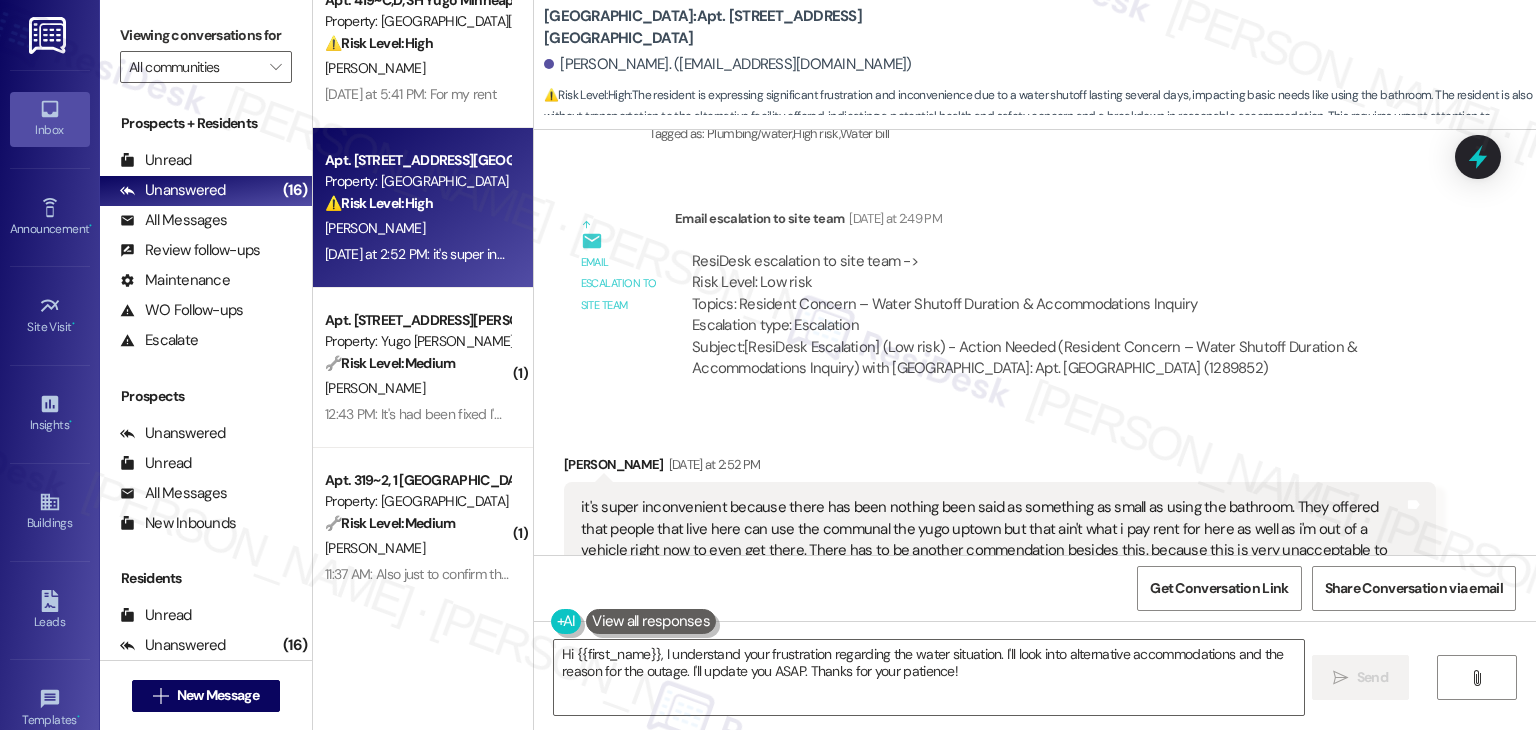 click on "Received via SMS Jabari Montgomery Yesterday at 2:52 PM it's super inconvenient because there has been nothing been said as something as small as using the bathroom. They offered that people that live here can use the communal the yugo uptown but that ain't what i pay rent for here as well as i'm out of a vehicle right now to even get there. There has to be another commendation besides this. because this is very unacceptable to everyone that lives here  Tags and notes Tagged as:   Rent/payments ,  Click to highlight conversations about Rent/payments Parking ,  Click to highlight conversations about Parking Plumbing/water ,  Click to highlight conversations about Plumbing/water High risk ,  Click to highlight conversations about High risk Amenities ,  Click to highlight conversations about Amenities Complaint Click to highlight conversations about Complaint" at bounding box center [1035, 525] 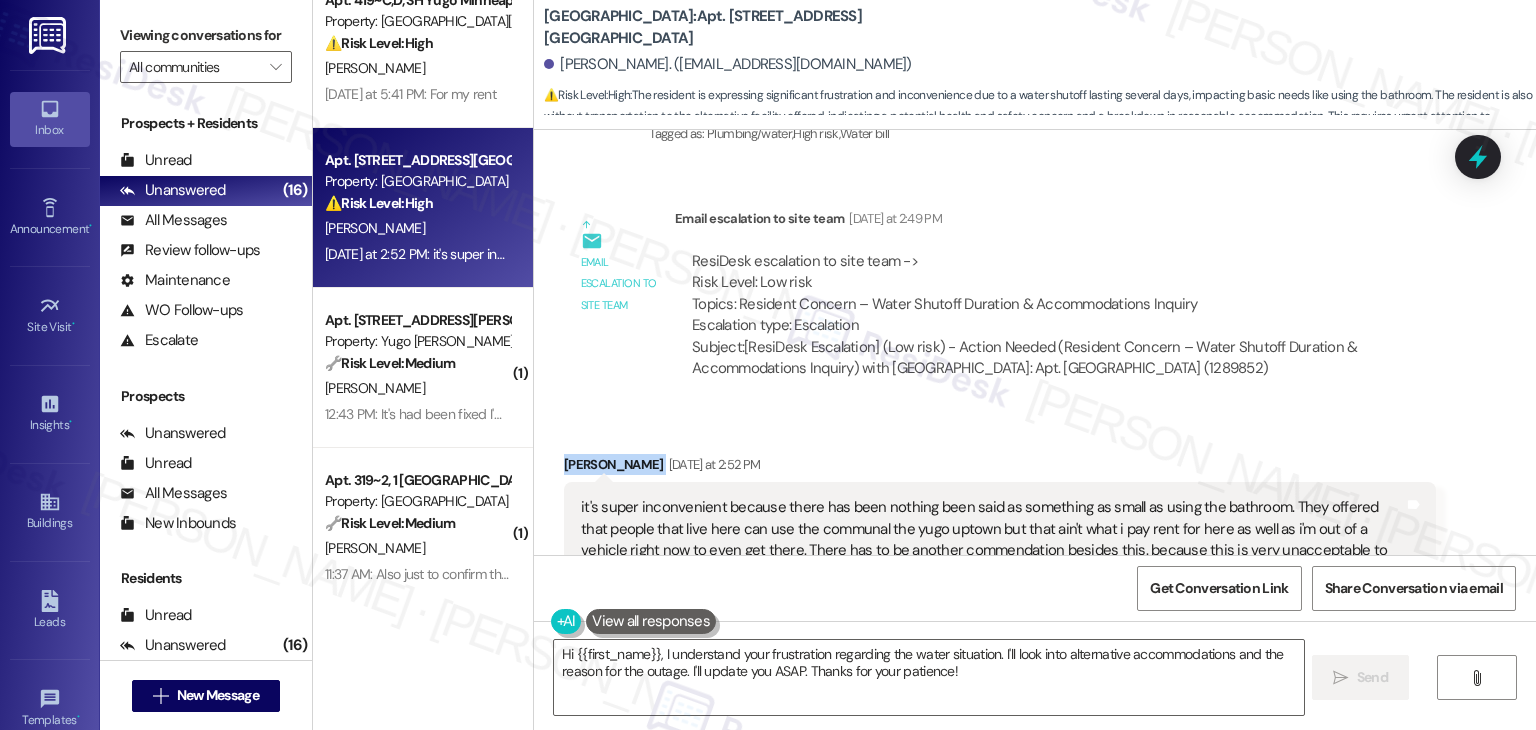 click on "Received via SMS Jabari Montgomery Yesterday at 2:52 PM it's super inconvenient because there has been nothing been said as something as small as using the bathroom. They offered that people that live here can use the communal the yugo uptown but that ain't what i pay rent for here as well as i'm out of a vehicle right now to even get there. There has to be another commendation besides this. because this is very unacceptable to everyone that lives here  Tags and notes Tagged as:   Rent/payments ,  Click to highlight conversations about Rent/payments Parking ,  Click to highlight conversations about Parking Plumbing/water ,  Click to highlight conversations about Plumbing/water High risk ,  Click to highlight conversations about High risk Amenities ,  Click to highlight conversations about Amenities Complaint Click to highlight conversations about Complaint" at bounding box center [1035, 525] 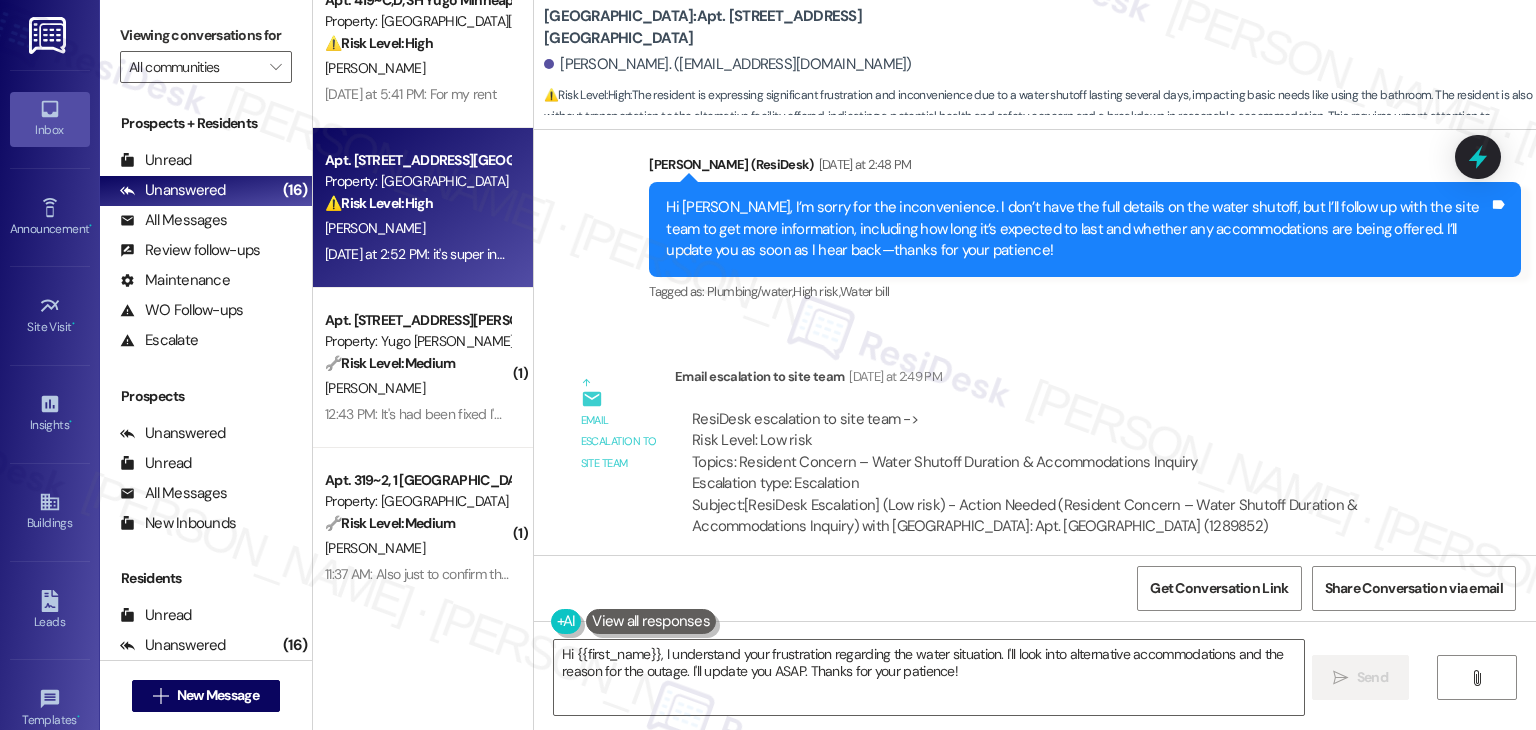 scroll, scrollTop: 17819, scrollLeft: 0, axis: vertical 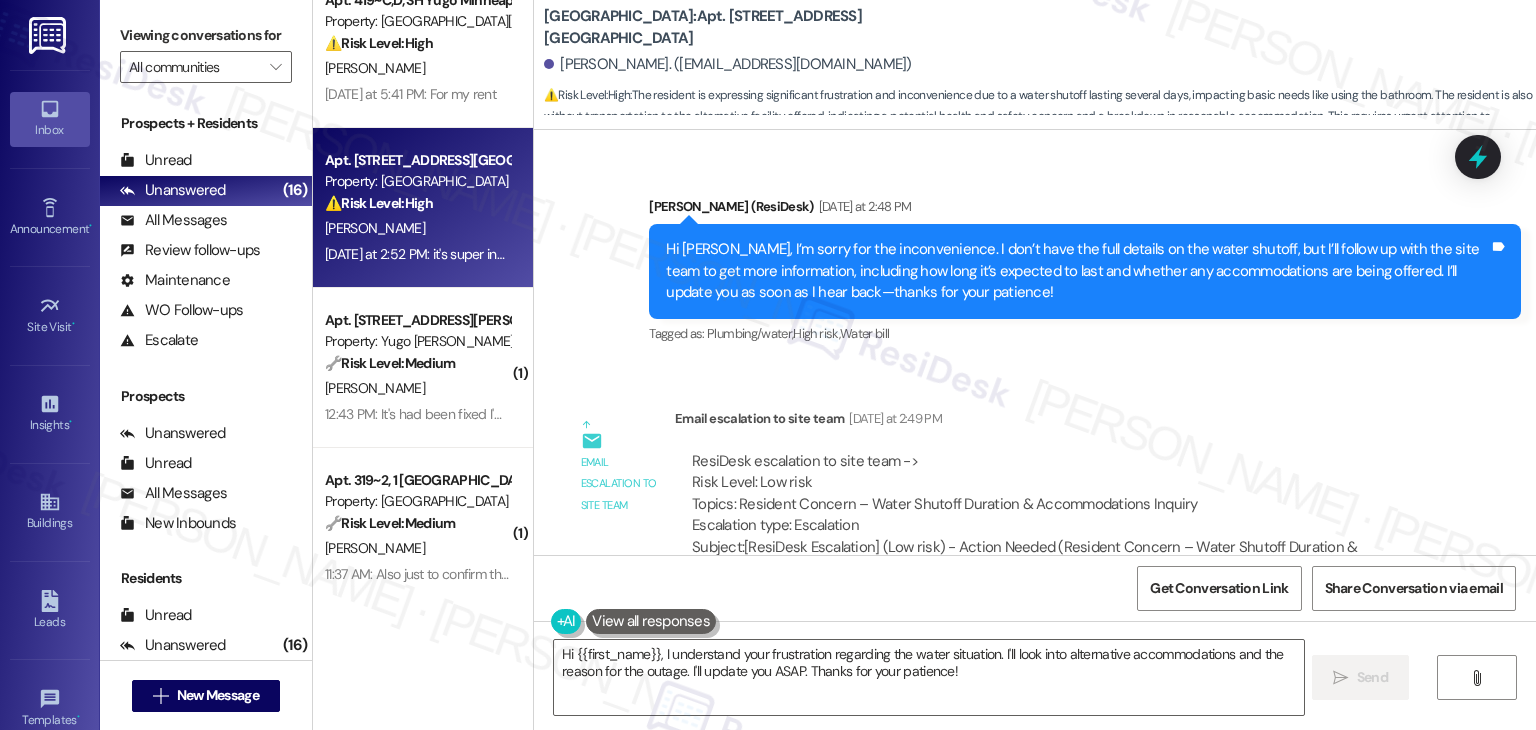 click on "Hi Jabari, I’m sorry for the inconvenience. I don’t have the full details on the water shutoff, but I’ll follow up with the site team to get more information, including how long it’s expected to last and whether any accommodations are being offered. I’ll update you as soon as I hear back—thanks for your patience!" at bounding box center (1077, 271) 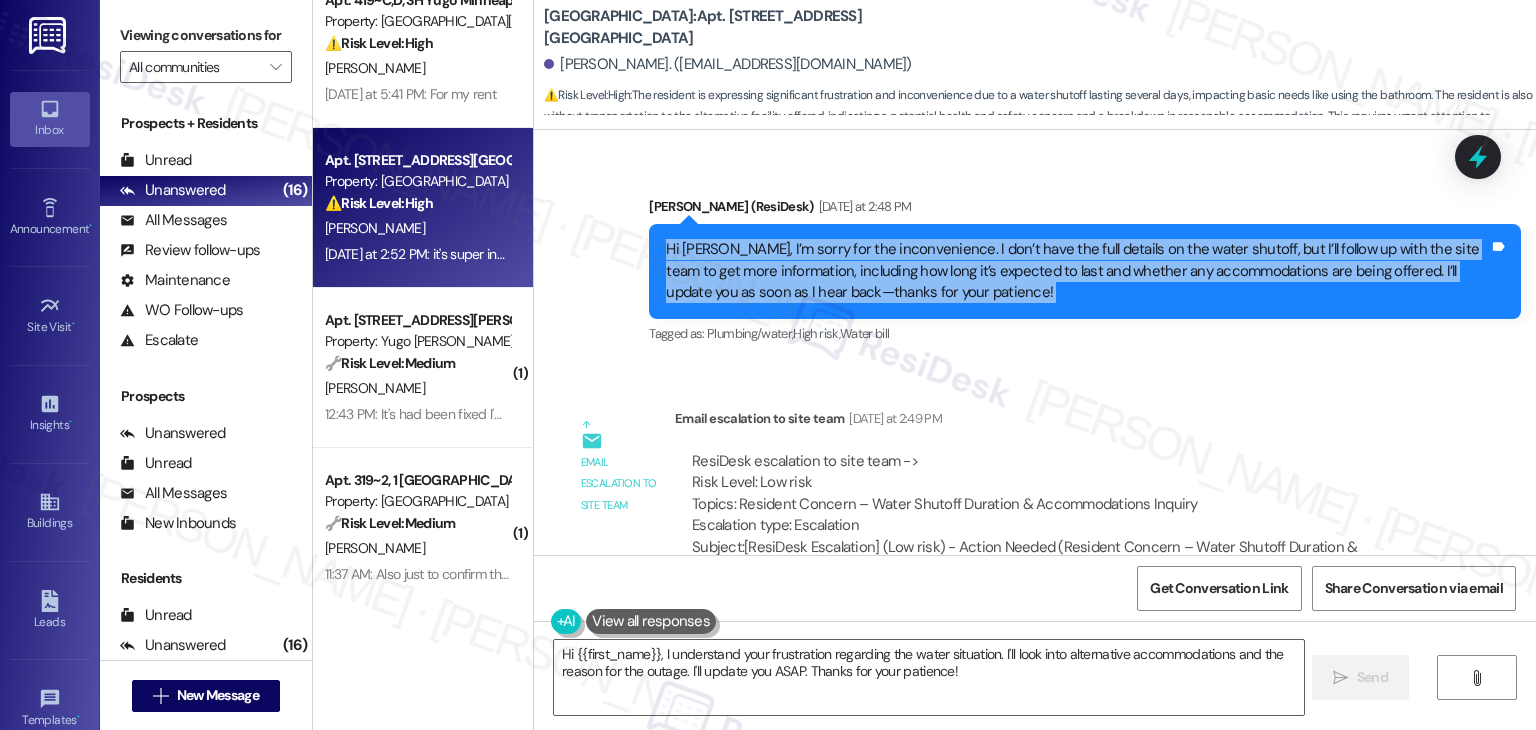 click on "Hi Jabari, I’m sorry for the inconvenience. I don’t have the full details on the water shutoff, but I’ll follow up with the site team to get more information, including how long it’s expected to last and whether any accommodations are being offered. I’ll update you as soon as I hear back—thanks for your patience!" at bounding box center [1077, 271] 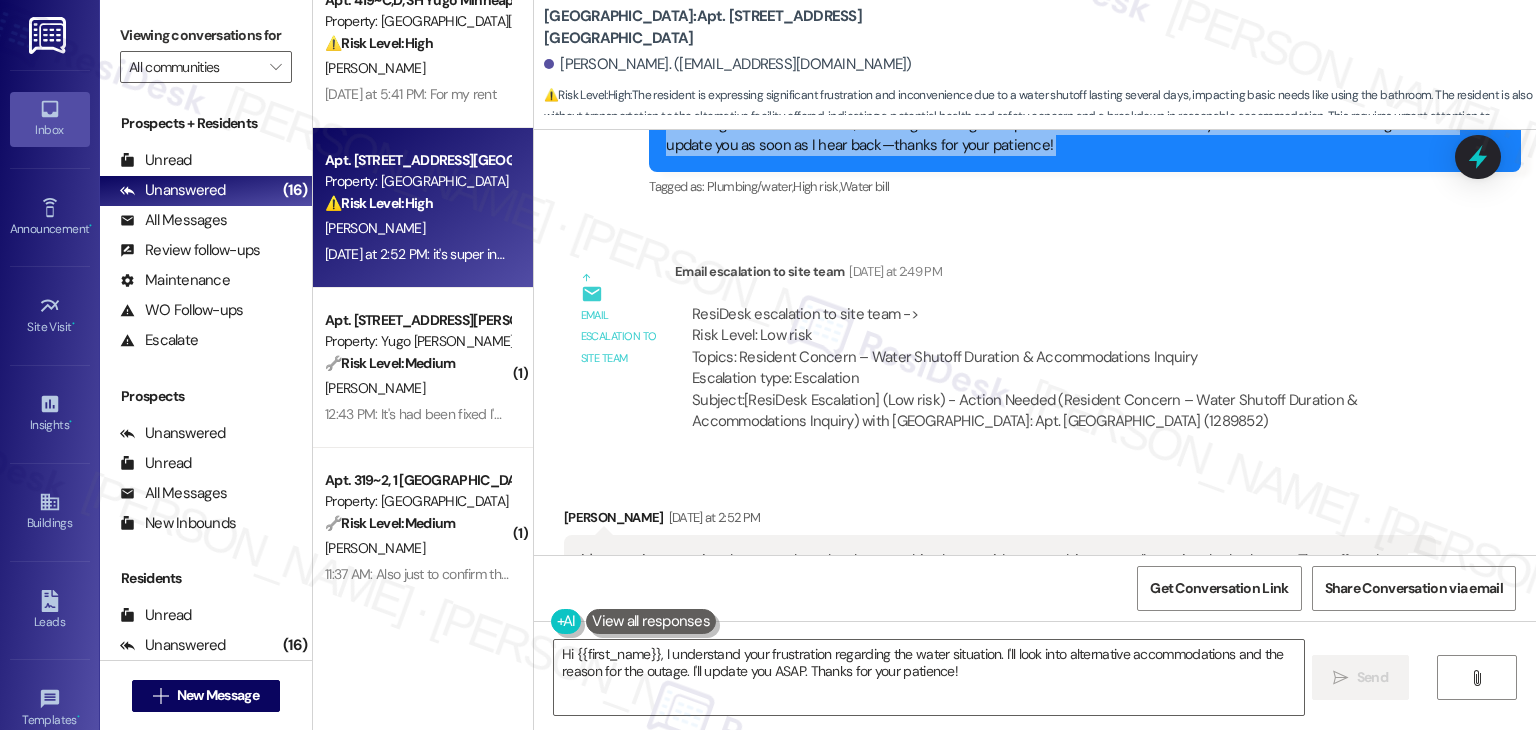 scroll, scrollTop: 18019, scrollLeft: 0, axis: vertical 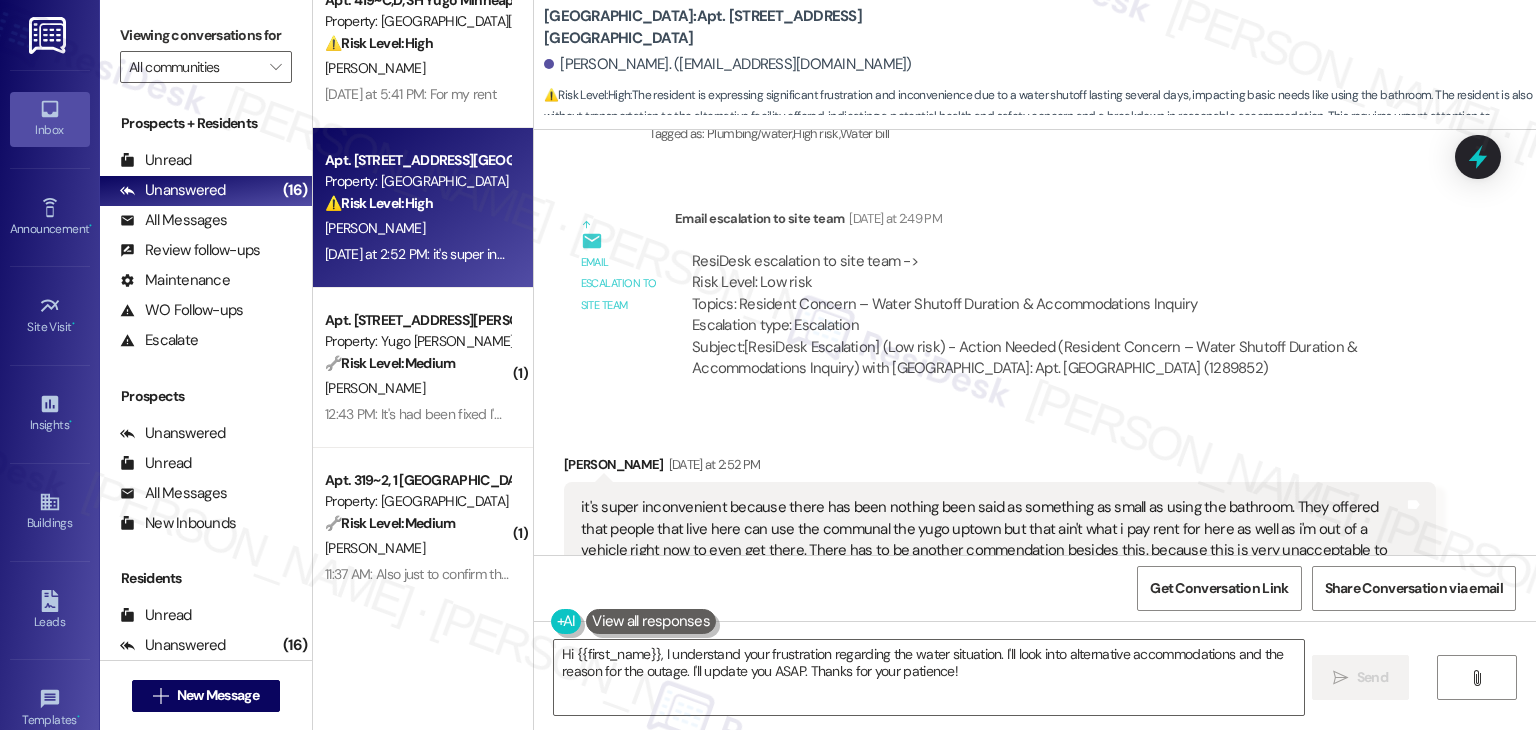 click on "it's super inconvenient because there has been nothing been said as something as small as using the bathroom. They offered that people that live here can use the communal the yugo uptown but that ain't what i pay rent for here as well as i'm out of a vehicle right now to even get there. There has to be another commendation besides this. because this is very unacceptable to everyone that lives here" at bounding box center (992, 540) 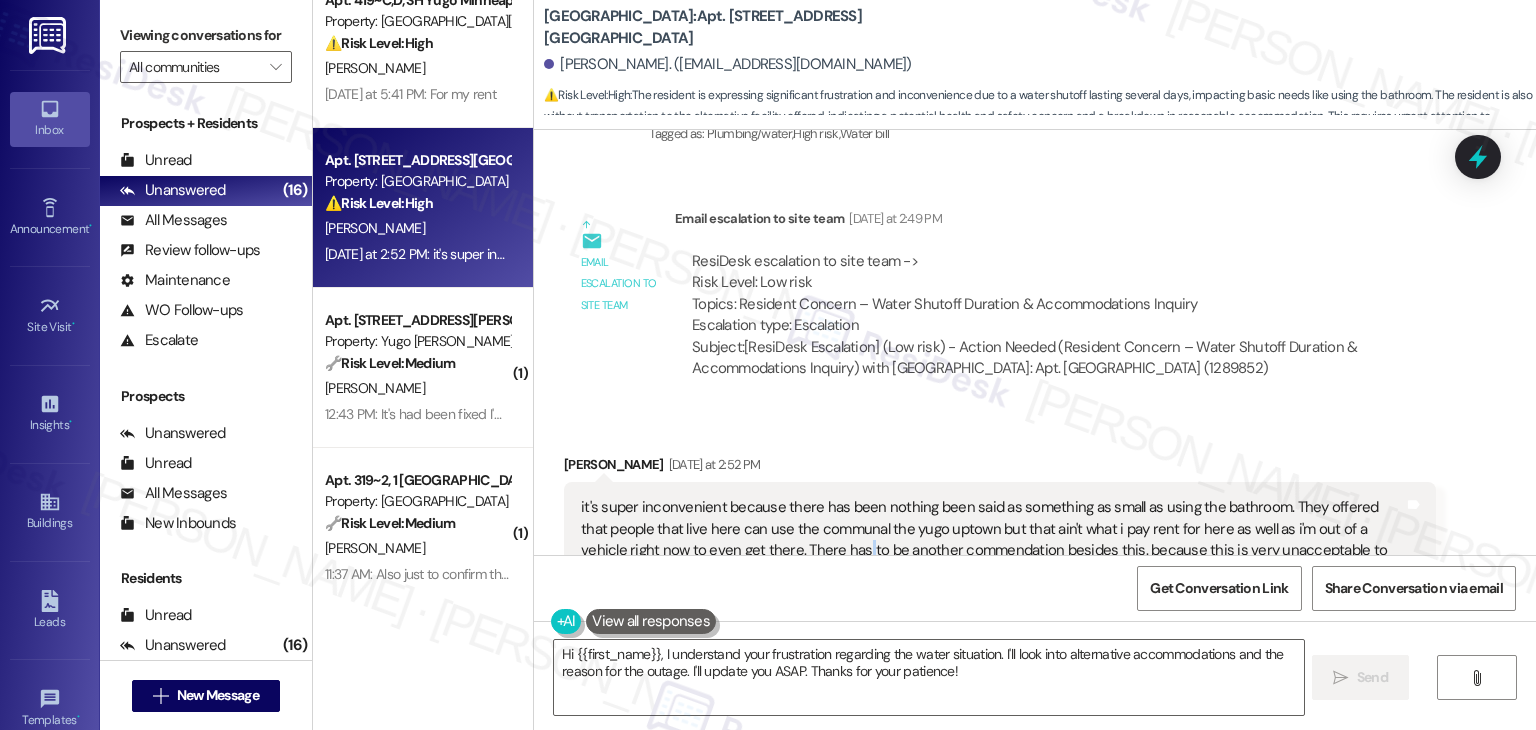 click on "it's super inconvenient because there has been nothing been said as something as small as using the bathroom. They offered that people that live here can use the communal the yugo uptown but that ain't what i pay rent for here as well as i'm out of a vehicle right now to even get there. There has to be another commendation besides this. because this is very unacceptable to everyone that lives here" at bounding box center [992, 540] 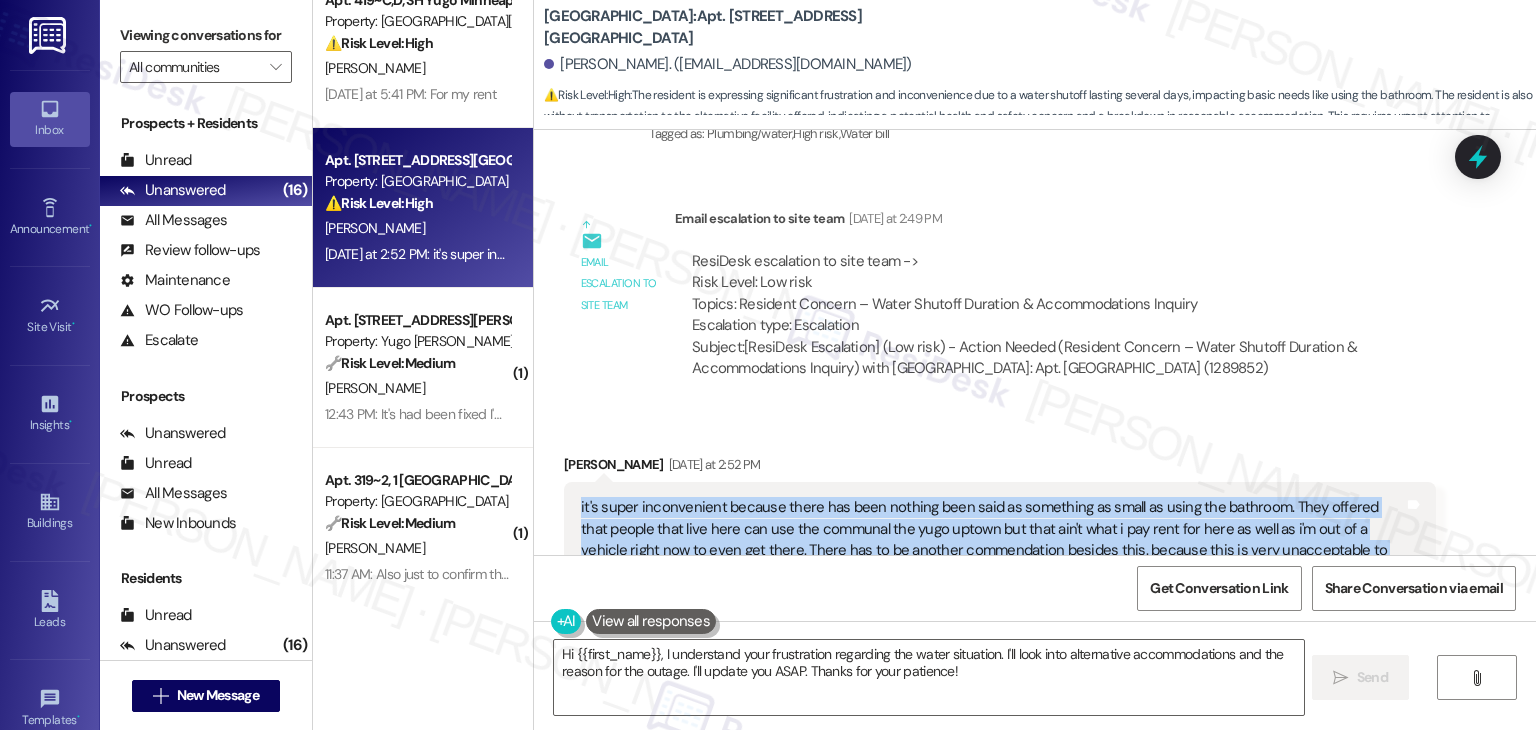 click on "it's super inconvenient because there has been nothing been said as something as small as using the bathroom. They offered that people that live here can use the communal the yugo uptown but that ain't what i pay rent for here as well as i'm out of a vehicle right now to even get there. There has to be another commendation besides this. because this is very unacceptable to everyone that lives here" at bounding box center [992, 540] 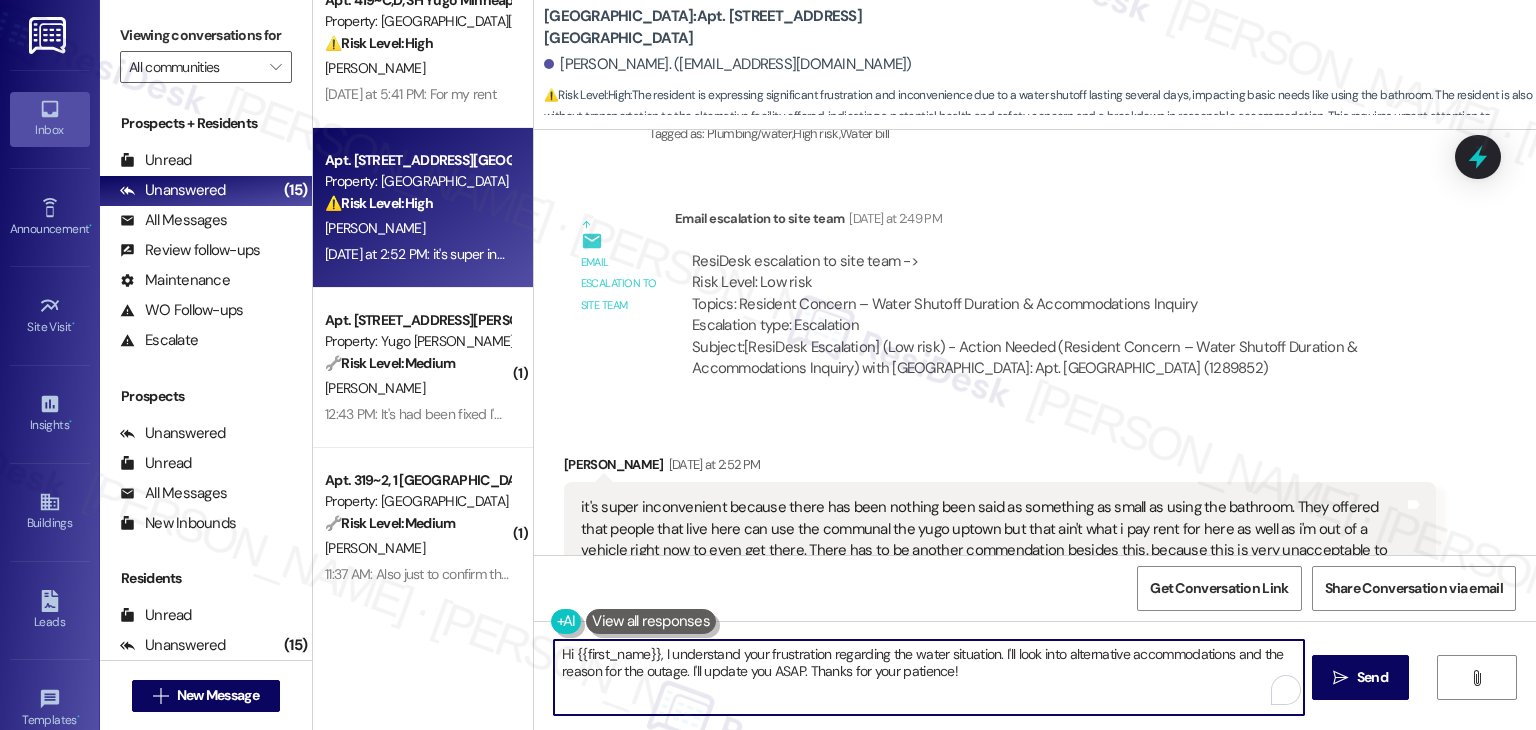 drag, startPoint x: 987, startPoint y: 657, endPoint x: 653, endPoint y: 646, distance: 334.1811 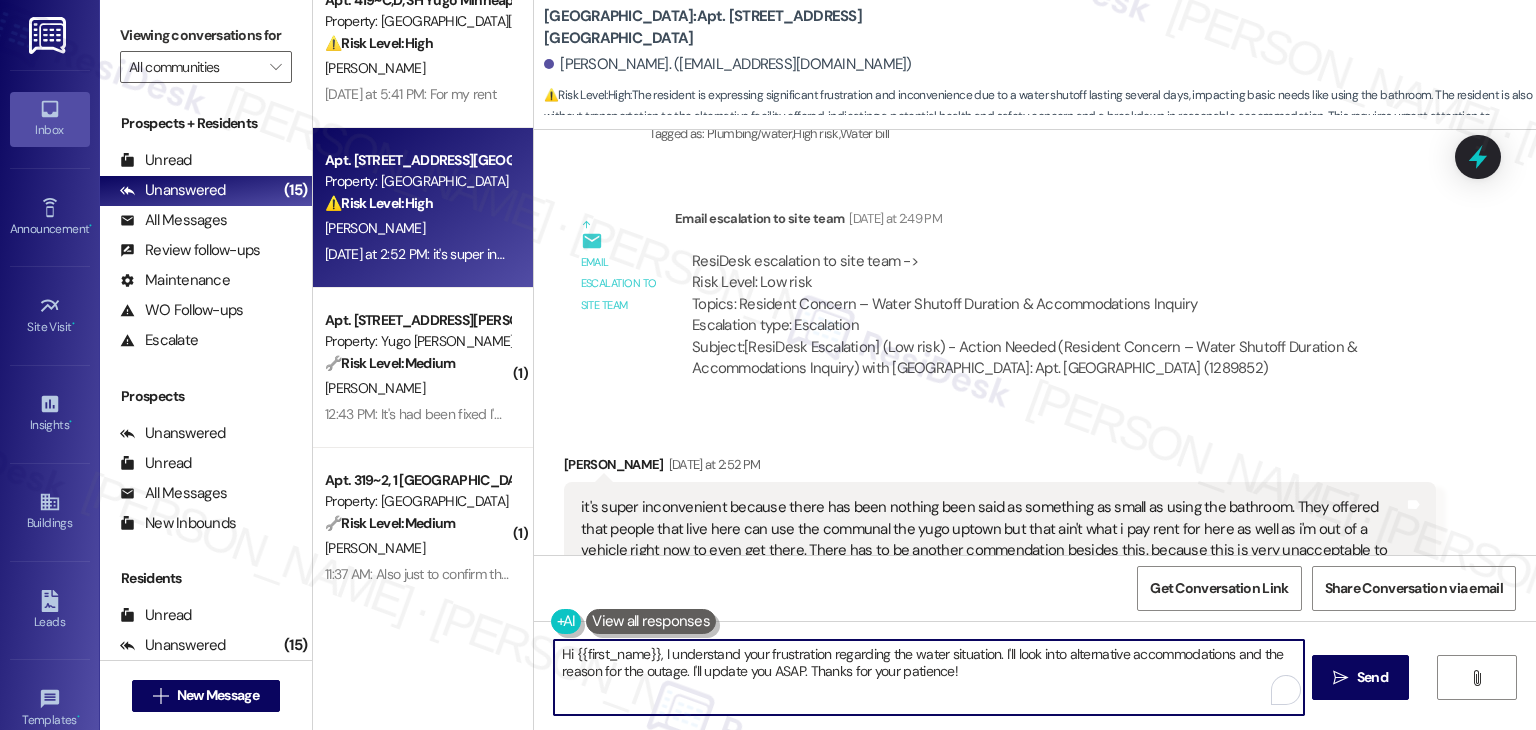 click on "Hi {{first_name}}, I understand your frustration regarding the water situation. I'll look into alternative accommodations and the reason for the outage. I'll update you ASAP. Thanks for your patience!" at bounding box center [928, 677] 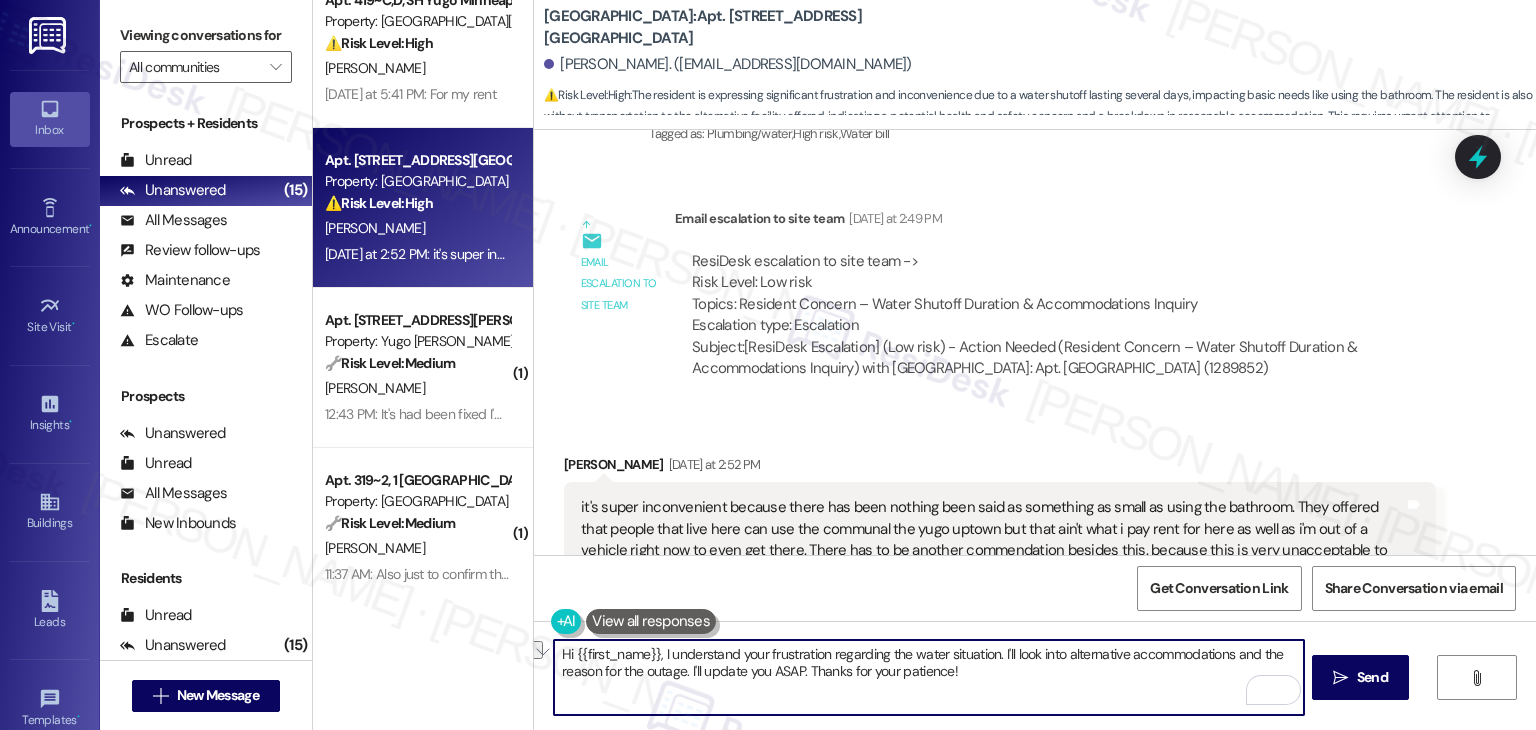 click on "Hi {{first_name}}, I understand your frustration regarding the water situation. I'll look into alternative accommodations and the reason for the outage. I'll update you ASAP. Thanks for your patience!" at bounding box center (928, 677) 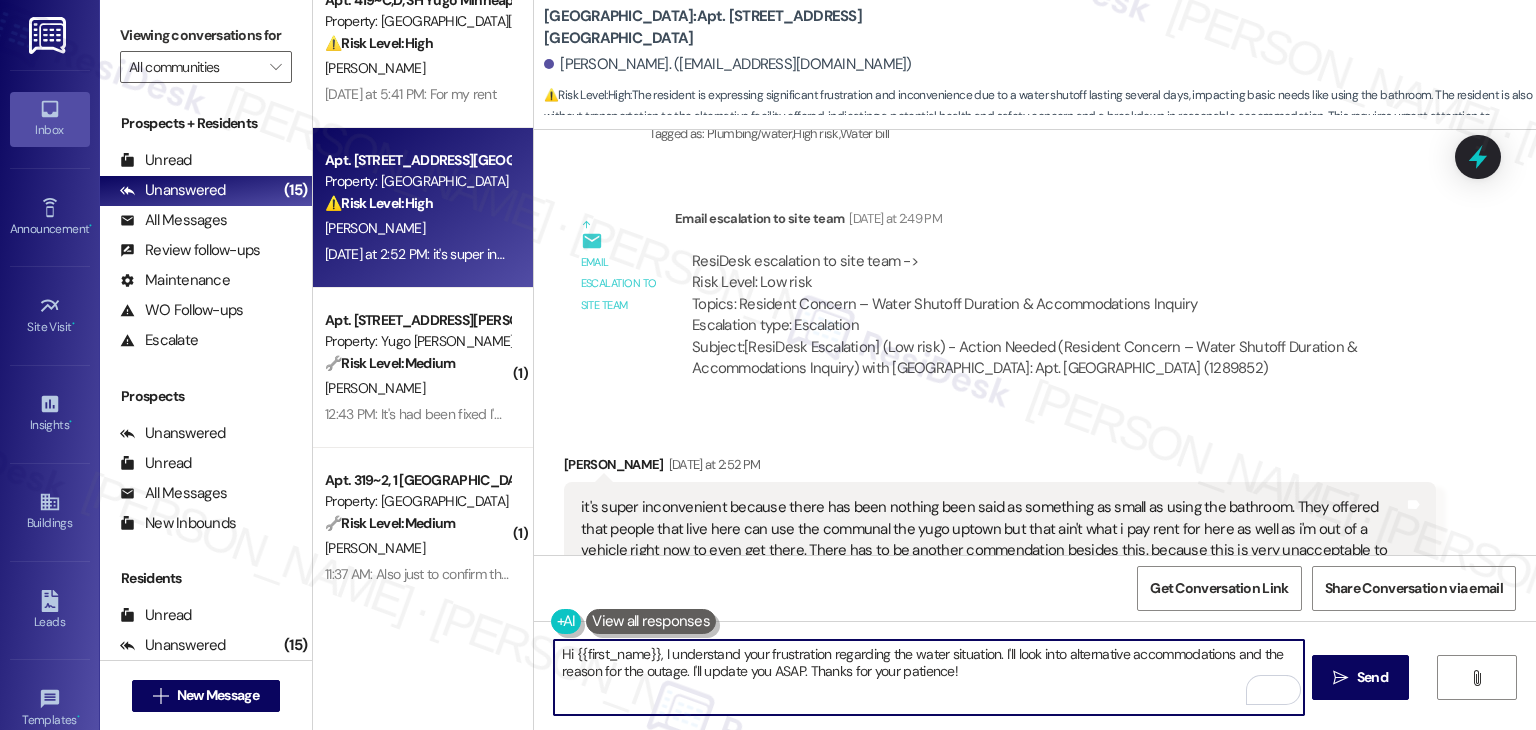 click on "Hi {{first_name}}, I understand your frustration regarding the water situation. I'll look into alternative accommodations and the reason for the outage. I'll update you ASAP. Thanks for your patience!" at bounding box center (928, 677) 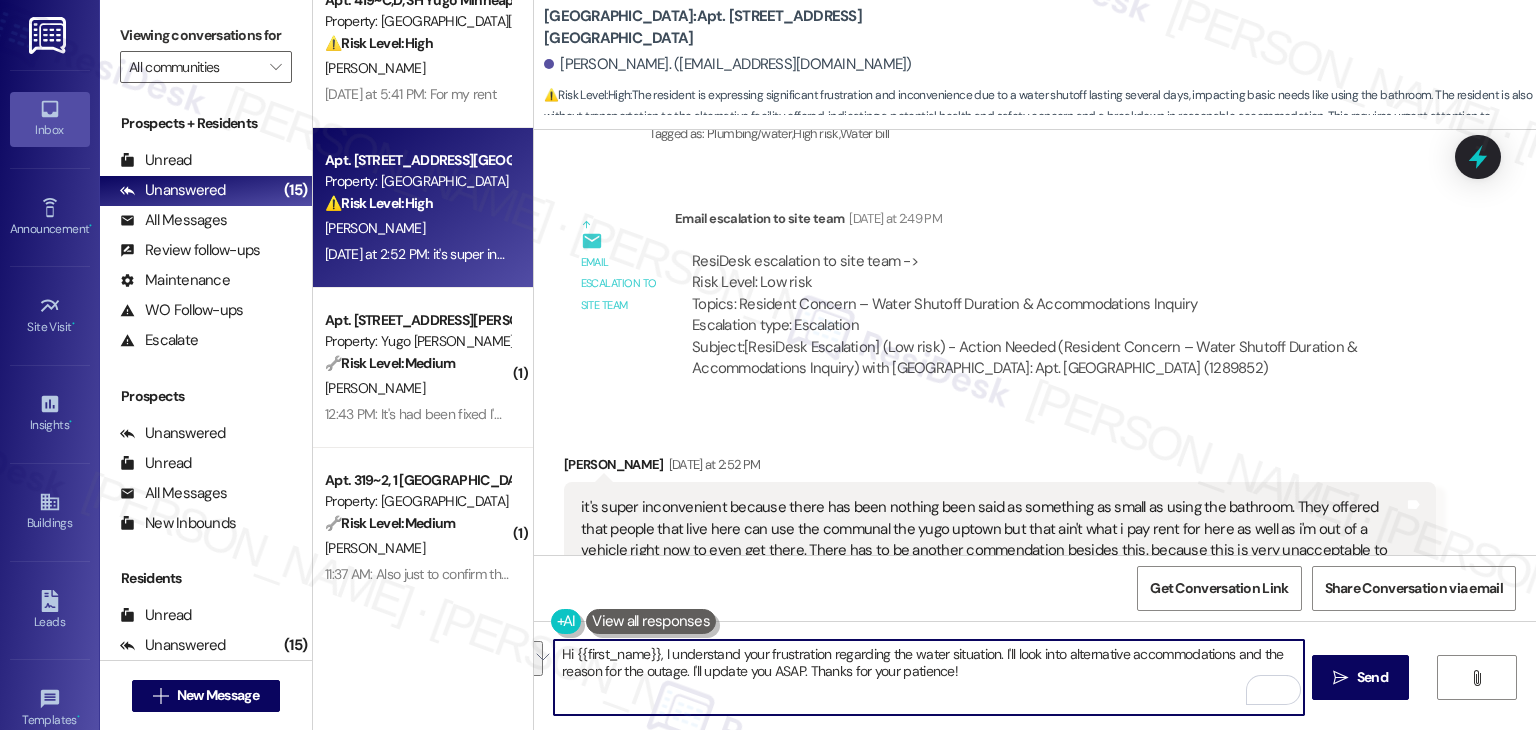 paste on "Jabari, I understand your frustration regarding the water situation, especially without clear communication or convenient options. I’ve passed your concerns along to the site team and asked if any additional accommodations can be provided, given your situation. I’ll update you as soon as I hear back. Thanks again for your patience" 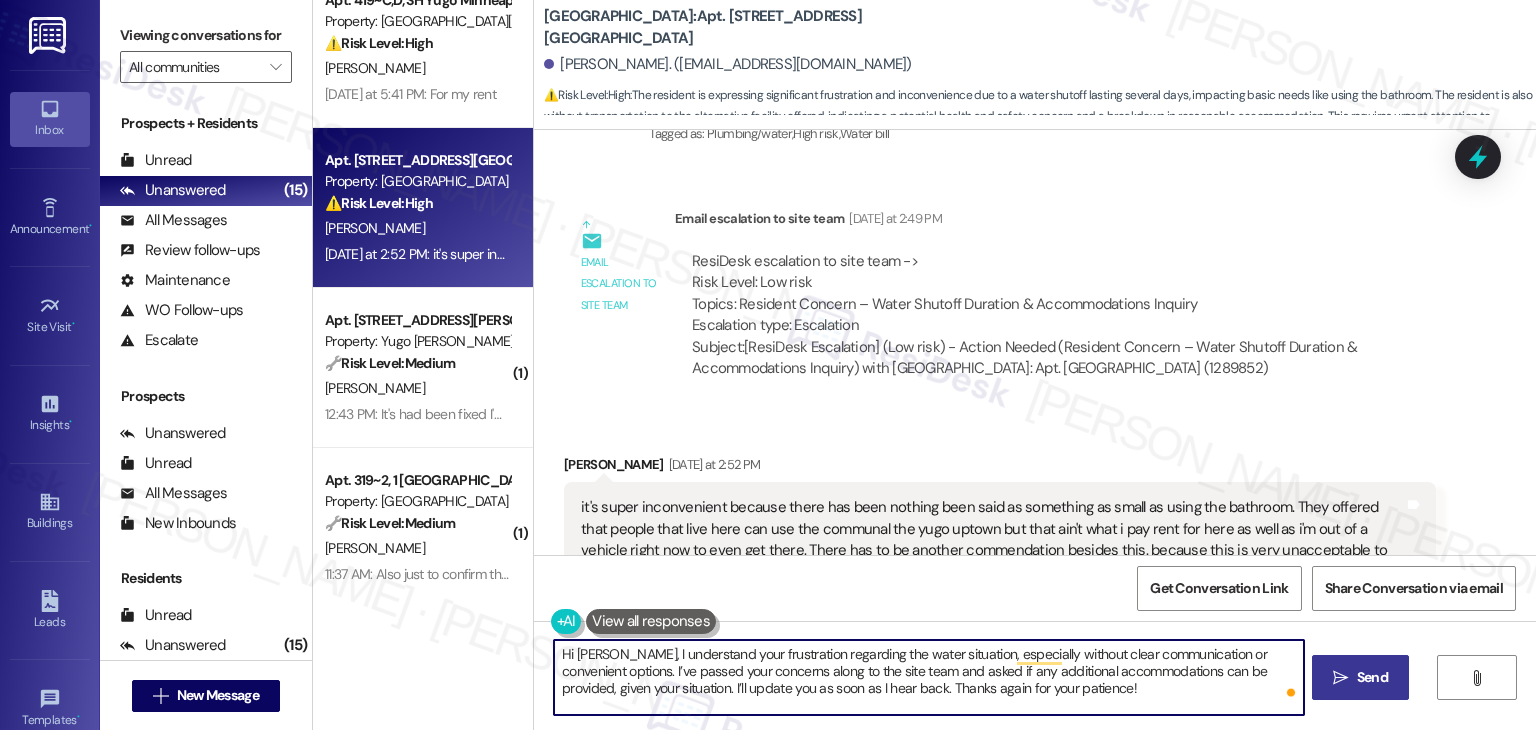type on "Hi Jabari, I understand your frustration regarding the water situation, especially without clear communication or convenient options. I’ve passed your concerns along to the site team and asked if any additional accommodations can be provided, given your situation. I’ll update you as soon as I hear back. Thanks again for your patience!" 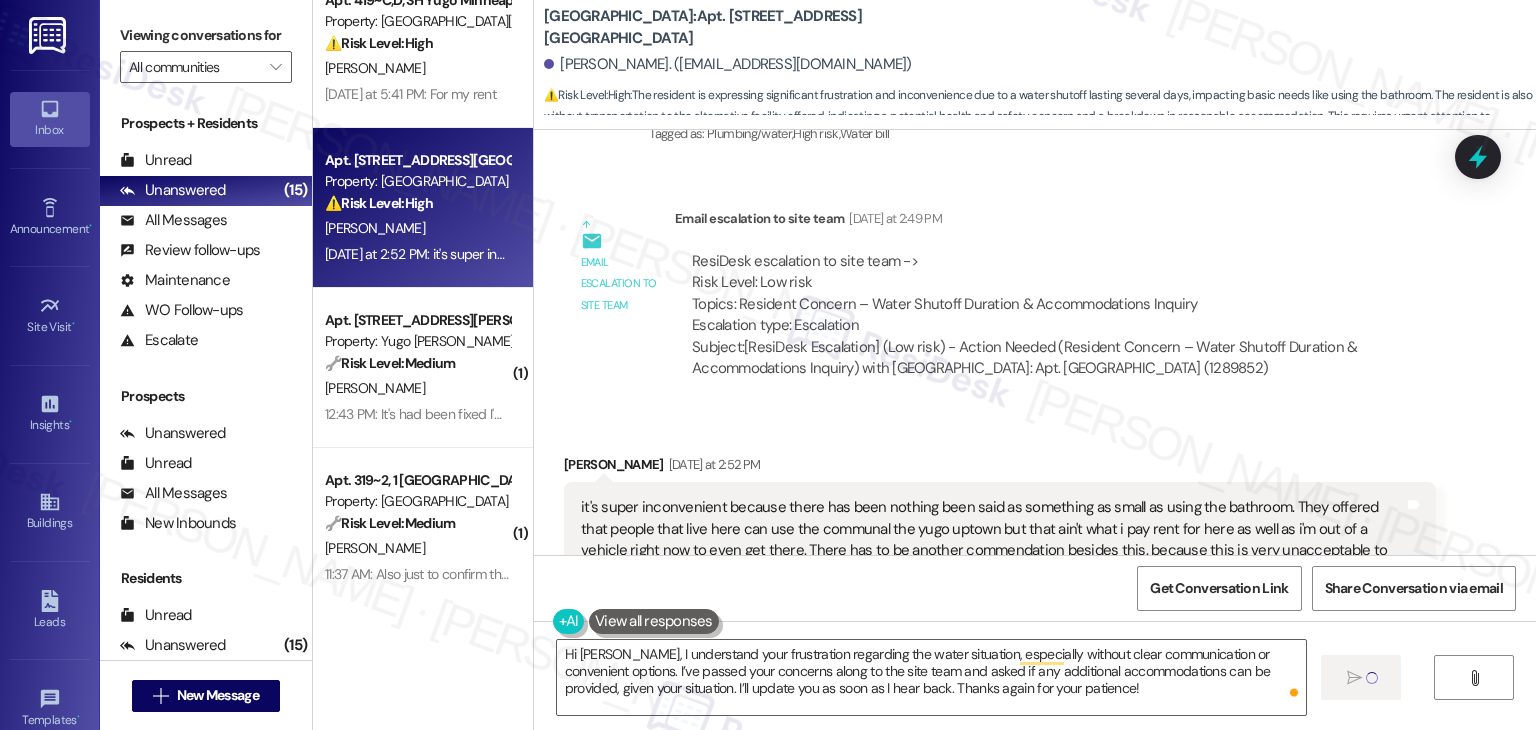 type 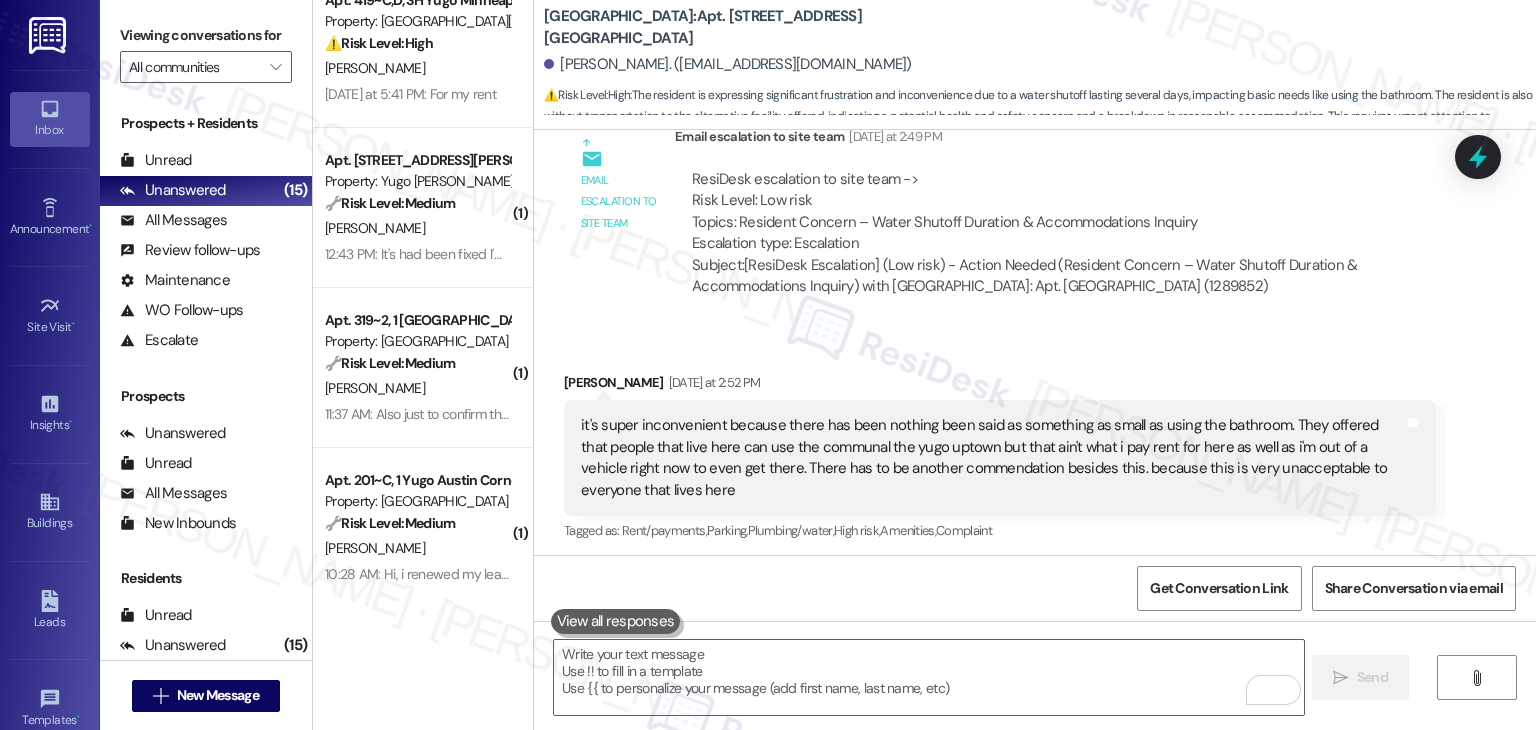 scroll, scrollTop: 18201, scrollLeft: 0, axis: vertical 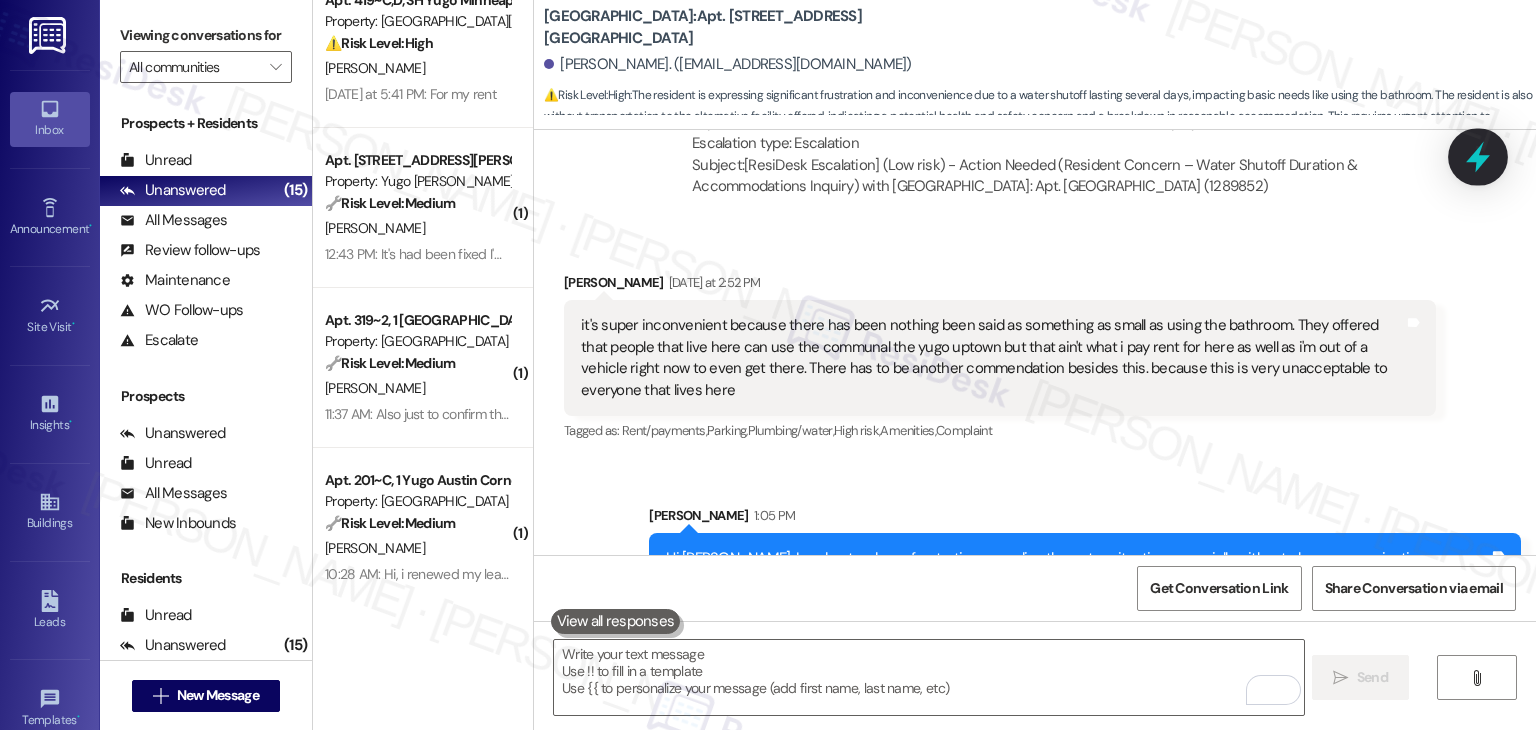 click 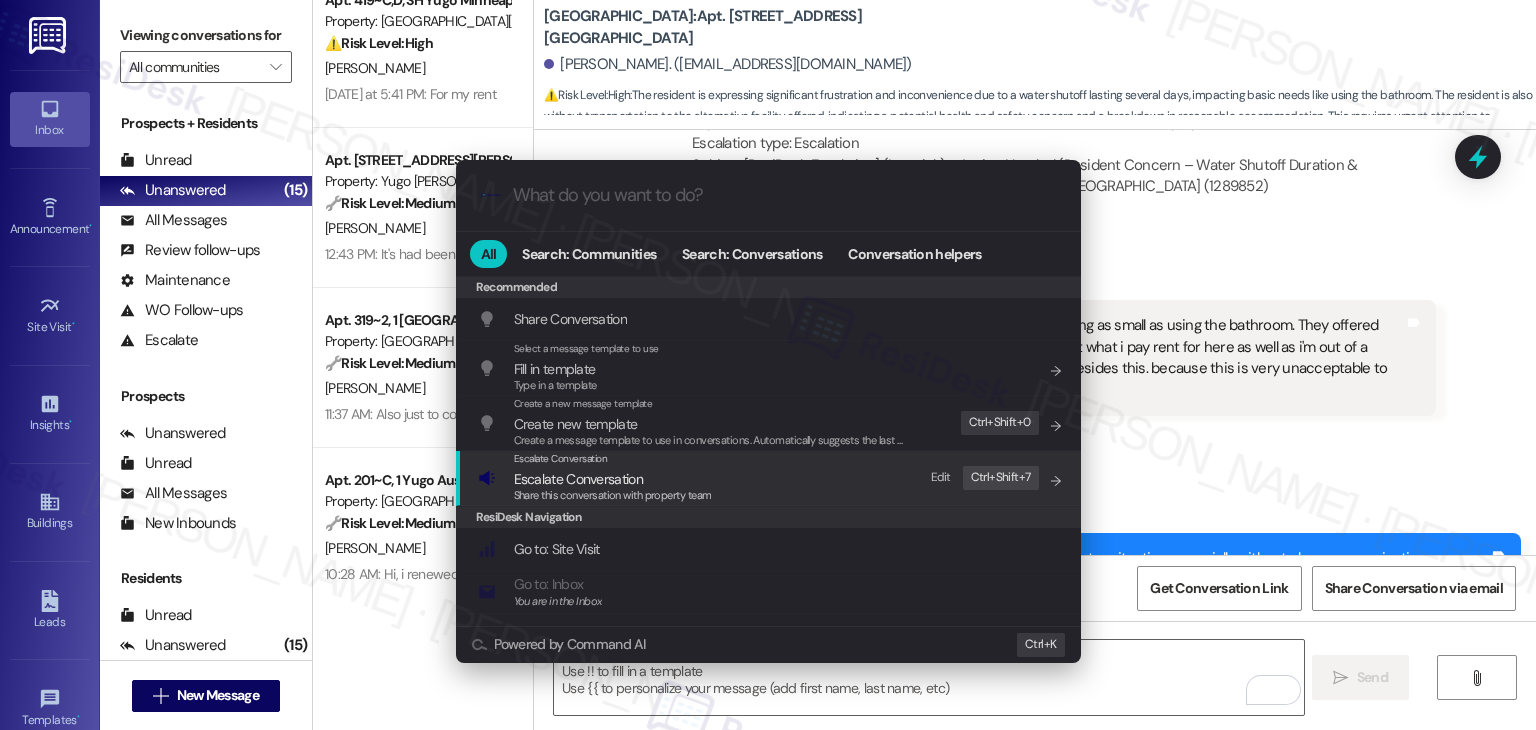 click on "Share this conversation with property team" at bounding box center [613, 496] 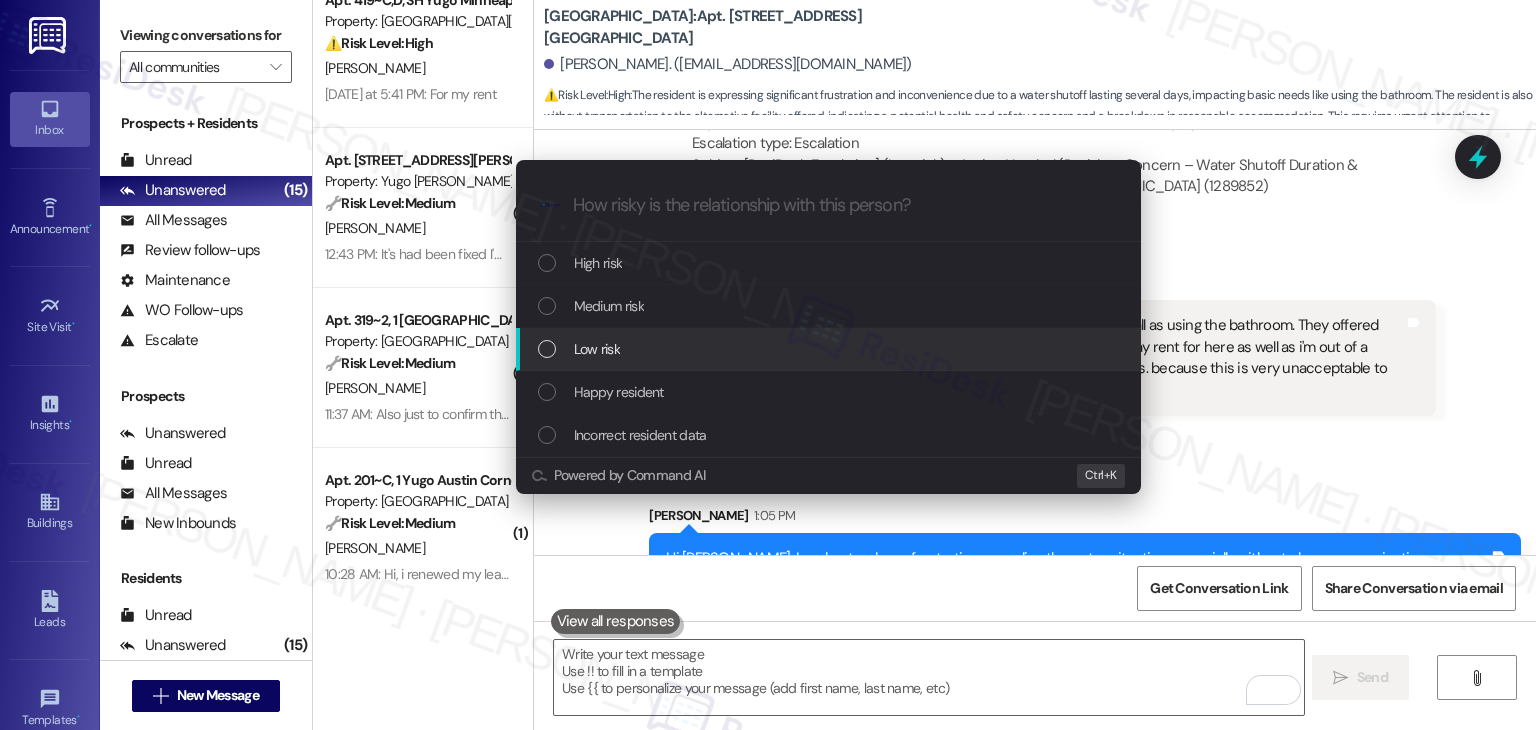 click at bounding box center (547, 349) 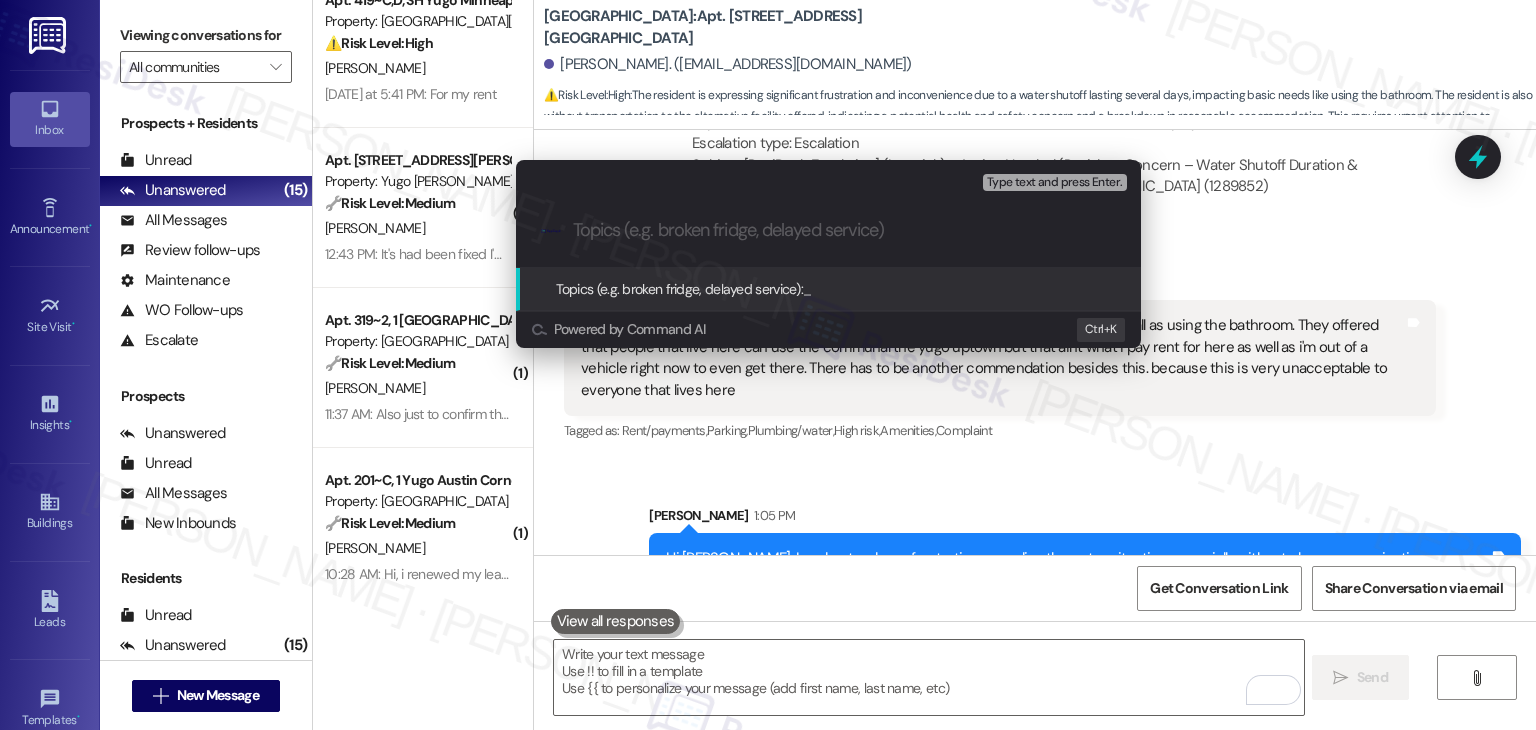 paste on "Water Shutoff Impact – Resident Request for Additional Accommodations" 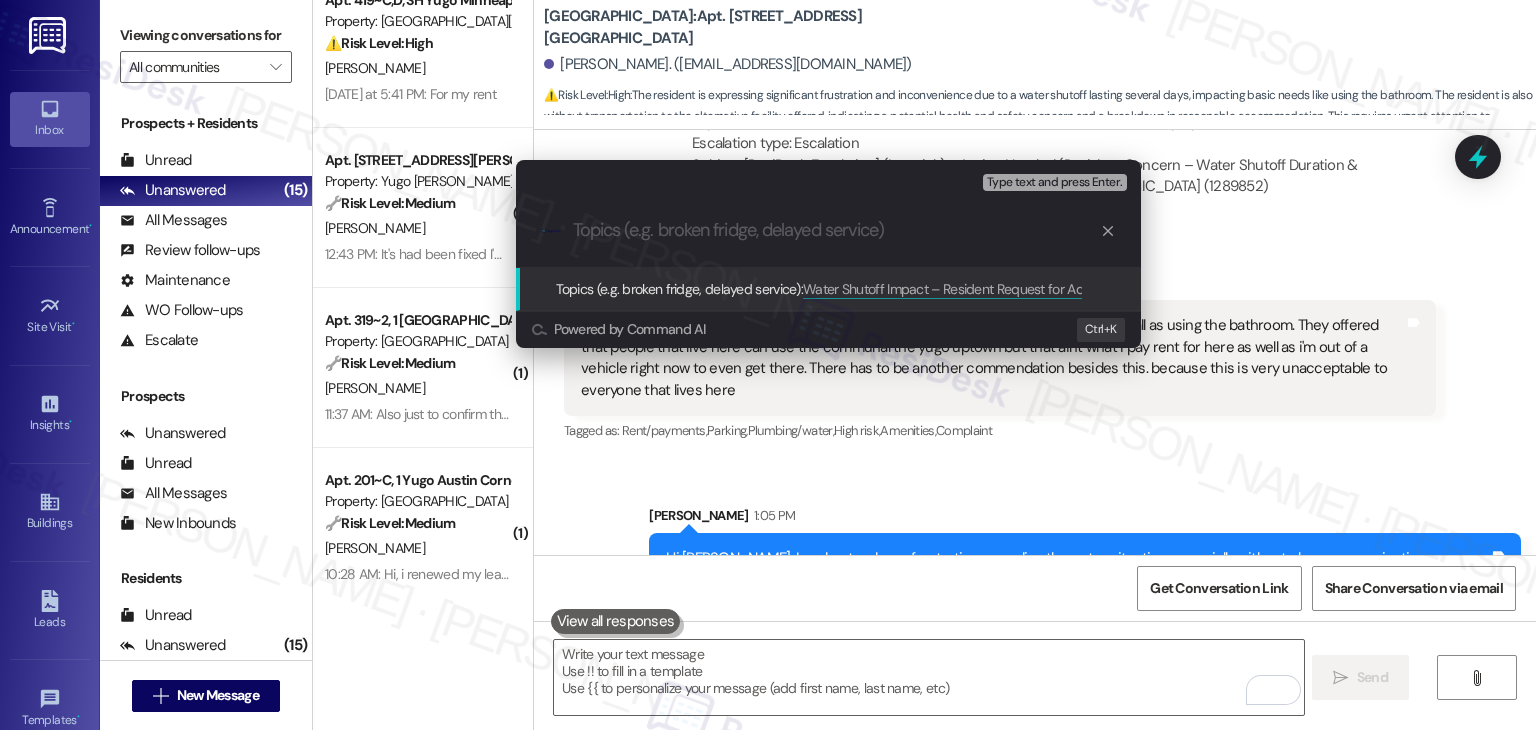 scroll, scrollTop: 0, scrollLeft: 0, axis: both 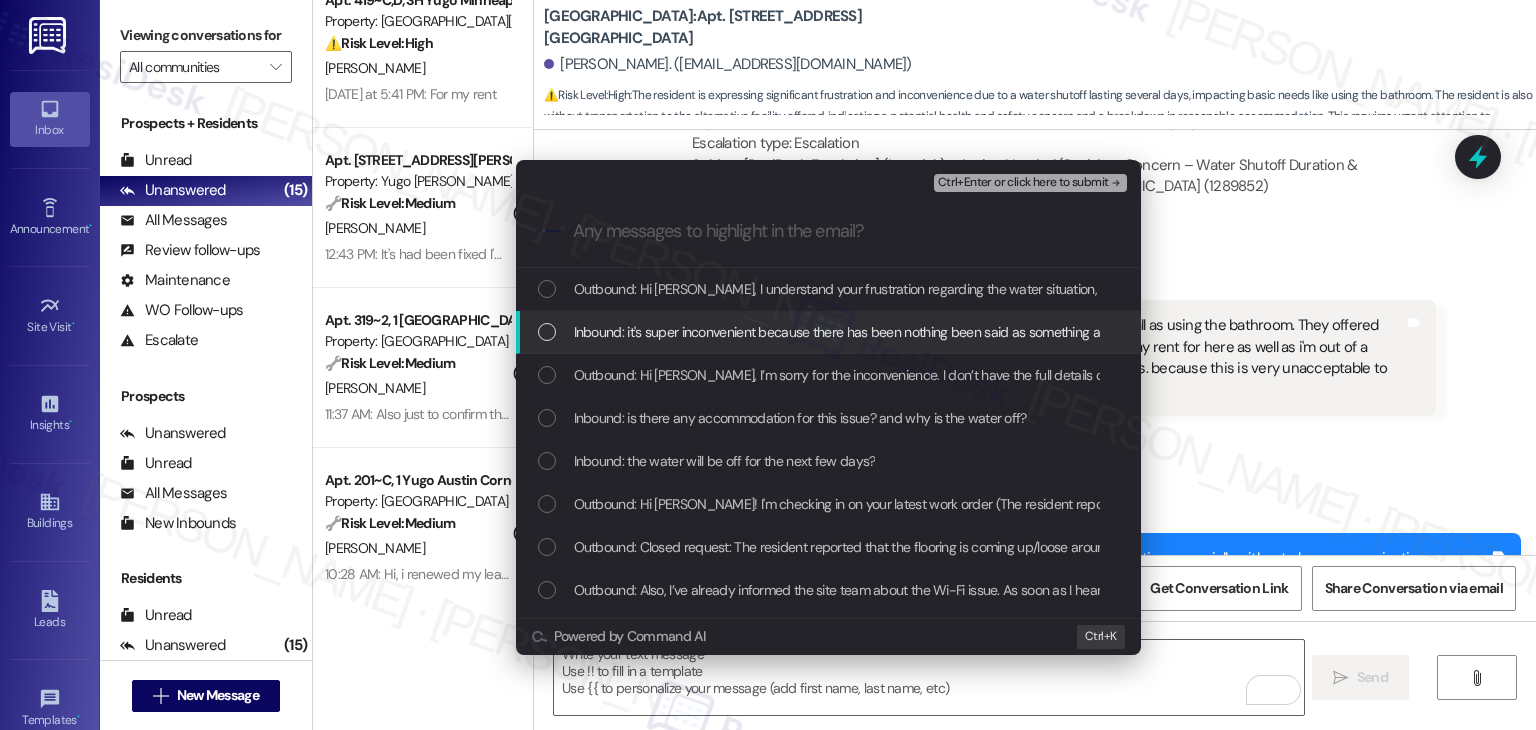 click on "Inbound: it's super inconvenient because there has been nothing been said as something as small as using the bathroom. They offered that people that live here can use the communal the yugo uptown but that ain't what i pay rent for here as well as i'm out of a vehicle right now to even get there. There has to be another commendation besides this. because this is very unacceptable to everyone that lives here" at bounding box center [828, 332] 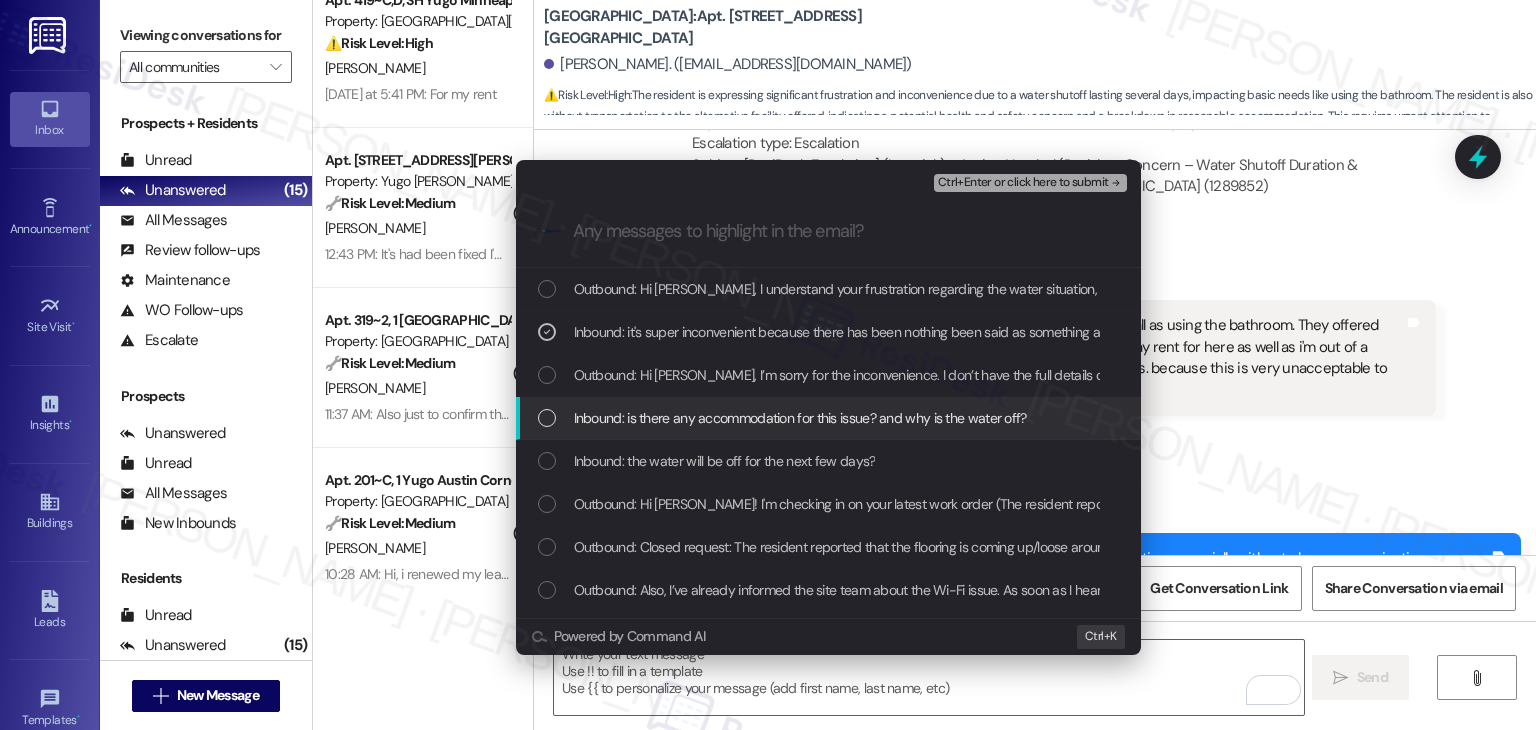 click at bounding box center [547, 418] 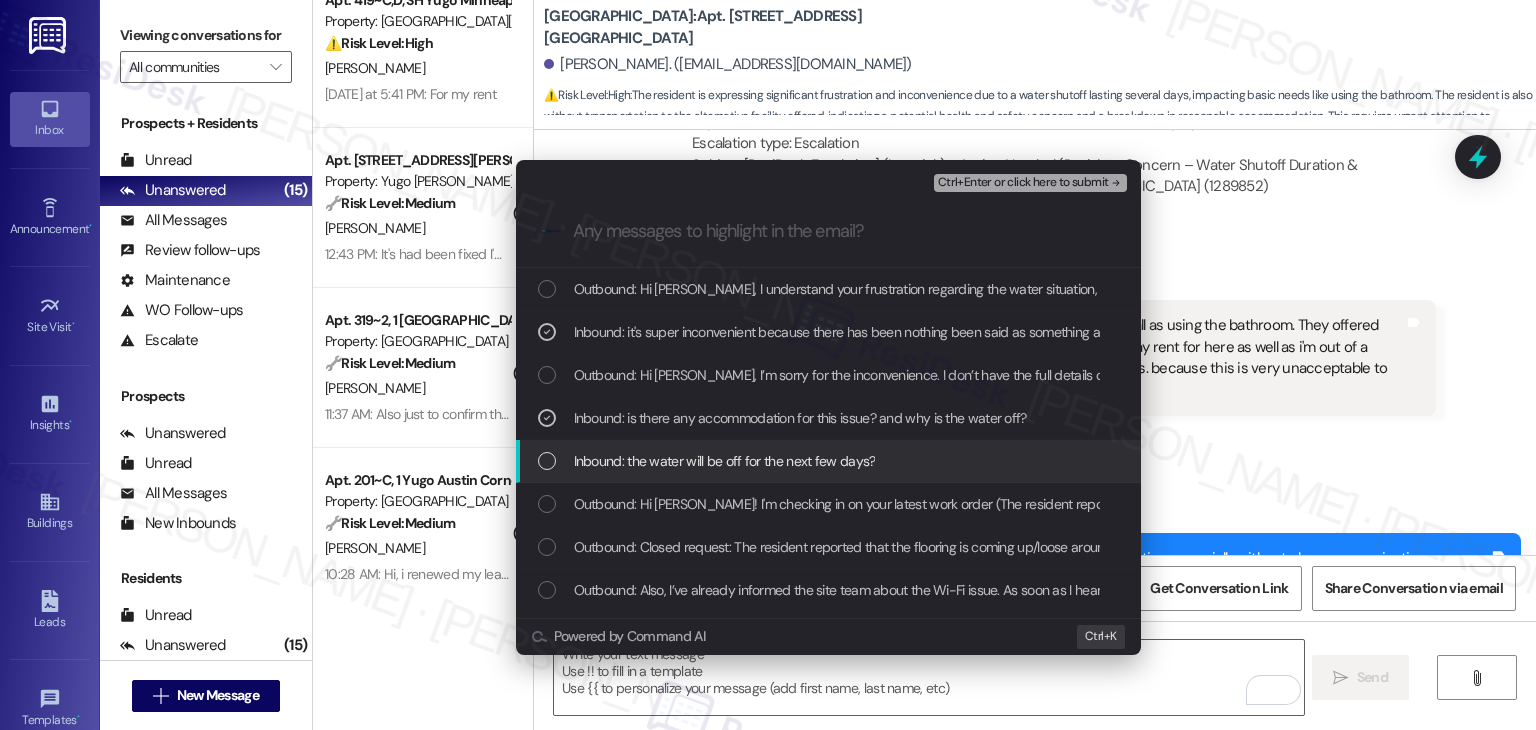 click on "Inbound: the water will be off for the next few days?" at bounding box center (828, 461) 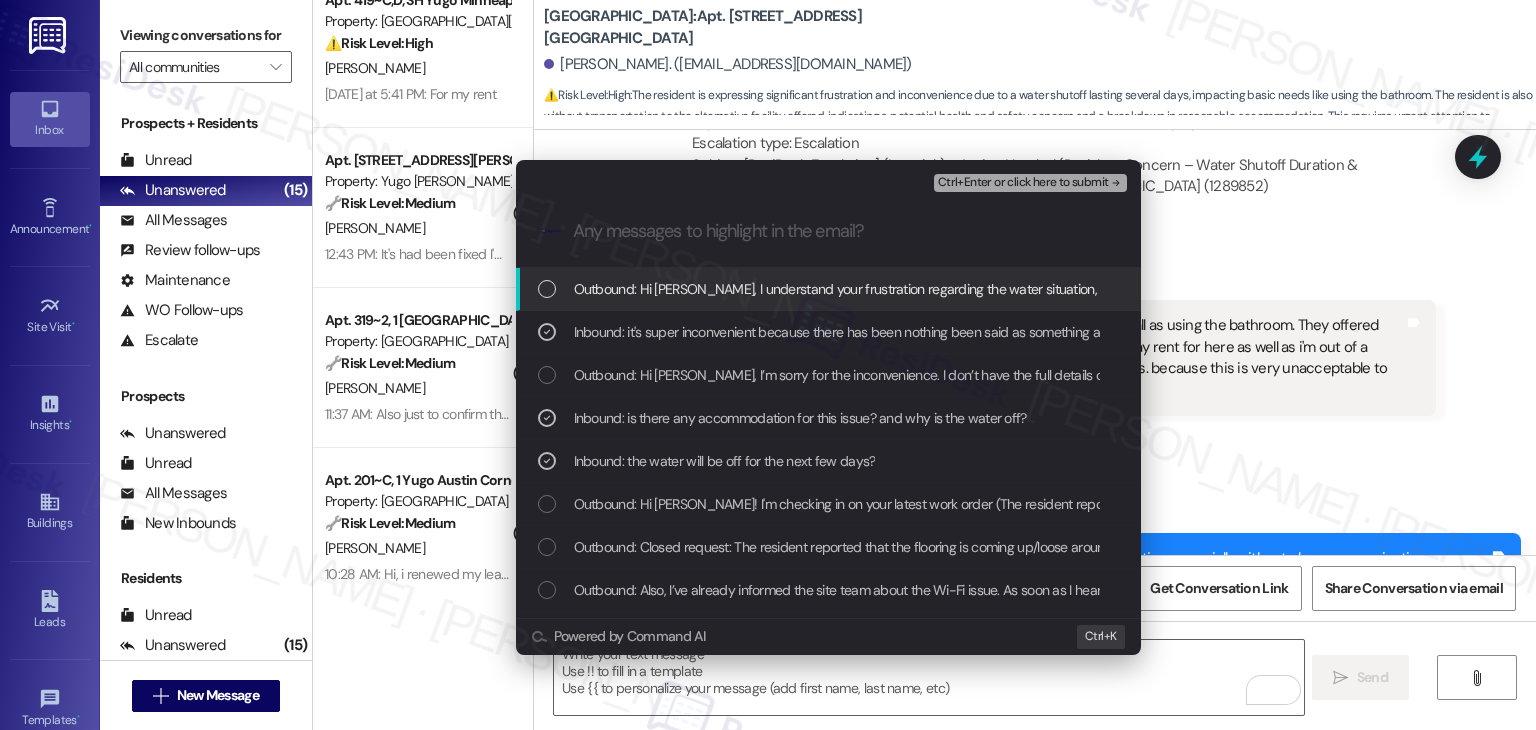 click on "Ctrl+Enter or click here to submit" at bounding box center [1023, 183] 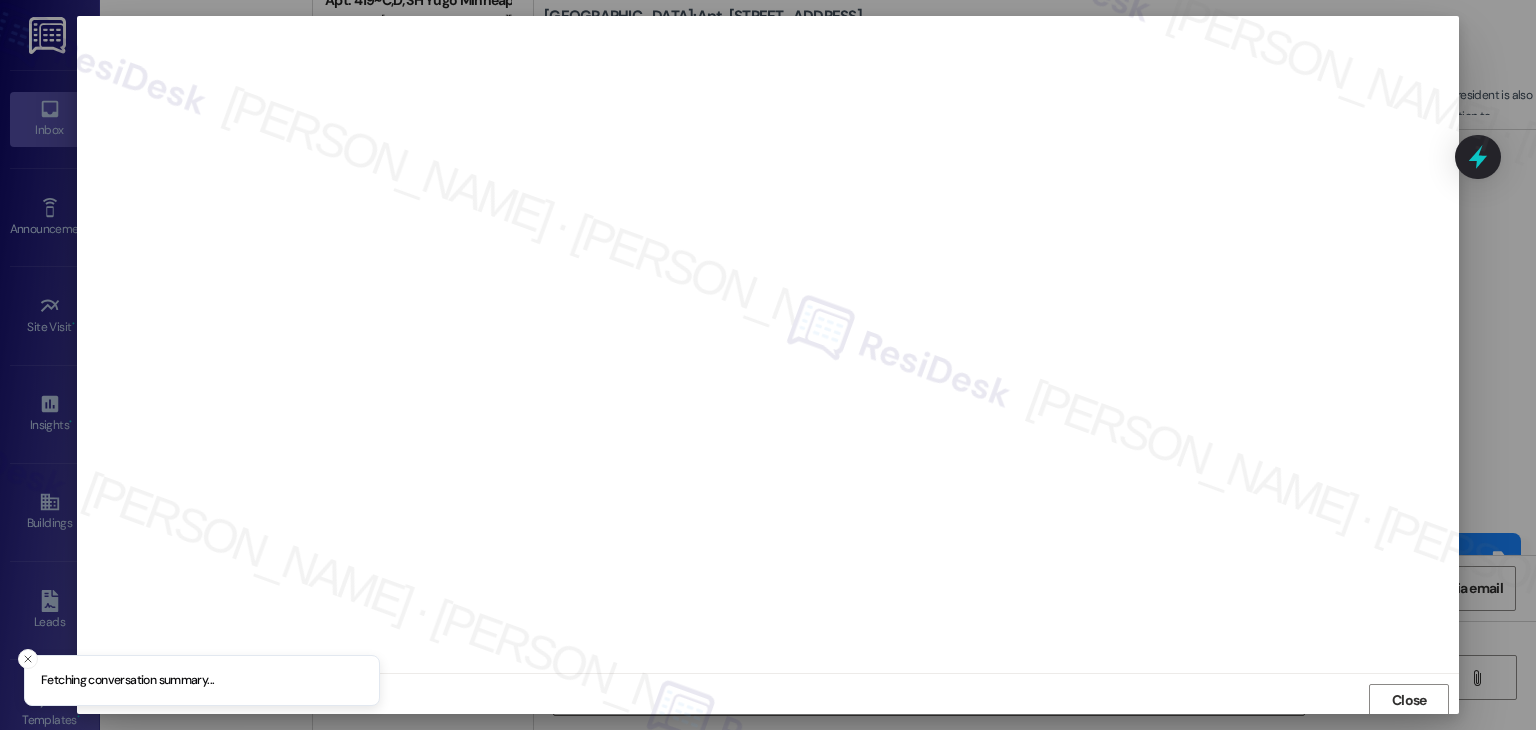 scroll, scrollTop: 1, scrollLeft: 0, axis: vertical 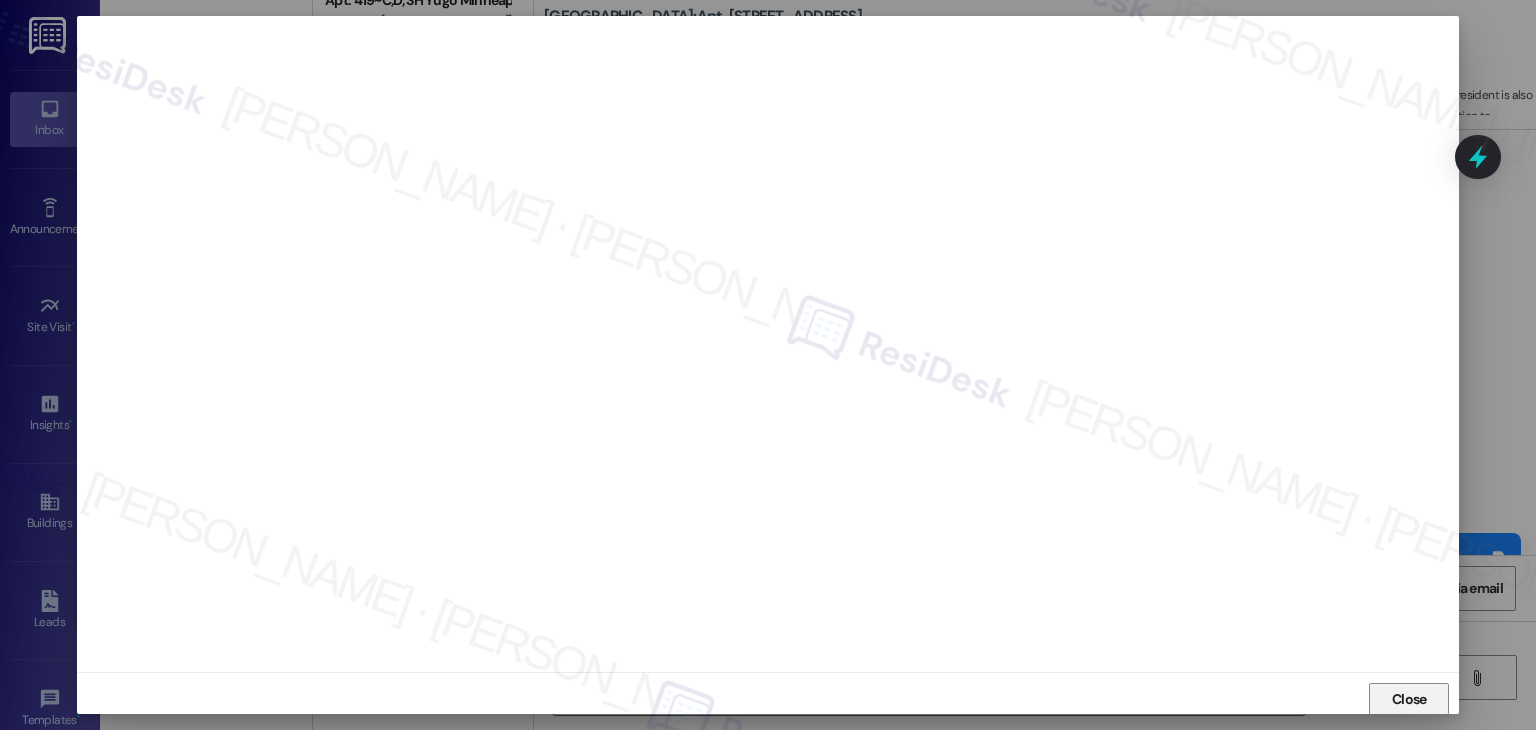 click on "Close" at bounding box center [1409, 699] 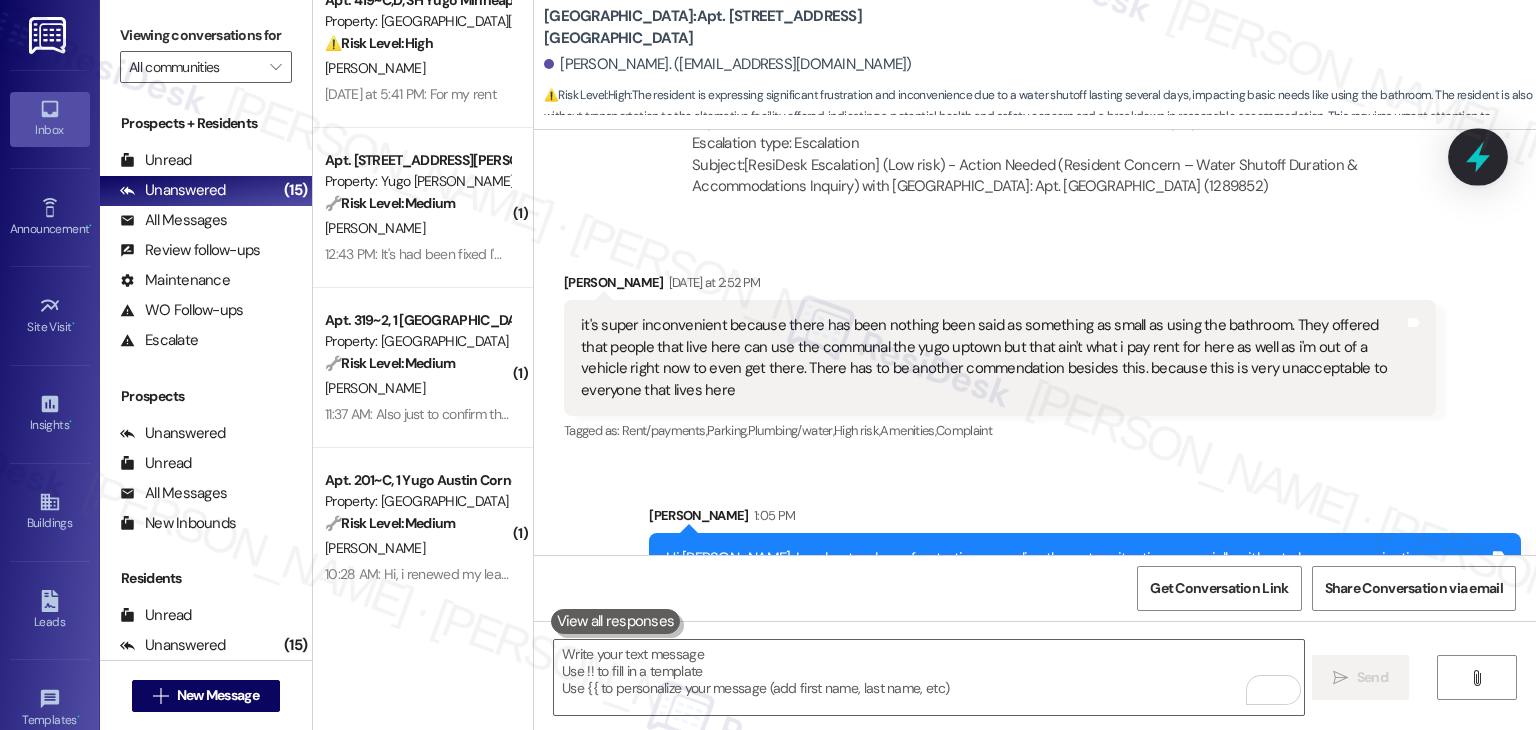 click 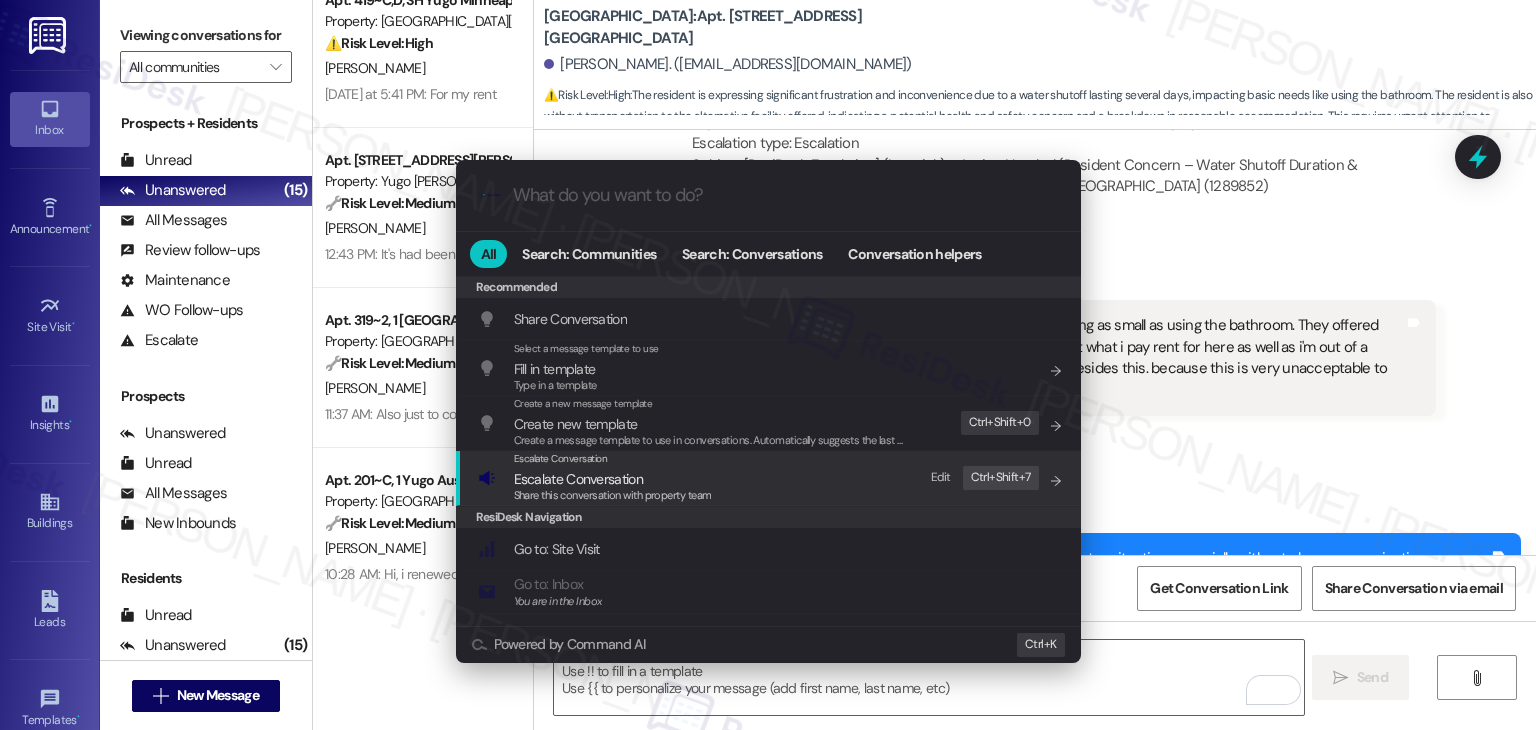 click on "Share this conversation with property team" at bounding box center (613, 495) 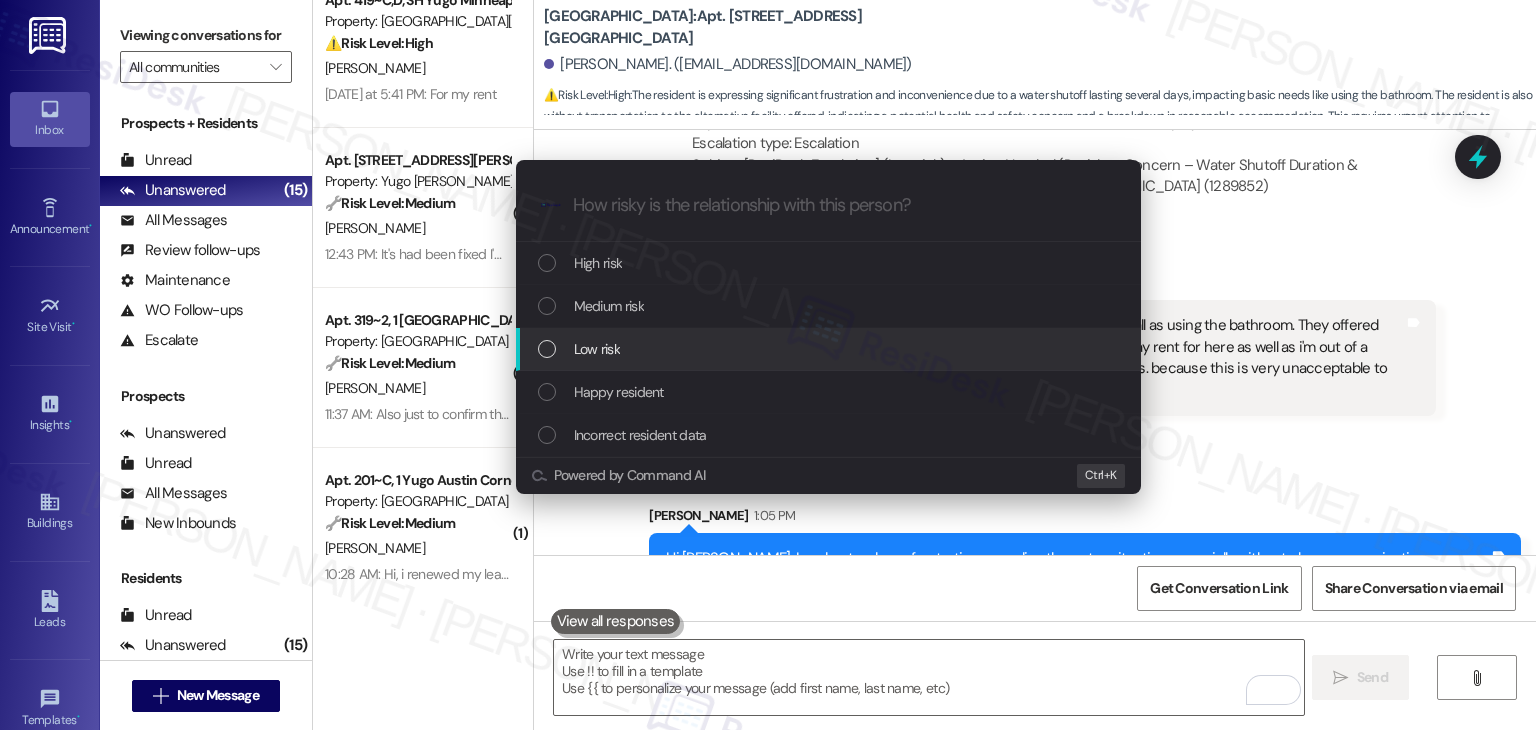 click at bounding box center [547, 349] 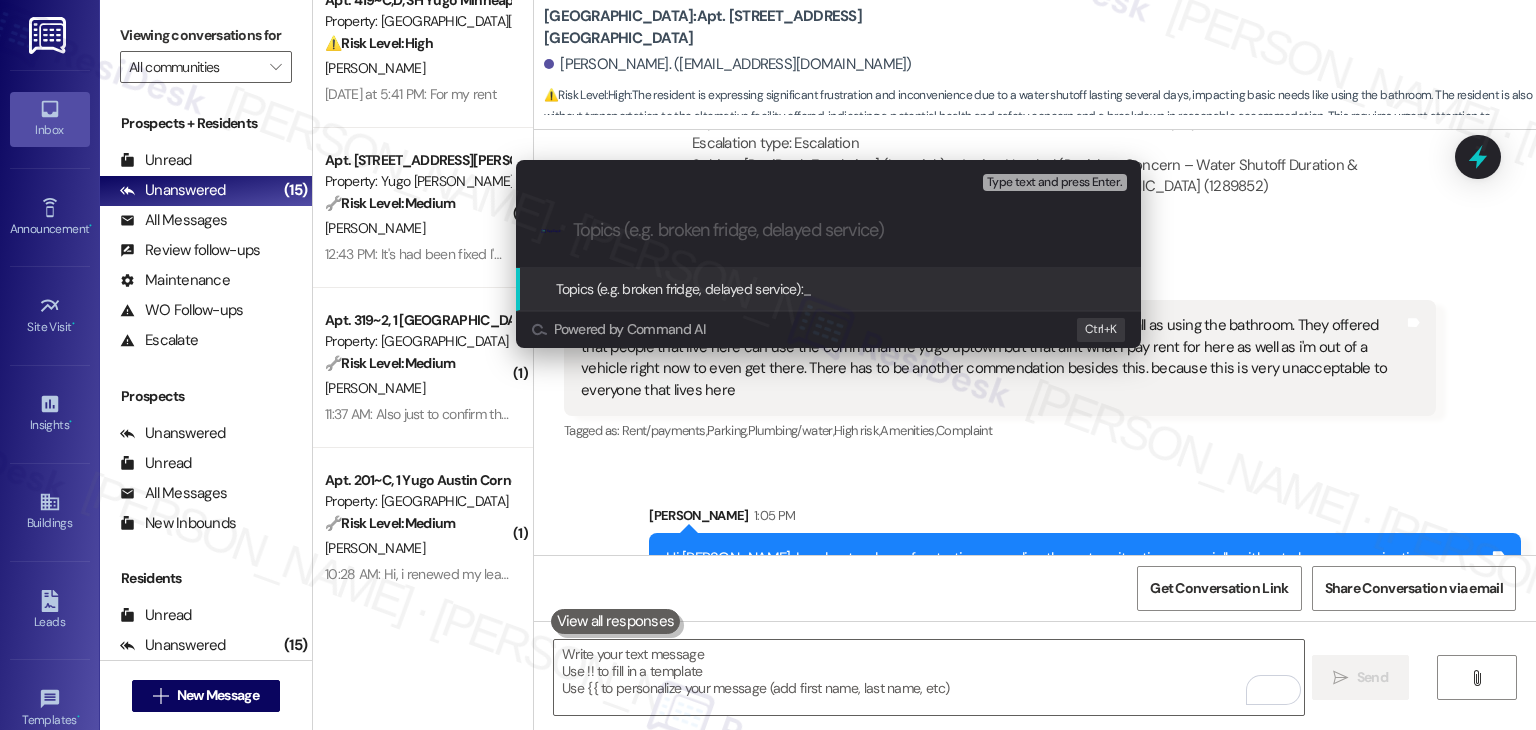 paste on "Water Shutoff Impact – Resident Request for Additional Accommodations)" 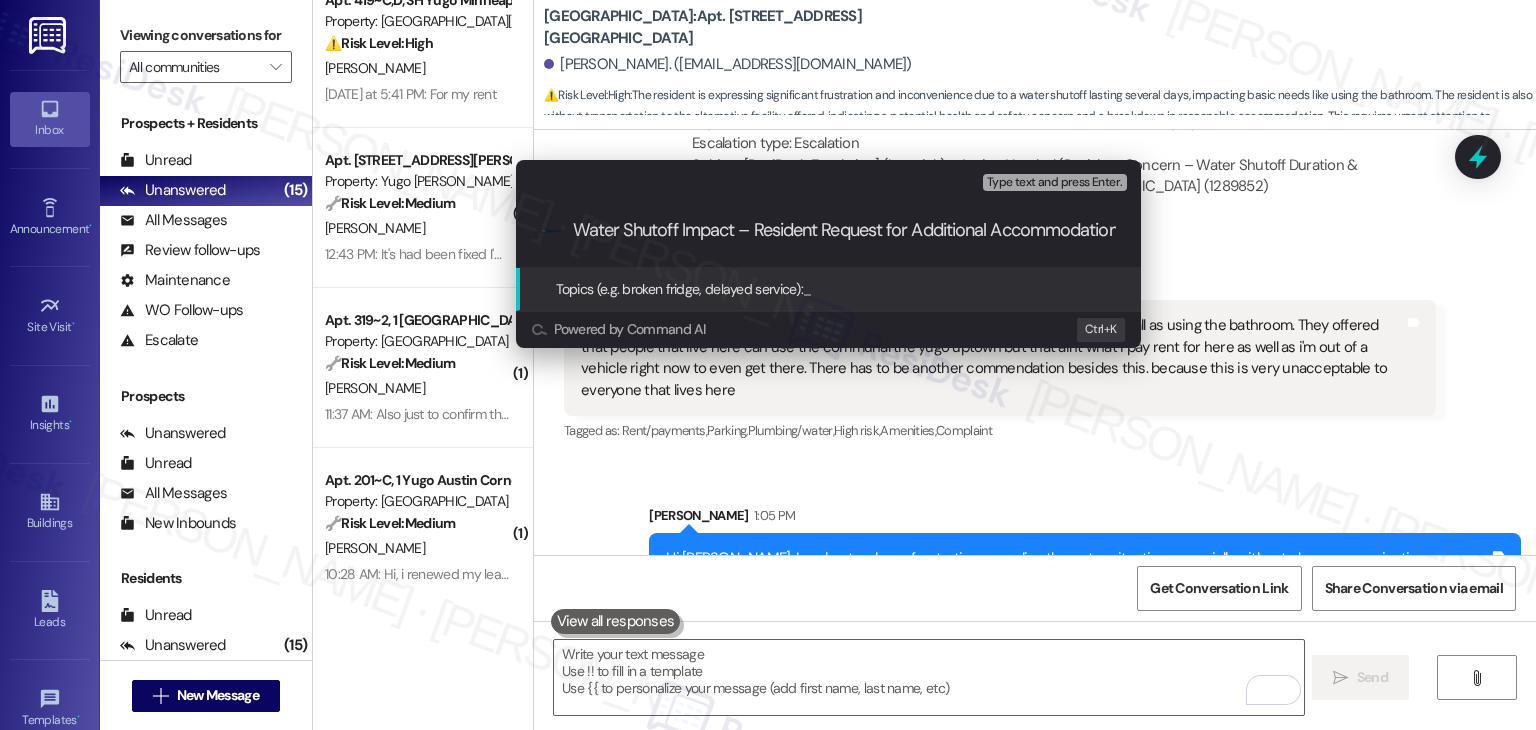 scroll, scrollTop: 0, scrollLeft: 37, axis: horizontal 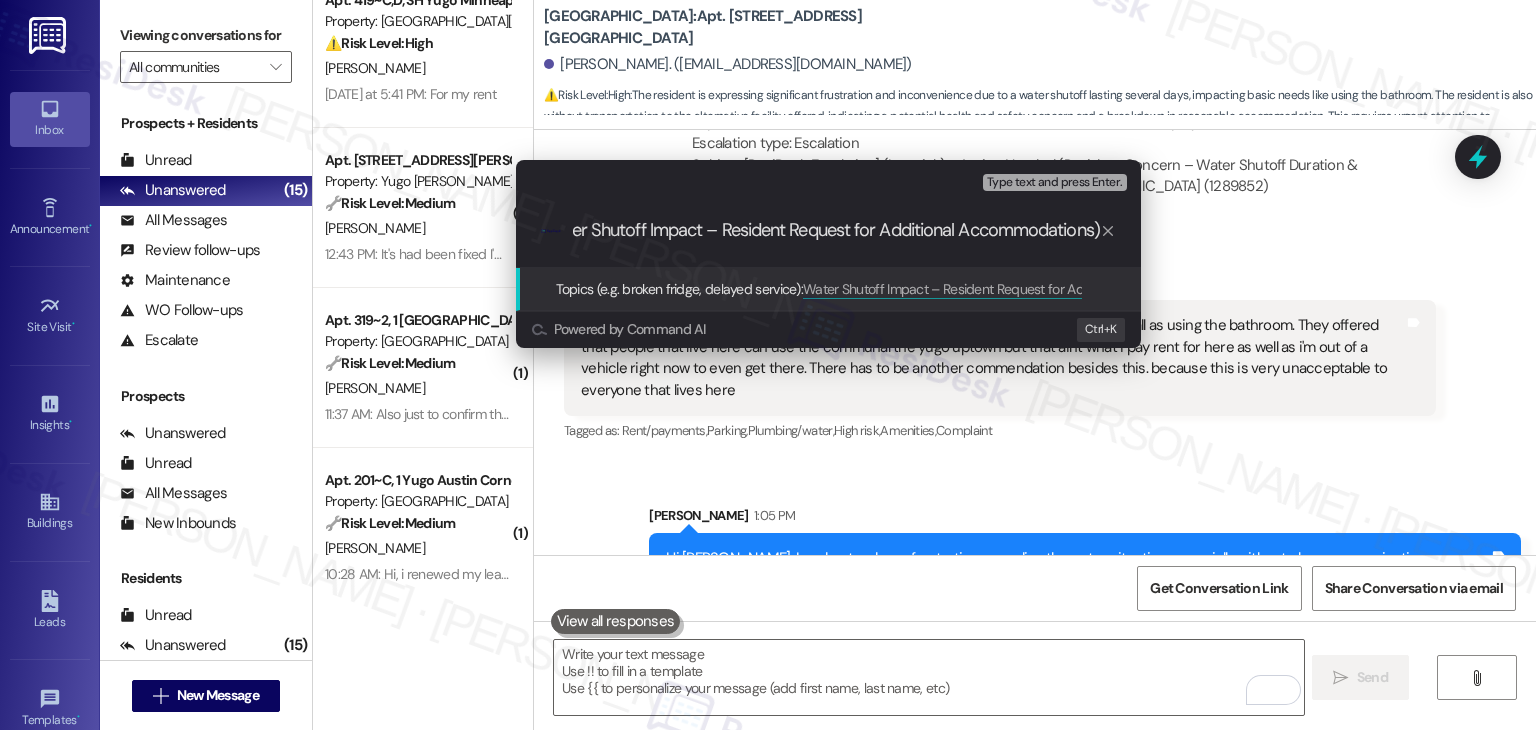 type on "Water Shutoff Impact – Resident Request for Additional Accommodations" 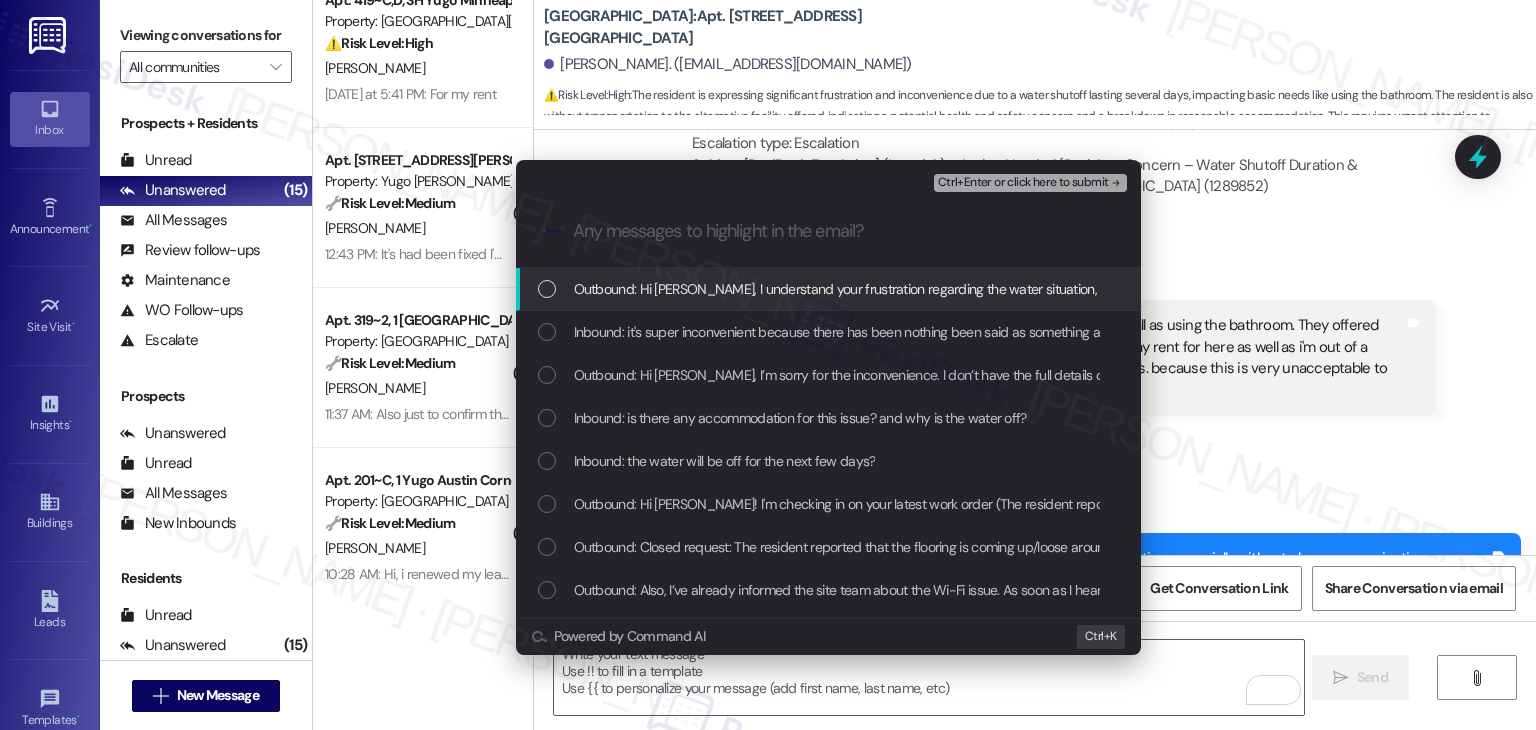 scroll, scrollTop: 0, scrollLeft: 0, axis: both 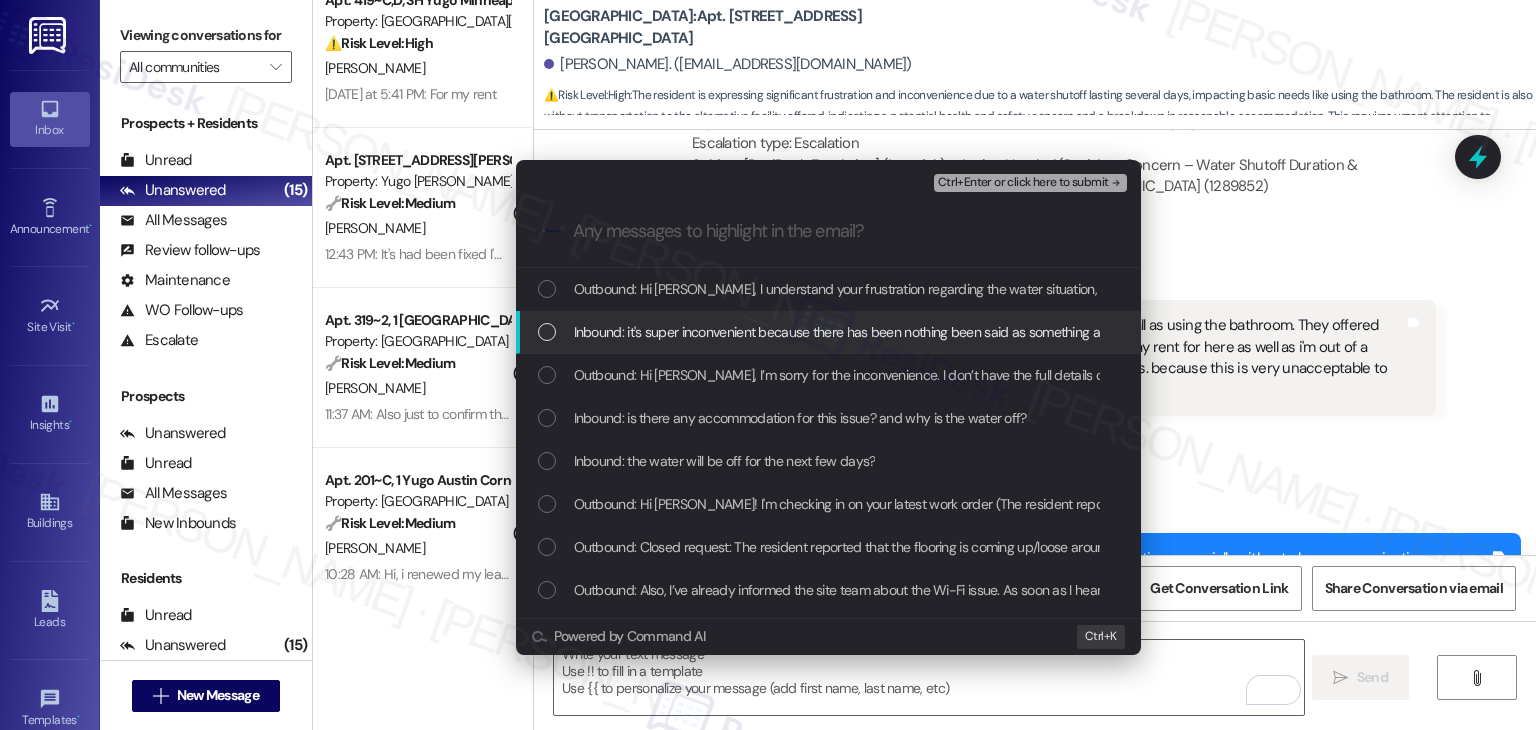 click at bounding box center (547, 332) 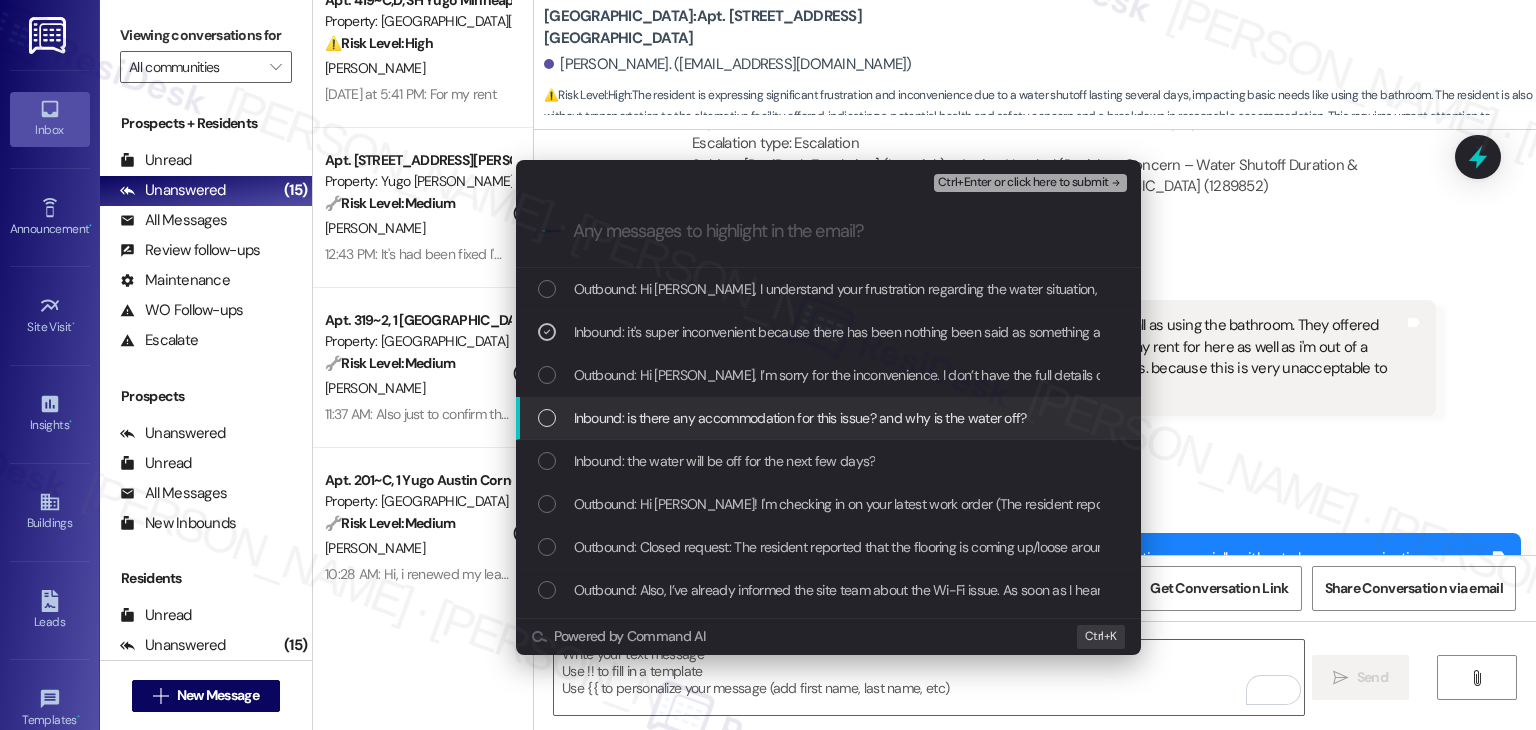 click at bounding box center [547, 418] 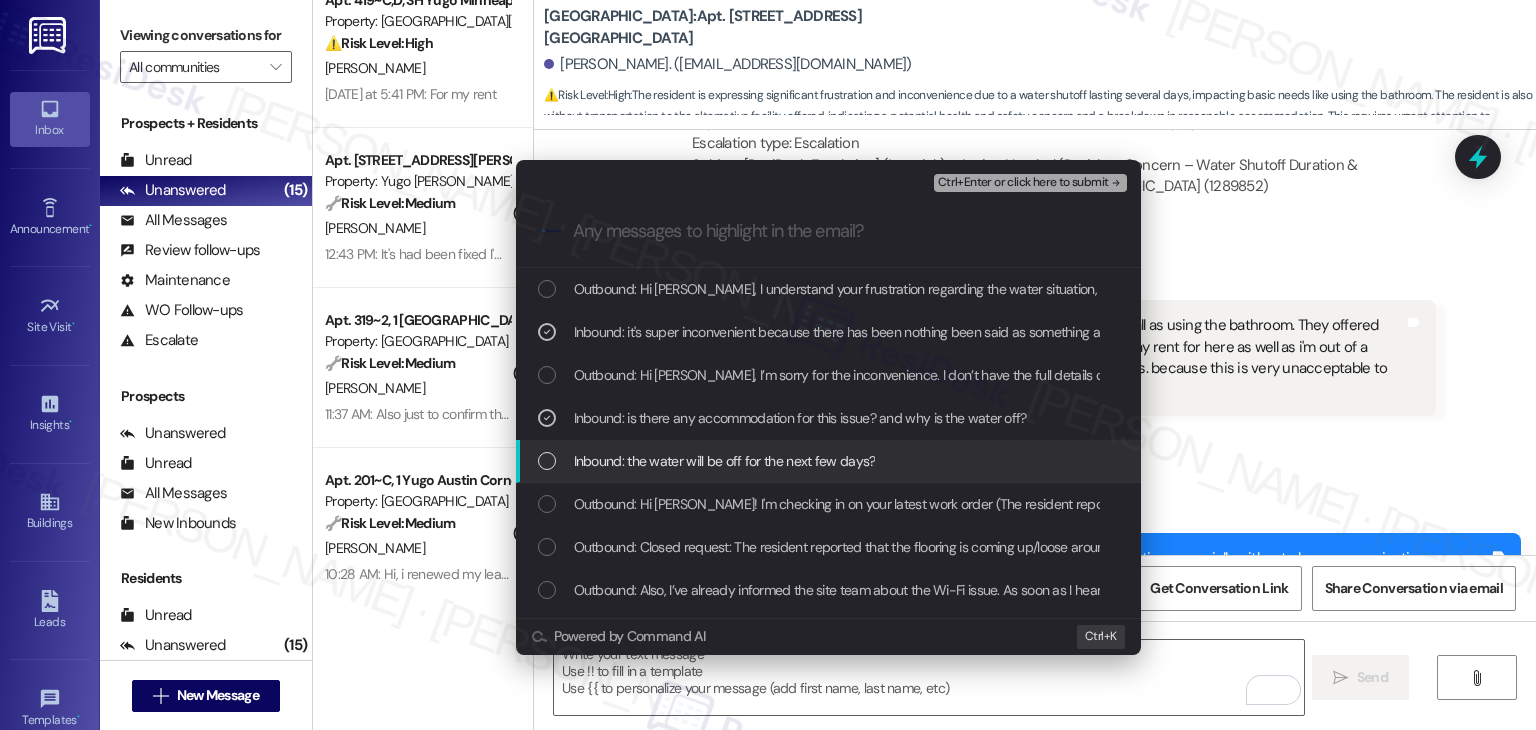 click at bounding box center [547, 461] 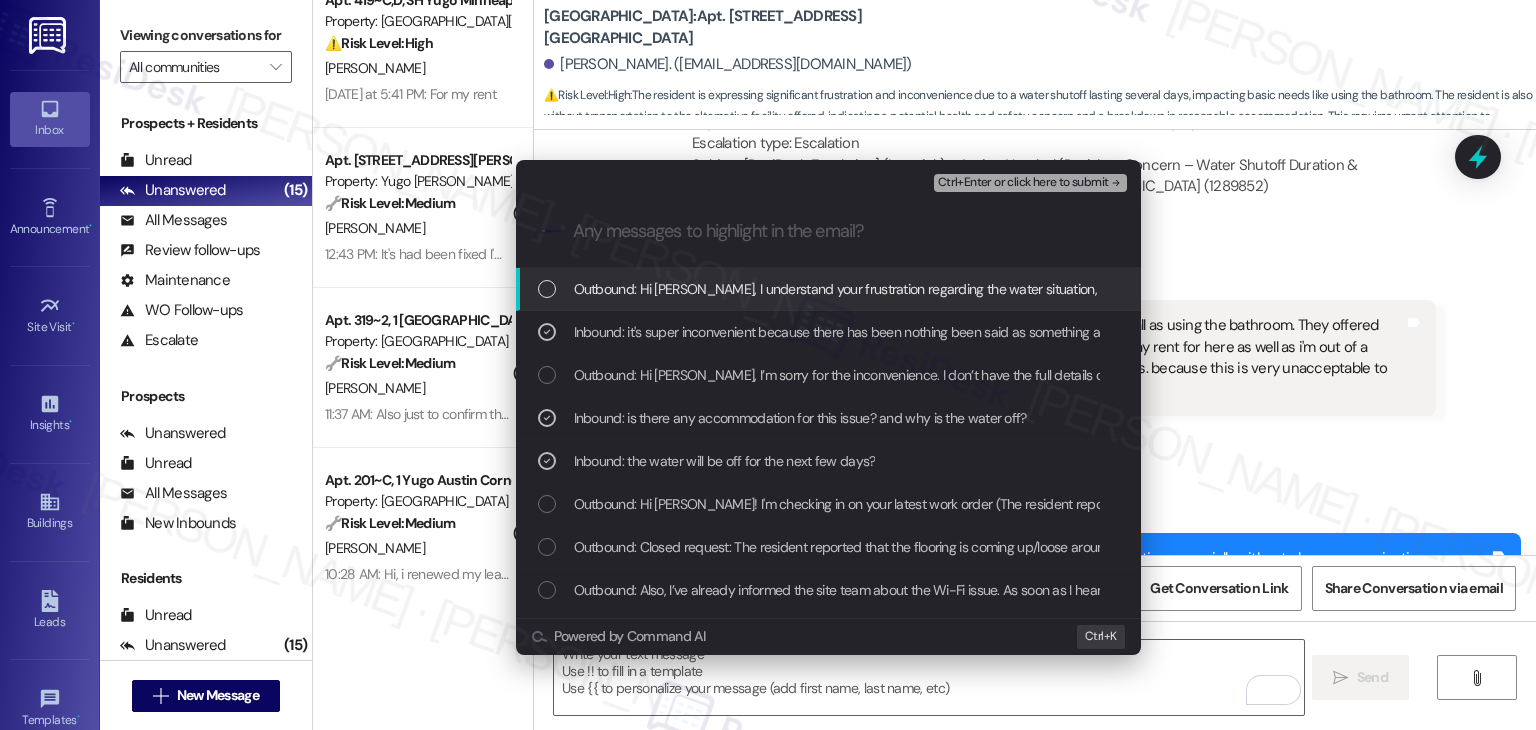 click on "Ctrl+Enter or click here to submit" at bounding box center [1023, 183] 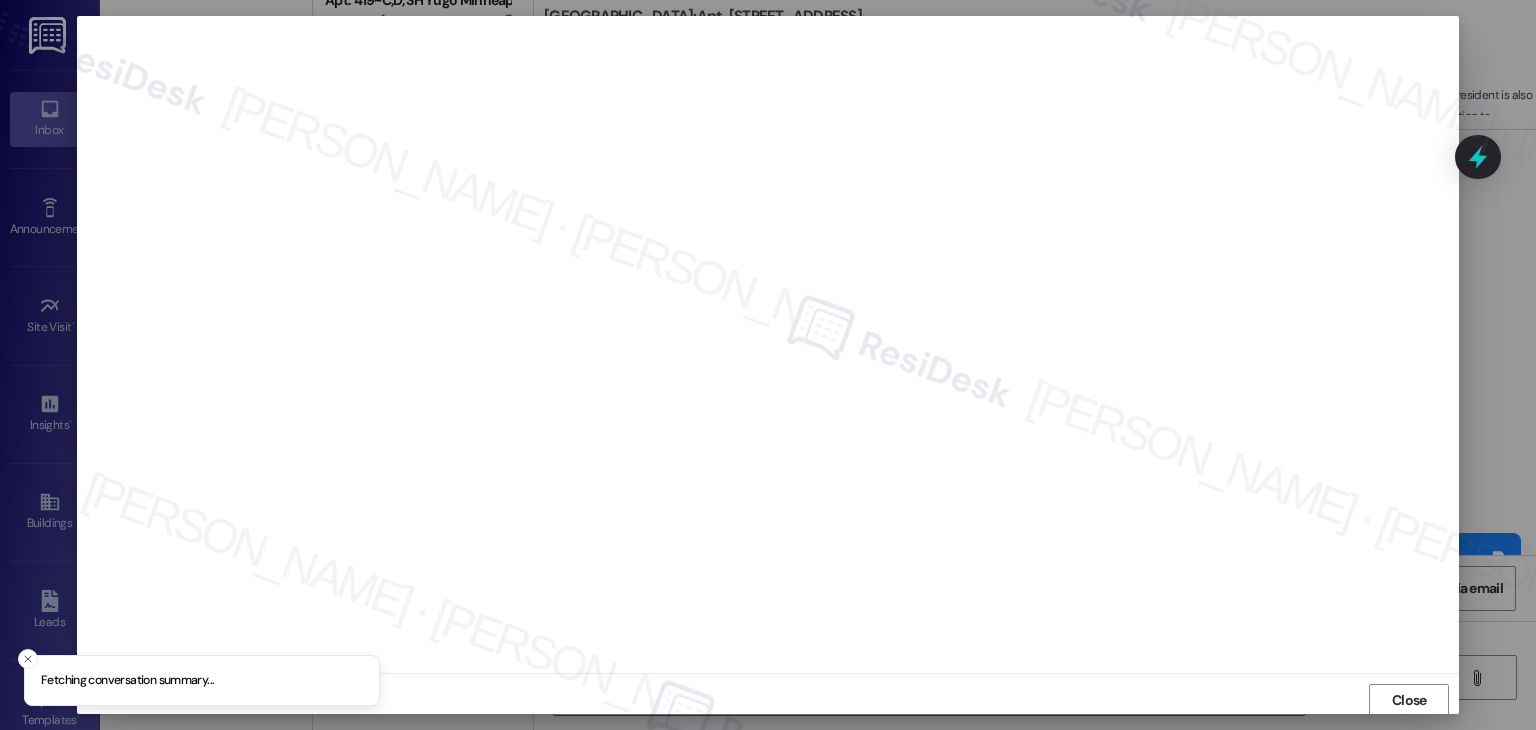 scroll, scrollTop: 1, scrollLeft: 0, axis: vertical 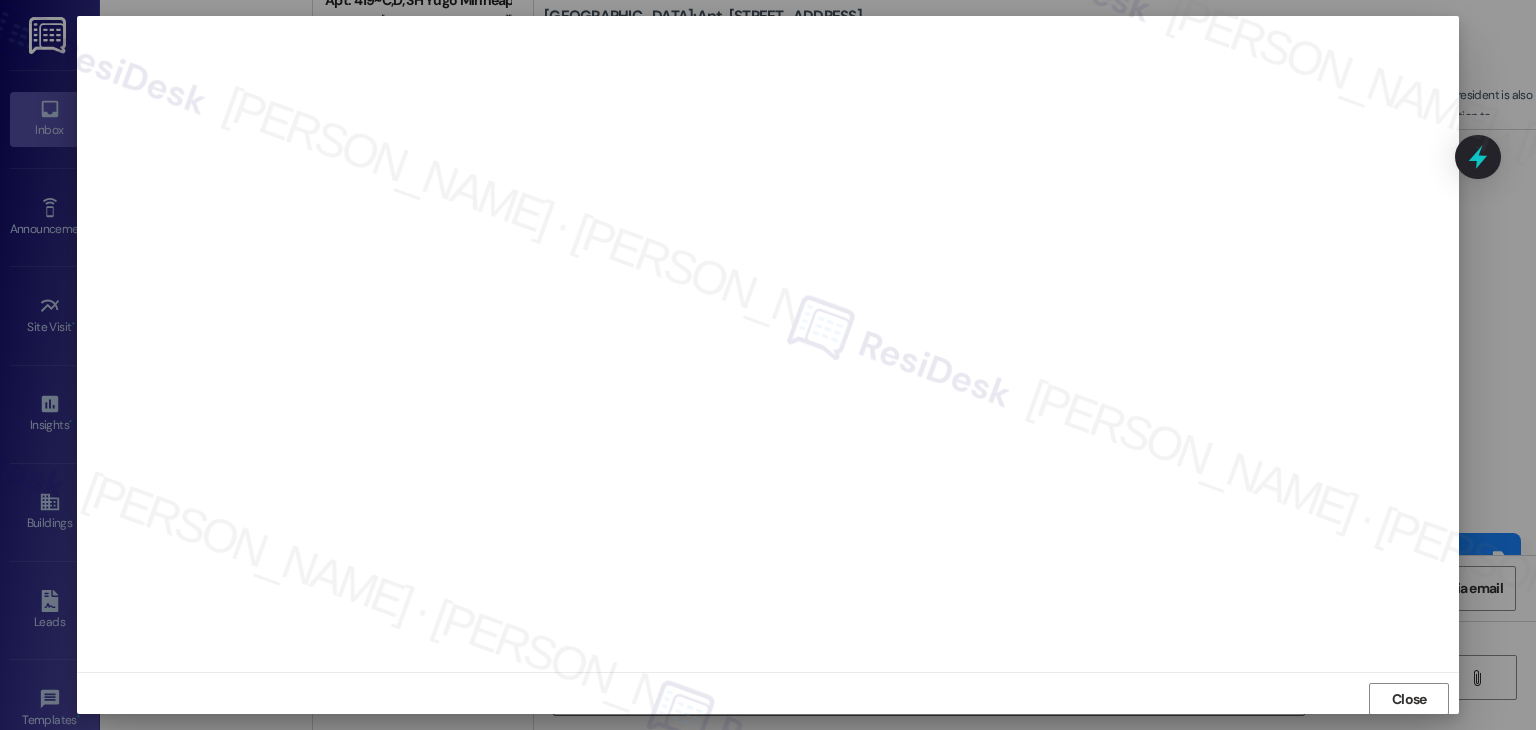 drag, startPoint x: 1388, startPoint y: 708, endPoint x: 1429, endPoint y: 310, distance: 400.10623 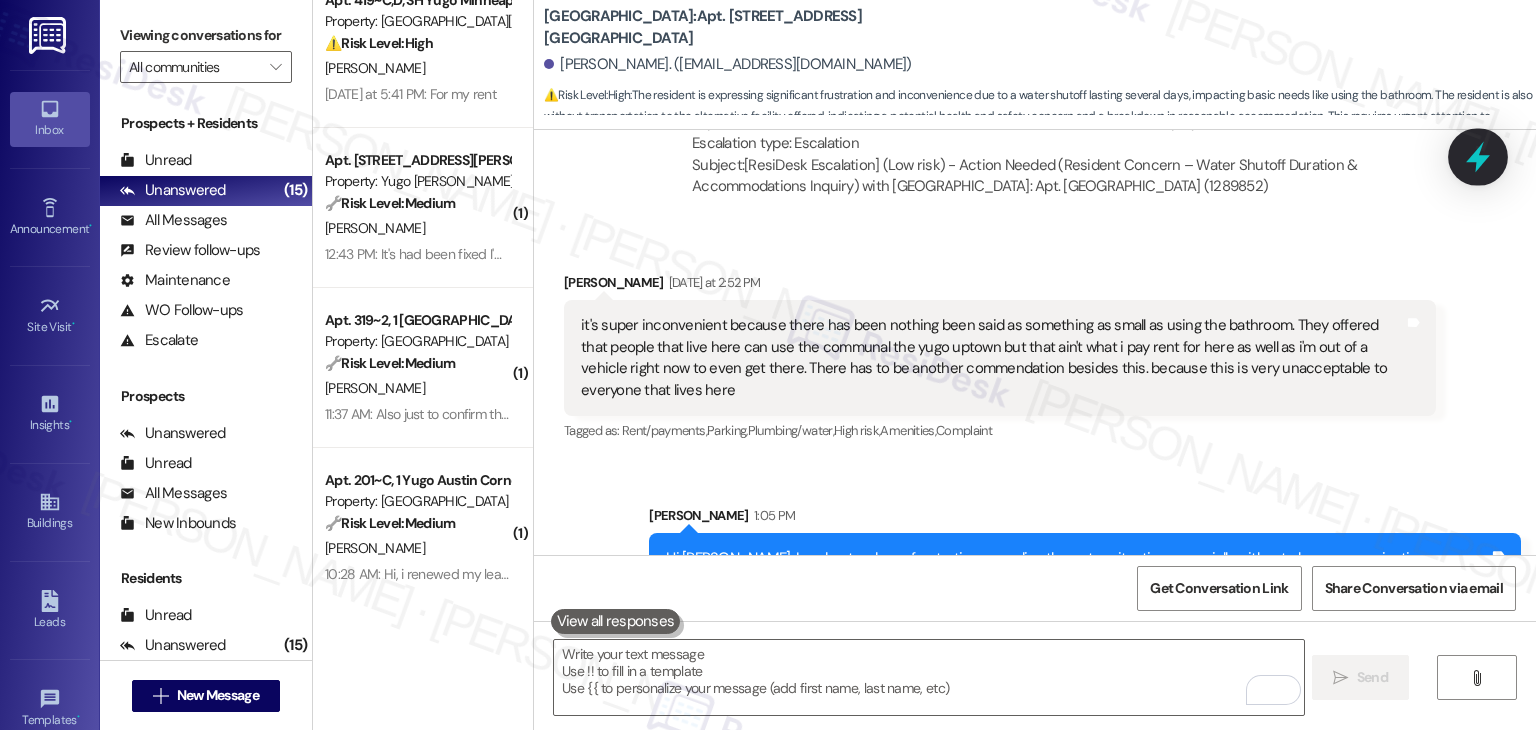 click 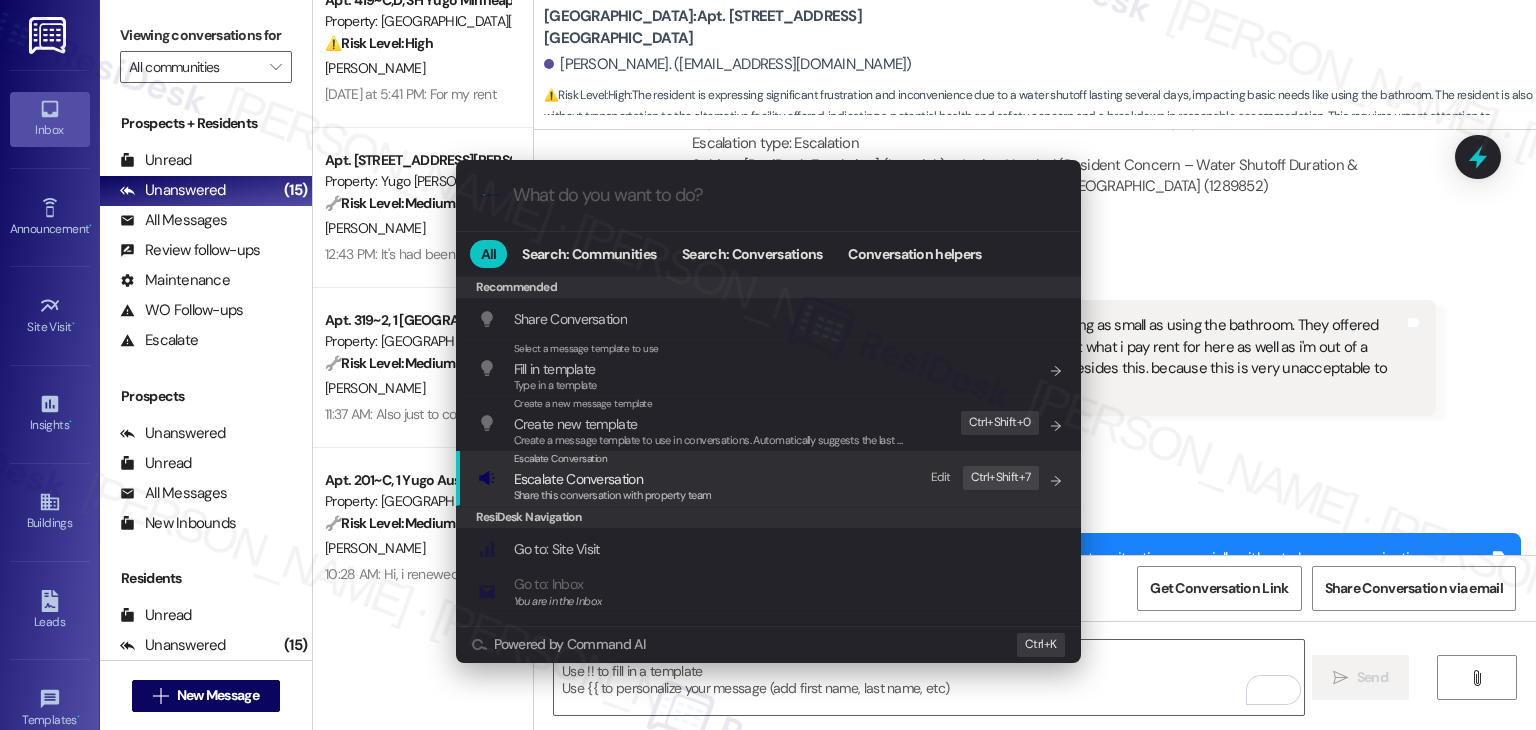 click on "Escalate Conversation Escalate Conversation Share this conversation with property team" at bounding box center (613, 478) 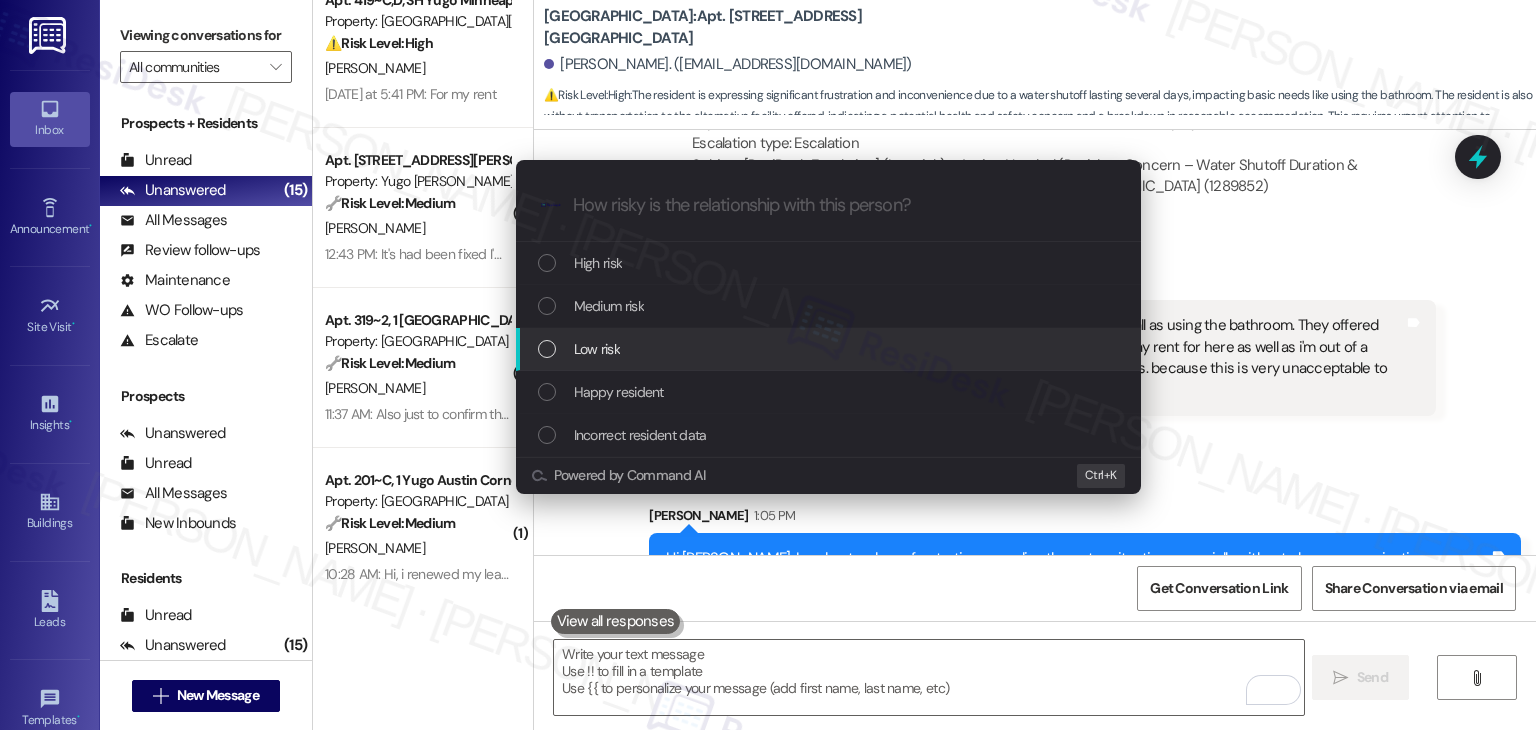 click at bounding box center (547, 349) 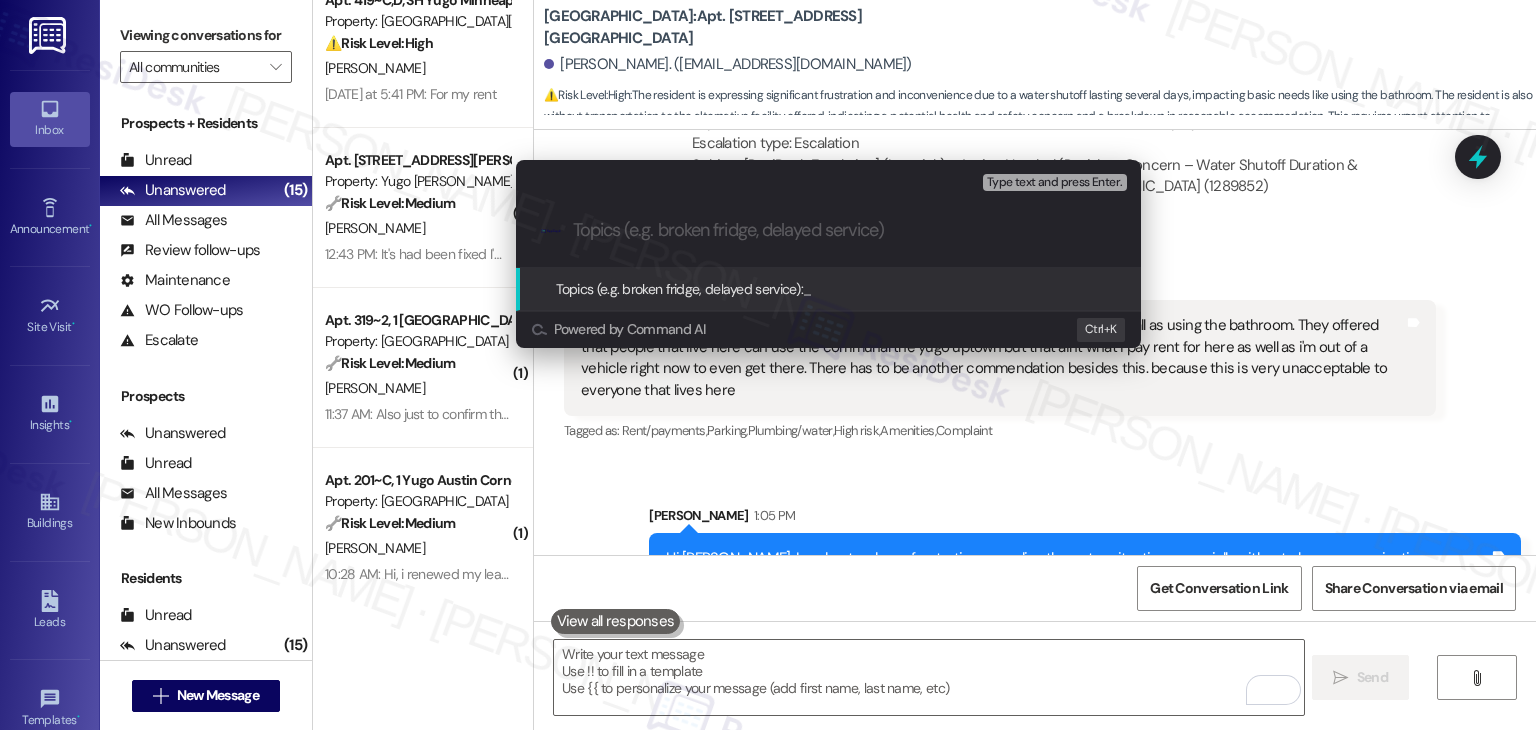 paste on "Water Shutoff Impact – Resident Request for Additional Accommodations)" 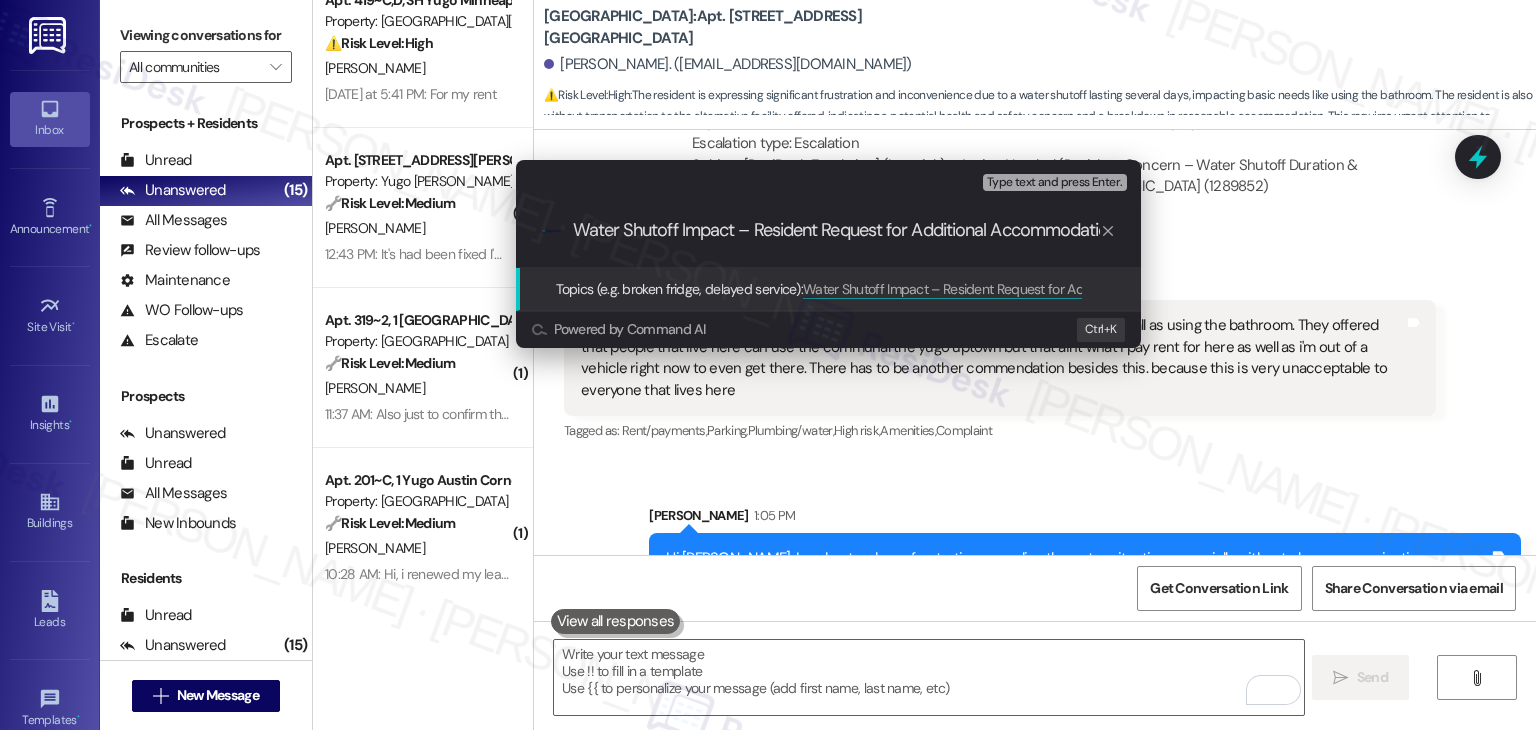 scroll, scrollTop: 0, scrollLeft: 37, axis: horizontal 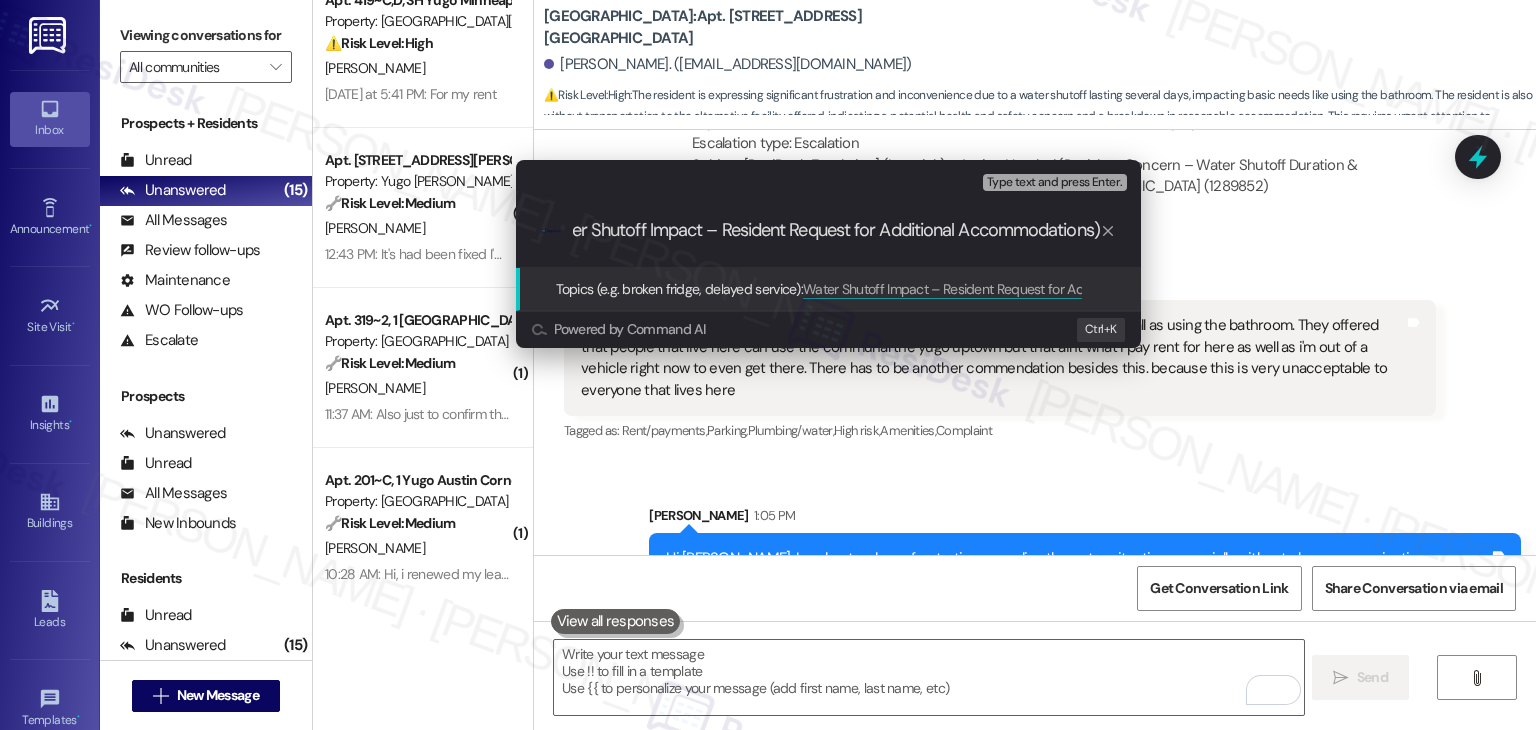 type on "Water Shutoff Impact – Resident Request for Additional Accommodations" 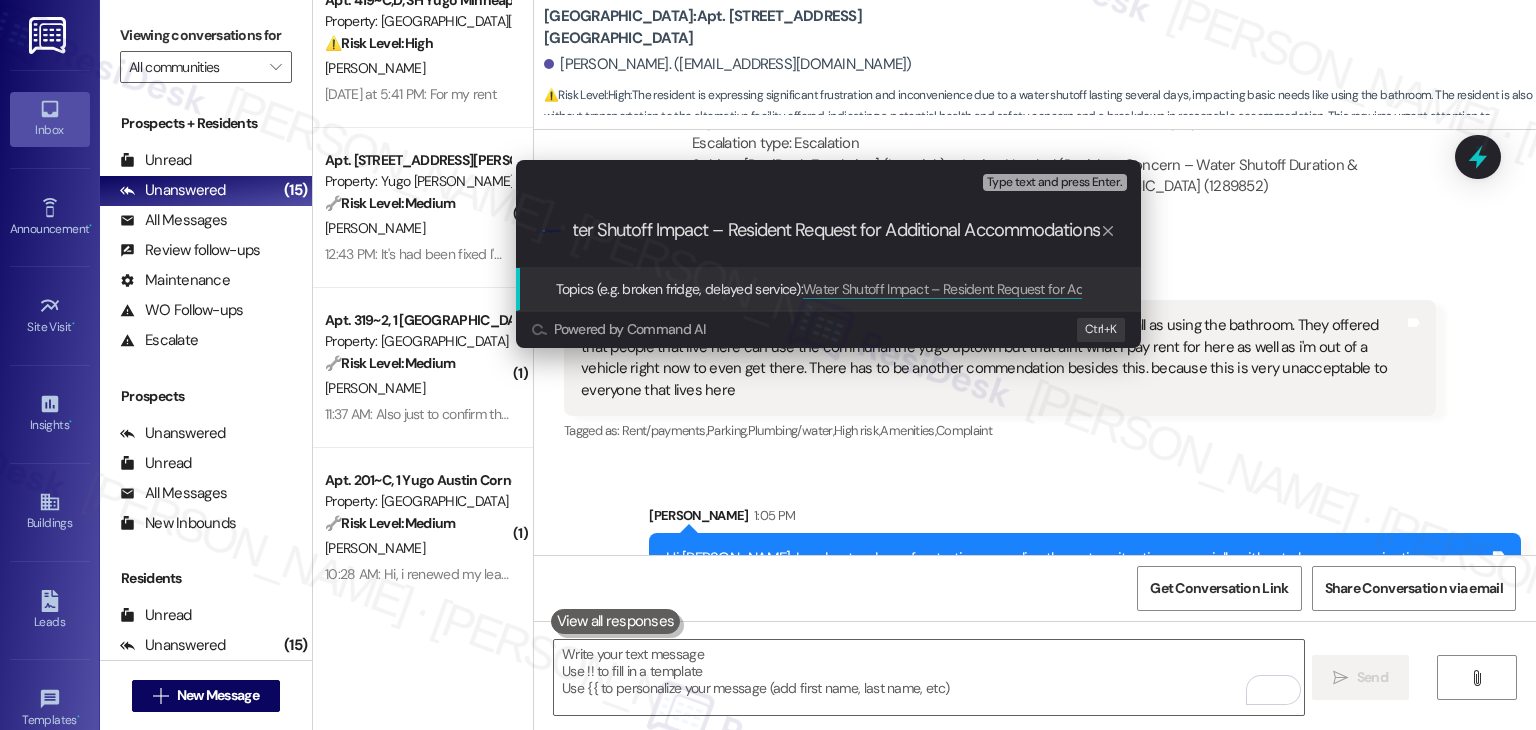 scroll, scrollTop: 0, scrollLeft: 32, axis: horizontal 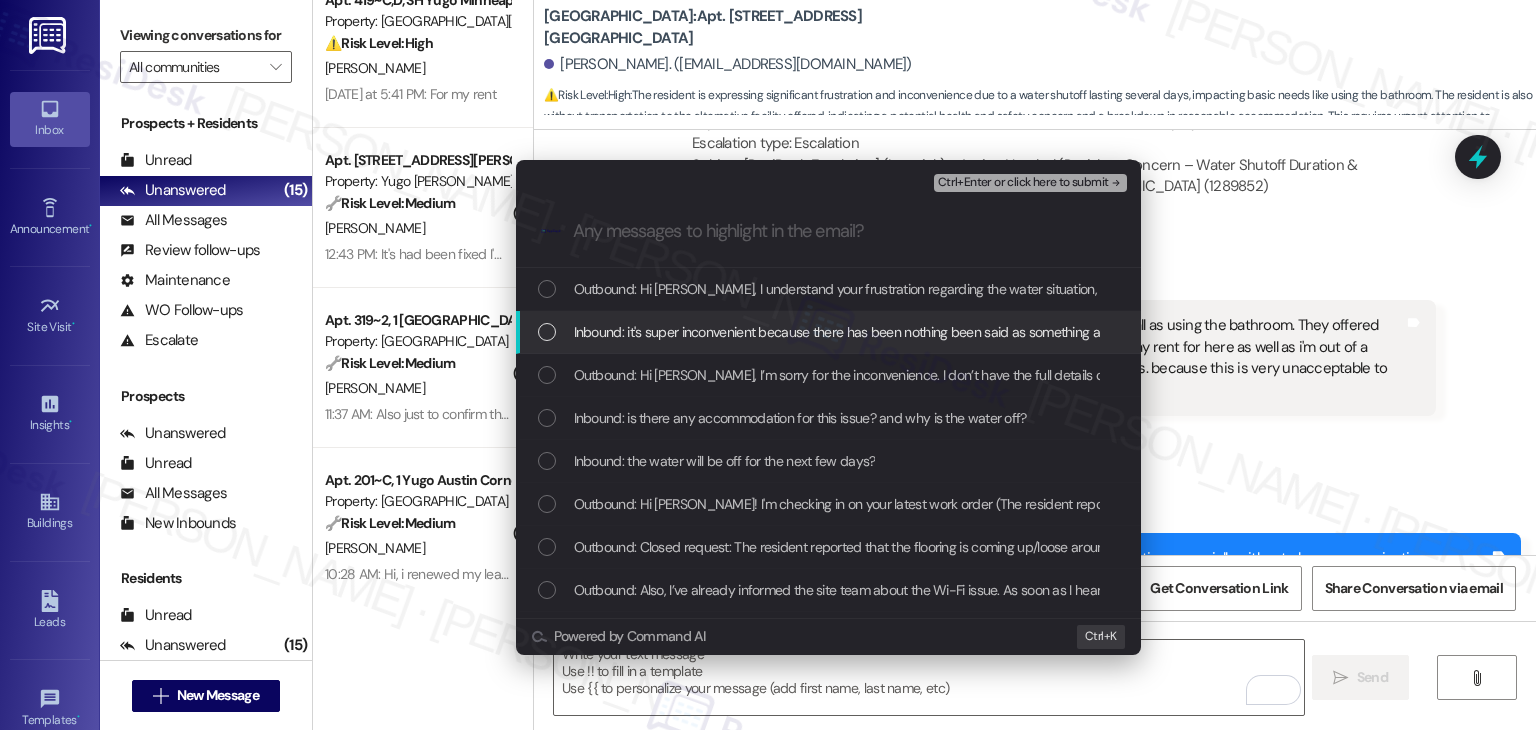 click at bounding box center [547, 332] 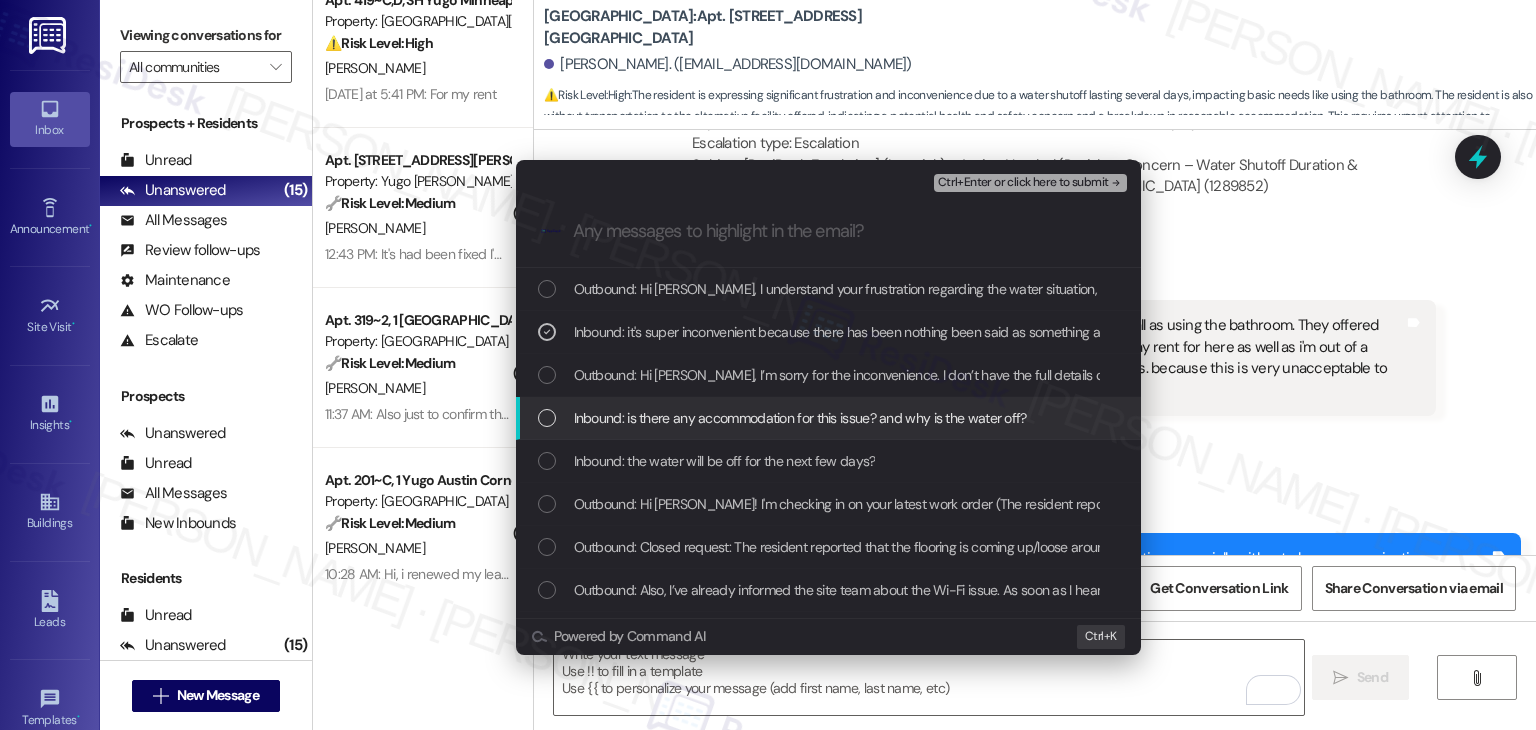 click at bounding box center (547, 418) 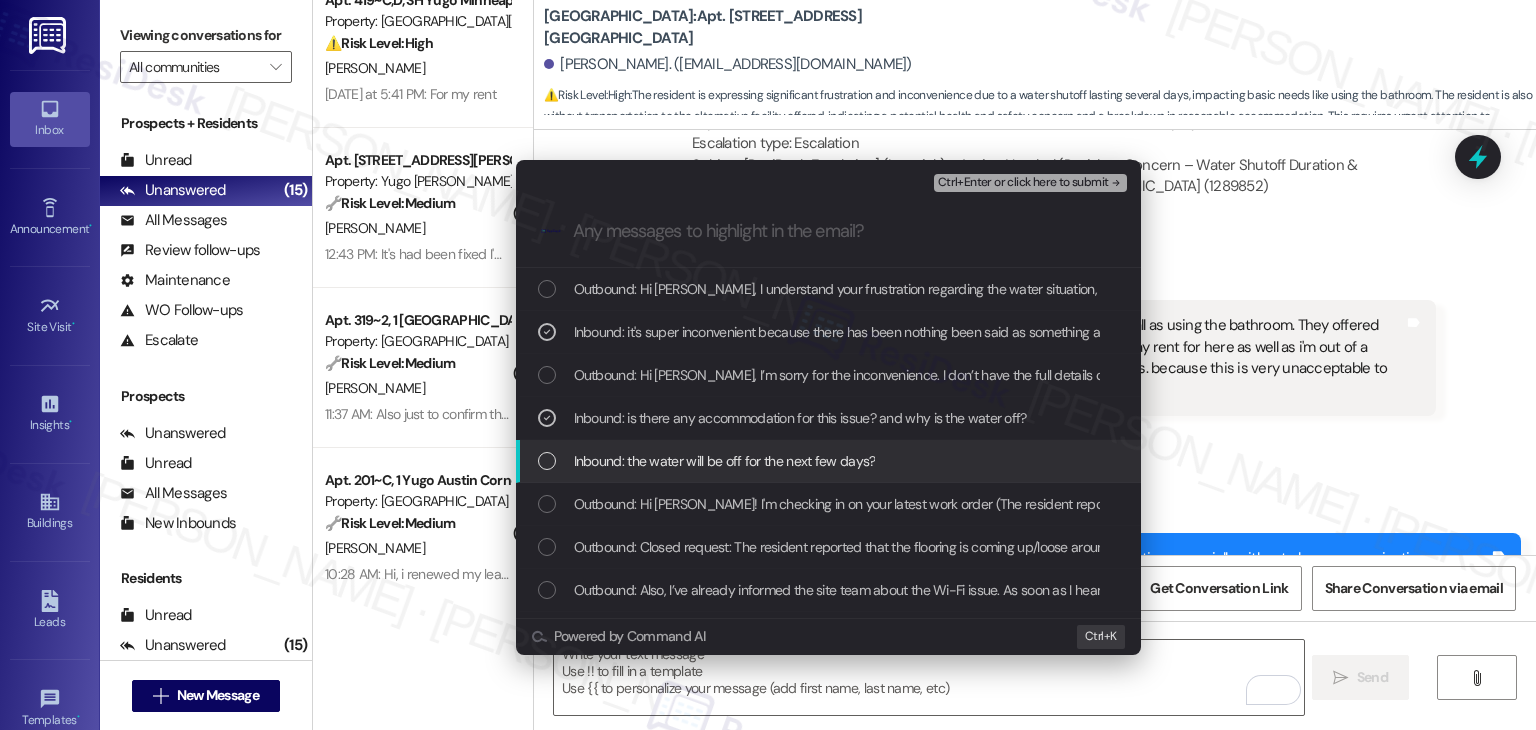 click at bounding box center [547, 461] 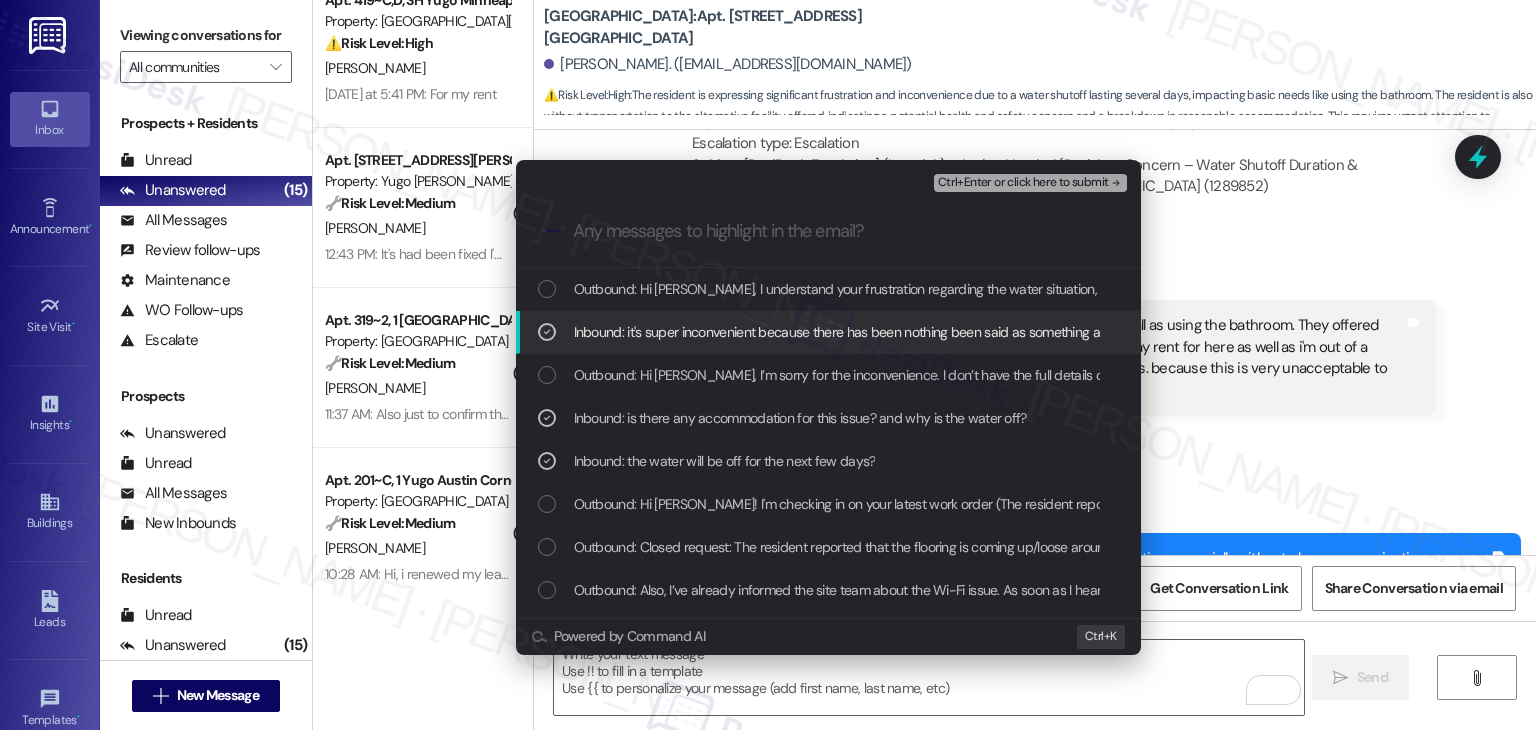 click on "Ctrl+Enter or click here to submit" at bounding box center (1023, 183) 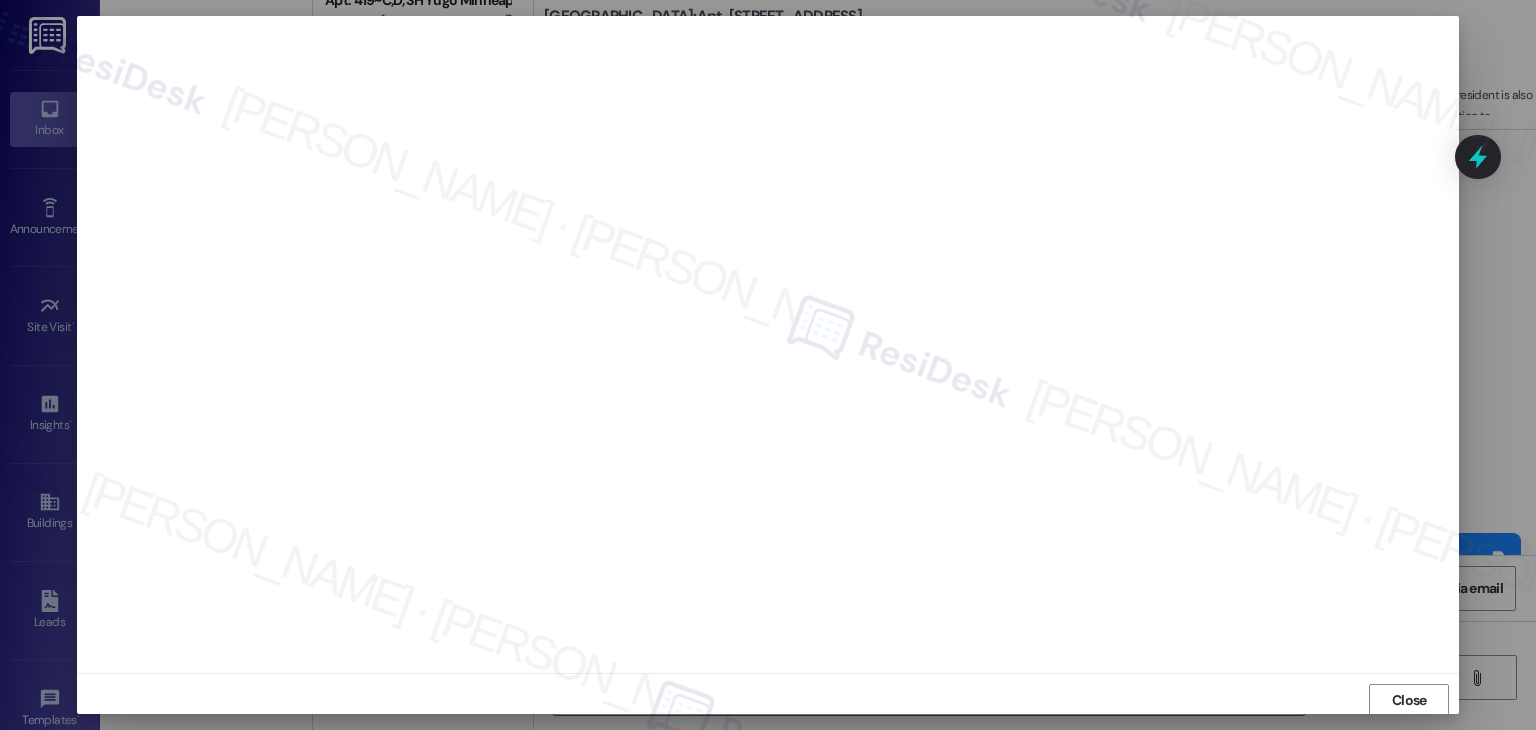 scroll, scrollTop: 1, scrollLeft: 0, axis: vertical 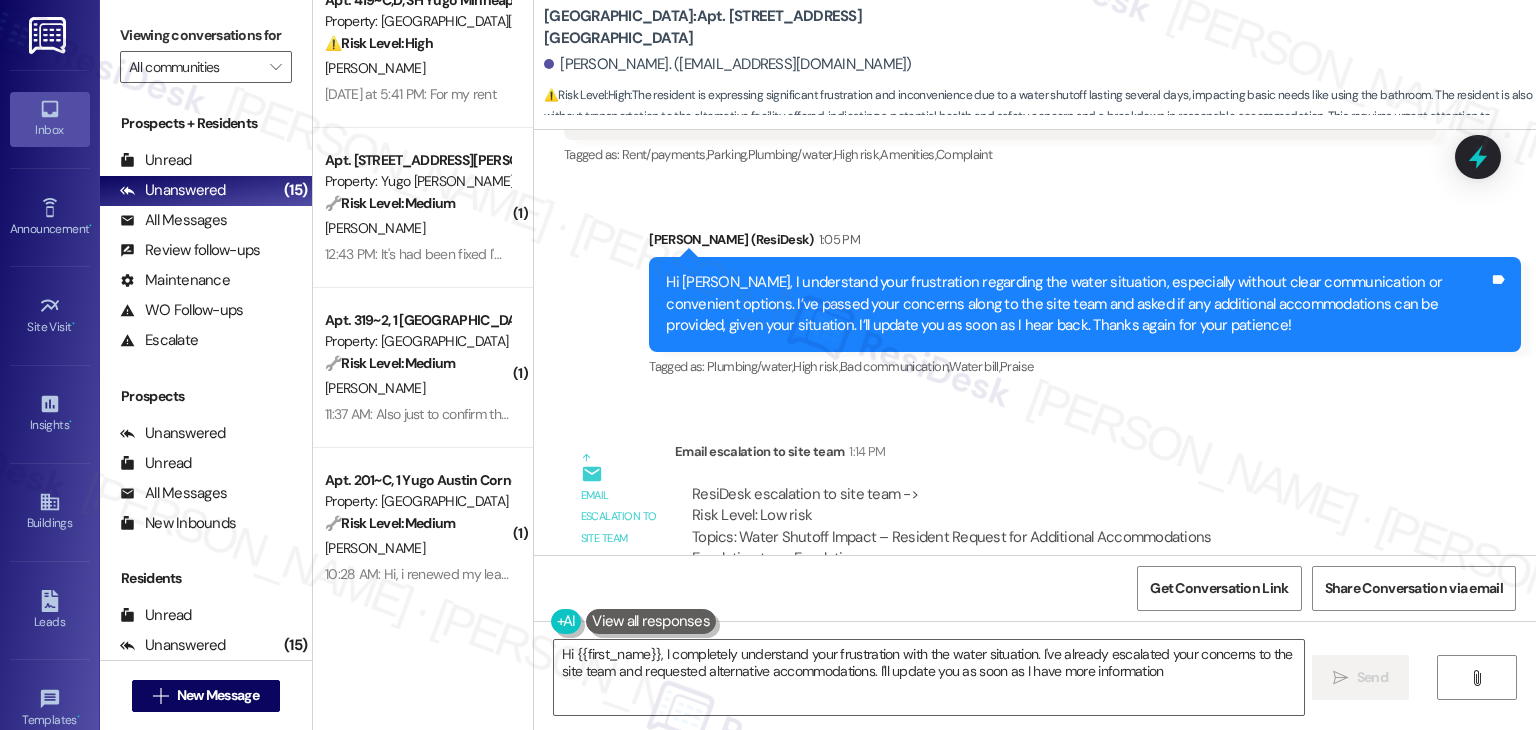 type on "Hi {{first_name}}, I completely understand your frustration with the water situation. I've already escalated your concerns to the site team and requested alternative accommodations. I'll update you as soon as I have more information!" 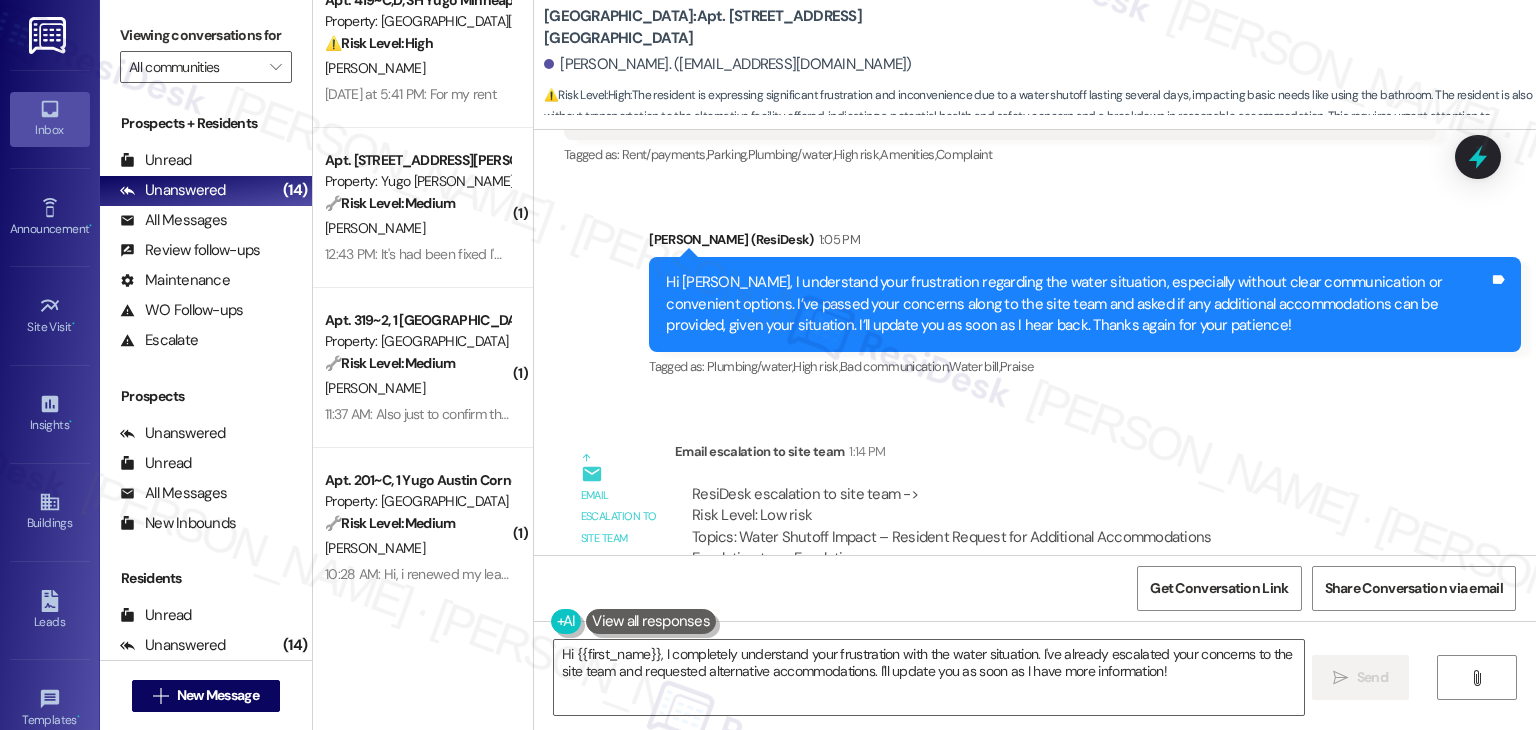 click on "Email escalation to site team 1:14 PM" at bounding box center [1055, 455] 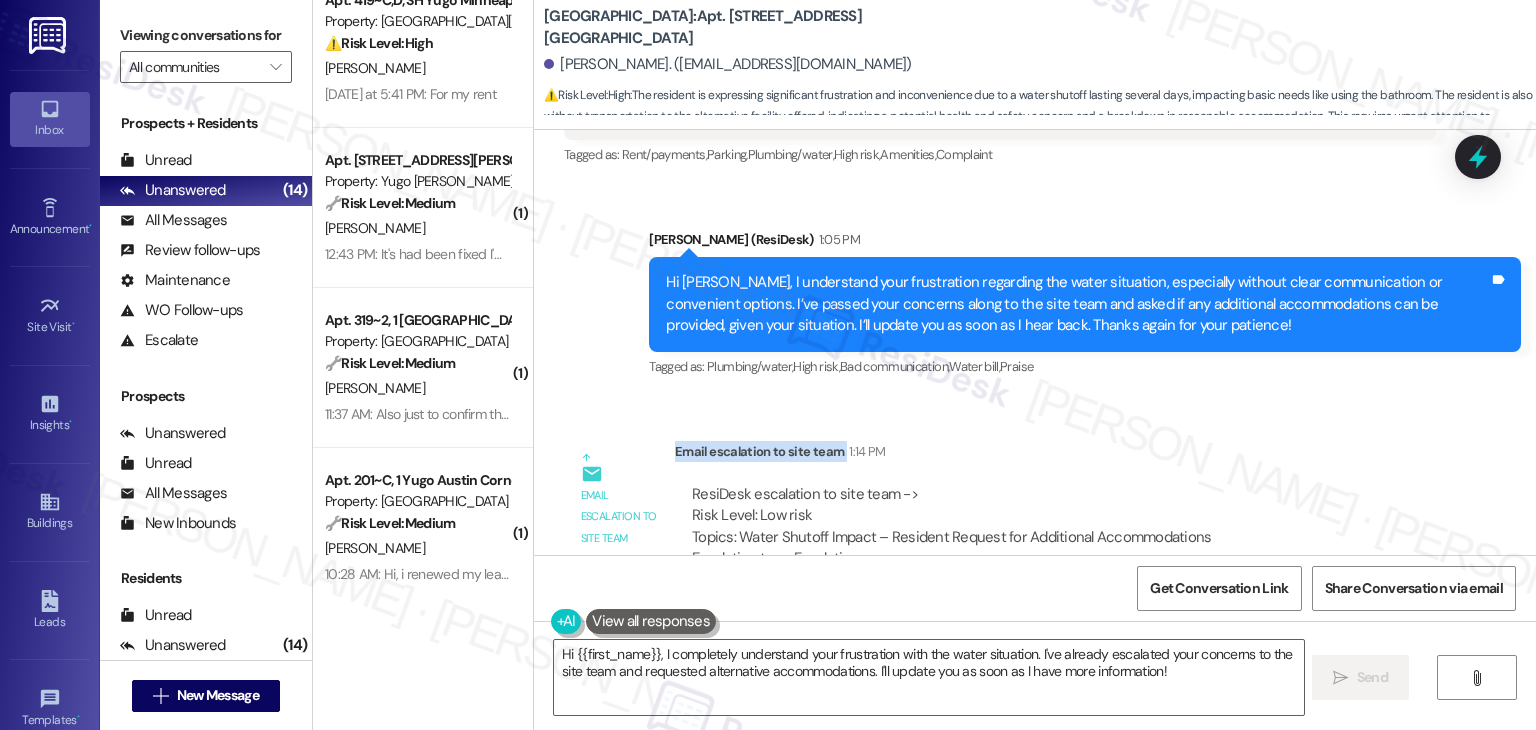 click on "Email escalation to site team 1:14 PM" at bounding box center (1055, 455) 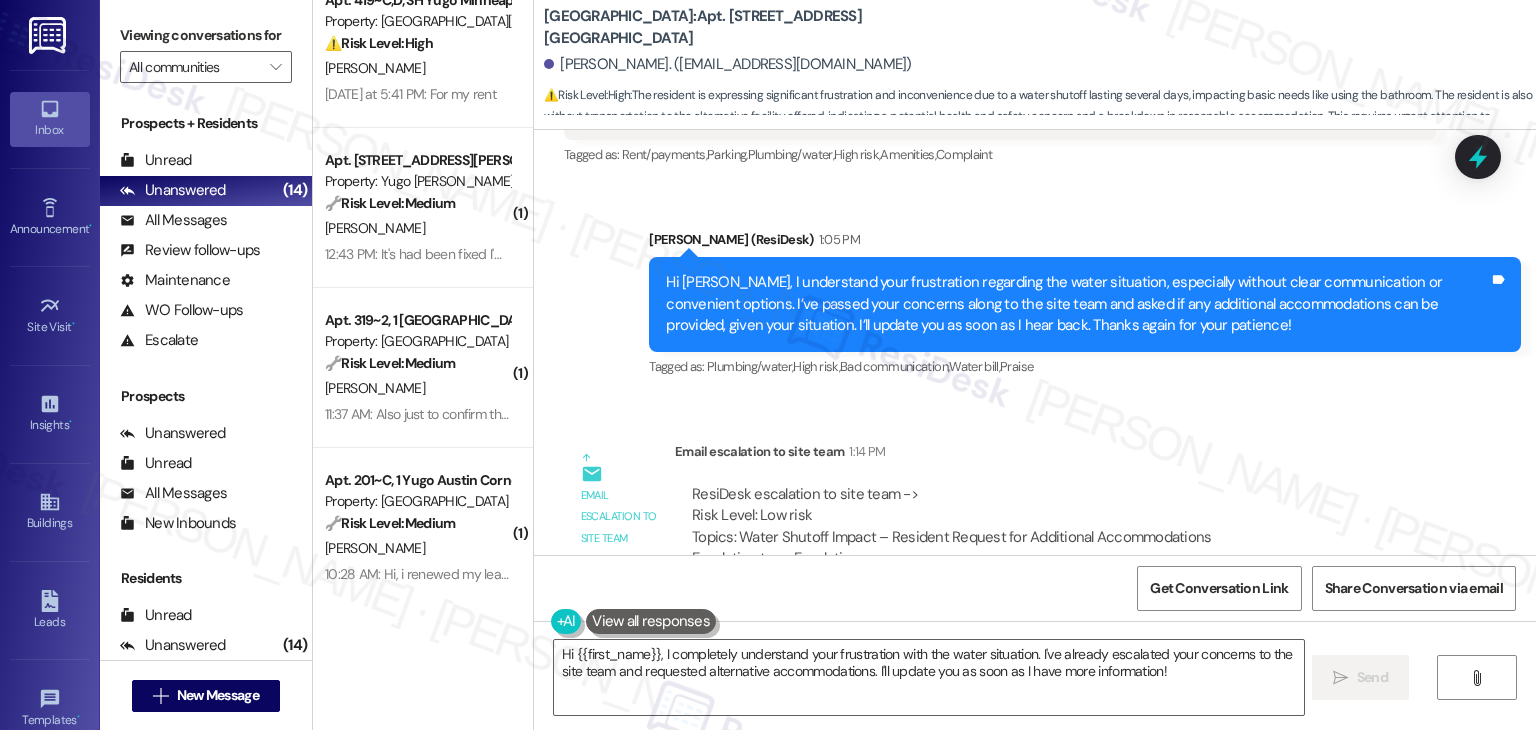 click on "Email escalation to site team 1:14 PM" at bounding box center [1055, 455] 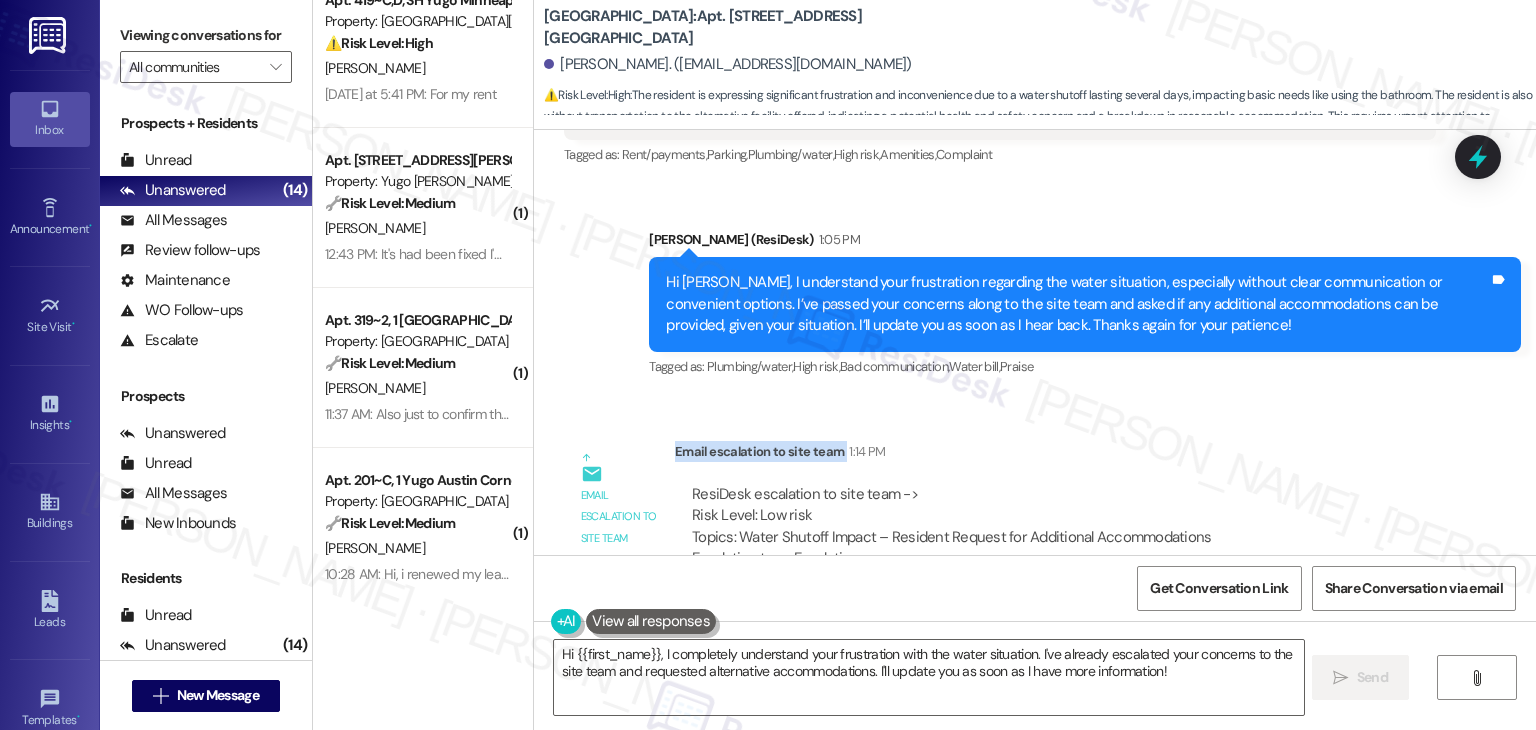 click on "Email escalation to site team 1:14 PM" at bounding box center (1055, 455) 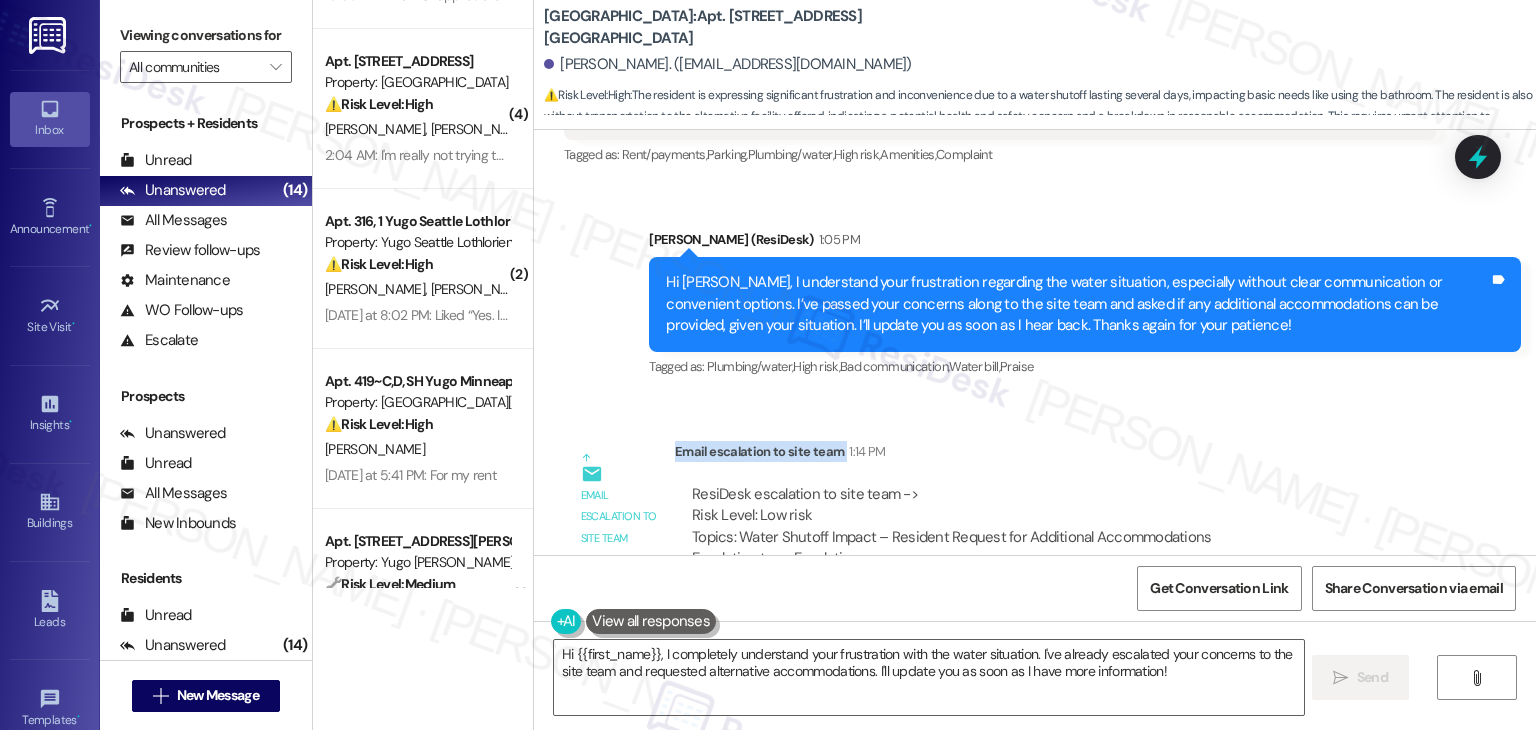 scroll, scrollTop: 112, scrollLeft: 0, axis: vertical 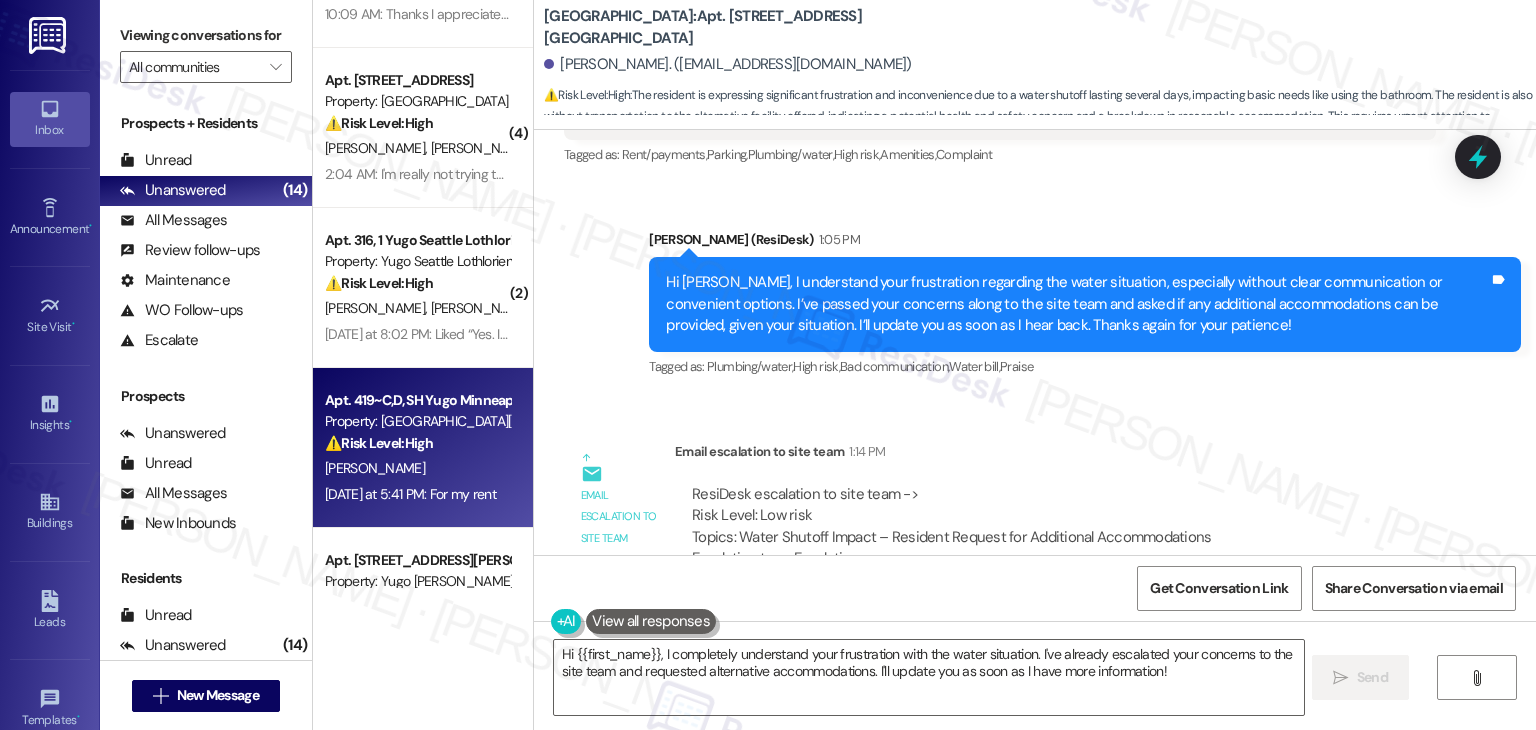 click on "Property: [GEOGRAPHIC_DATA][PERSON_NAME]" at bounding box center (417, 421) 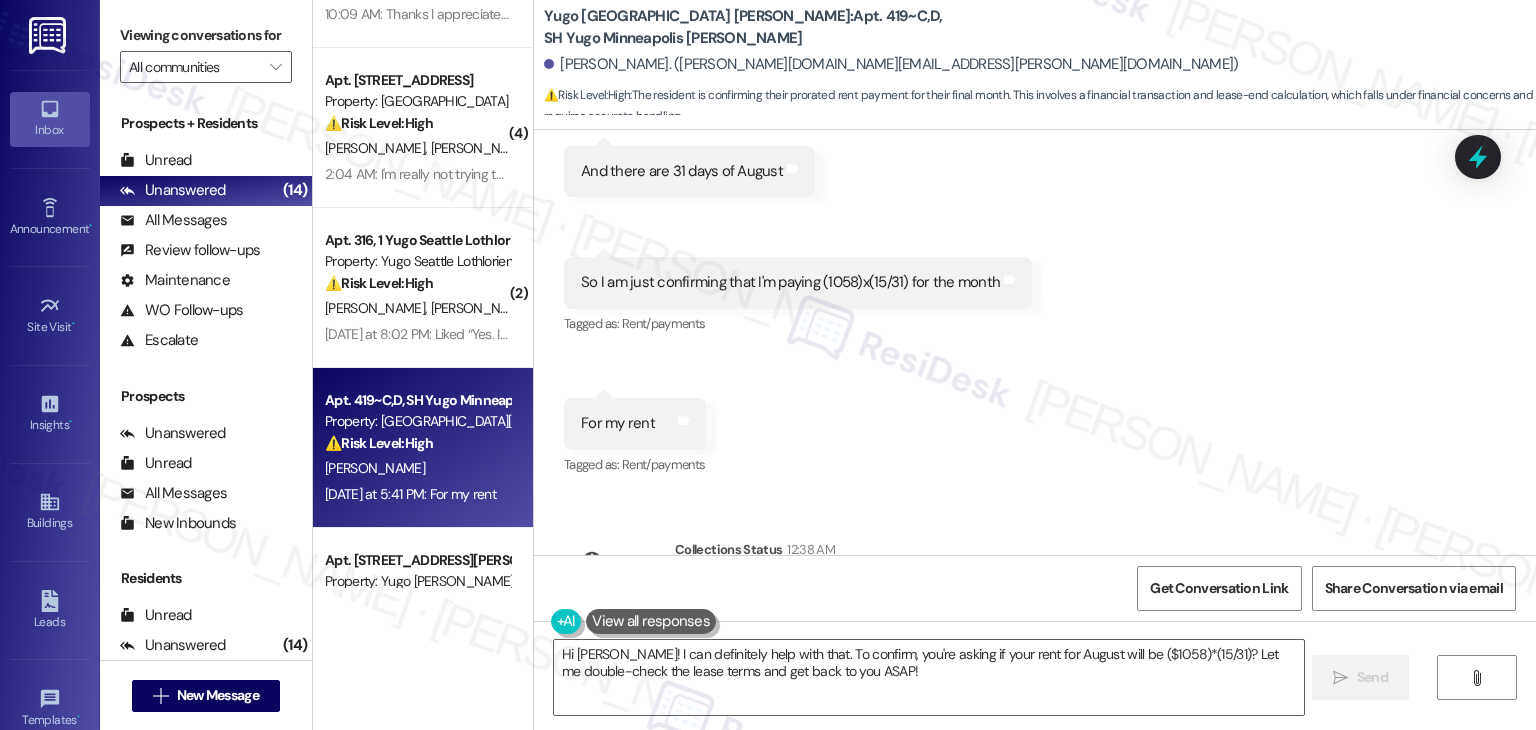 scroll, scrollTop: 1396, scrollLeft: 0, axis: vertical 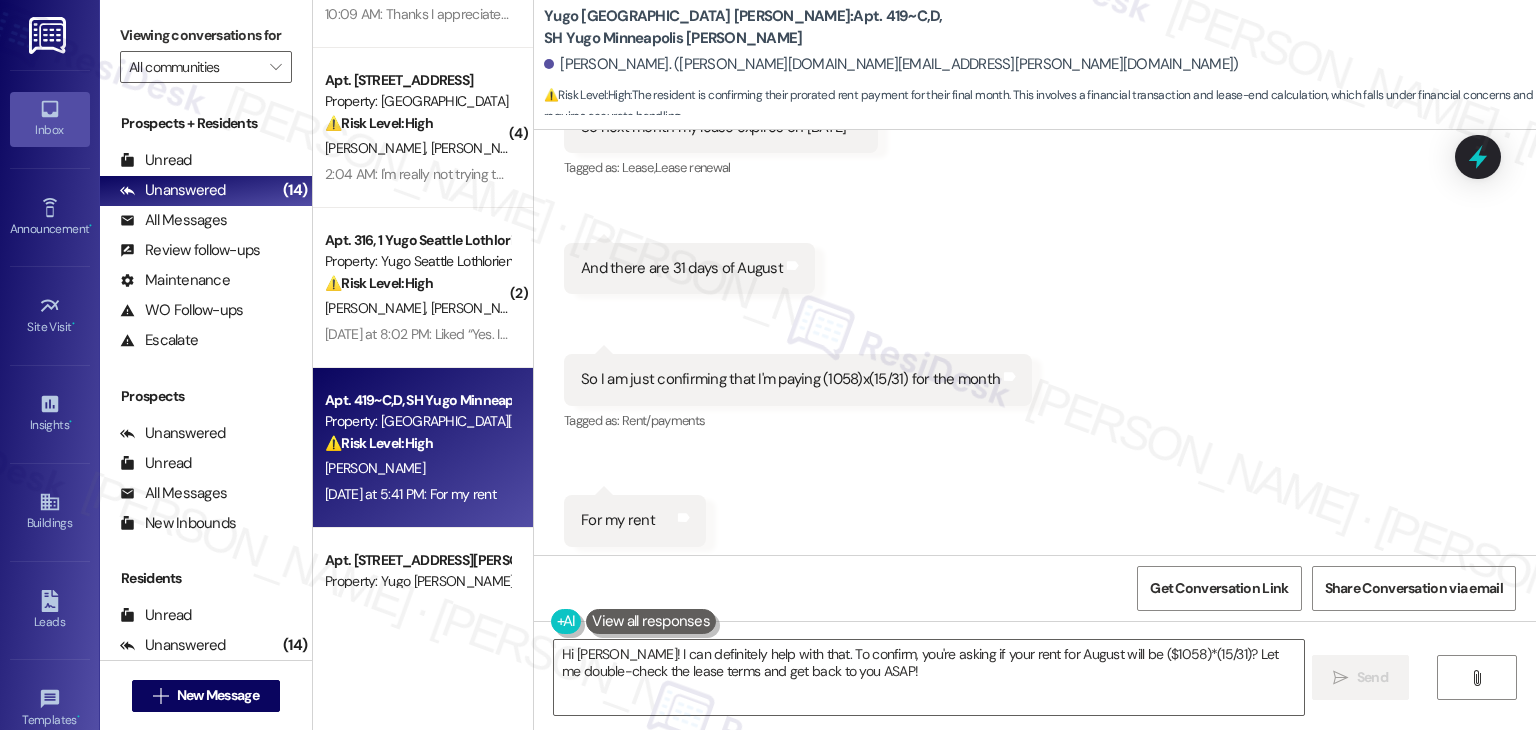 click on "Received via SMS Victor Wang Yesterday at 5:40 PM So next month my lease expires on August 15 Tags and notes Tagged as:   Lease ,  Click to highlight conversations about Lease Lease renewal Click to highlight conversations about Lease renewal Received via SMS 5:40 PM Victor Wang Yesterday at 5:40 PM And there are 31 days of August Tags and notes Received via SMS 5:41 PM Victor Wang   Neutral Yesterday at 5:41 PM So I am just confirming that I'm paying (1058)x(15/31) for the month Tags and notes Tagged as:   Rent/payments Click to highlight conversations about Rent/payments Received via SMS 5:41 PM Victor Wang Yesterday at 5:41 PM For my rent Tags and notes Tagged as:   Rent/payments Click to highlight conversations about Rent/payments" at bounding box center [1035, 310] 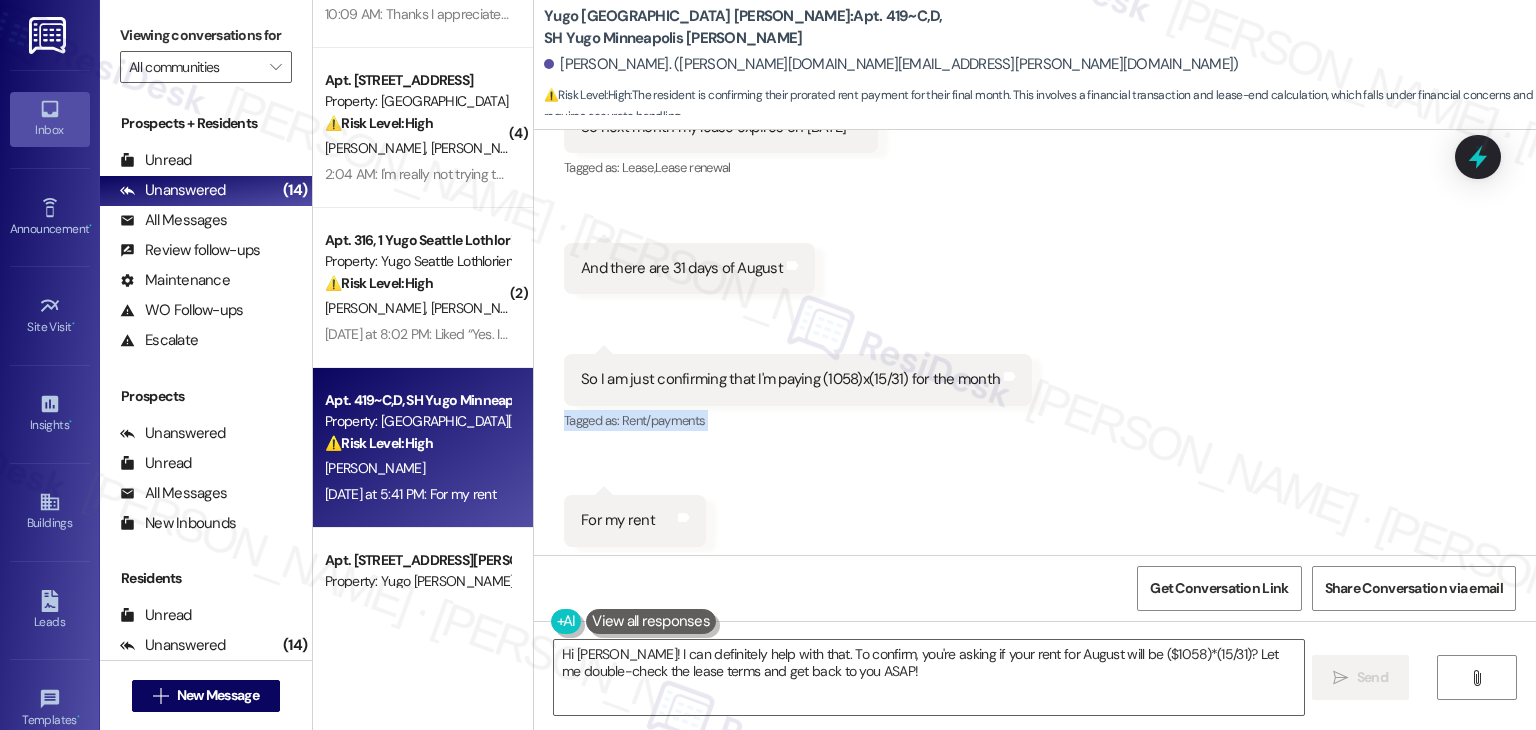 click on "Received via SMS Victor Wang Yesterday at 5:40 PM So next month my lease expires on August 15 Tags and notes Tagged as:   Lease ,  Click to highlight conversations about Lease Lease renewal Click to highlight conversations about Lease renewal Received via SMS 5:40 PM Victor Wang Yesterday at 5:40 PM And there are 31 days of August Tags and notes Received via SMS 5:41 PM Victor Wang   Neutral Yesterday at 5:41 PM So I am just confirming that I'm paying (1058)x(15/31) for the month Tags and notes Tagged as:   Rent/payments Click to highlight conversations about Rent/payments Received via SMS 5:41 PM Victor Wang Yesterday at 5:41 PM For my rent Tags and notes Tagged as:   Rent/payments Click to highlight conversations about Rent/payments" at bounding box center [1035, 310] 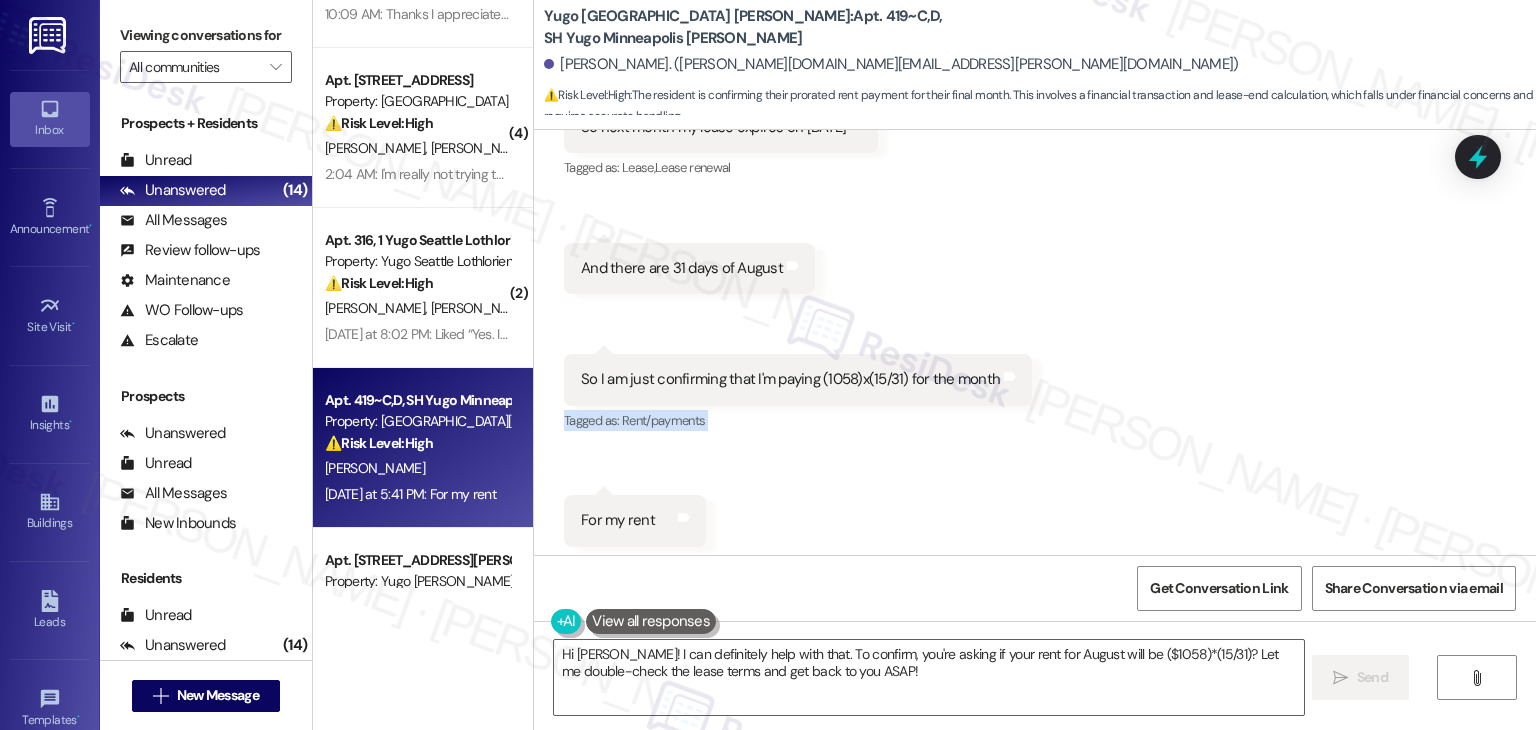 scroll, scrollTop: 1595, scrollLeft: 0, axis: vertical 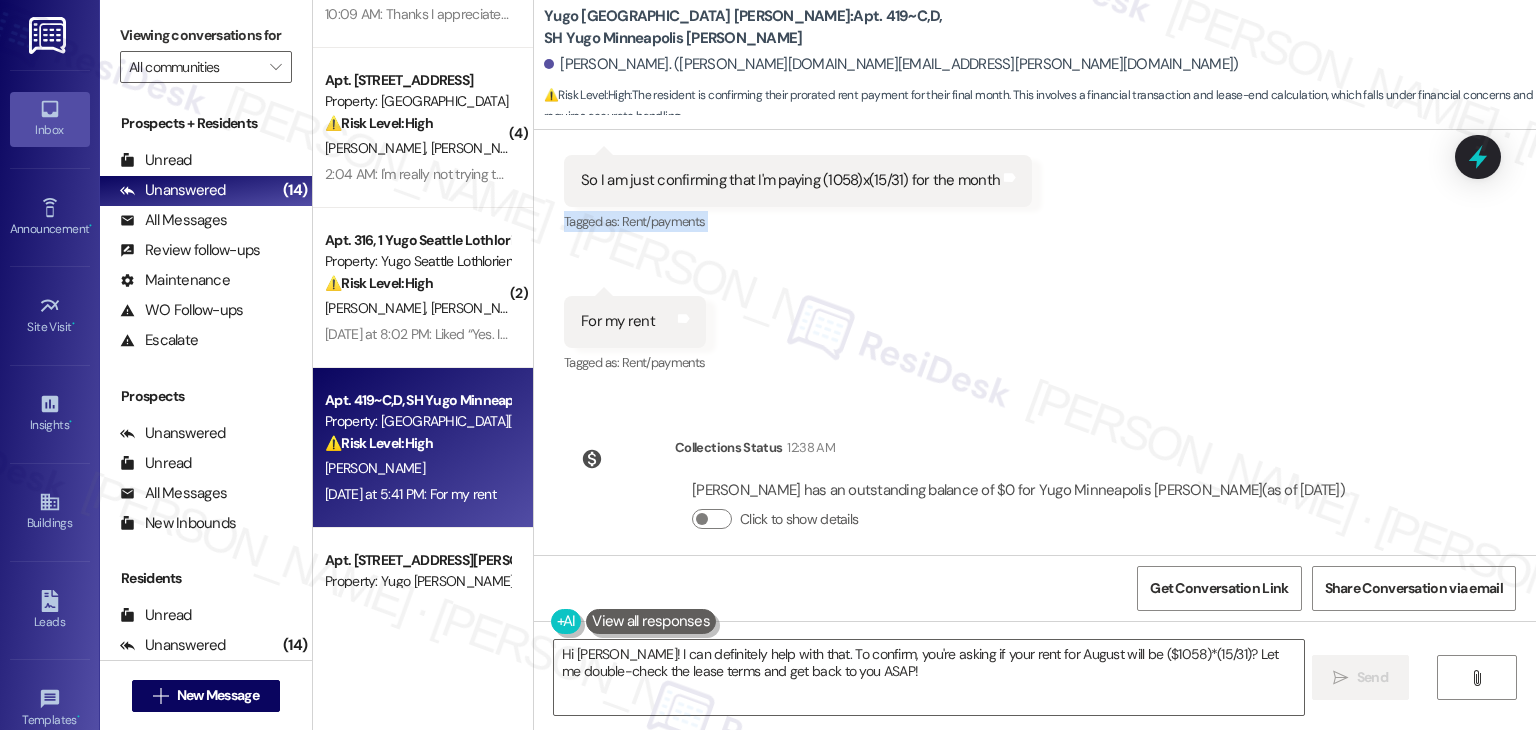 click on "Received via SMS Victor Wang Yesterday at 5:40 PM So next month my lease expires on August 15 Tags and notes Tagged as:   Lease ,  Click to highlight conversations about Lease Lease renewal Click to highlight conversations about Lease renewal Received via SMS 5:40 PM Victor Wang Yesterday at 5:40 PM And there are 31 days of August Tags and notes Received via SMS 5:41 PM Victor Wang   Neutral Yesterday at 5:41 PM So I am just confirming that I'm paying (1058)x(15/31) for the month Tags and notes Tagged as:   Rent/payments Click to highlight conversations about Rent/payments Received via SMS 5:41 PM Victor Wang Yesterday at 5:41 PM For my rent Tags and notes Tagged as:   Rent/payments Click to highlight conversations about Rent/payments" at bounding box center [1035, 111] 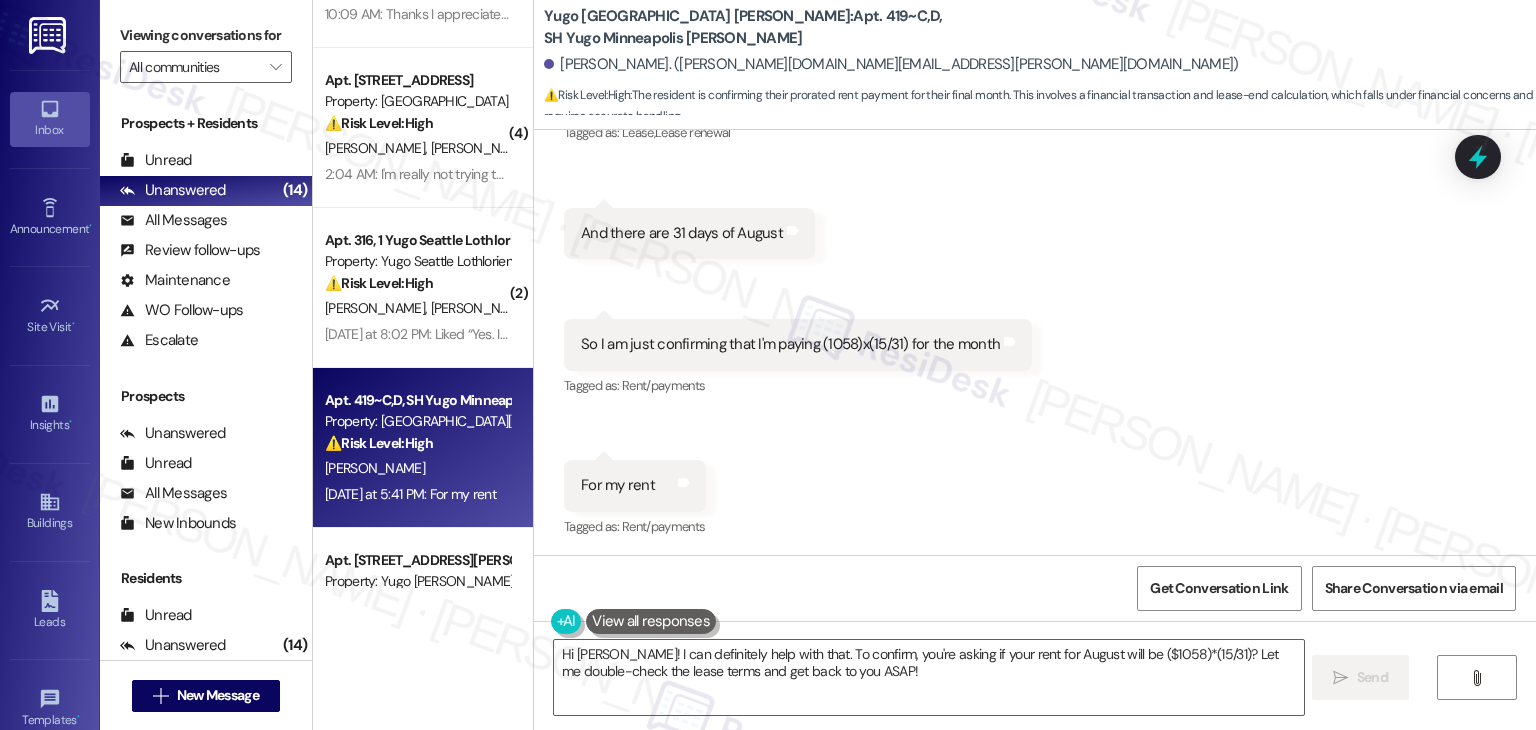 scroll, scrollTop: 1395, scrollLeft: 0, axis: vertical 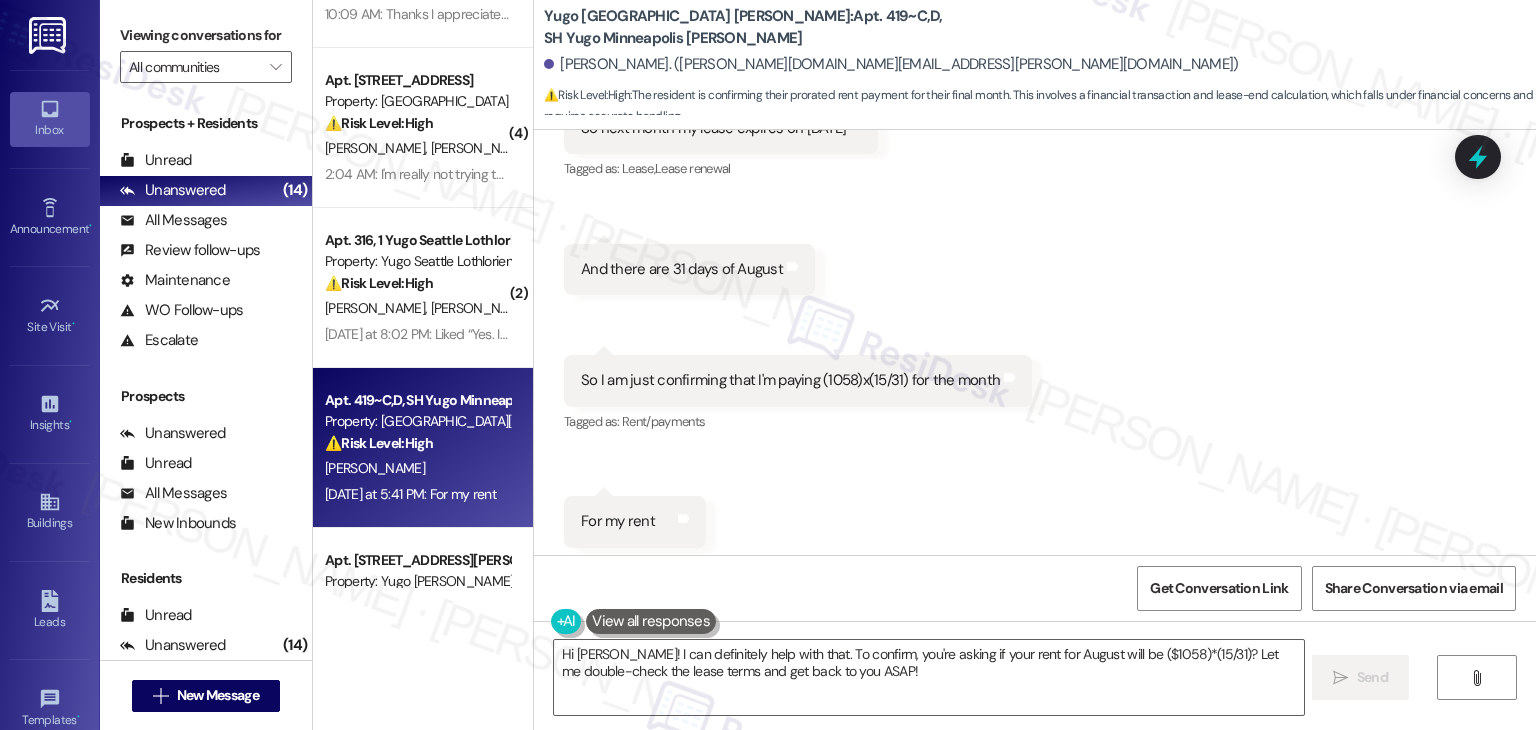 click on "Received via SMS Victor Wang Yesterday at 5:40 PM So next month my lease expires on August 15 Tags and notes Tagged as:   Lease ,  Click to highlight conversations about Lease Lease renewal Click to highlight conversations about Lease renewal Received via SMS 5:40 PM Victor Wang Yesterday at 5:40 PM And there are 31 days of August Tags and notes Received via SMS 5:41 PM Victor Wang   Neutral Yesterday at 5:41 PM So I am just confirming that I'm paying (1058)x(15/31) for the month Tags and notes Tagged as:   Rent/payments Click to highlight conversations about Rent/payments Received via SMS 5:41 PM Victor Wang Yesterday at 5:41 PM For my rent Tags and notes Tagged as:   Rent/payments Click to highlight conversations about Rent/payments" at bounding box center [1035, 311] 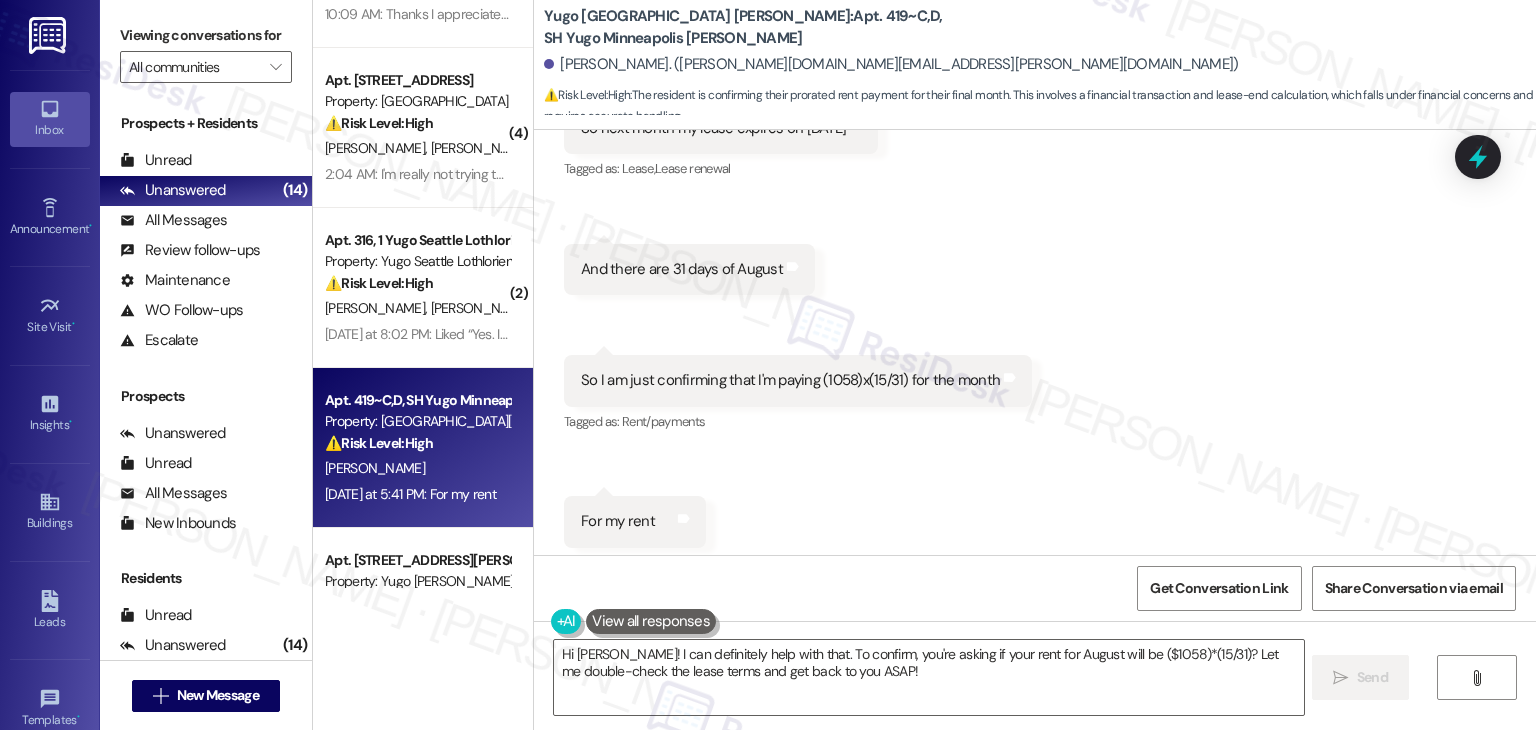 click on "Received via SMS Victor Wang Yesterday at 5:40 PM So next month my lease expires on August 15 Tags and notes Tagged as:   Lease ,  Click to highlight conversations about Lease Lease renewal Click to highlight conversations about Lease renewal Received via SMS 5:40 PM Victor Wang Yesterday at 5:40 PM And there are 31 days of August Tags and notes Received via SMS 5:41 PM Victor Wang   Neutral Yesterday at 5:41 PM So I am just confirming that I'm paying (1058)x(15/31) for the month Tags and notes Tagged as:   Rent/payments Click to highlight conversations about Rent/payments Received via SMS 5:41 PM Victor Wang Yesterday at 5:41 PM For my rent Tags and notes Tagged as:   Rent/payments Click to highlight conversations about Rent/payments" at bounding box center [1035, 311] 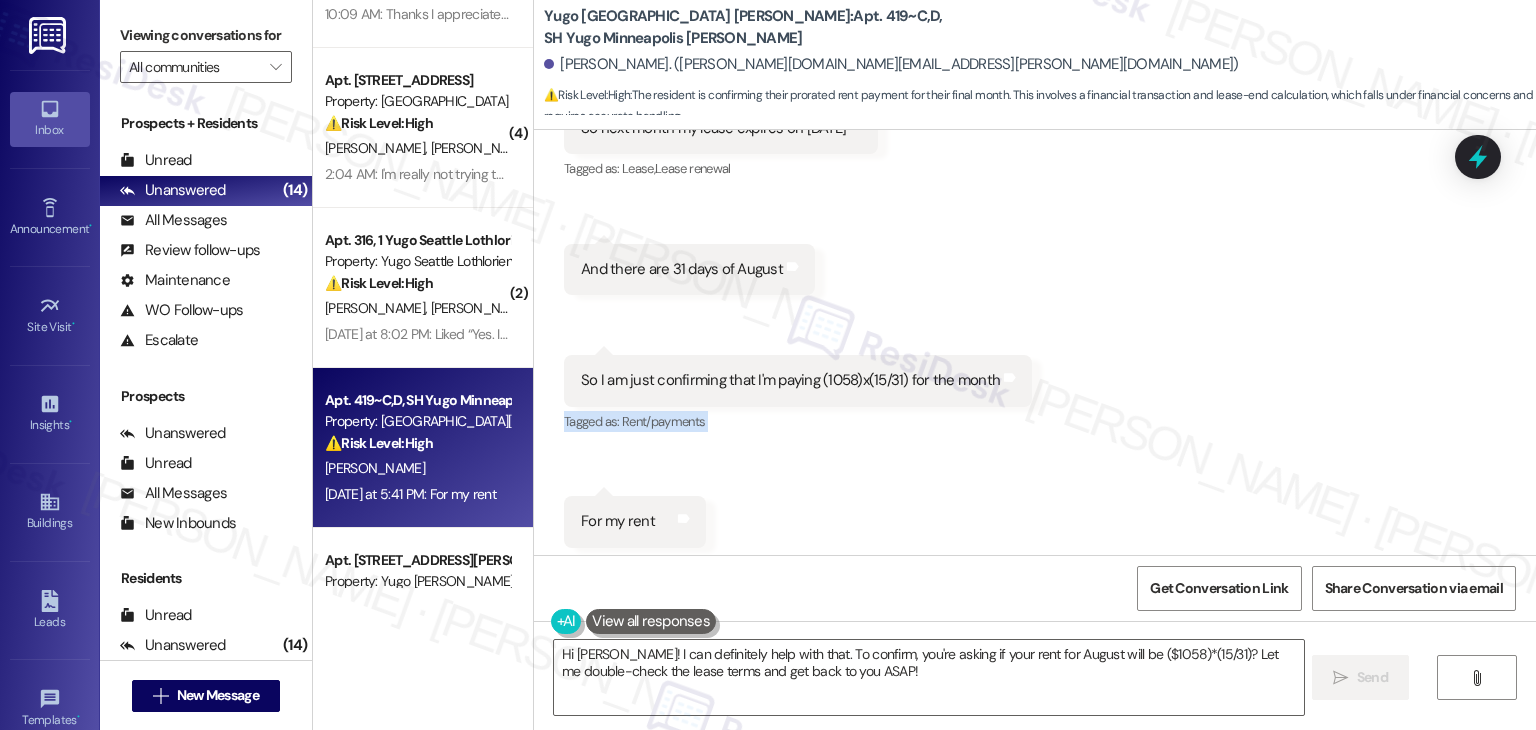 click on "Received via SMS Victor Wang Yesterday at 5:40 PM So next month my lease expires on August 15 Tags and notes Tagged as:   Lease ,  Click to highlight conversations about Lease Lease renewal Click to highlight conversations about Lease renewal Received via SMS 5:40 PM Victor Wang Yesterday at 5:40 PM And there are 31 days of August Tags and notes Received via SMS 5:41 PM Victor Wang   Neutral Yesterday at 5:41 PM So I am just confirming that I'm paying (1058)x(15/31) for the month Tags and notes Tagged as:   Rent/payments Click to highlight conversations about Rent/payments Received via SMS 5:41 PM Victor Wang Yesterday at 5:41 PM For my rent Tags and notes Tagged as:   Rent/payments Click to highlight conversations about Rent/payments" at bounding box center (1035, 311) 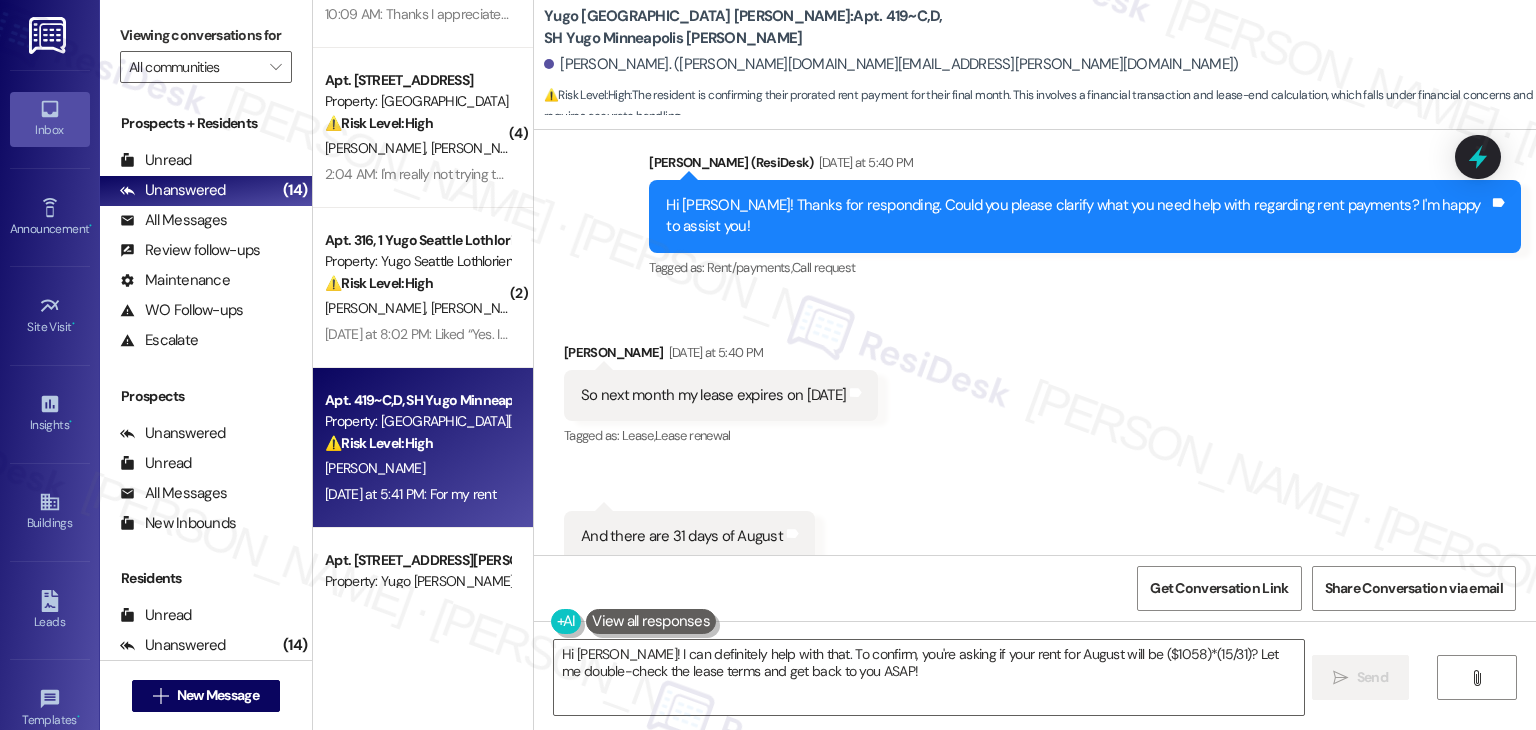 scroll, scrollTop: 1095, scrollLeft: 0, axis: vertical 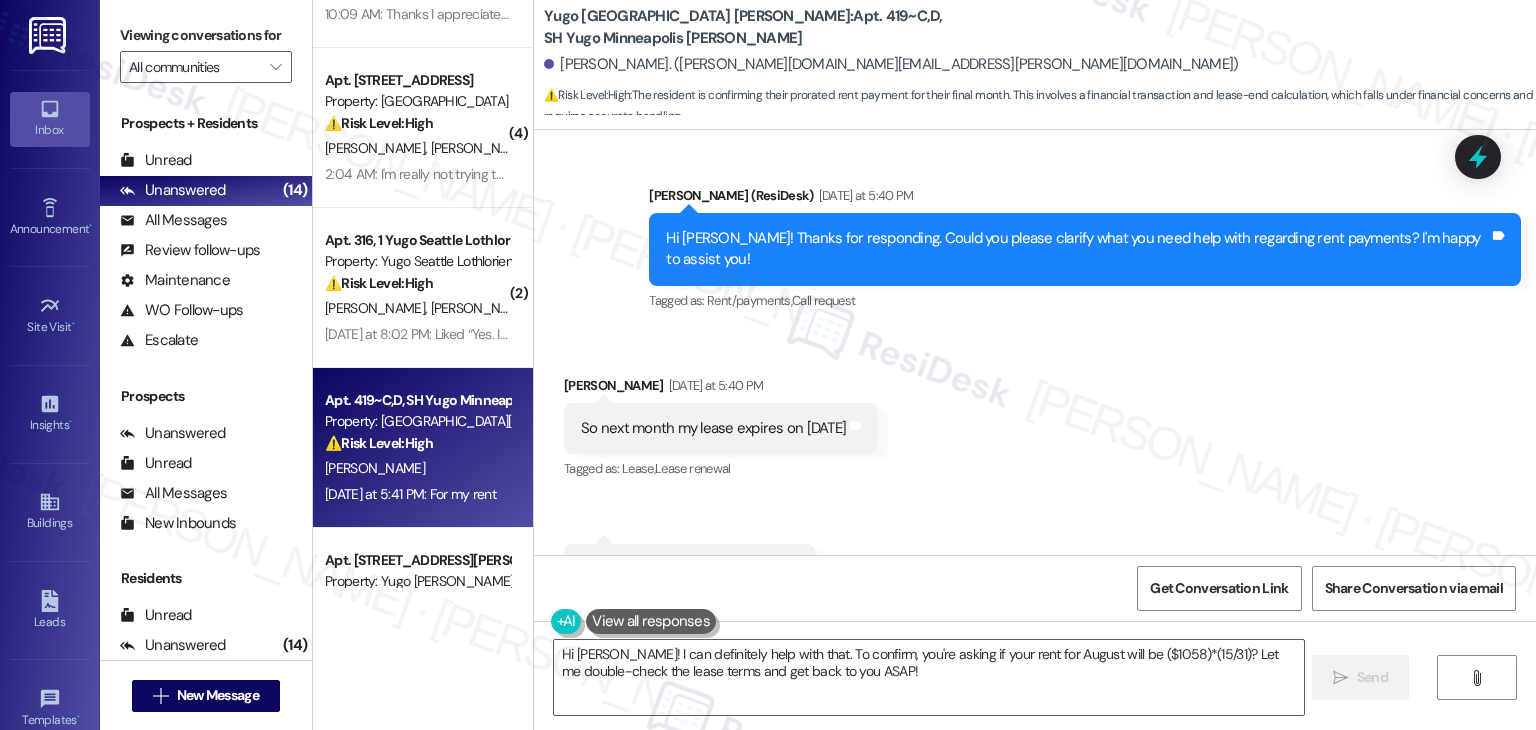 click on "Hi Victor! Thanks for responding. Could you please clarify what you need help with regarding rent payments? I'm happy to assist you! Tags and notes" at bounding box center [1085, 249] 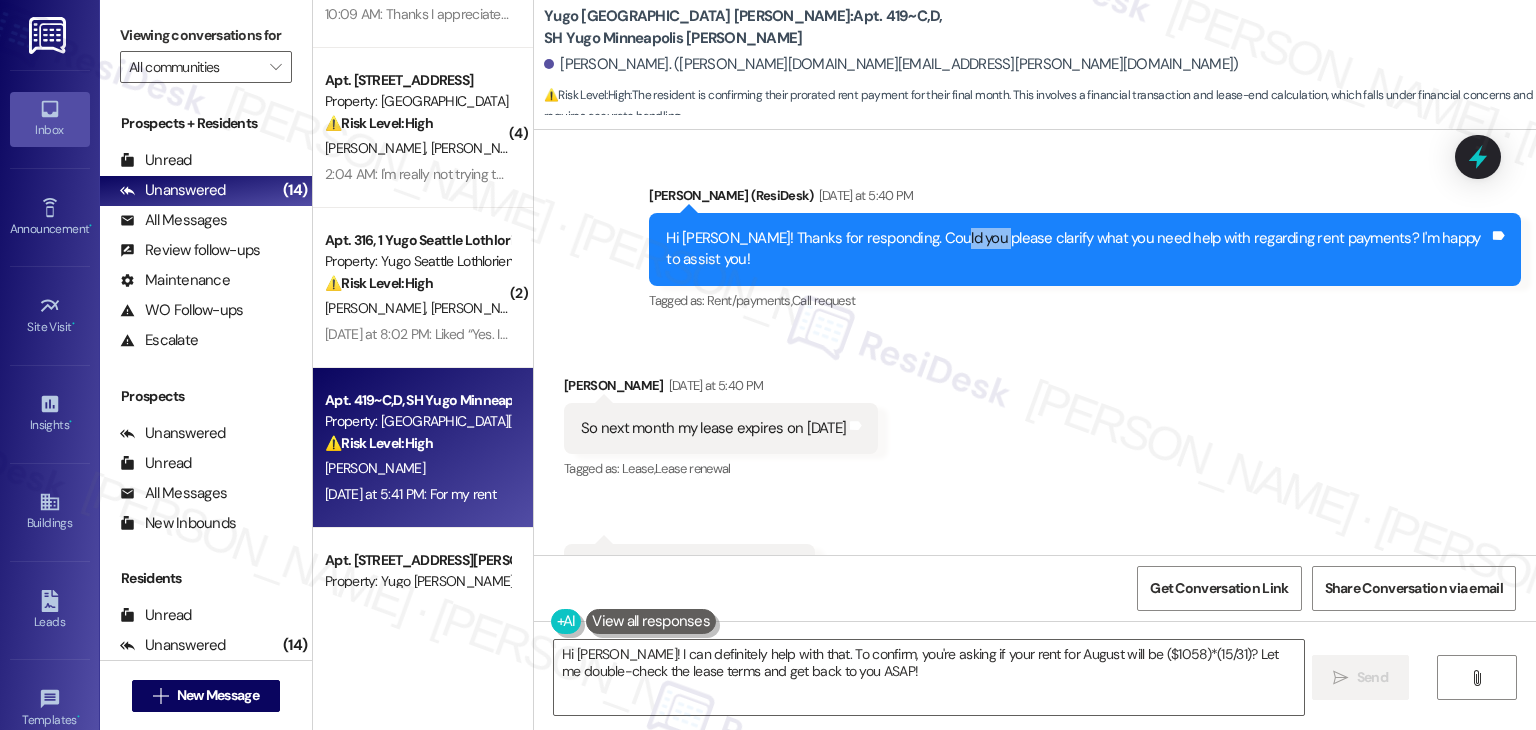 click on "Hi Victor! Thanks for responding. Could you please clarify what you need help with regarding rent payments? I'm happy to assist you! Tags and notes" at bounding box center [1085, 249] 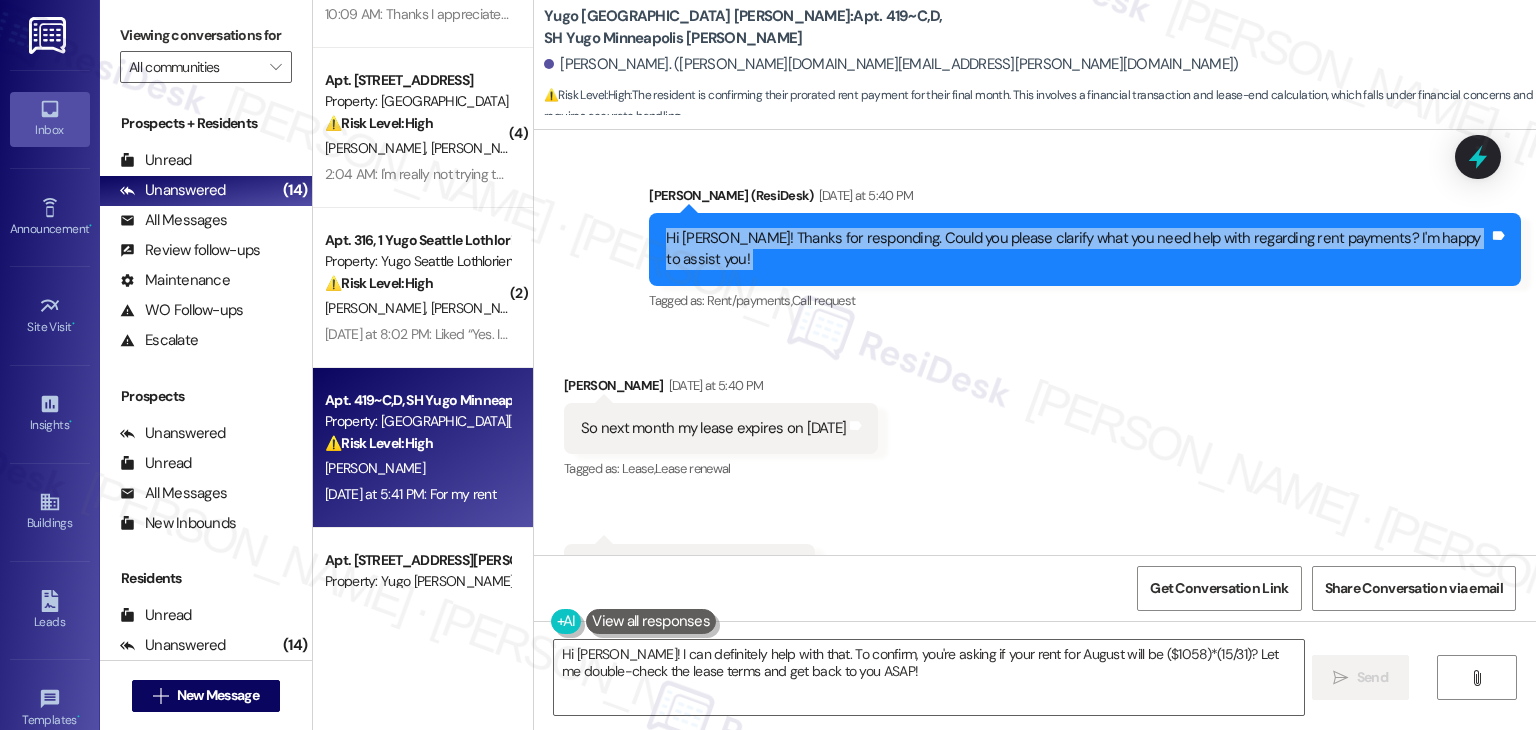 click on "Hi Victor! Thanks for responding. Could you please clarify what you need help with regarding rent payments? I'm happy to assist you! Tags and notes" at bounding box center [1085, 249] 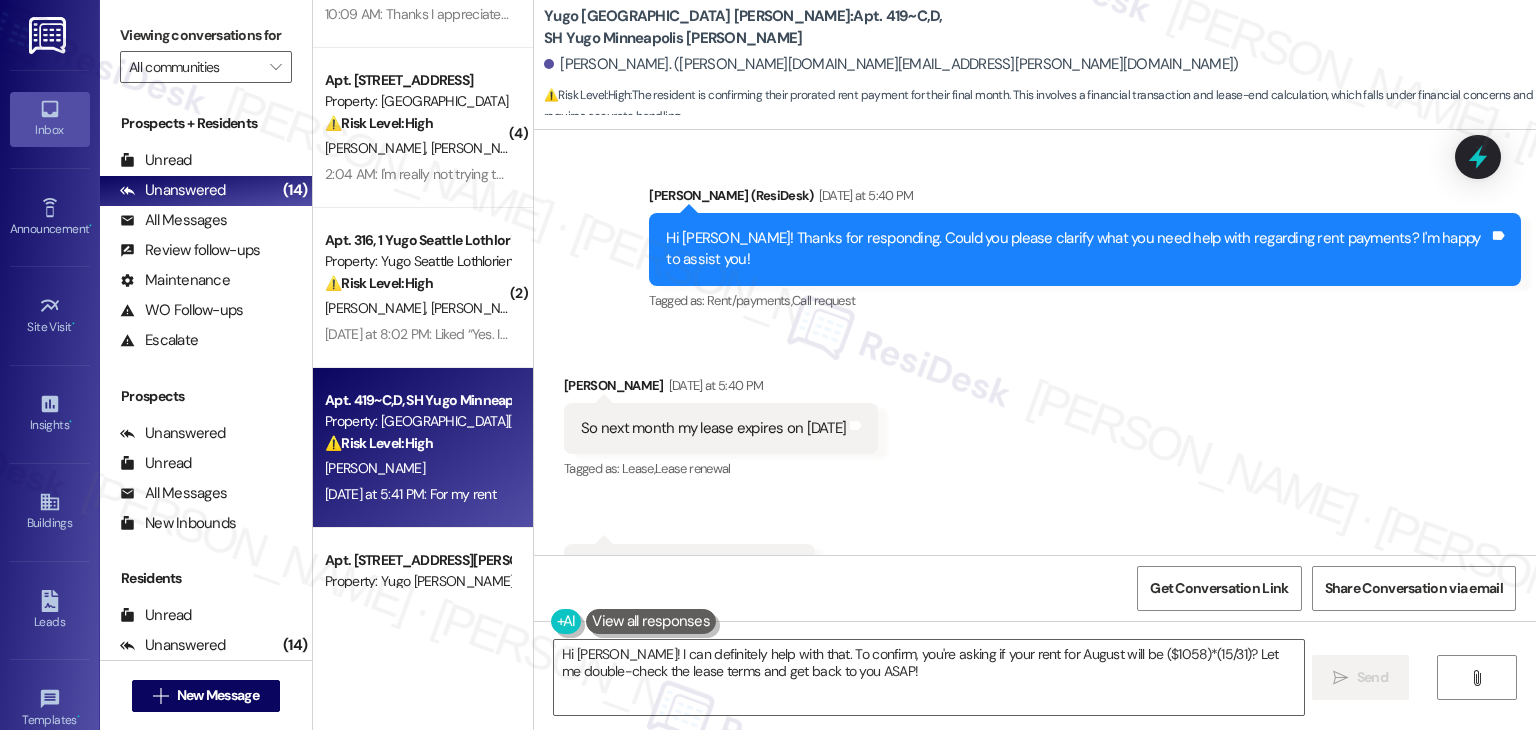 click on "So next month my lease expires on [DATE]" at bounding box center [713, 428] 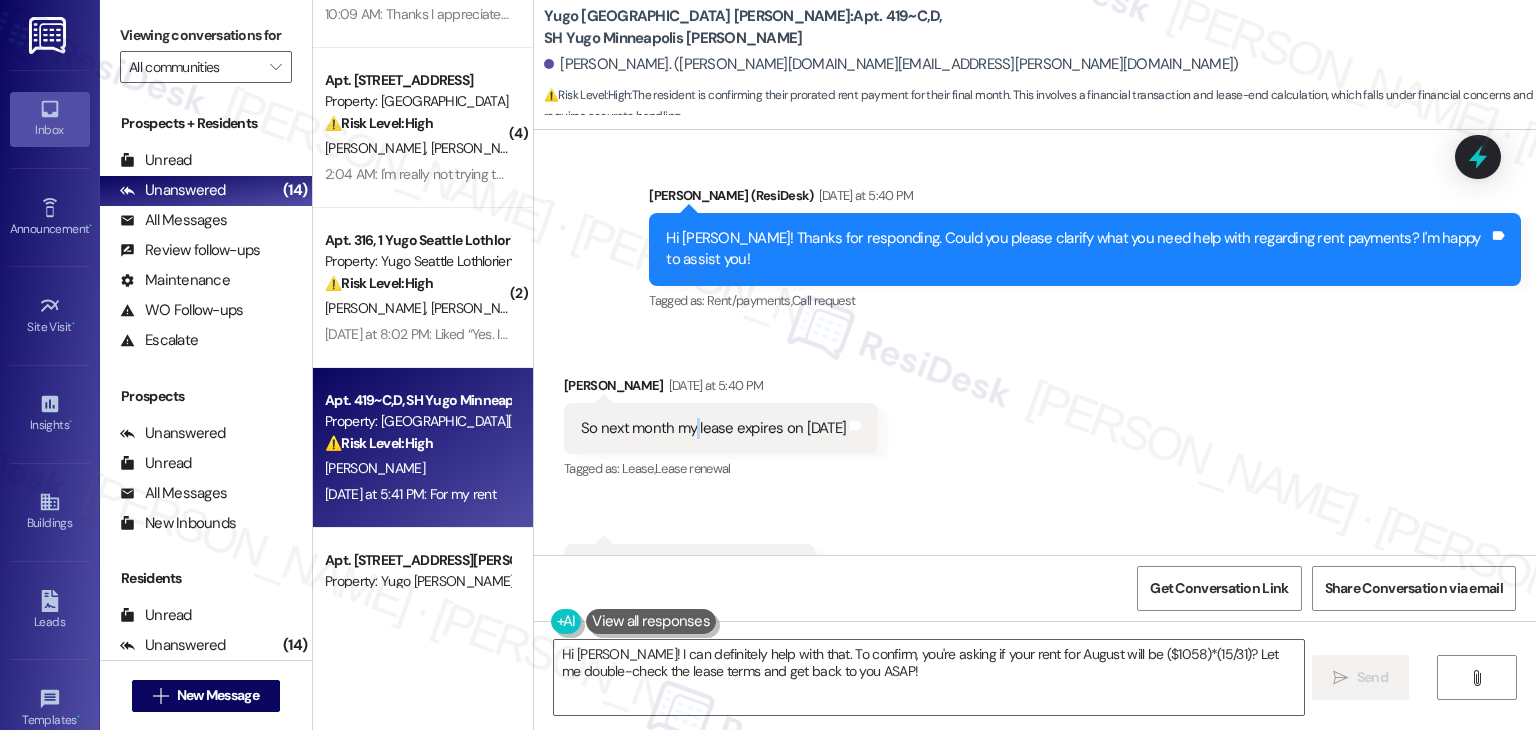 click on "So next month my lease expires on [DATE]" at bounding box center [713, 428] 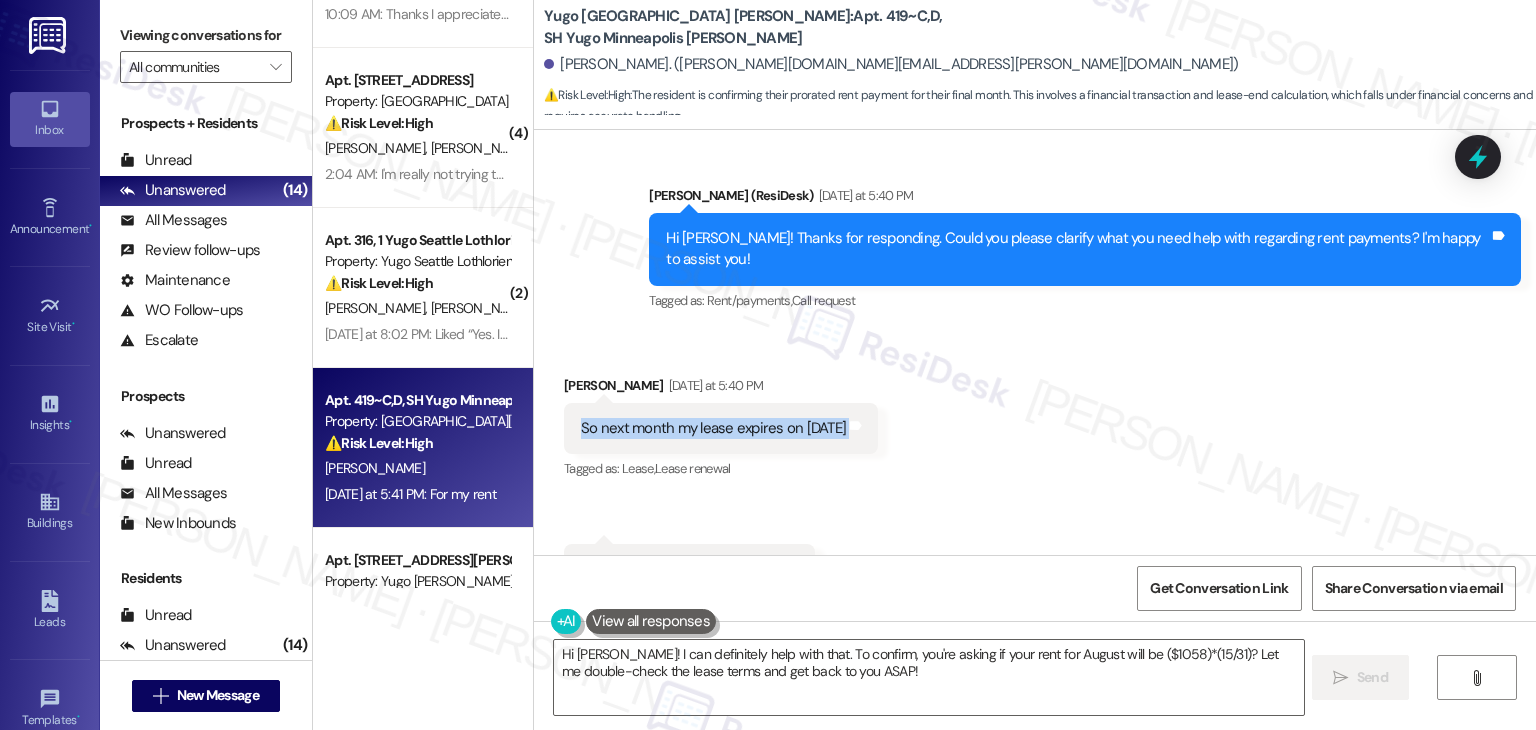 click on "So next month my lease expires on [DATE]" at bounding box center (713, 428) 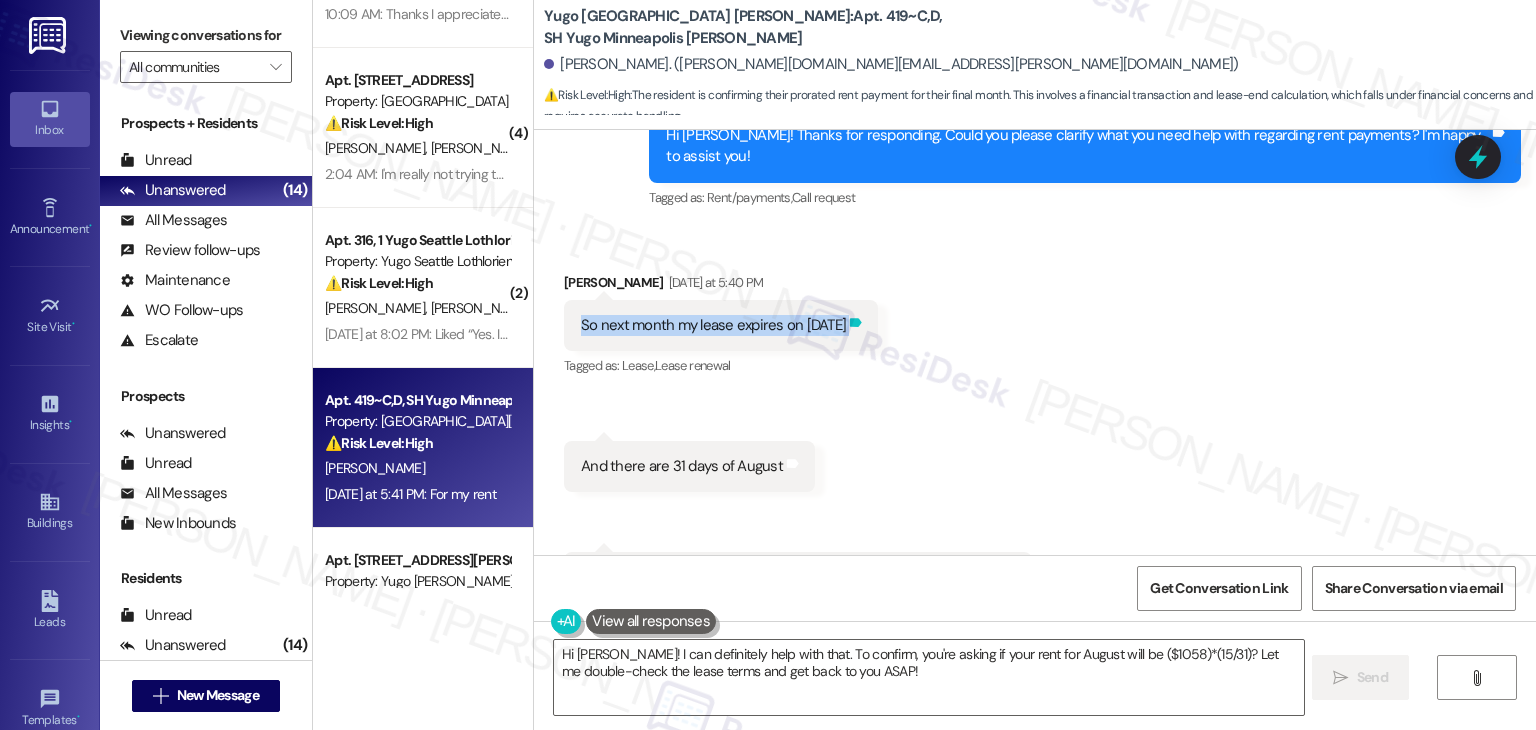 scroll, scrollTop: 1295, scrollLeft: 0, axis: vertical 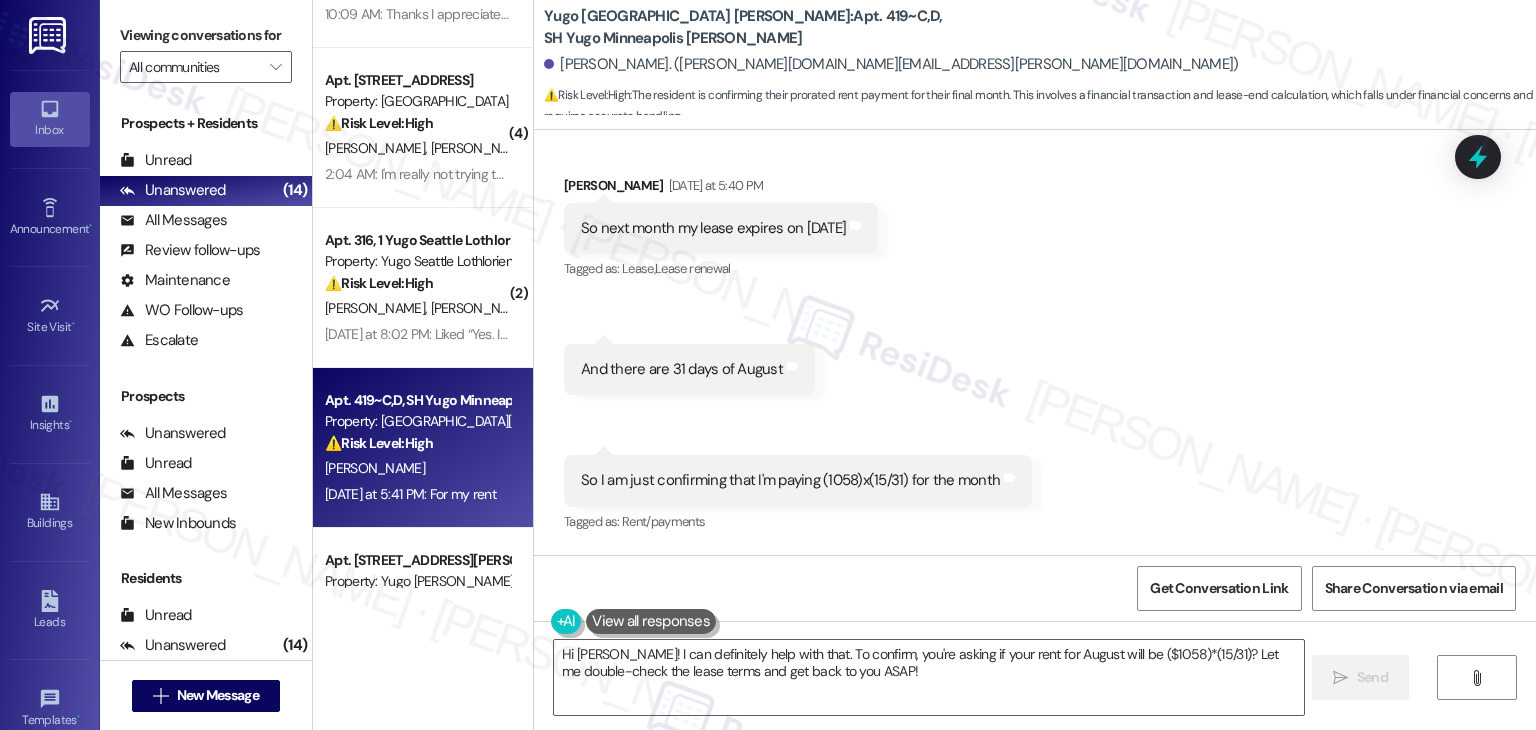 click on "And there are 31 days of August" at bounding box center (682, 369) 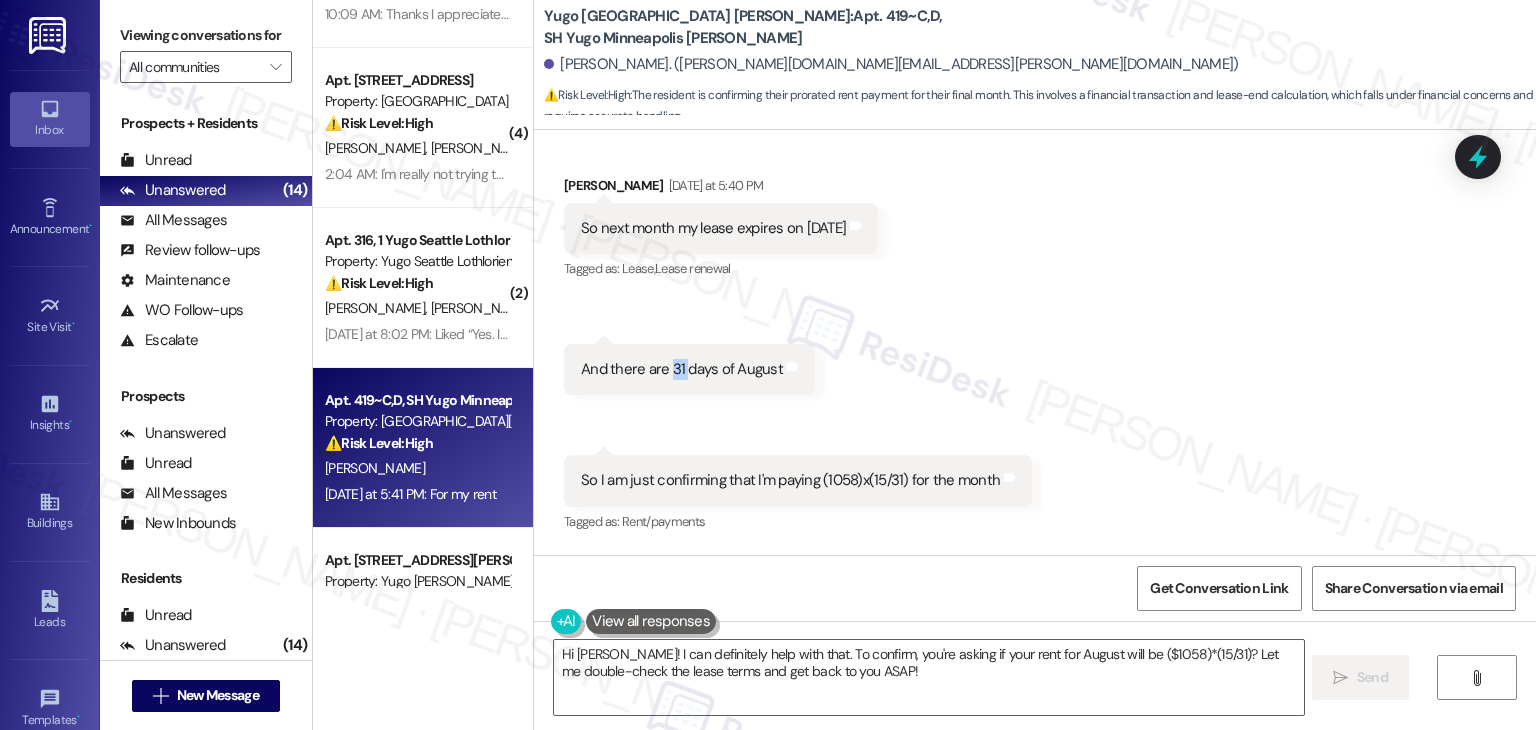 click on "And there are 31 days of August" at bounding box center [682, 369] 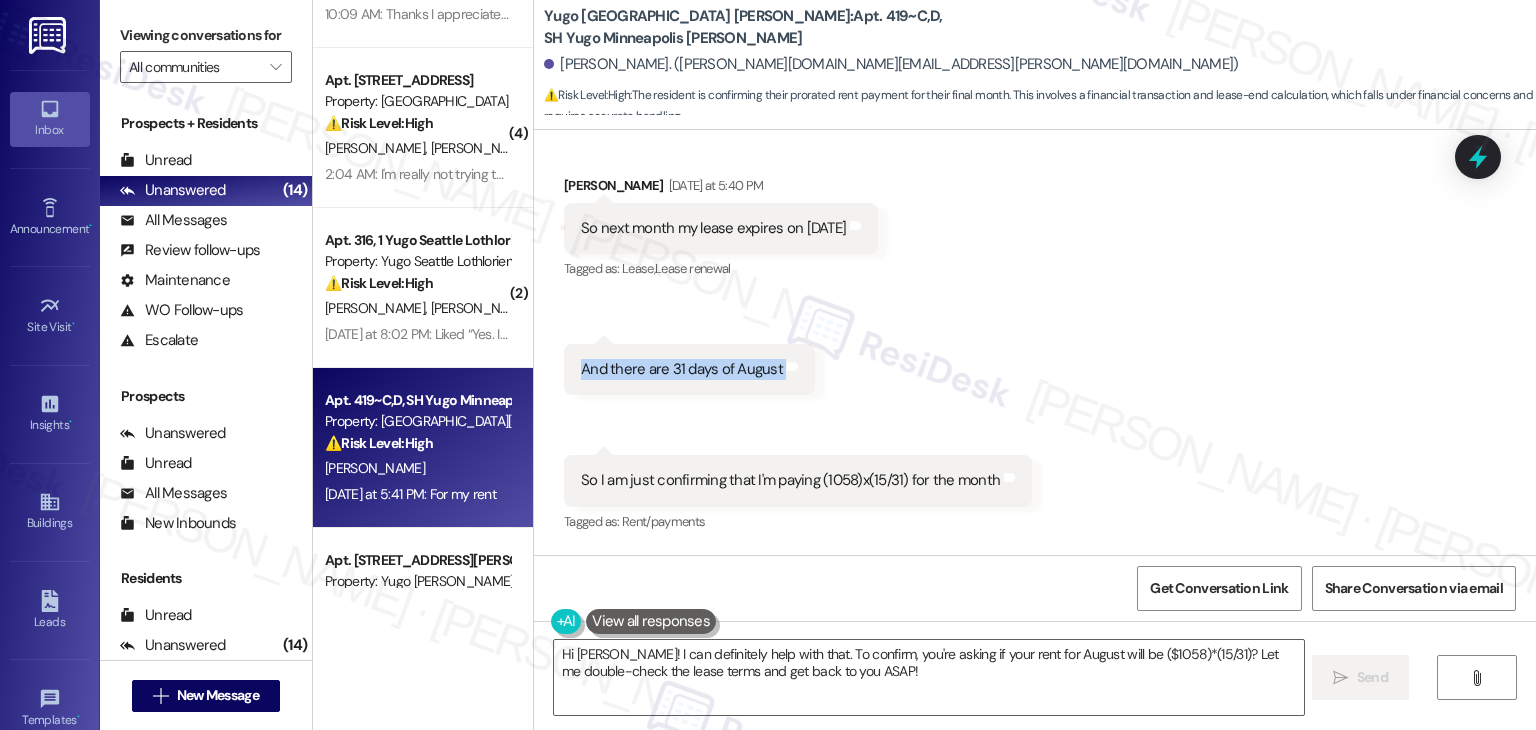 click on "And there are 31 days of August" at bounding box center [682, 369] 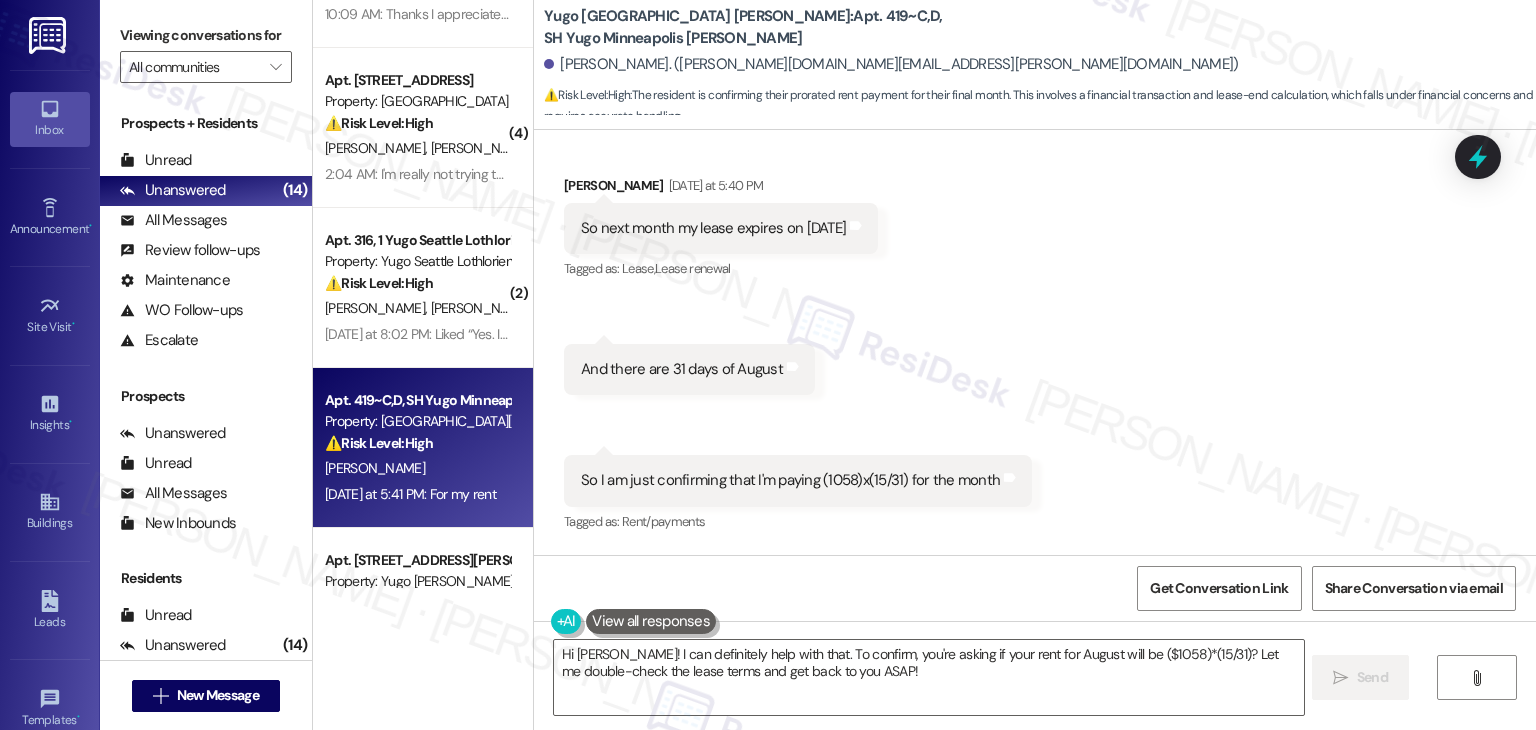 click on "So I am just confirming that I'm paying (1058)x(15/31) for the month" at bounding box center (790, 480) 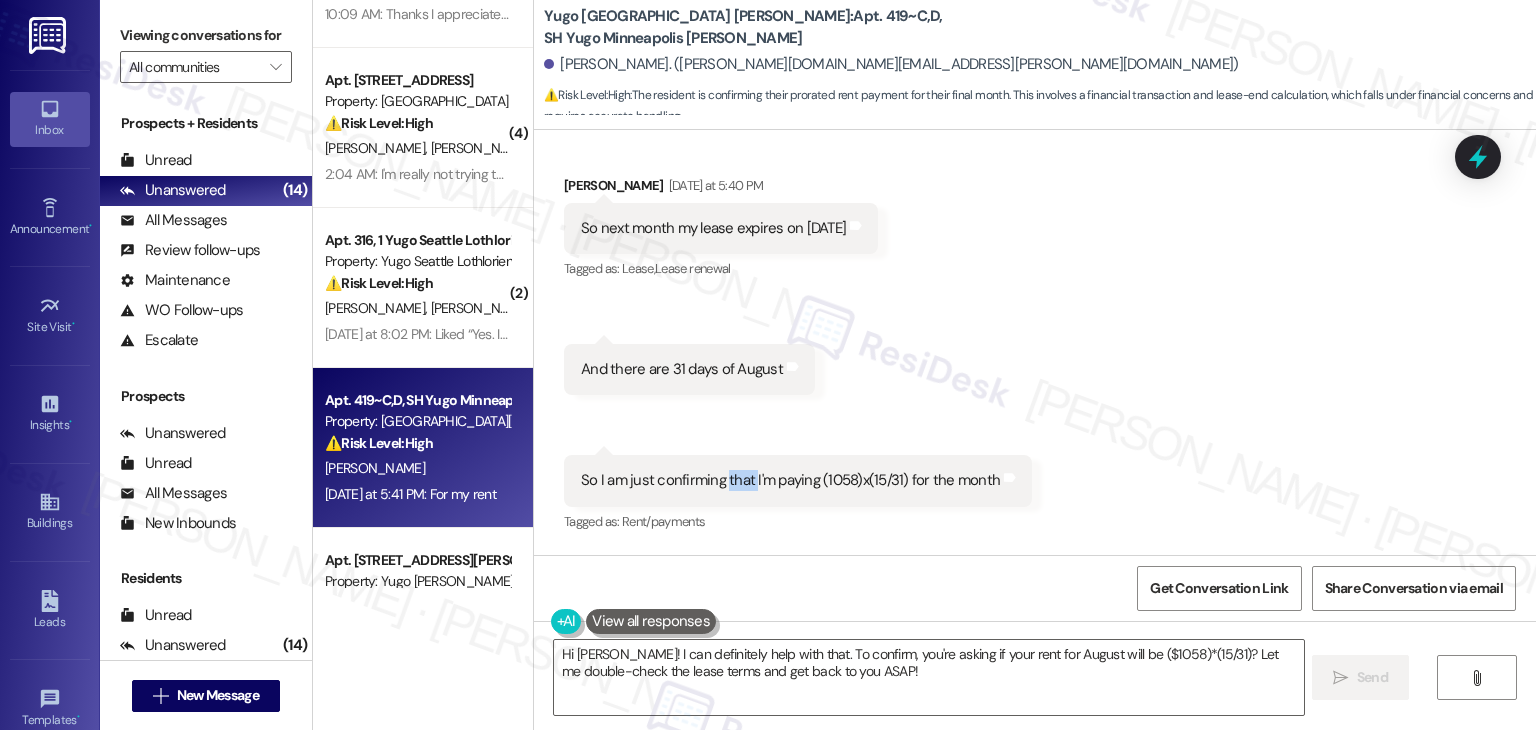 click on "So I am just confirming that I'm paying (1058)x(15/31) for the month" at bounding box center [790, 480] 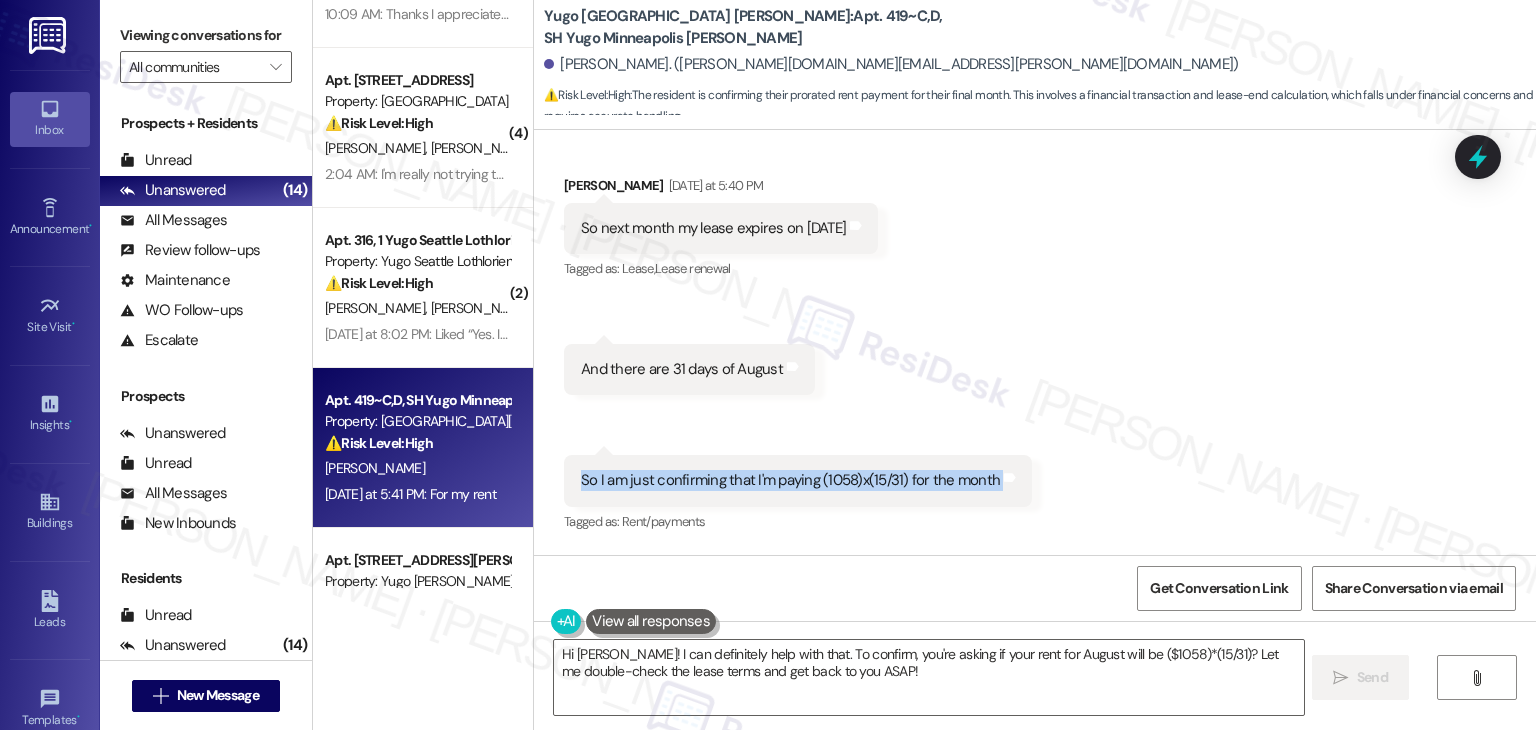 click on "So I am just confirming that I'm paying (1058)x(15/31) for the month" at bounding box center [790, 480] 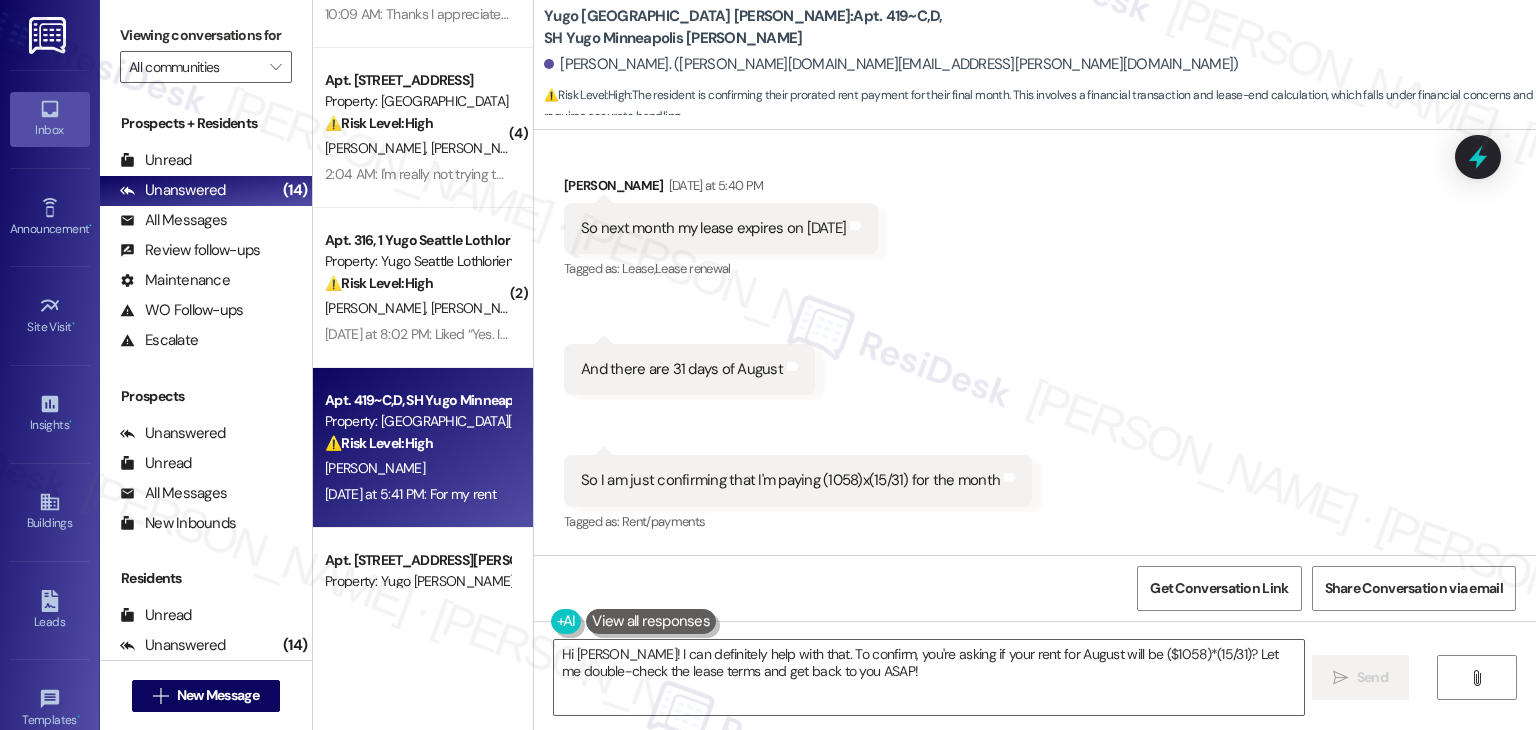 click on "Received via SMS Victor Wang Yesterday at 5:40 PM So next month my lease expires on August 15 Tags and notes Tagged as:   Lease ,  Click to highlight conversations about Lease Lease renewal Click to highlight conversations about Lease renewal Received via SMS 5:40 PM Victor Wang Yesterday at 5:40 PM And there are 31 days of August Tags and notes Received via SMS 5:41 PM Victor Wang   Neutral Yesterday at 5:41 PM So I am just confirming that I'm paying (1058)x(15/31) for the month Tags and notes Tagged as:   Rent/payments Click to highlight conversations about Rent/payments Received via SMS 5:41 PM Victor Wang Yesterday at 5:41 PM For my rent Tags and notes Tagged as:   Rent/payments Click to highlight conversations about Rent/payments" at bounding box center [1035, 411] 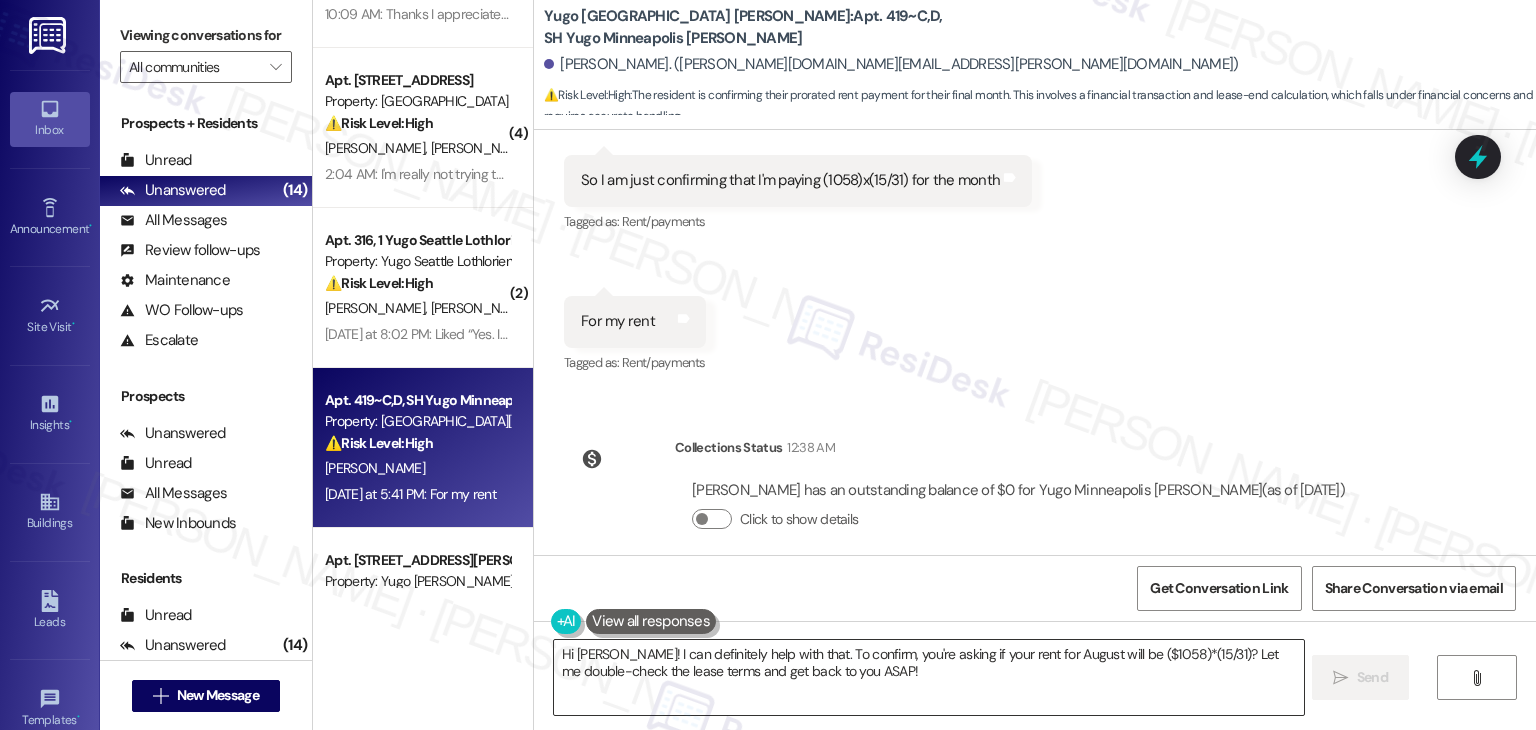click on "Hi Victor! I can definitely help with that. To confirm, you're asking if your rent for August will be ($1058)*(15/31)? Let me double-check the lease terms and get back to you ASAP!" at bounding box center (928, 677) 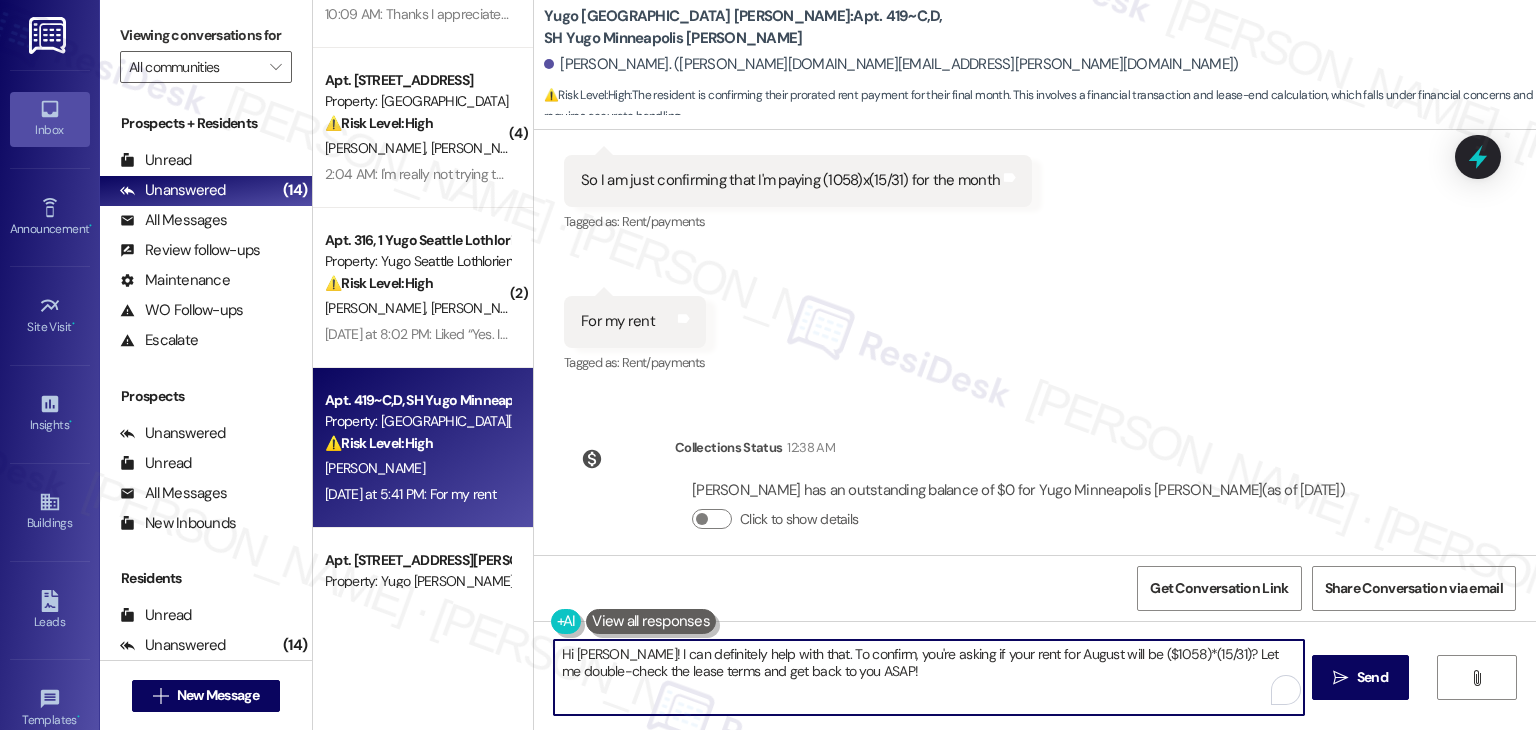 paste on "Thanks for checking—just to confirm, you're asking if your final rent payment for August will be prorated based on your lease ending on the 15th, correct? I’ll double-check with the site team to confirm the exact amount. I’ll follow up as soon as I hear back" 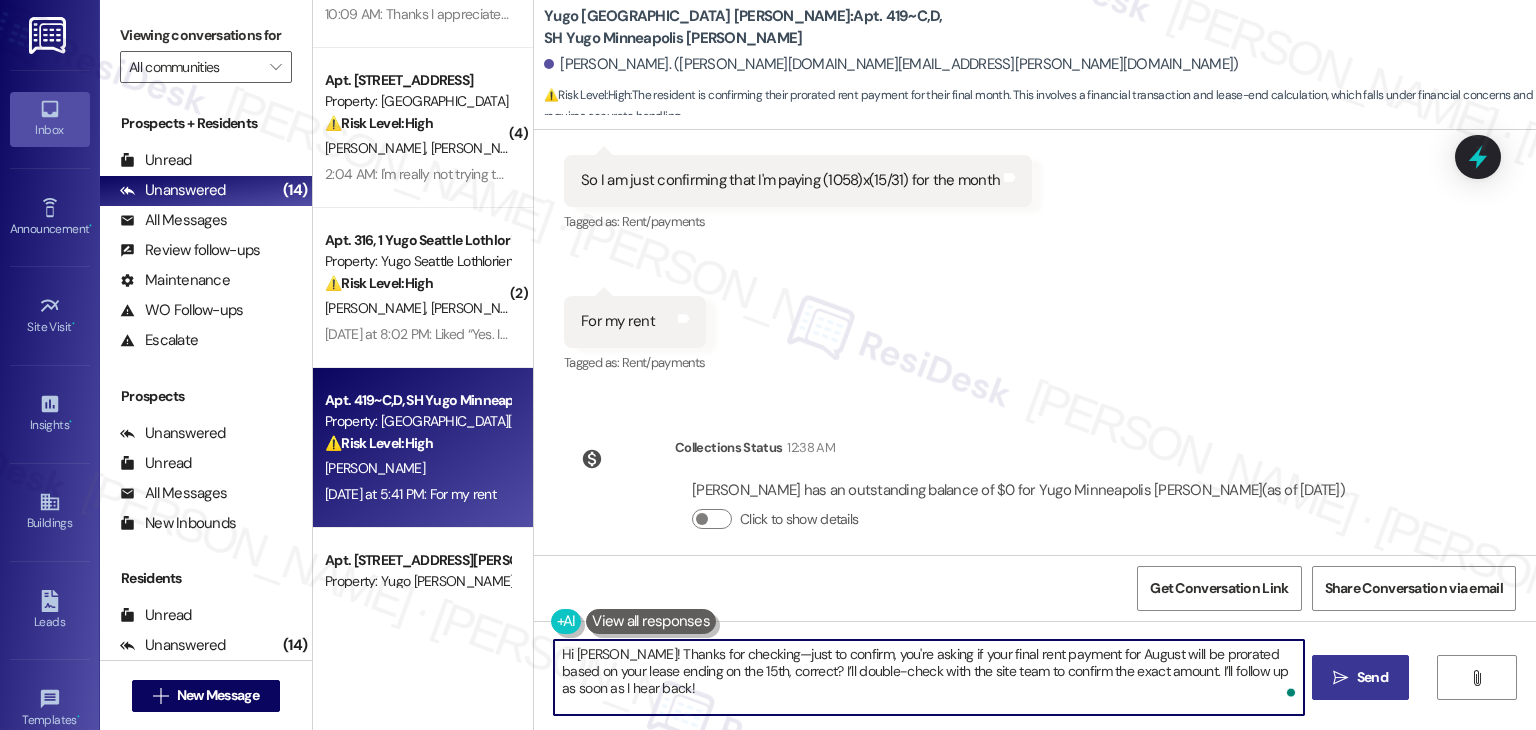 type on "Hi [PERSON_NAME]! Thanks for checking—just to confirm, you're asking if your final rent payment for August will be prorated based on your lease ending on the 15th, correct? I’ll double-check with the site team to confirm the exact amount. I’ll follow up as soon as I hear back!" 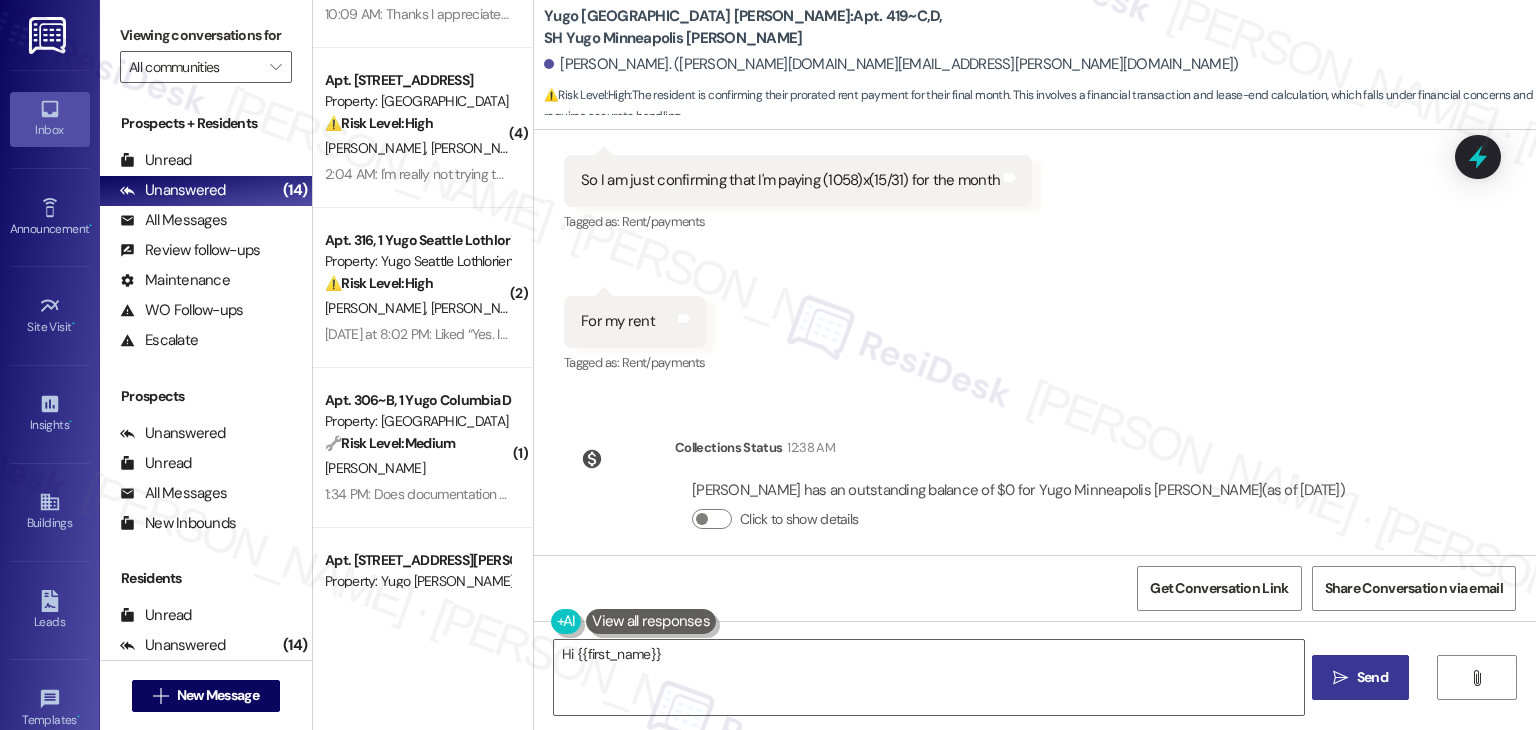type on "Hi {{first_name}}," 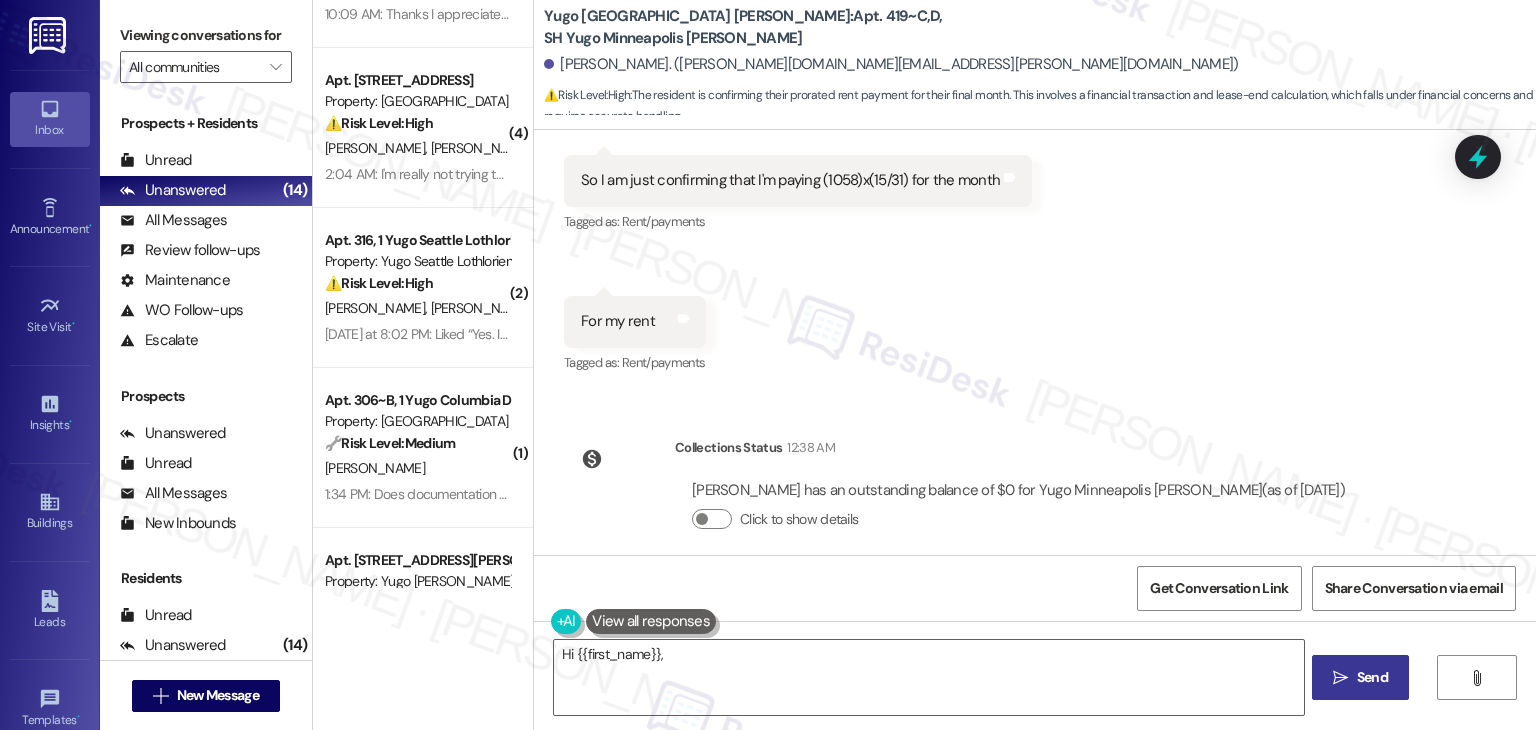 scroll, scrollTop: 1411, scrollLeft: 0, axis: vertical 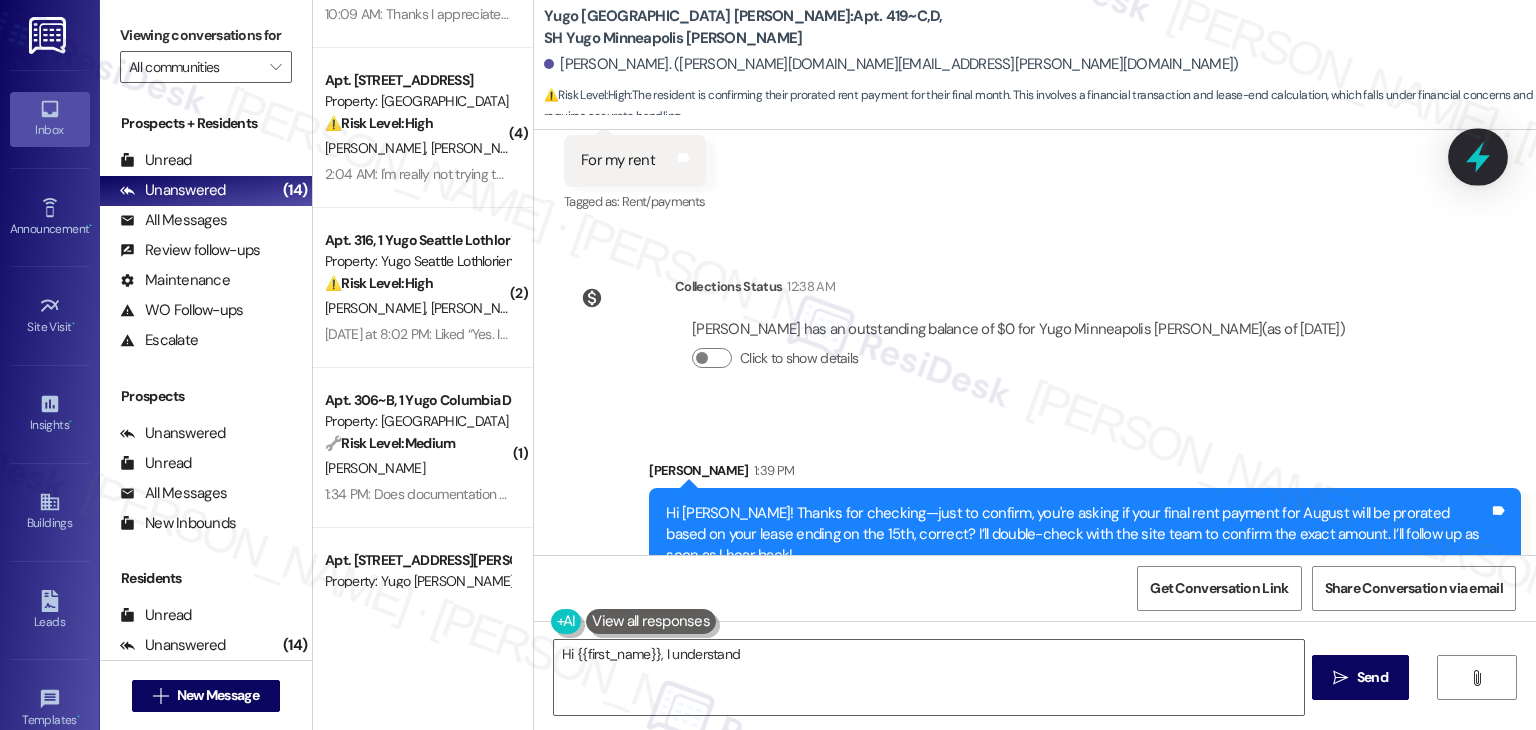 click 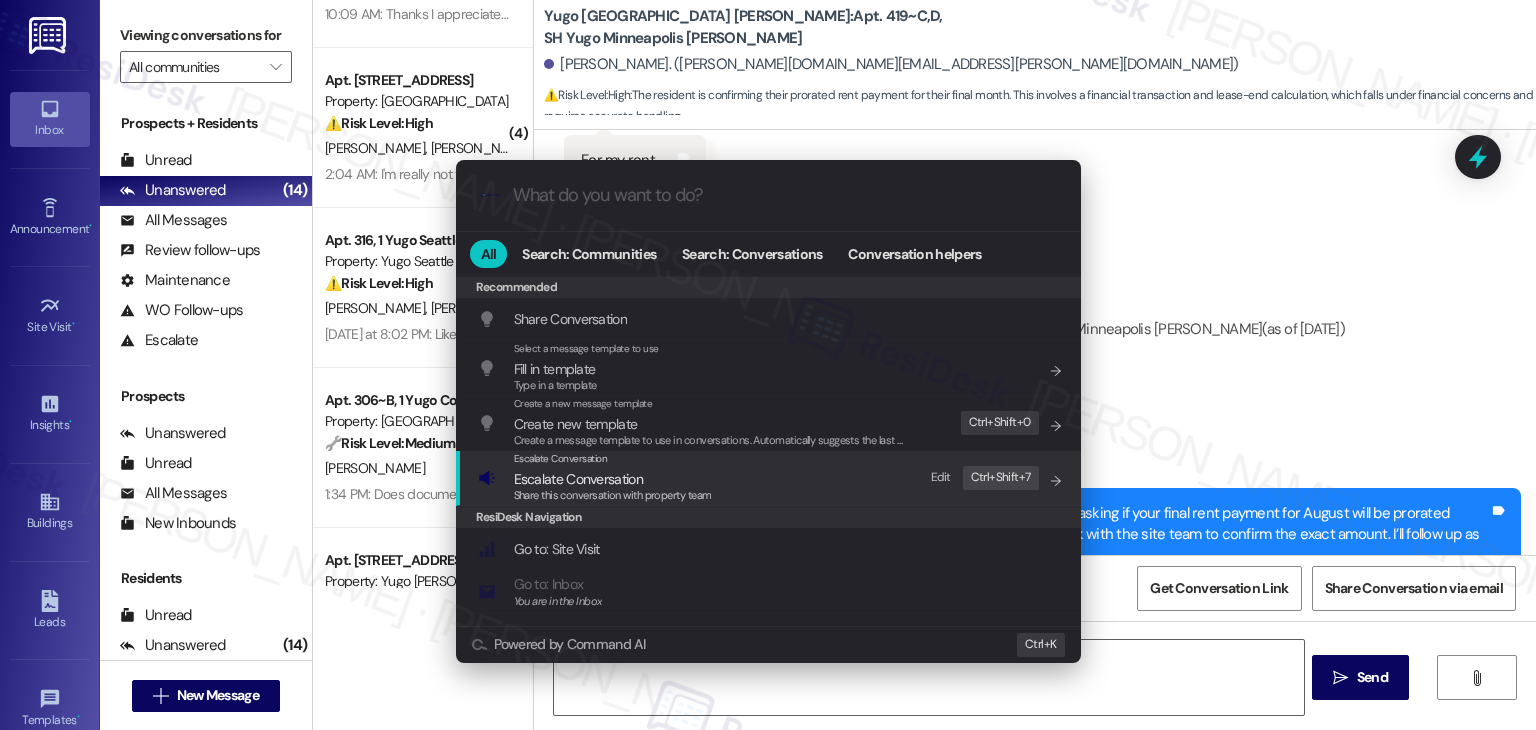 click on "Share this conversation with property team" at bounding box center (613, 495) 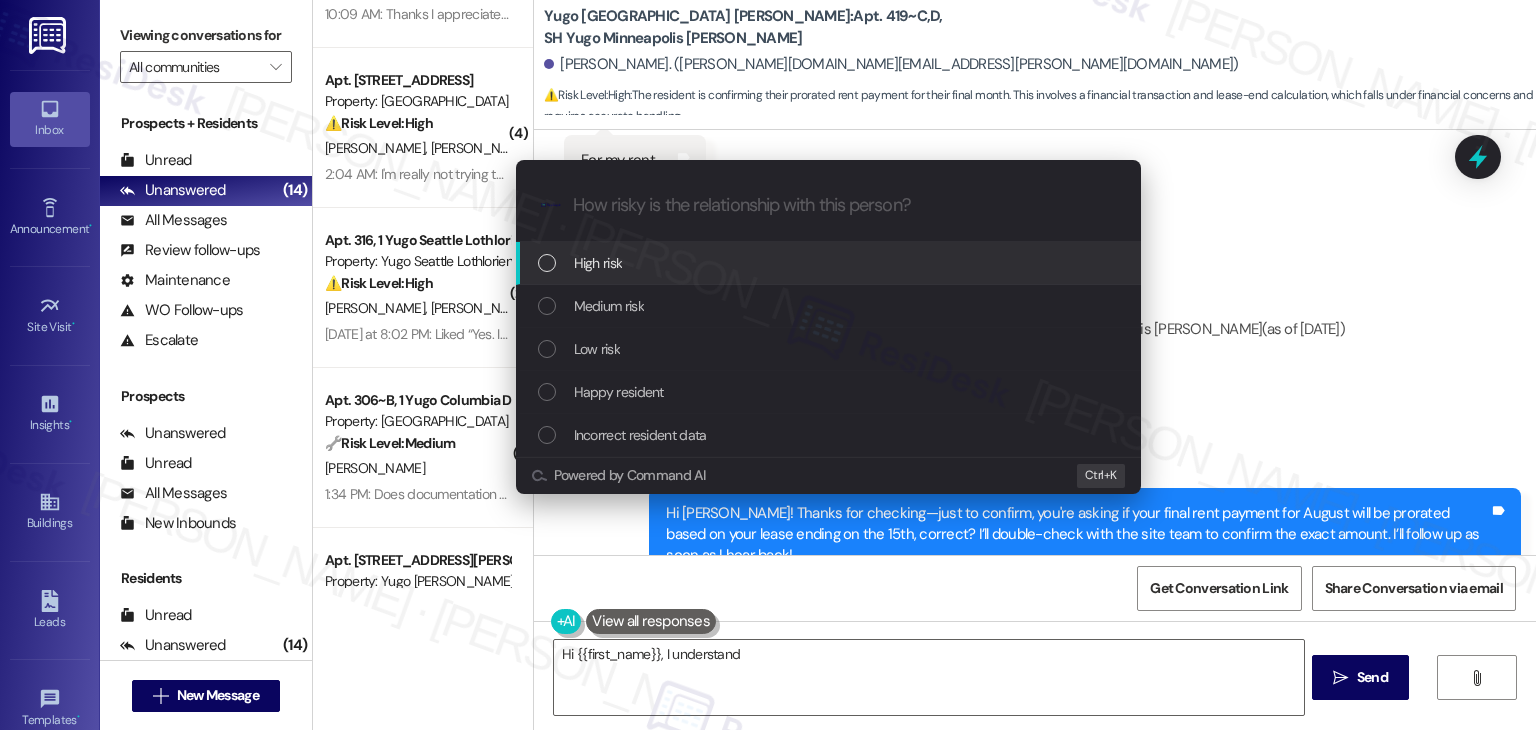 paste on "Prorated Rent Calculation Request – Lease Ending [DATE] ([PERSON_NAME])" 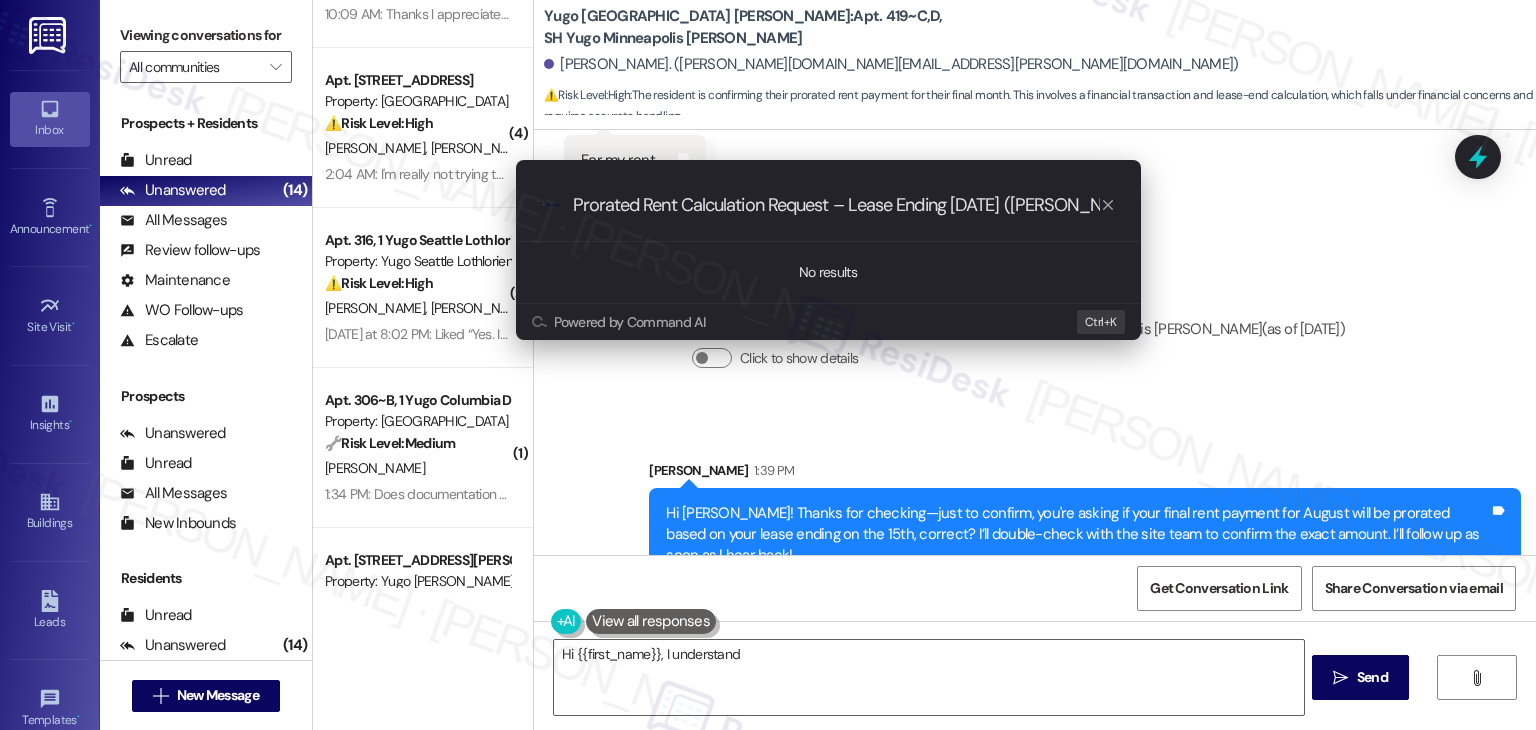 type on "Prorated Rent Calculation Request – Lease Ending [DATE] ([PERSON_NAME])" 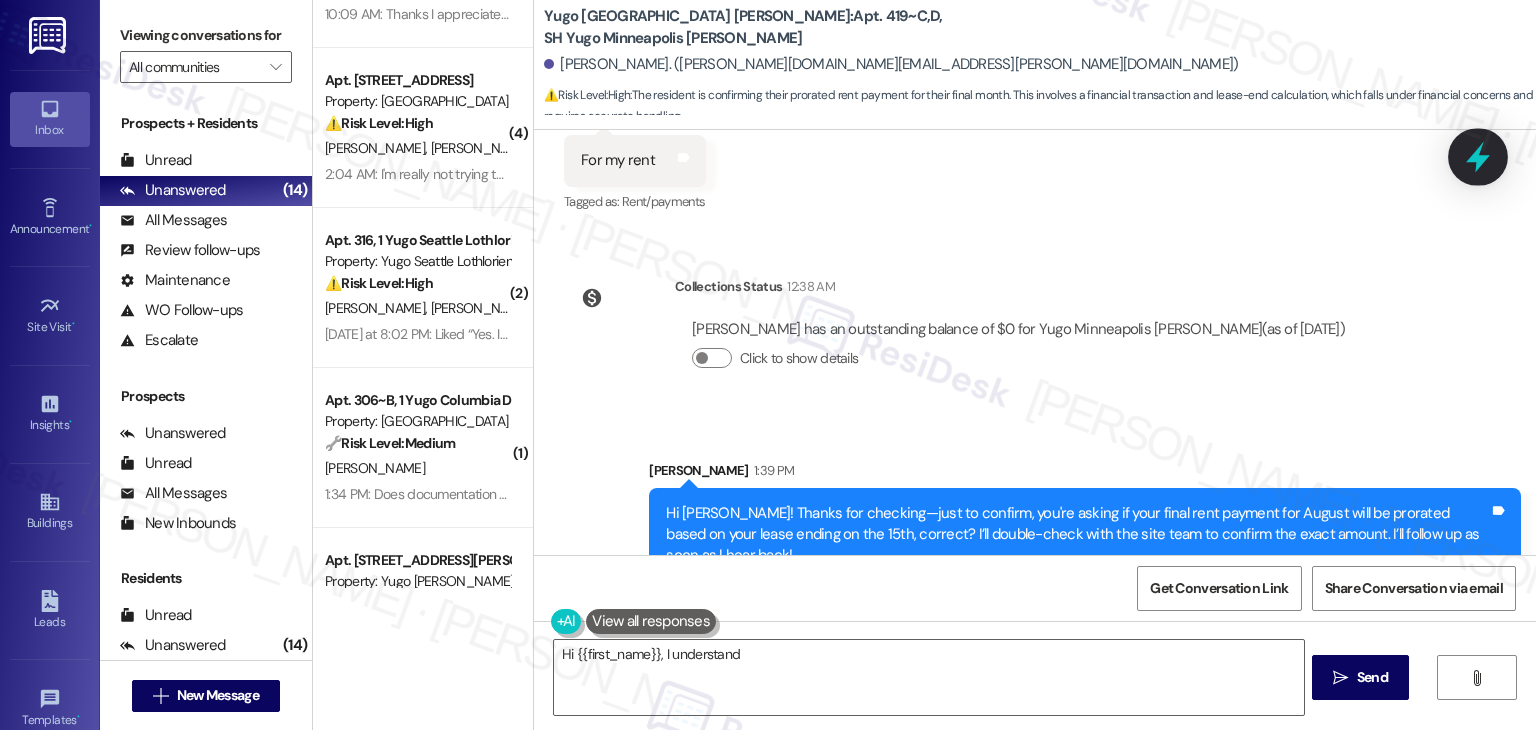 click at bounding box center [1478, 156] 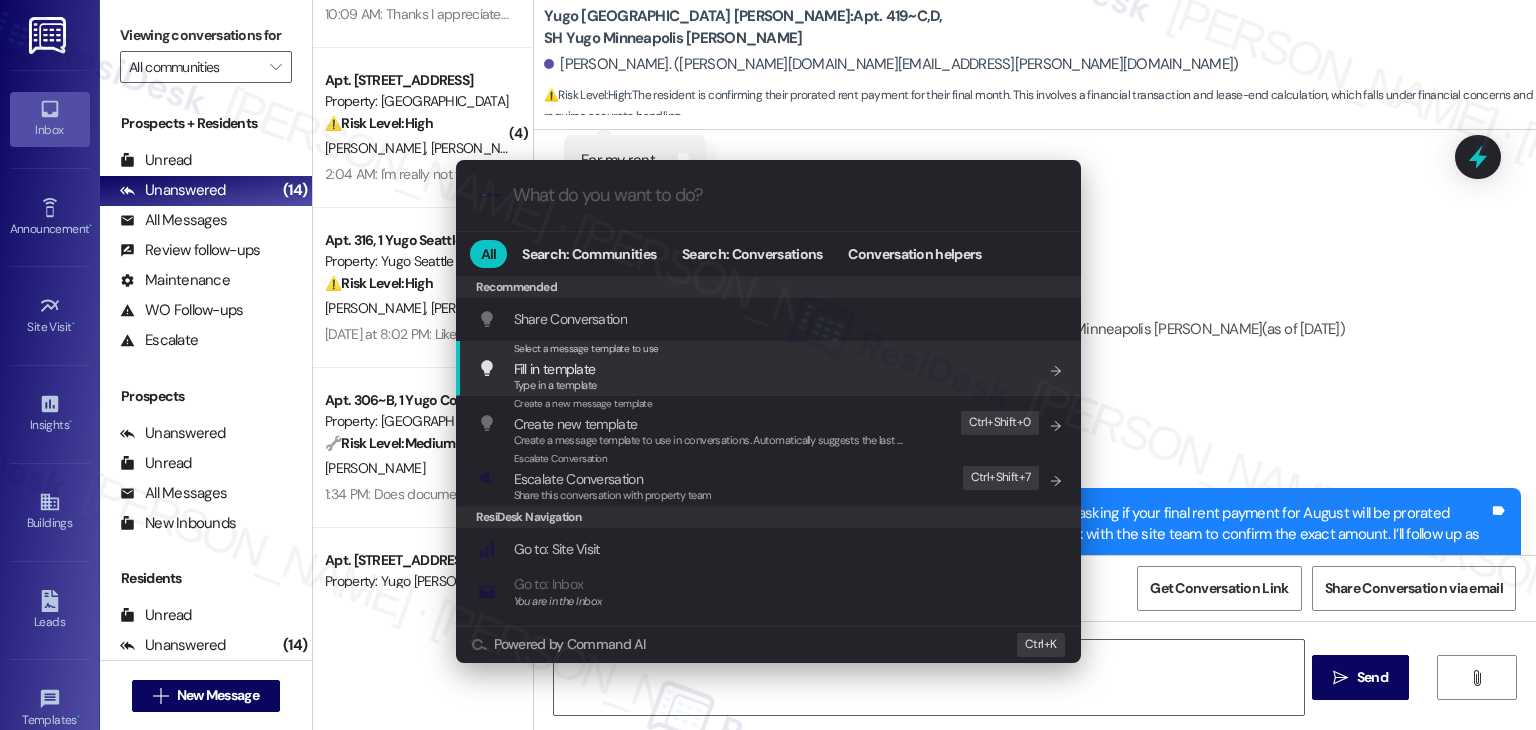 click on "Escalate Conversation" at bounding box center (578, 479) 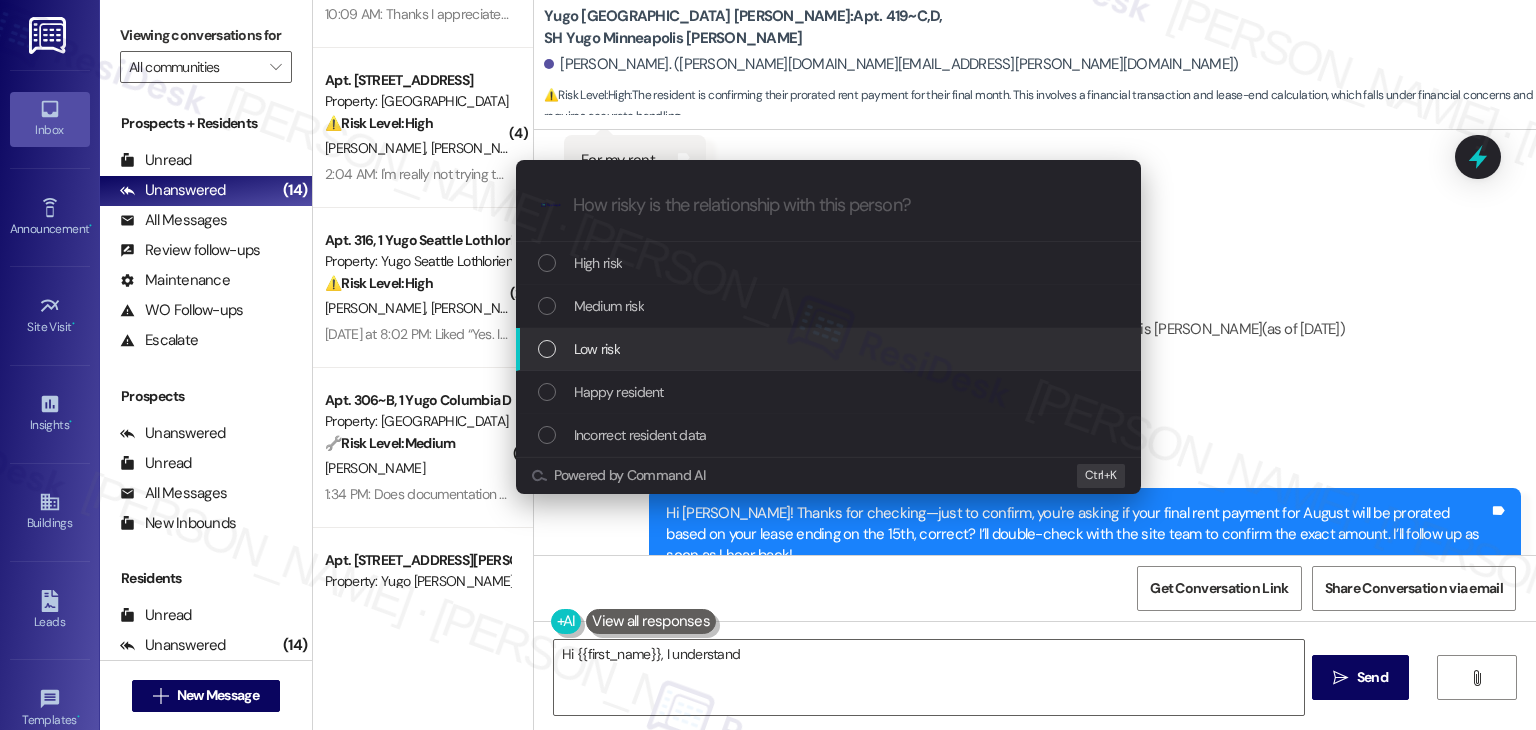 click at bounding box center (547, 349) 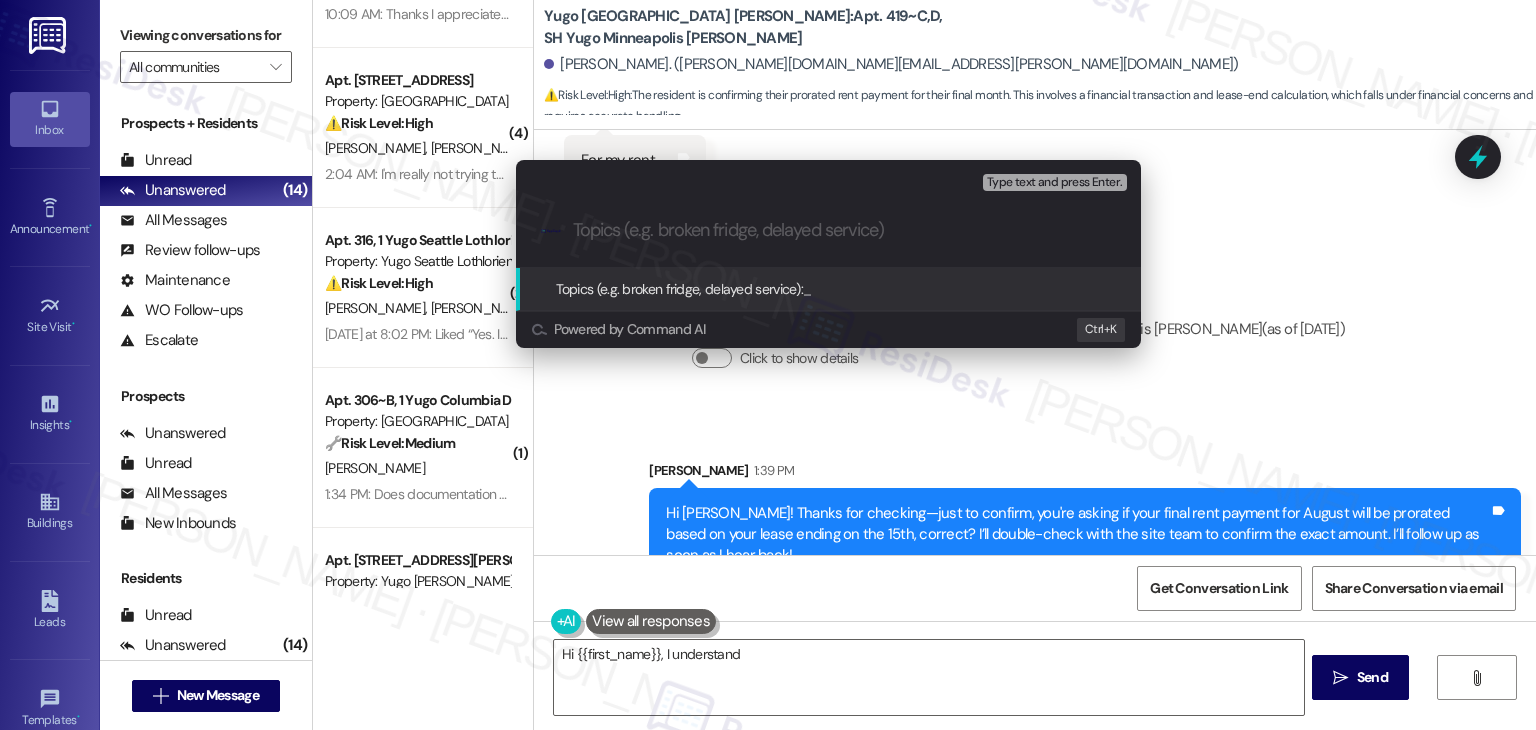 paste on "Prorated Rent Calculation Request – Lease Ending [DATE] ([PERSON_NAME])" 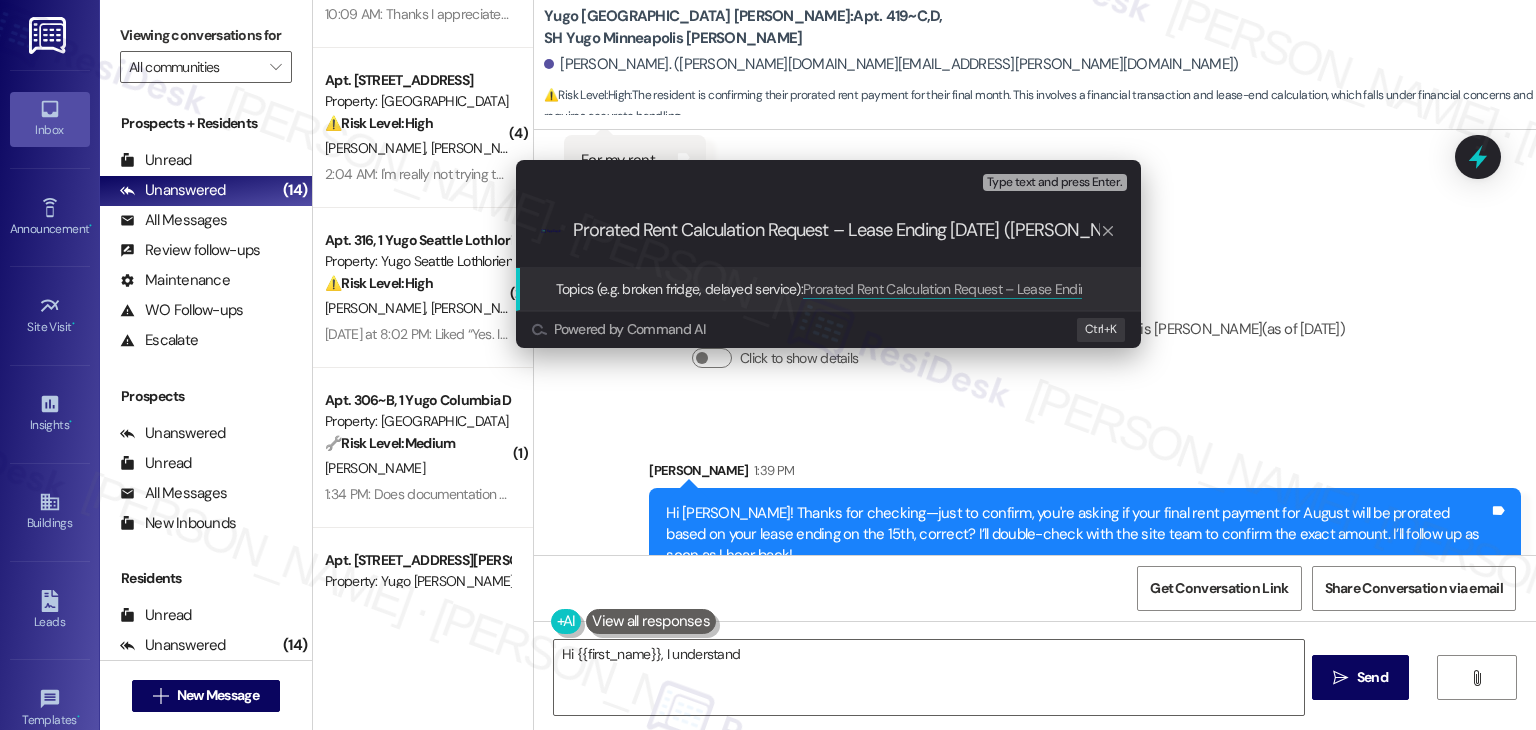 click on "Prorated Rent Calculation Request – Lease Ending [DATE] ([PERSON_NAME])" at bounding box center (836, 230) 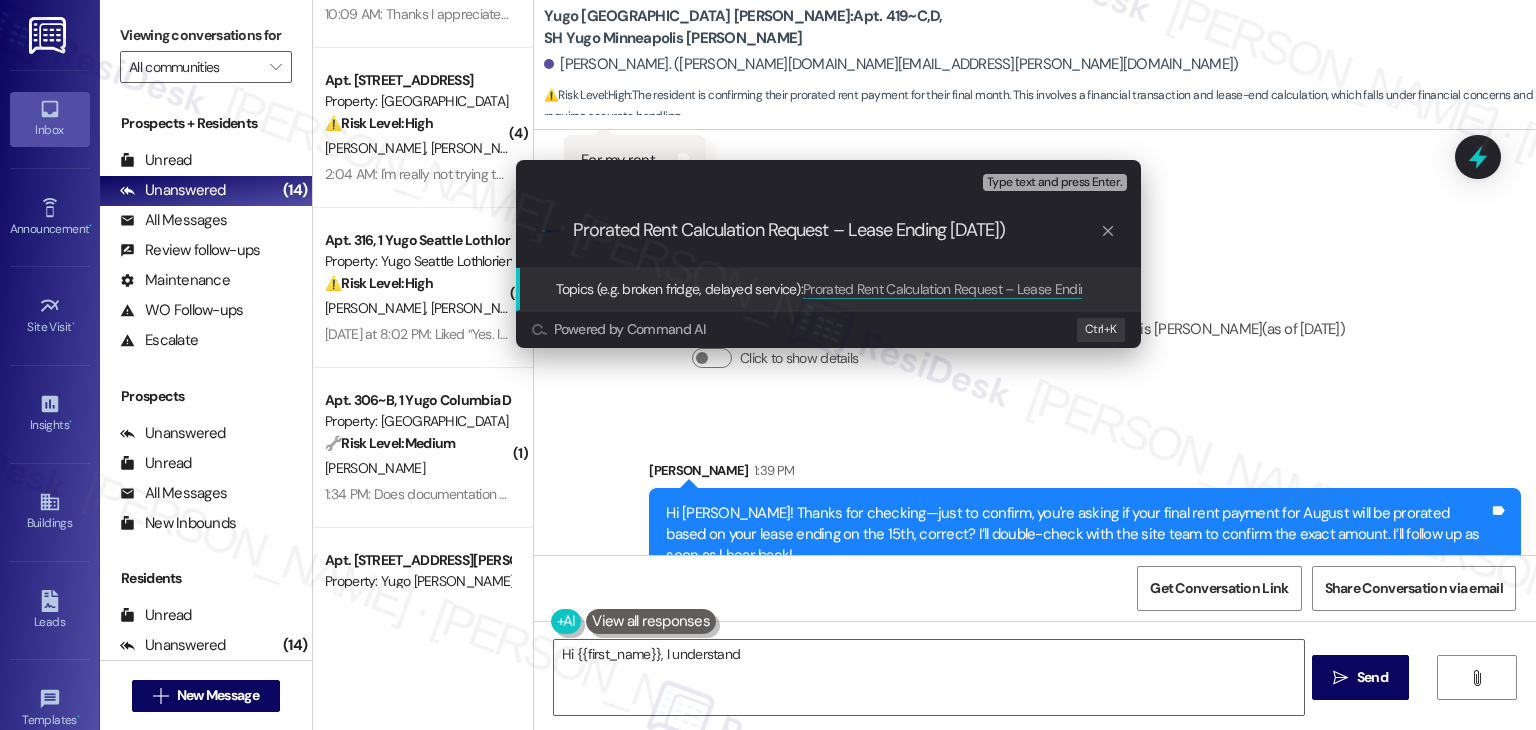 type on "Prorated Rent Calculation Request – Lease Ending [DATE]" 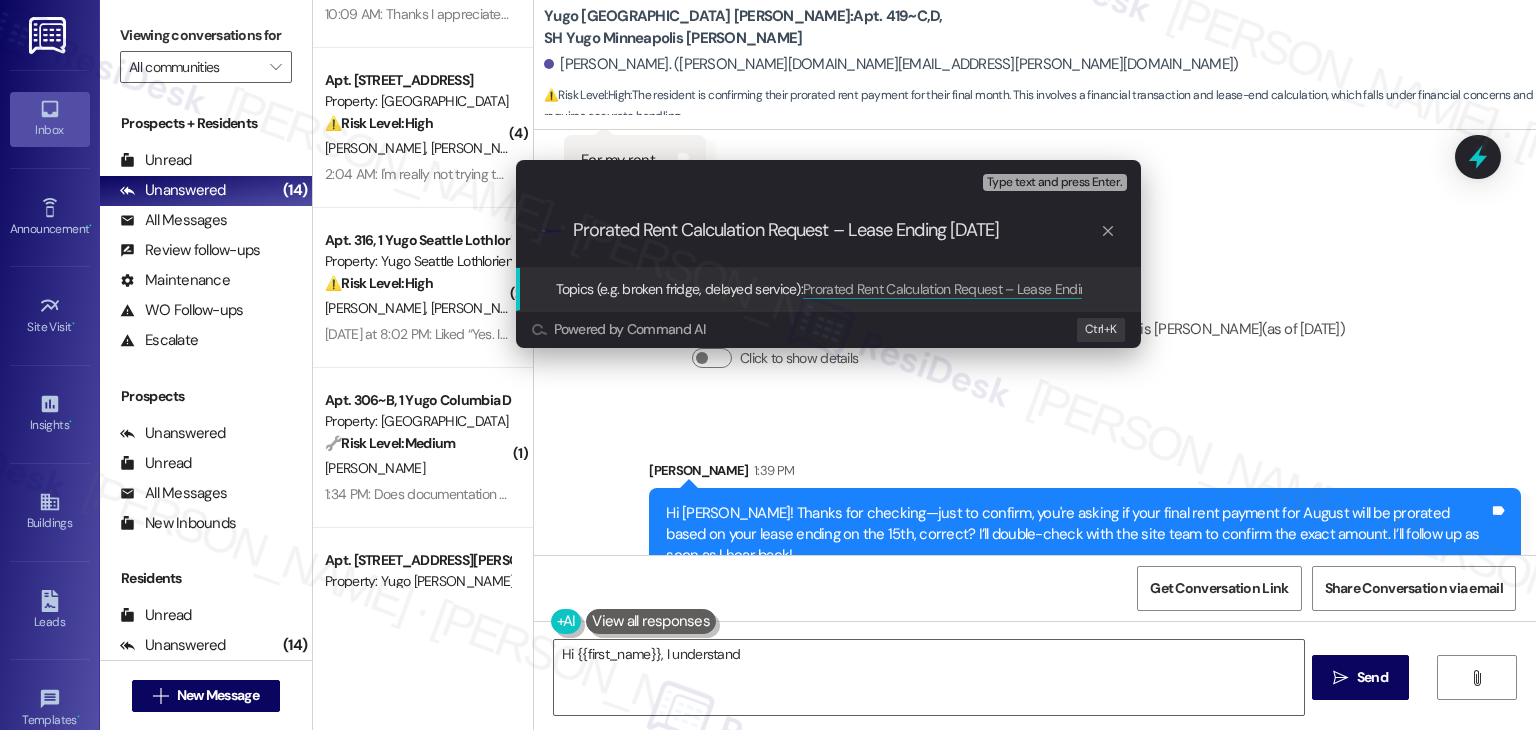 type 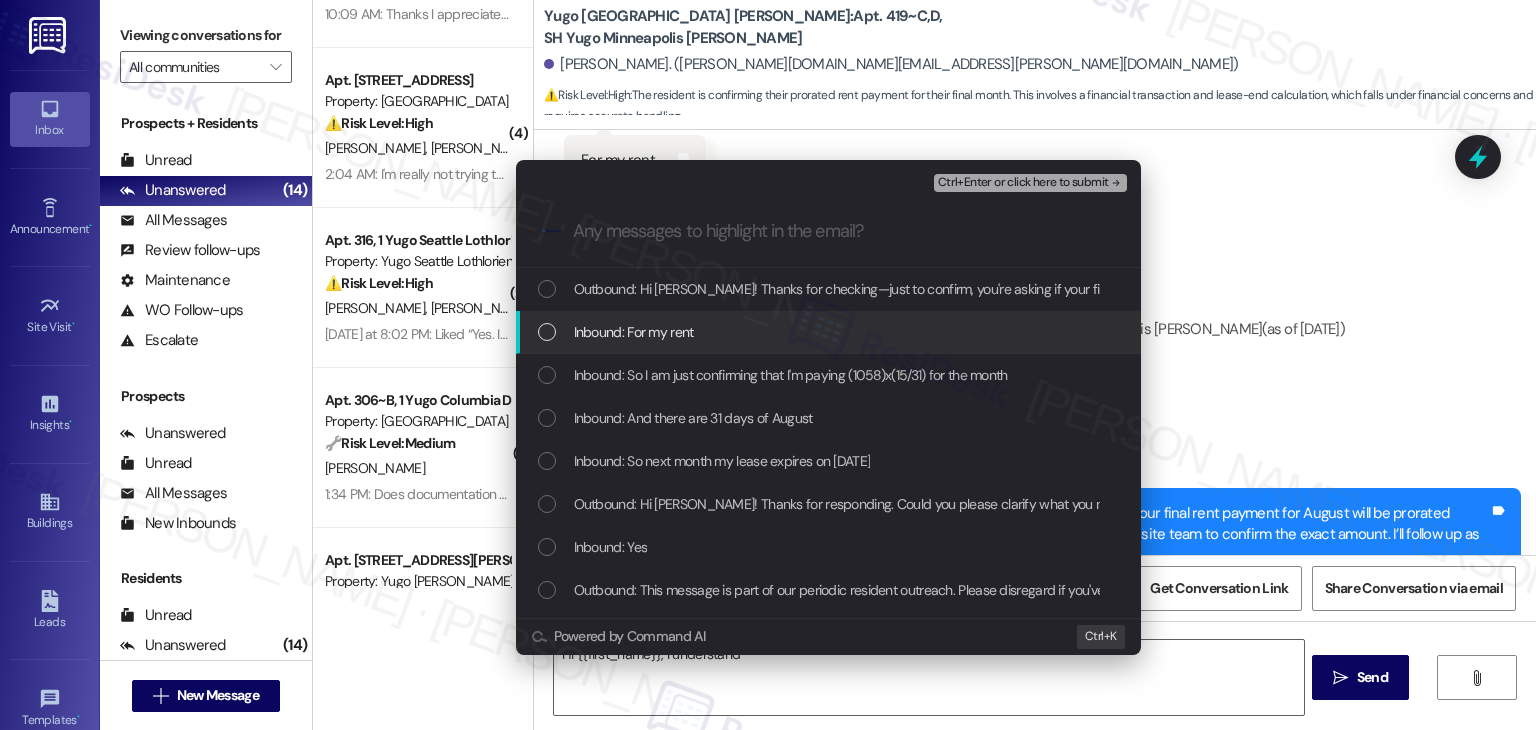 click at bounding box center (547, 332) 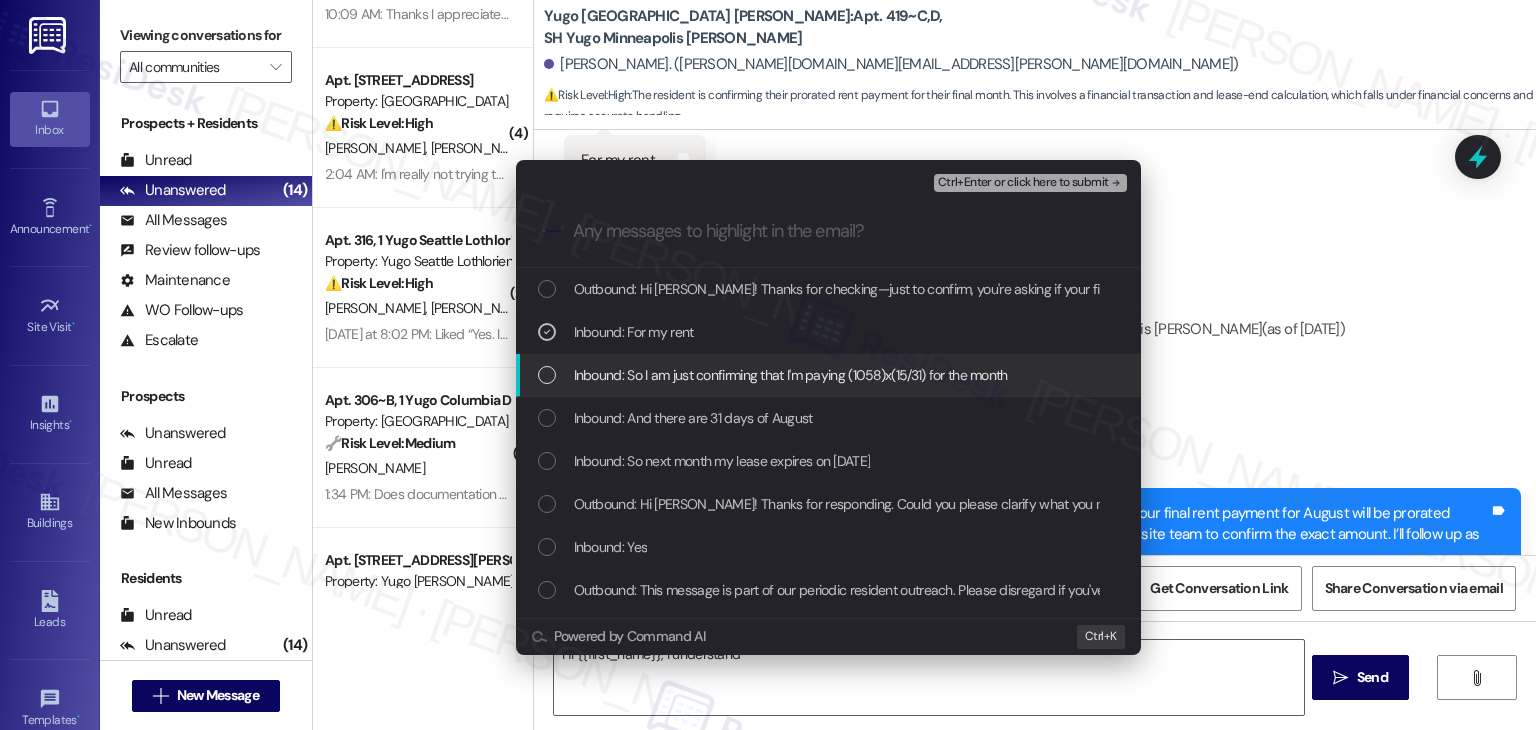 click on "Inbound: So I am just confirming that I'm paying (1058)x(15/31) for the month" at bounding box center [830, 375] 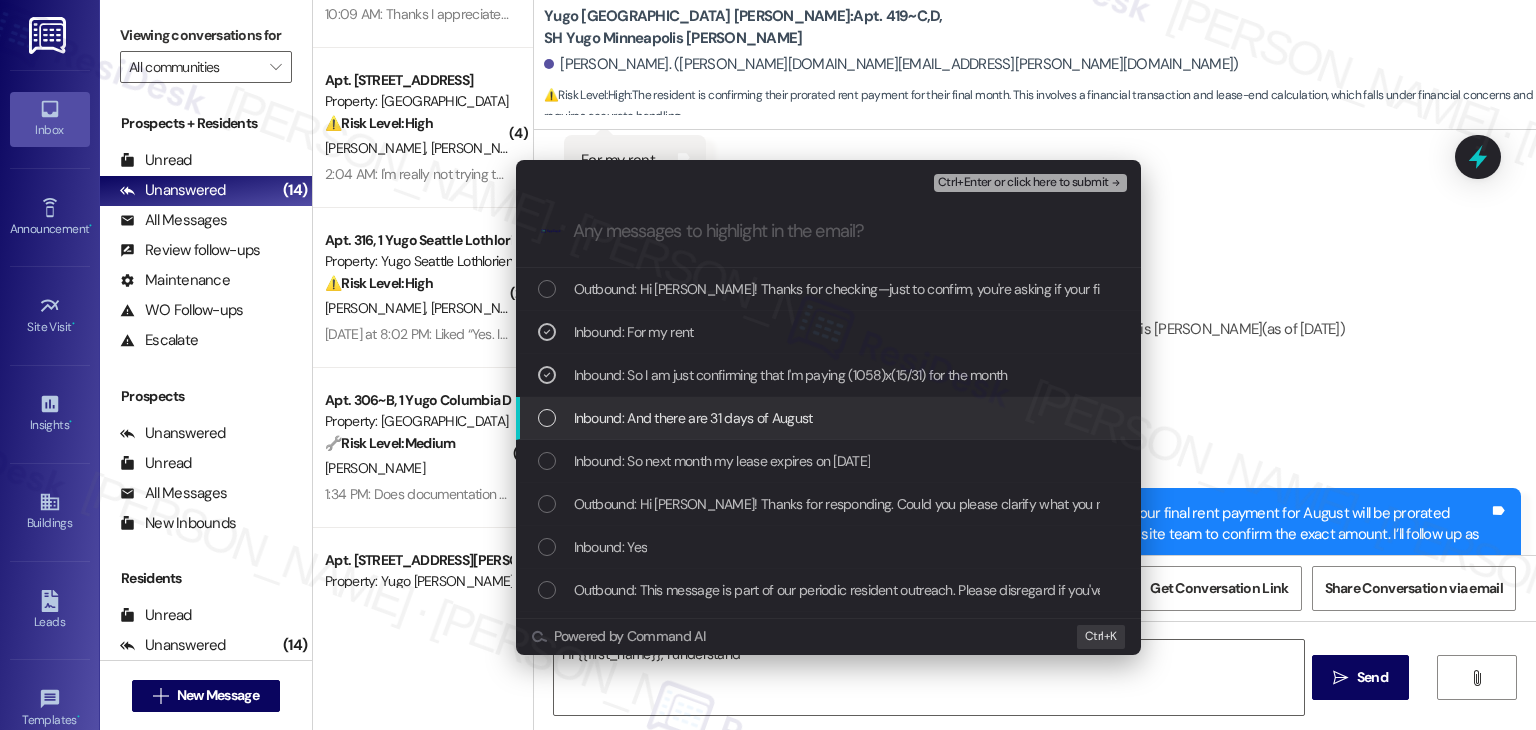 click at bounding box center (547, 418) 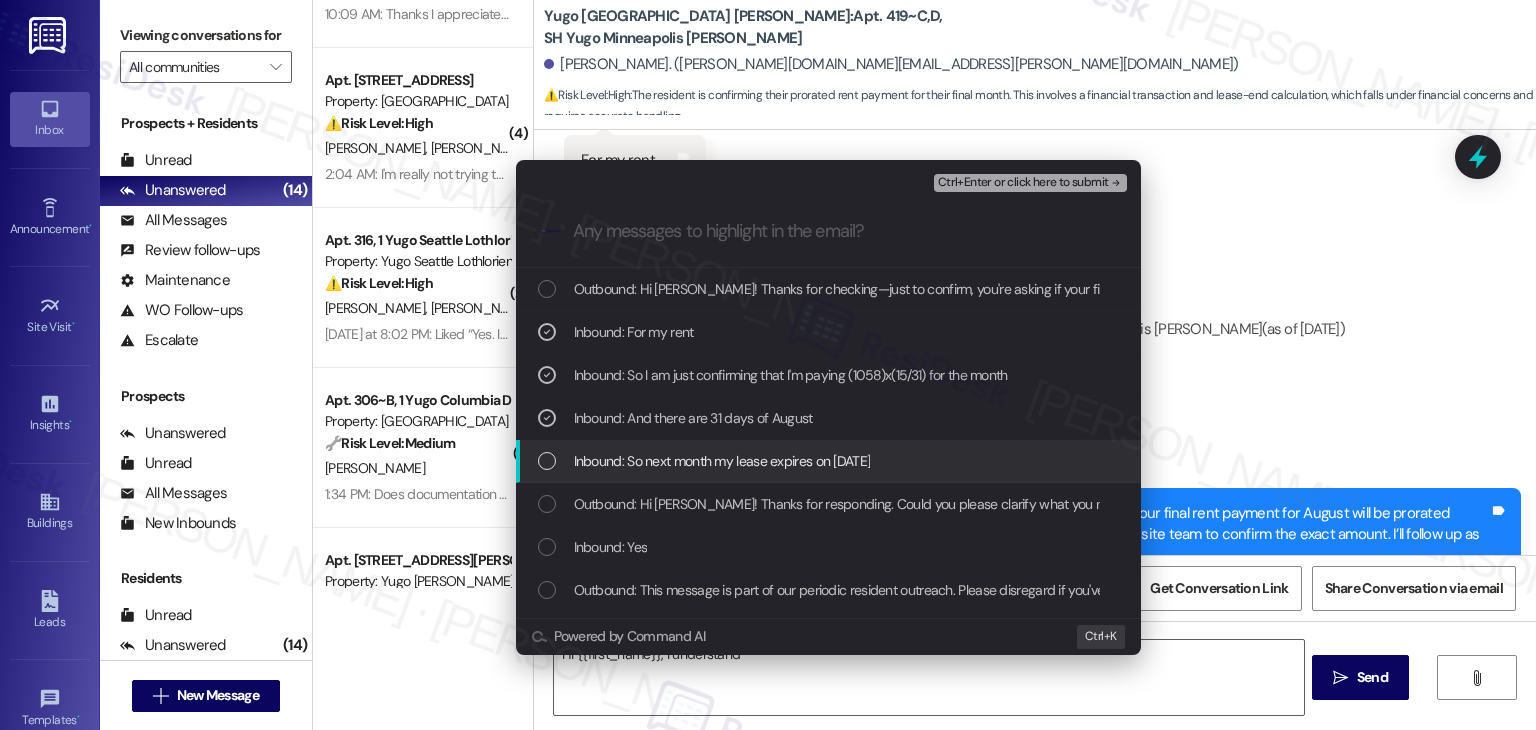 click on "Inbound: So next month my lease expires on [DATE]" at bounding box center [830, 461] 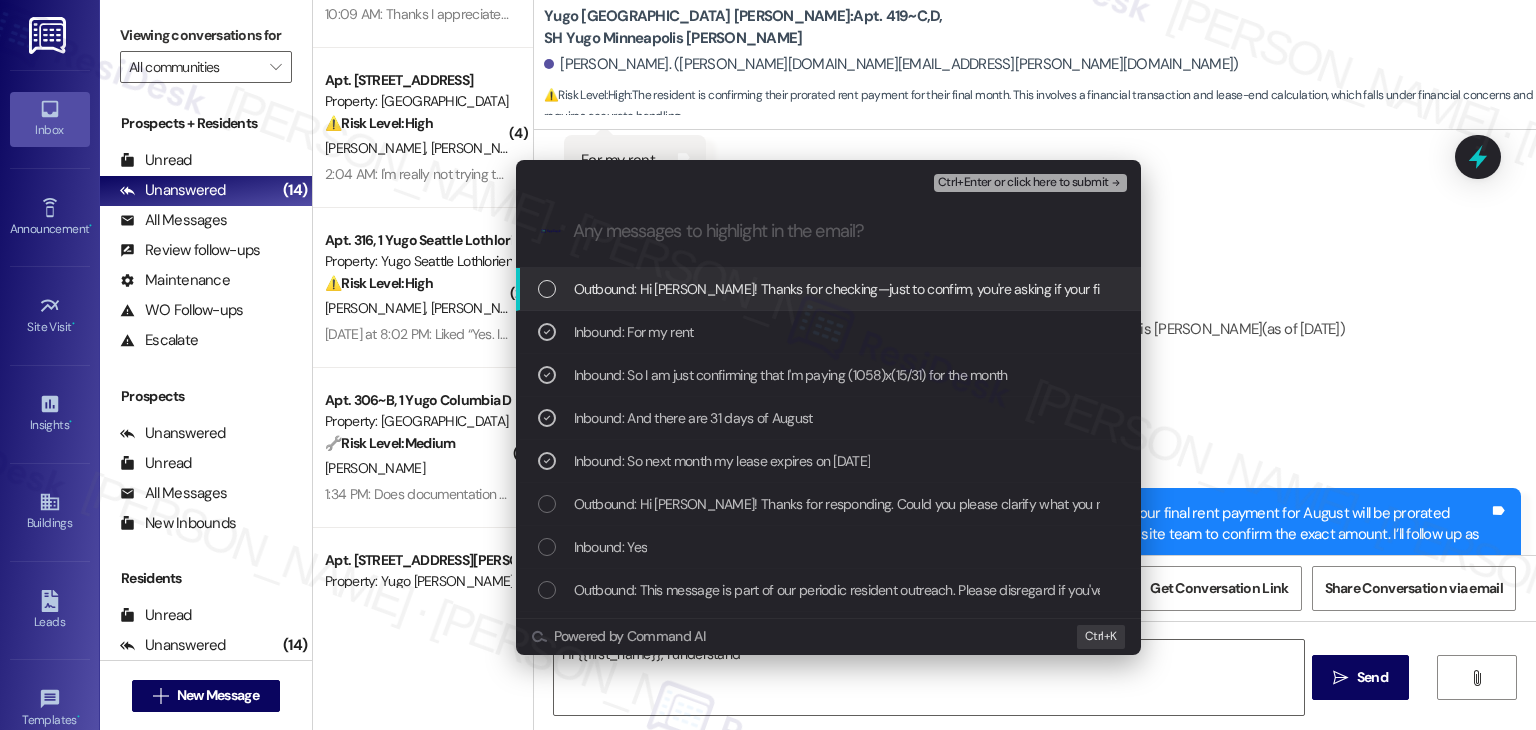 click on "Ctrl+Enter or click here to submit" at bounding box center (1023, 183) 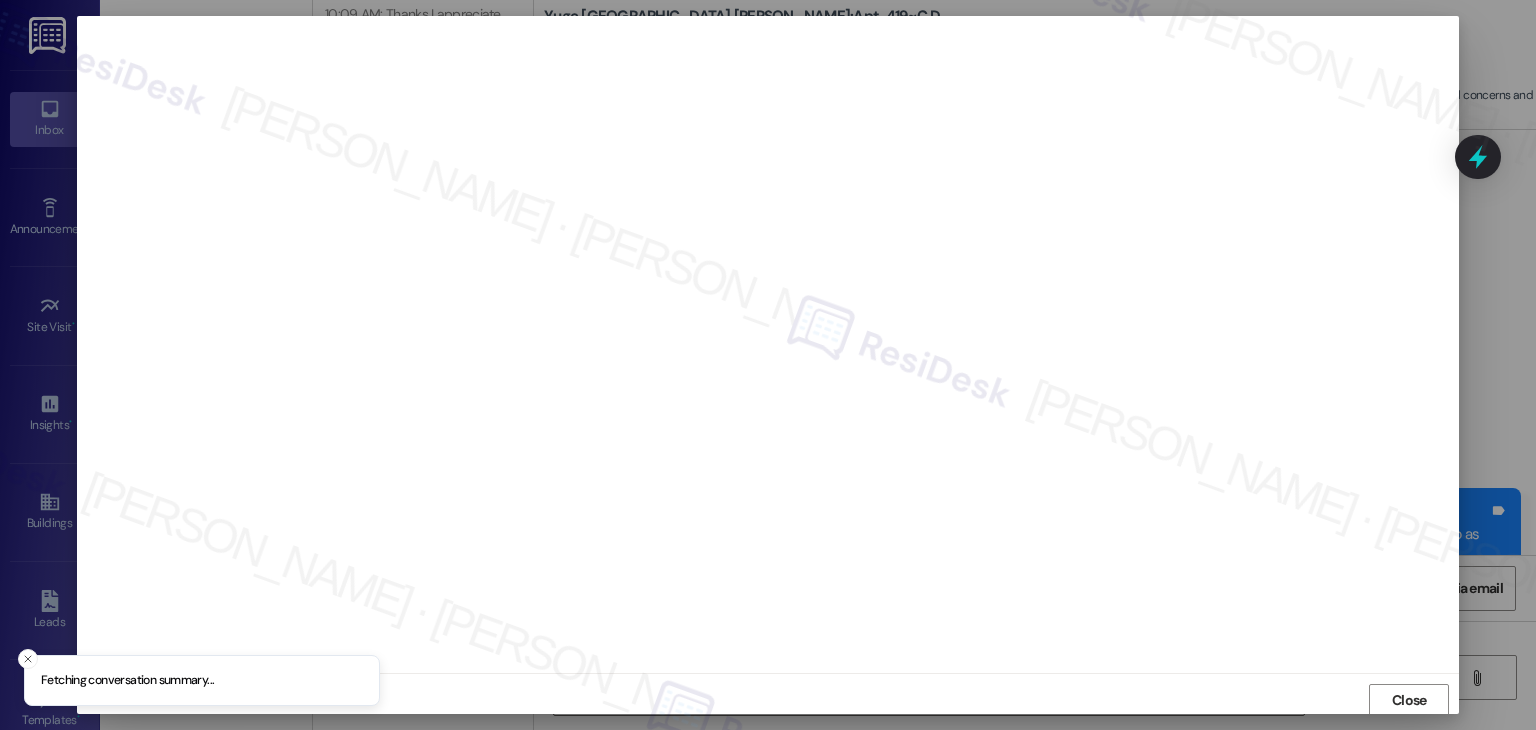 scroll, scrollTop: 1, scrollLeft: 0, axis: vertical 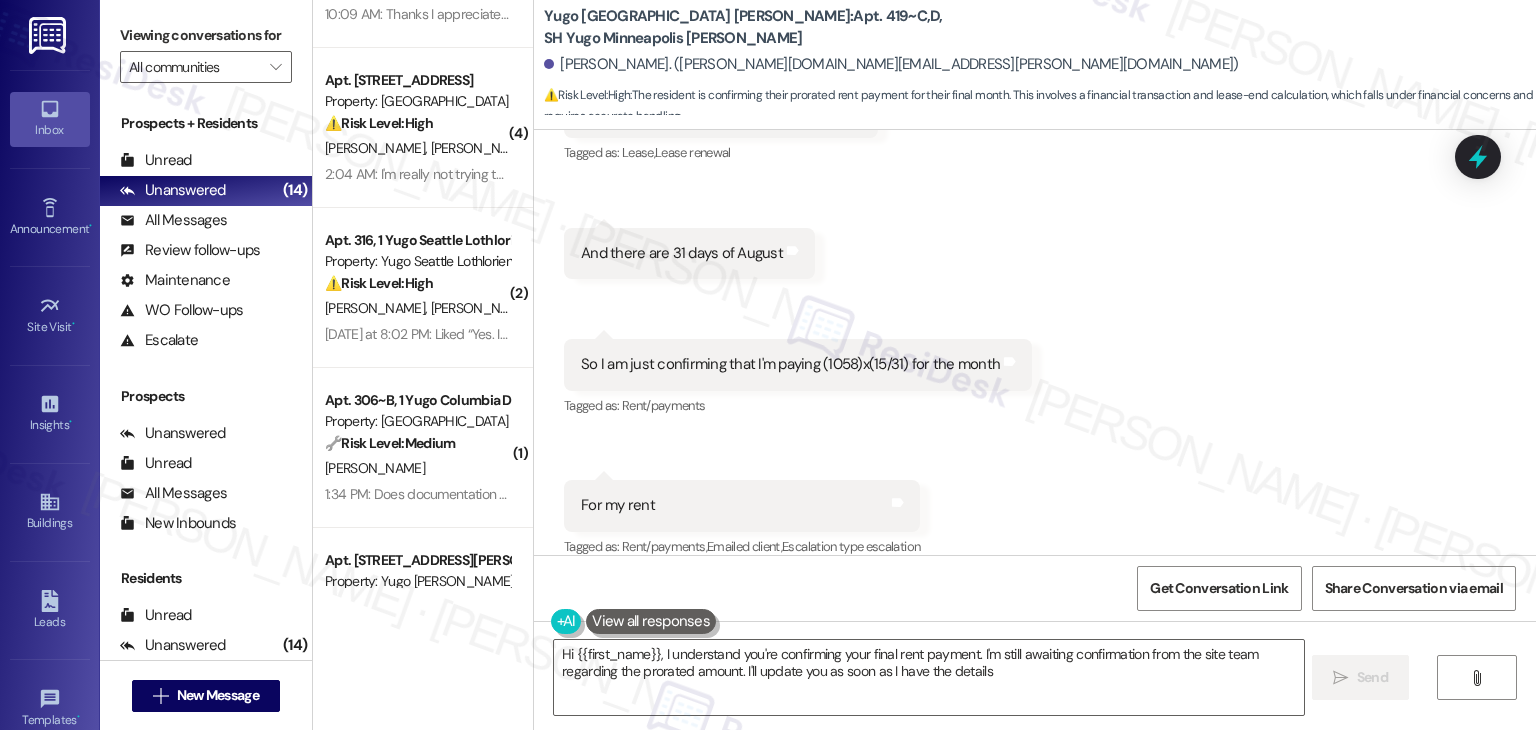 type on "Hi {{first_name}}, I understand you're confirming your final rent payment. I'm still awaiting confirmation from the site team regarding the prorated amount. I'll update you as soon as I have the details!" 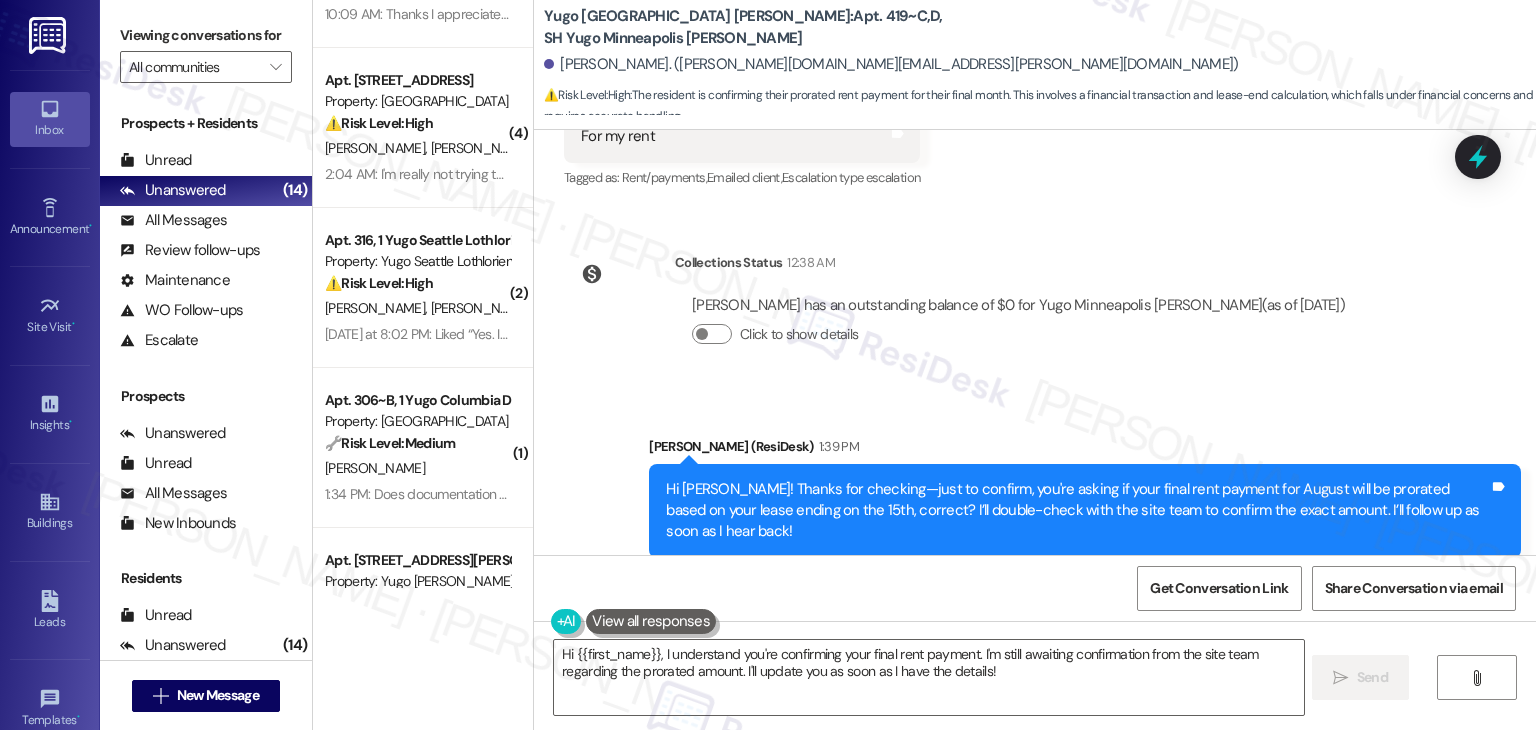 scroll, scrollTop: 1785, scrollLeft: 0, axis: vertical 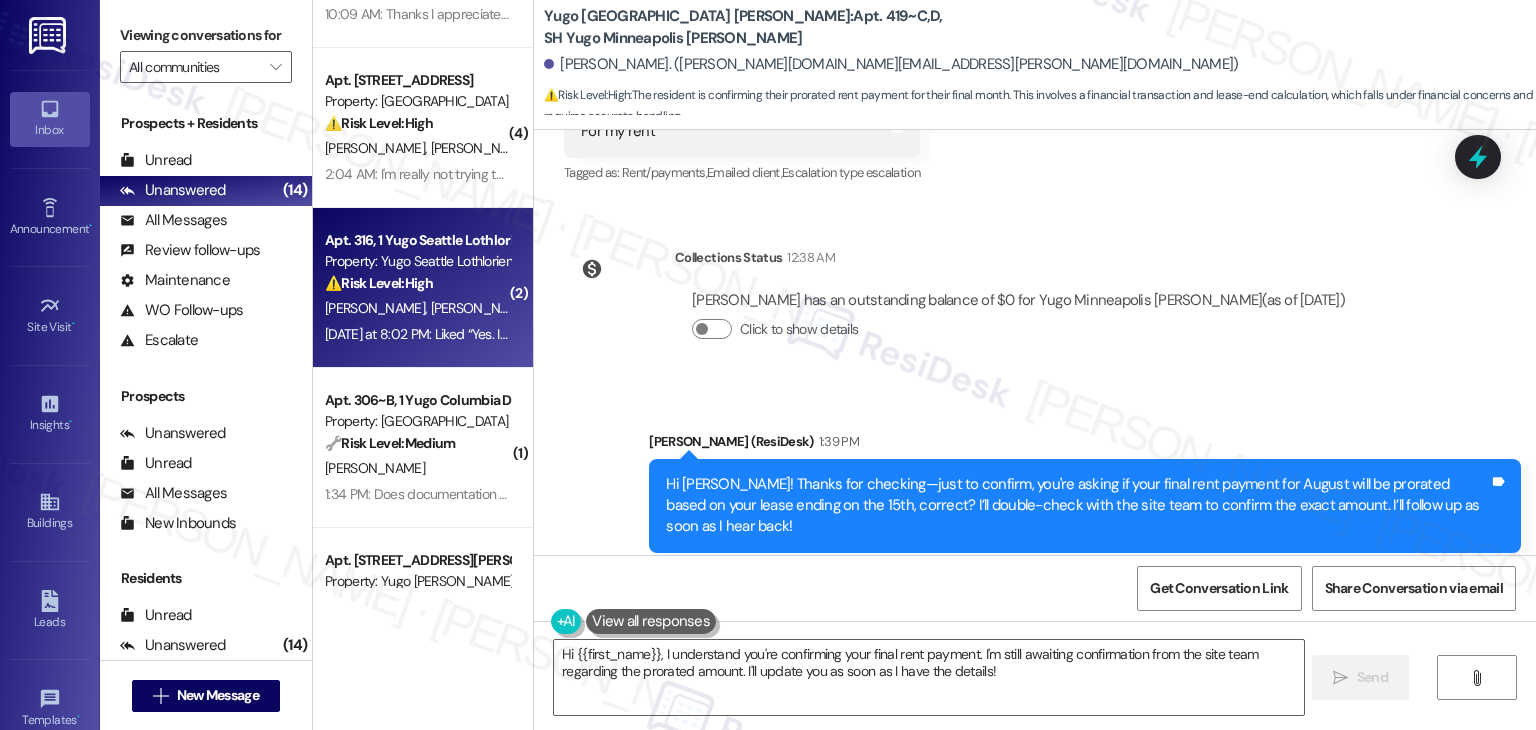 click on "[DATE] at 8:02 PM: Liked “Yes. I have a question. My lease is expiring on [DATE], I had a months rent deposit and last months rent also deposit as my wife's SSN was not available then (In total 2 months rent is deposit). I was wondering if my last month's rent will cover the rent for August. Additionally, my Wife's SSB has arrived so, we would like to get our deposit back if it cant be covered as rent.” [DATE] at 8:02 PM: Liked “Yes. I have a question. My lease is expiring on [DATE], I had a months rent deposit and last months rent also deposit as my wife's SSN was not available then (In total 2 months rent is deposit). I was wondering if my last month's rent will cover the rent for August. Additionally, my Wife's SSB has arrived so, we would like to get our deposit back if it cant be covered as rent.”" at bounding box center (1459, 334) 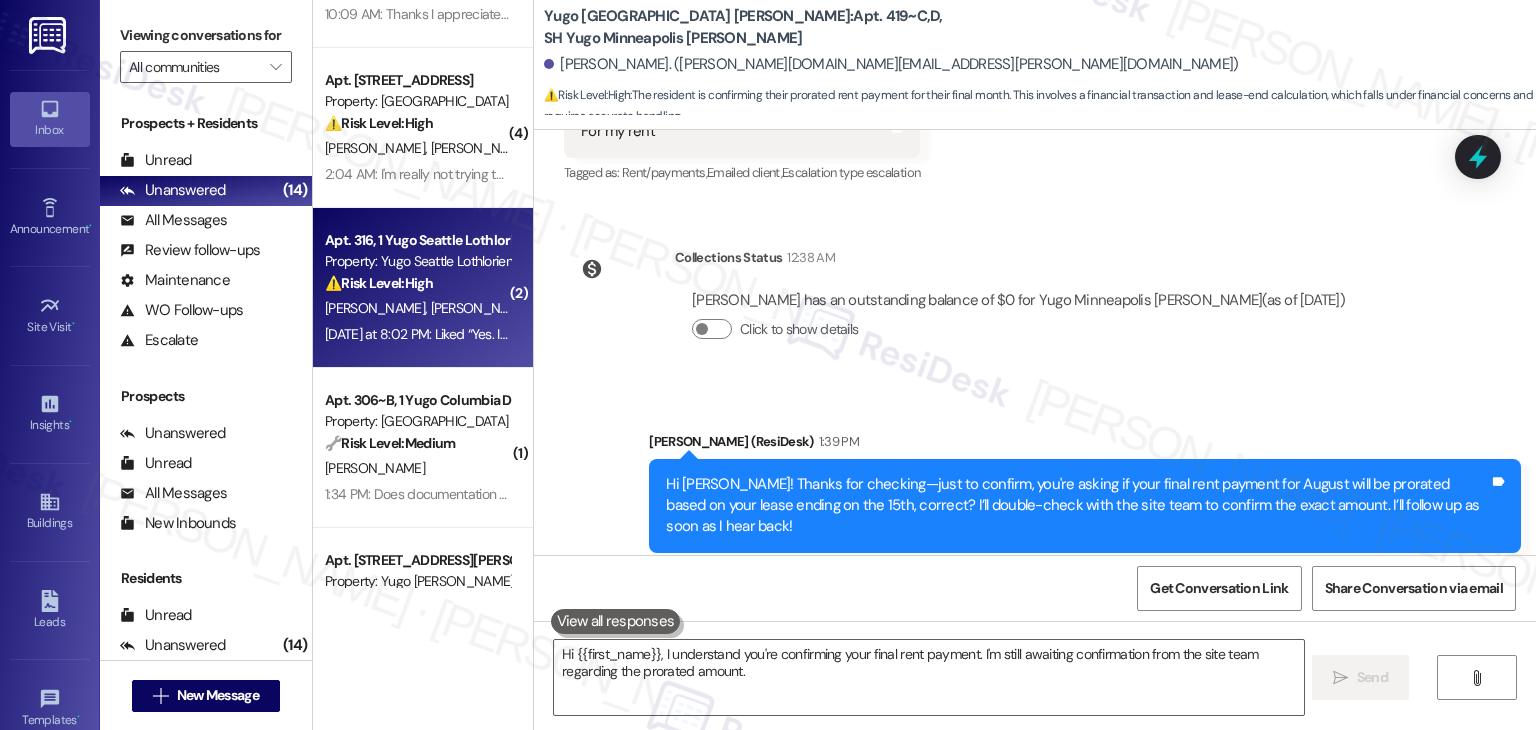 type on "Hi {{first_name}}, I understand you're confirming your final rent payment. I'm still awaiting confirmation from the site team regarding the prorated amount. I'll" 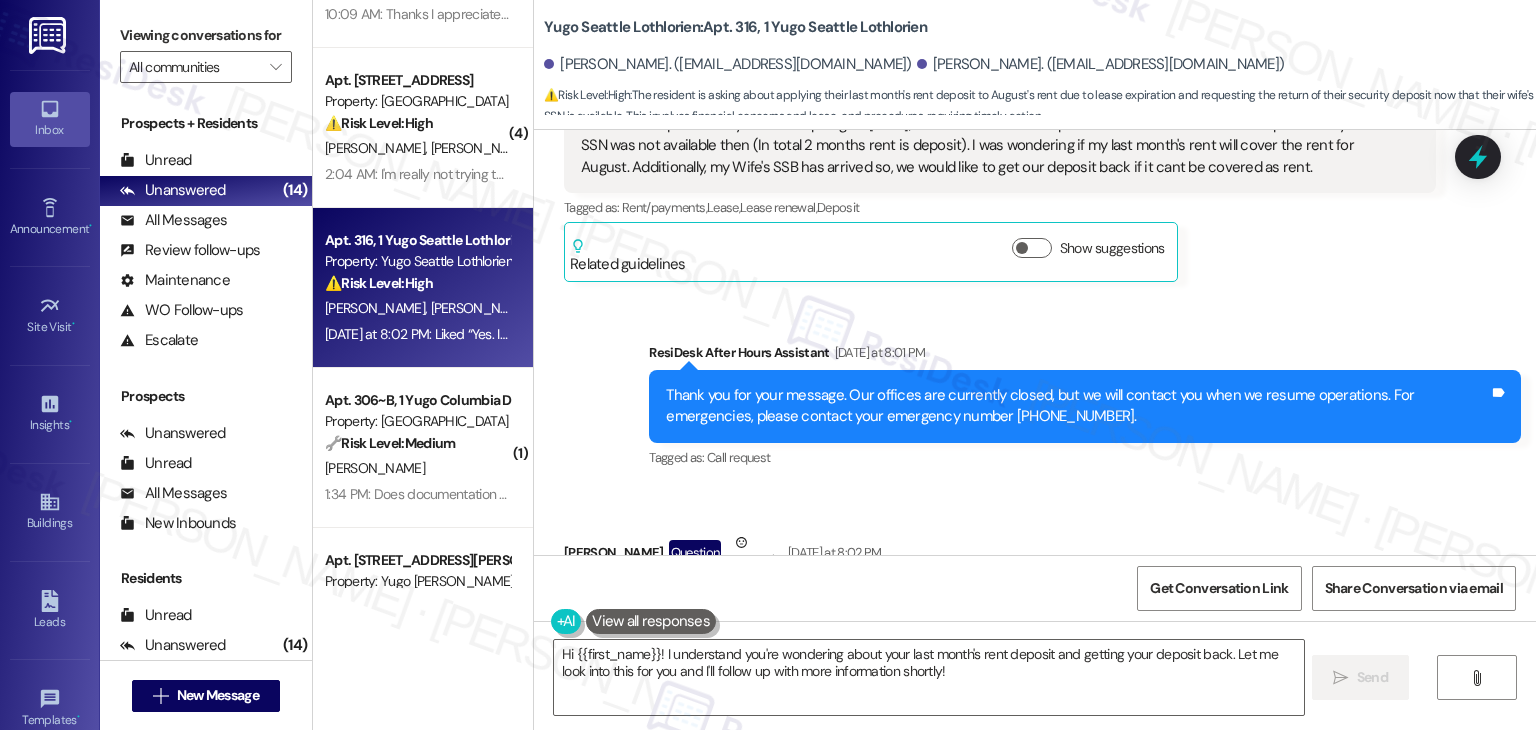 scroll, scrollTop: 827, scrollLeft: 0, axis: vertical 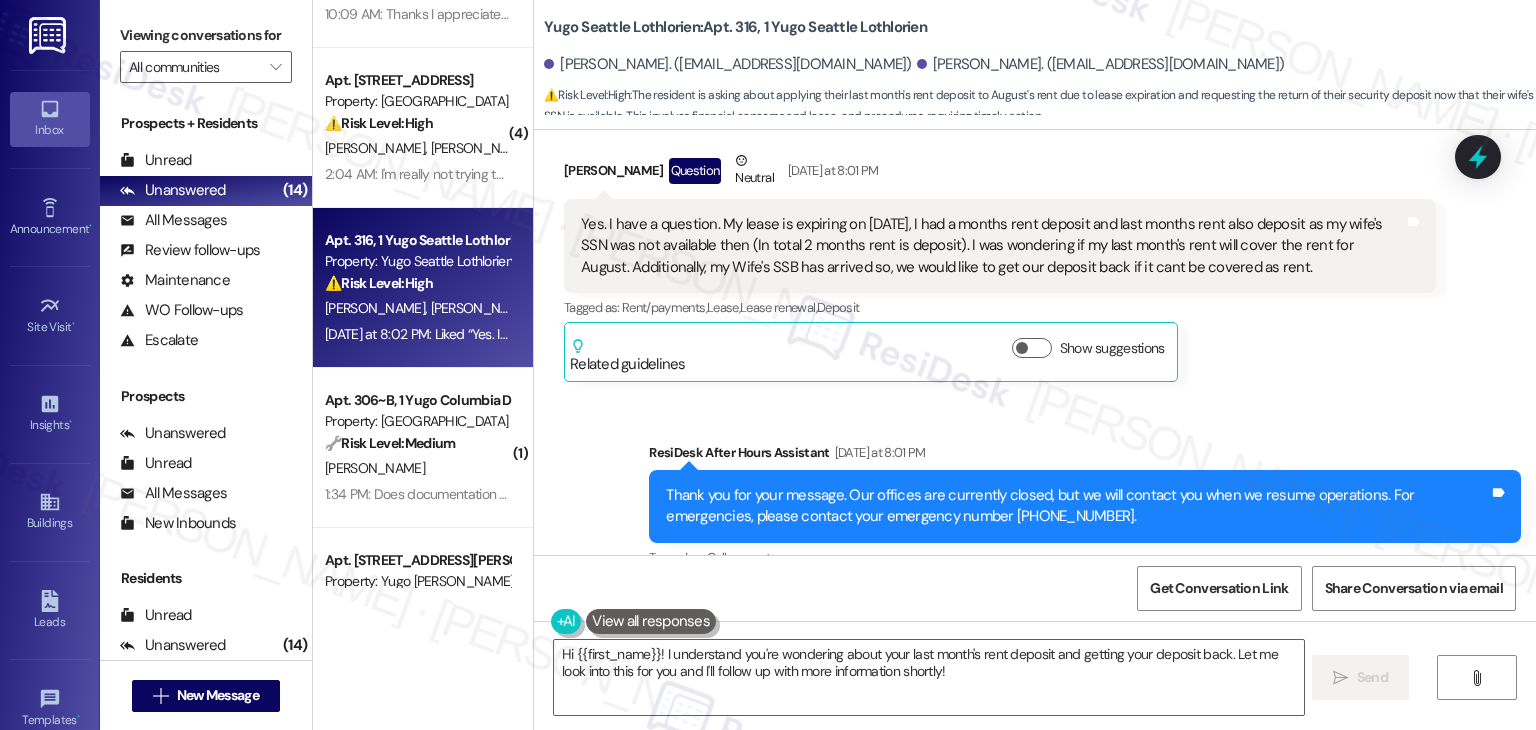 click on "Sent via SMS ResiDesk After Hours Assistant [DATE] at 8:01 PM Thank you for your message. Our offices are currently closed, but we will contact you when we resume operations. For emergencies, please contact your emergency number [PHONE_NUMBER]. Tags and notes Tagged as:   Call request Click to highlight conversations about Call request" at bounding box center (1035, 492) 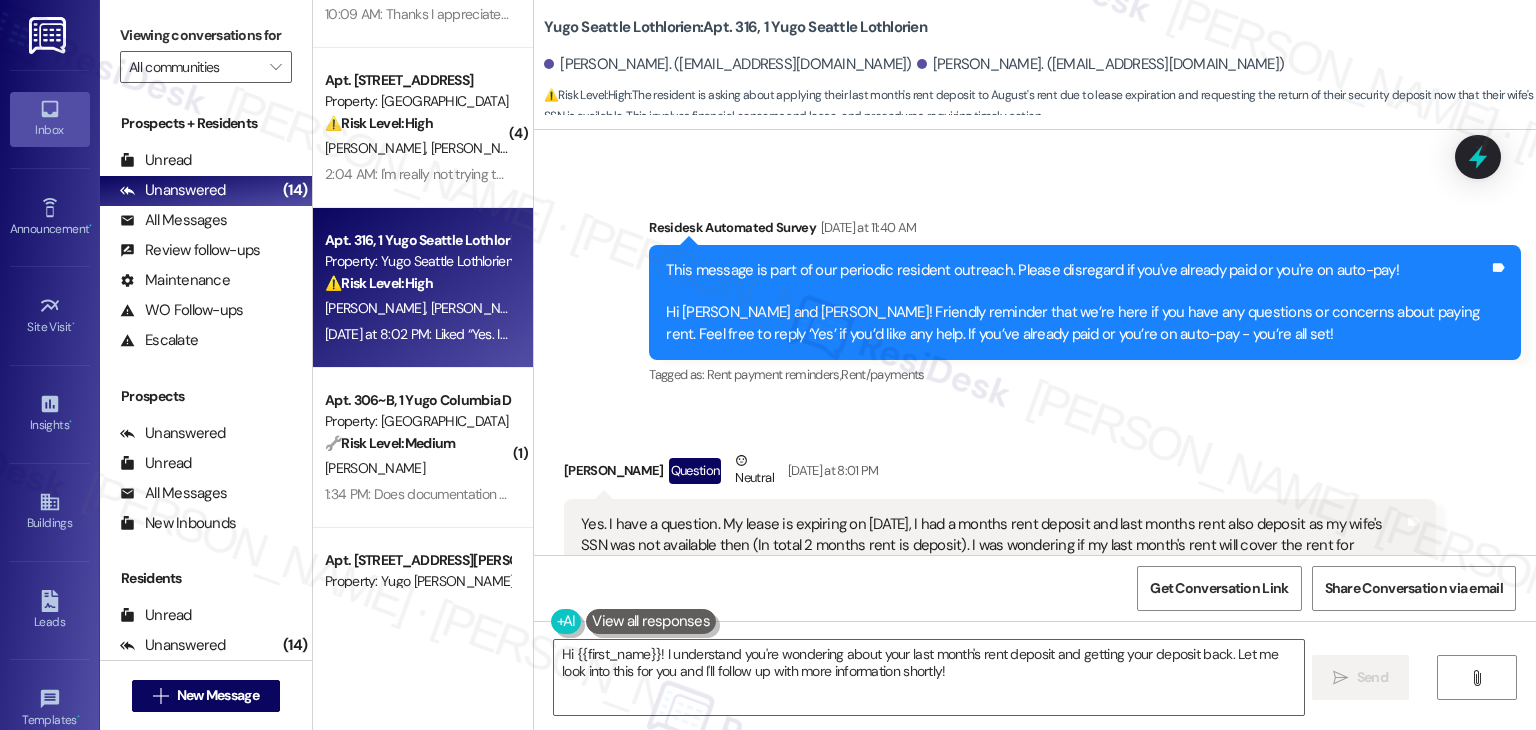 scroll, scrollTop: 627, scrollLeft: 0, axis: vertical 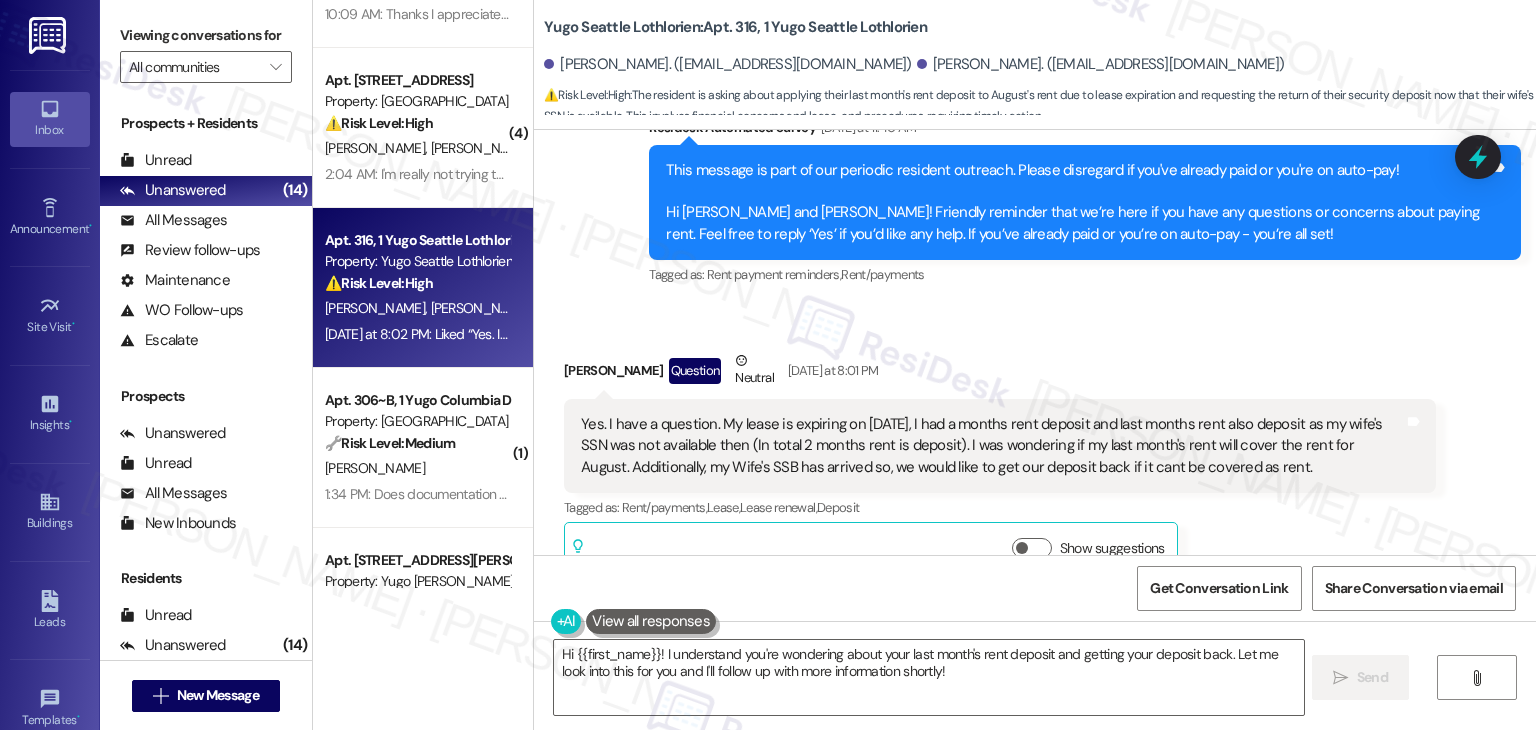 drag, startPoint x: 703, startPoint y: 419, endPoint x: 1244, endPoint y: 477, distance: 544.10016 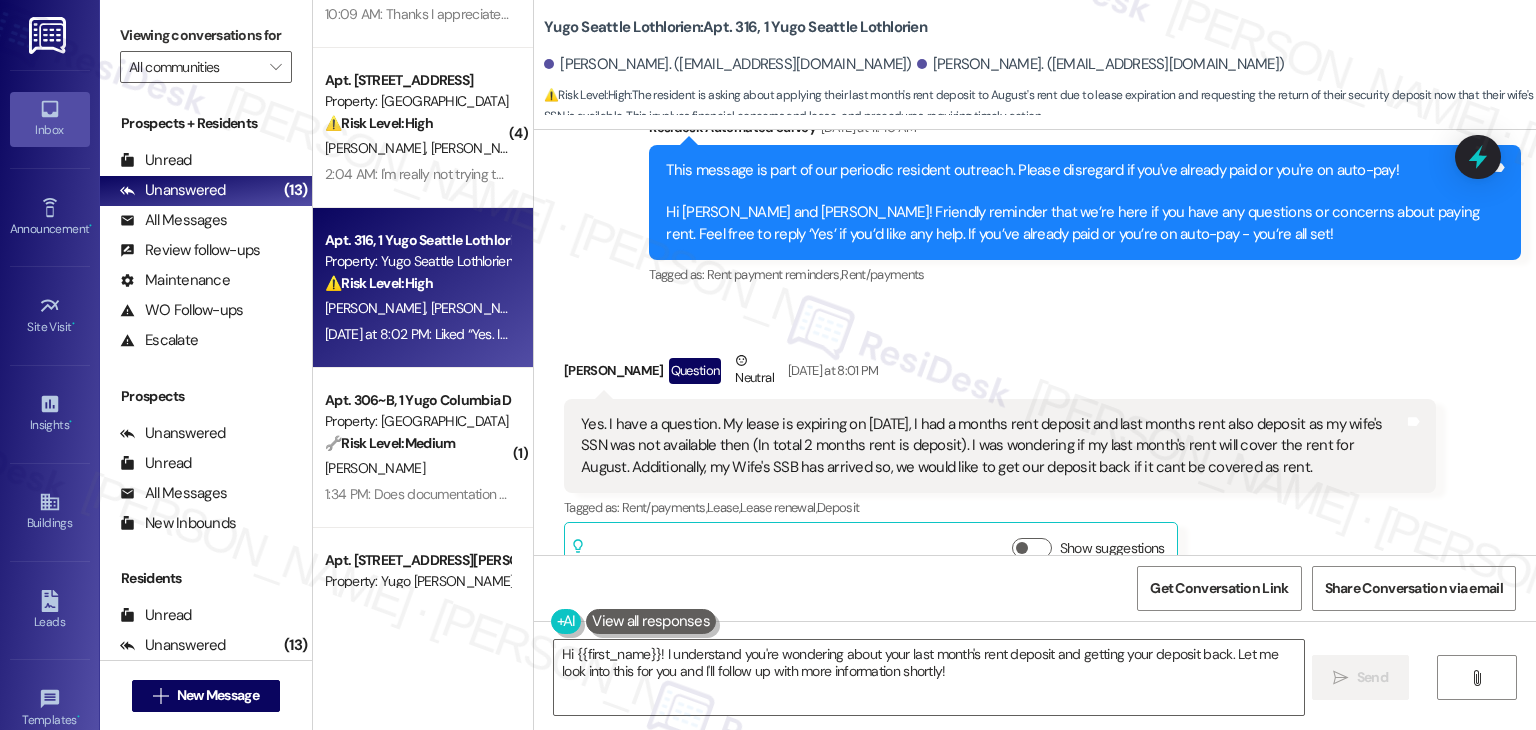 click on "Received via SMS [PERSON_NAME] Question   Neutral [DATE] at 8:01 PM Yes. I have a question. My lease is expiring on [DATE], I had a months rent deposit and last months rent also deposit as my wife's SSN was not available then (In total 2 months rent is deposit). I was wondering if my last month's rent will cover the rent for August. Additionally, my Wife's SSB has arrived so, we would like to get our deposit back if it cant be covered as rent. Tags and notes Tagged as:   Rent/payments ,  Click to highlight conversations about Rent/payments Lease ,  Click to highlight conversations about Lease Lease renewal ,  Click to highlight conversations about Lease renewal Deposit Click to highlight conversations about Deposit  Related guidelines Show suggestions" at bounding box center [1035, 451] 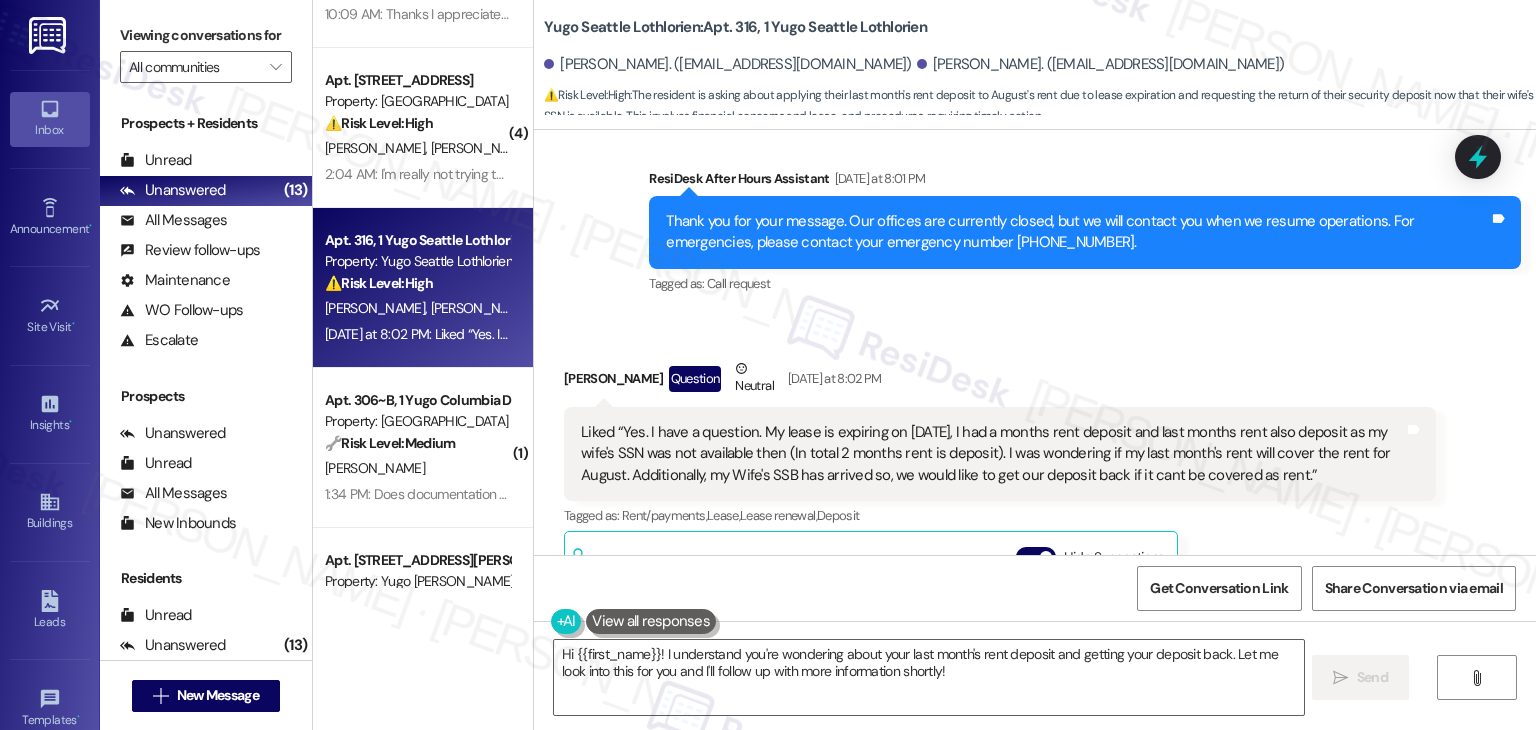 scroll, scrollTop: 1327, scrollLeft: 0, axis: vertical 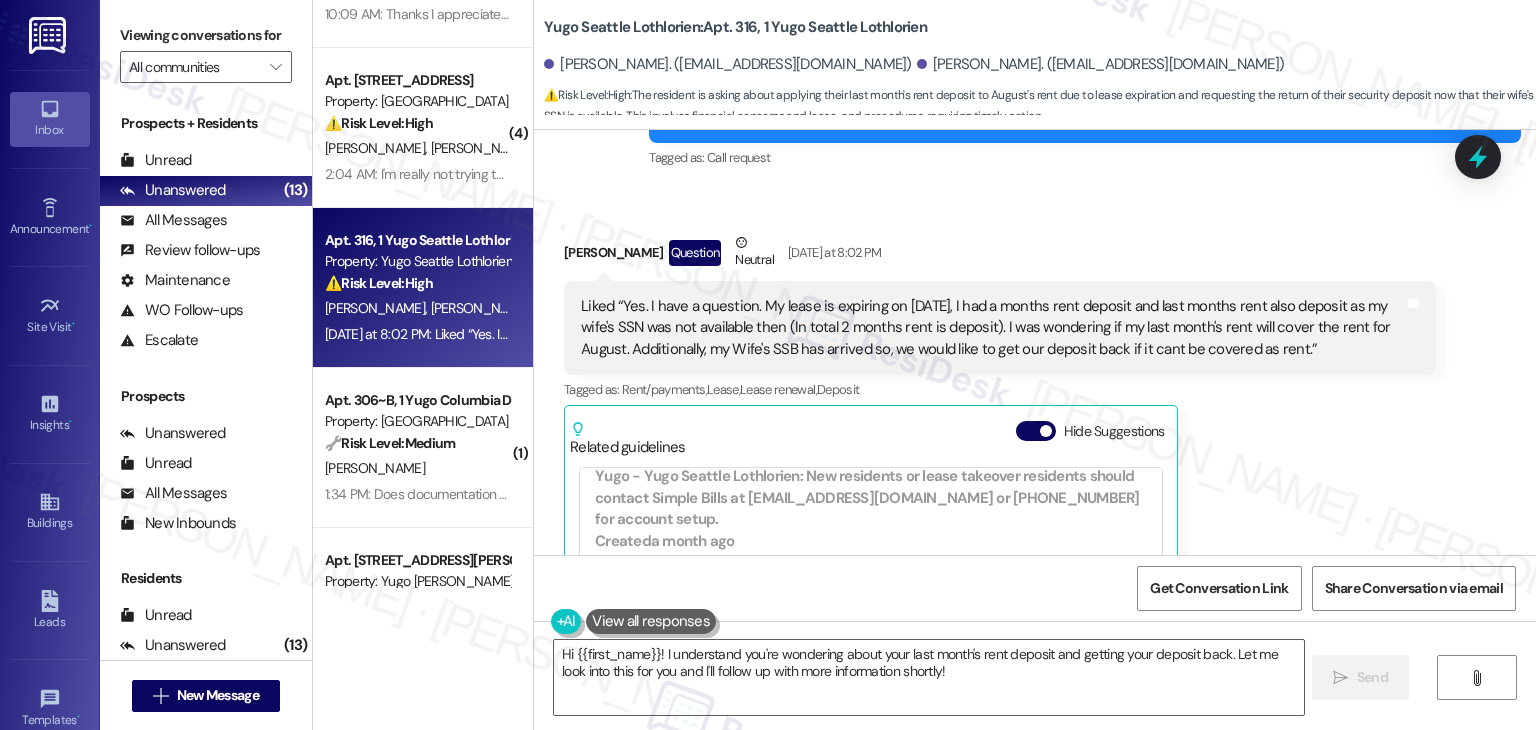 click on "[PERSON_NAME] Question   Neutral [DATE] at 8:02 PM Liked “Yes. I have a question. My lease is expiring on [DATE], I had a months rent deposit and last months rent also deposit as my wife's SSN was not available then (In total 2 months rent is deposit). I was wondering if my last month's rent will cover the rent for August. Additionally, my Wife's SSB has arrived so, we would like to get our deposit back if it cant be covered as rent.” Tags and notes Tagged as:   Rent/payments ,  Click to highlight conversations about Rent/payments Lease ,  Click to highlight conversations about Lease Lease renewal ,  Click to highlight conversations about Lease renewal Deposit Click to highlight conversations about Deposit  Related guidelines Hide Suggestions Yugo - Yugo Seattle Lothlorien: Refund checks take up to 30 days after the move-out statement is emailed; no expedited refunds.
Created  a month ago Property level guideline  ( 73 % match) FAQs generated by ResiDesk AI Can I get my refund check faster?  ( 68" at bounding box center (1000, 494) 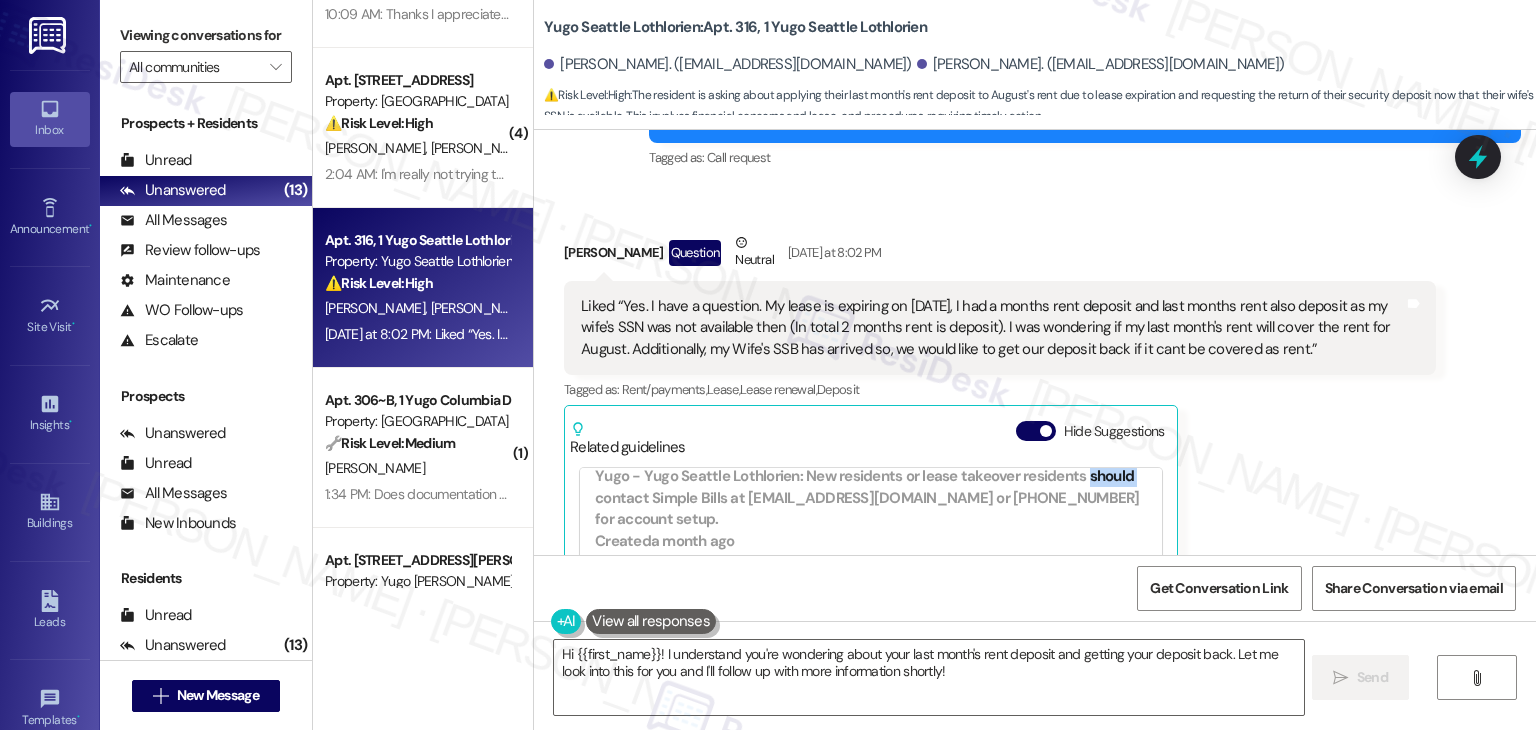 click on "[PERSON_NAME] Question   Neutral [DATE] at 8:02 PM Liked “Yes. I have a question. My lease is expiring on [DATE], I had a months rent deposit and last months rent also deposit as my wife's SSN was not available then (In total 2 months rent is deposit). I was wondering if my last month's rent will cover the rent for August. Additionally, my Wife's SSB has arrived so, we would like to get our deposit back if it cant be covered as rent.” Tags and notes Tagged as:   Rent/payments ,  Click to highlight conversations about Rent/payments Lease ,  Click to highlight conversations about Lease Lease renewal ,  Click to highlight conversations about Lease renewal Deposit Click to highlight conversations about Deposit  Related guidelines Hide Suggestions Yugo - Yugo Seattle Lothlorien: Refund checks take up to 30 days after the move-out statement is emailed; no expedited refunds.
Created  a month ago Property level guideline  ( 73 % match) FAQs generated by ResiDesk AI Can I get my refund check faster?  ( 68" at bounding box center (1000, 494) 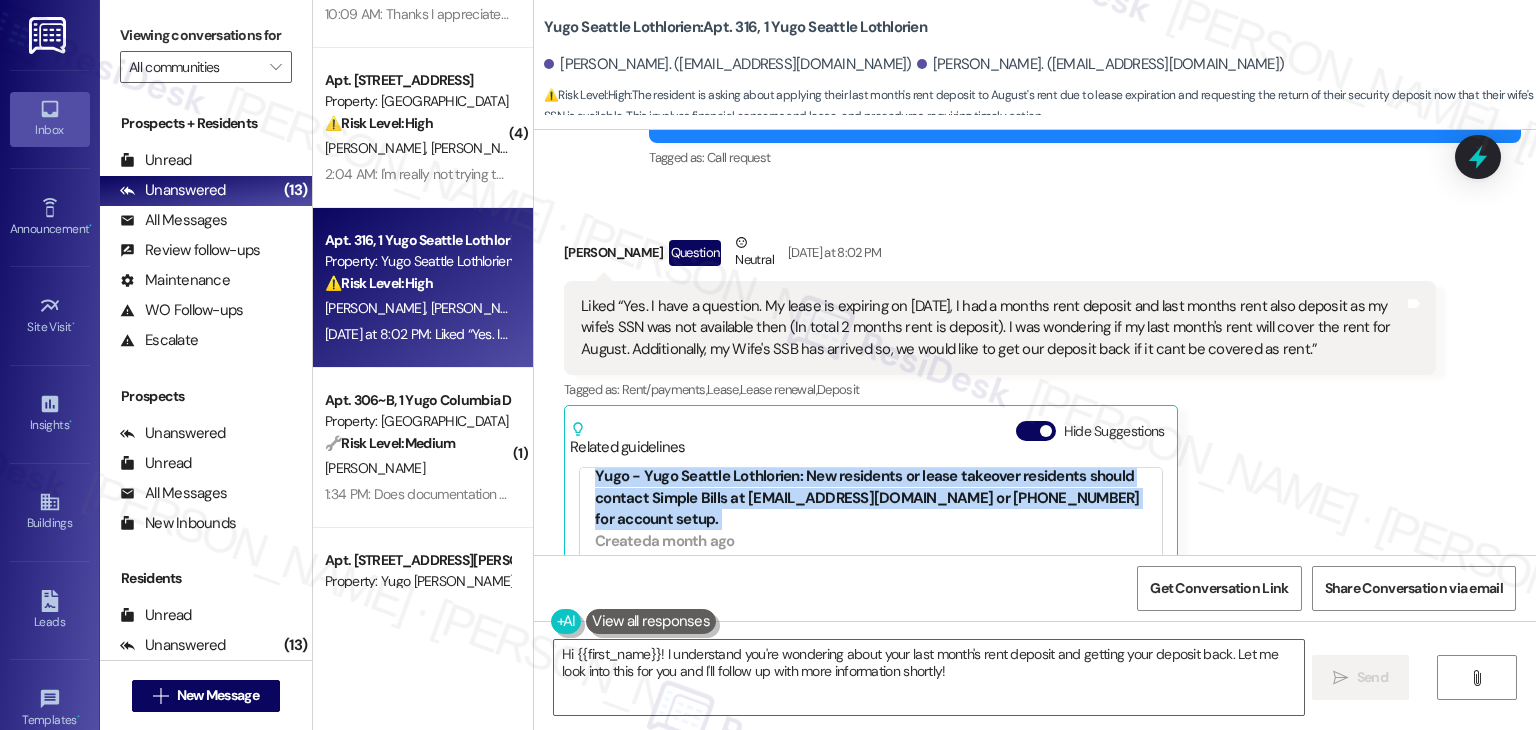 click on "[PERSON_NAME] Question   Neutral [DATE] at 8:02 PM Liked “Yes. I have a question. My lease is expiring on [DATE], I had a months rent deposit and last months rent also deposit as my wife's SSN was not available then (In total 2 months rent is deposit). I was wondering if my last month's rent will cover the rent for August. Additionally, my Wife's SSB has arrived so, we would like to get our deposit back if it cant be covered as rent.” Tags and notes Tagged as:   Rent/payments ,  Click to highlight conversations about Rent/payments Lease ,  Click to highlight conversations about Lease Lease renewal ,  Click to highlight conversations about Lease renewal Deposit Click to highlight conversations about Deposit  Related guidelines Hide Suggestions Yugo - Yugo Seattle Lothlorien: Refund checks take up to 30 days after the move-out statement is emailed; no expedited refunds.
Created  a month ago Property level guideline  ( 73 % match) FAQs generated by ResiDesk AI Can I get my refund check faster?  ( 68" at bounding box center (1000, 494) 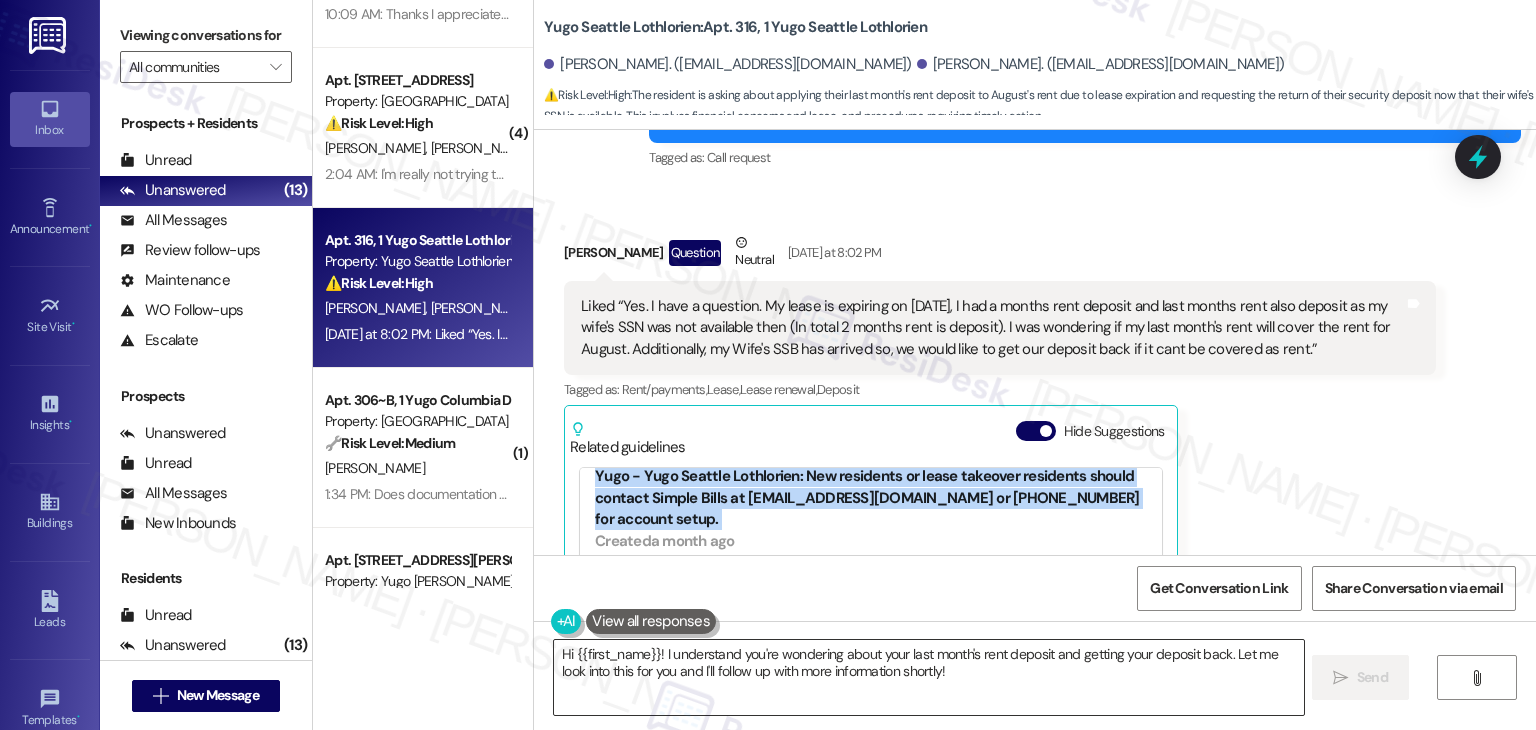 click on "Hi {{first_name}}! I understand you're wondering about your last month's rent deposit and getting your deposit back. Let me look into this for you and I'll follow up with more information shortly!" at bounding box center [928, 677] 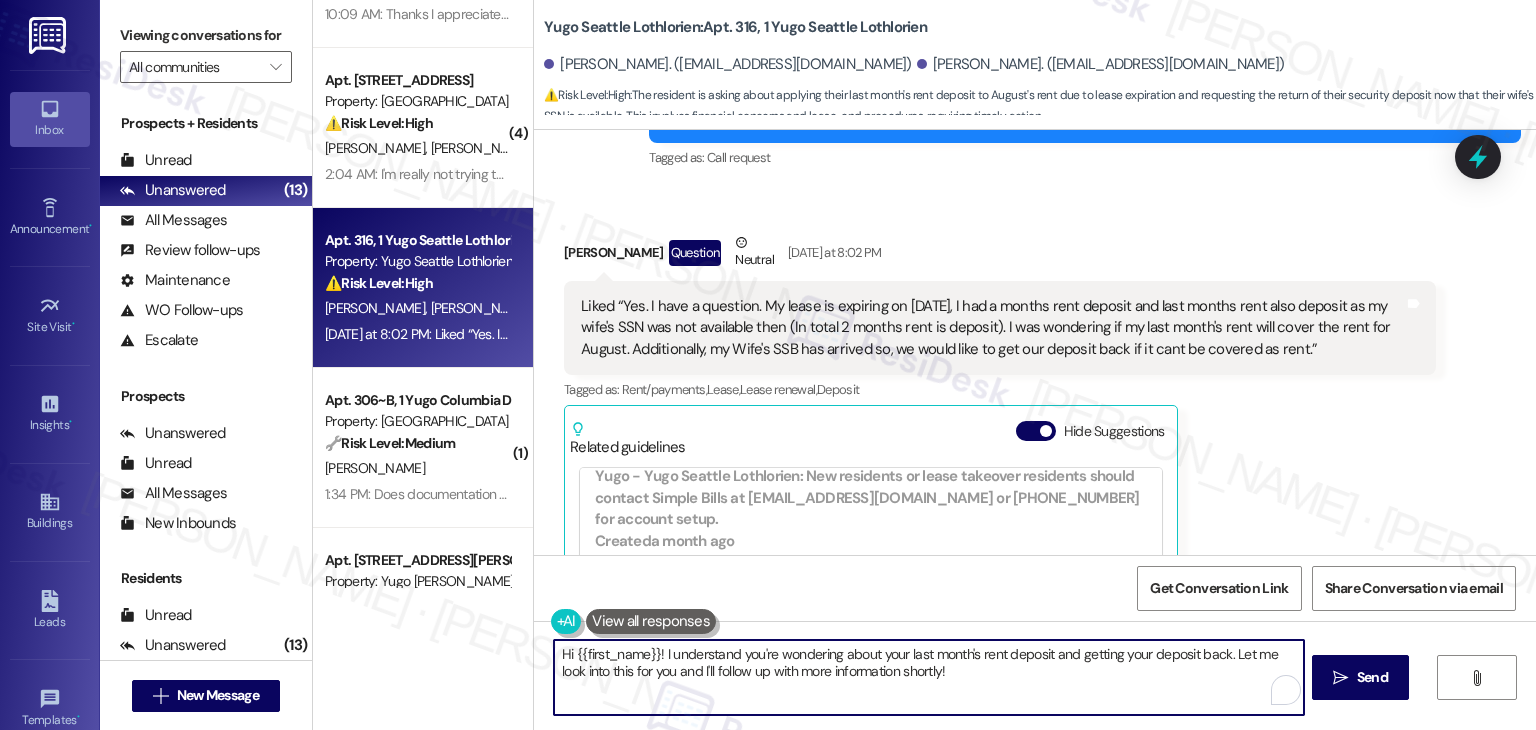 paste on "[PERSON_NAME]! Thanks for reaching out. I’ll check with the site team to confirm whether your last month’s rent deposit will be applied to cover August’s rent, and what options are available regarding your other deposit now that your wife’s SSN is available. I’ll follow up as soon as I hear back" 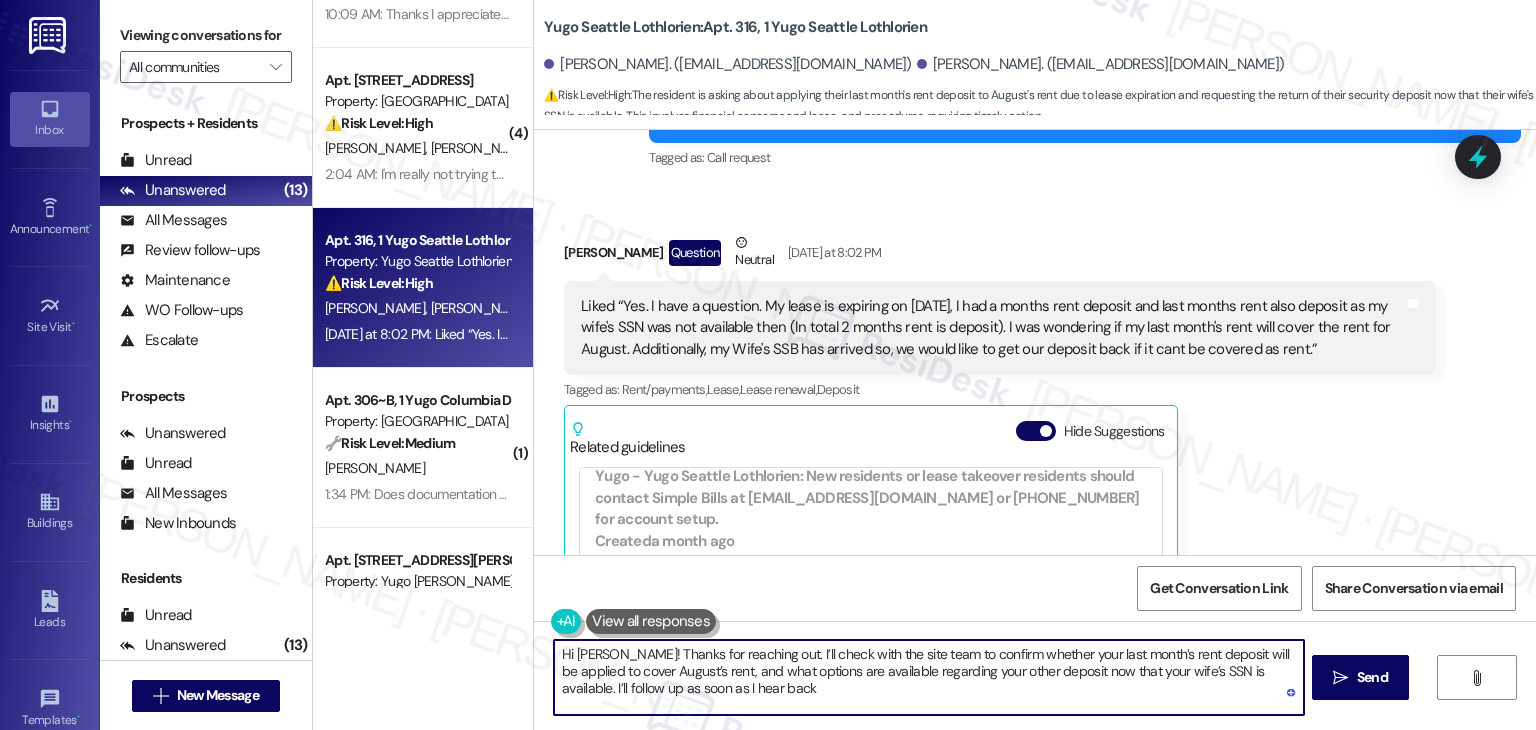 click on "Hi [PERSON_NAME]! Thanks for reaching out. I’ll check with the site team to confirm whether your last month’s rent deposit will be applied to cover August’s rent, and what options are available regarding your other deposit now that your wife’s SSN is available. I’ll follow up as soon as I hear back" at bounding box center [928, 677] 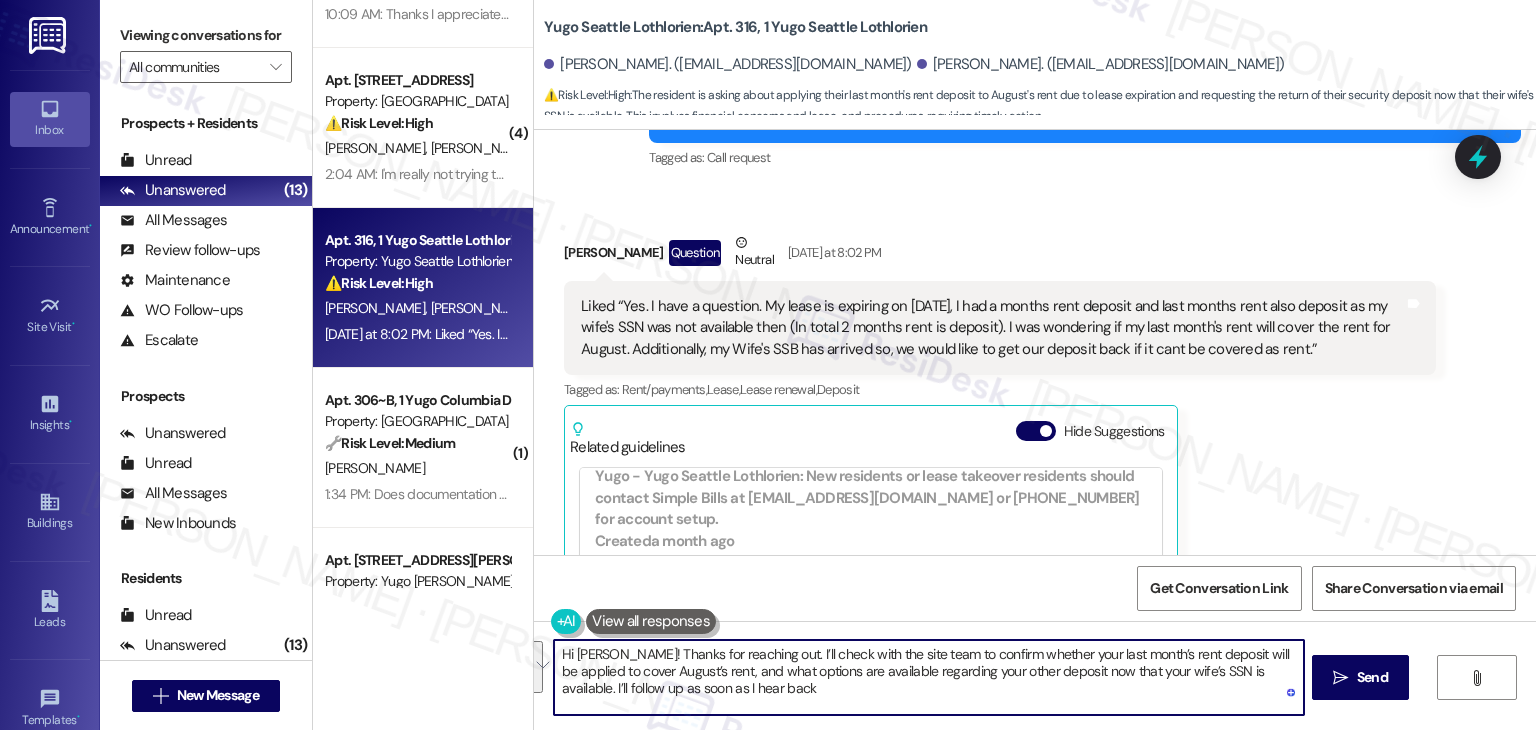 paste on "if your last month’s rent deposit will be applied toward August’s rent, and what the options are for your other deposit now that your wife’s SSN is available. I’ll follow up as soon as I hear back!" 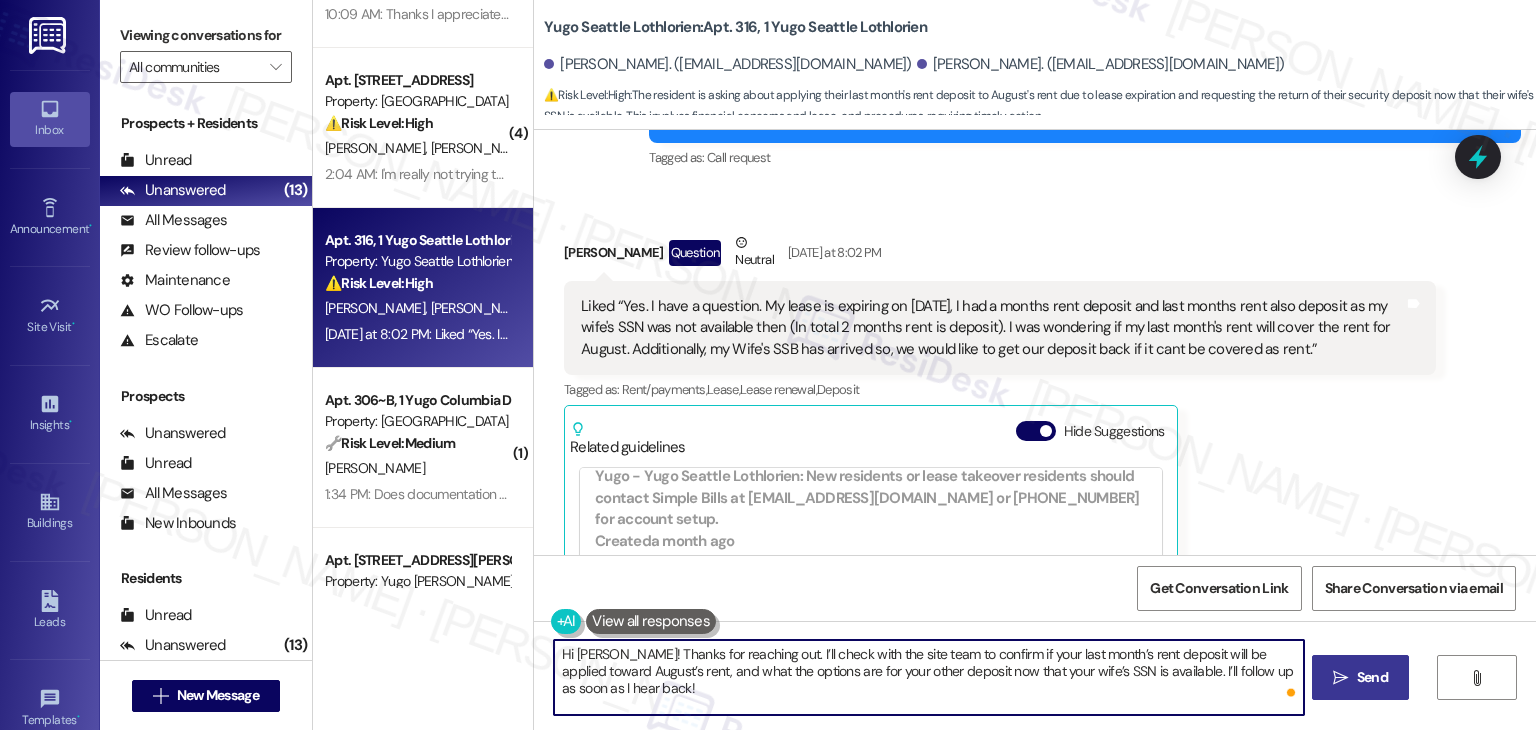 type on "Hi [PERSON_NAME]! Thanks for reaching out. I’ll check with the site team to confirm if your last month’s rent deposit will be applied toward August’s rent, and what the options are for your other deposit now that your wife’s SSN is available. I’ll follow up as soon as I hear back!" 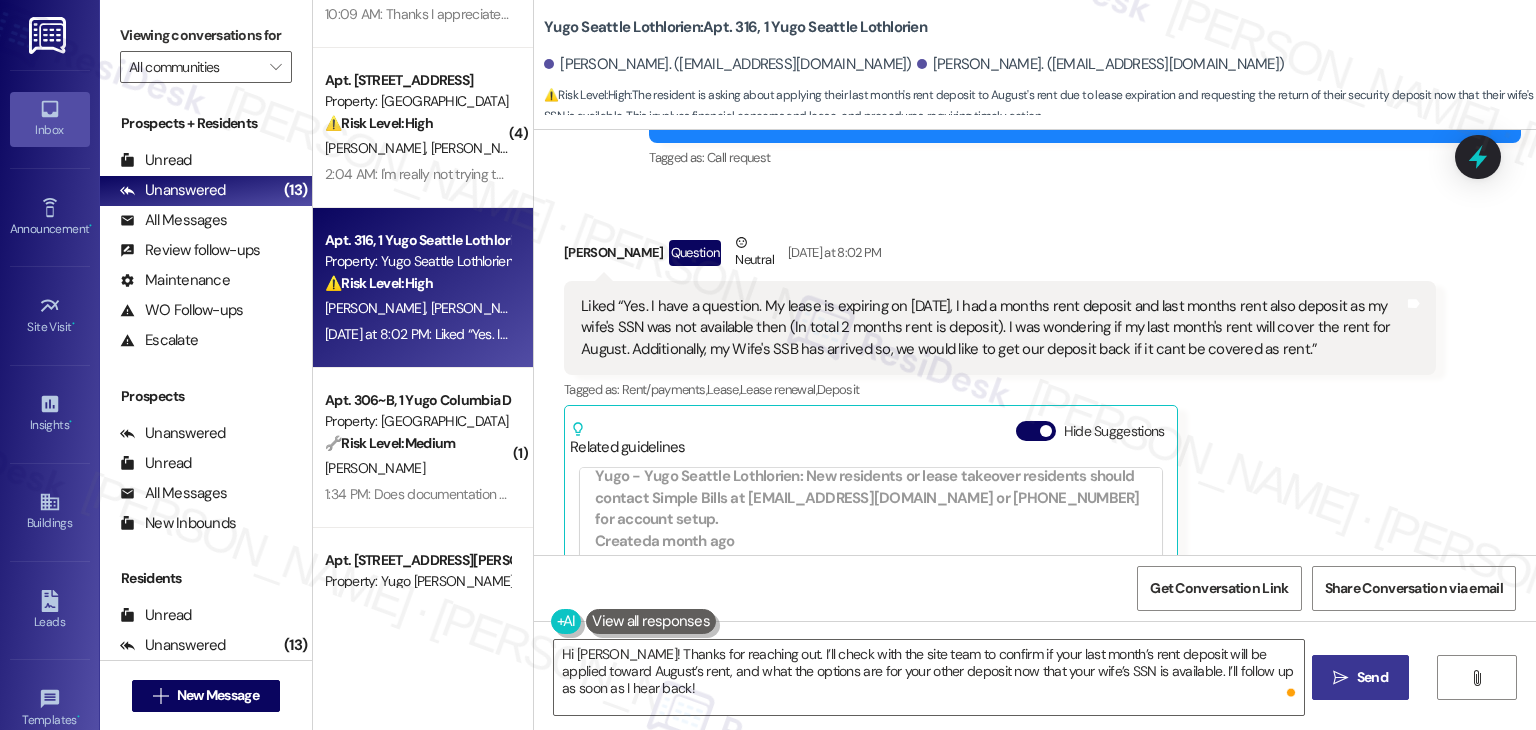 click on "" at bounding box center [1340, 678] 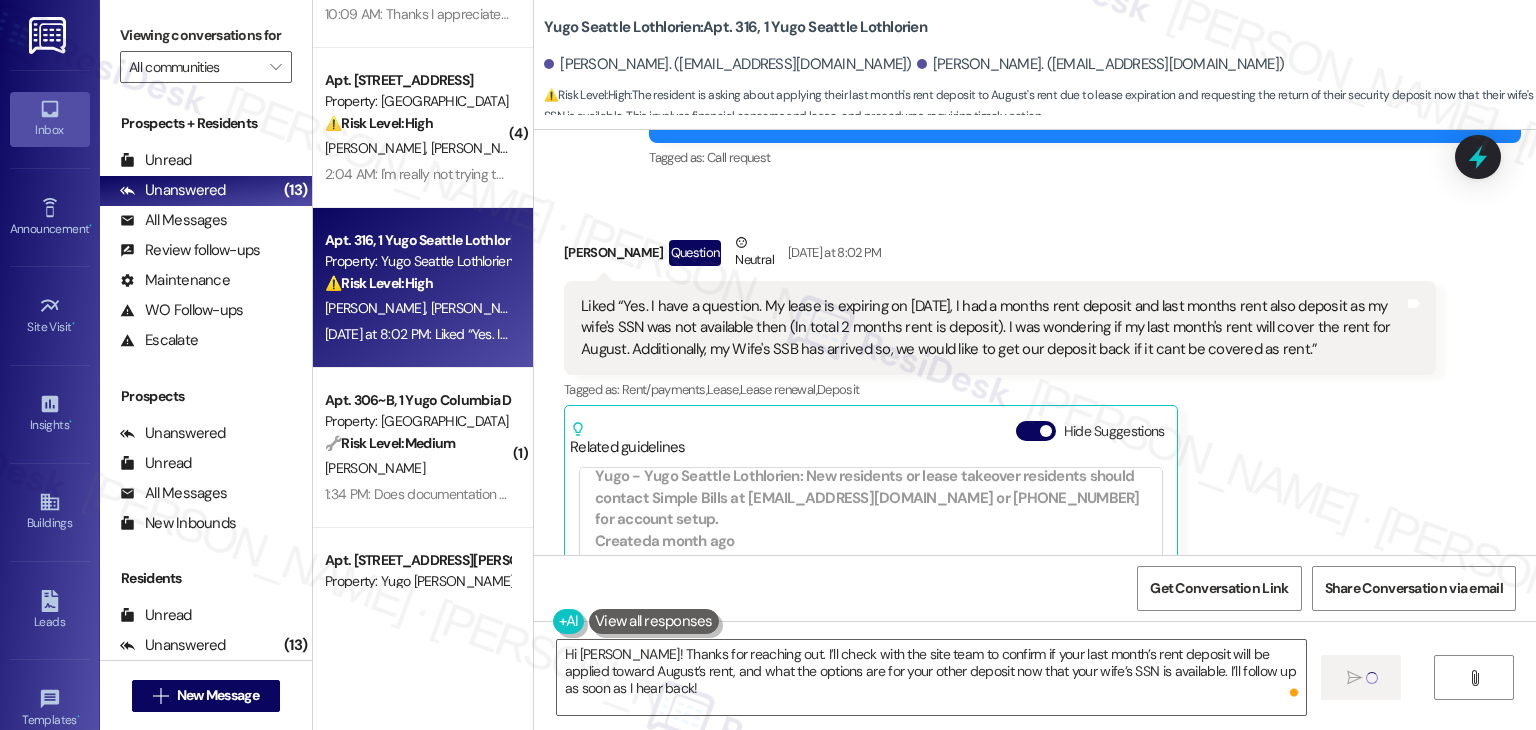 type 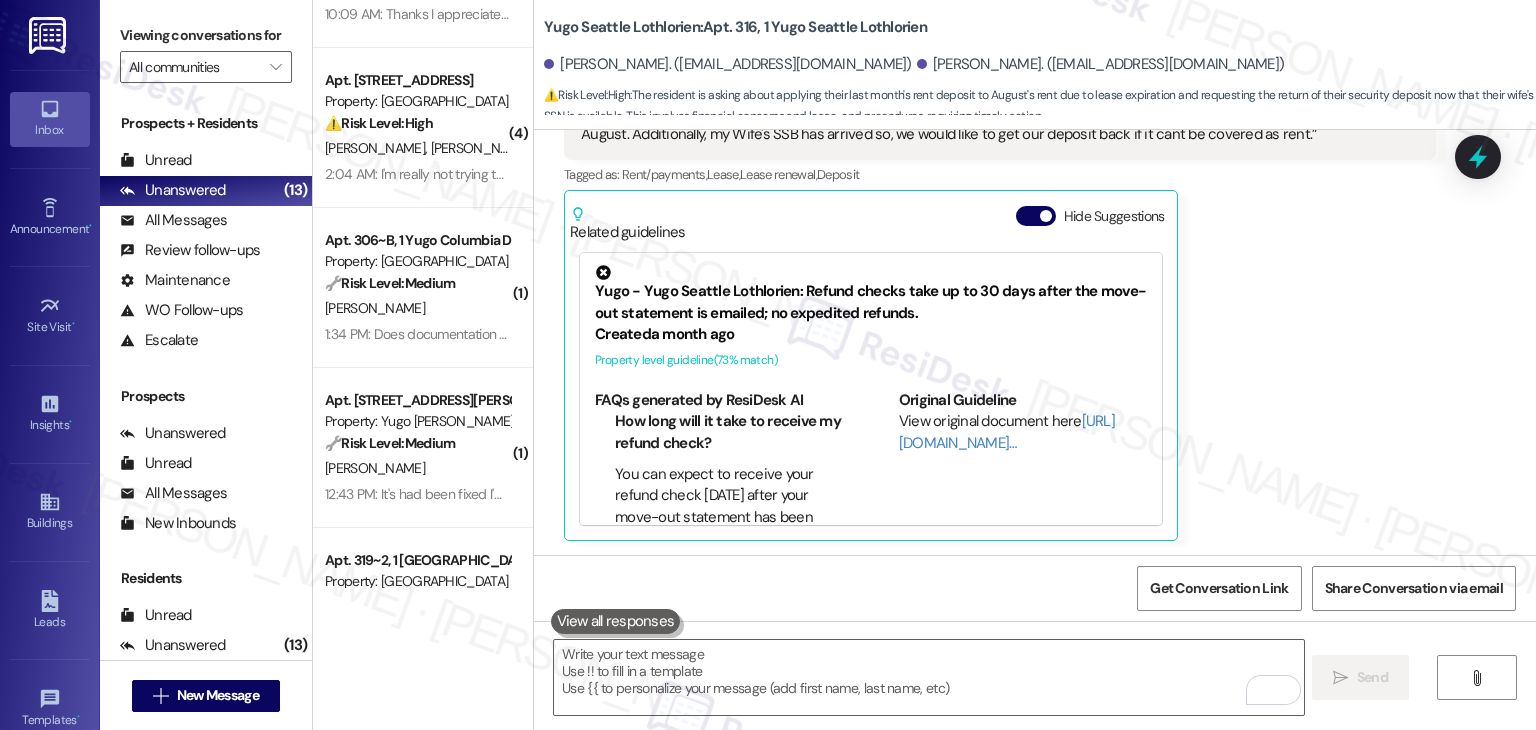 scroll, scrollTop: 1788, scrollLeft: 0, axis: vertical 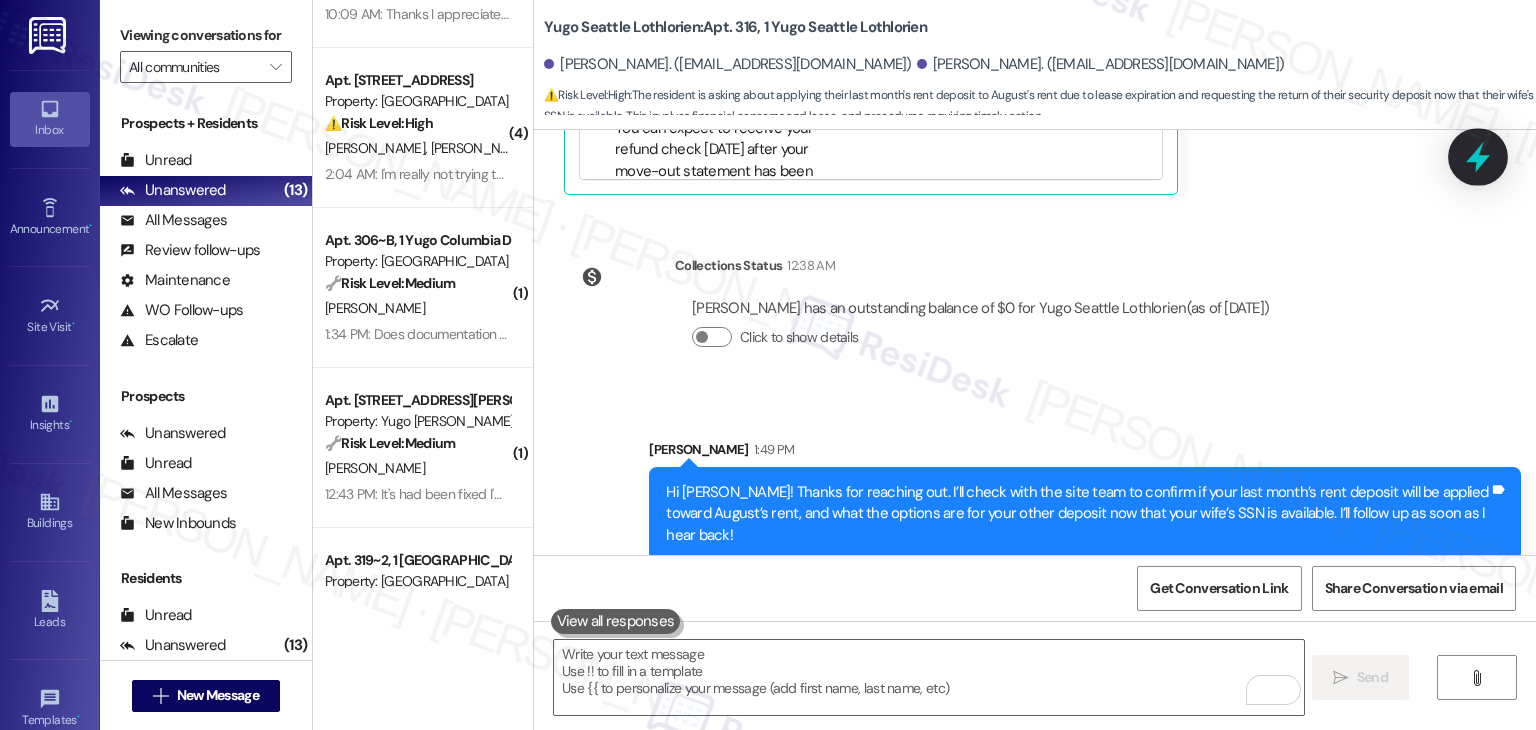 click 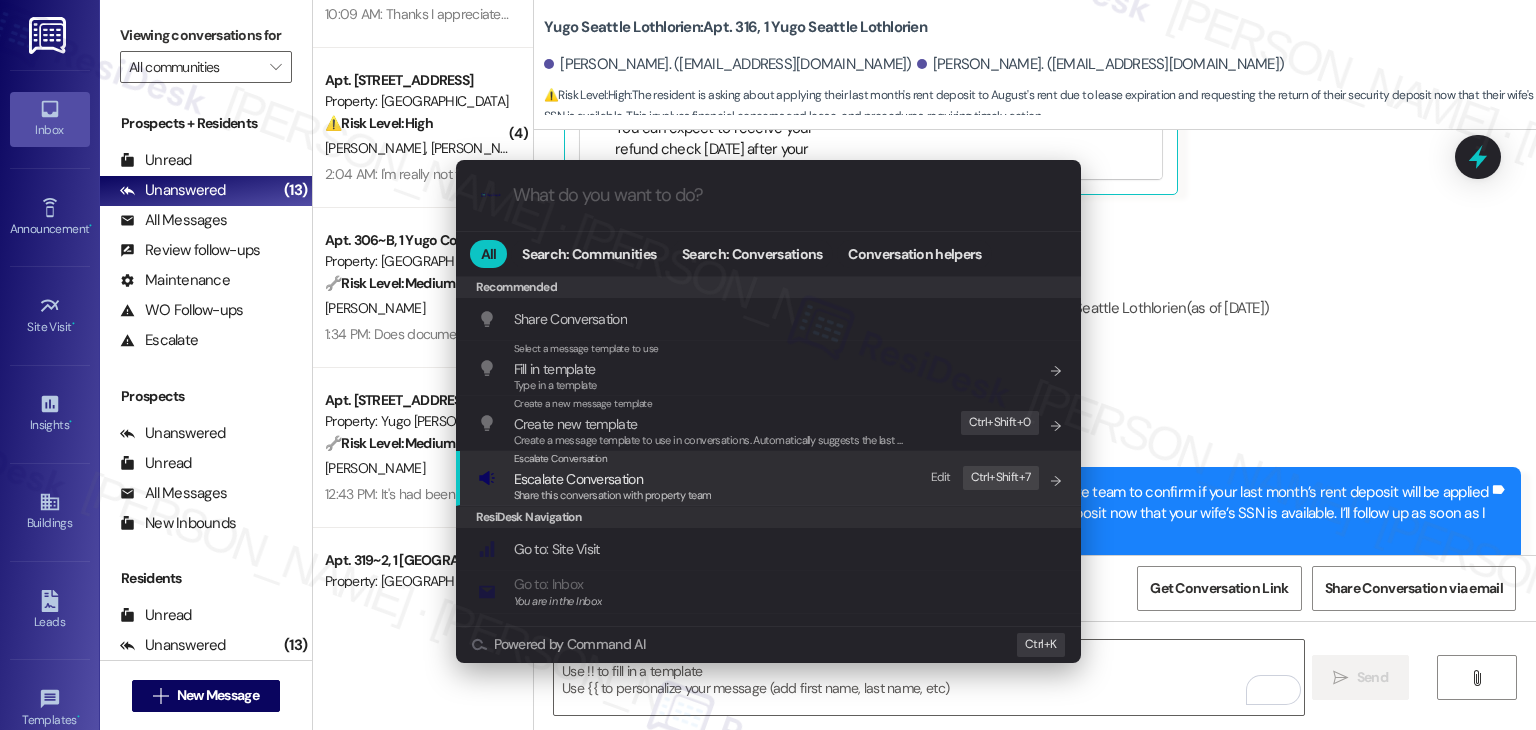 click on "Share this conversation with property team" at bounding box center (613, 495) 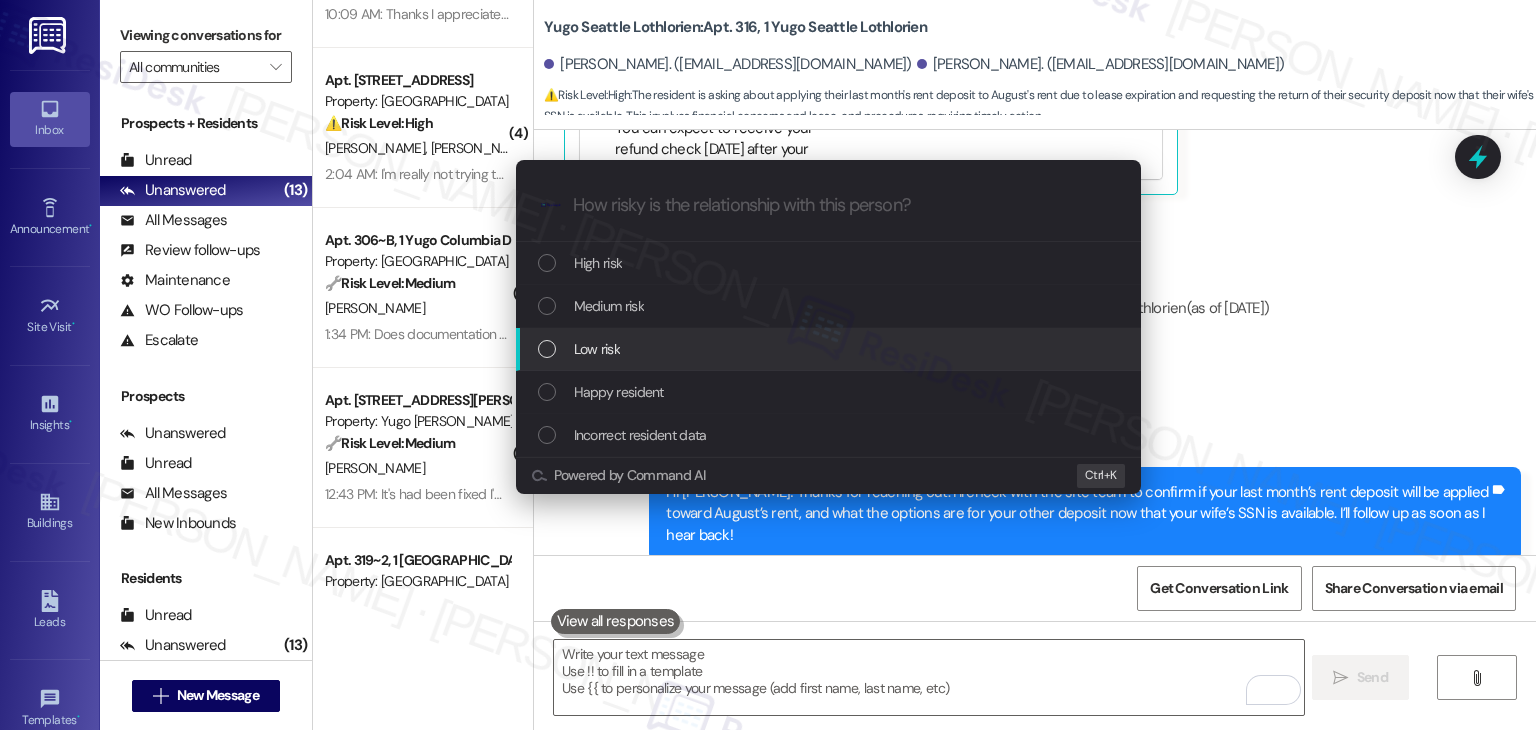 click at bounding box center [547, 349] 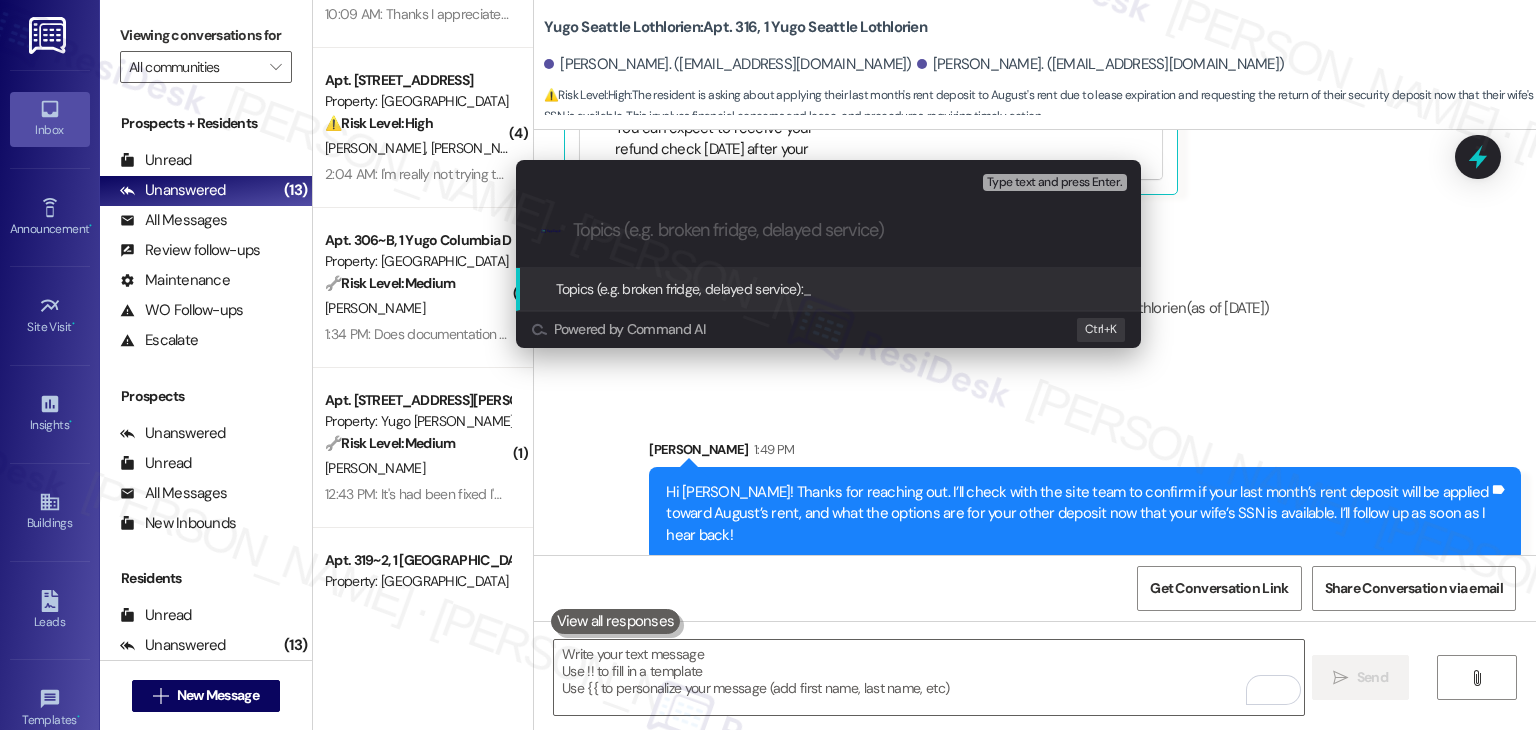 paste on "Deposit Application & Refund Inquiry – Lease Ending [DATE]" 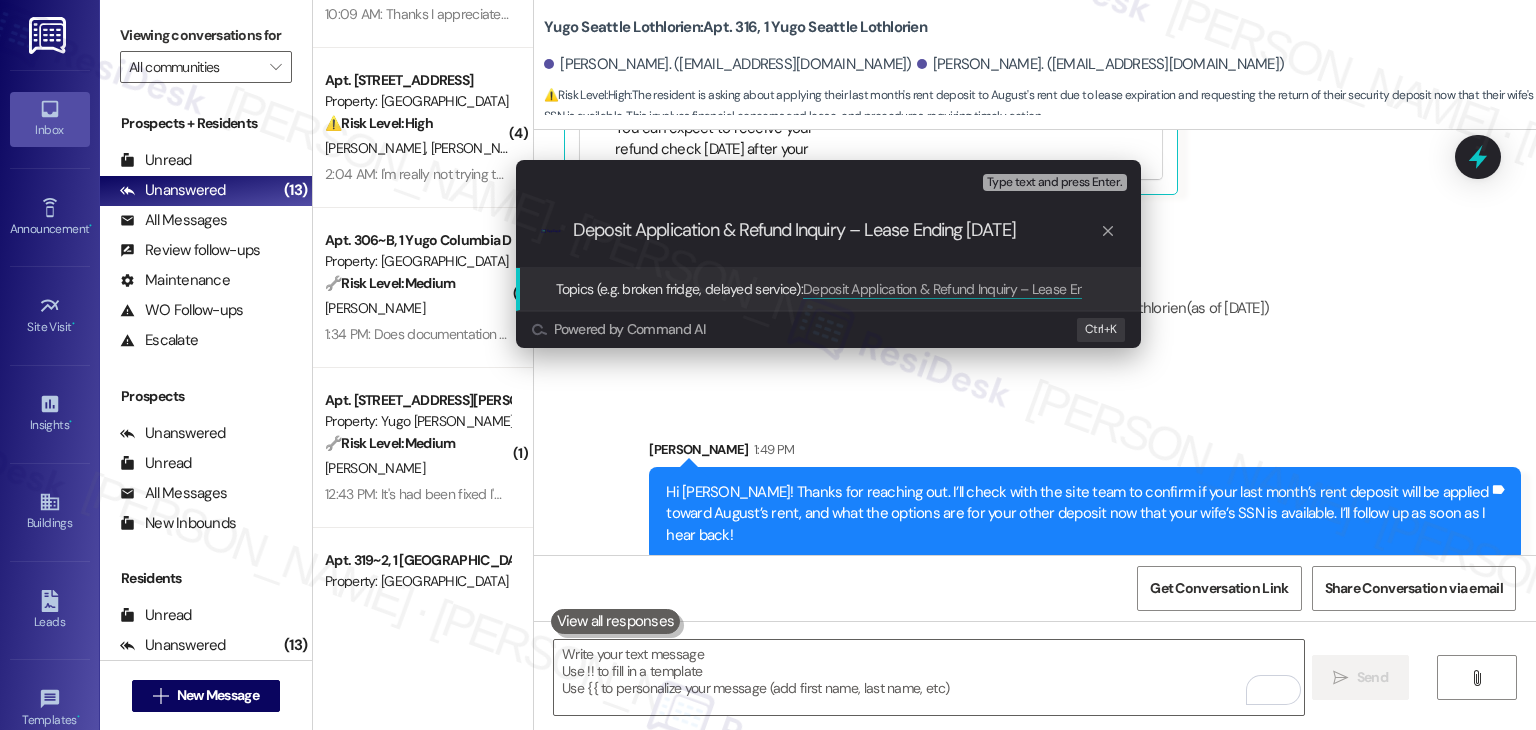 type 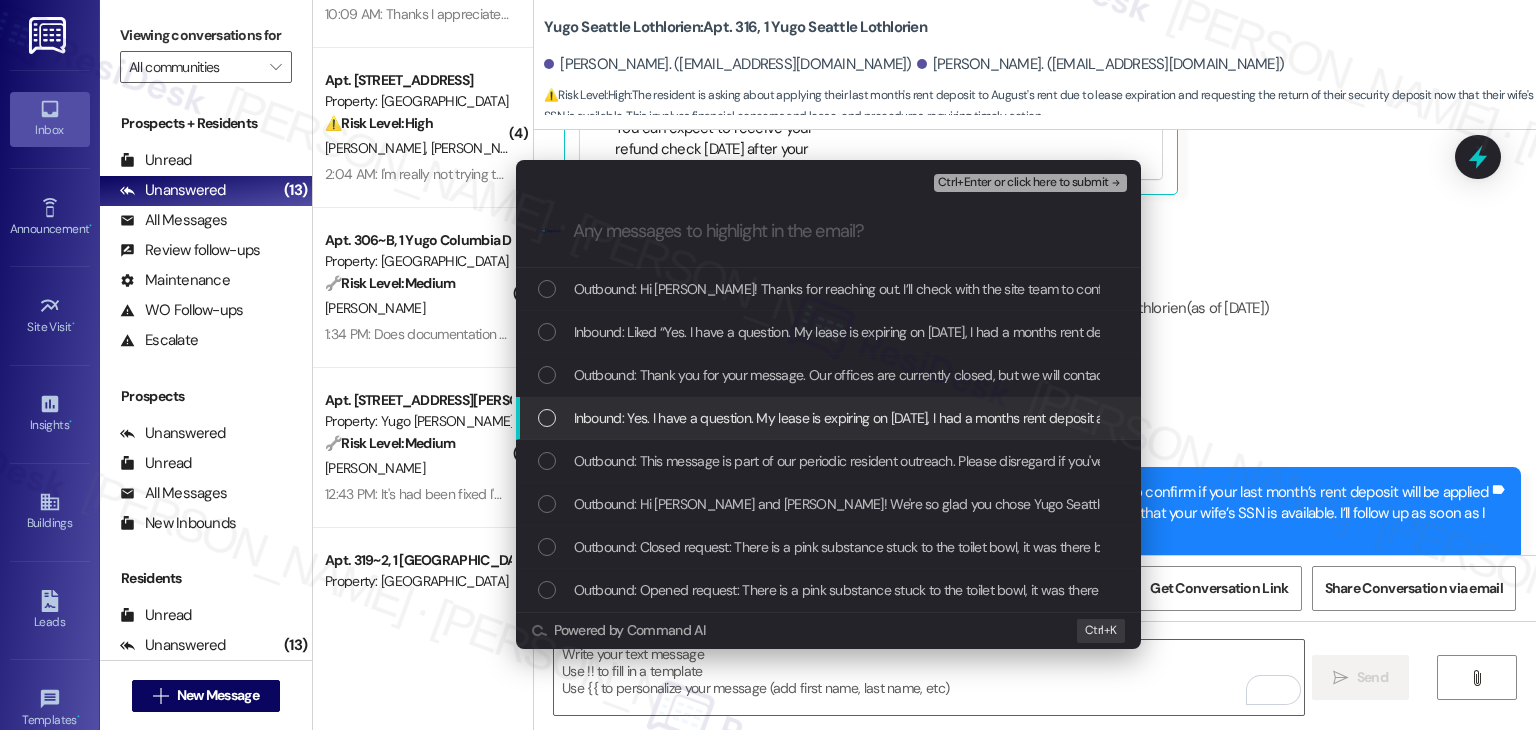 click at bounding box center (547, 418) 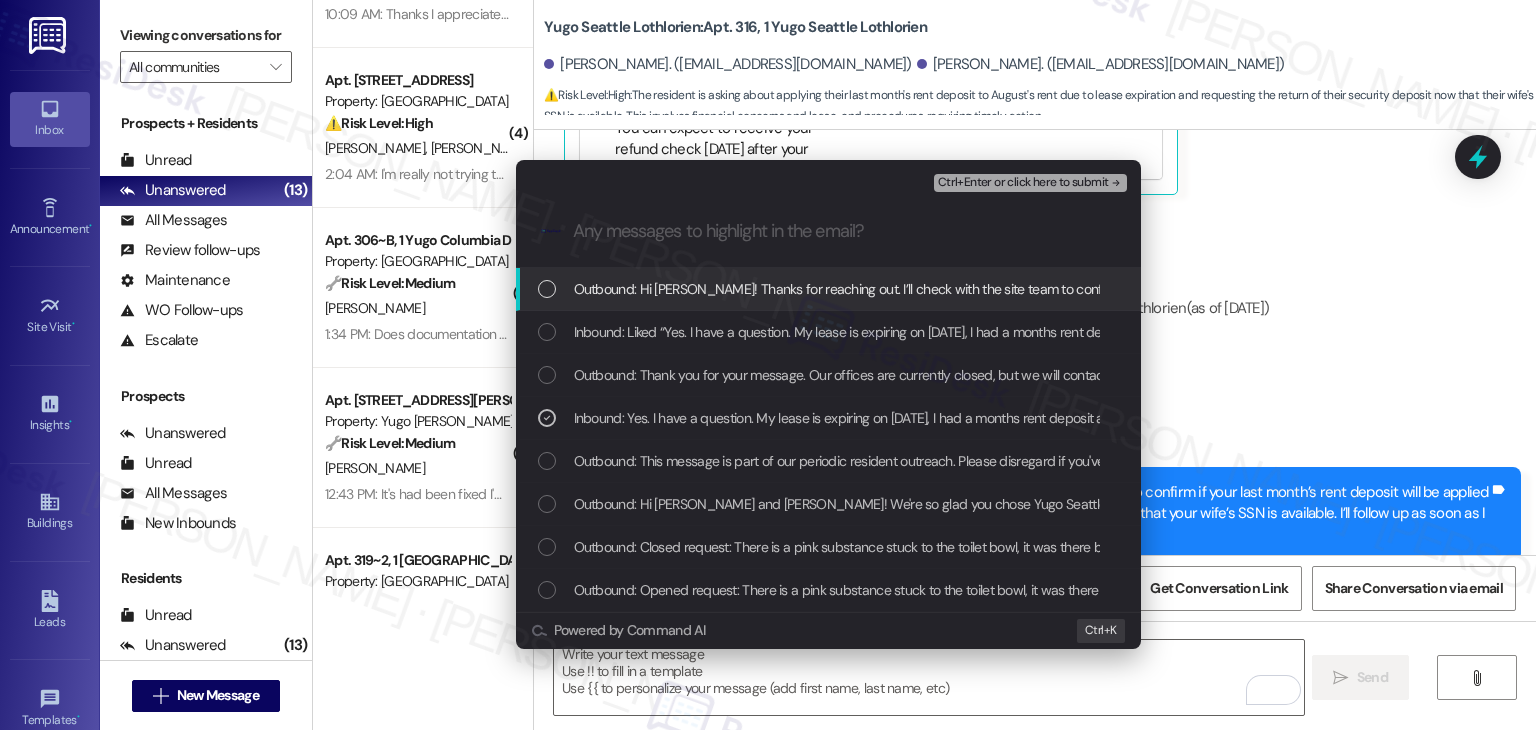 click on "Ctrl+Enter or click here to submit" at bounding box center [1023, 183] 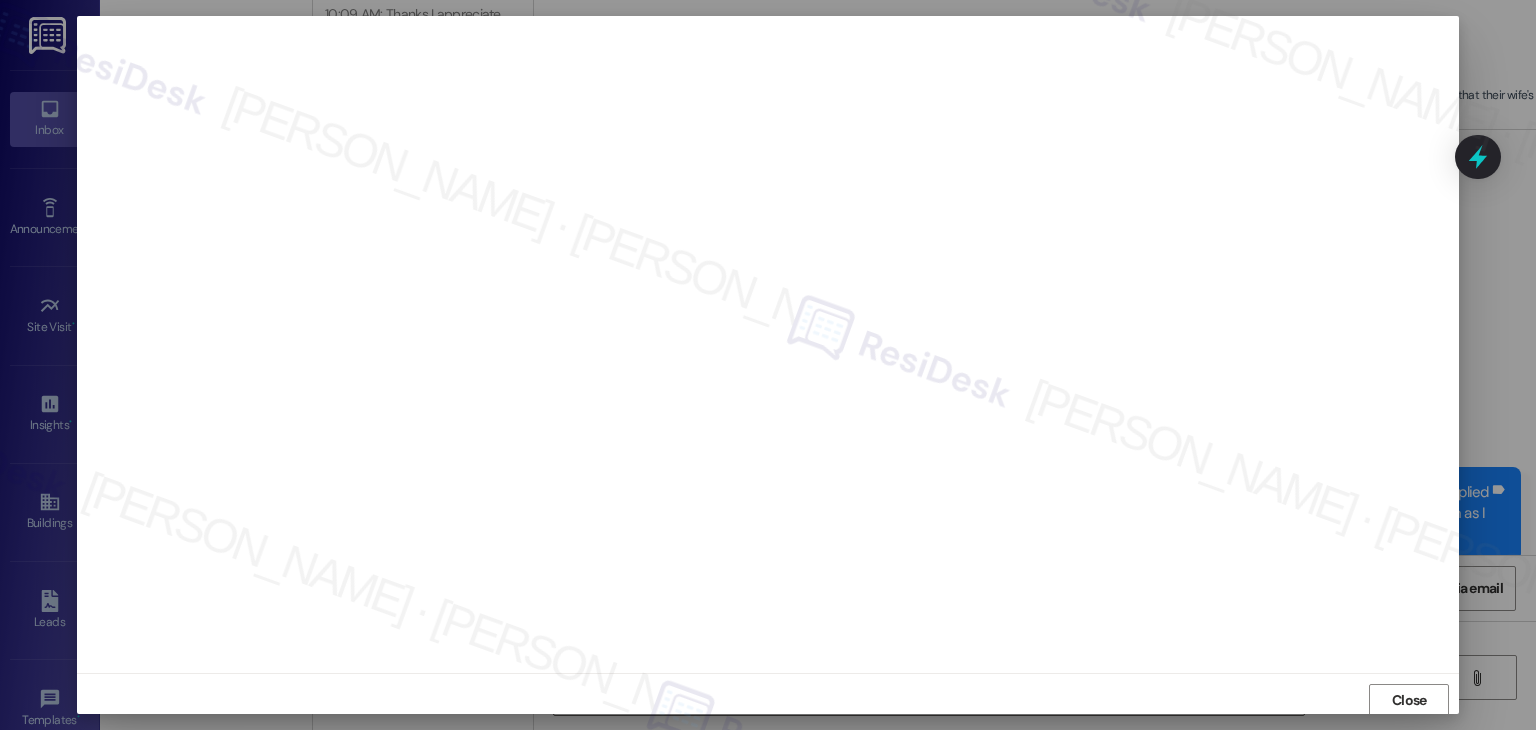 scroll, scrollTop: 1, scrollLeft: 0, axis: vertical 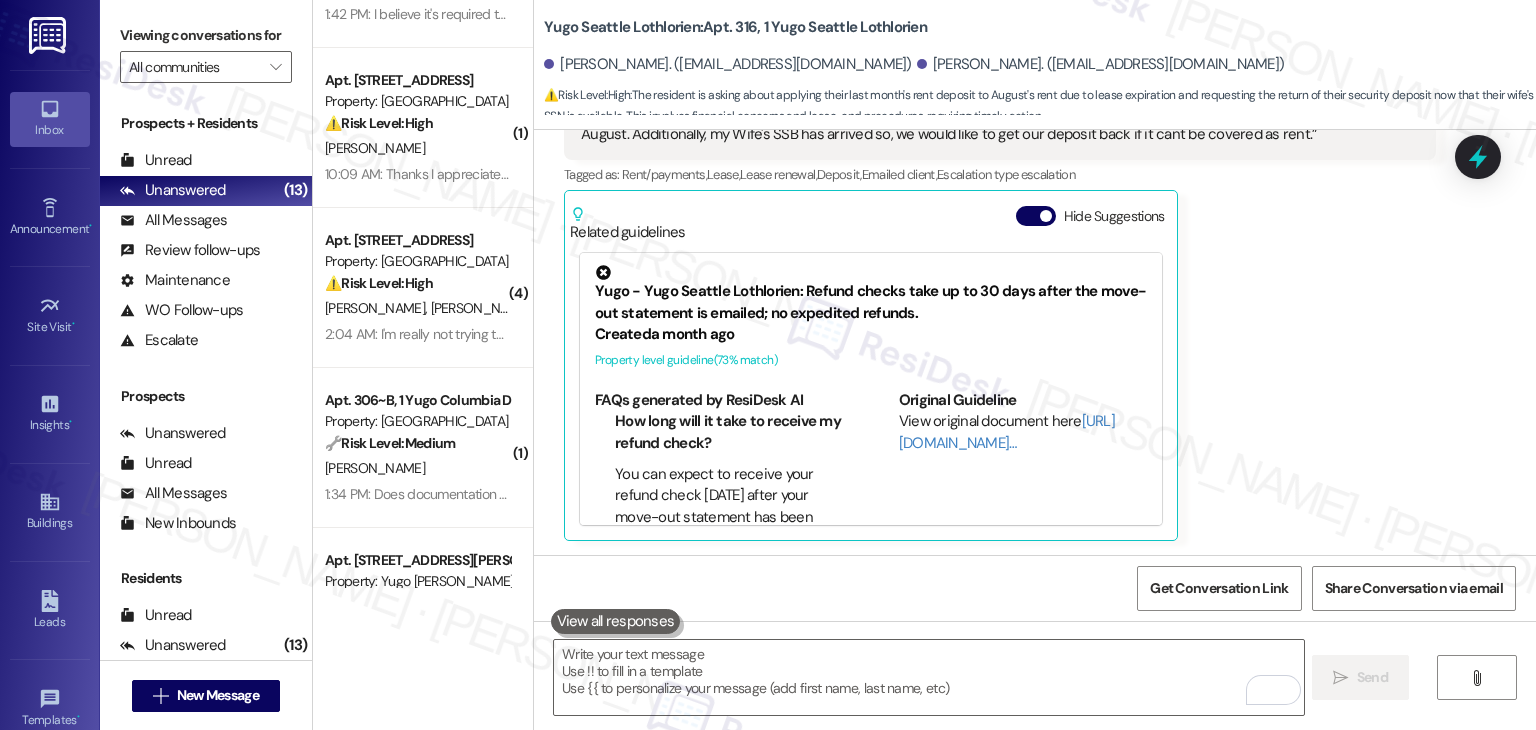 drag, startPoint x: 607, startPoint y: 333, endPoint x: 1262, endPoint y: 321, distance: 655.1099 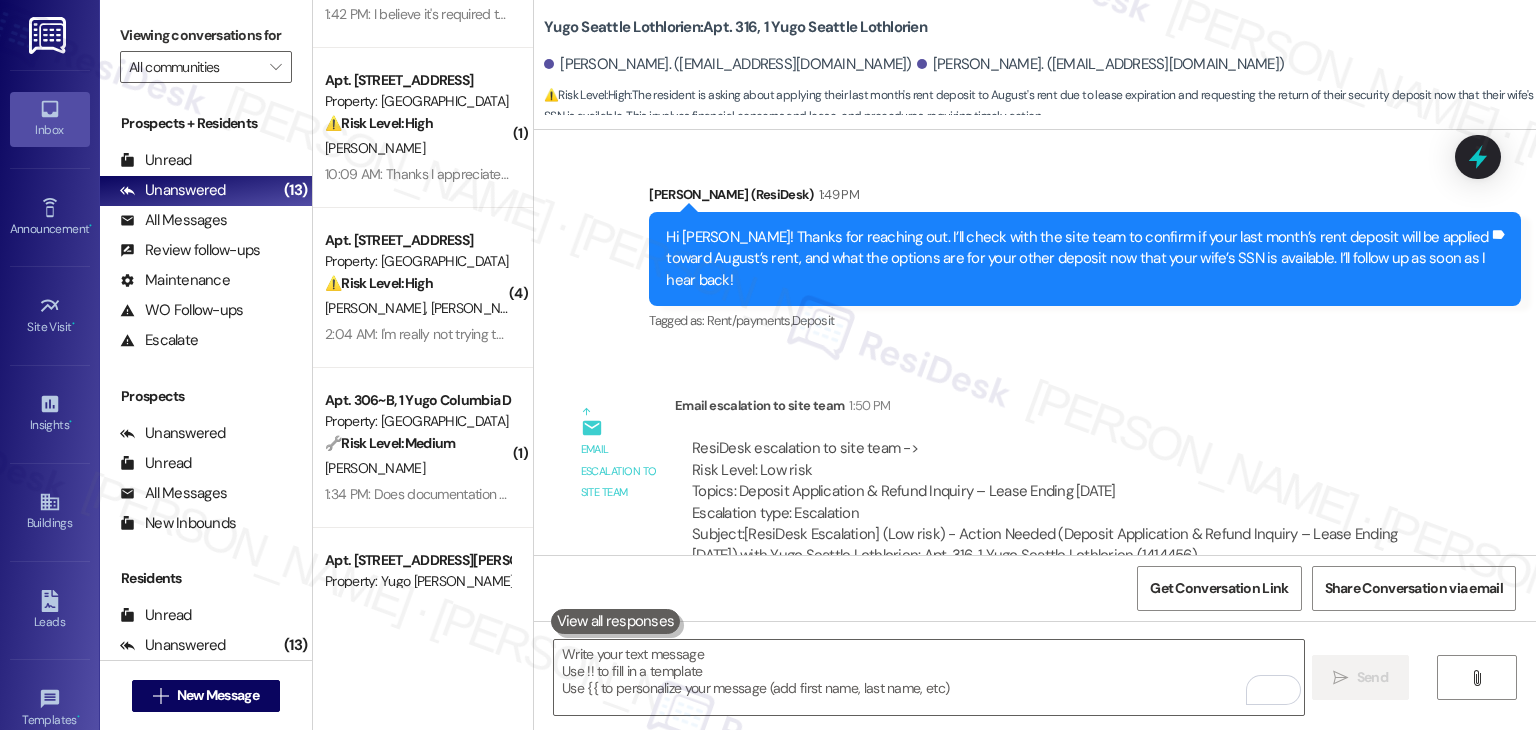 scroll, scrollTop: 2064, scrollLeft: 0, axis: vertical 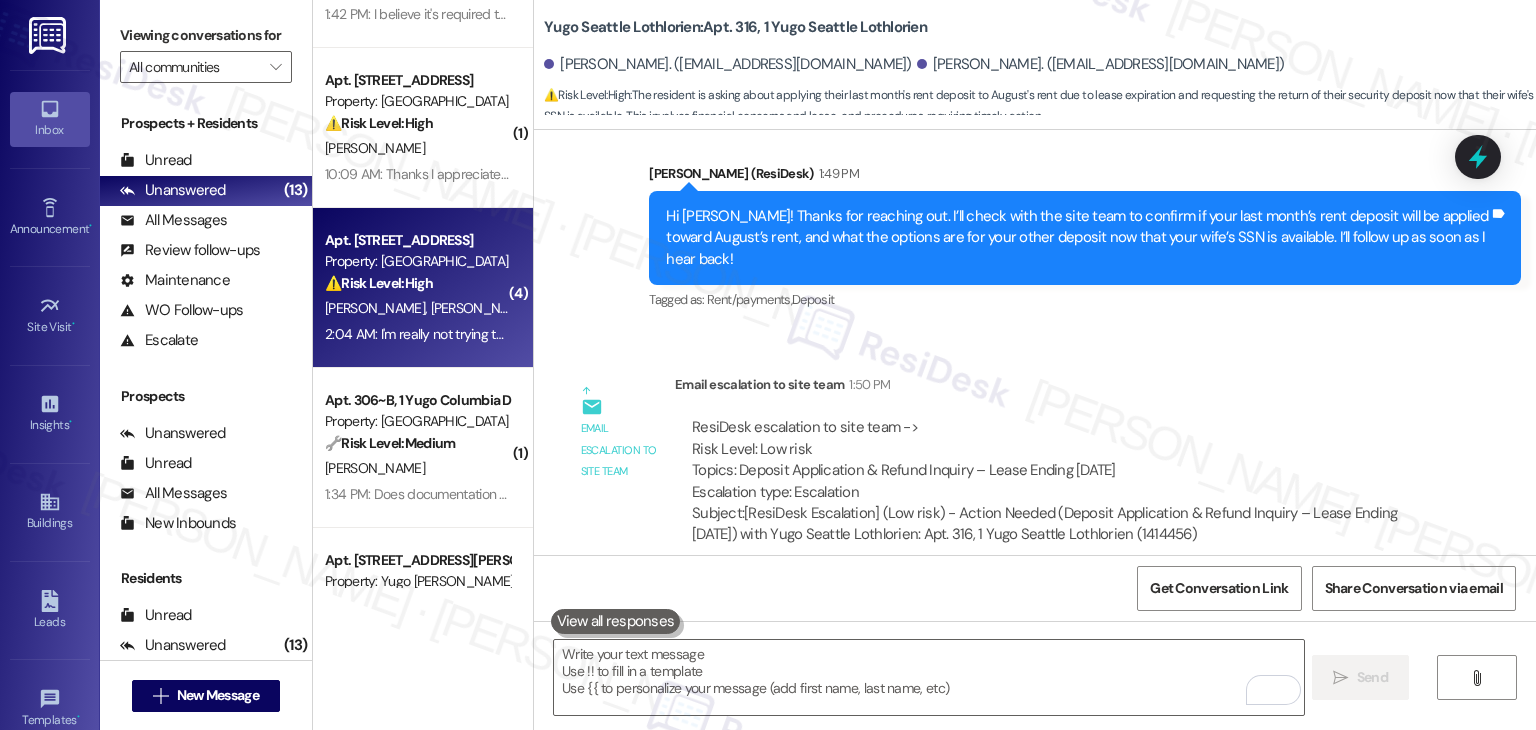 click on "[PERSON_NAME] [PERSON_NAME]" at bounding box center [532, 308] 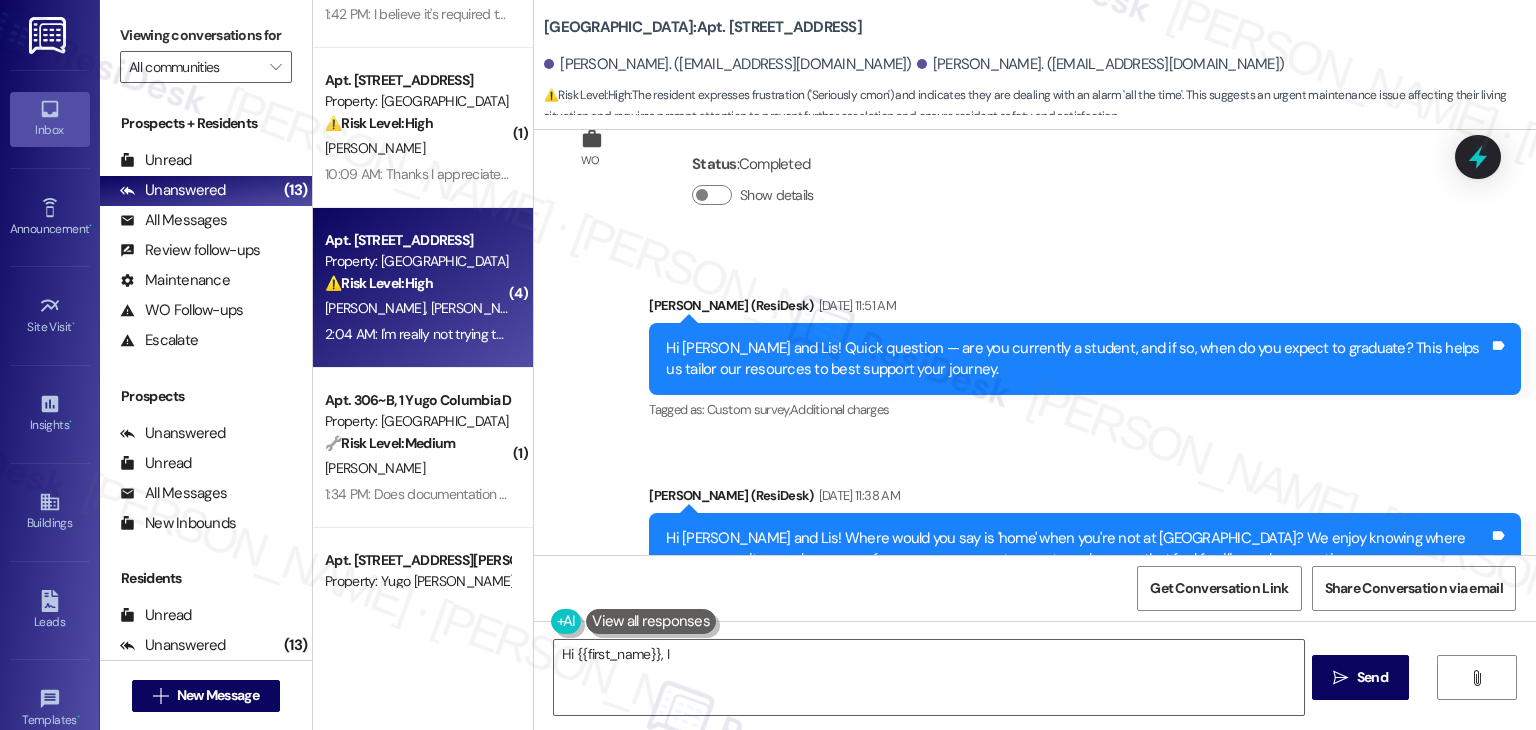 scroll, scrollTop: 8387, scrollLeft: 0, axis: vertical 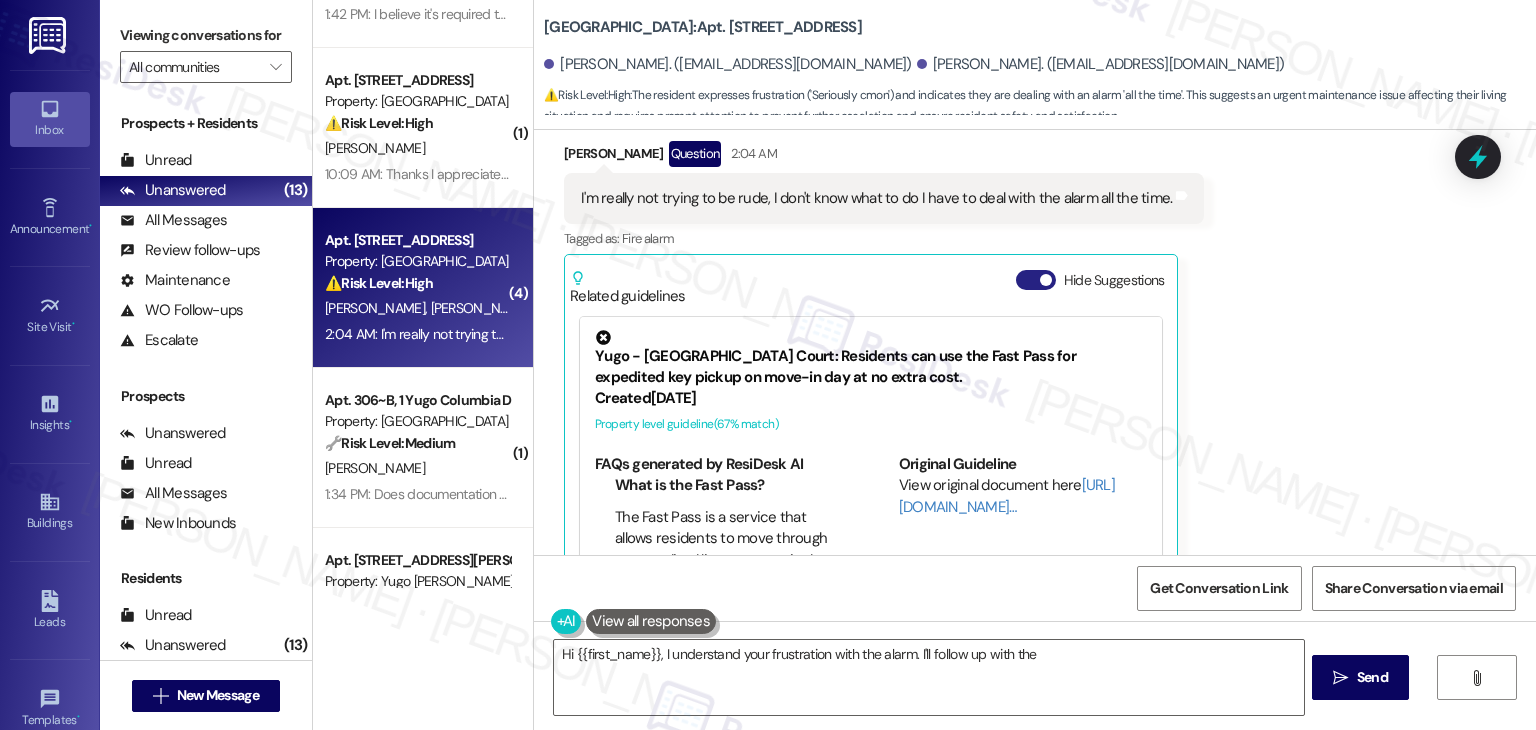 click on "Hide Suggestions" at bounding box center [1036, 280] 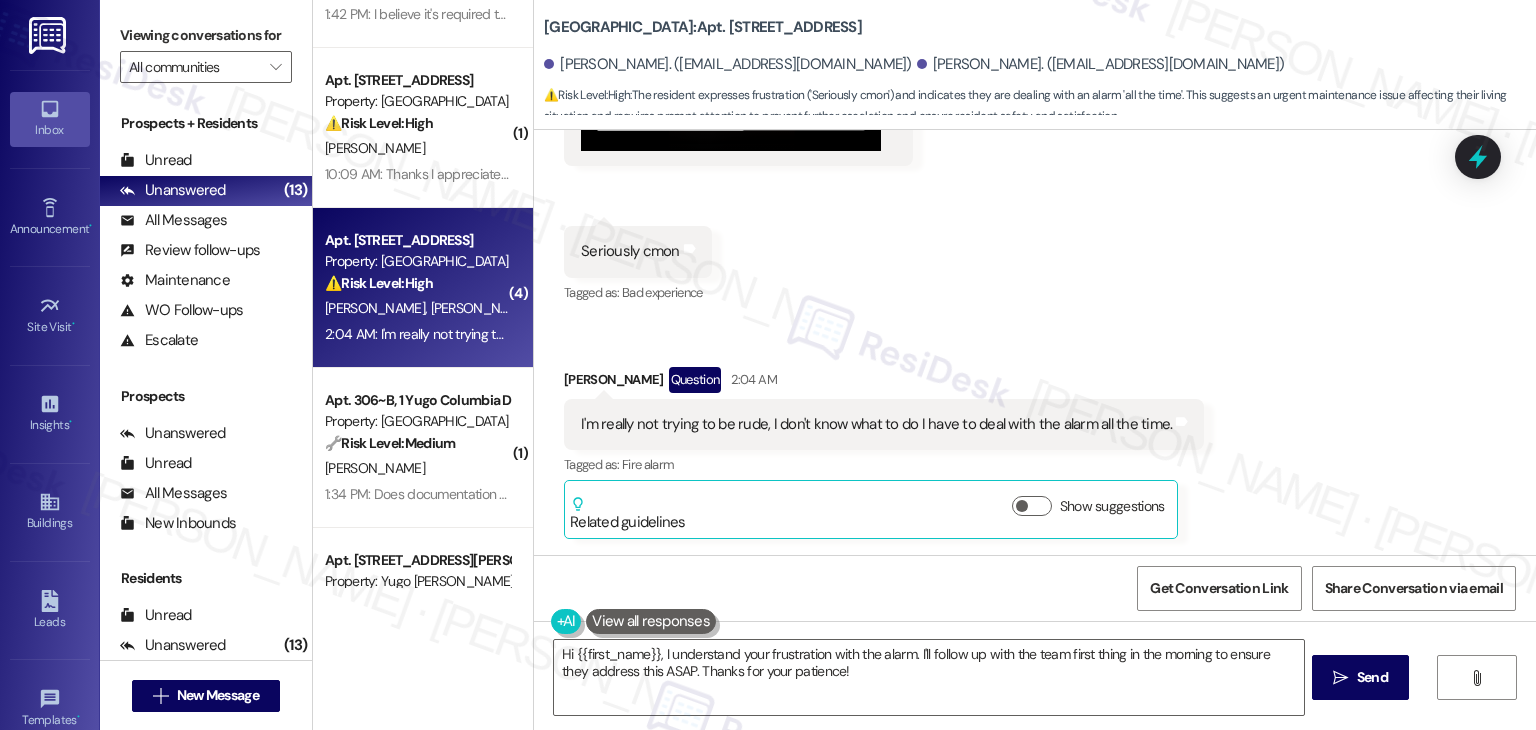 click on "Received via SMS [PERSON_NAME] 1:20 AM 3GP  attachment   Download   Tags and notes Received via SMS 1:20 AM [PERSON_NAME] 1:20 AM Seriously cmon  Tags and notes Tagged as:   Bad experience Click to highlight conversations about Bad experience Received via SMS [PERSON_NAME] Question 2:04 AM I'm really not trying to be rude, I don't know what to do I have to deal with the alarm all the time.  Tags and notes Tagged as:   Fire alarm Click to highlight conversations about Fire alarm  Related guidelines Show suggestions" at bounding box center [1035, 164] 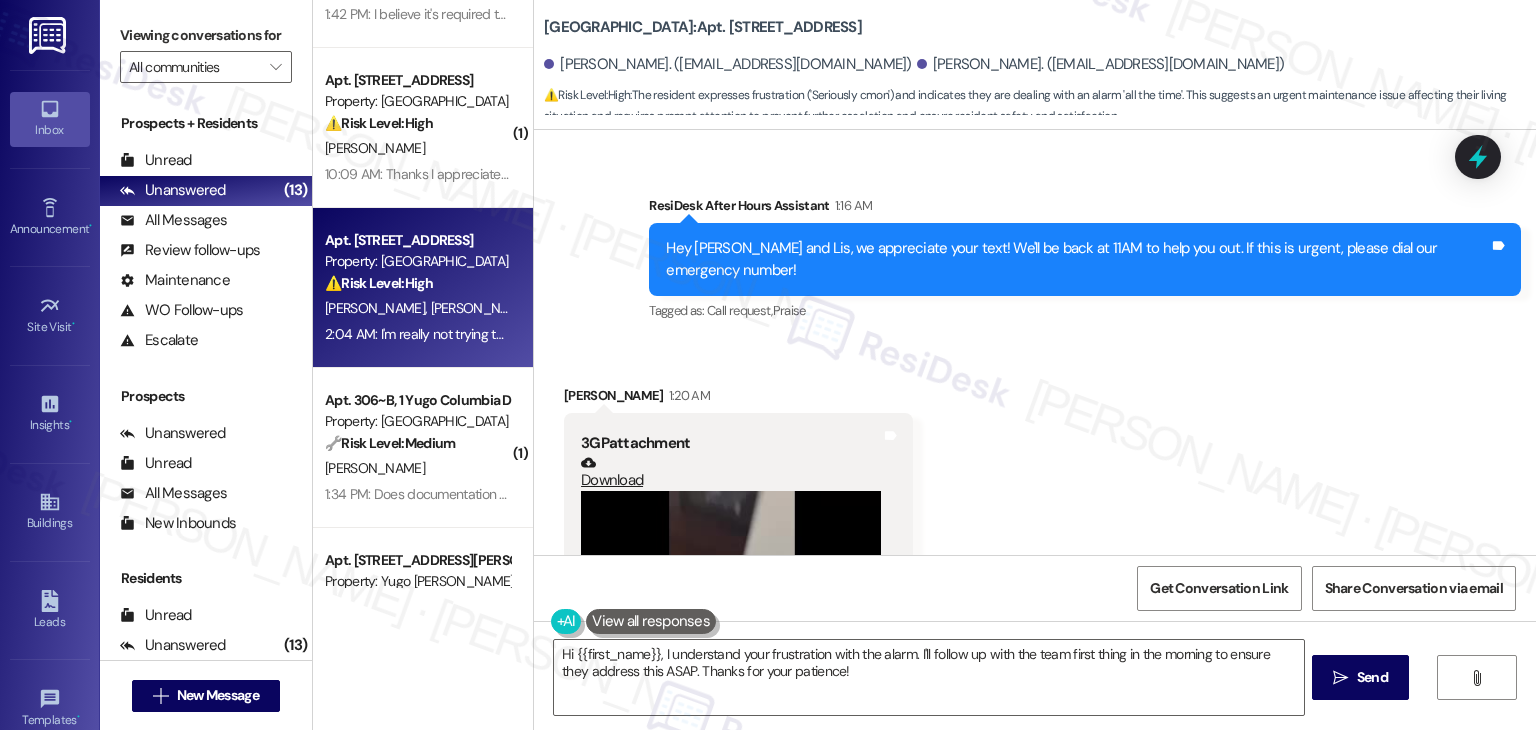 scroll, scrollTop: 7096, scrollLeft: 0, axis: vertical 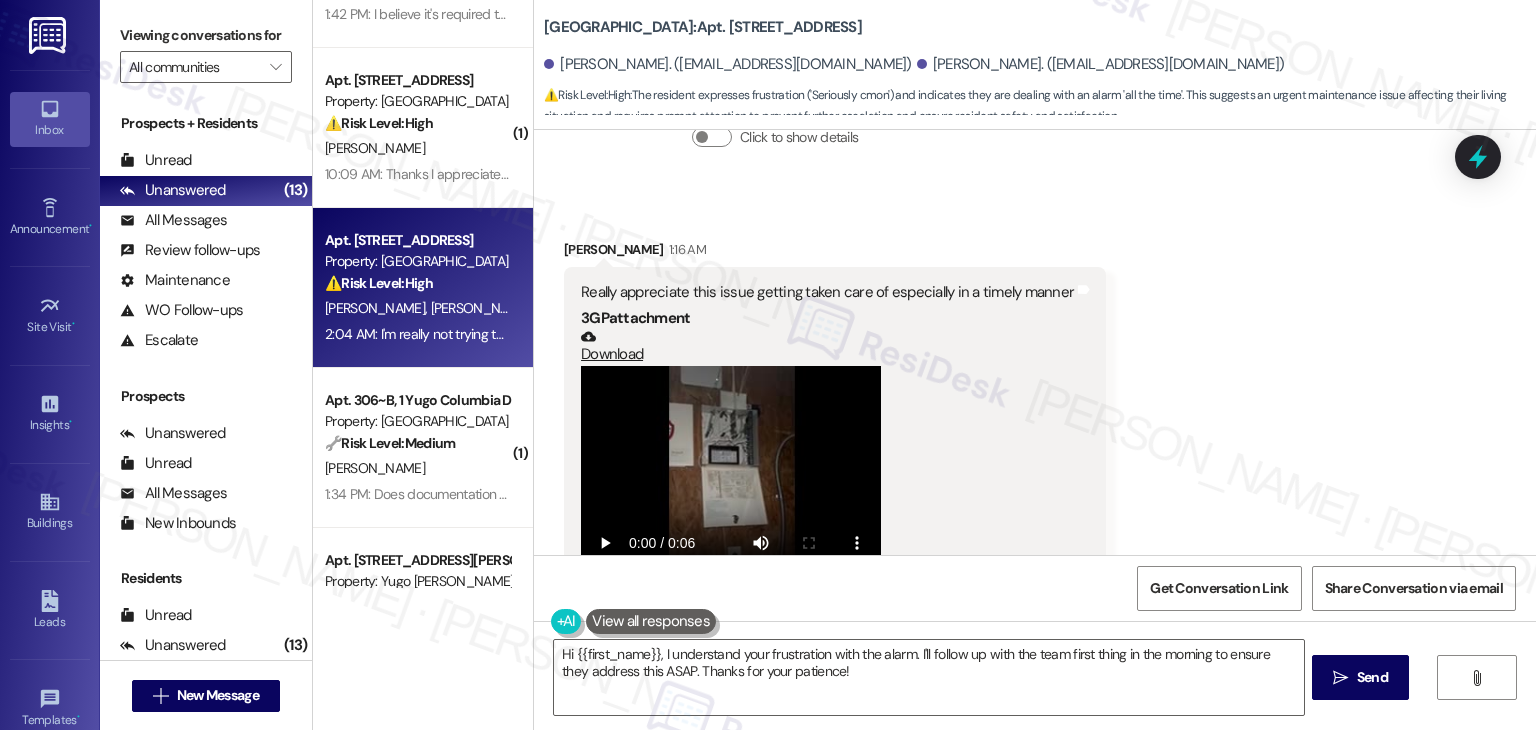 click on "Received via SMS [PERSON_NAME] 1:16 AM Really appreciate this issue getting taken care of especially in a timely manner 3GP  attachment   Download   Tags and notes Tagged as:   Praise Click to highlight conversations about Praise" at bounding box center (1035, 422) 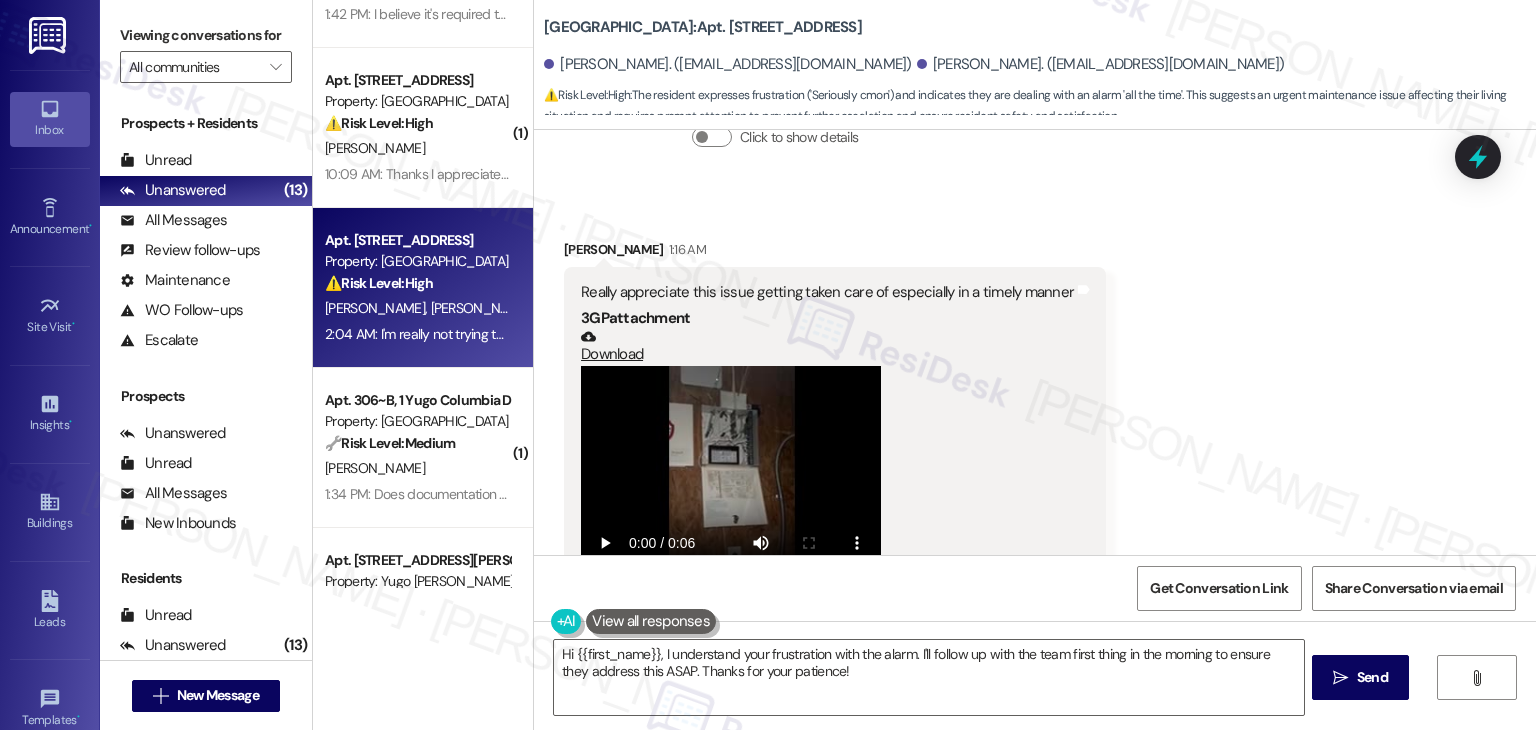 click at bounding box center (731, 478) 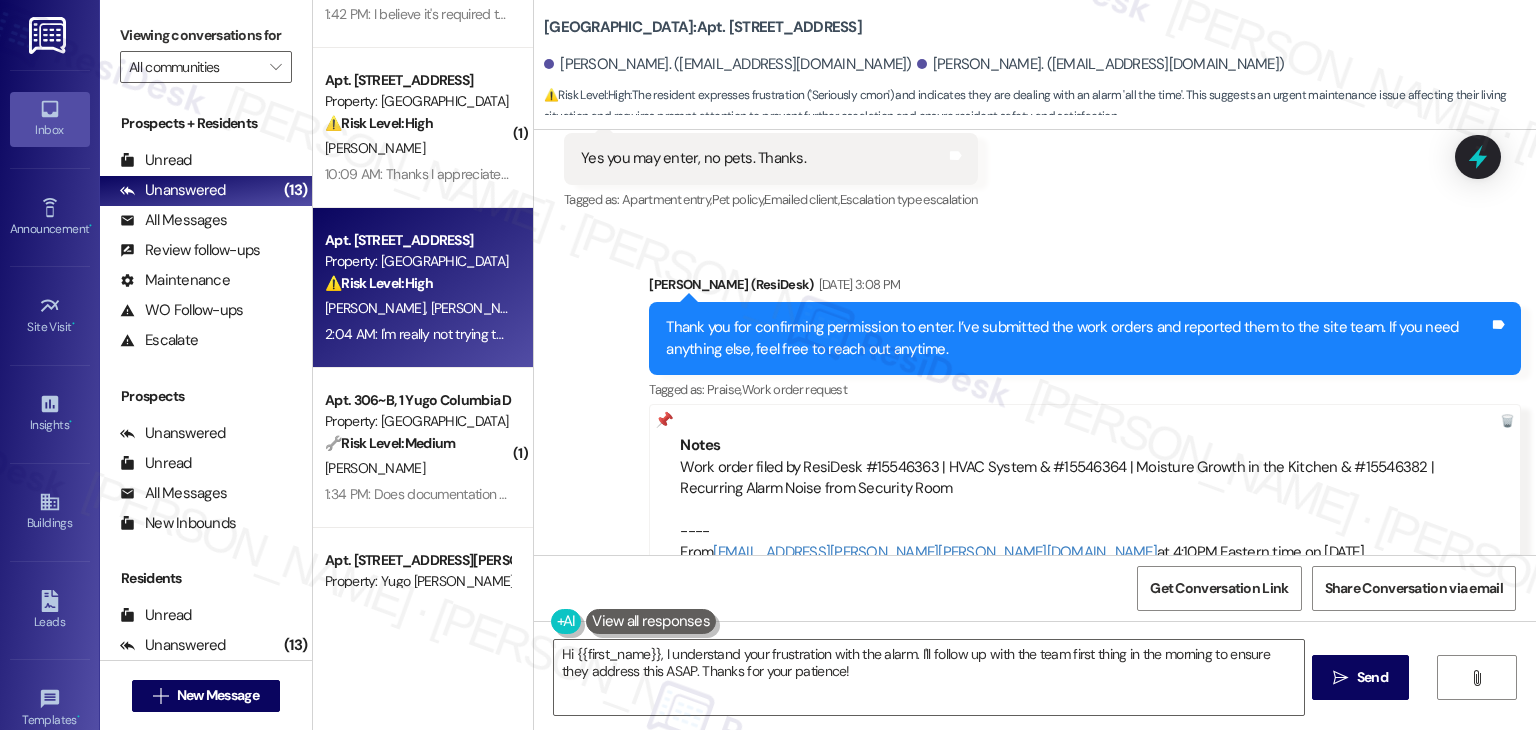 click on "Tagged as:   Praise ,  Click to highlight conversations about Praise Work order request Click to highlight conversations about Work order request" at bounding box center (1085, 389) 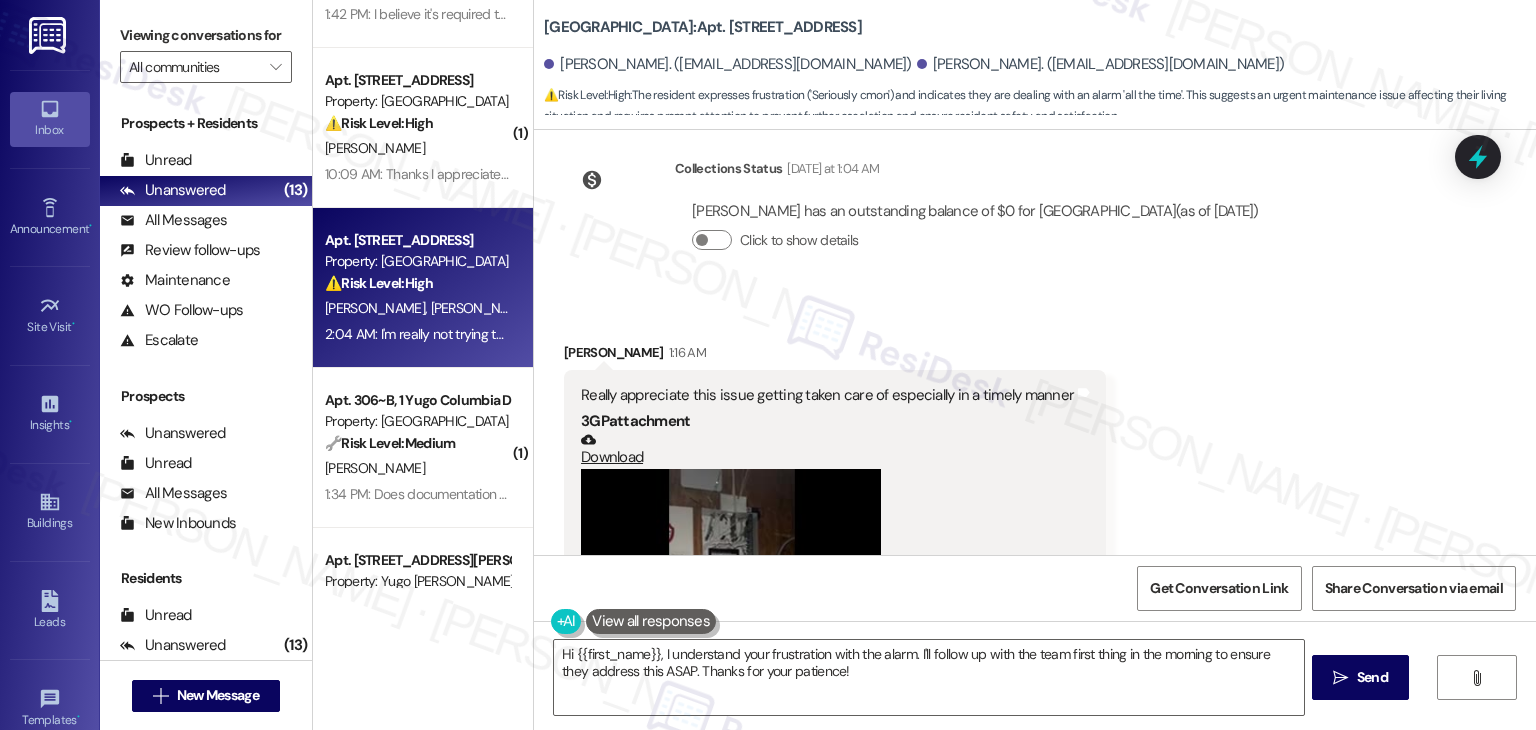 scroll, scrollTop: 6996, scrollLeft: 0, axis: vertical 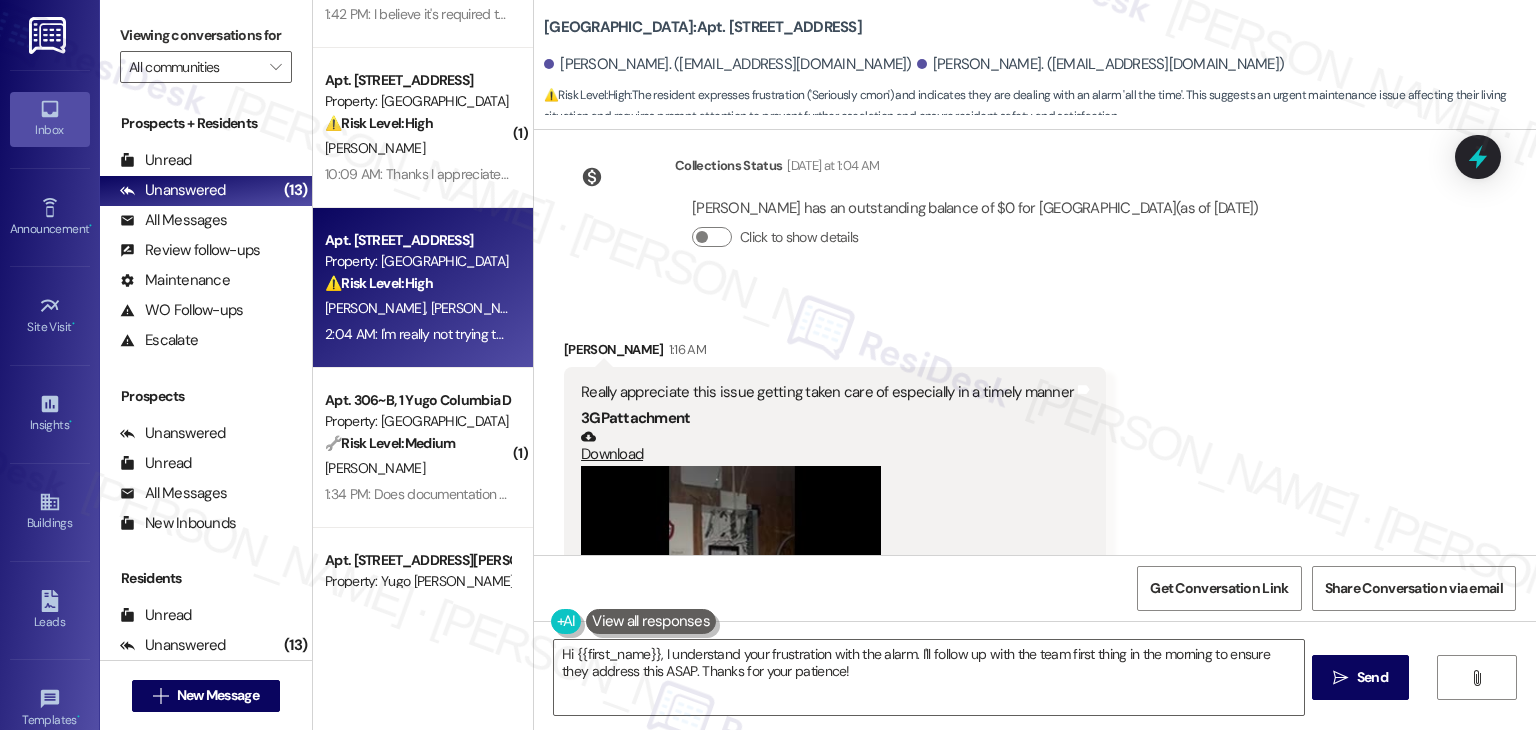 click on "Really appreciate this issue getting taken care of especially in a timely manner" at bounding box center [827, 392] 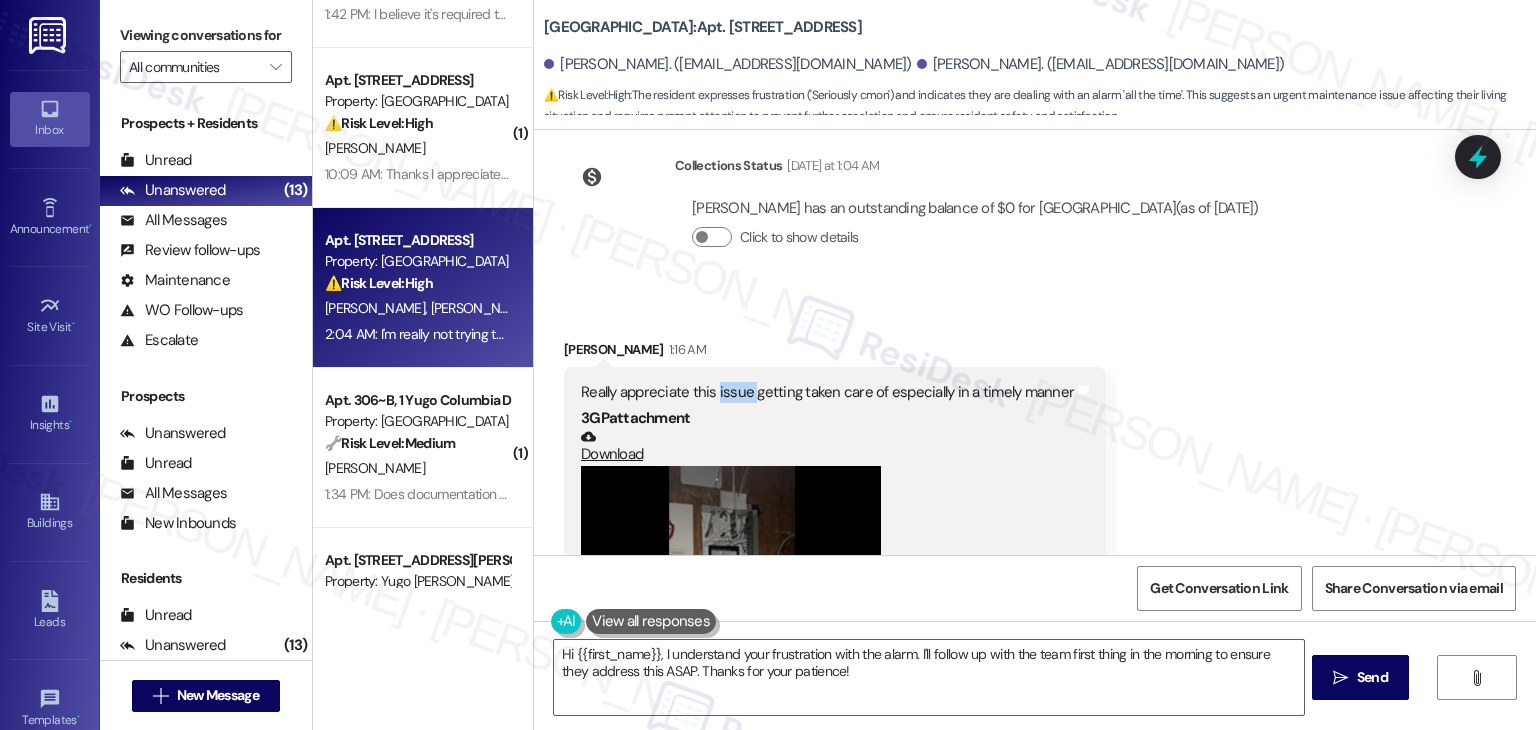 click on "Really appreciate this issue getting taken care of especially in a timely manner" at bounding box center [827, 392] 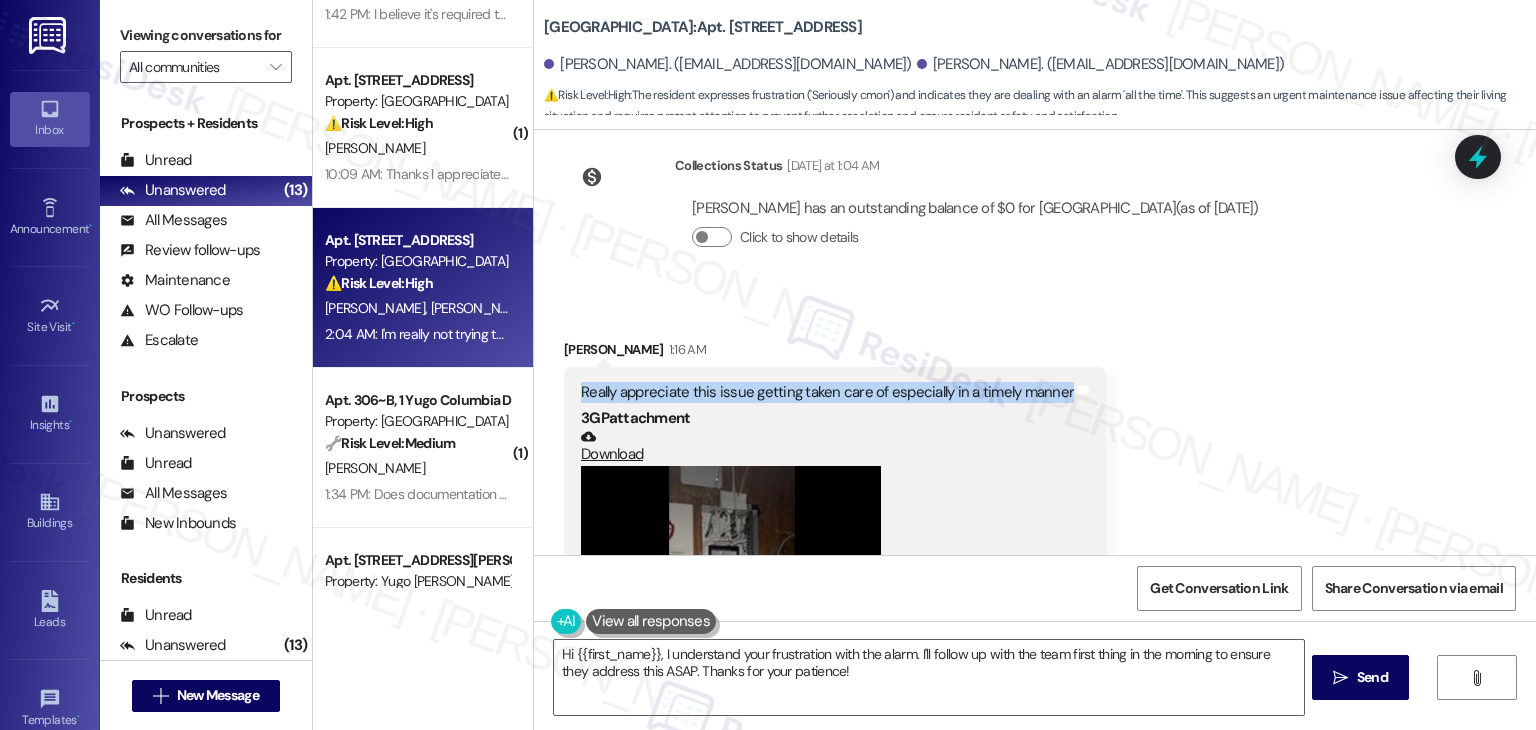click on "Really appreciate this issue getting taken care of especially in a timely manner" at bounding box center [827, 392] 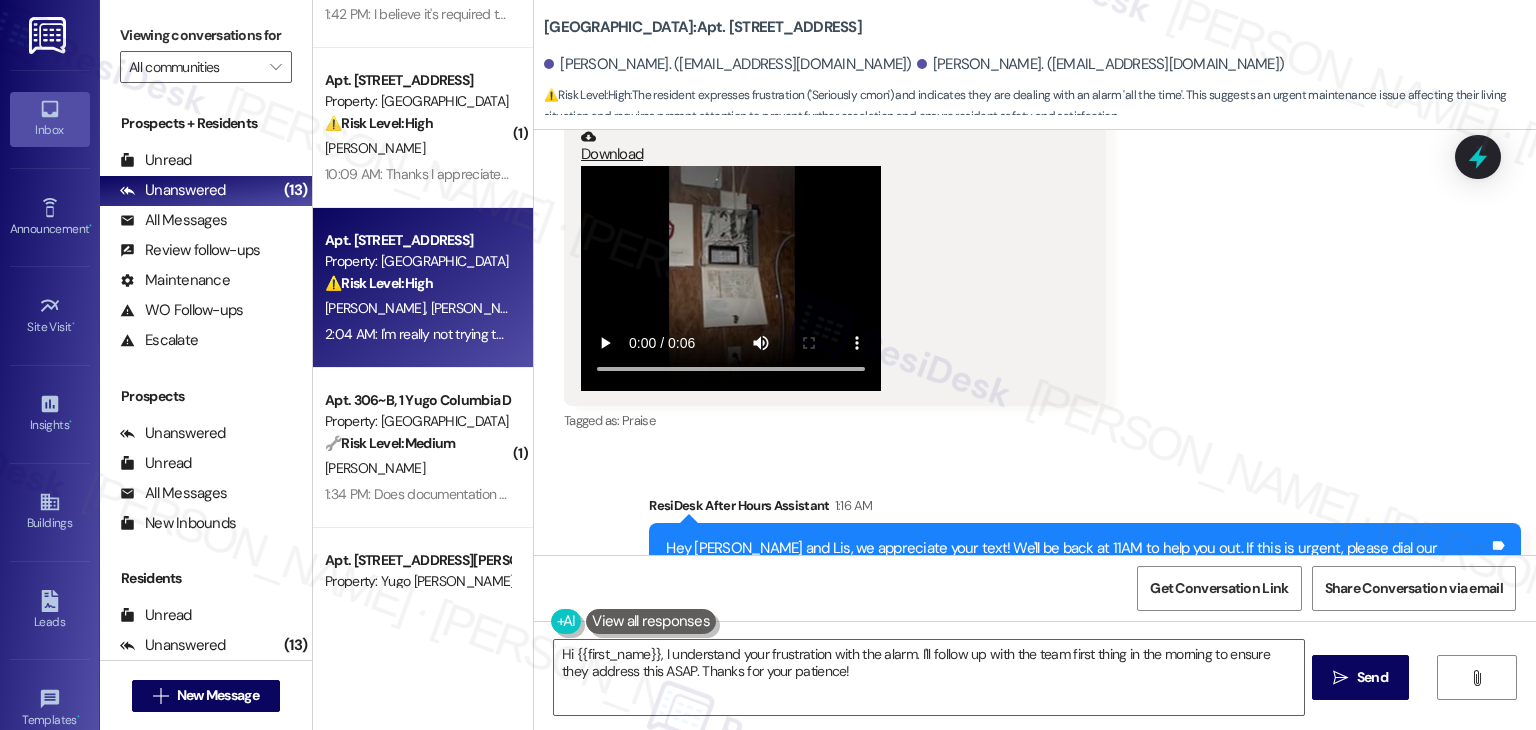 scroll, scrollTop: 7196, scrollLeft: 0, axis: vertical 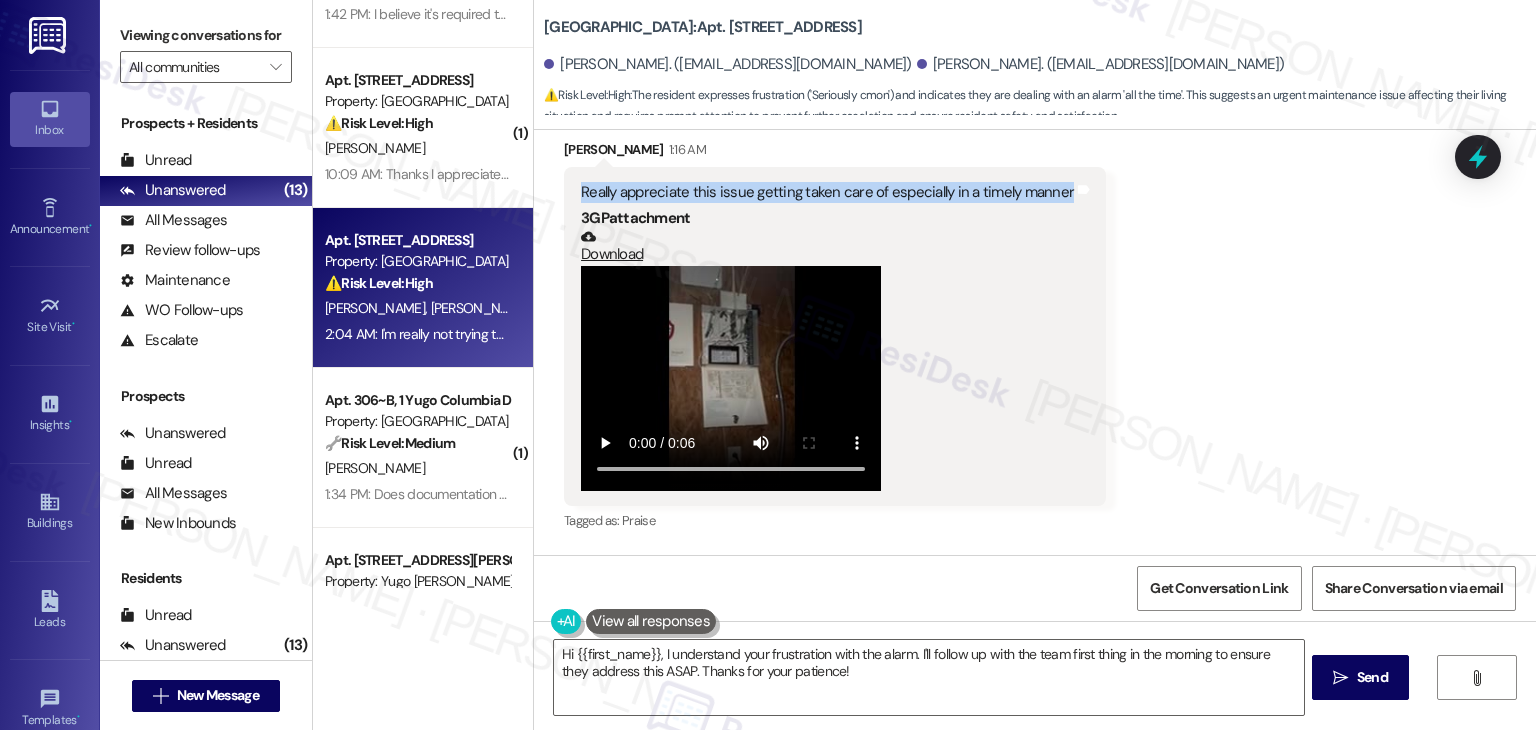 click on "Download" at bounding box center (827, 246) 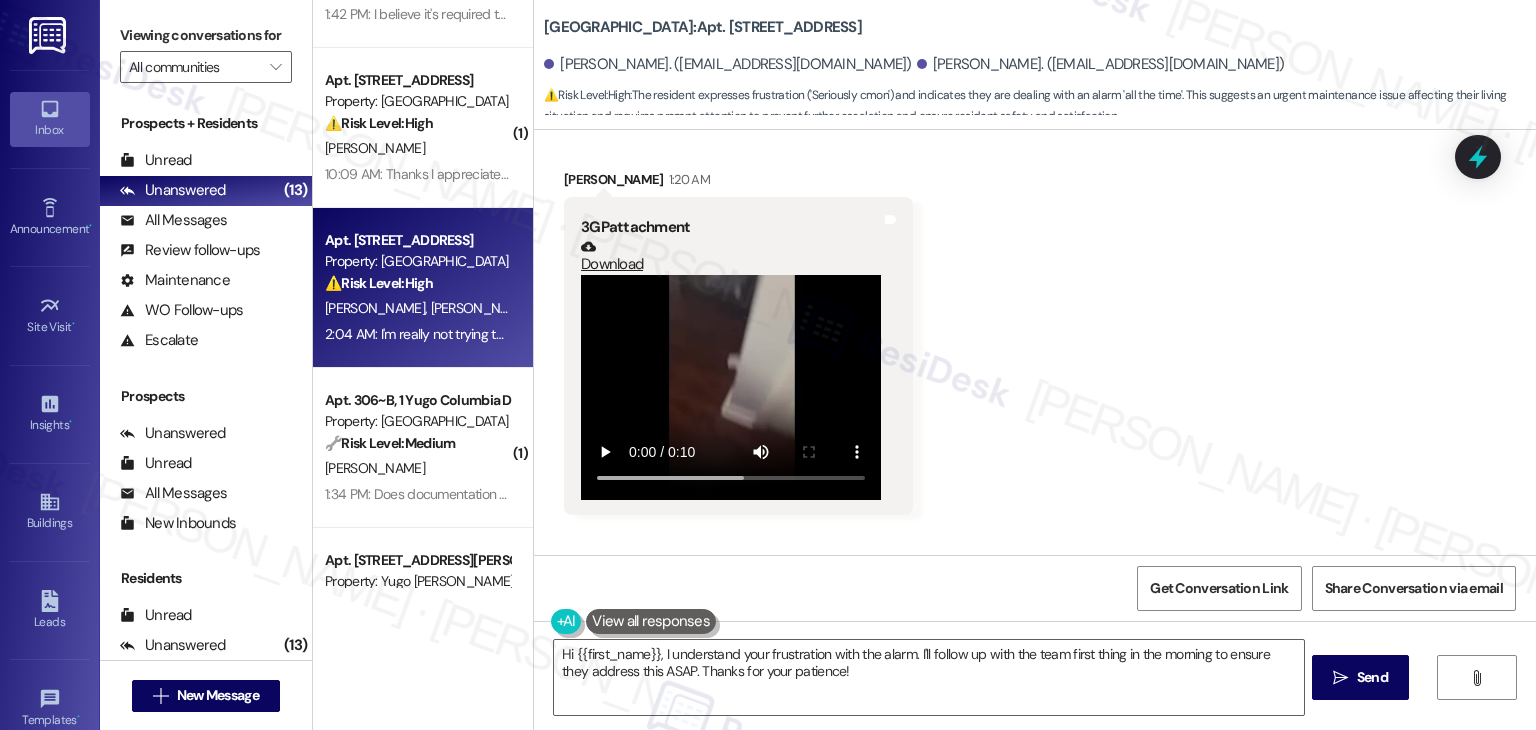 scroll, scrollTop: 7796, scrollLeft: 0, axis: vertical 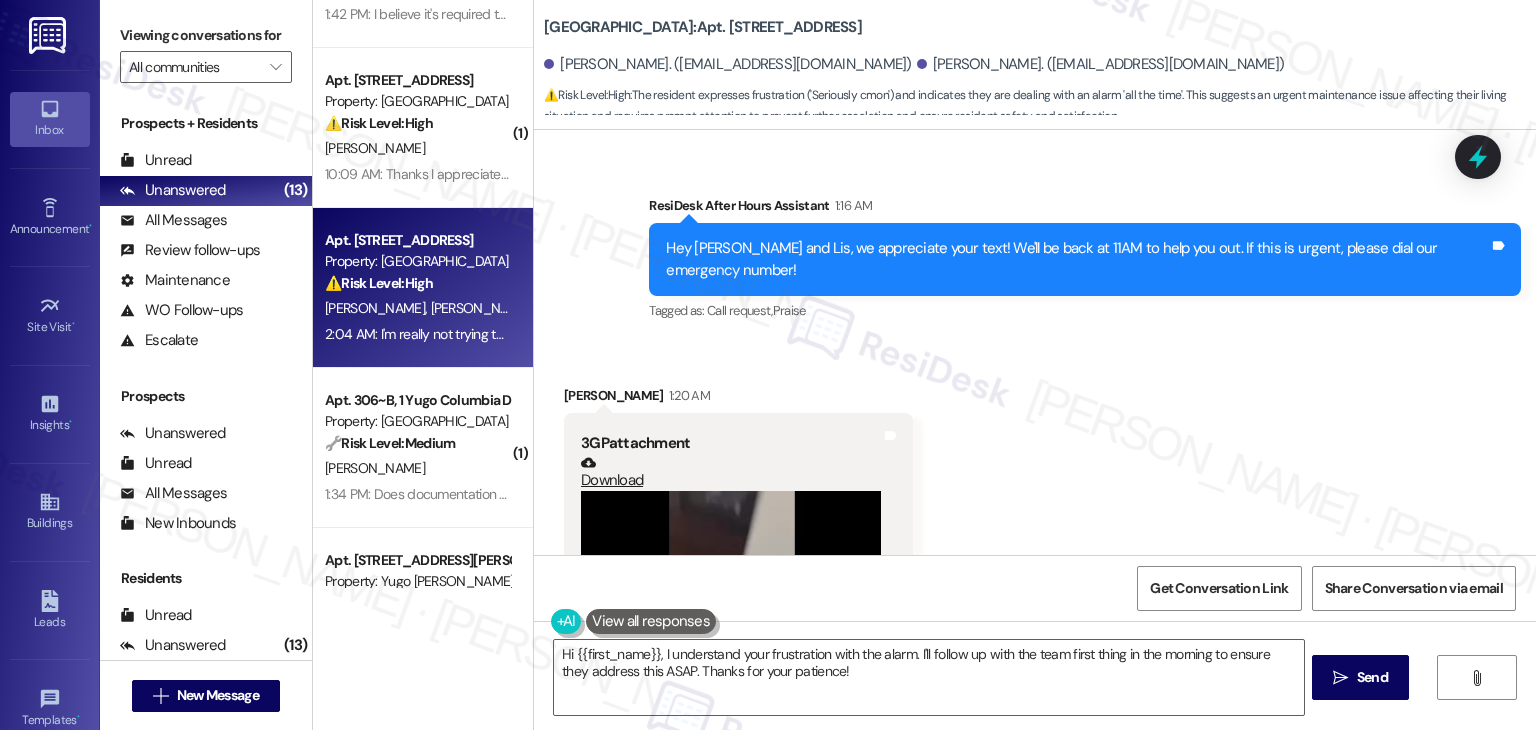 click on "Received via SMS [PERSON_NAME] 1:20 AM 3GP  attachment   Download   Tags and notes Received via SMS 1:20 AM [PERSON_NAME] 1:20 AM Seriously cmon  Tags and notes Tagged as:   Bad experience Click to highlight conversations about Bad experience Received via SMS [PERSON_NAME] Question 2:04 AM I'm really not trying to be rude, I don't know what to do I have to deal with the alarm all the time.  Tags and notes Tagged as:   Fire alarm Click to highlight conversations about Fire alarm  Related guidelines Show suggestions" at bounding box center [1035, 729] 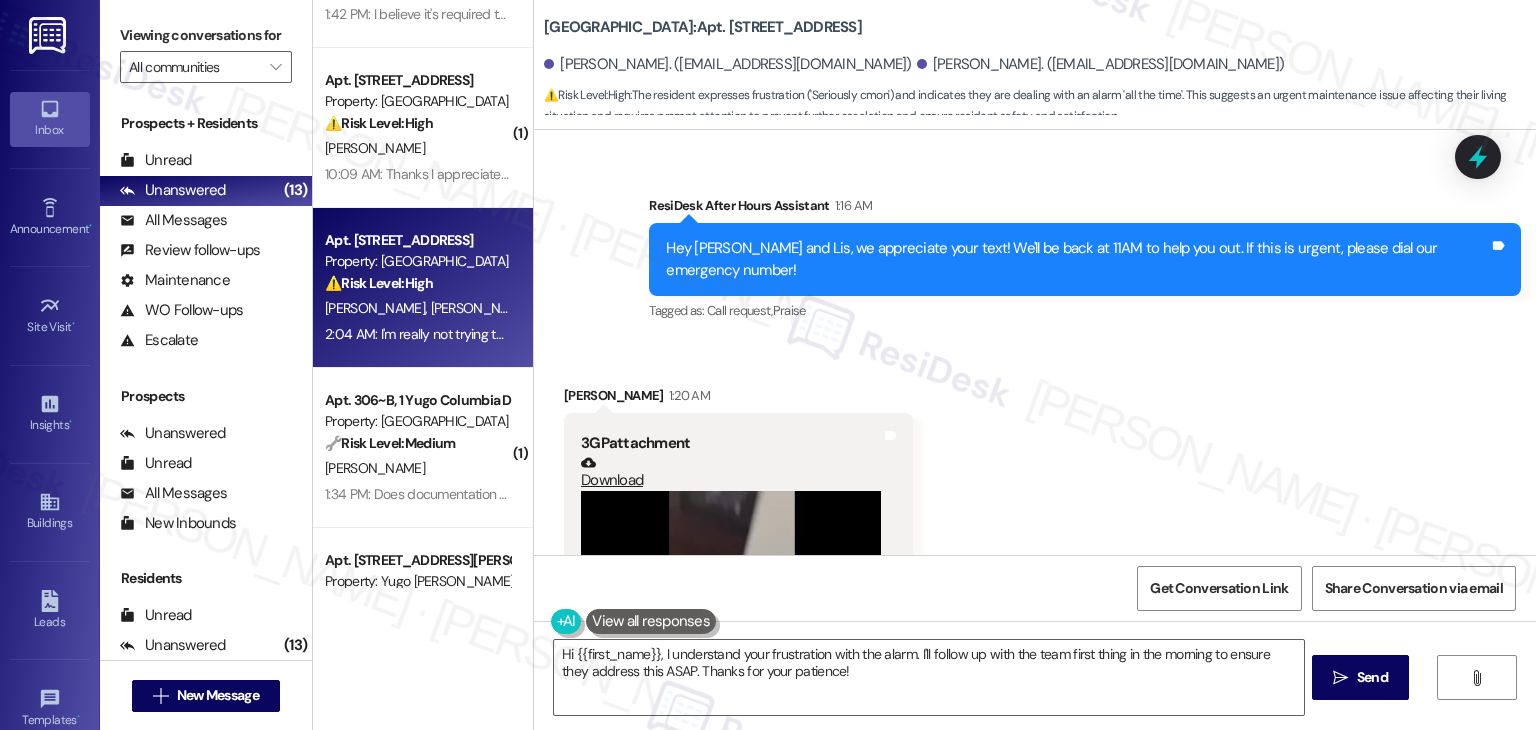 click on "Received via SMS [PERSON_NAME] 1:20 AM 3GP  attachment   Download   Tags and notes Received via SMS 1:20 AM [PERSON_NAME] 1:20 AM Seriously cmon  Tags and notes Tagged as:   Bad experience Click to highlight conversations about Bad experience Received via SMS [PERSON_NAME] Question 2:04 AM I'm really not trying to be rude, I don't know what to do I have to deal with the alarm all the time.  Tags and notes Tagged as:   Fire alarm Click to highlight conversations about Fire alarm  Related guidelines Show suggestions" at bounding box center [1035, 729] 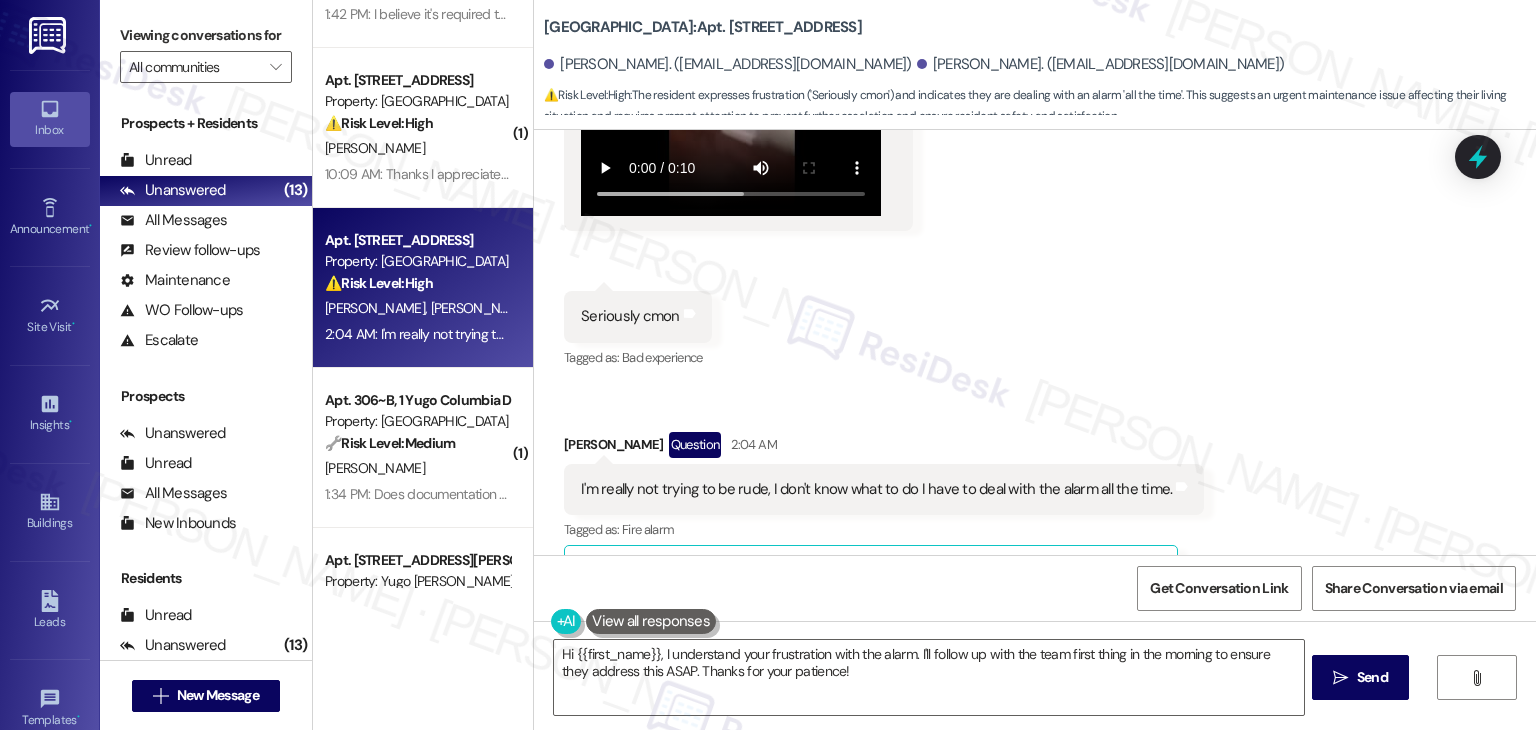 click on "Received via SMS [PERSON_NAME] 1:20 AM 3GP  attachment   Download   Tags and notes Received via SMS 1:20 AM [PERSON_NAME] 1:20 AM Seriously cmon  Tags and notes Tagged as:   Bad experience Click to highlight conversations about Bad experience Received via SMS [PERSON_NAME] Question 2:04 AM I'm really not trying to be rude, I don't know what to do I have to deal with the alarm all the time.  Tags and notes Tagged as:   Fire alarm Click to highlight conversations about Fire alarm  Related guidelines Show suggestions" at bounding box center (1035, 229) 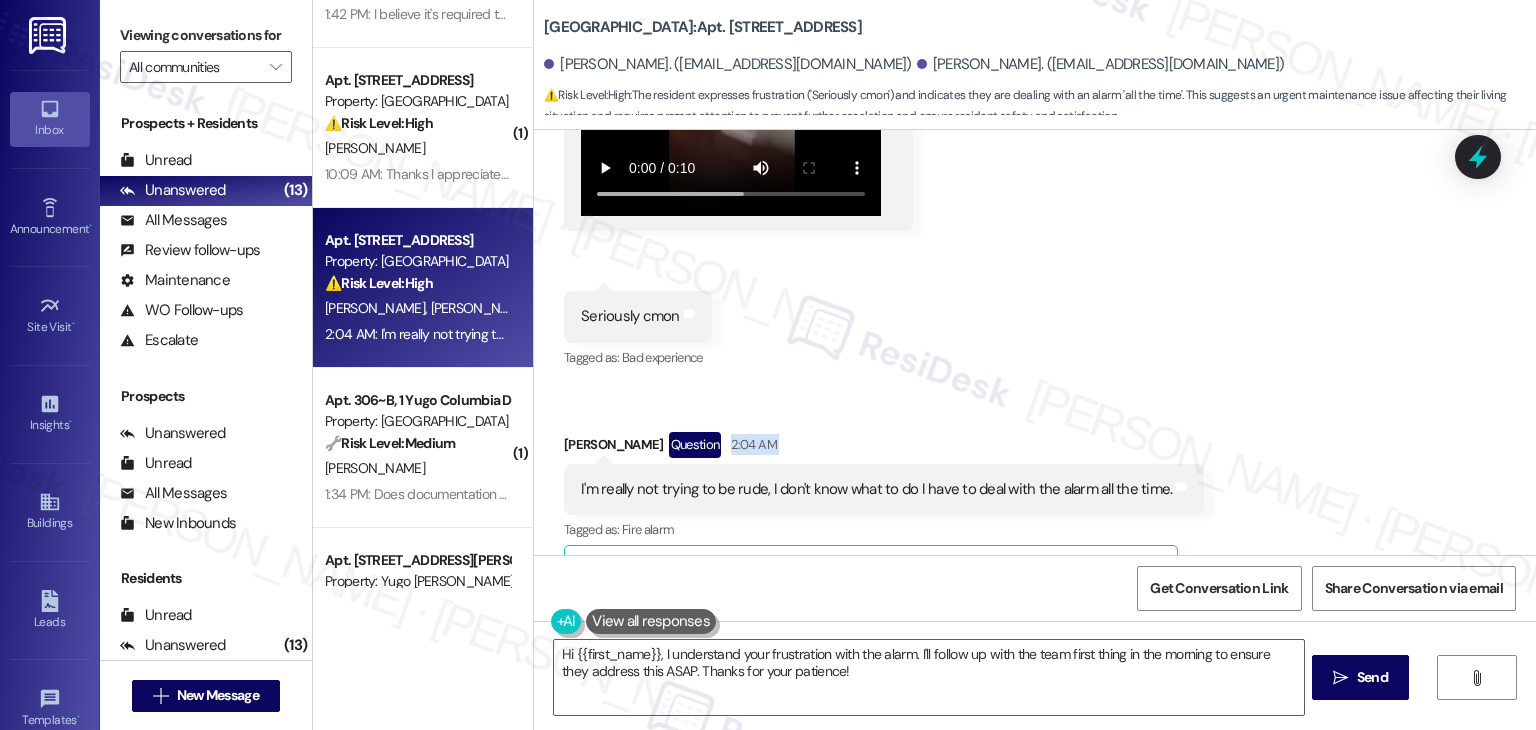 click on "Received via SMS [PERSON_NAME] 1:20 AM 3GP  attachment   Download   Tags and notes Received via SMS 1:20 AM [PERSON_NAME] 1:20 AM Seriously cmon  Tags and notes Tagged as:   Bad experience Click to highlight conversations about Bad experience Received via SMS [PERSON_NAME] Question 2:04 AM I'm really not trying to be rude, I don't know what to do I have to deal with the alarm all the time.  Tags and notes Tagged as:   Fire alarm Click to highlight conversations about Fire alarm  Related guidelines Show suggestions" at bounding box center (1035, 229) 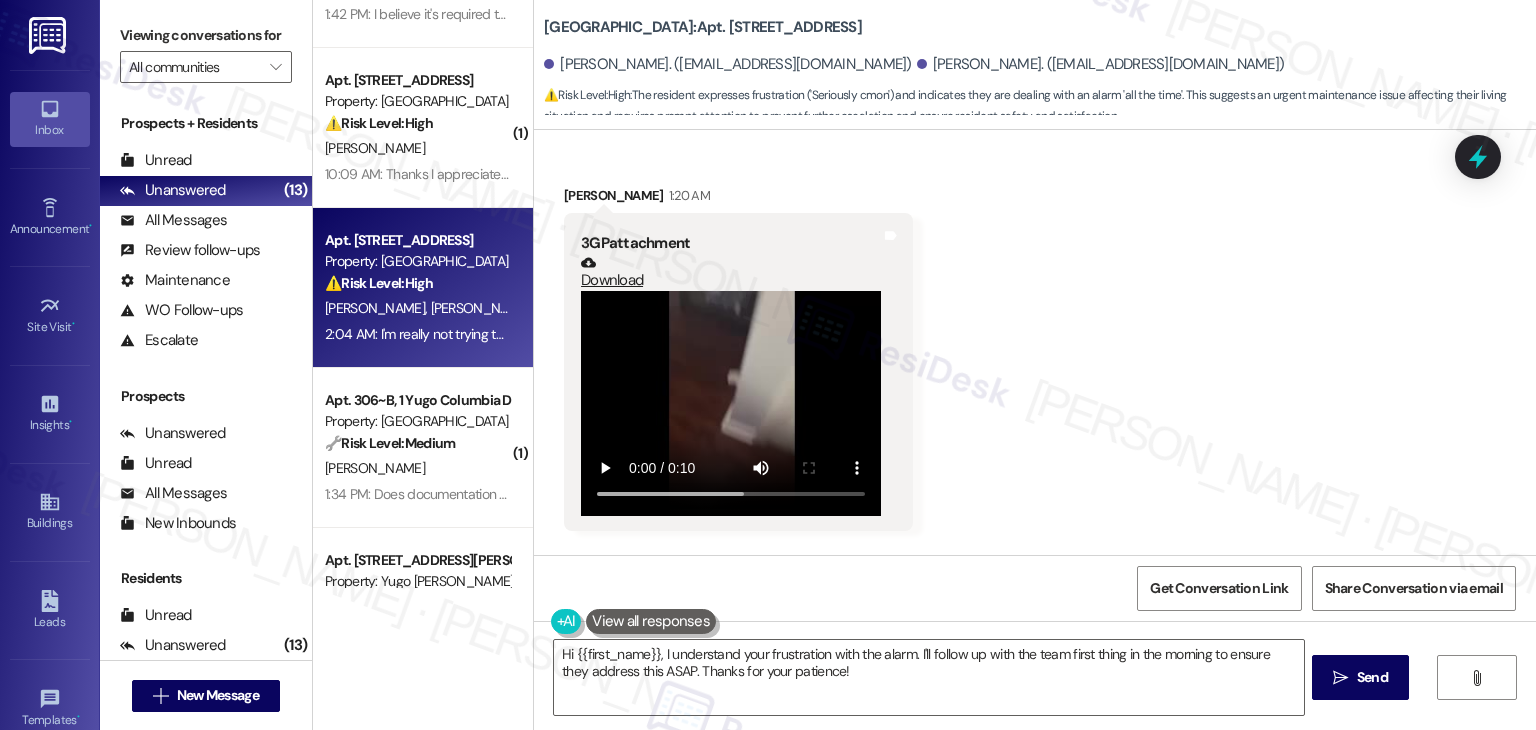scroll, scrollTop: 8096, scrollLeft: 0, axis: vertical 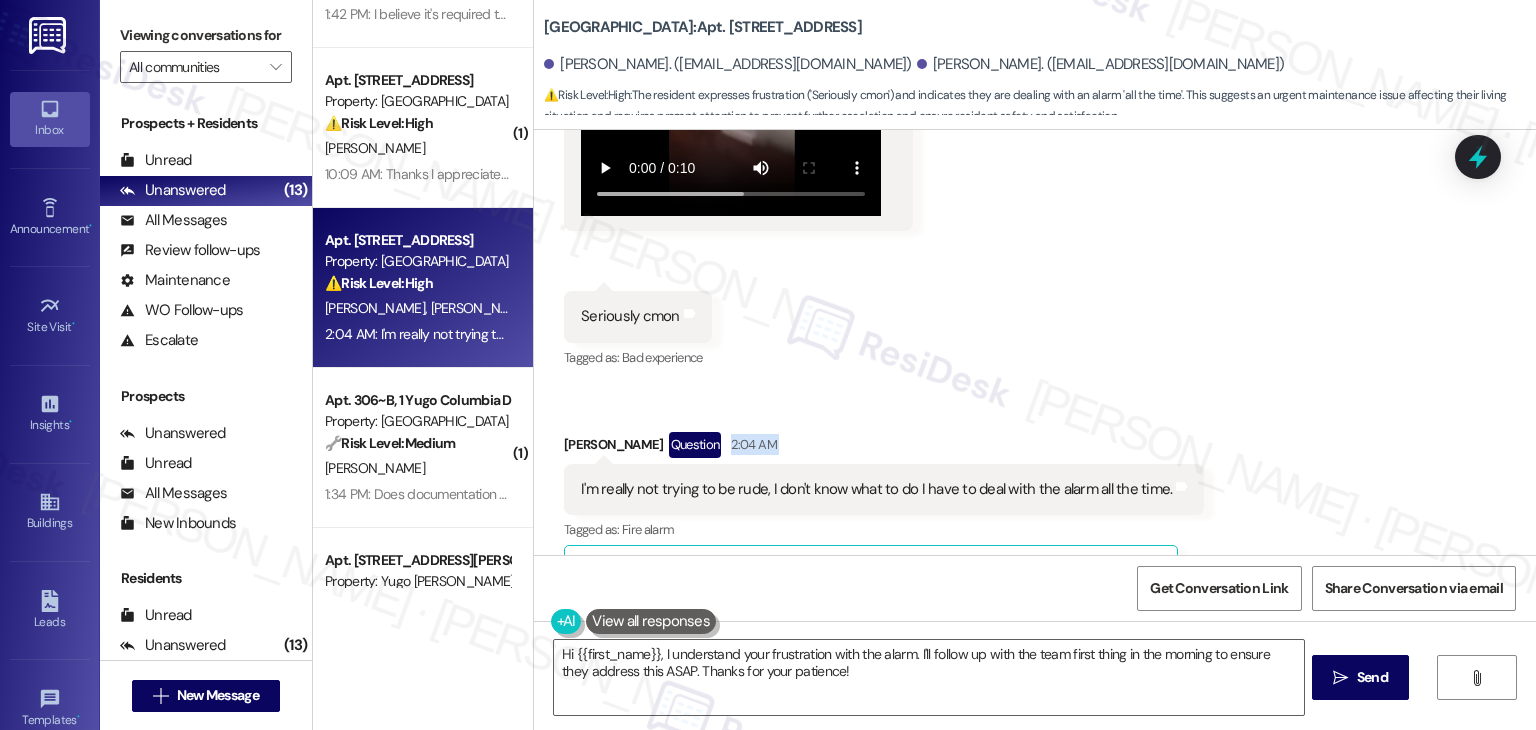click on "Received via SMS [PERSON_NAME] 1:20 AM 3GP  attachment   Download   Tags and notes Received via SMS 1:20 AM [PERSON_NAME] 1:20 AM Seriously cmon  Tags and notes Tagged as:   Bad experience Click to highlight conversations about Bad experience Received via SMS [PERSON_NAME] Question 2:04 AM I'm really not trying to be rude, I don't know what to do I have to deal with the alarm all the time.  Tags and notes Tagged as:   Fire alarm Click to highlight conversations about Fire alarm  Related guidelines Show suggestions" at bounding box center (1035, 229) 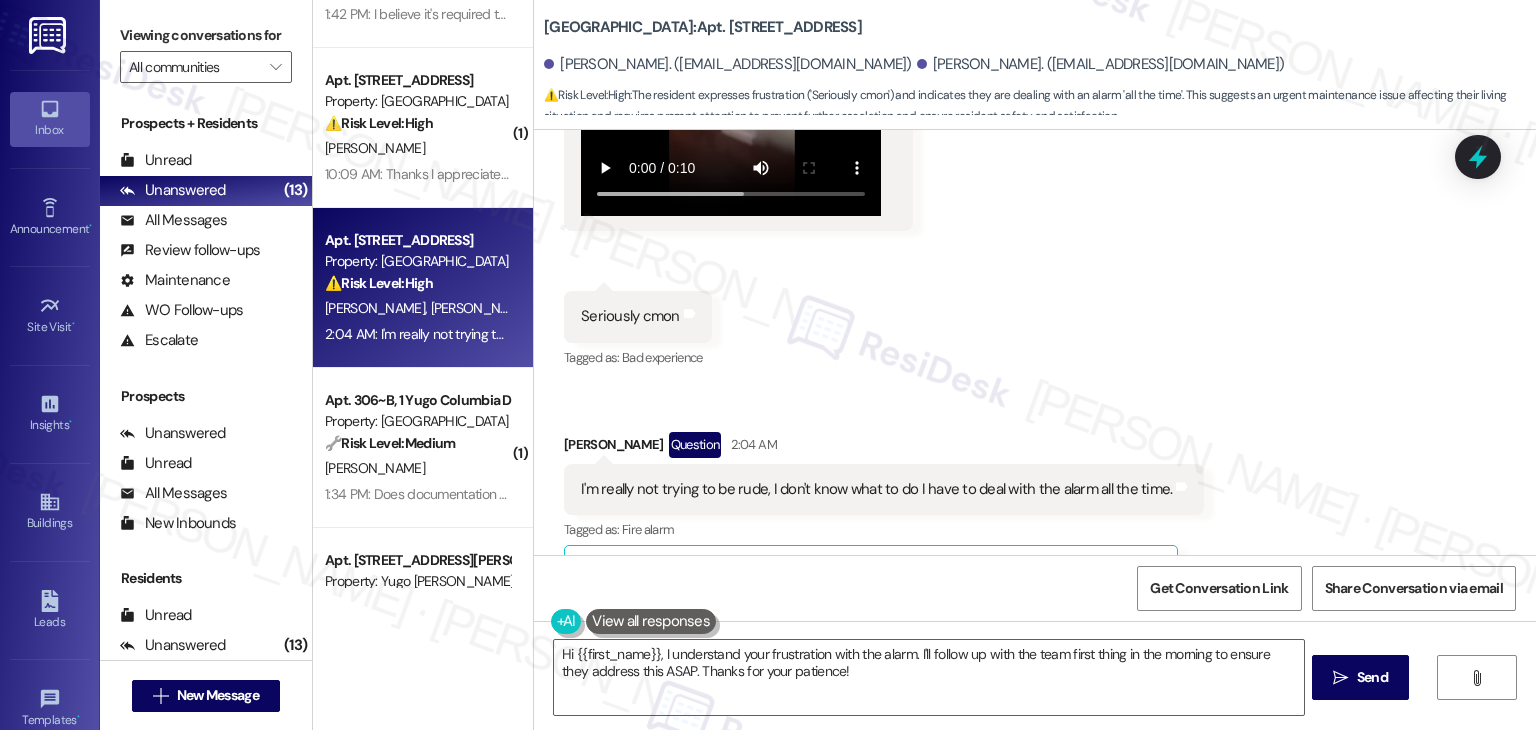 click on "Received via SMS [PERSON_NAME] 1:20 AM 3GP  attachment   Download   Tags and notes Received via SMS 1:20 AM [PERSON_NAME] 1:20 AM Seriously cmon  Tags and notes Tagged as:   Bad experience Click to highlight conversations about Bad experience Received via SMS [PERSON_NAME] Question 2:04 AM I'm really not trying to be rude, I don't know what to do I have to deal with the alarm all the time.  Tags and notes Tagged as:   Fire alarm Click to highlight conversations about Fire alarm  Related guidelines Show suggestions" at bounding box center [1035, 229] 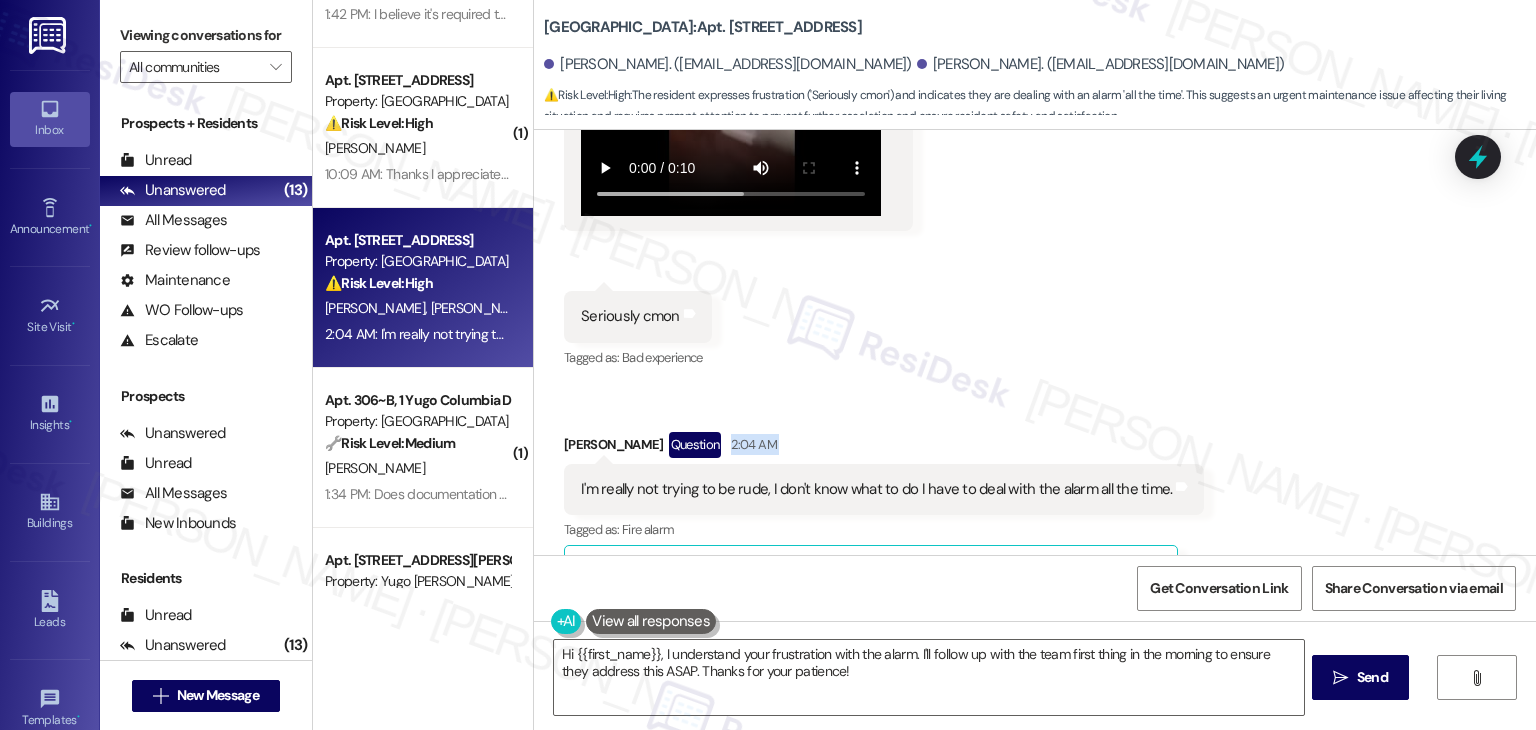 click on "Received via SMS [PERSON_NAME] 1:20 AM 3GP  attachment   Download   Tags and notes Received via SMS 1:20 AM [PERSON_NAME] 1:20 AM Seriously cmon  Tags and notes Tagged as:   Bad experience Click to highlight conversations about Bad experience Received via SMS [PERSON_NAME] Question 2:04 AM I'm really not trying to be rude, I don't know what to do I have to deal with the alarm all the time.  Tags and notes Tagged as:   Fire alarm Click to highlight conversations about Fire alarm  Related guidelines Show suggestions" at bounding box center (1035, 229) 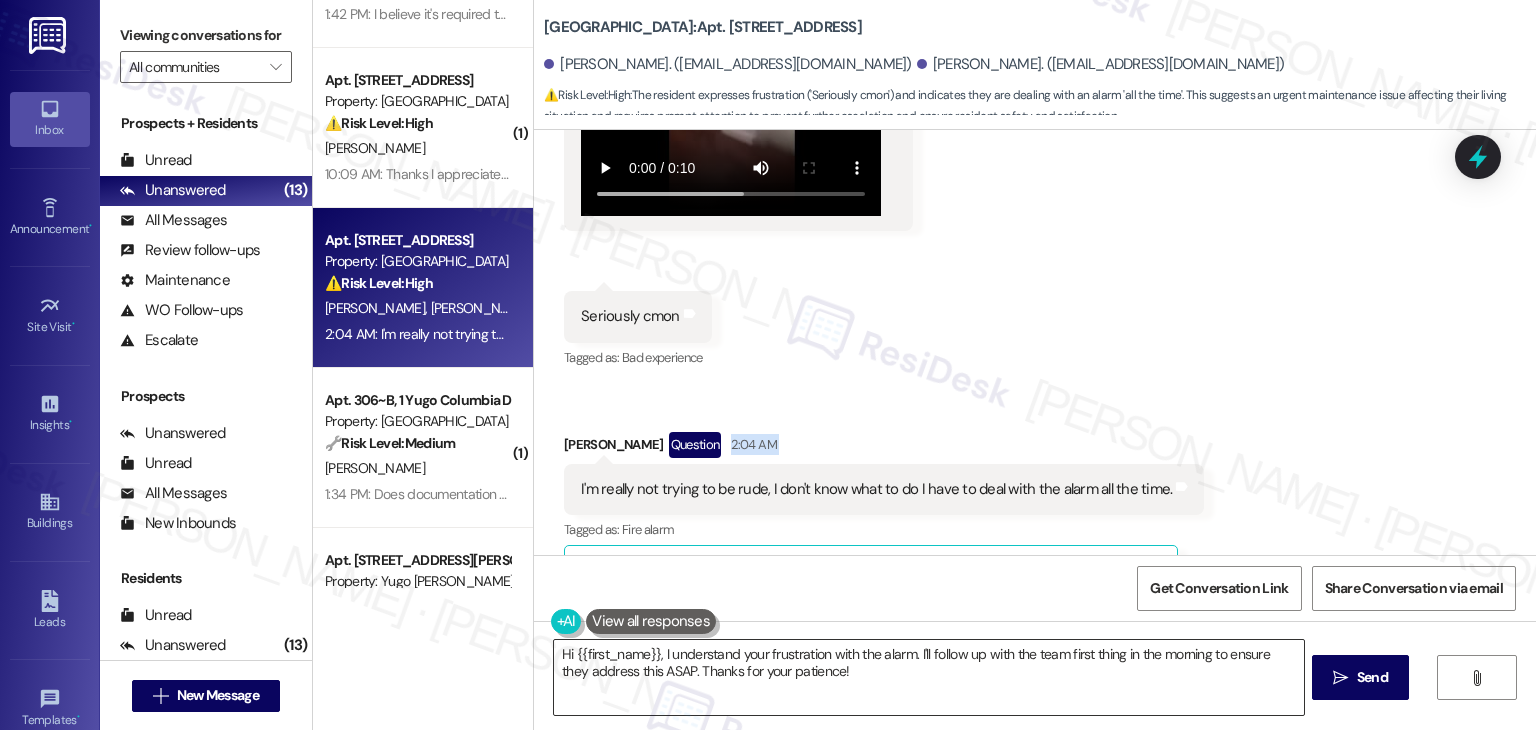 click on "Hi {{first_name}}, I understand your frustration with the alarm. I'll follow up with the team first thing in the morning to ensure they address this ASAP. Thanks for your patience!" at bounding box center (928, 677) 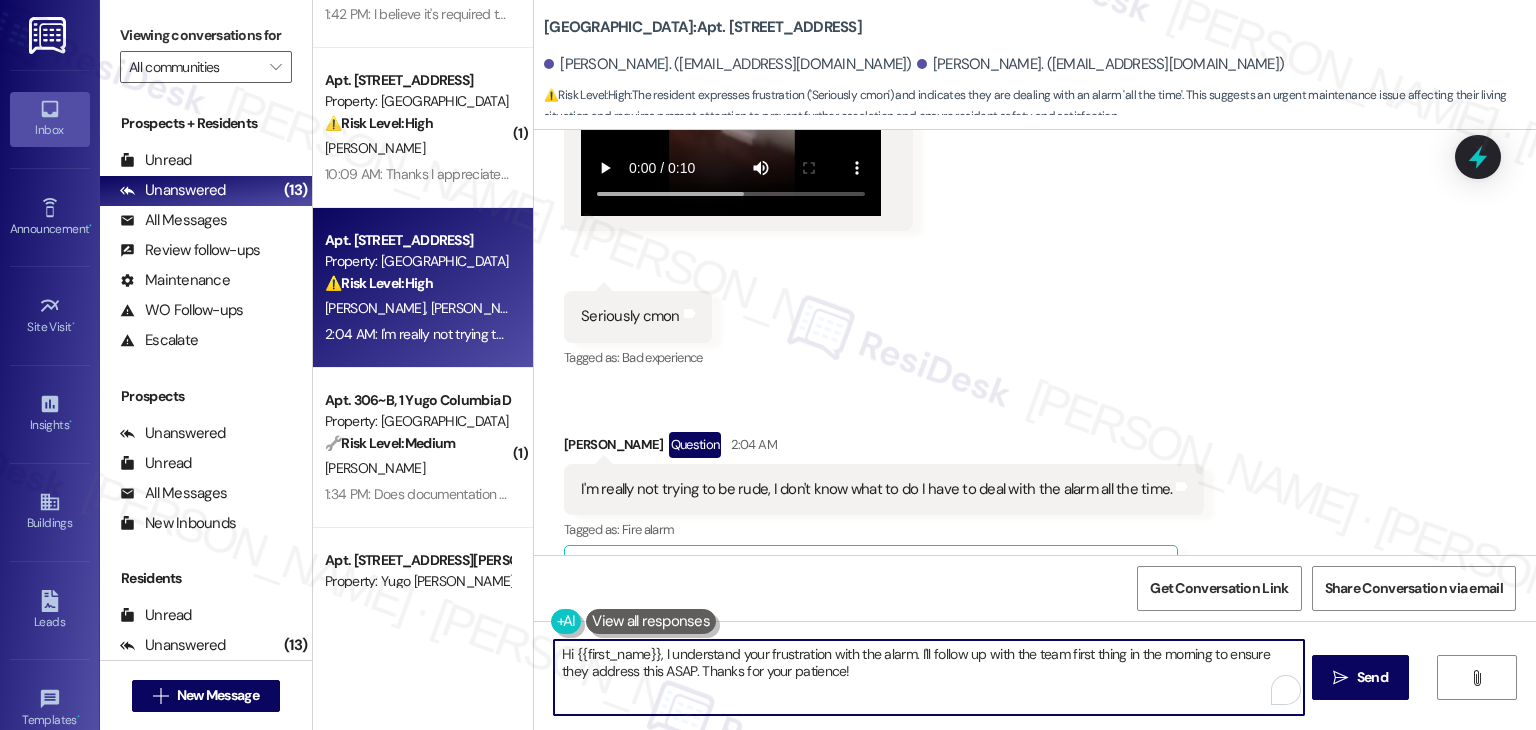 paste on "Thanks for letting me know, [PERSON_NAME]! I understand how urgent and disruptive that beeping can be. I’ll flag this to the site team so they can prioritize it. I’ll keep you updated as soon as I hear back" 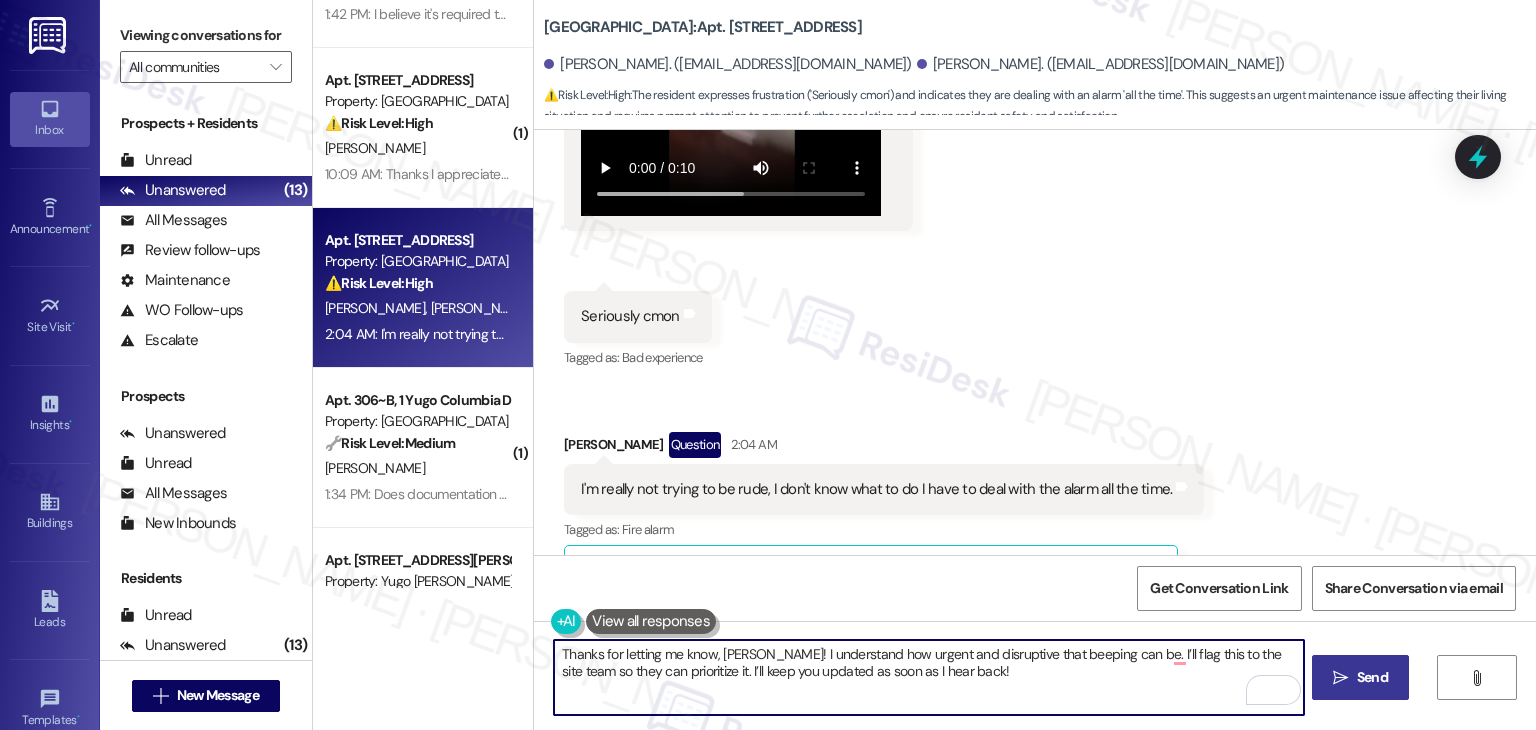 click on "Send" at bounding box center (1372, 677) 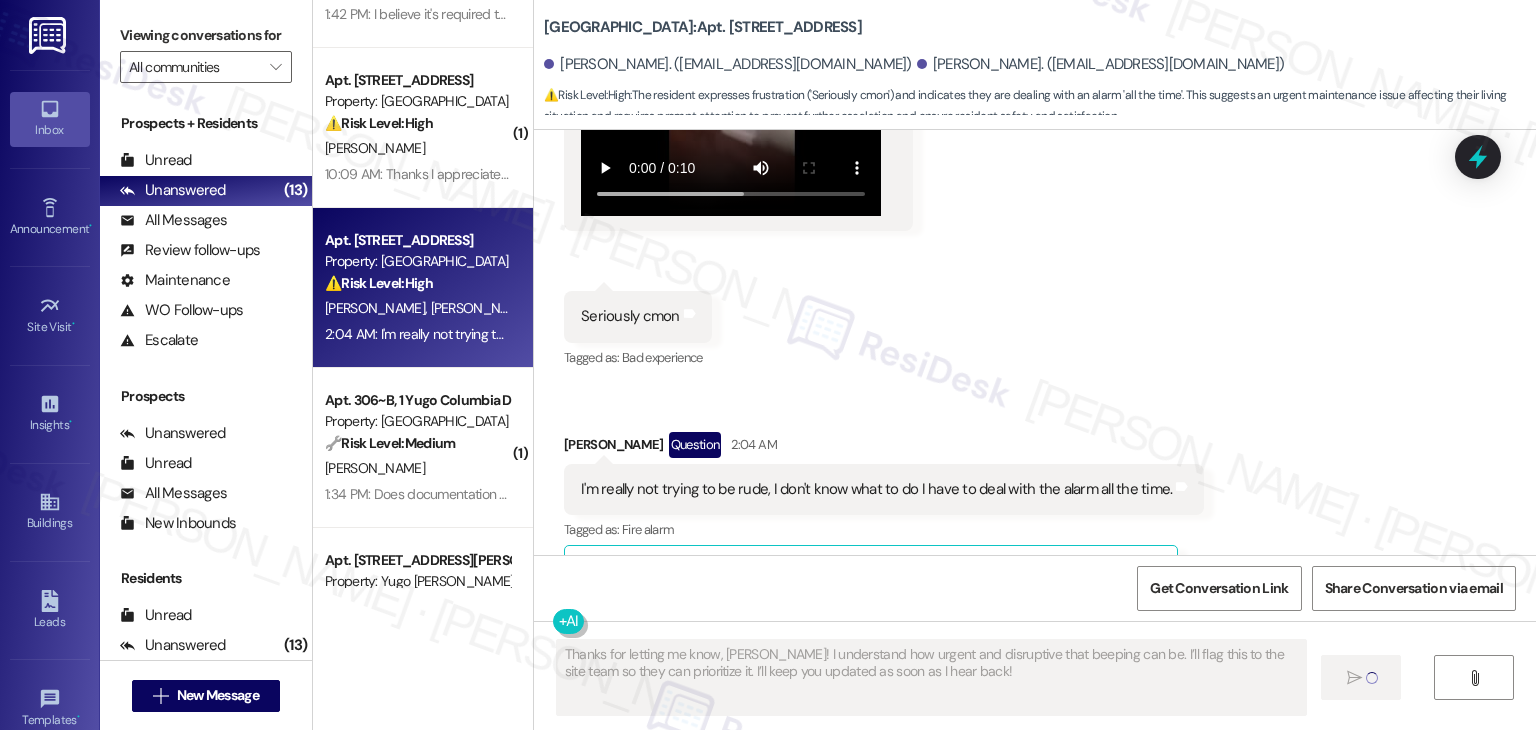 type on "Fetching suggested responses. Please feel free to read through the conversation in the meantime." 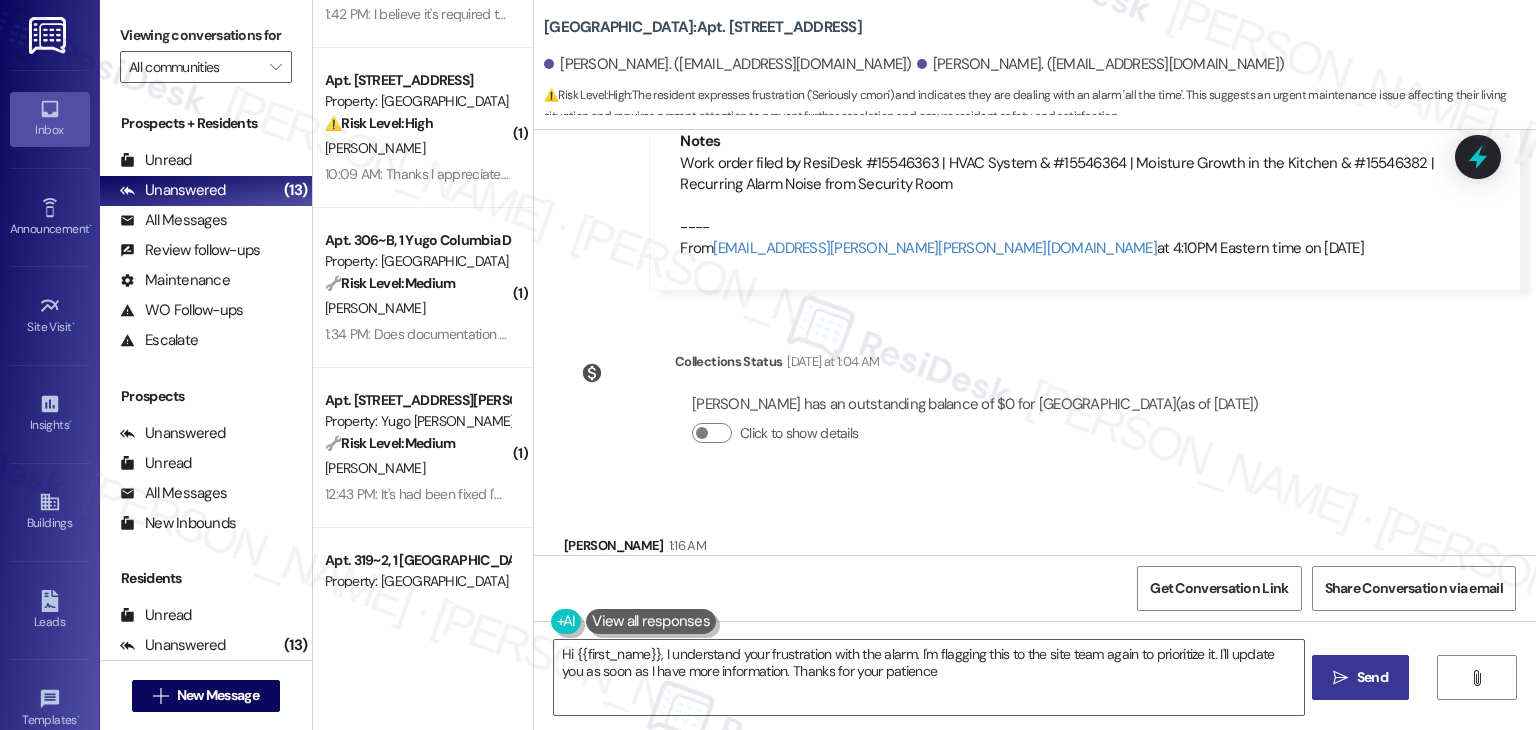 type on "Hi {{first_name}}, I understand your frustration with the alarm. I'm flagging this to the site team again to prioritize it. I'll update you as soon as I have more information. Thanks for your patience!" 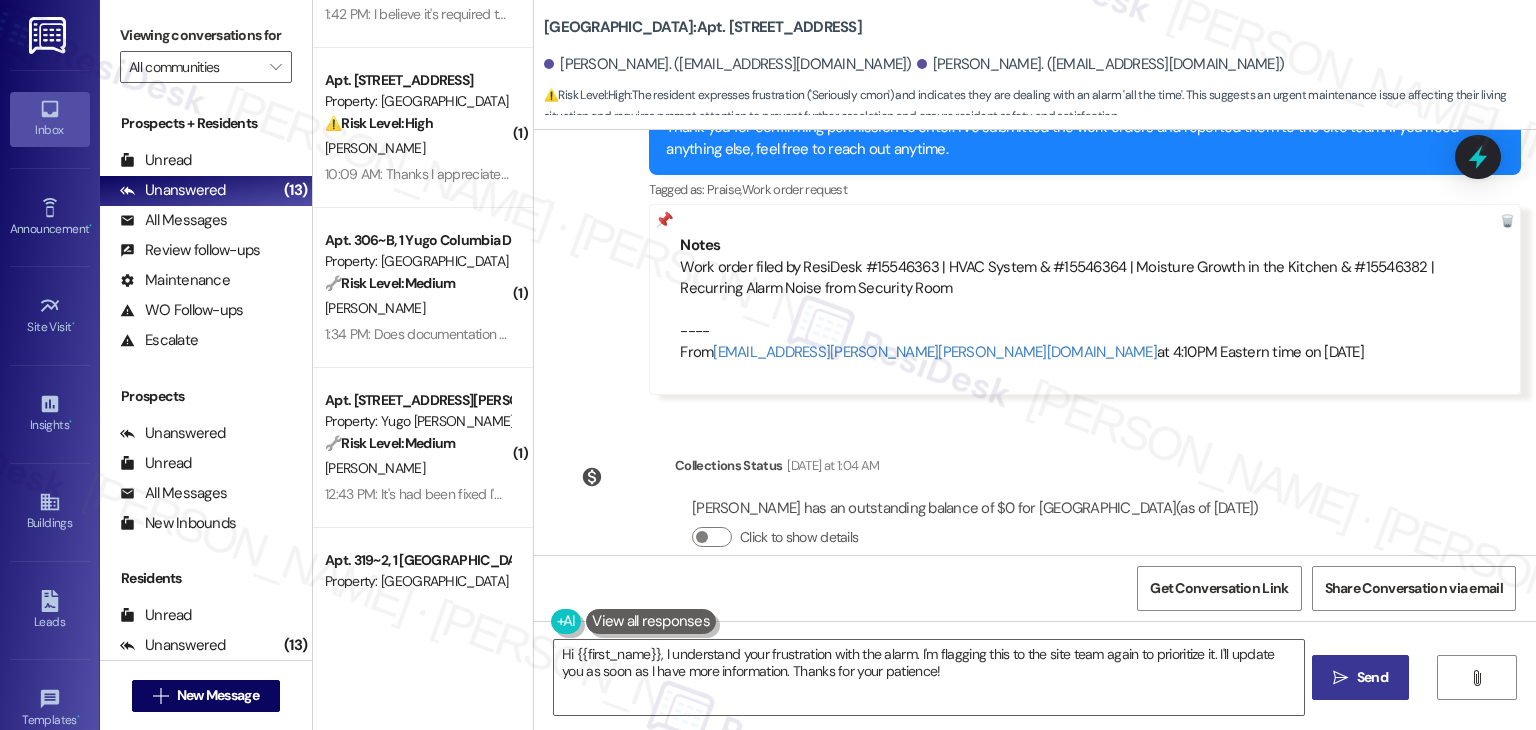 scroll, scrollTop: 6695, scrollLeft: 0, axis: vertical 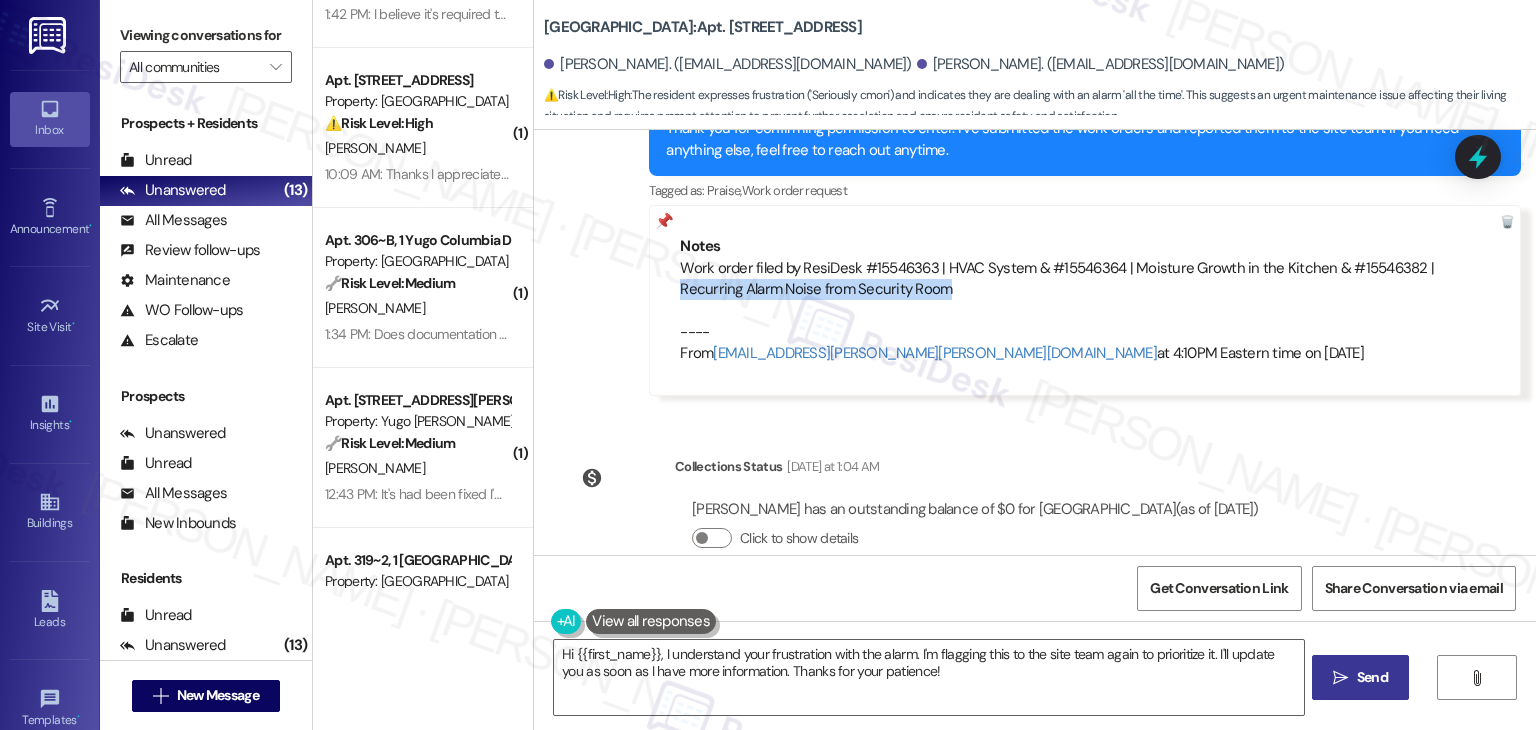 drag, startPoint x: 1392, startPoint y: 246, endPoint x: 1412, endPoint y: 226, distance: 28.284271 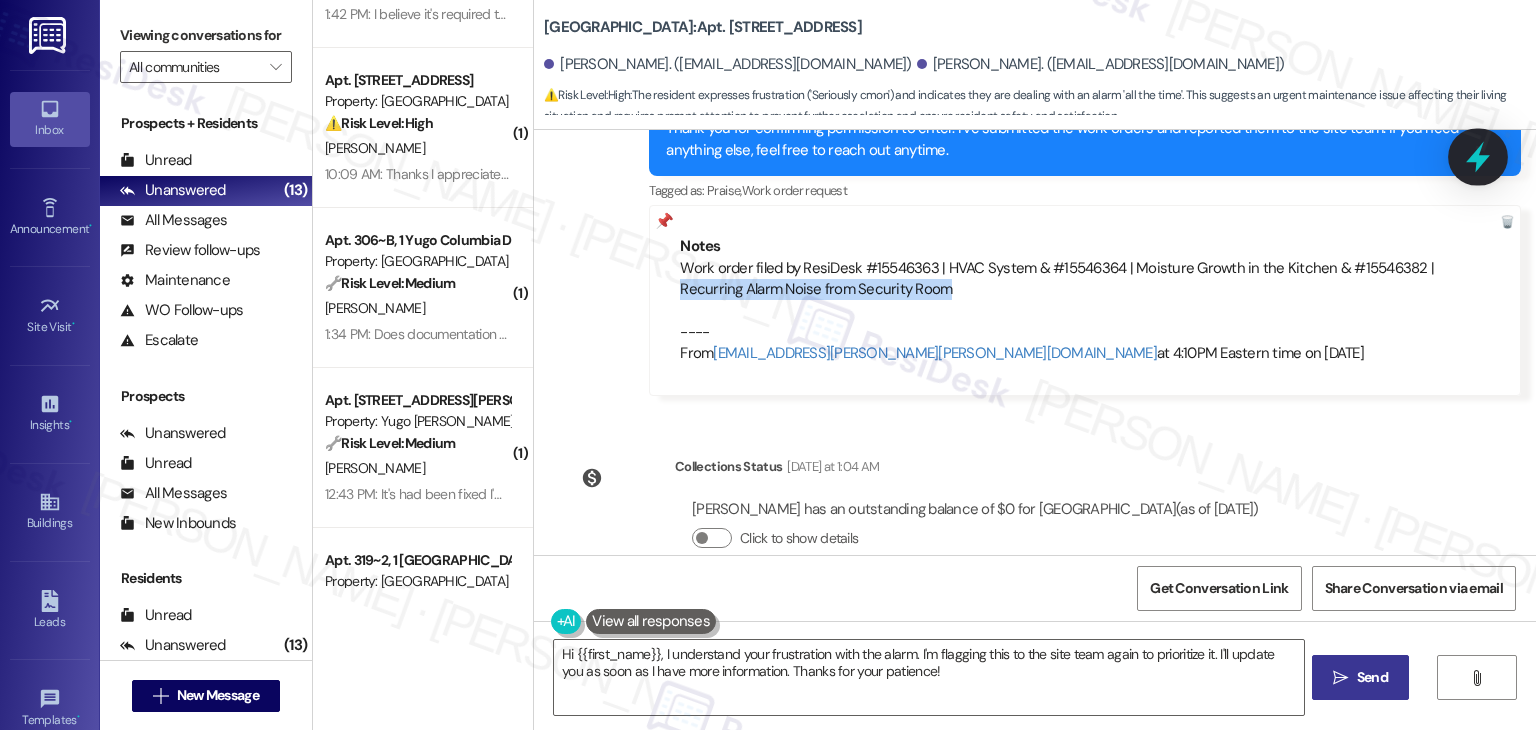 click 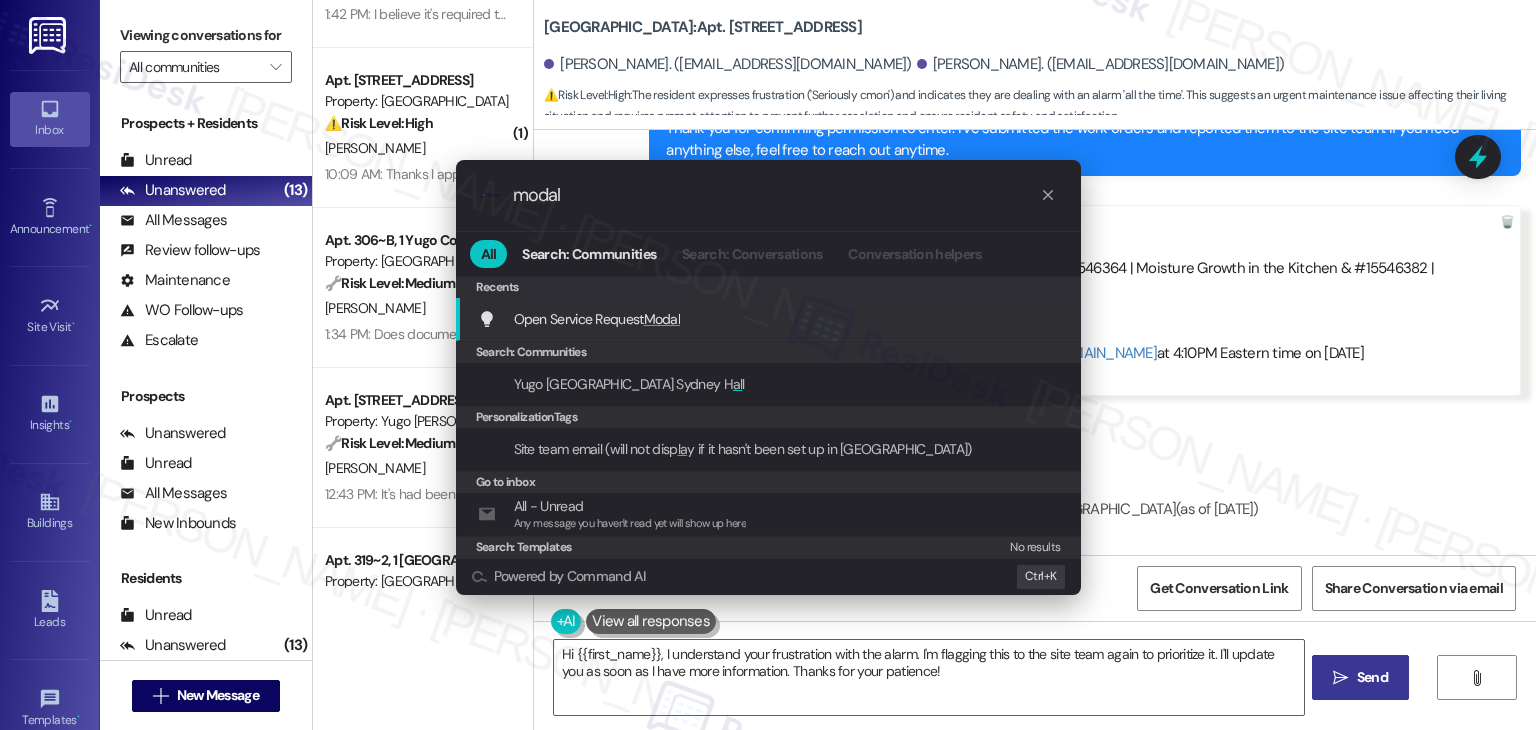 click on "Open Service Request  Modal Add shortcut" at bounding box center (770, 319) 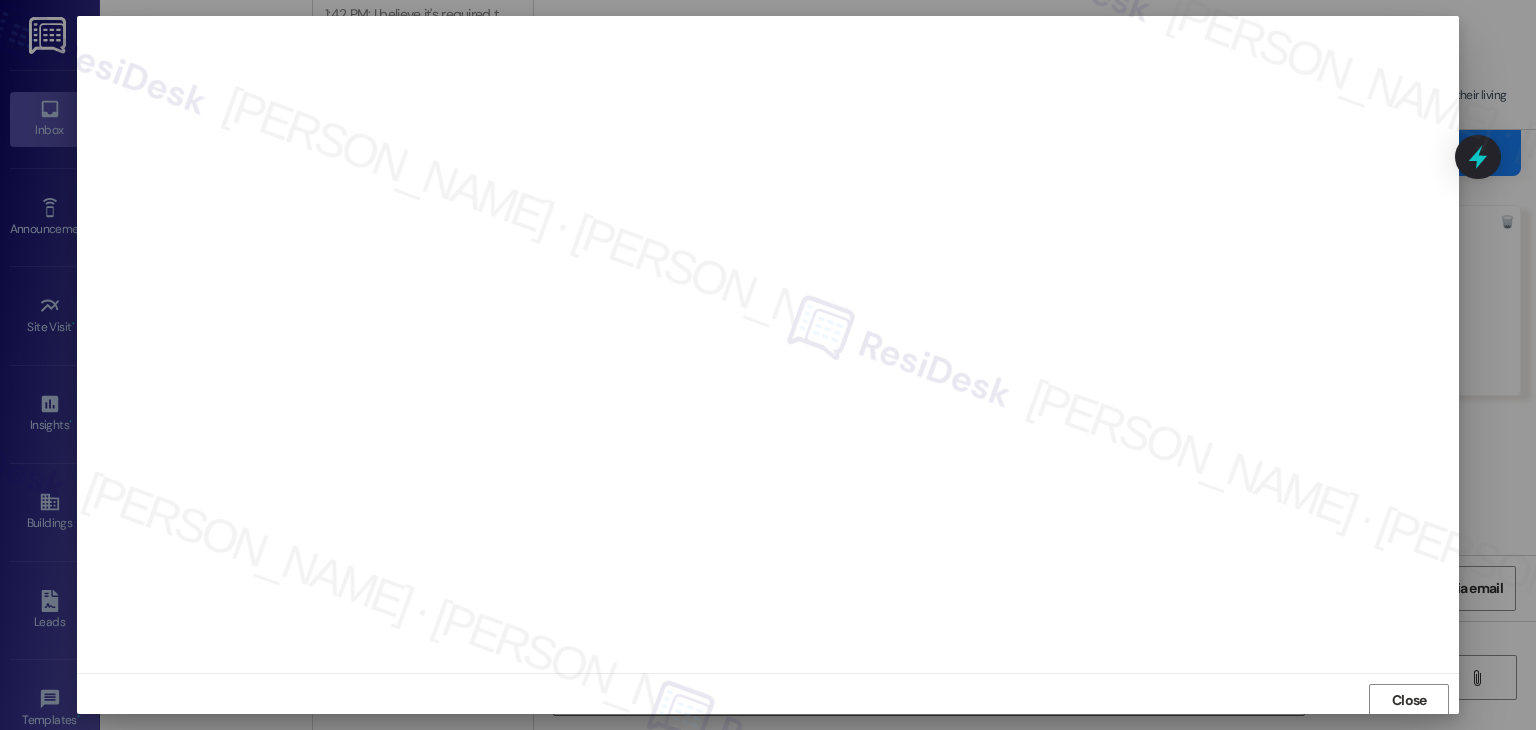 scroll, scrollTop: 1, scrollLeft: 0, axis: vertical 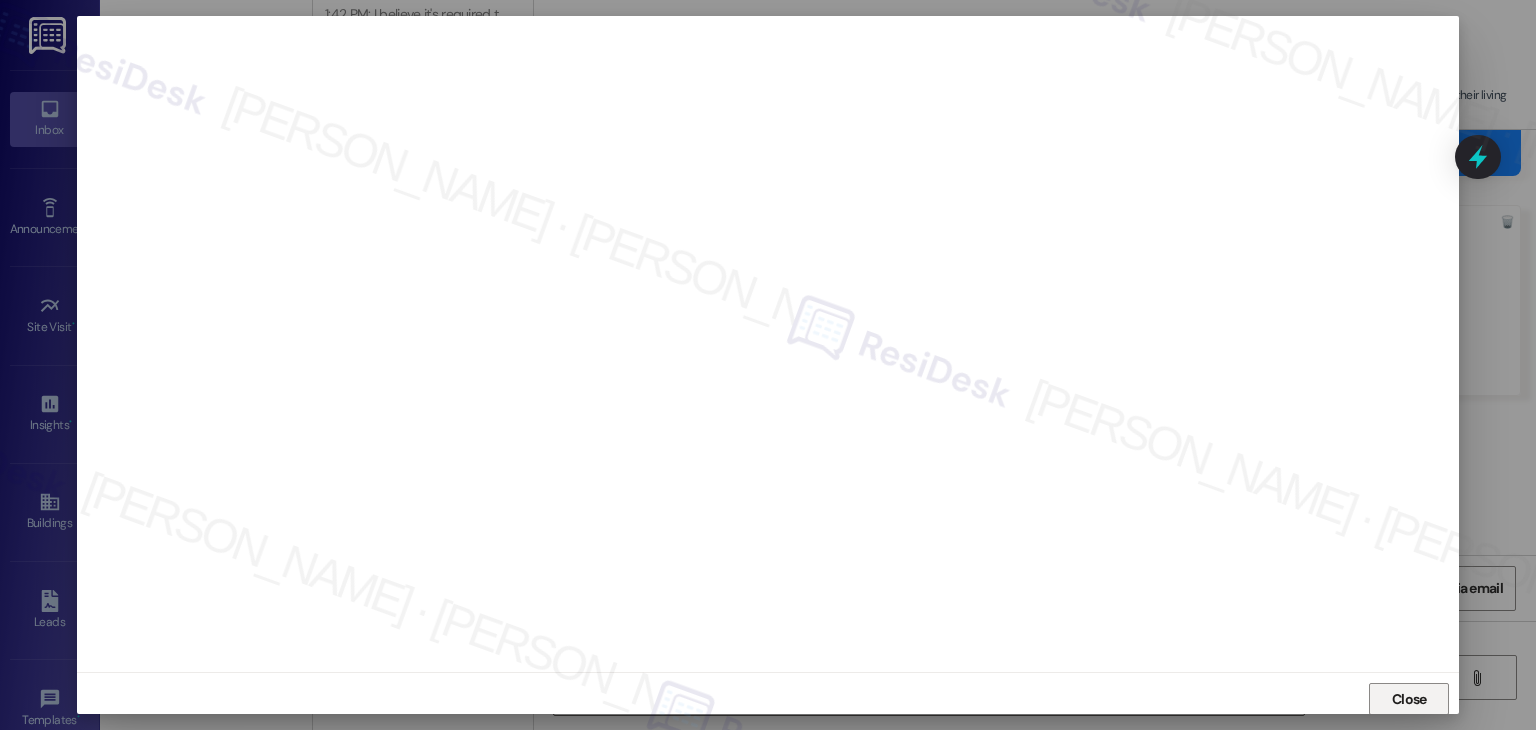 click on "Close" at bounding box center [1409, 699] 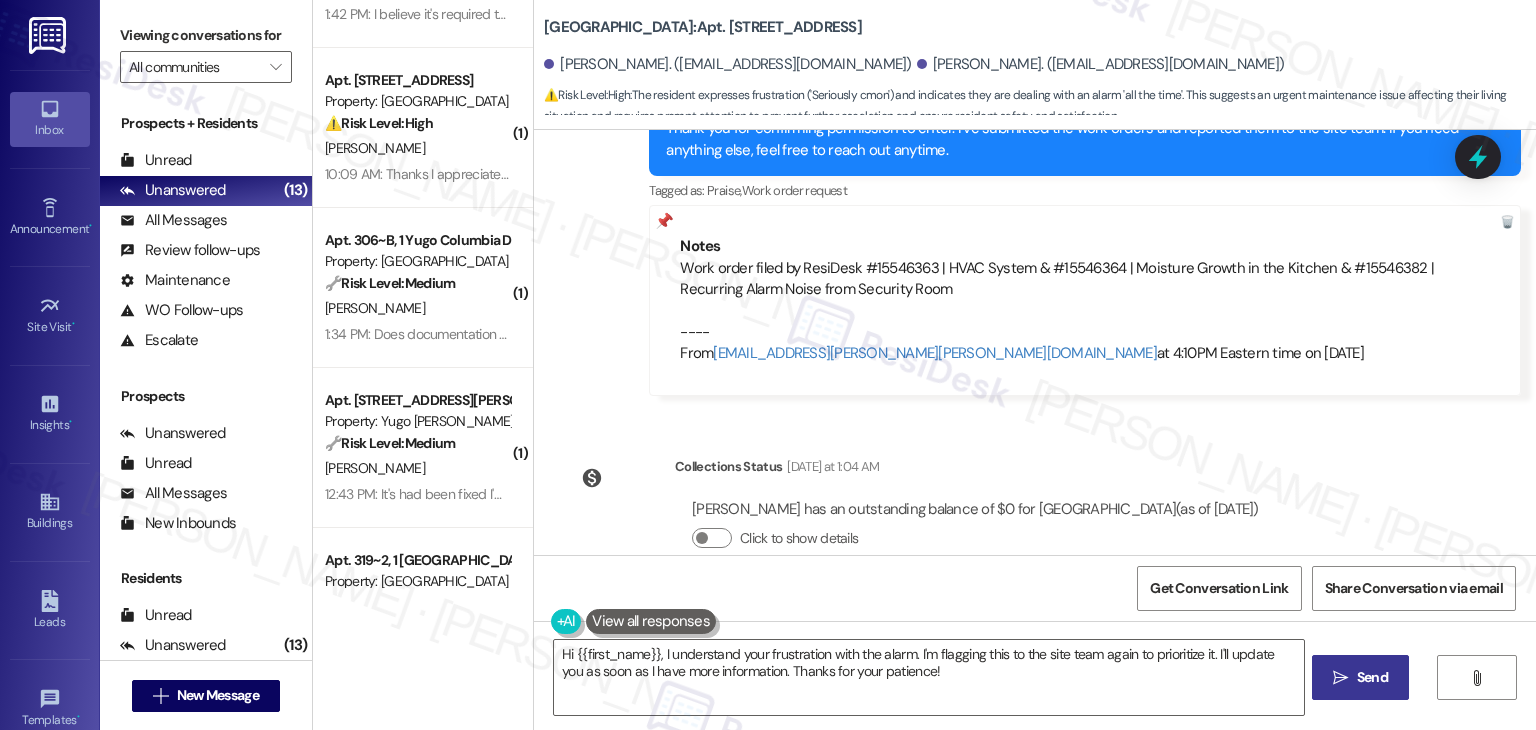 click on "Collections Status [DATE] at 1:04 AM" at bounding box center [975, 470] 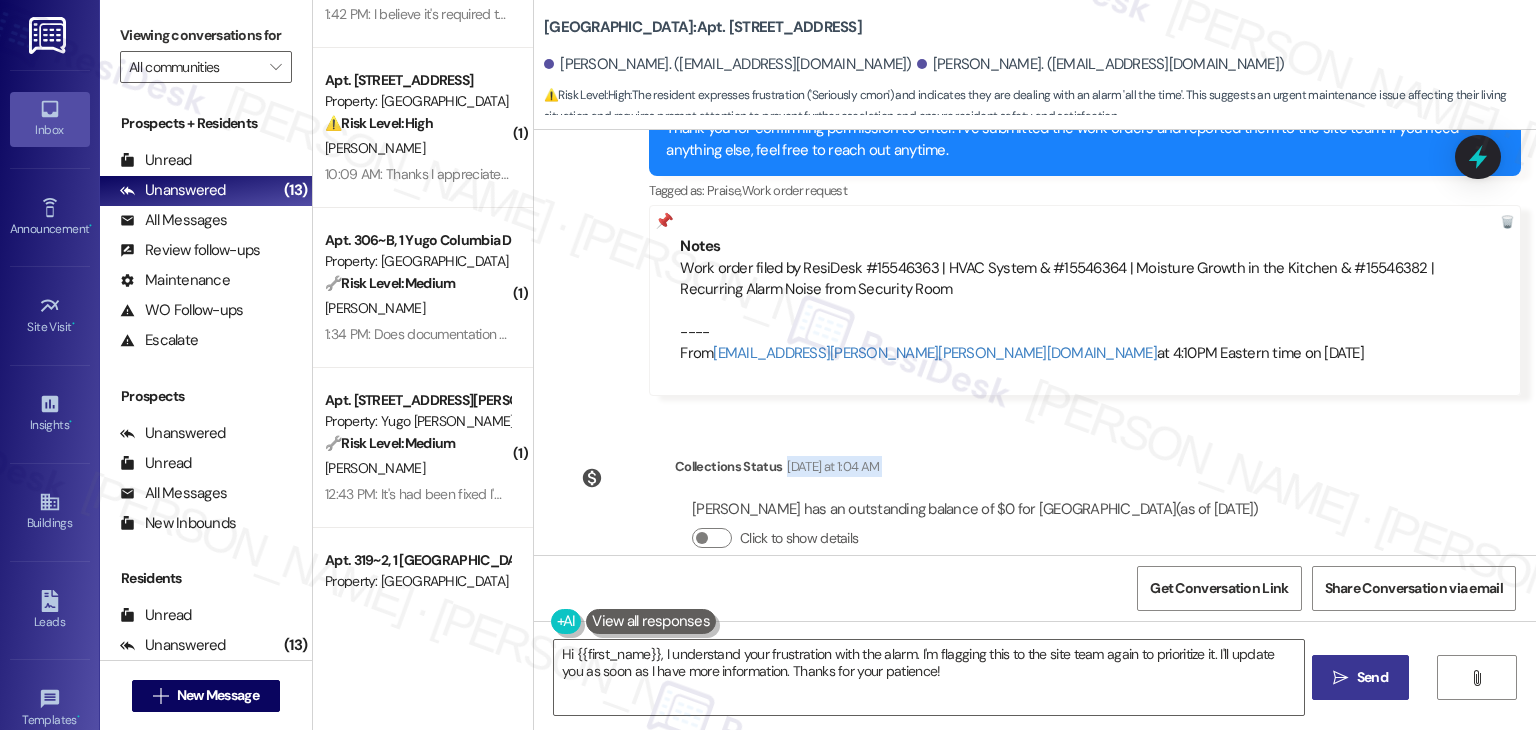 click on "Collections Status [DATE] at 1:04 AM" at bounding box center [975, 470] 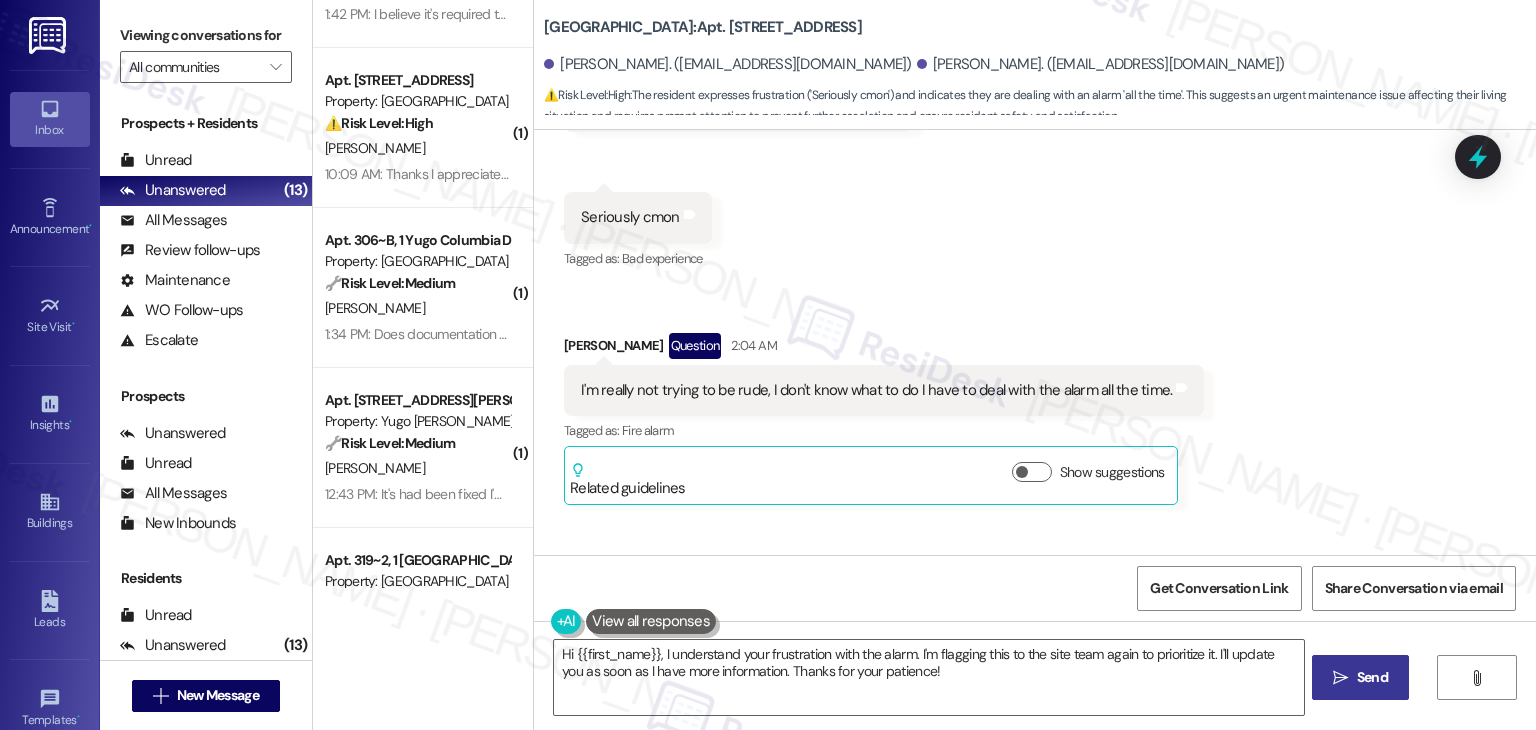 scroll, scrollTop: 8256, scrollLeft: 0, axis: vertical 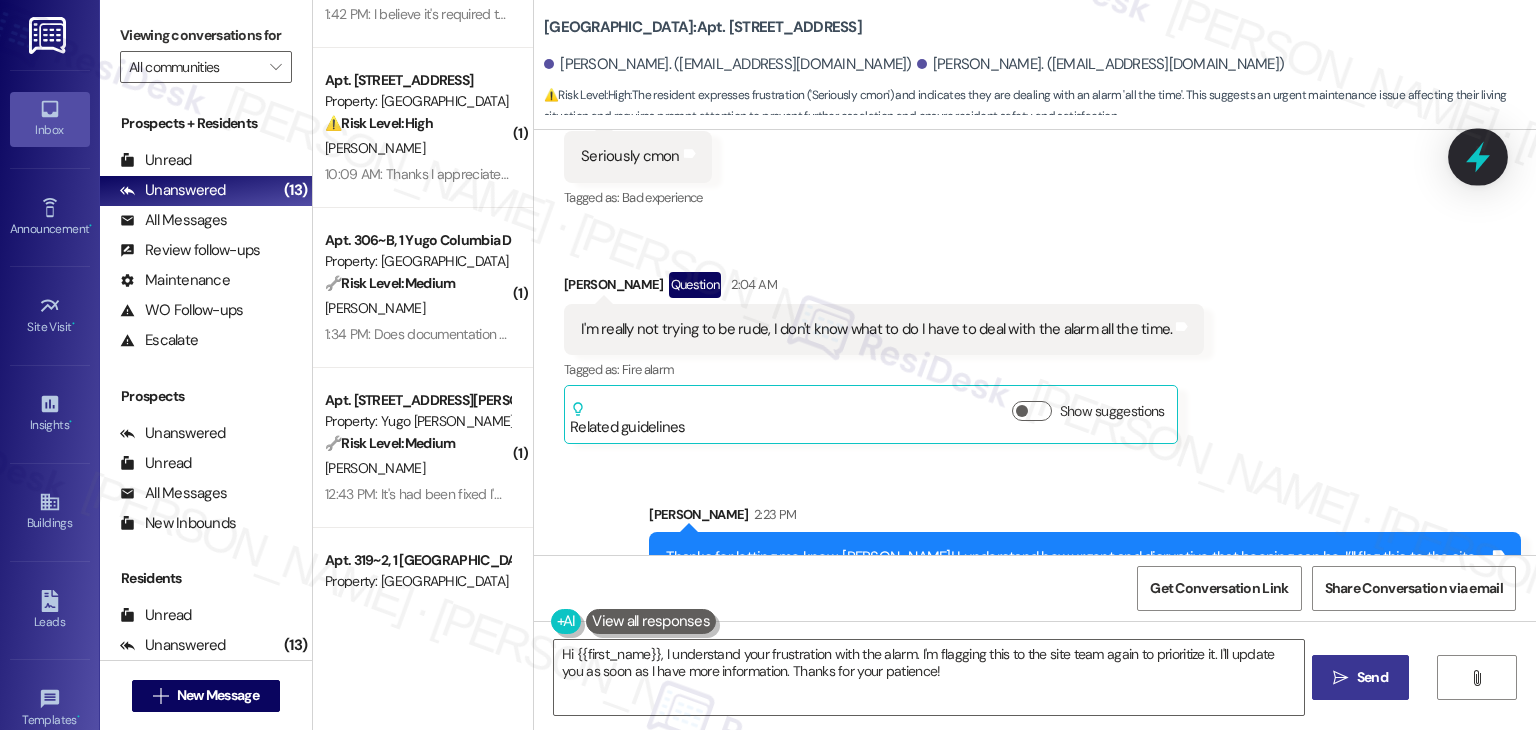 click 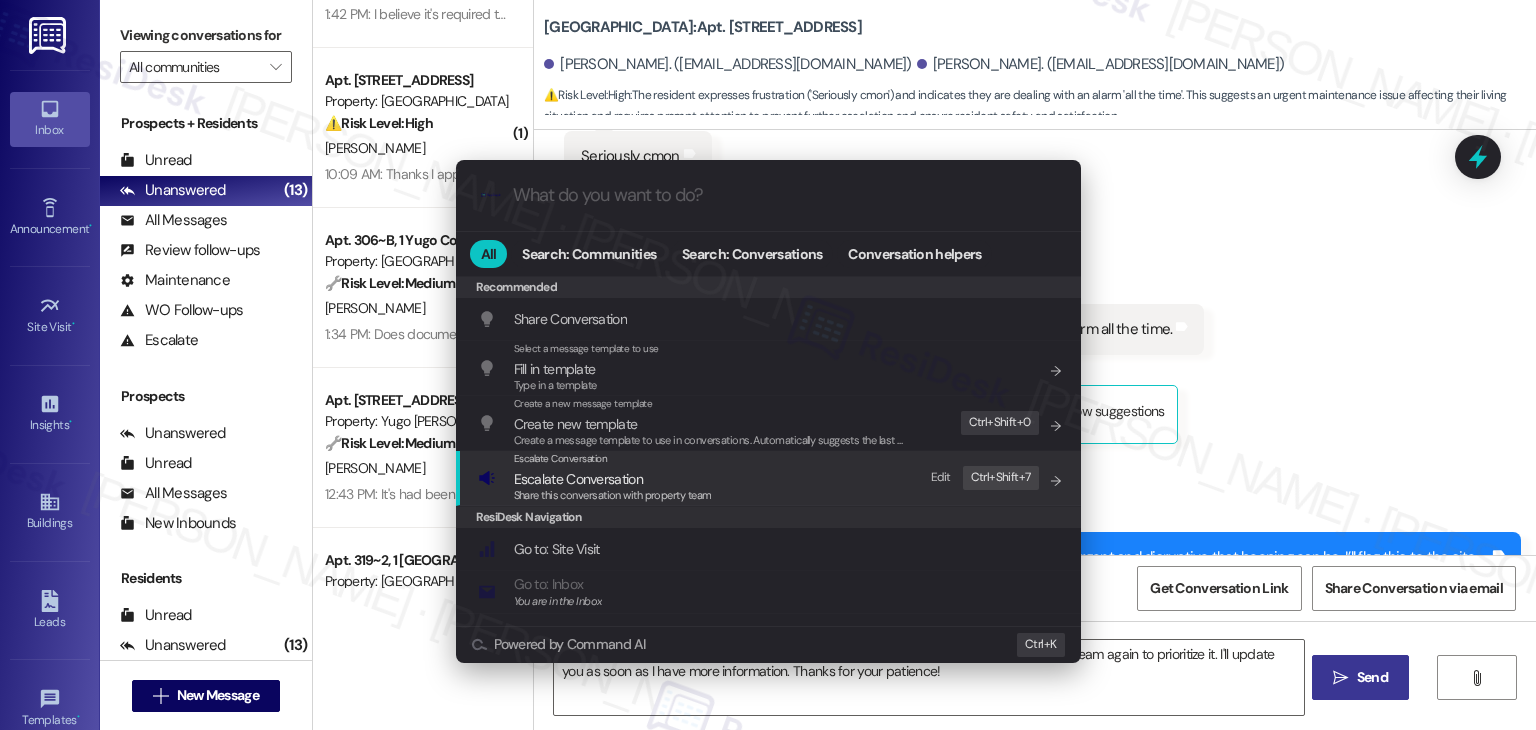 click on "Escalate Conversation" at bounding box center (578, 479) 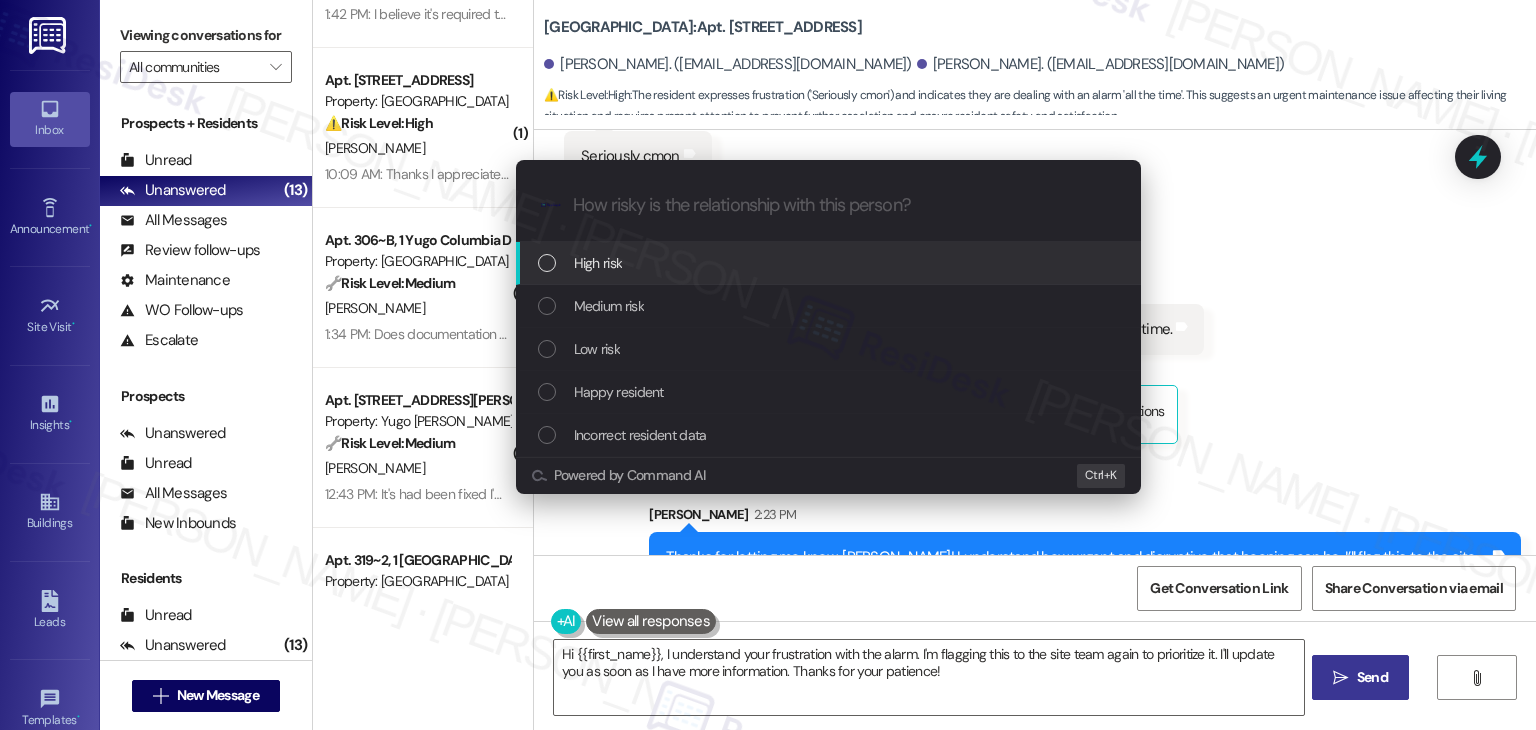 click at bounding box center (547, 263) 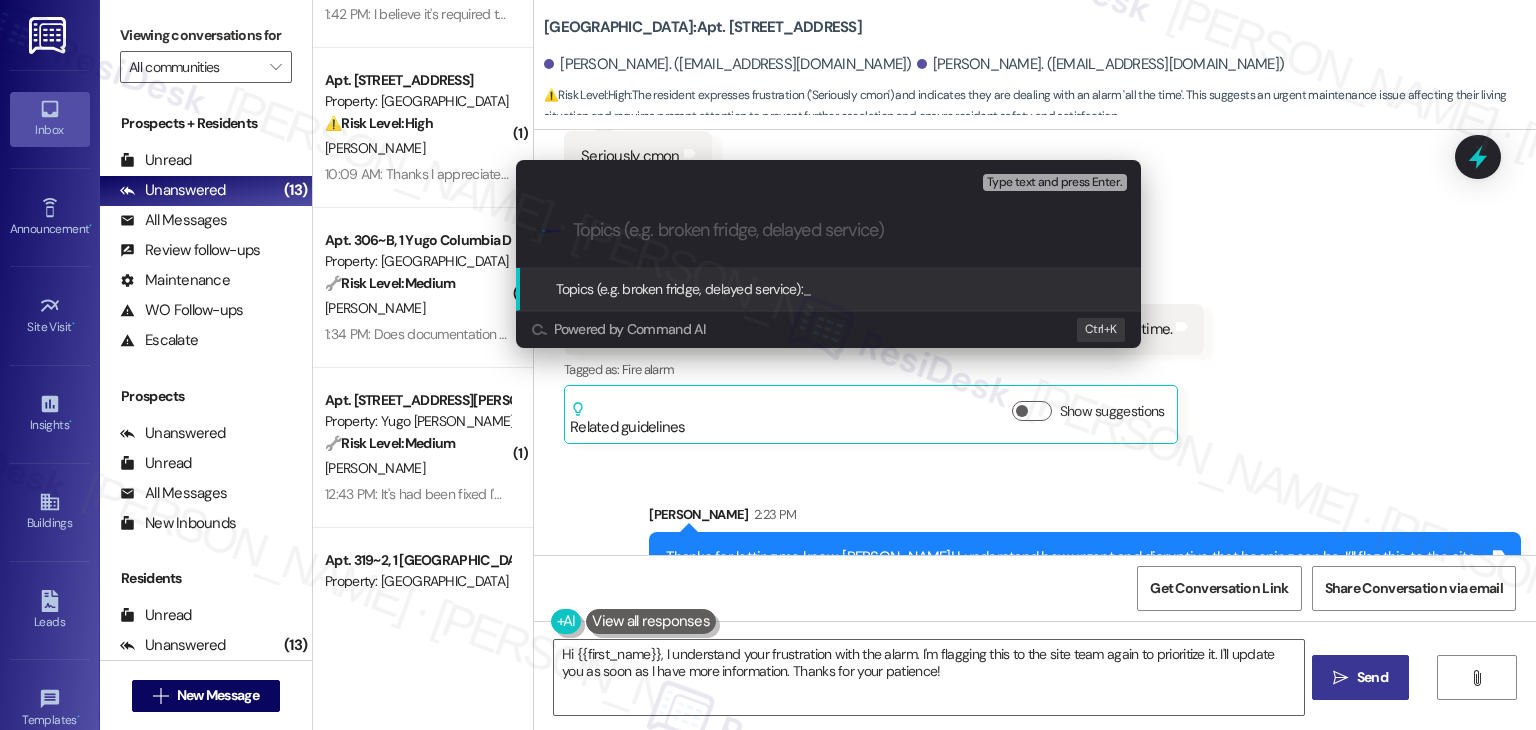 paste on "WO #15546382 – Recurring Alarm Noise from Security Room" 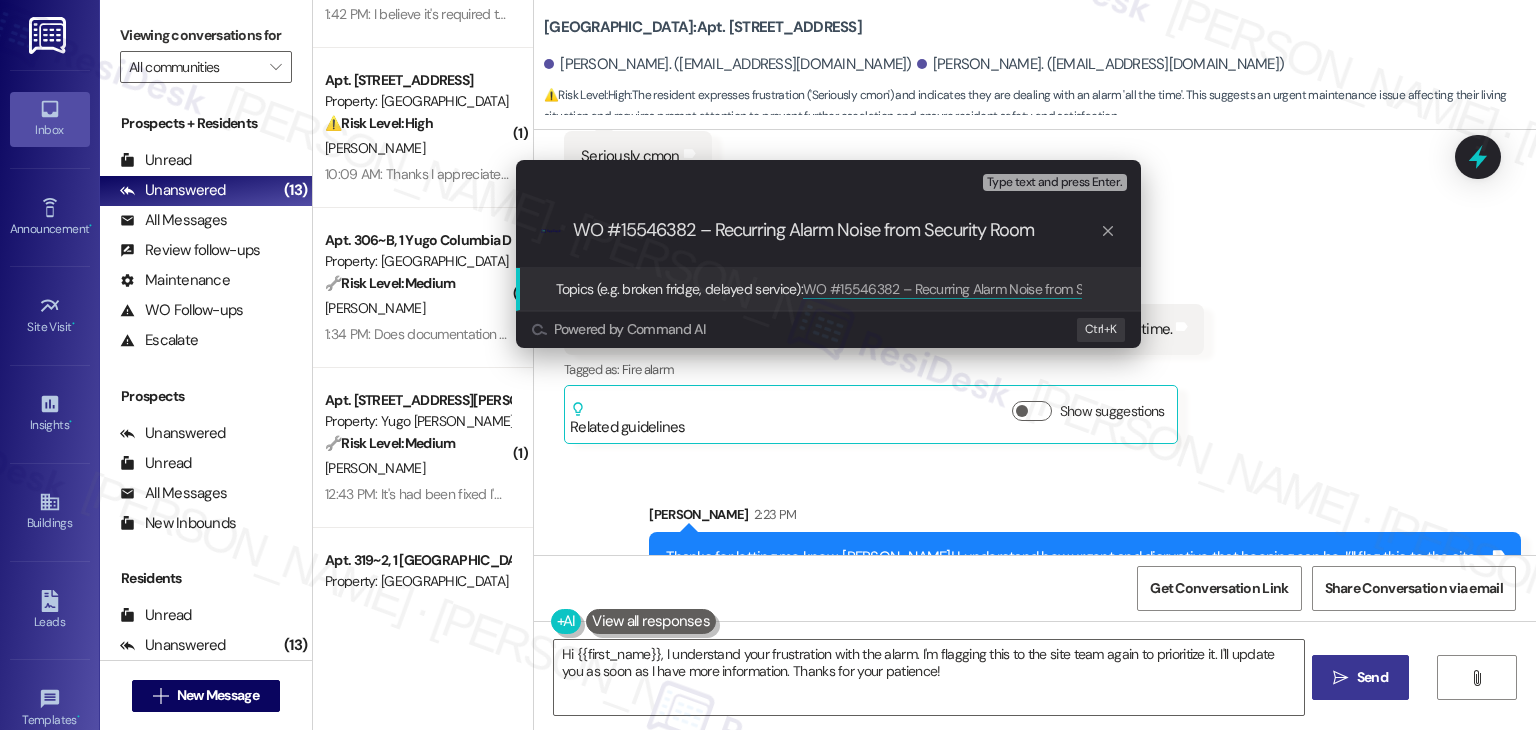 type 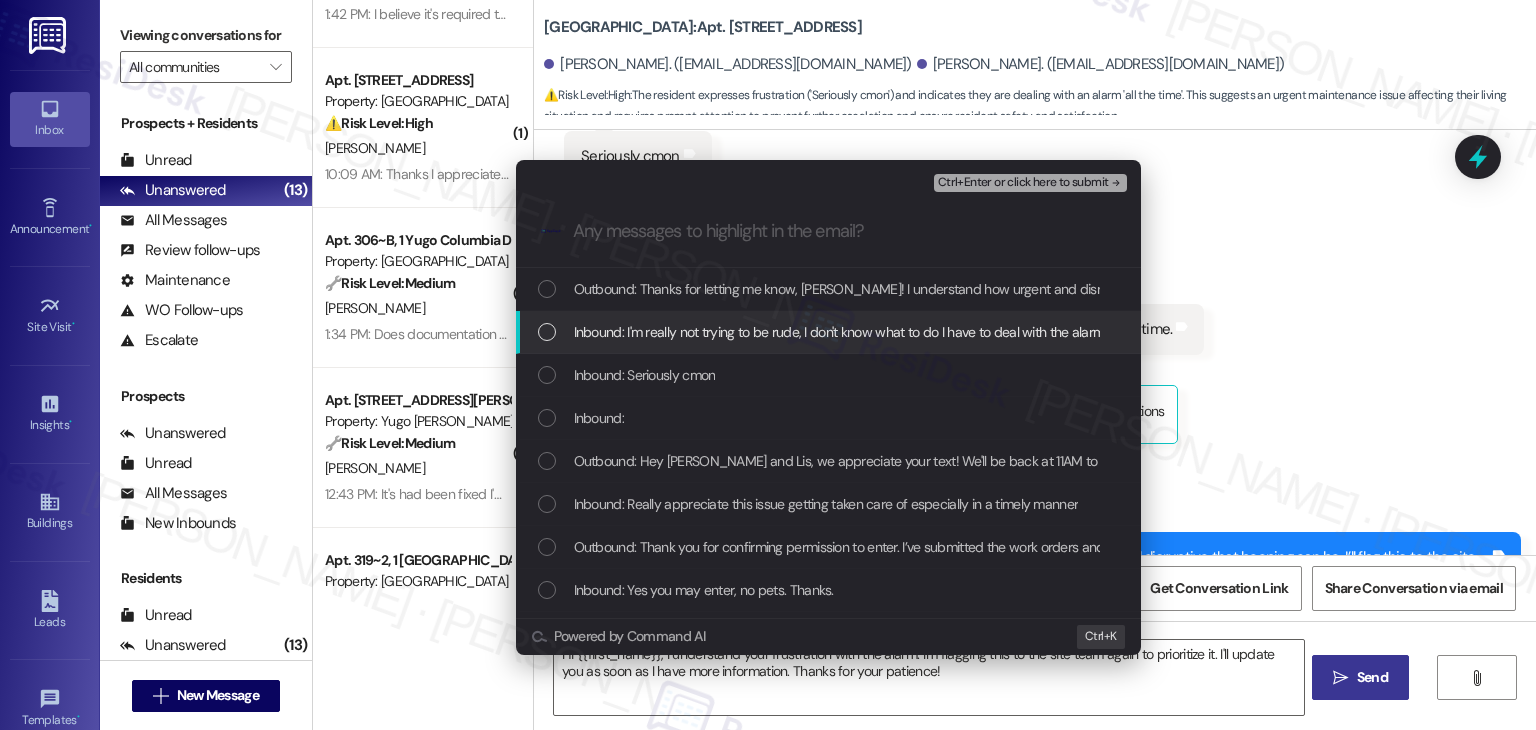click at bounding box center (547, 332) 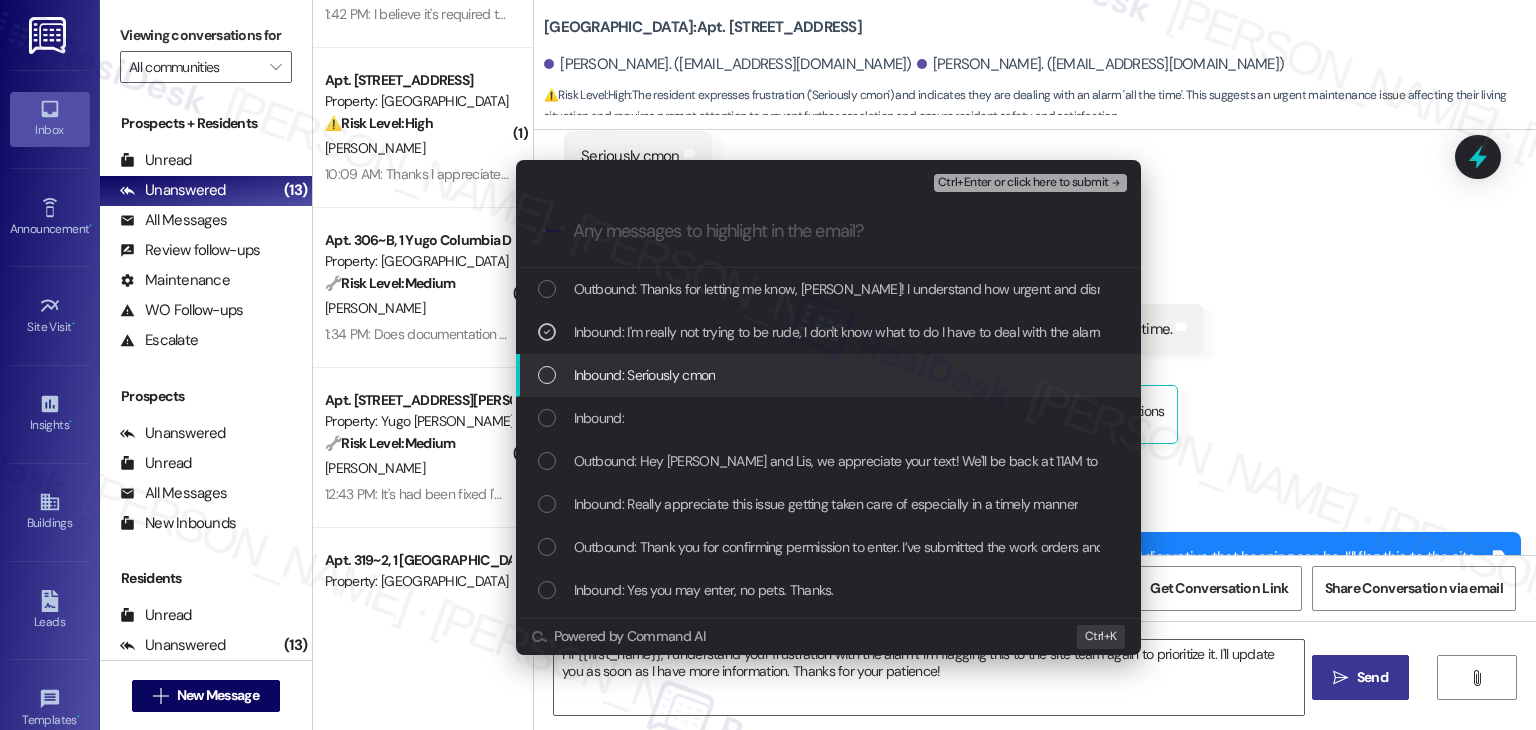 click at bounding box center (547, 375) 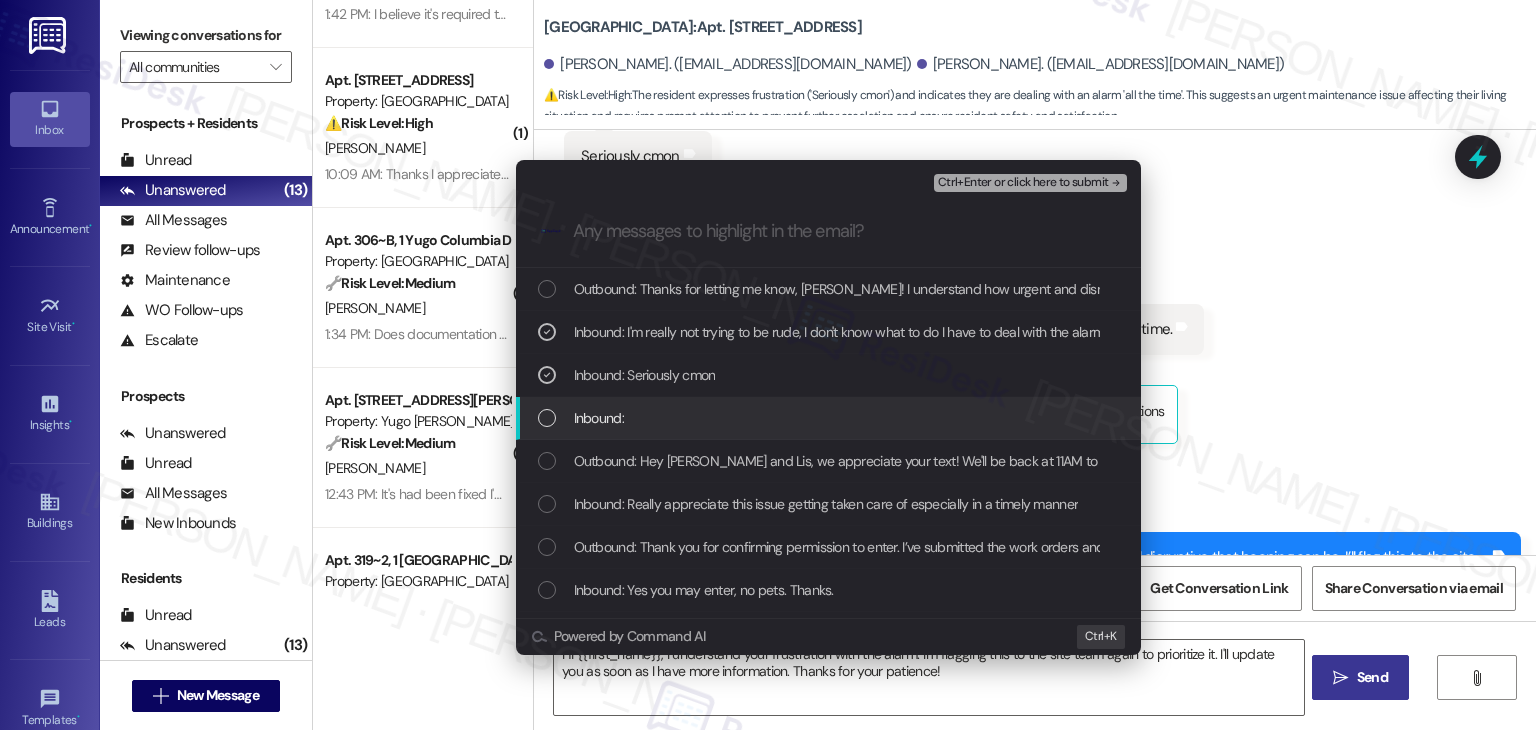 click at bounding box center (547, 418) 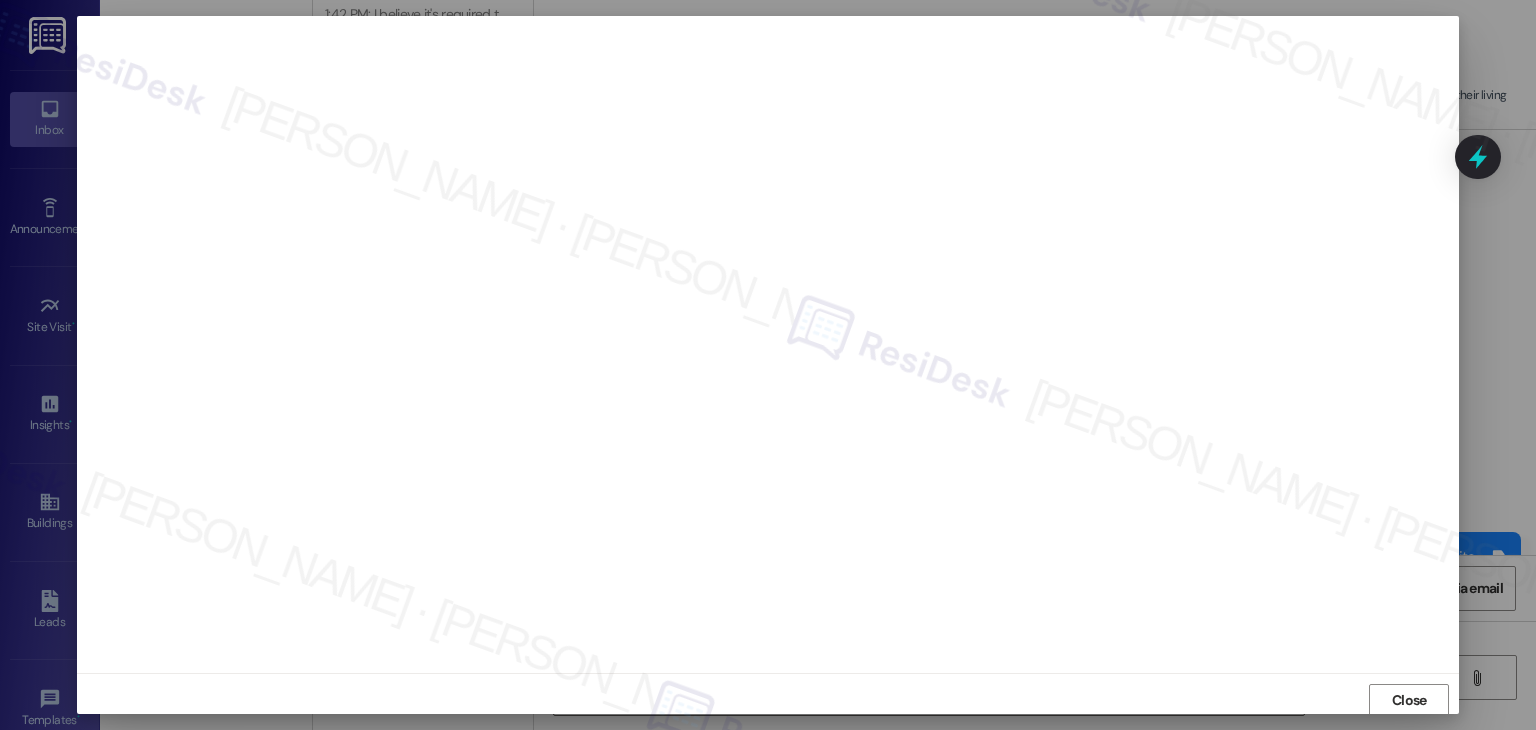 scroll, scrollTop: 1, scrollLeft: 0, axis: vertical 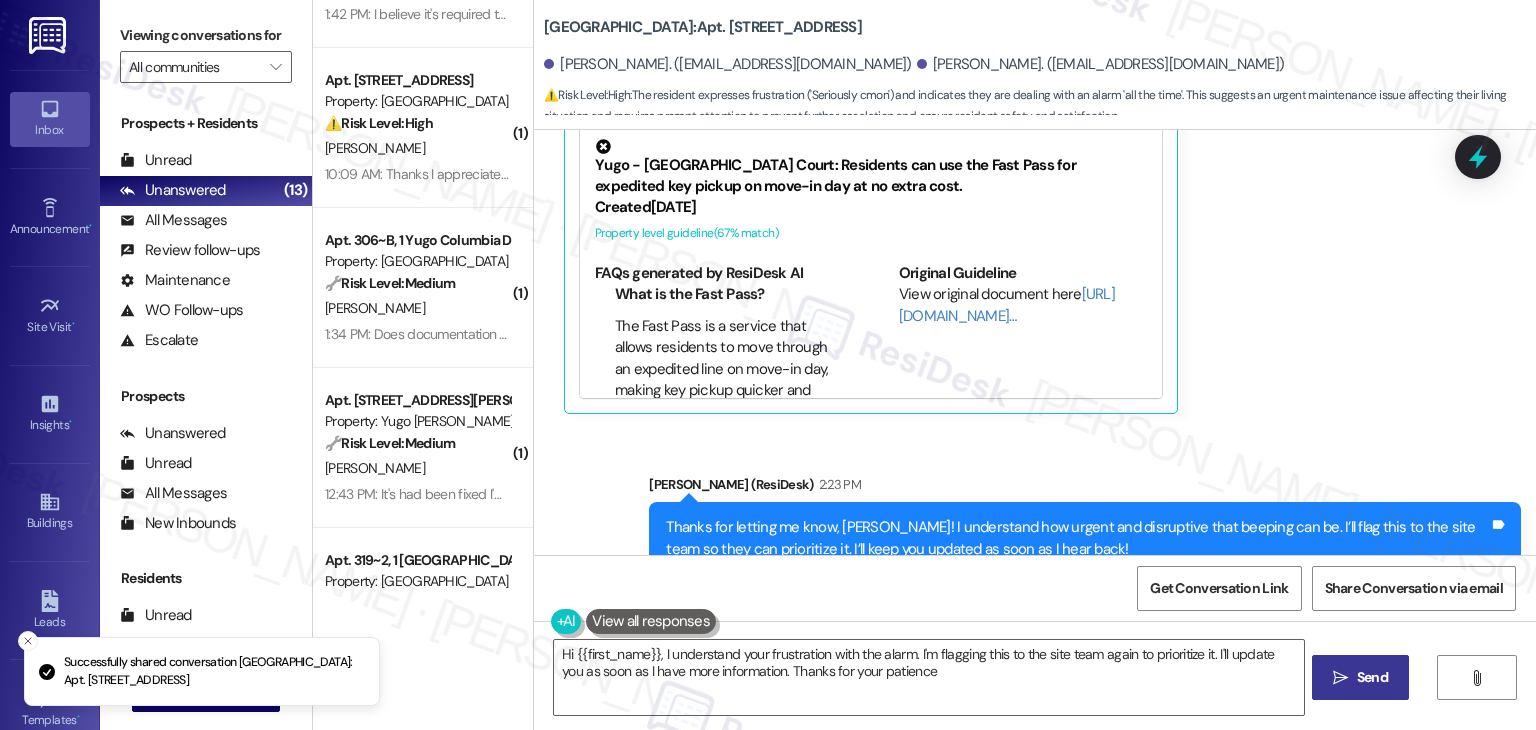 type on "Hi {{first_name}}, I understand your frustration with the alarm. I'm flagging this to the site team again to prioritize it. I'll update you as soon as I have more information. Thanks for your patience!" 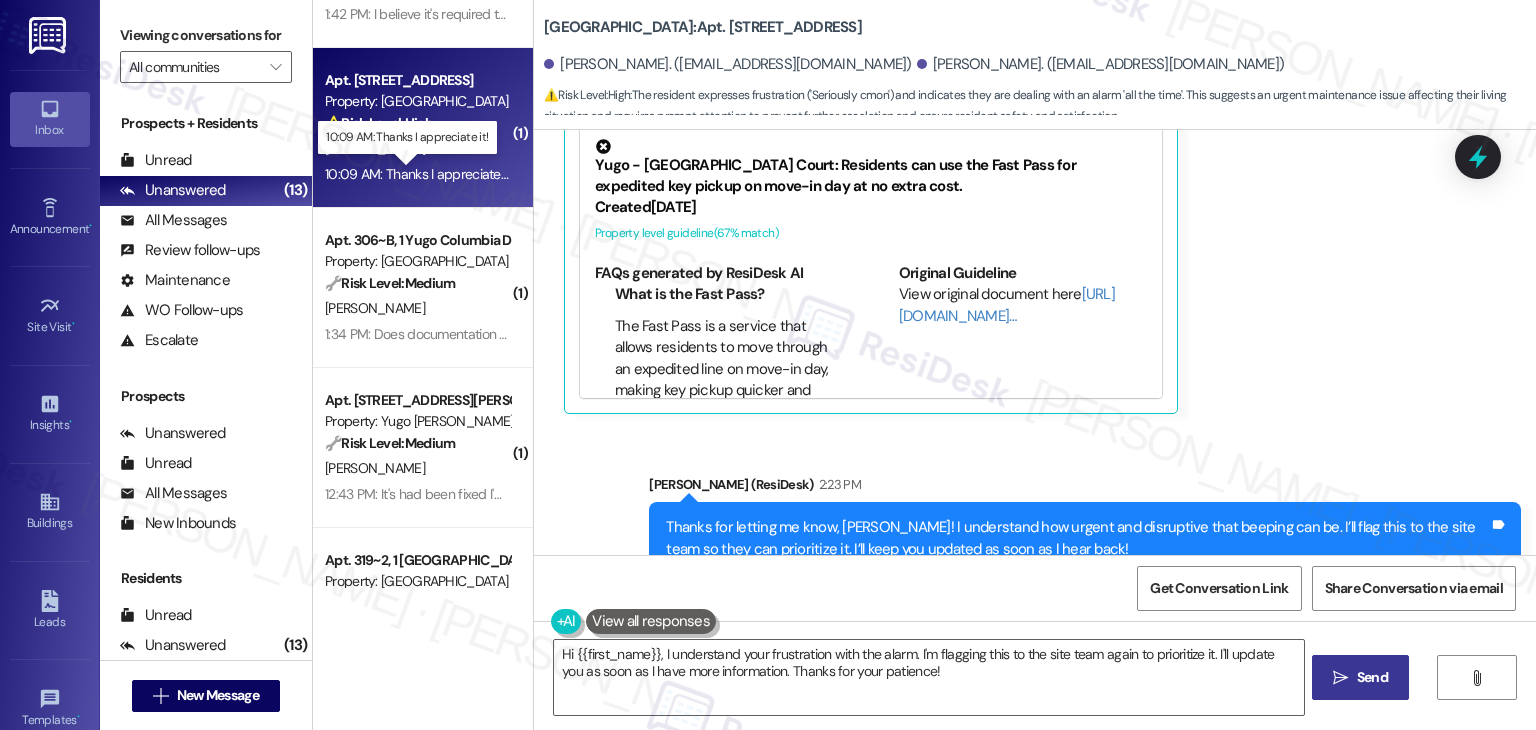 click on "10:09 AM: Thanks I appreciate it!  10:09 AM: Thanks I appreciate it!" at bounding box center (419, 174) 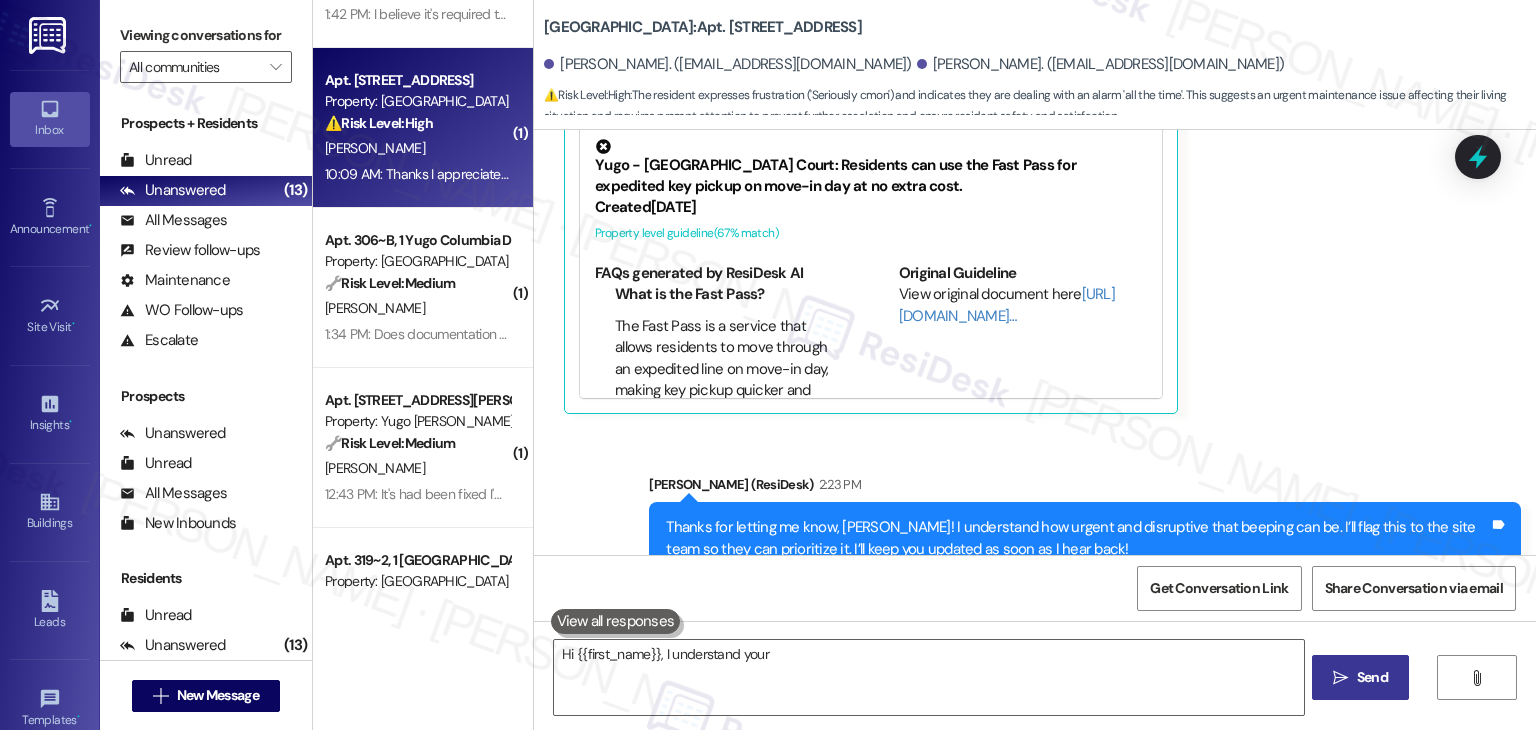 type on "Hi {{first_name}}, I understand your frustration" 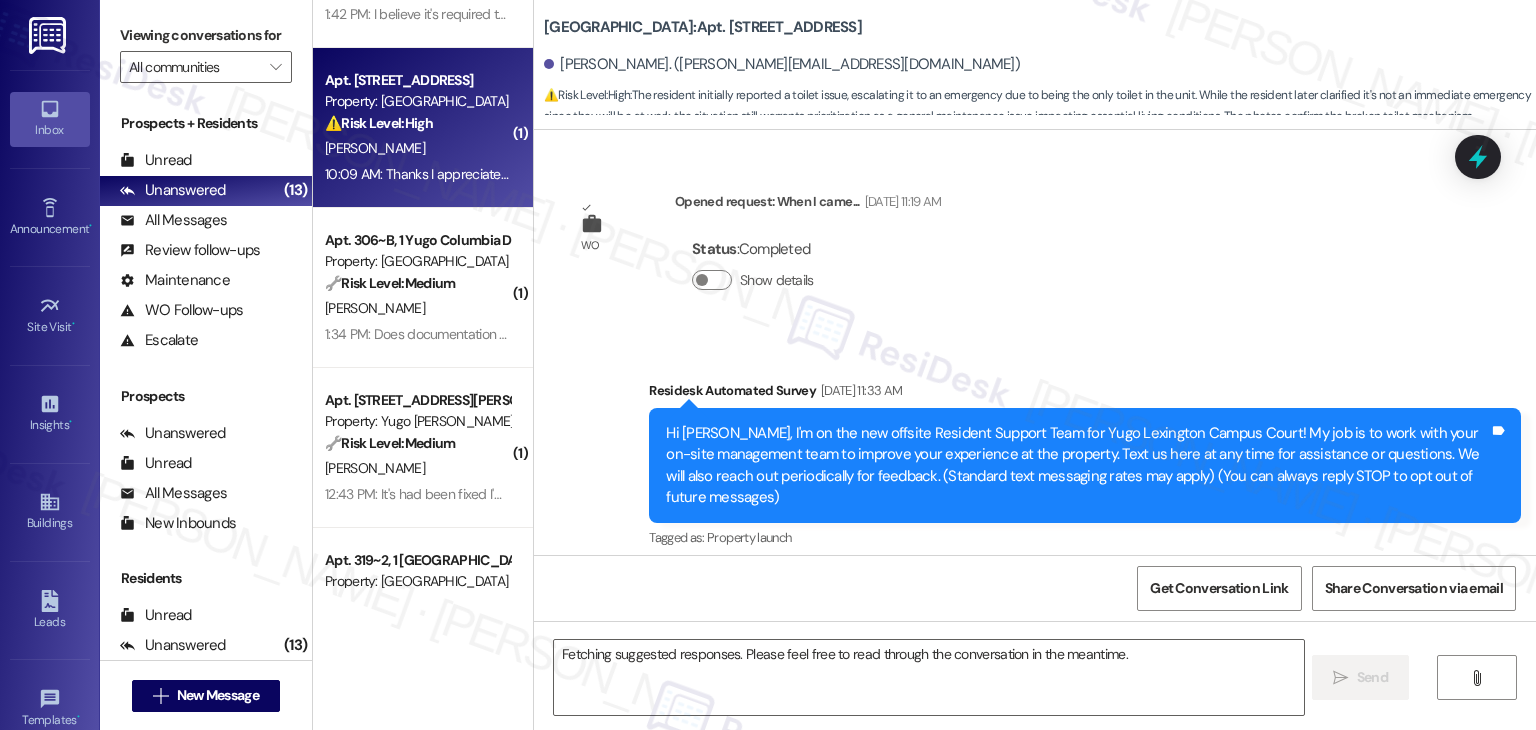 scroll, scrollTop: 12537, scrollLeft: 0, axis: vertical 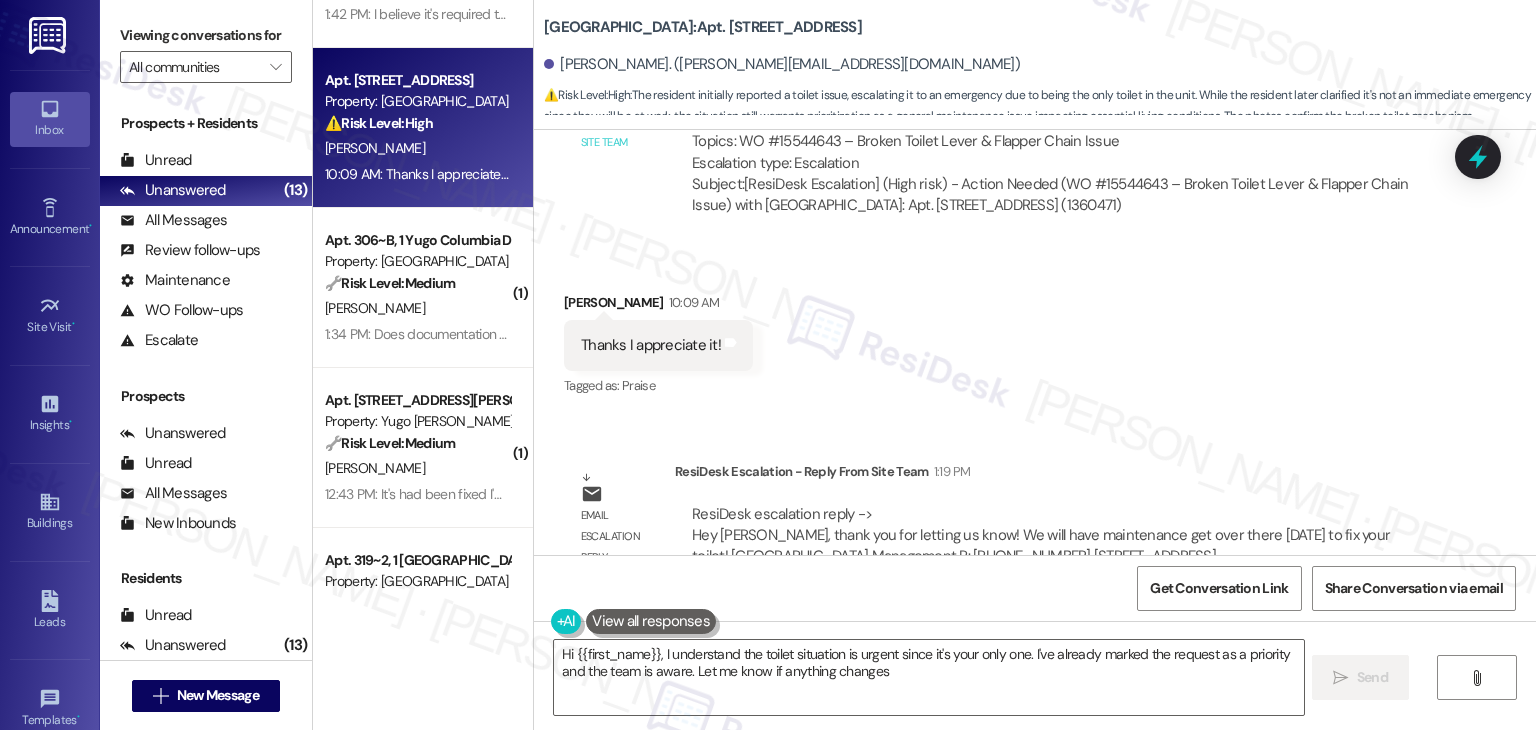 type on "Hi {{first_name}}, I understand the toilet situation is urgent since it's your only one. I've already marked the request as a priority and the team is aware. Let me know if anything changes!" 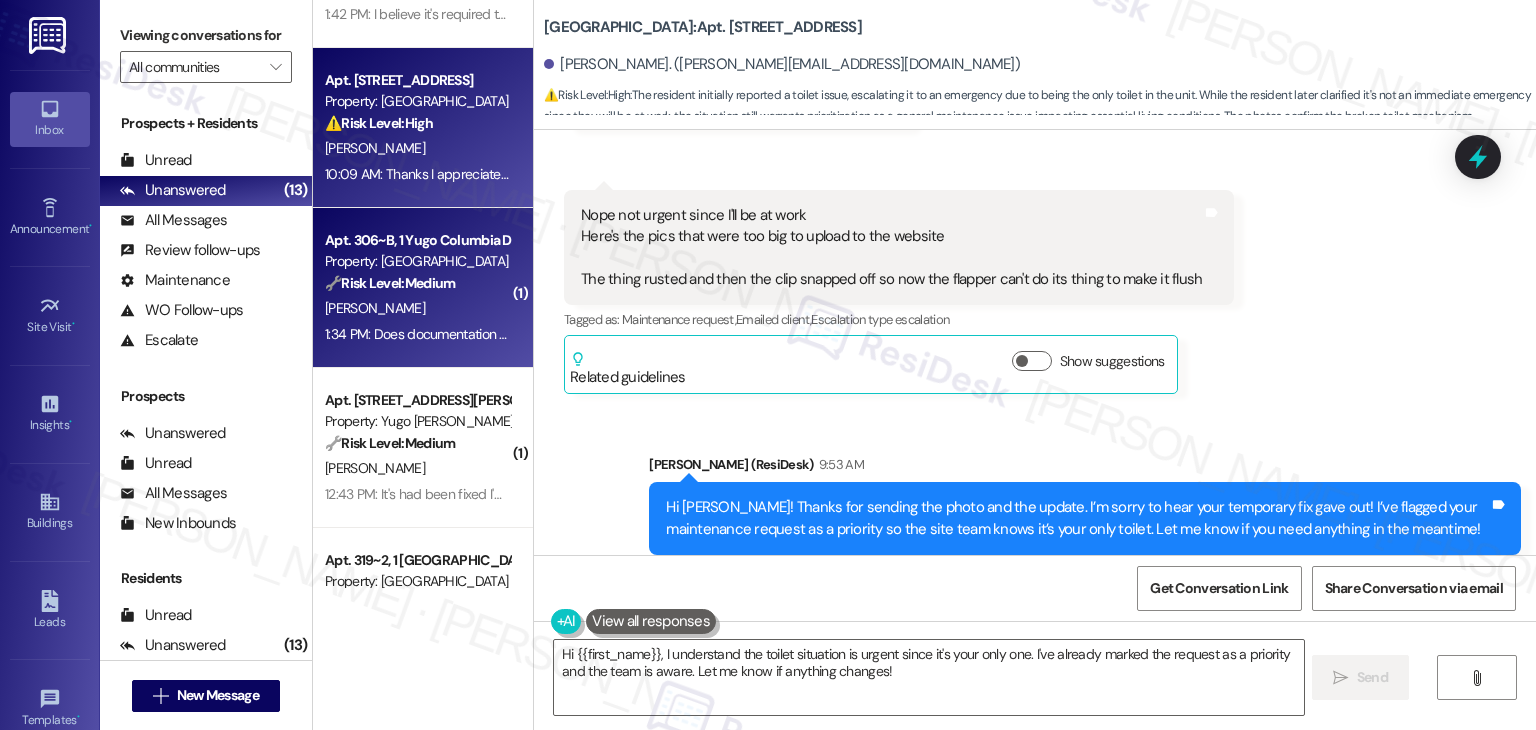scroll, scrollTop: 11937, scrollLeft: 0, axis: vertical 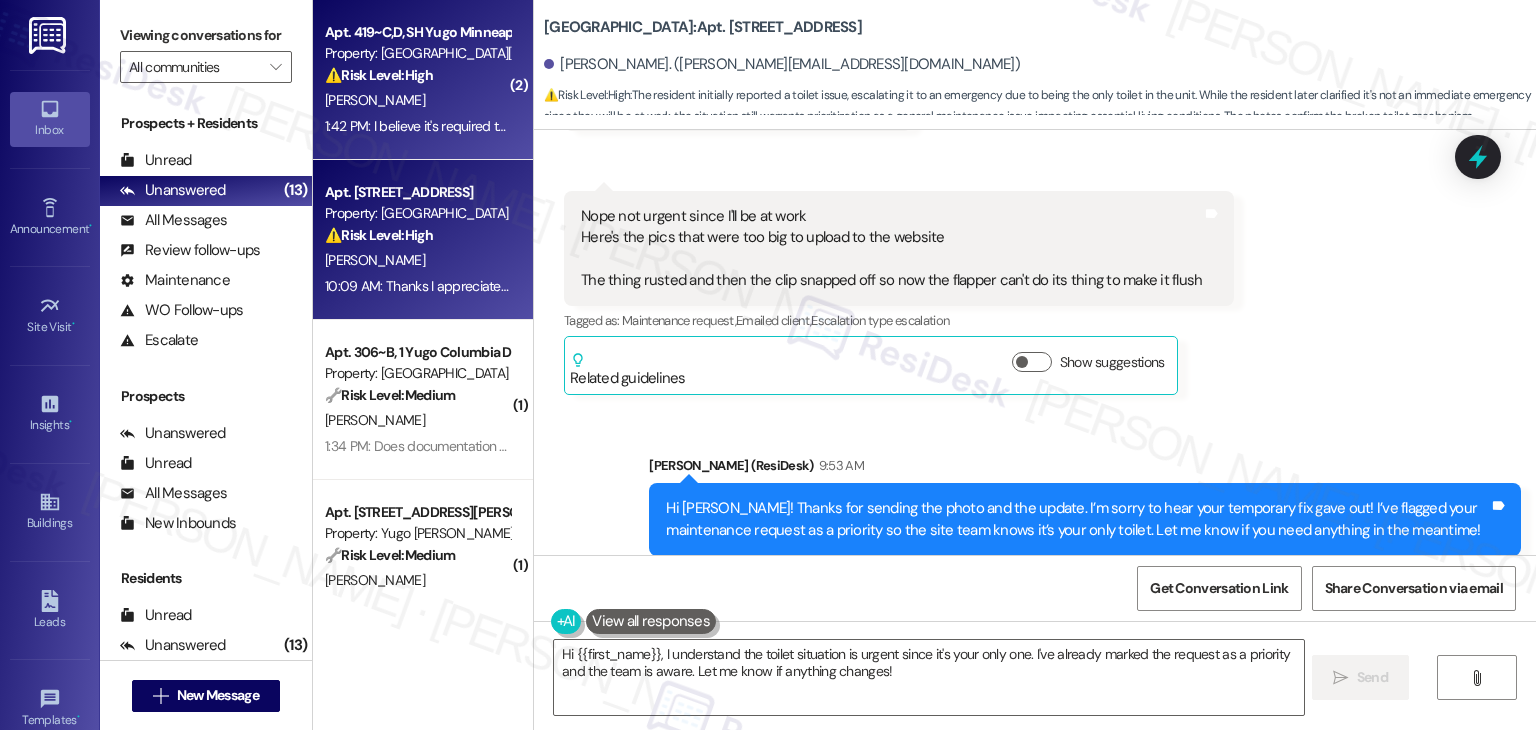 click on "[PERSON_NAME]" at bounding box center (417, 100) 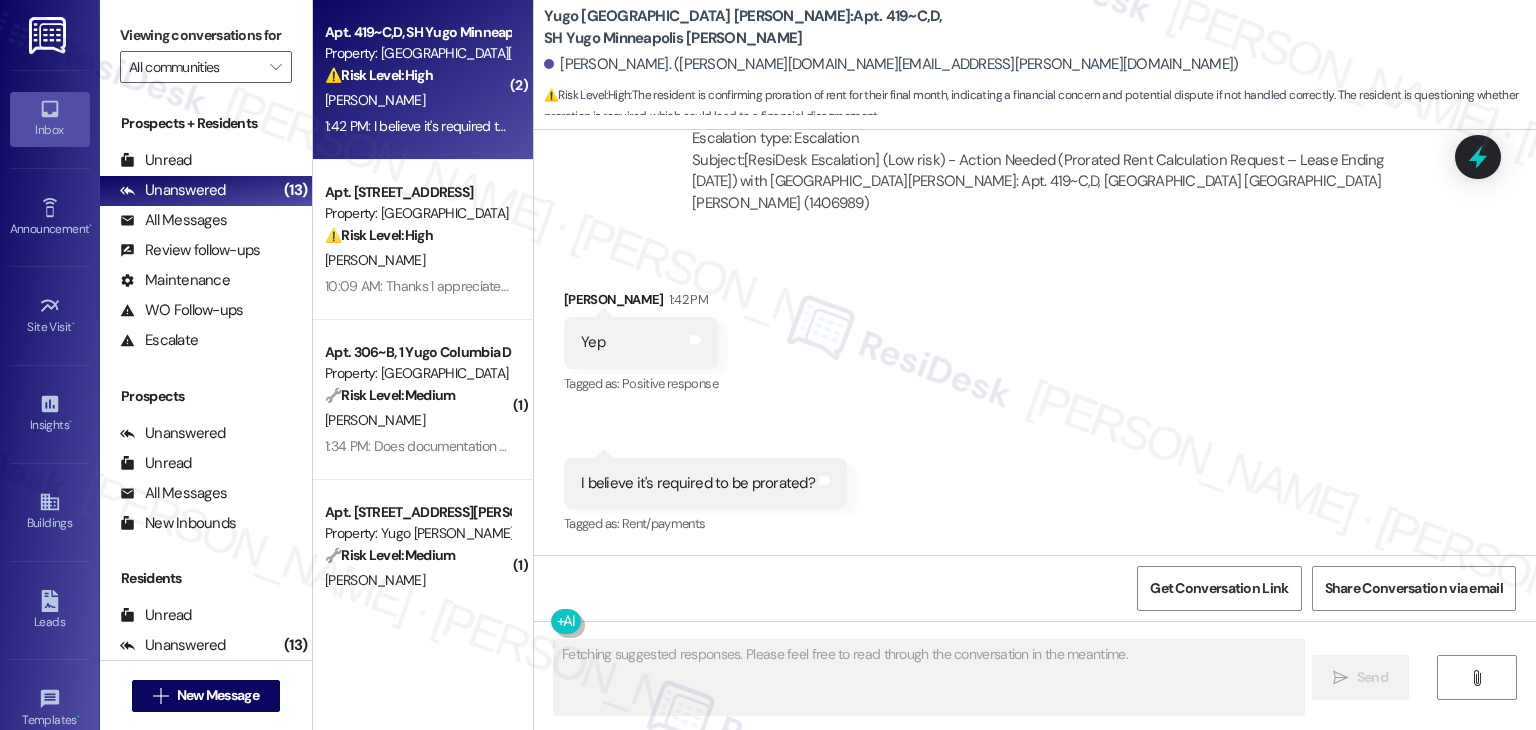 scroll, scrollTop: 2340, scrollLeft: 0, axis: vertical 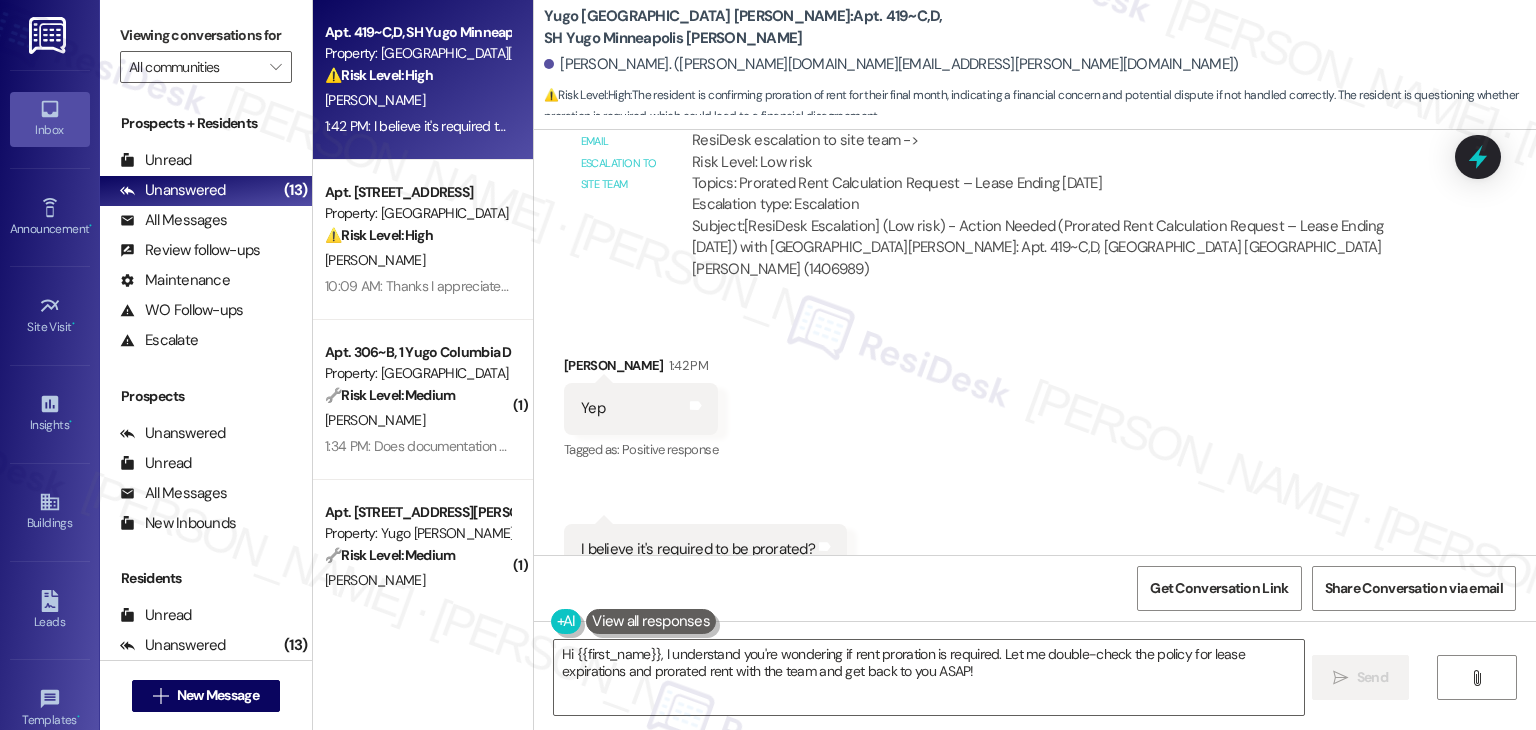 click on "Received via SMS [PERSON_NAME] 1:42 PM Yep Tags and notes Tagged as:   Positive response Click to highlight conversations about Positive response Received via SMS 1:42 PM [PERSON_NAME] 1:42 PM I believe it's required to be prorated? Tags and notes Tagged as:   Rent/payments Click to highlight conversations about Rent/payments" at bounding box center (1035, 465) 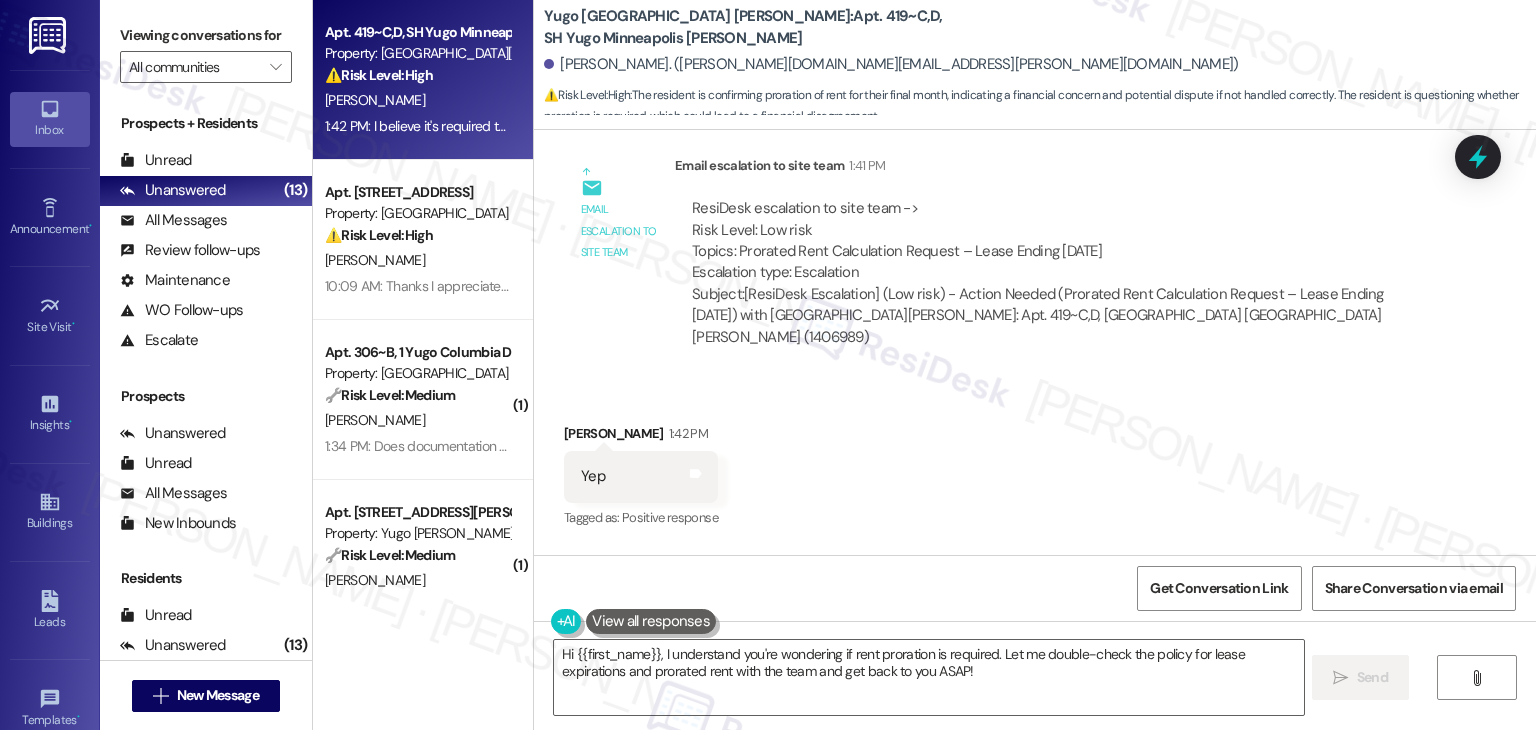 scroll, scrollTop: 2240, scrollLeft: 0, axis: vertical 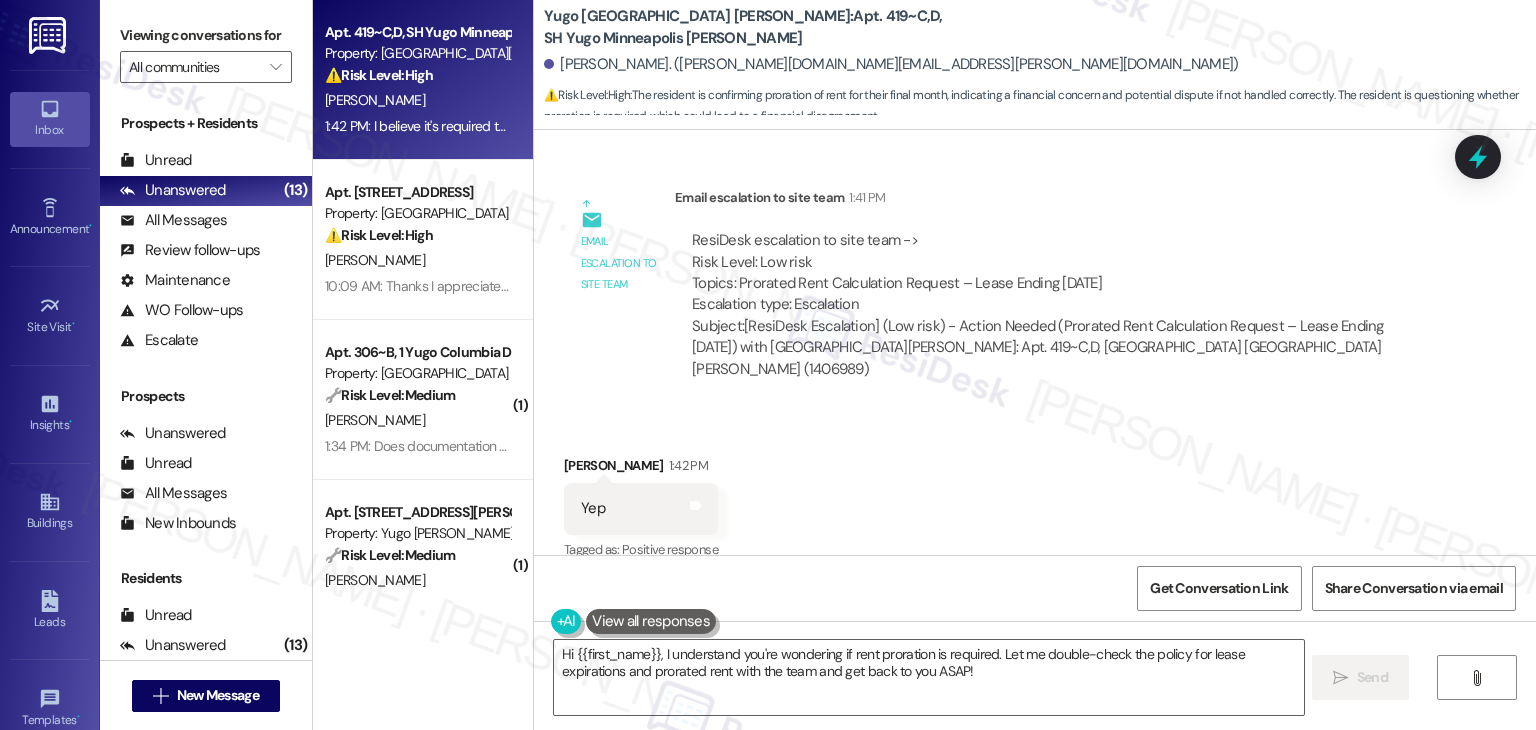 click on "Received via SMS [PERSON_NAME] 1:42 PM Yep Tags and notes Tagged as:   Positive response Click to highlight conversations about Positive response Received via SMS 1:42 PM [PERSON_NAME] 1:42 PM I believe it's required to be prorated? Tags and notes Tagged as:   Rent/payments Click to highlight conversations about Rent/payments" at bounding box center [1035, 565] 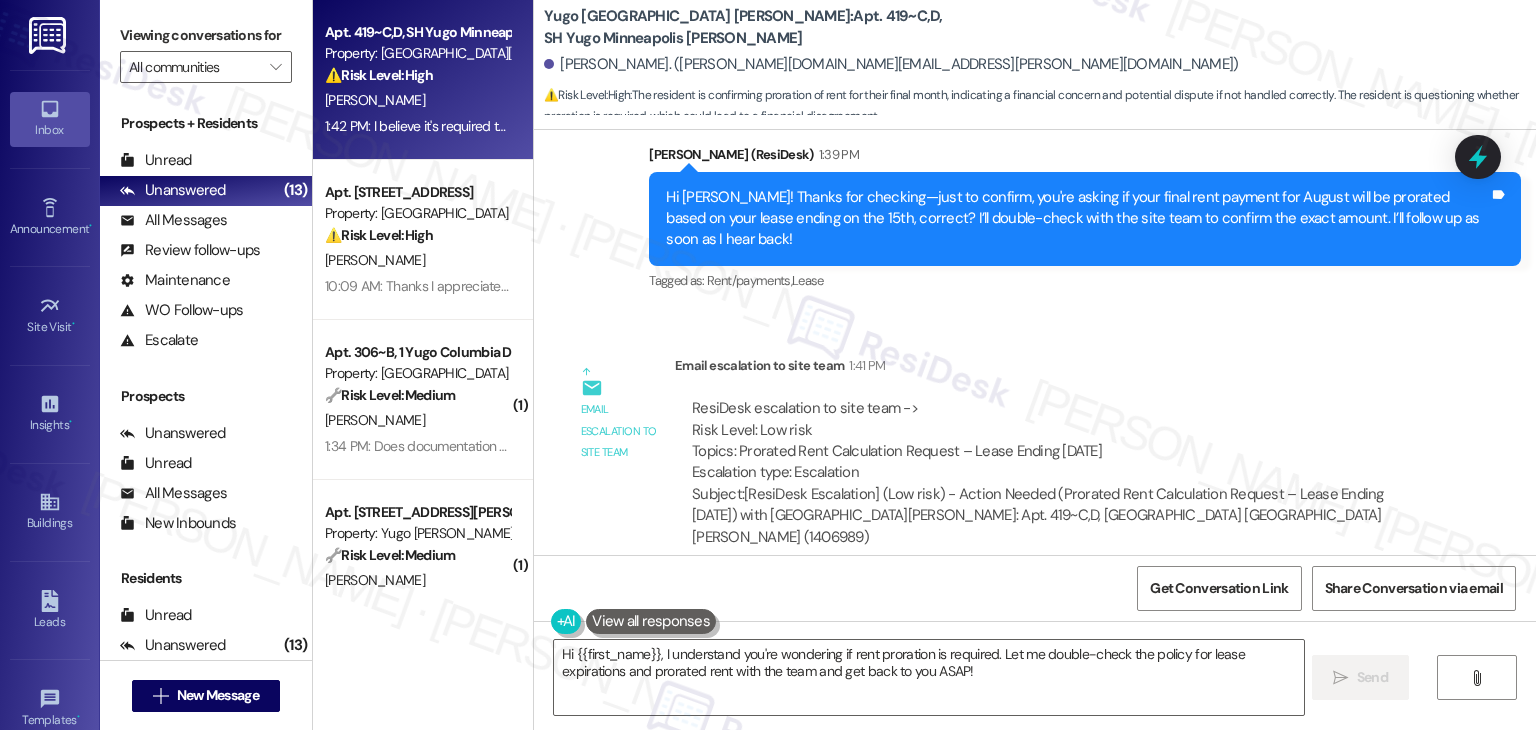 scroll, scrollTop: 2040, scrollLeft: 0, axis: vertical 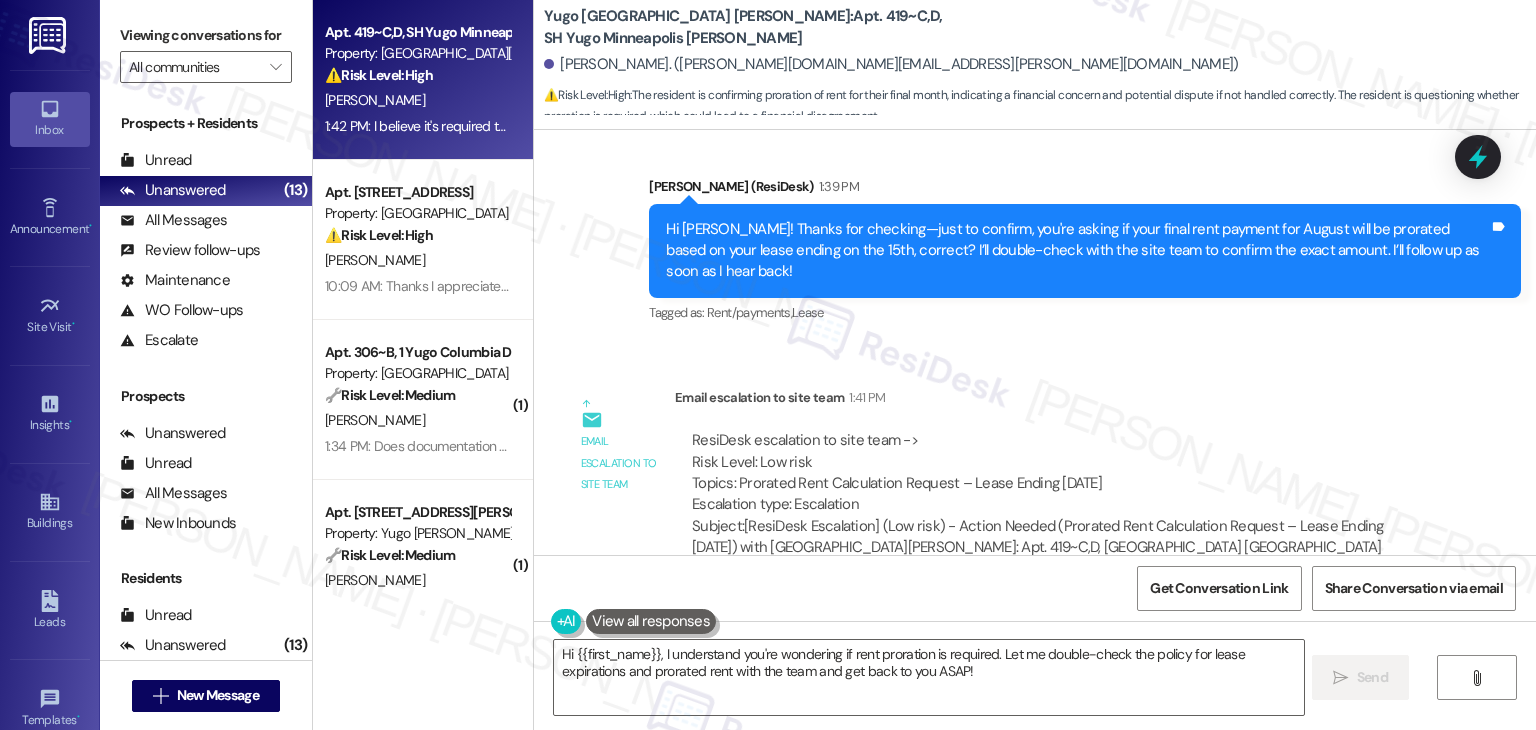 click on "Hi [PERSON_NAME]! Thanks for checking—just to confirm, you're asking if your final rent payment for August will be prorated based on your lease ending on the 15th, correct? I’ll double-check with the site team to confirm the exact amount. I’ll follow up as soon as I hear back!" at bounding box center [1077, 251] 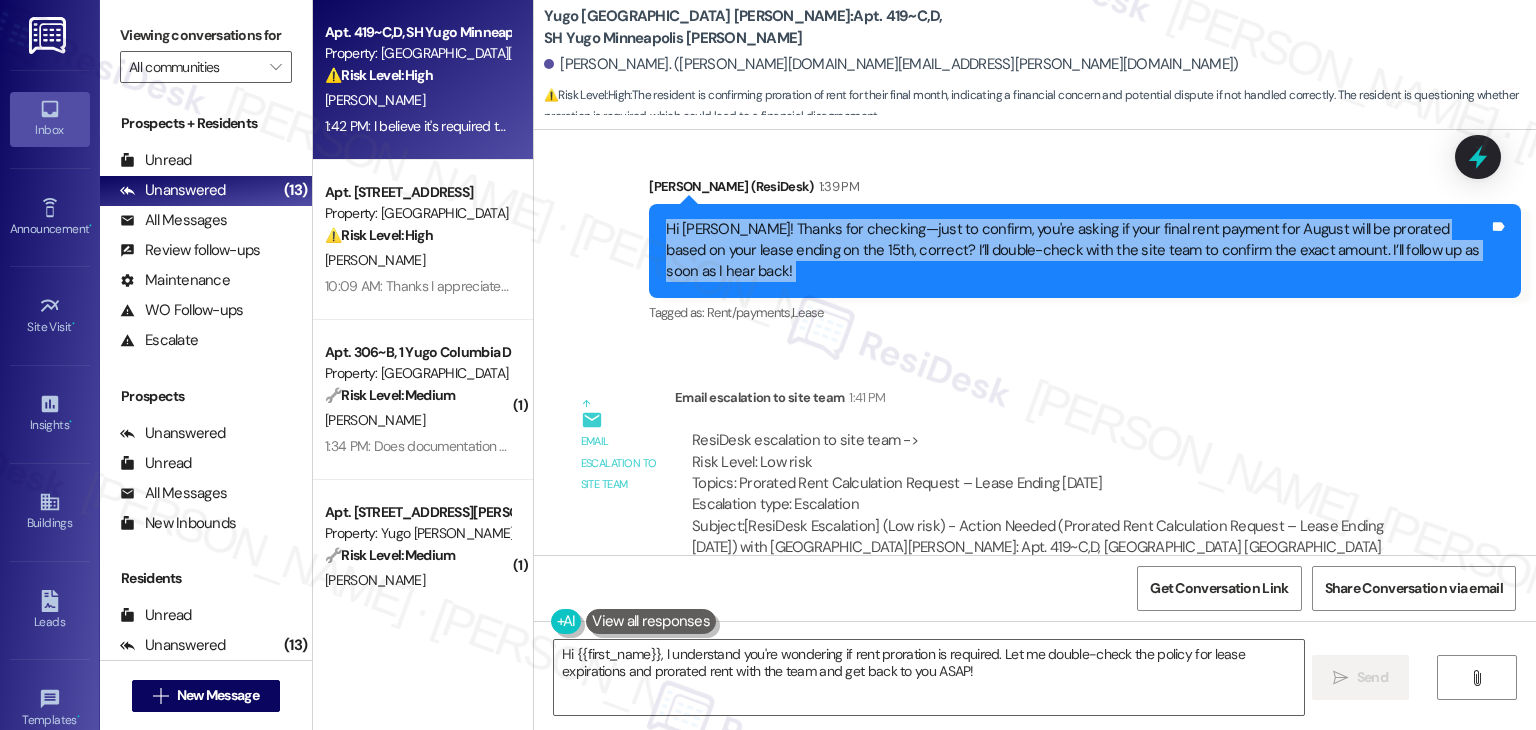 click on "Hi [PERSON_NAME]! Thanks for checking—just to confirm, you're asking if your final rent payment for August will be prorated based on your lease ending on the 15th, correct? I’ll double-check with the site team to confirm the exact amount. I’ll follow up as soon as I hear back!" at bounding box center (1077, 251) 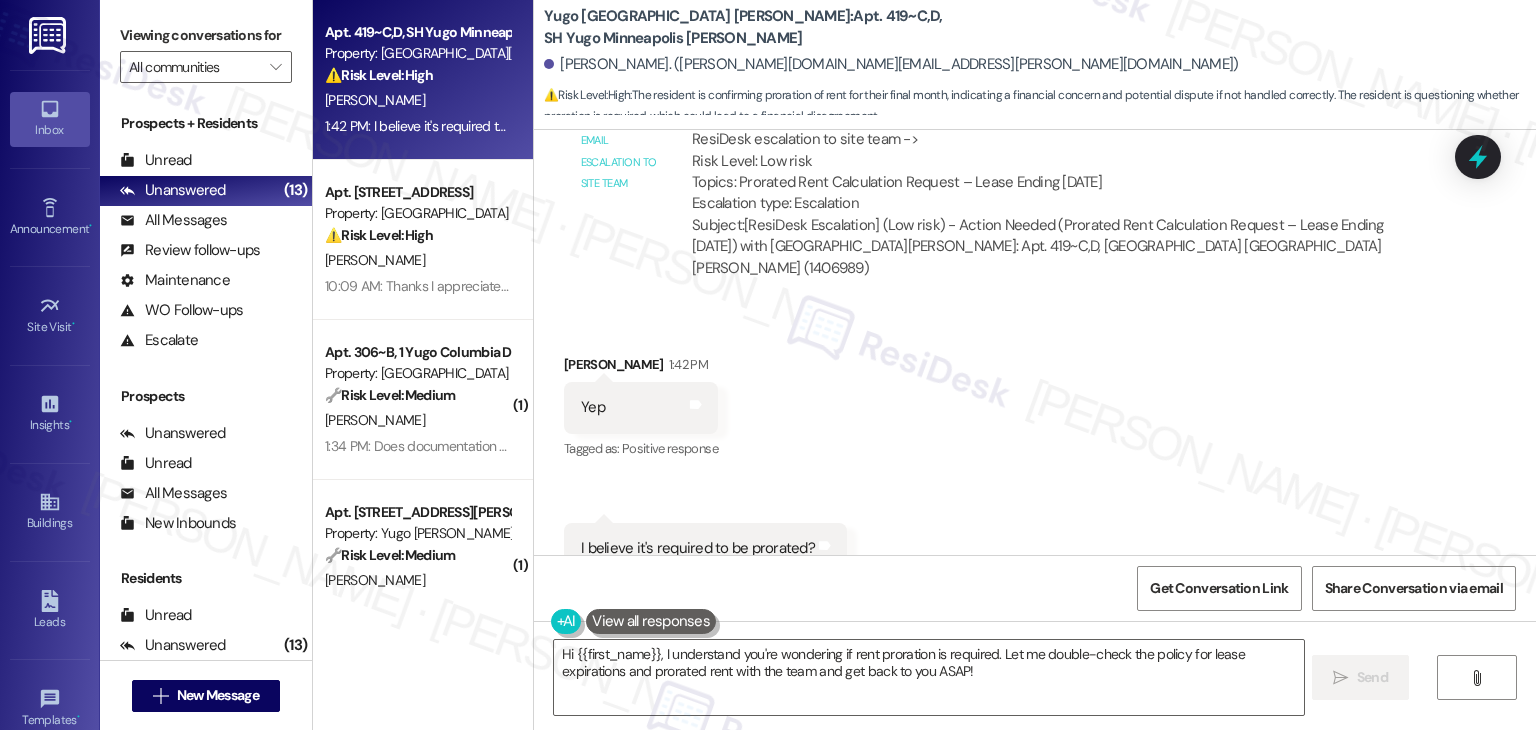 click on "I believe it's required to be prorated? Tags and notes" at bounding box center [705, 548] 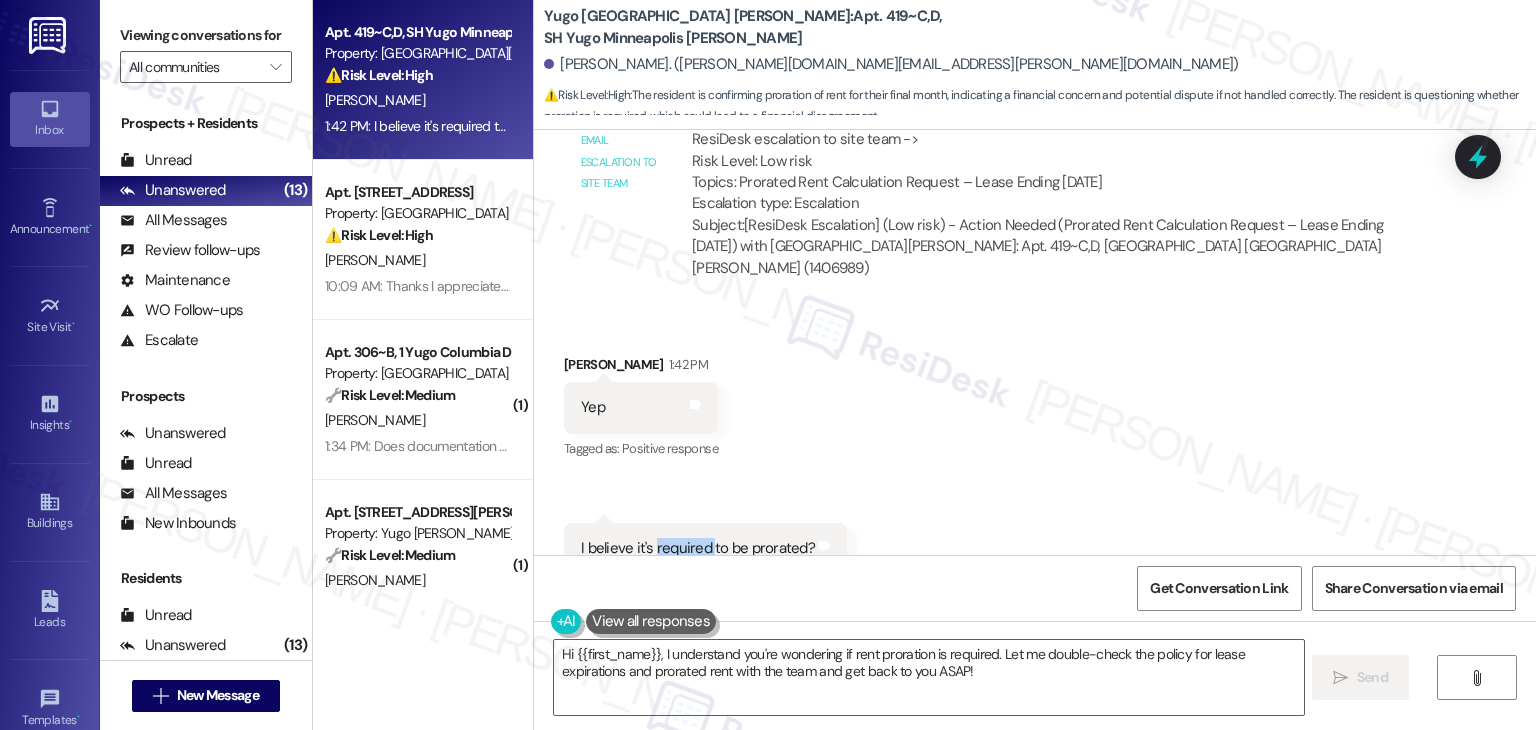 click on "I believe it's required to be prorated? Tags and notes" at bounding box center [705, 548] 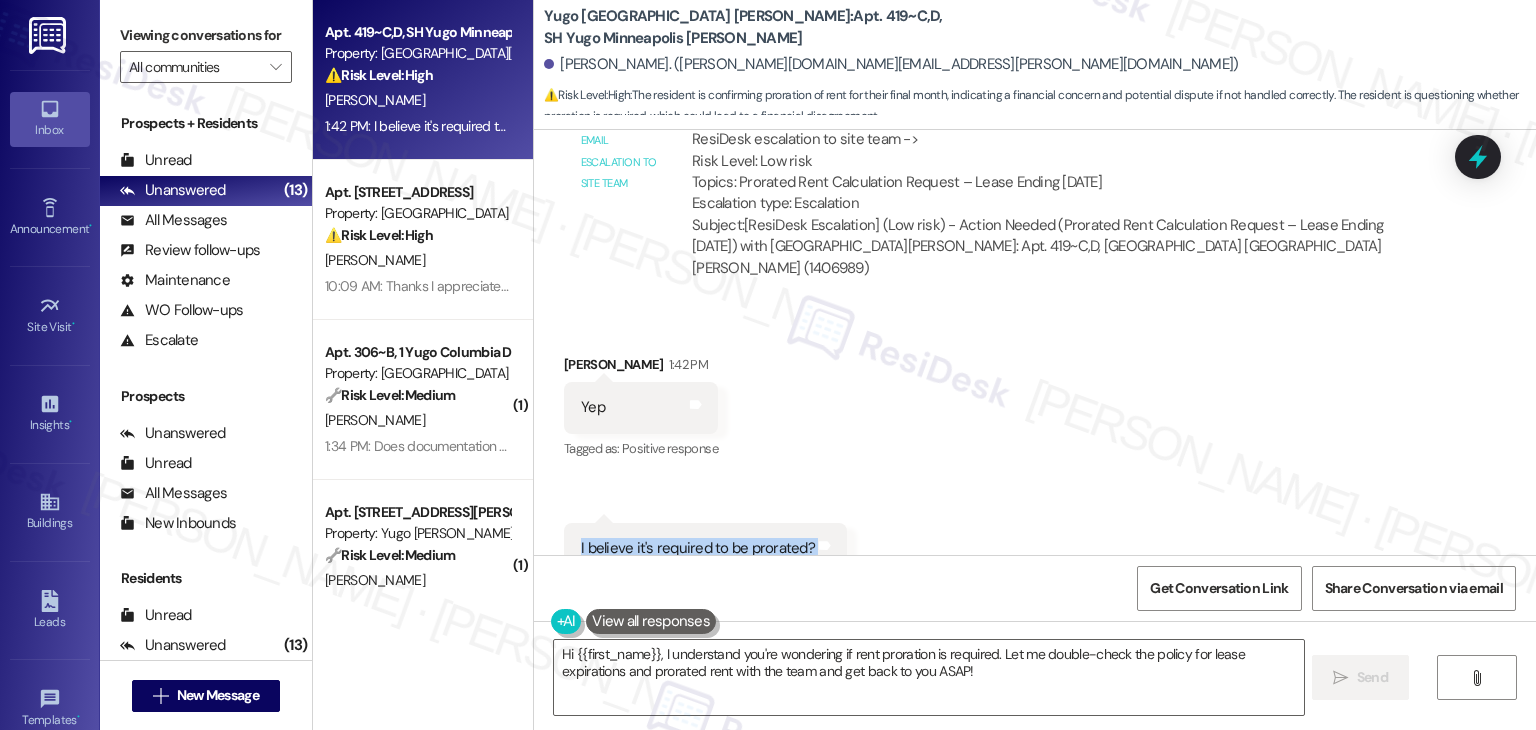 click on "I believe it's required to be prorated? Tags and notes" at bounding box center (705, 548) 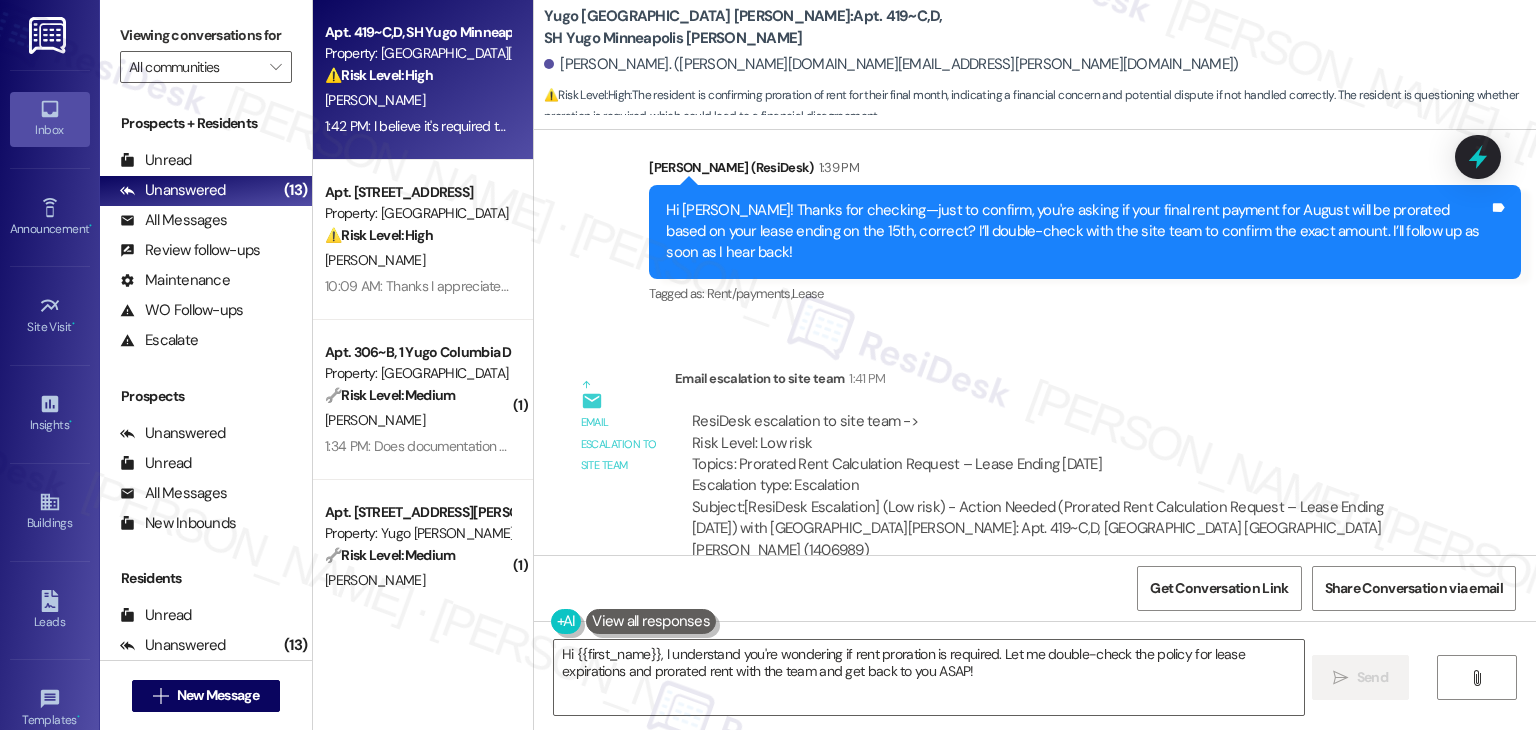 scroll, scrollTop: 2041, scrollLeft: 0, axis: vertical 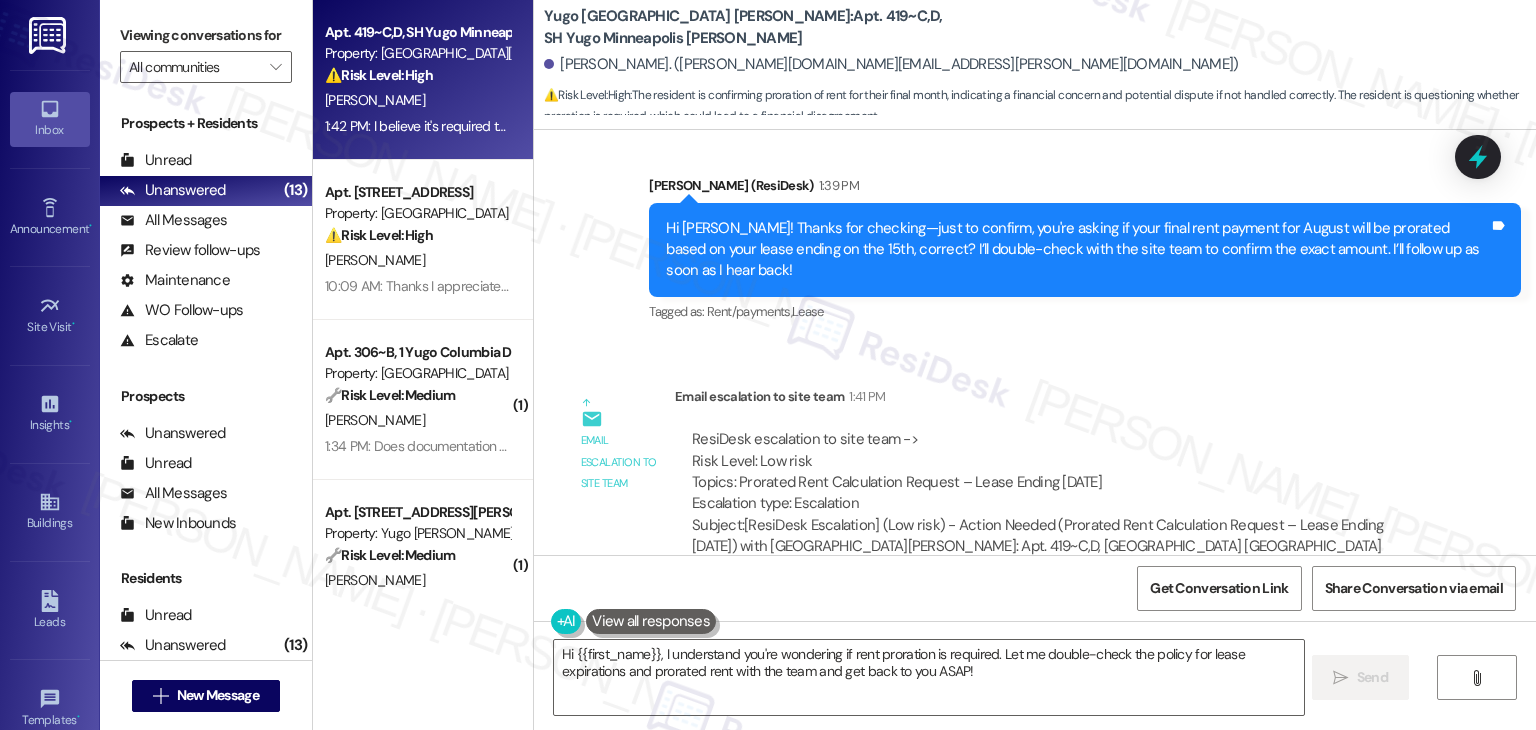 click on "Hi [PERSON_NAME]! Thanks for checking—just to confirm, you're asking if your final rent payment for August will be prorated based on your lease ending on the 15th, correct? I’ll double-check with the site team to confirm the exact amount. I’ll follow up as soon as I hear back!" at bounding box center [1077, 250] 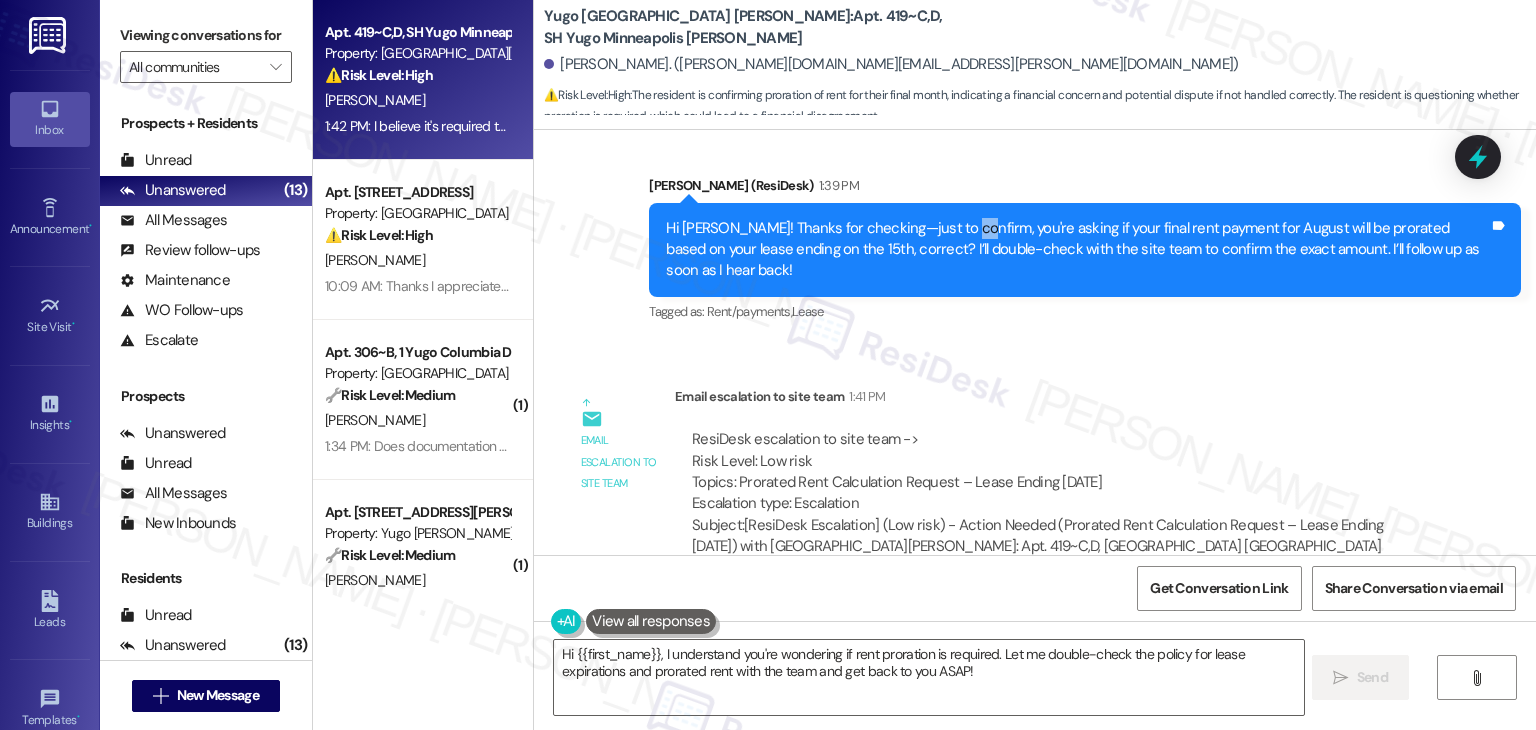 click on "Hi [PERSON_NAME]! Thanks for checking—just to confirm, you're asking if your final rent payment for August will be prorated based on your lease ending on the 15th, correct? I’ll double-check with the site team to confirm the exact amount. I’ll follow up as soon as I hear back!" at bounding box center (1077, 250) 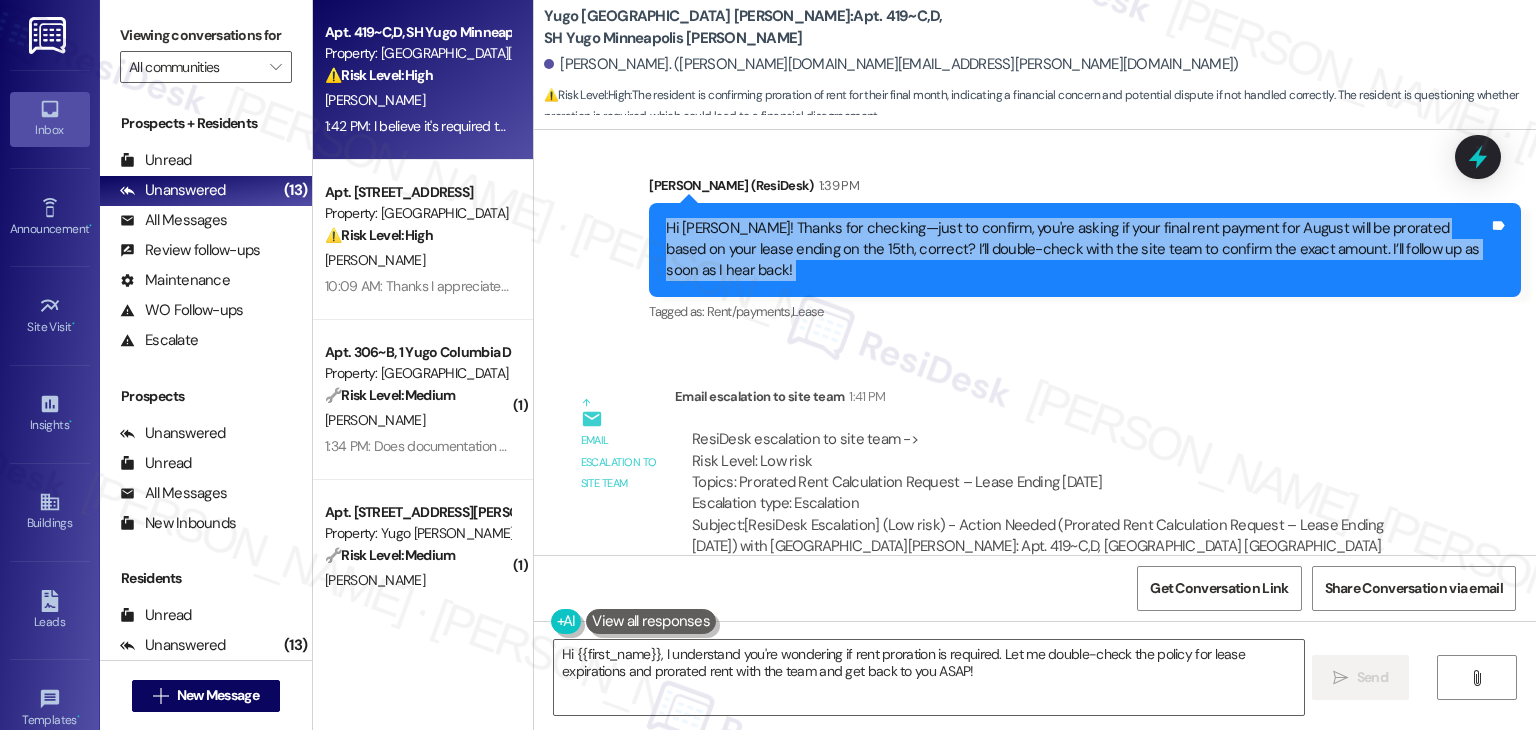 click on "Hi [PERSON_NAME]! Thanks for checking—just to confirm, you're asking if your final rent payment for August will be prorated based on your lease ending on the 15th, correct? I’ll double-check with the site team to confirm the exact amount. I’ll follow up as soon as I hear back!" at bounding box center (1077, 250) 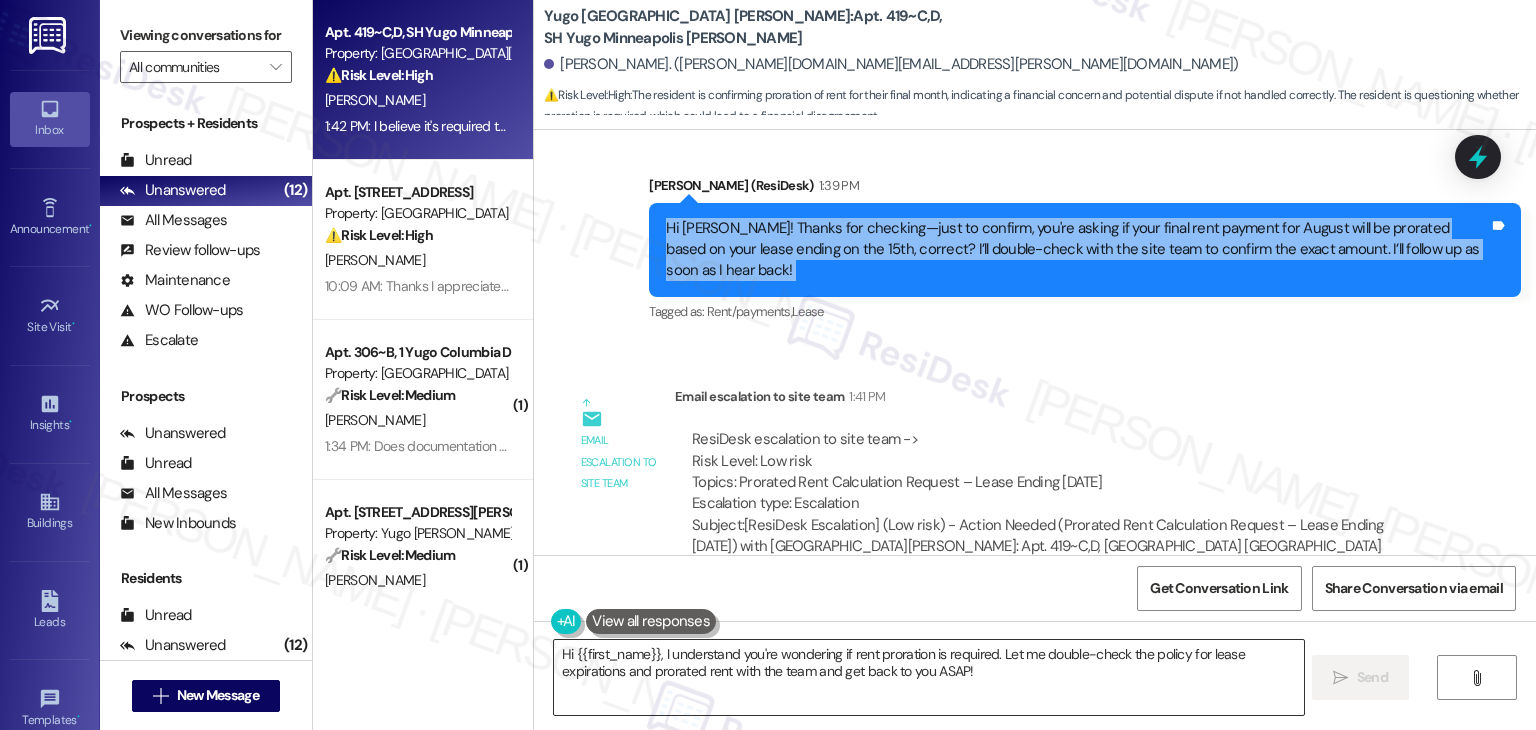 drag, startPoint x: 848, startPoint y: 651, endPoint x: 940, endPoint y: 685, distance: 98.0816 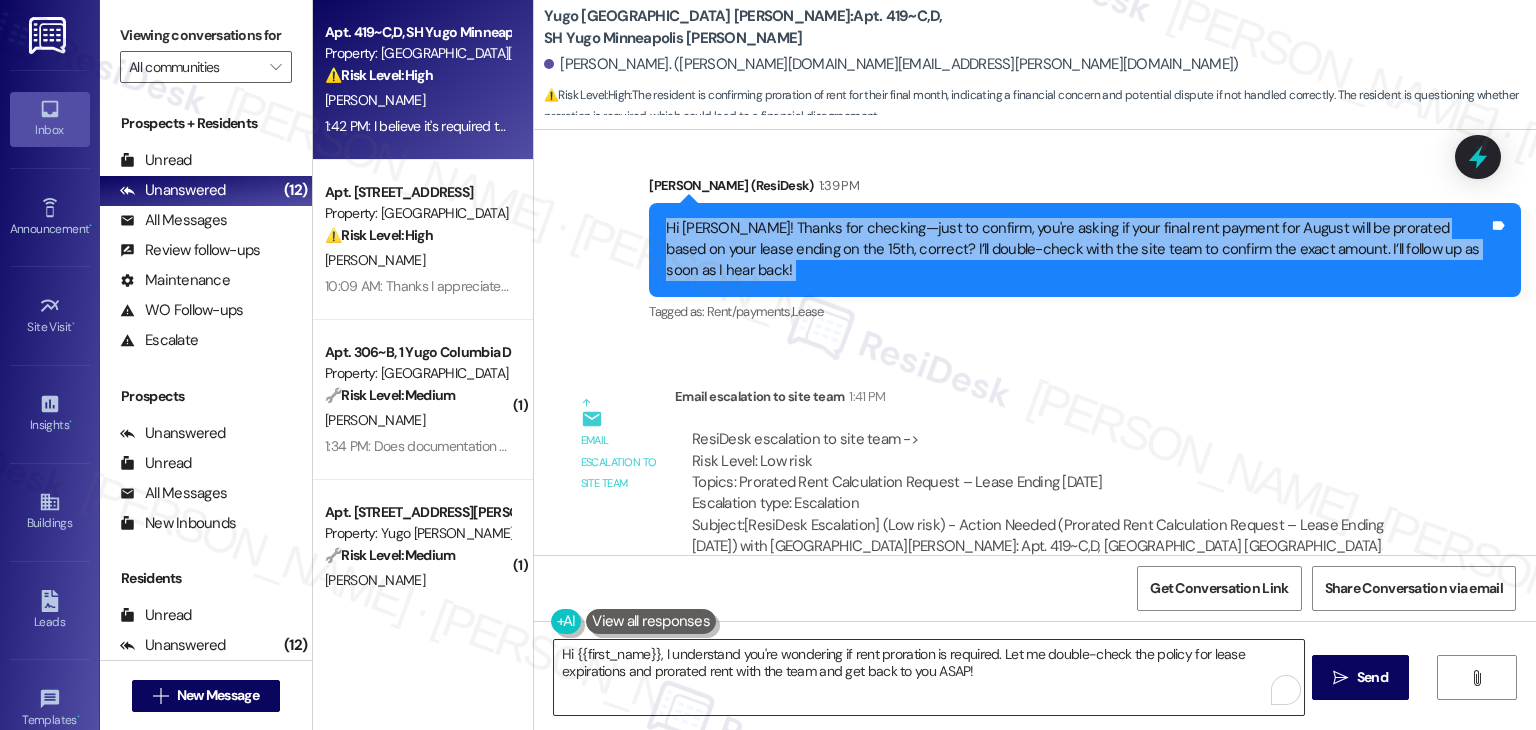 click on "Hi {{first_name}}, I understand you're wondering if rent proration is required. Let me double-check the policy for lease expirations and prorated rent with the team and get back to you ASAP!" at bounding box center [928, 677] 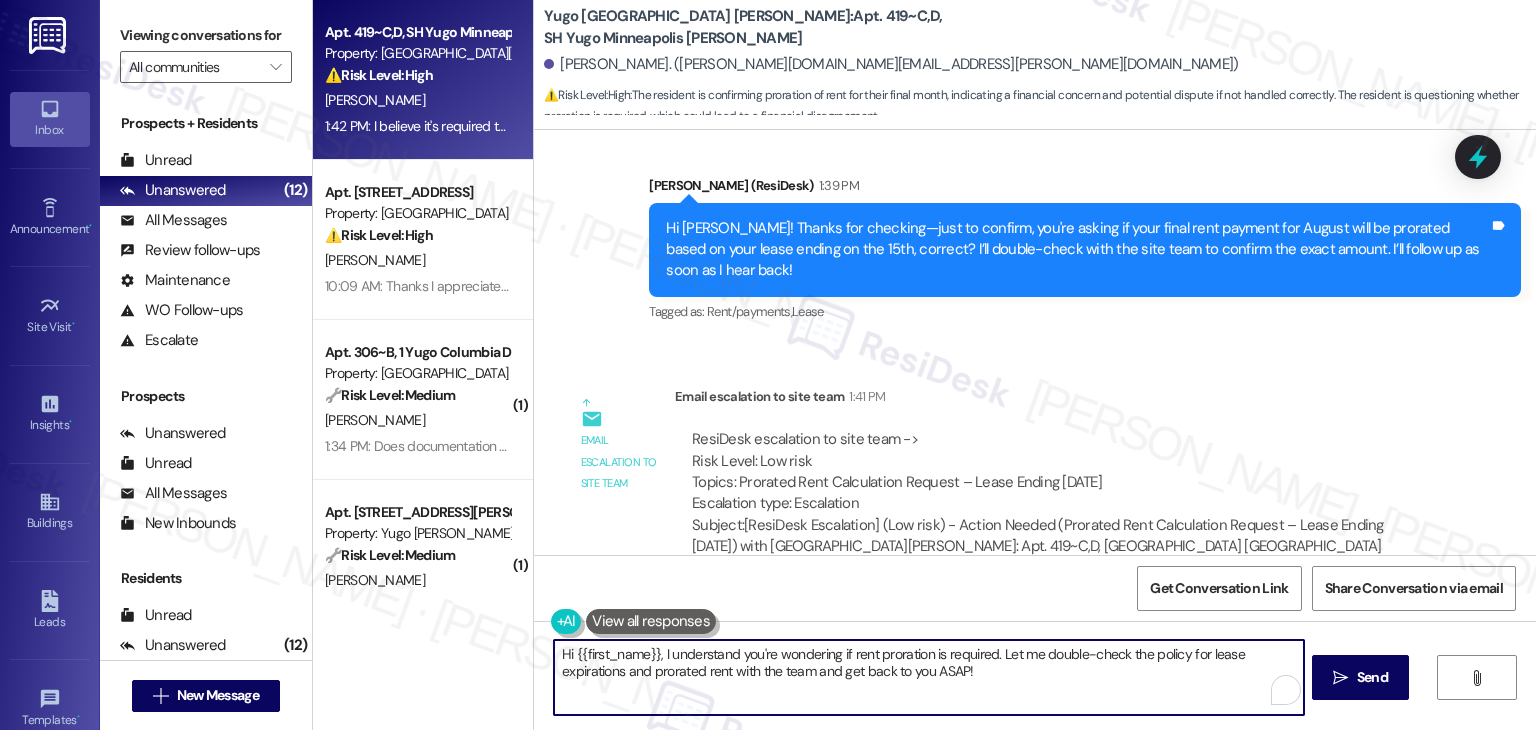 click on "Hi {{first_name}}, I understand you're wondering if rent proration is required. Let me double-check the policy for lease expirations and prorated rent with the team and get back to you ASAP!" at bounding box center [928, 677] 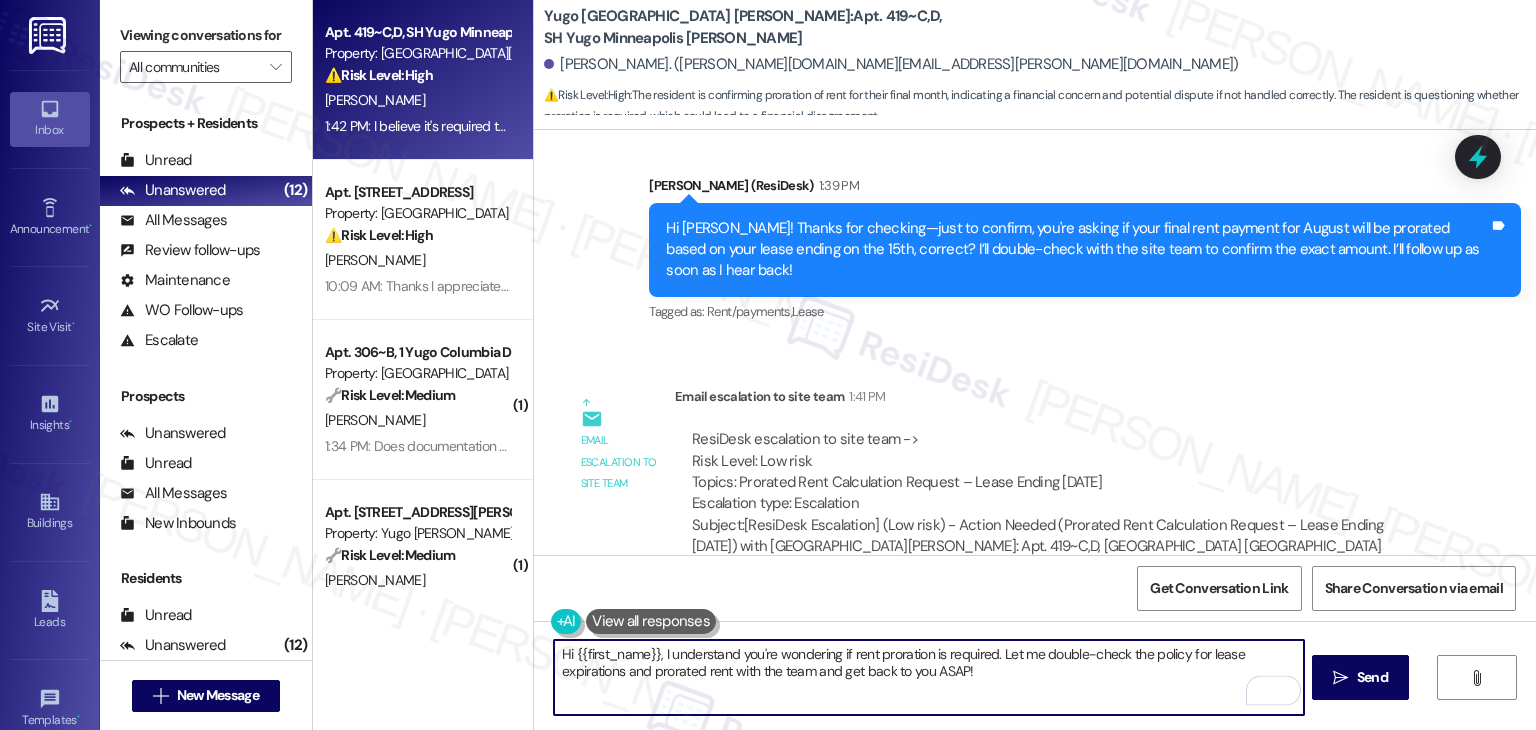 click on "Hi {{first_name}}, I understand you're wondering if rent proration is required. Let me double-check the policy for lease expirations and prorated rent with the team and get back to you ASAP!" at bounding box center (928, 677) 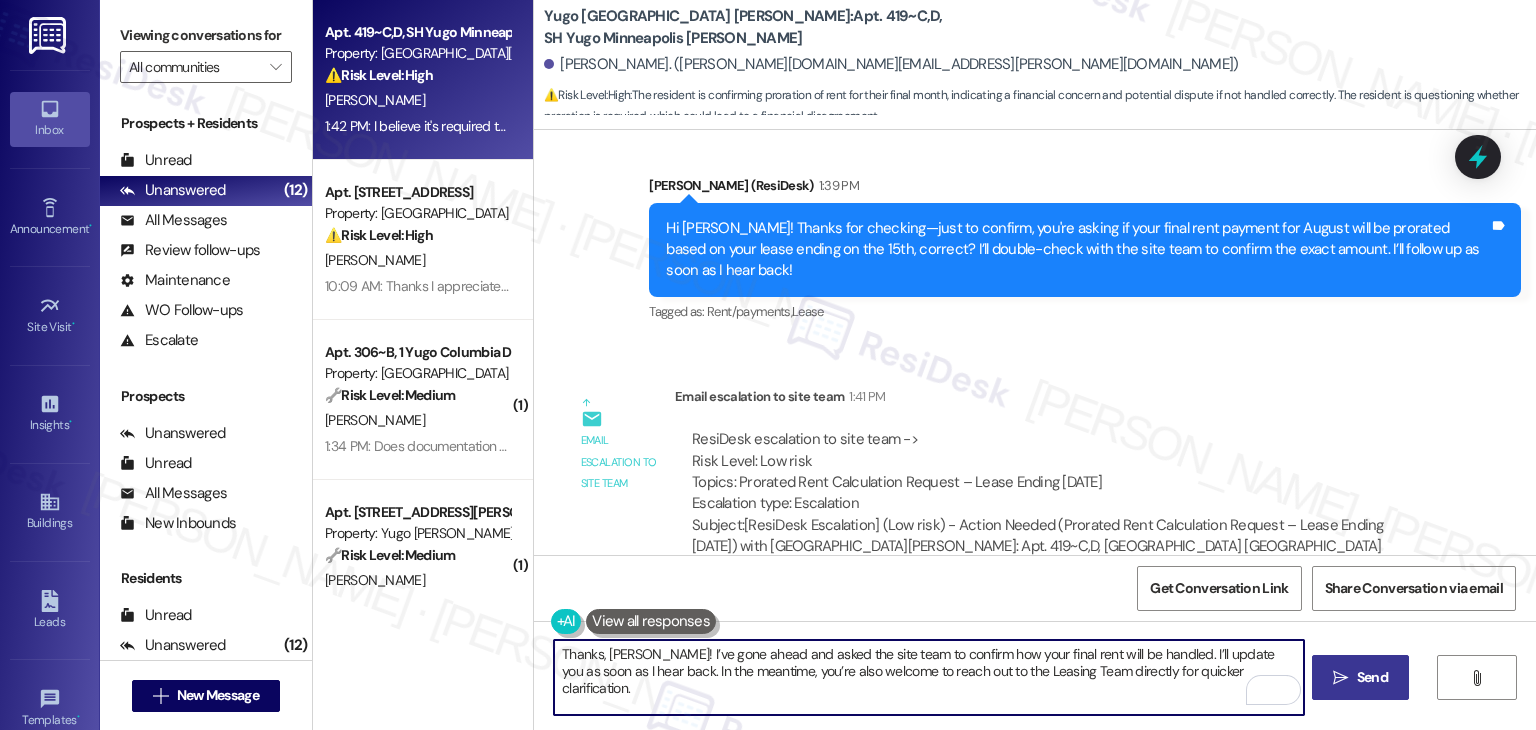 type on "Thanks, [PERSON_NAME]! I’ve gone ahead and asked the site team to confirm how your final rent will be handled. I’ll update you as soon as I hear back. In the meantime, you’re also welcome to reach out to the Leasing Team directly for quicker clarification." 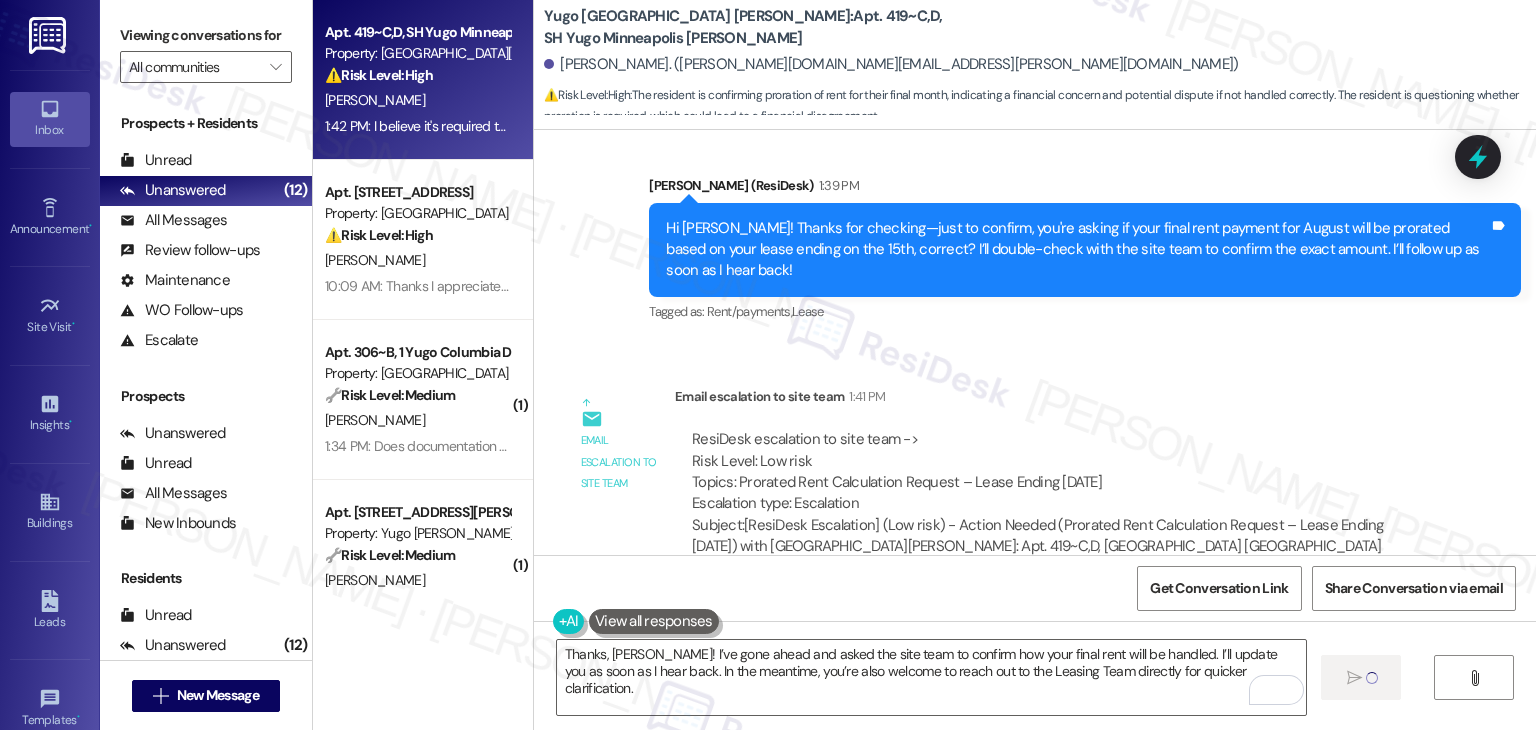 type 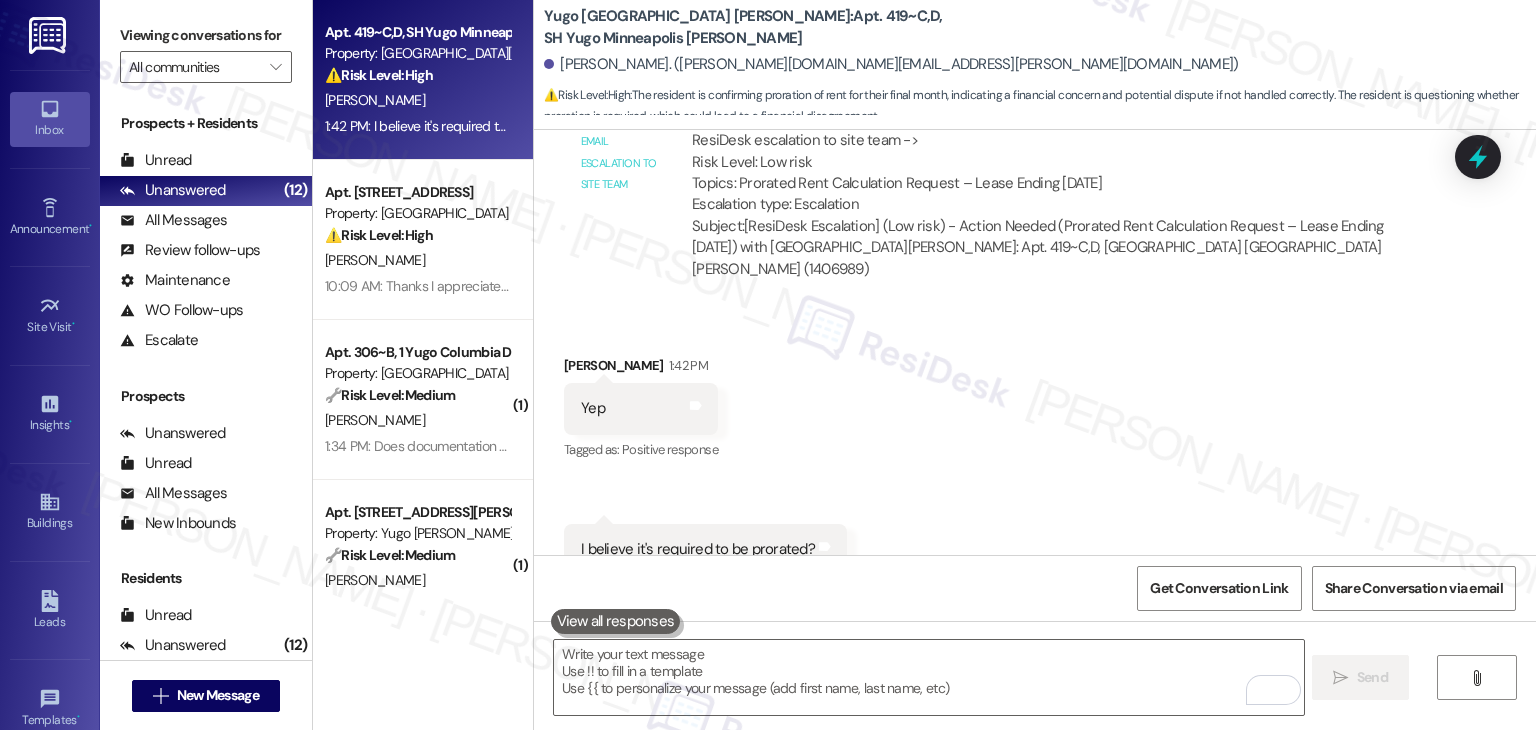 scroll, scrollTop: 2502, scrollLeft: 0, axis: vertical 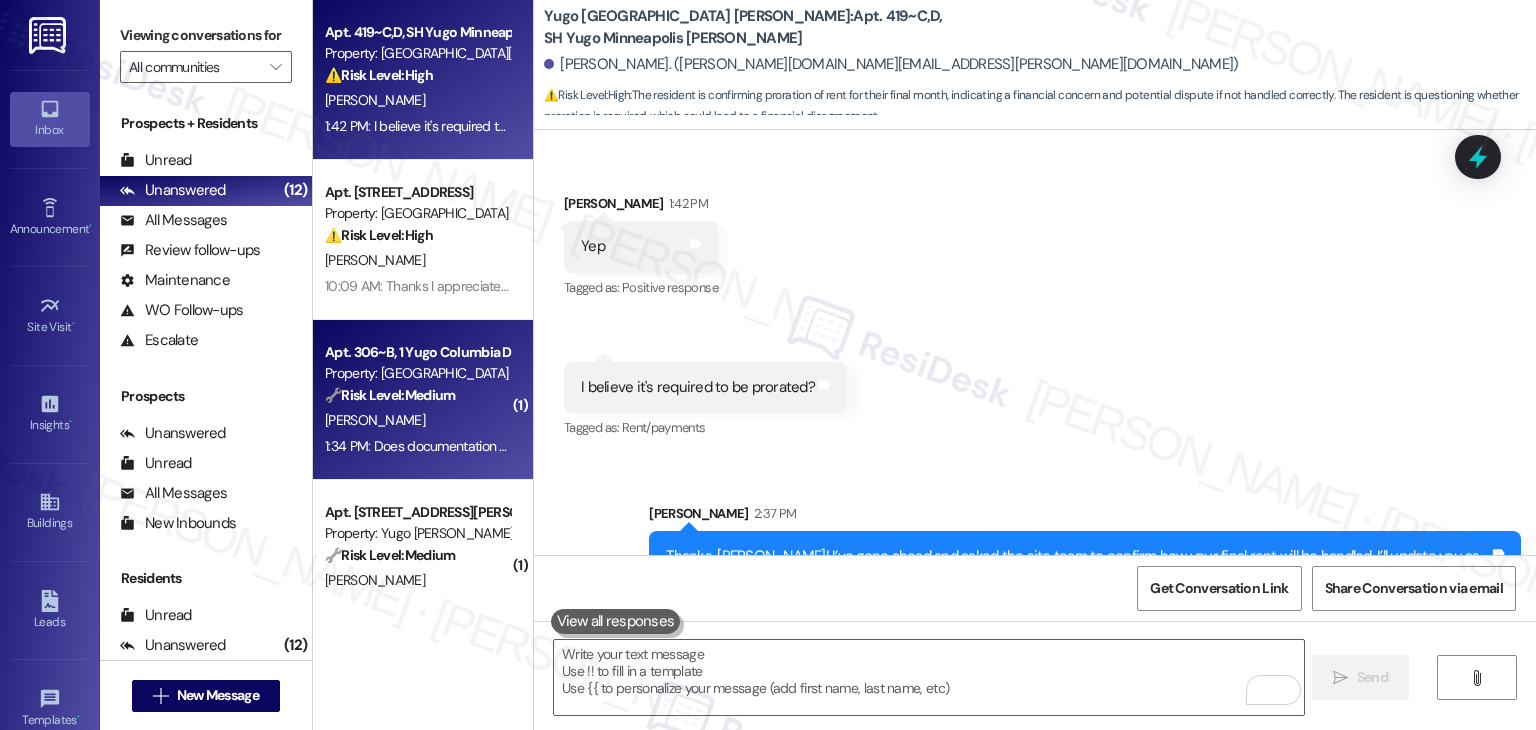 click on "1:34 PM: Does documentation need to be an email or a literal note mailed? 1:34 PM: Does documentation need to be an email or a literal note mailed?" at bounding box center (538, 446) 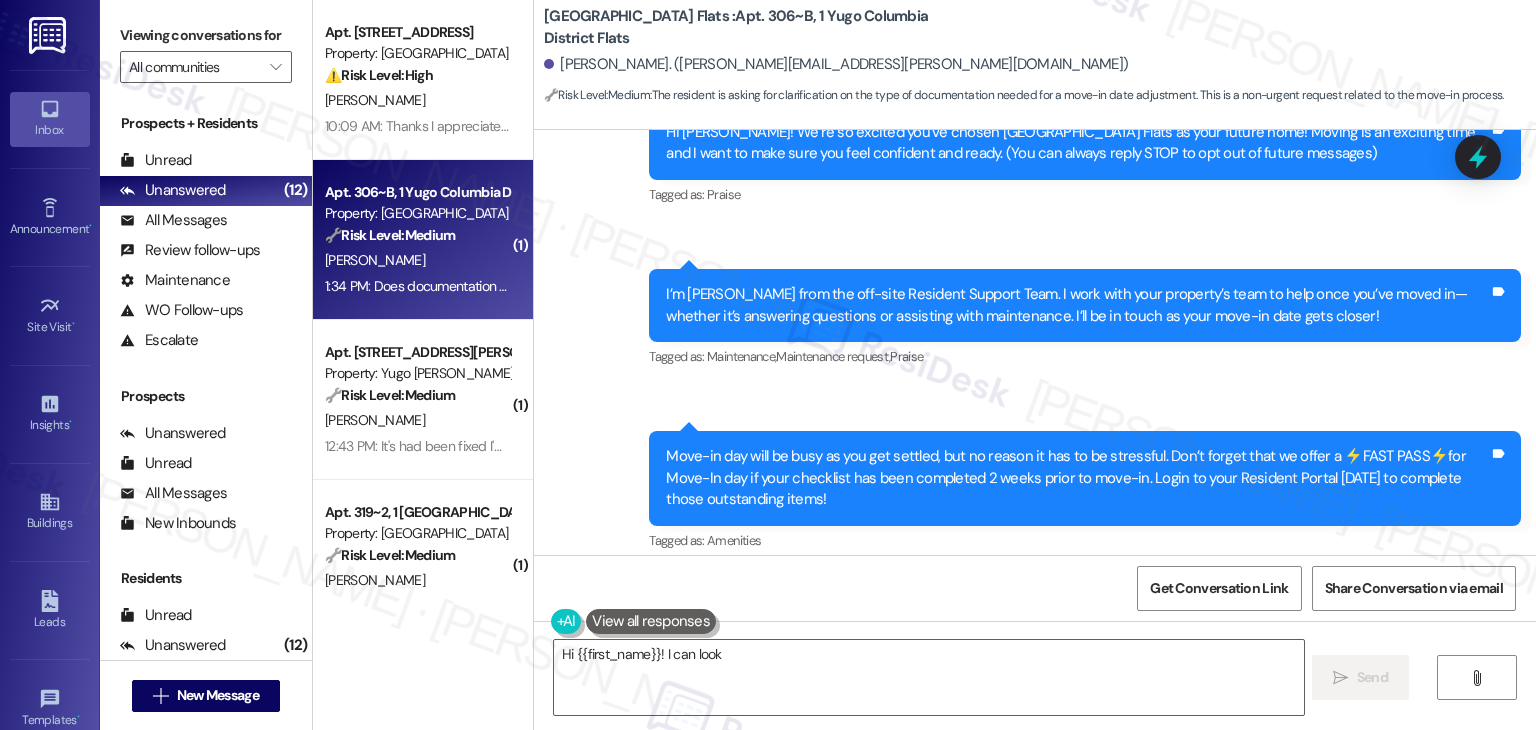 scroll, scrollTop: 1514, scrollLeft: 0, axis: vertical 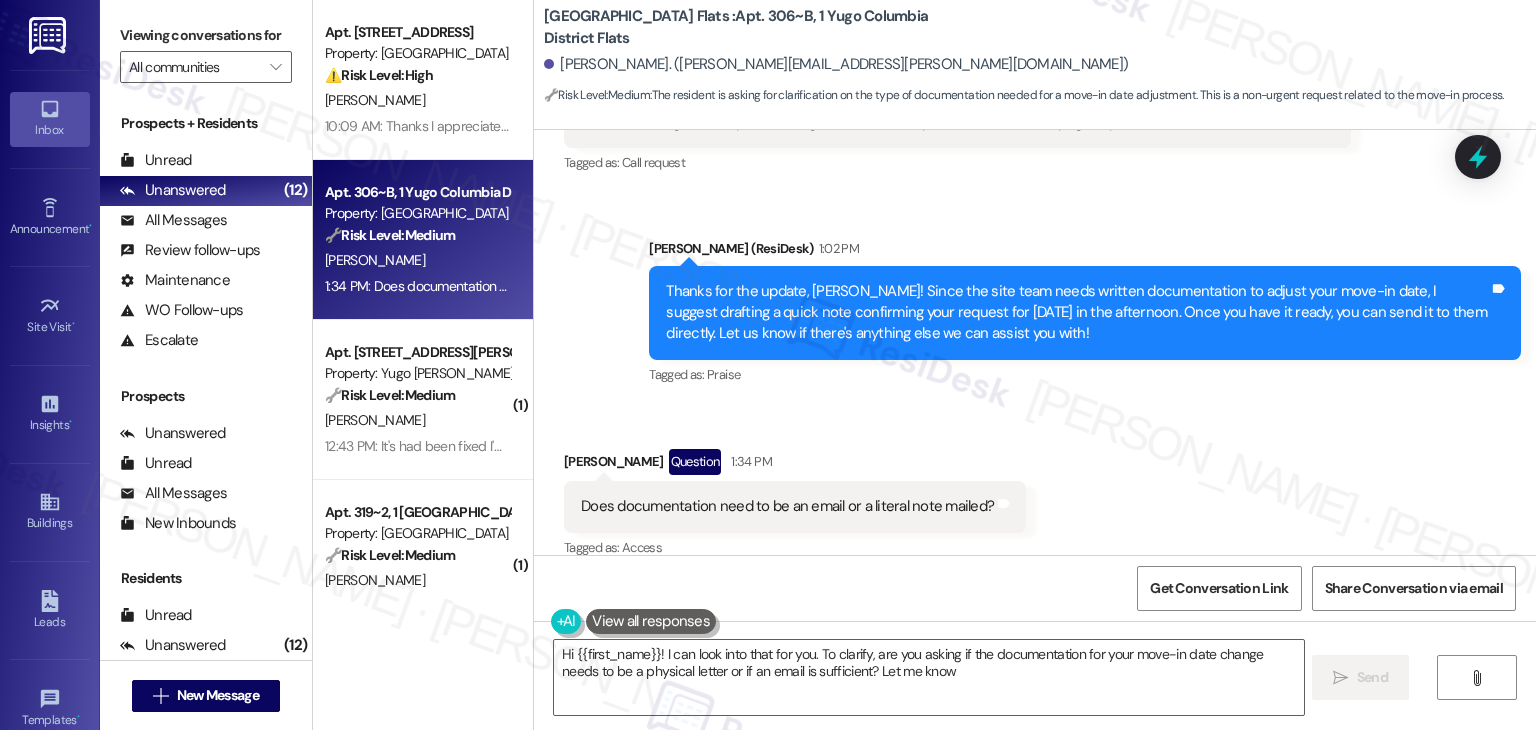 type on "Hi {{first_name}}! I can look into that for you. To clarify, are you asking if the documentation for your move-in date change needs to be a physical letter or if an email is sufficient? Let me know!" 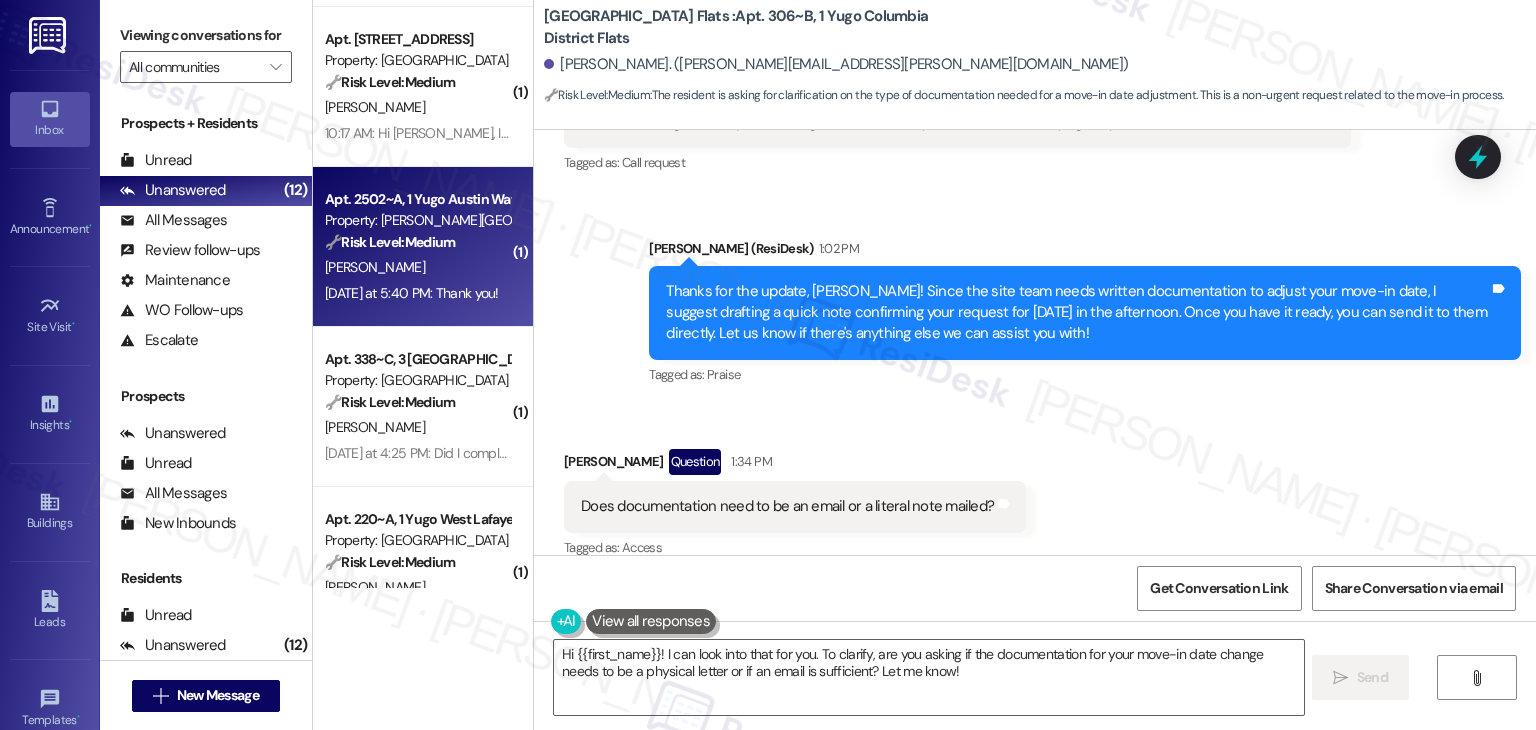 scroll, scrollTop: 800, scrollLeft: 0, axis: vertical 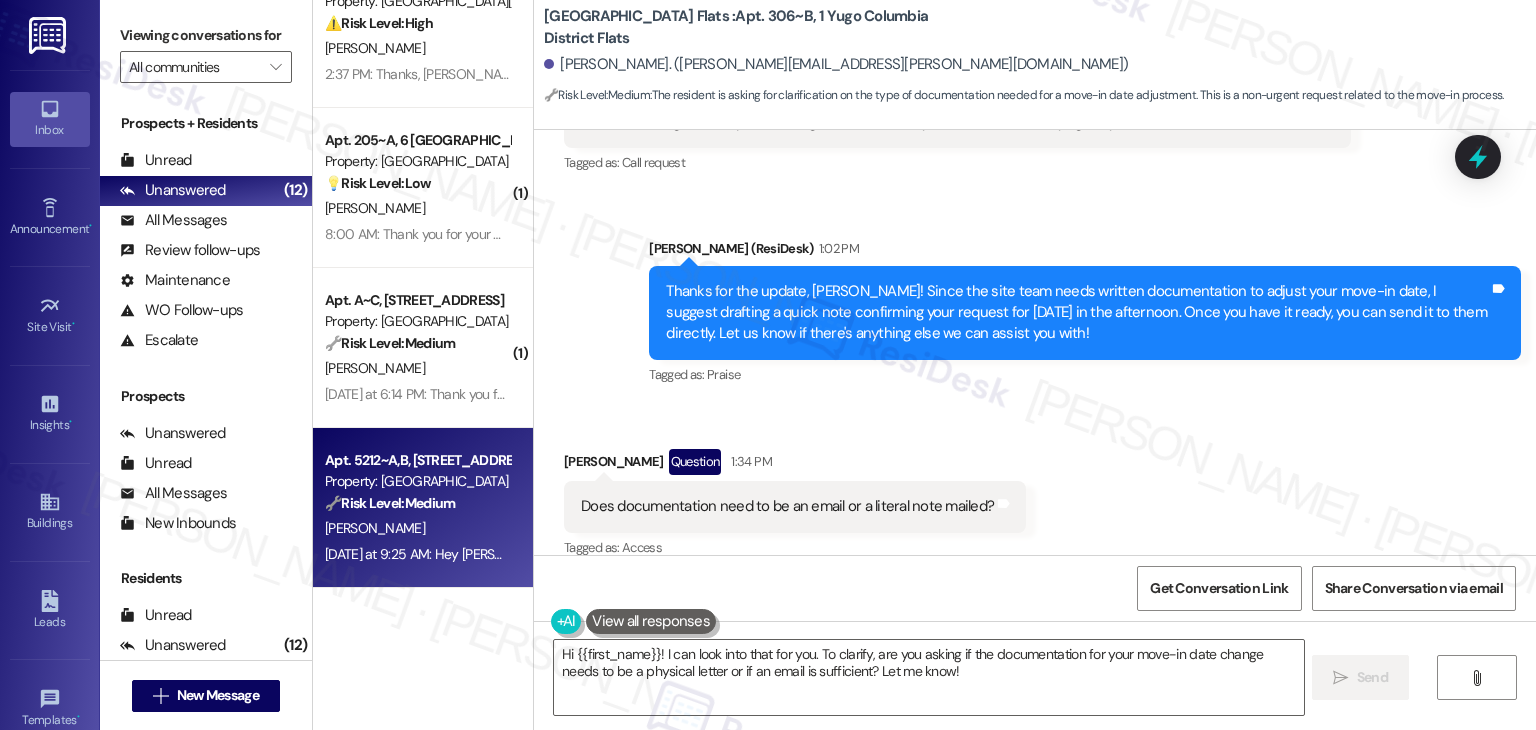 click on "[DATE] at 9:25 AM: Hey [PERSON_NAME], we appreciate your text! We'll be back at 11AM to help you out. If this is urgent, please dial our emergency number! [DATE] at 9:25 AM: Hey [PERSON_NAME], we appreciate your text! We'll be back at 11AM to help you out. If this is urgent, please dial our emergency number!" at bounding box center (775, 554) 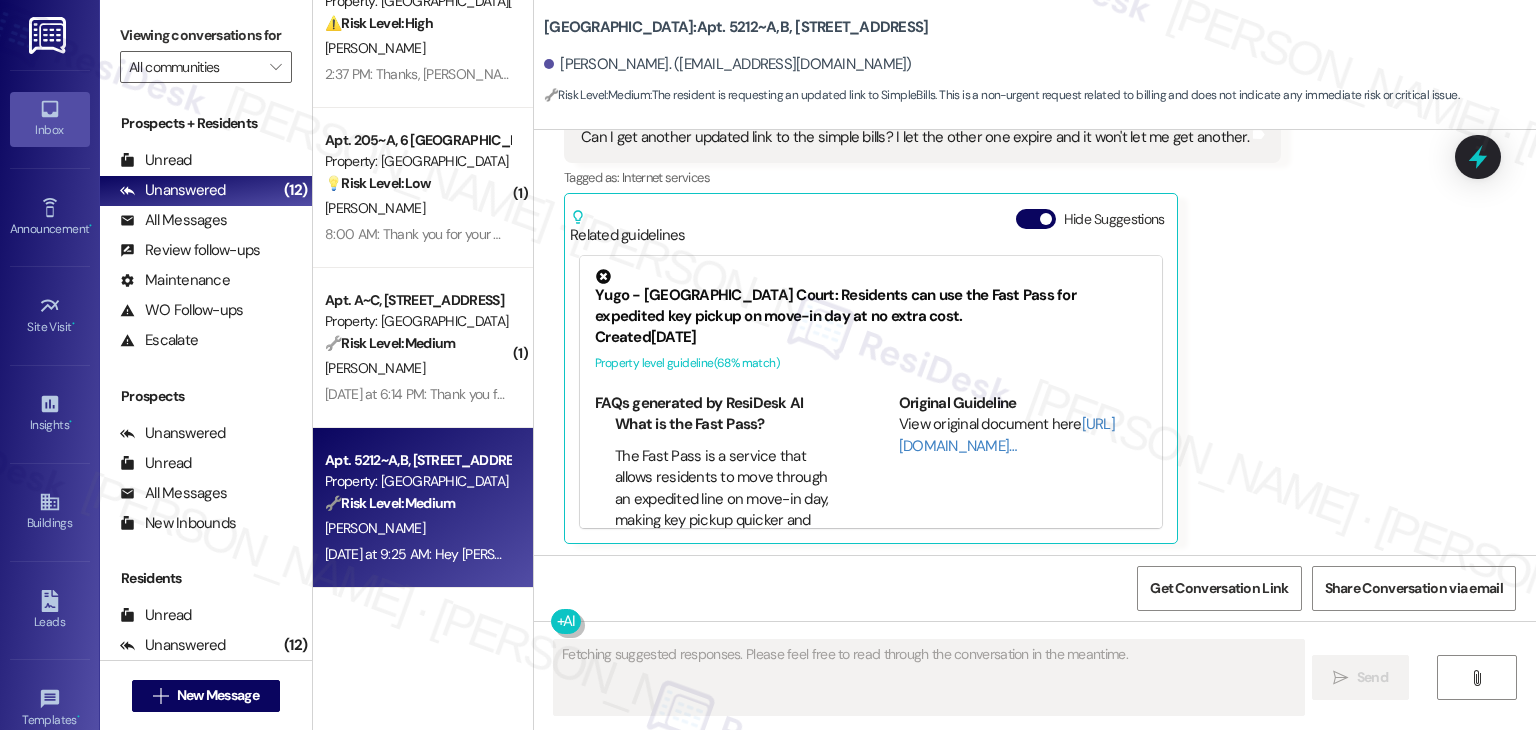 scroll, scrollTop: 651, scrollLeft: 0, axis: vertical 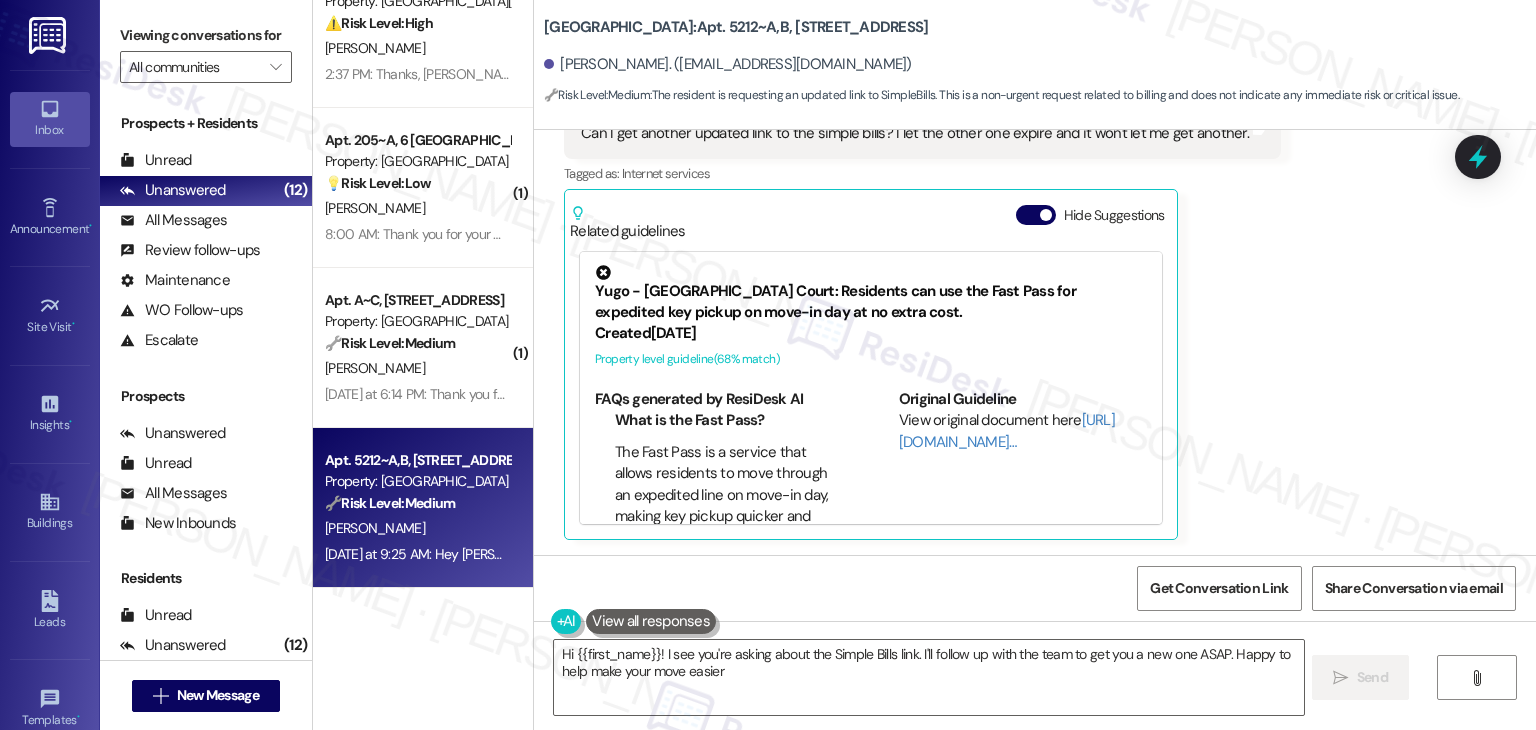 type on "Hi {{first_name}}! I see you're asking about the Simple Bills link. I'll follow up with the team to get you a new one ASAP. Happy to help make your move easier!" 